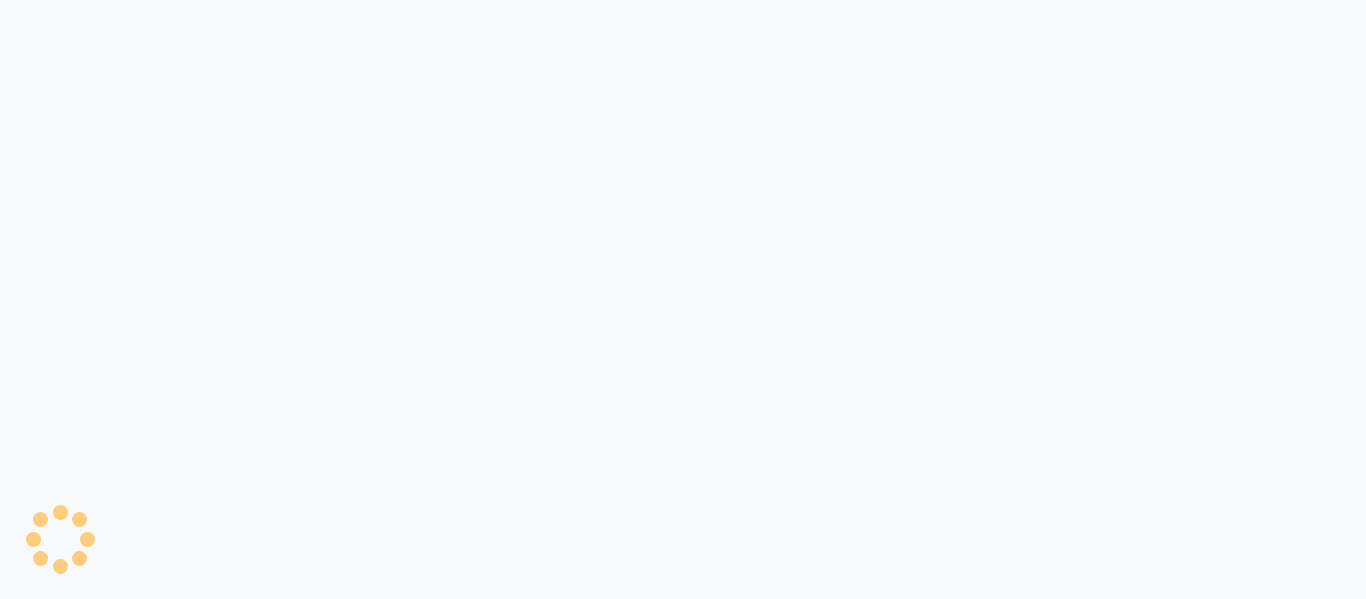 scroll, scrollTop: 0, scrollLeft: 0, axis: both 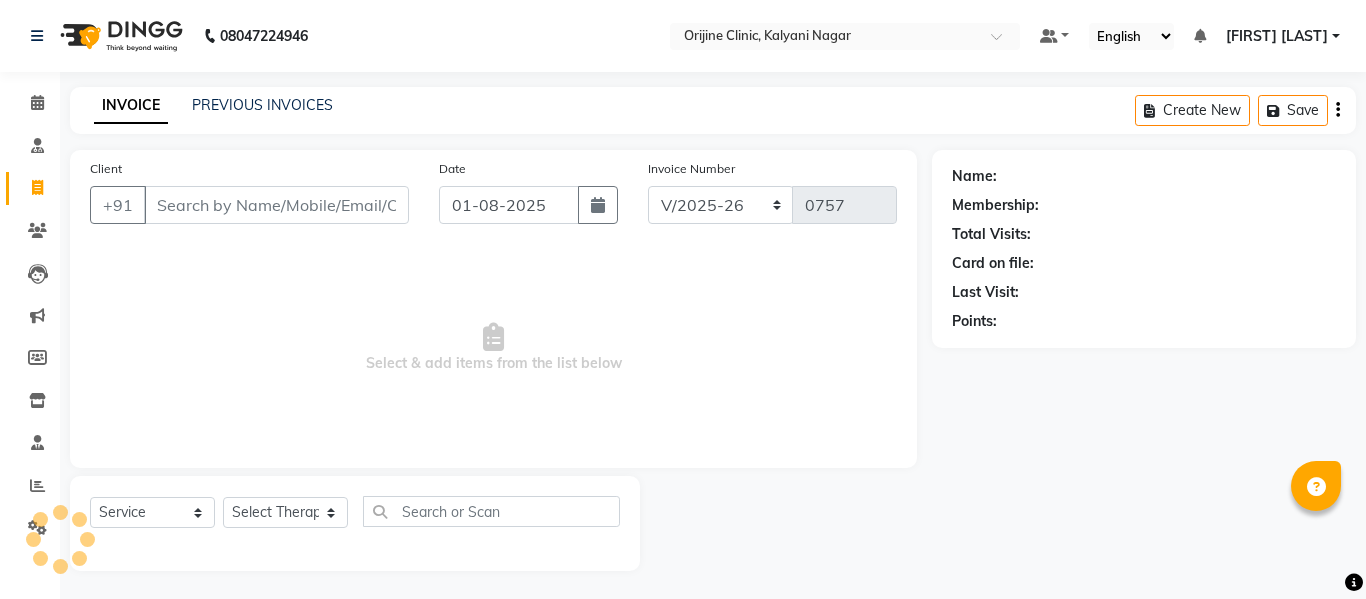 select on "702" 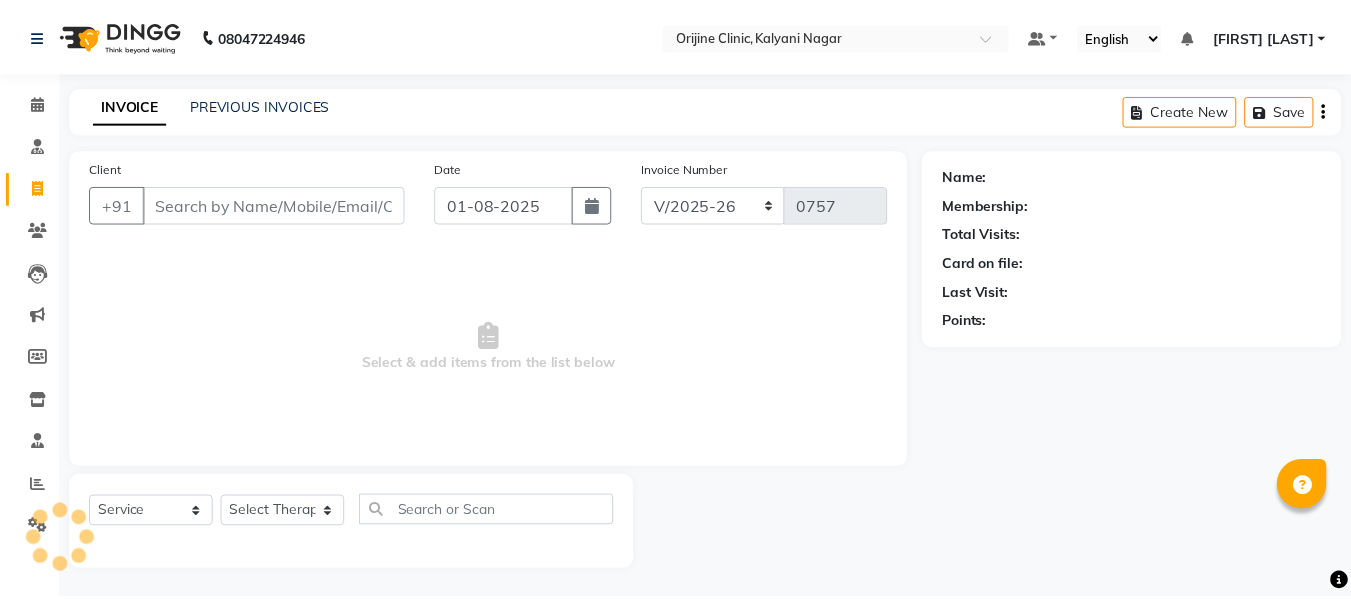scroll, scrollTop: 0, scrollLeft: 0, axis: both 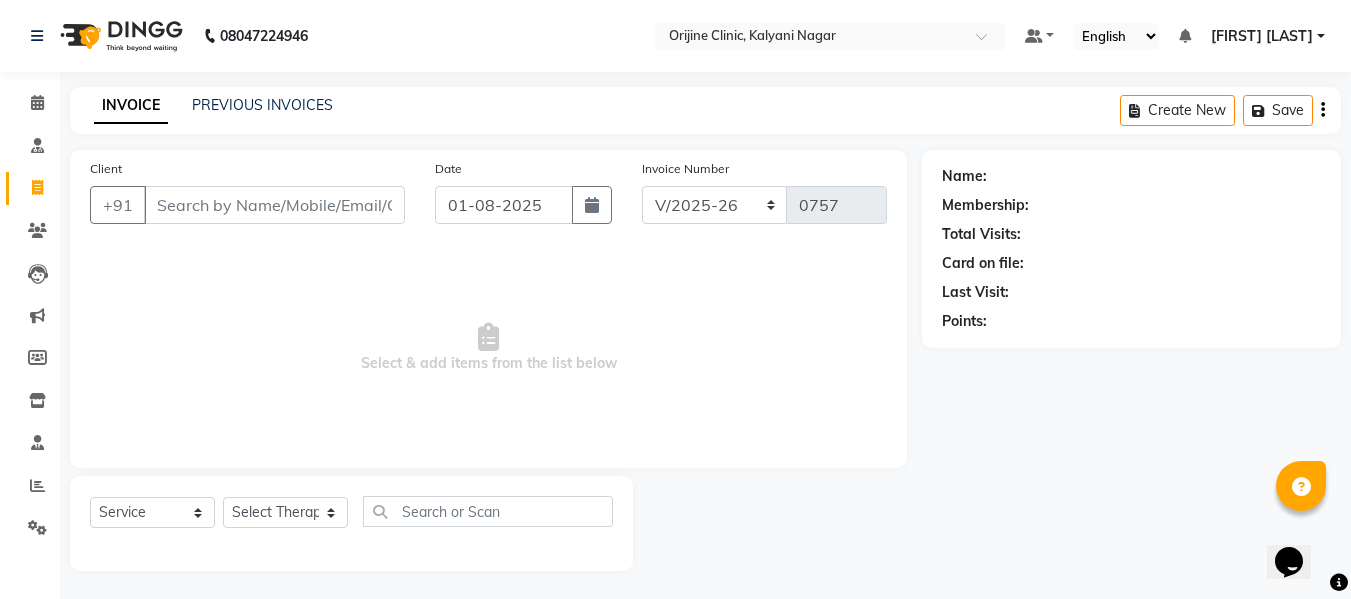 click on "Client" at bounding box center (274, 205) 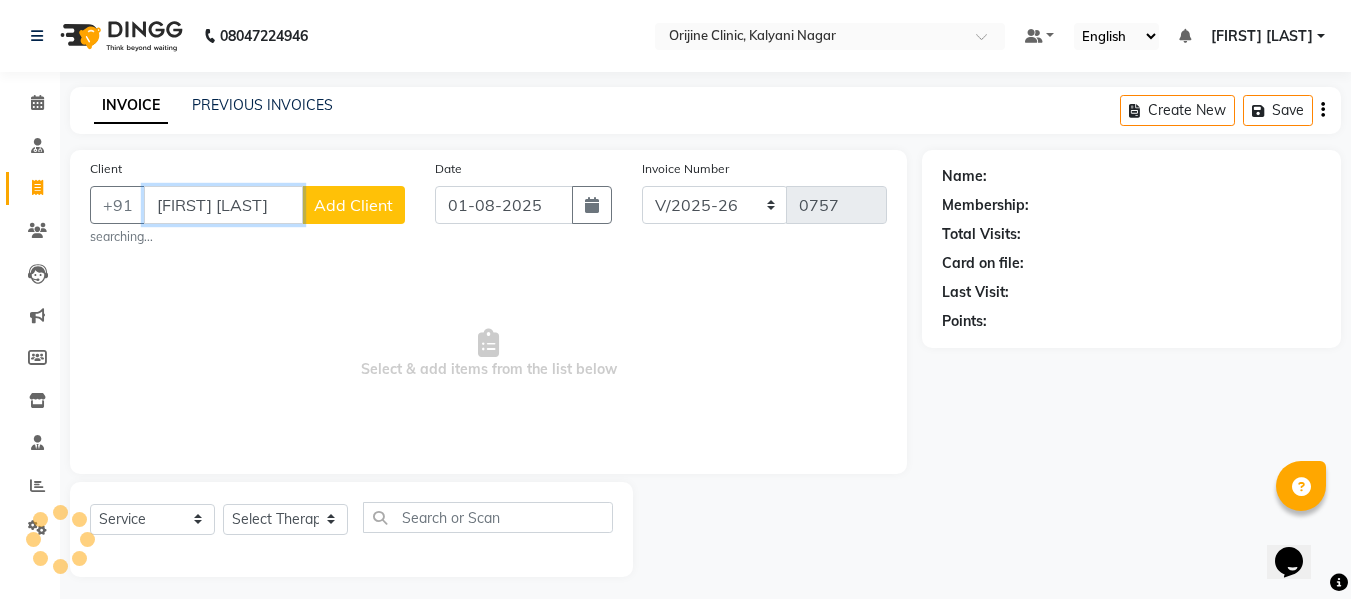 type on "priya luthr" 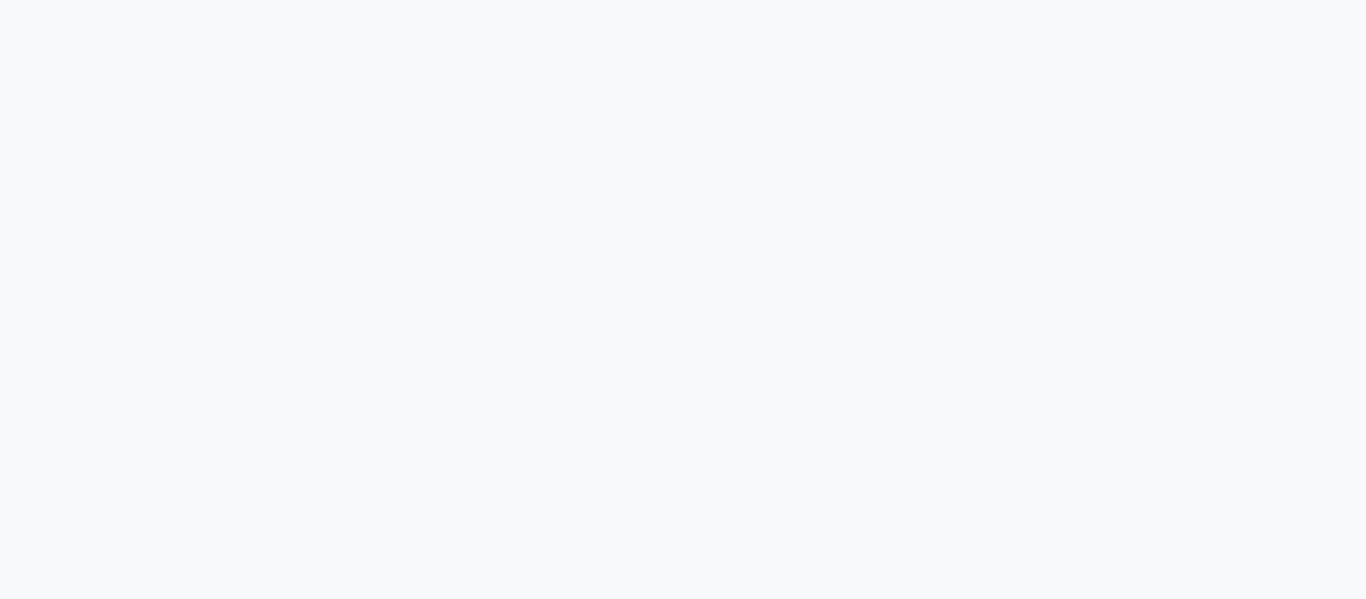 select on "702" 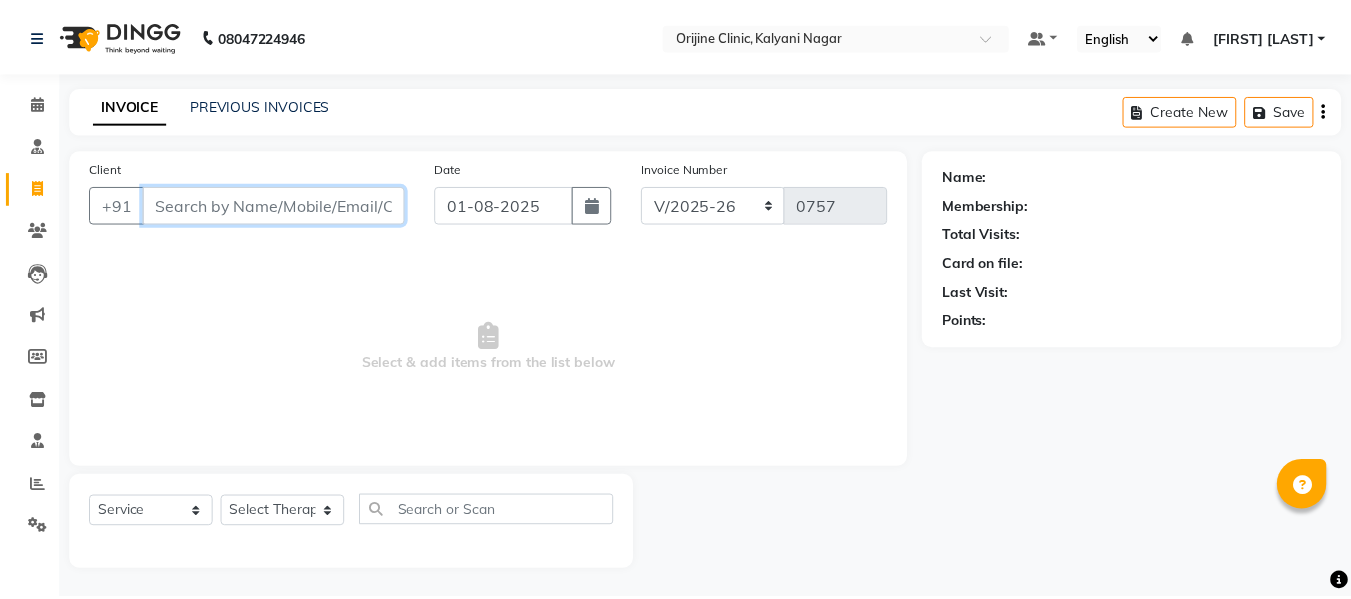 scroll, scrollTop: 0, scrollLeft: 0, axis: both 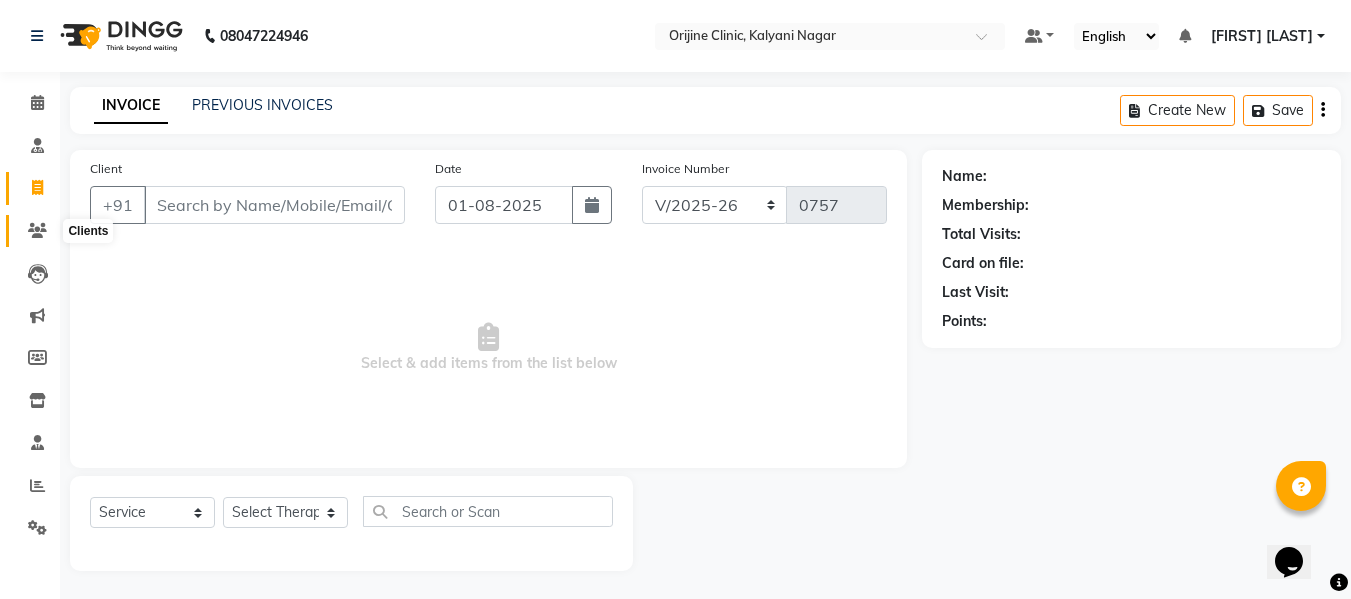 click 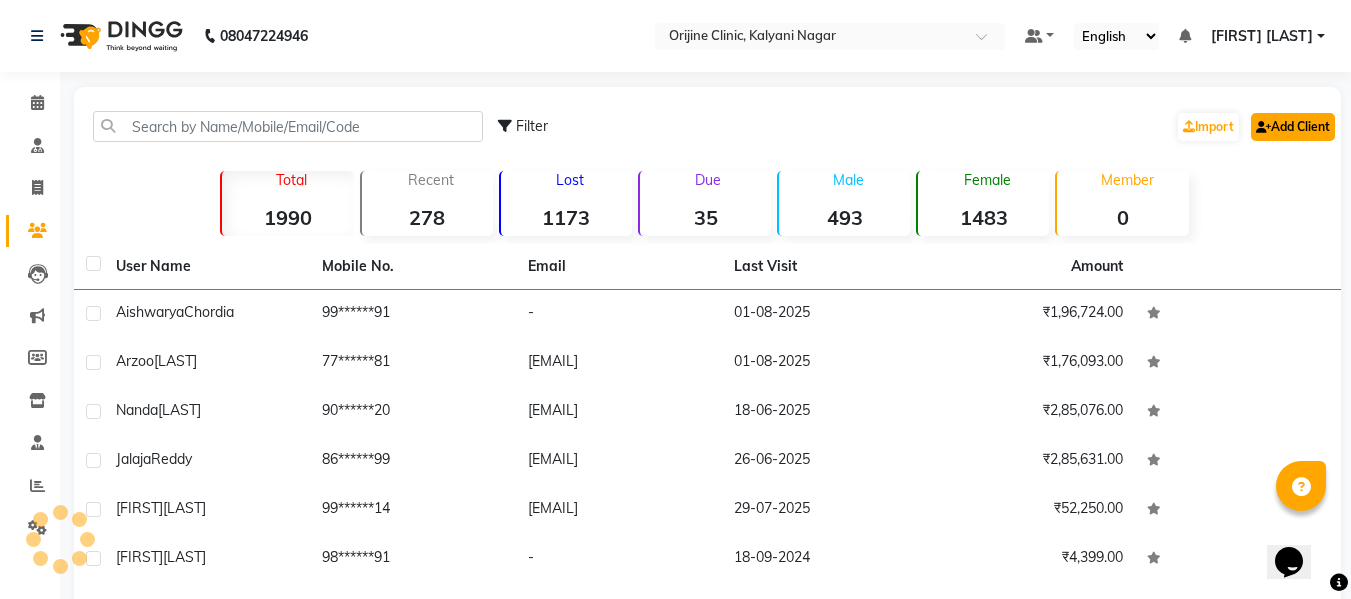 click on "Add Client" 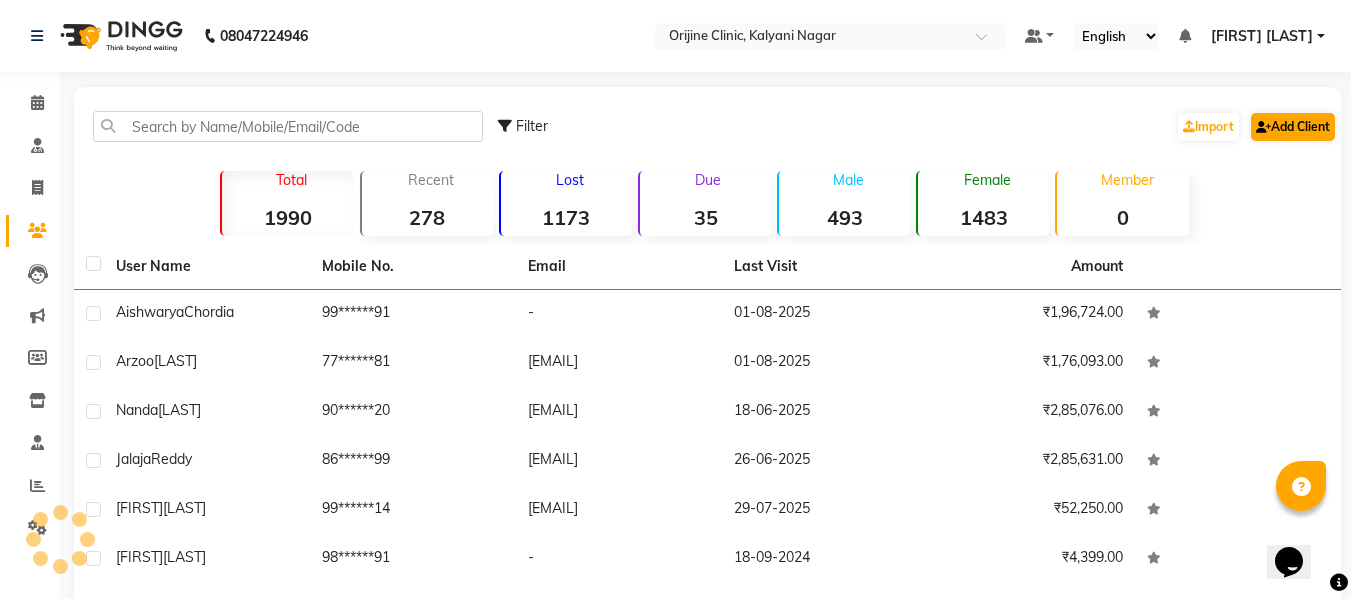 select 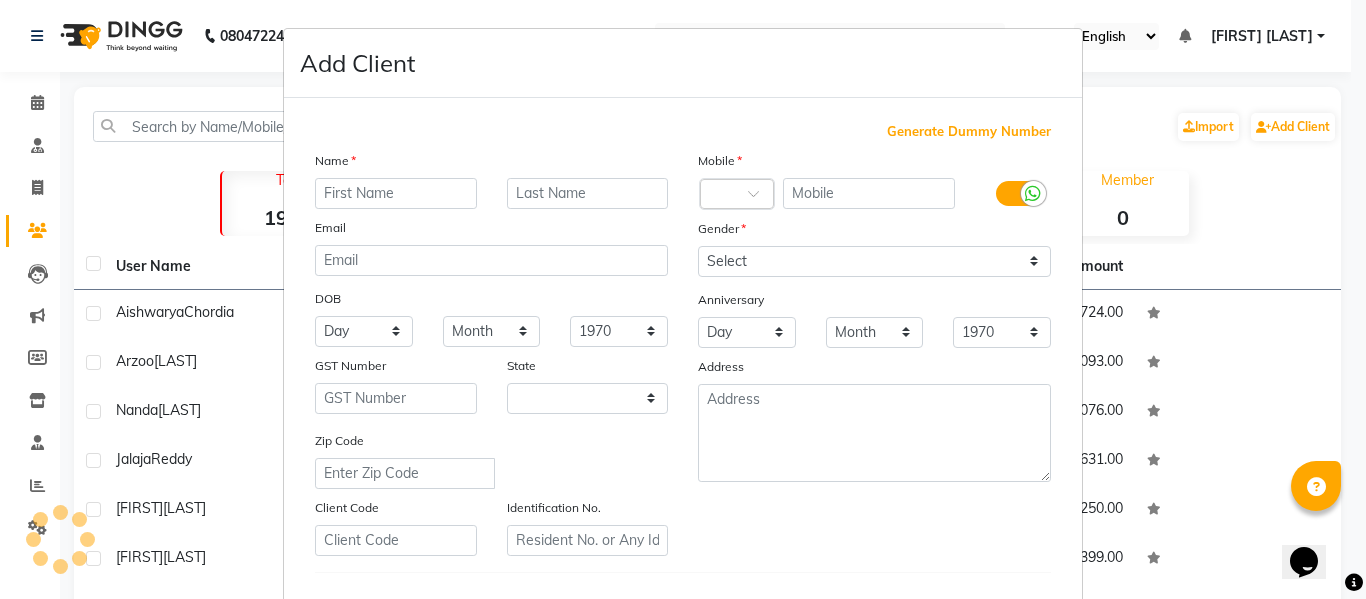 click at bounding box center [396, 193] 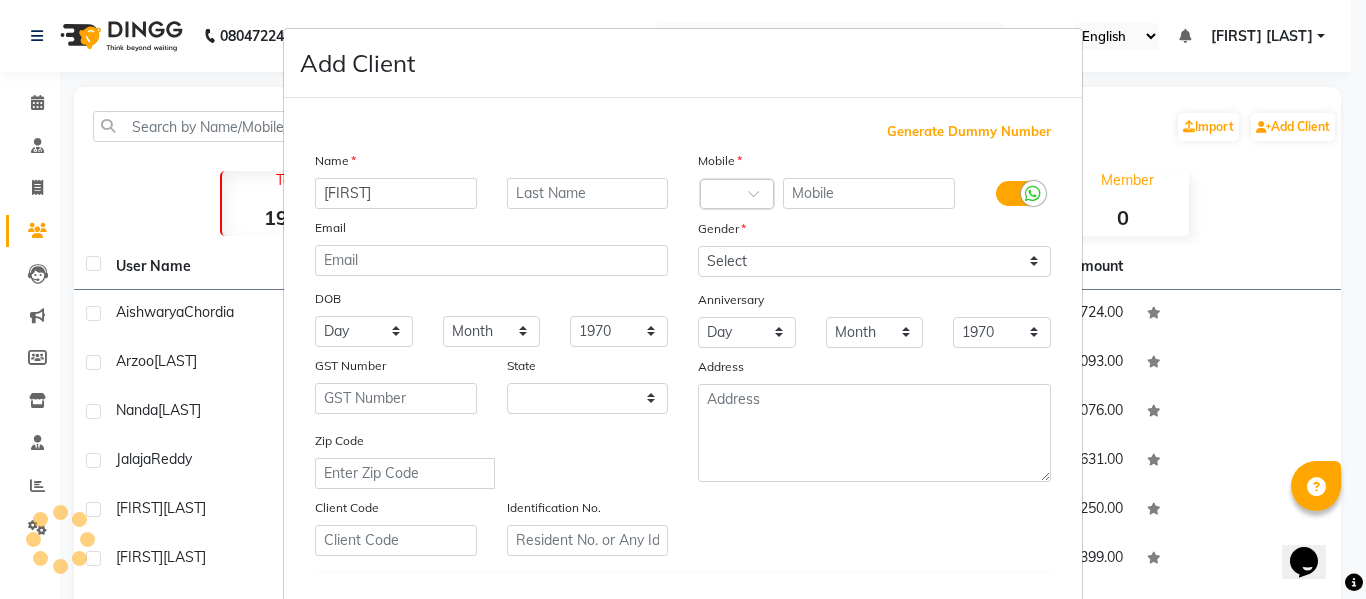 type on "Anou" 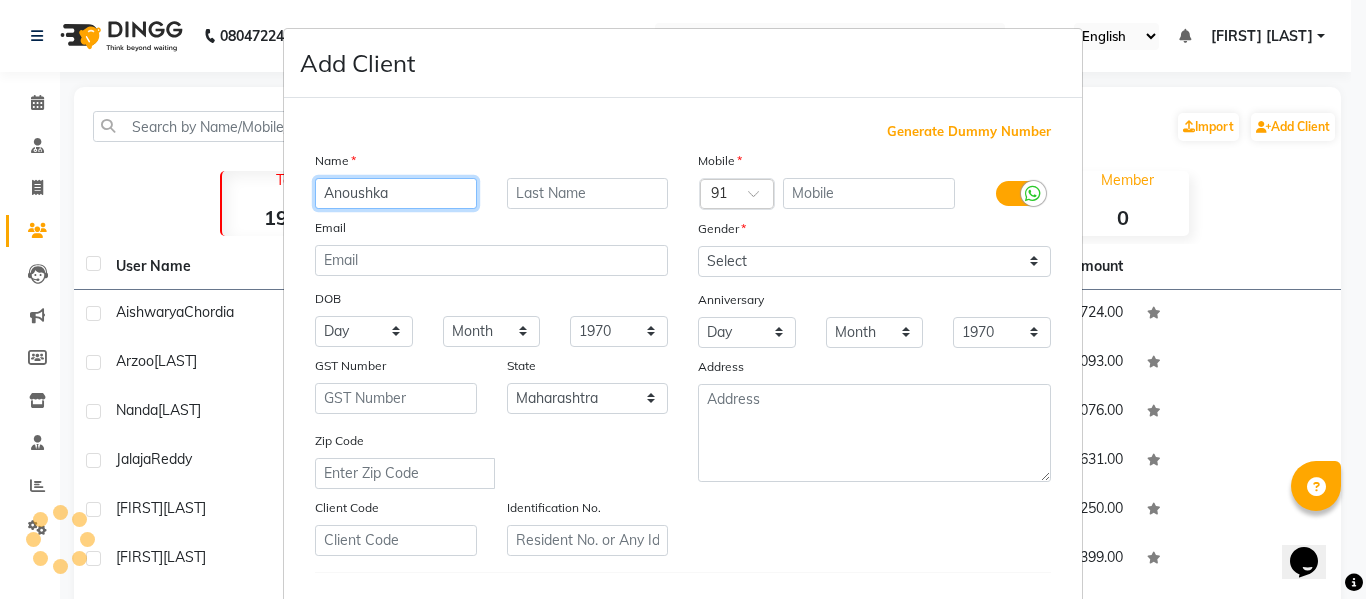 type on "Anoushka" 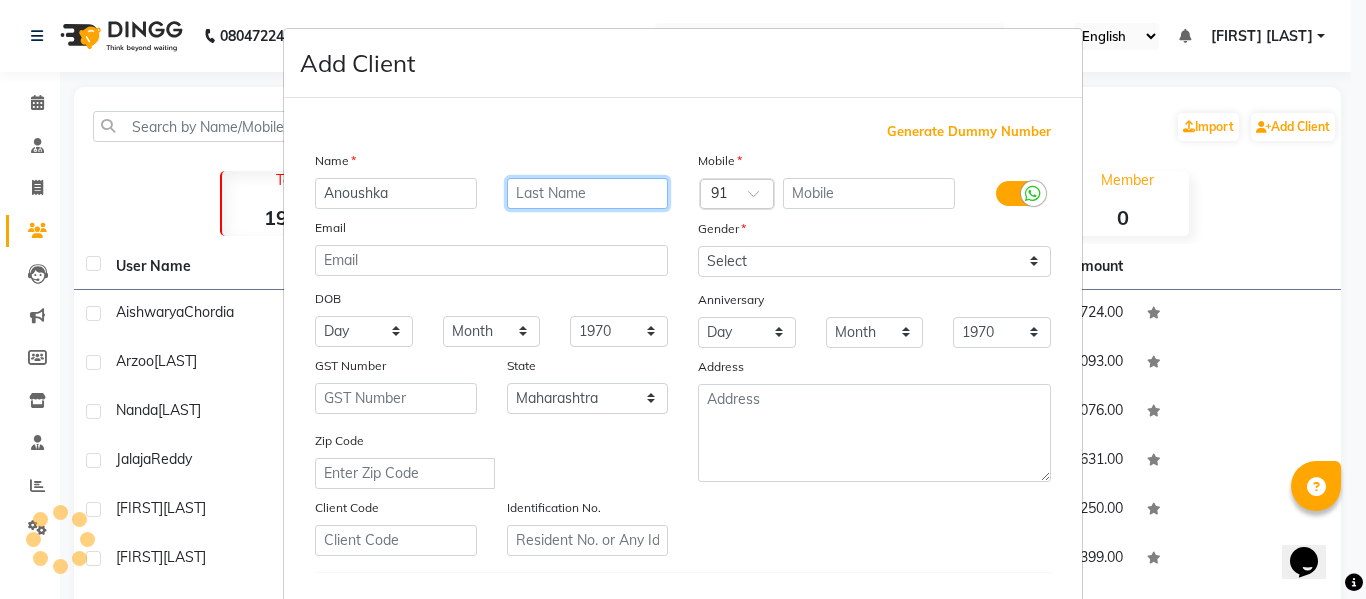 click at bounding box center [588, 193] 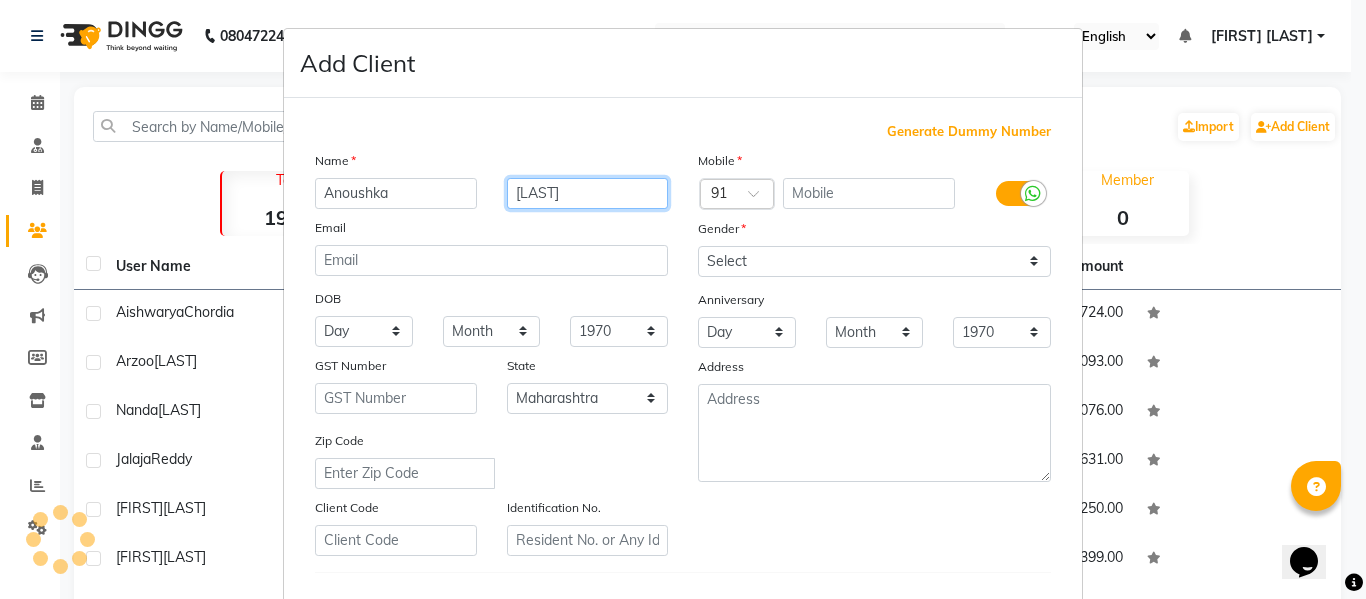 type on "Luthra" 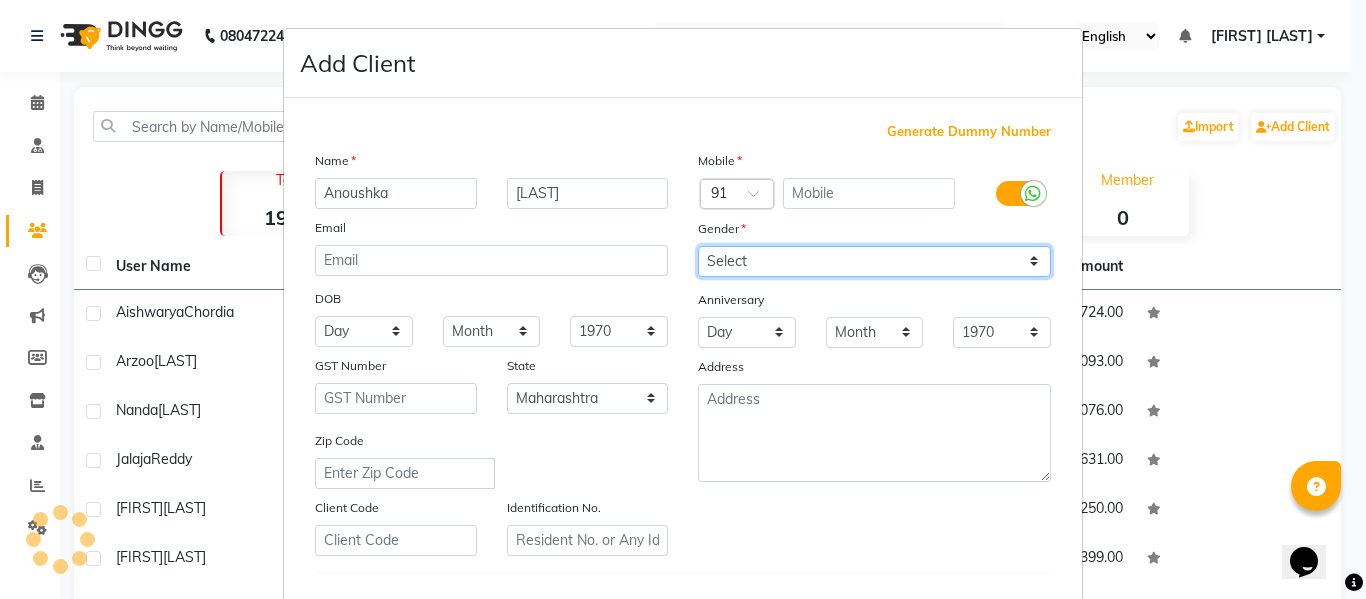 click on "Select Male Female Other Prefer Not To Say" at bounding box center [874, 261] 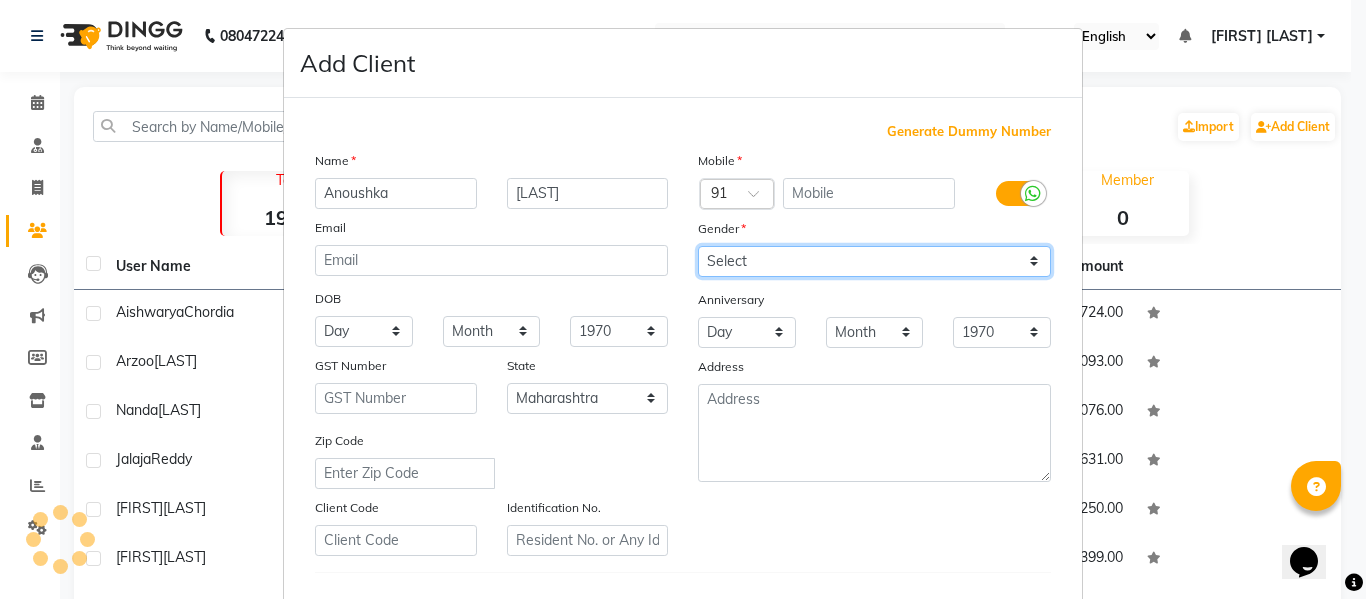 select on "female" 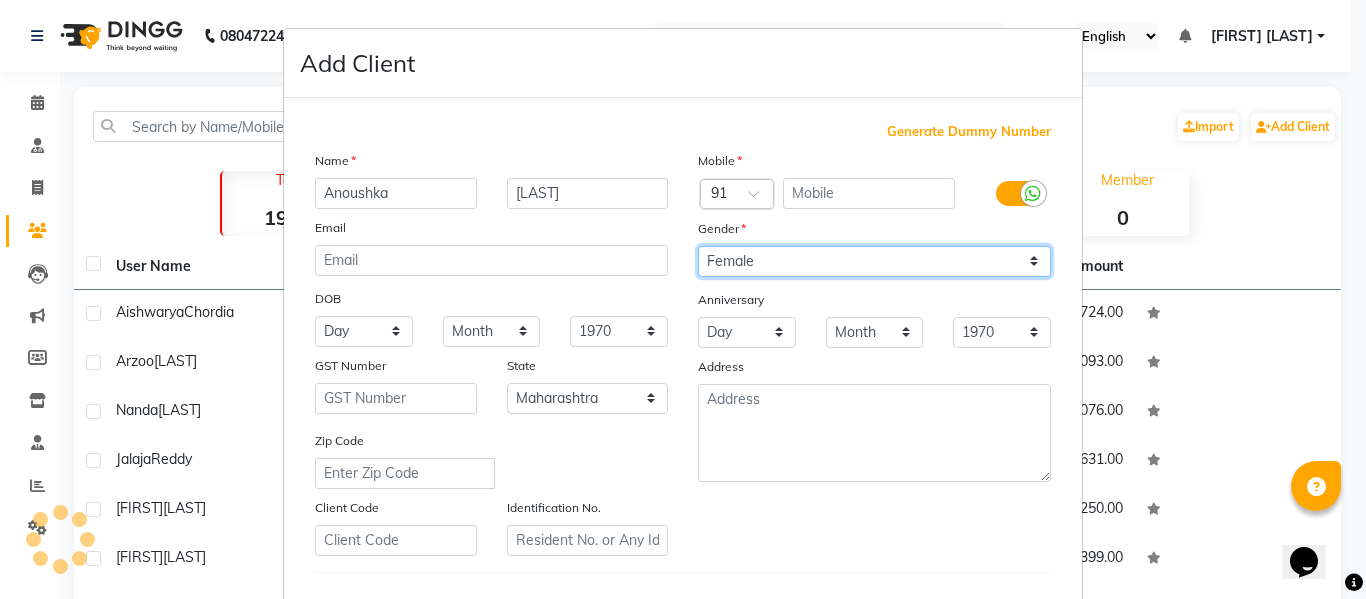click on "Select Male Female Other Prefer Not To Say" at bounding box center [874, 261] 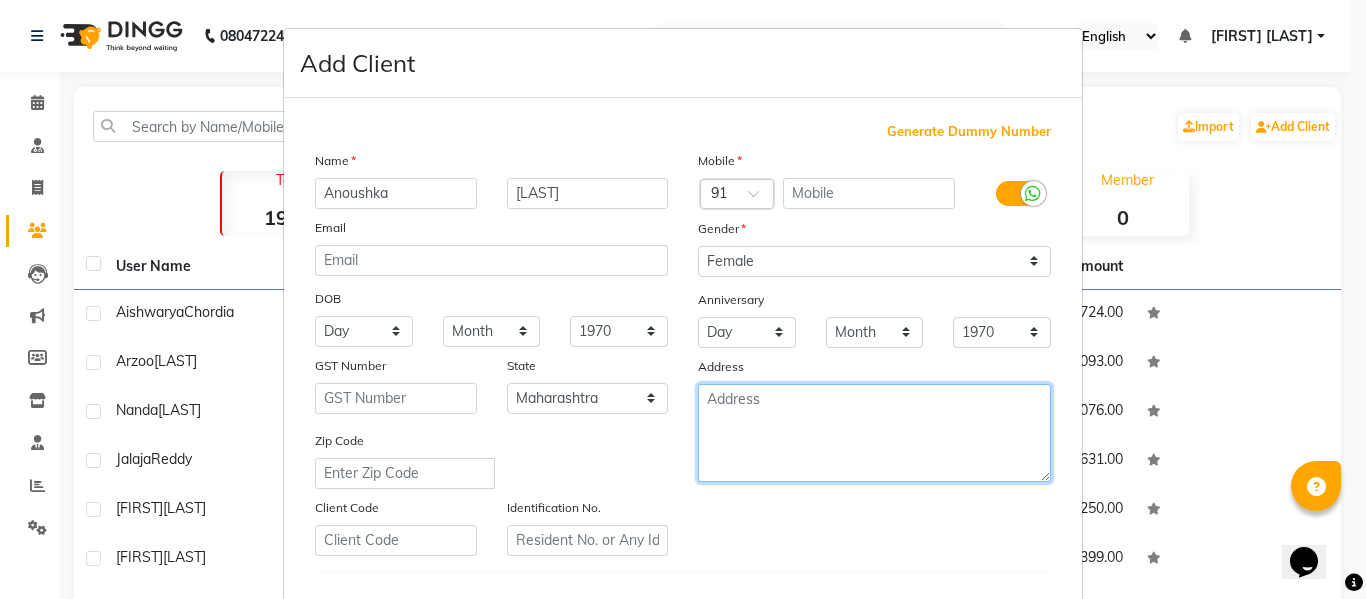 click at bounding box center (874, 433) 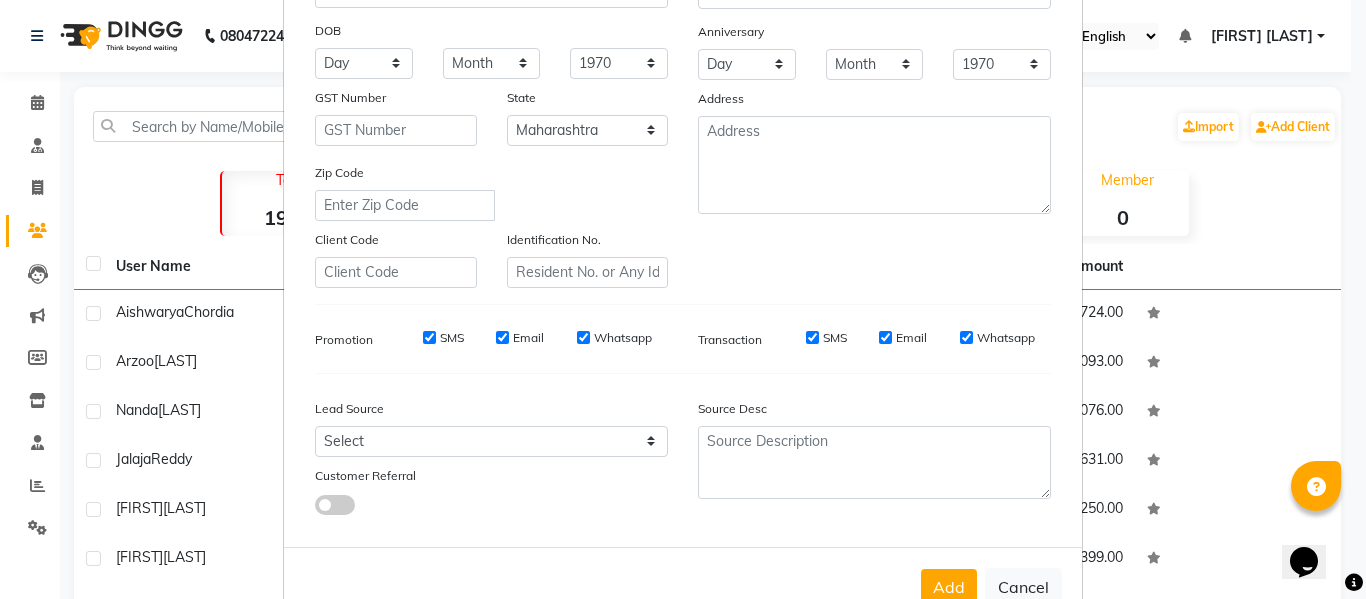 scroll, scrollTop: 324, scrollLeft: 0, axis: vertical 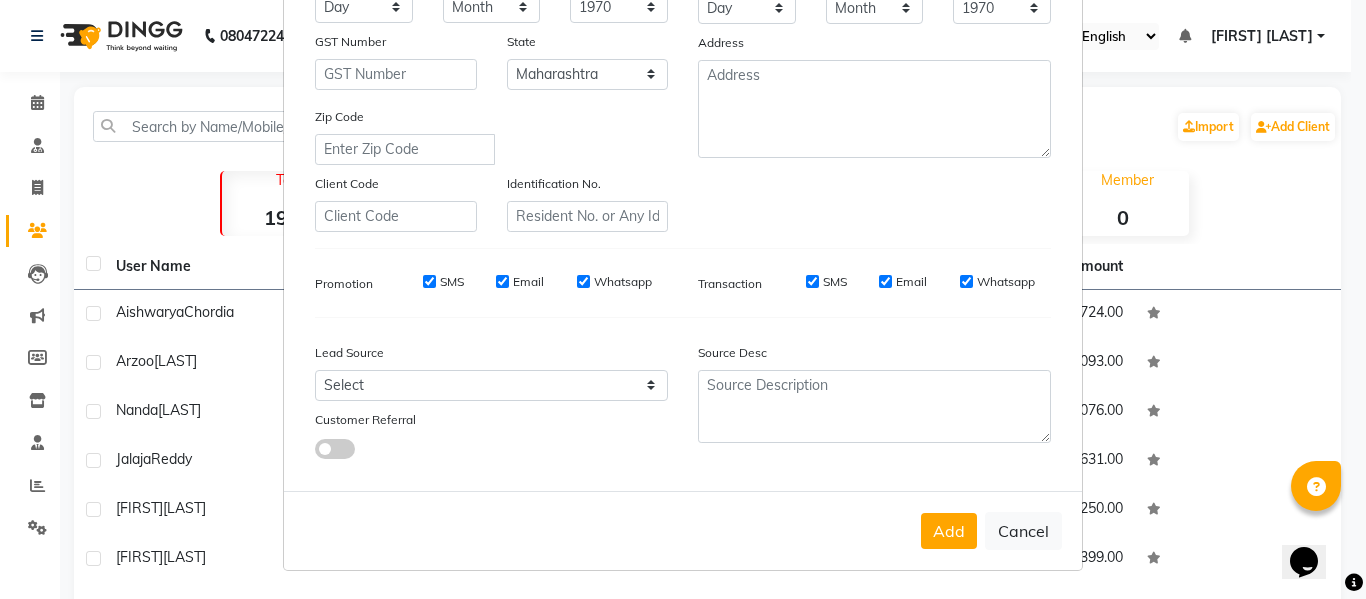 drag, startPoint x: 418, startPoint y: 283, endPoint x: 488, endPoint y: 285, distance: 70.028564 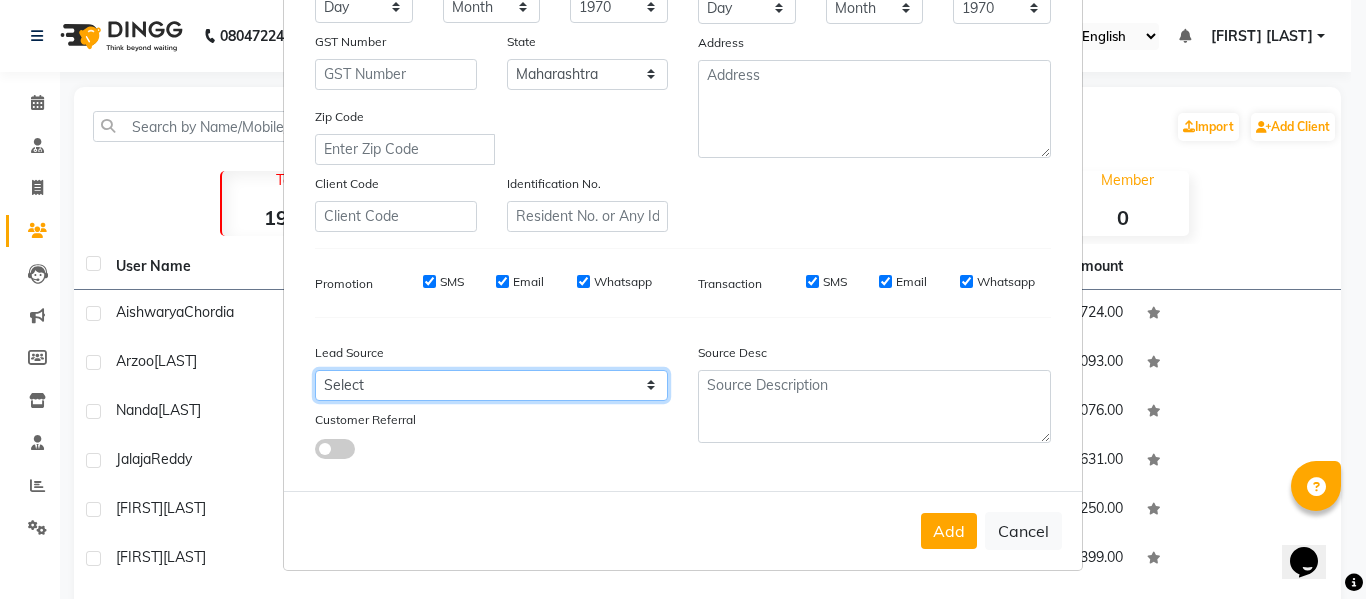 click on "Select Walk-in Referral Internet Friend Word of Mouth Advertisement Facebook JustDial Google Other Signage Newspaper Ad CRM Chat Bot IVR Call WhatsApp Website Direct Call  Instagram  YouTube" at bounding box center [491, 385] 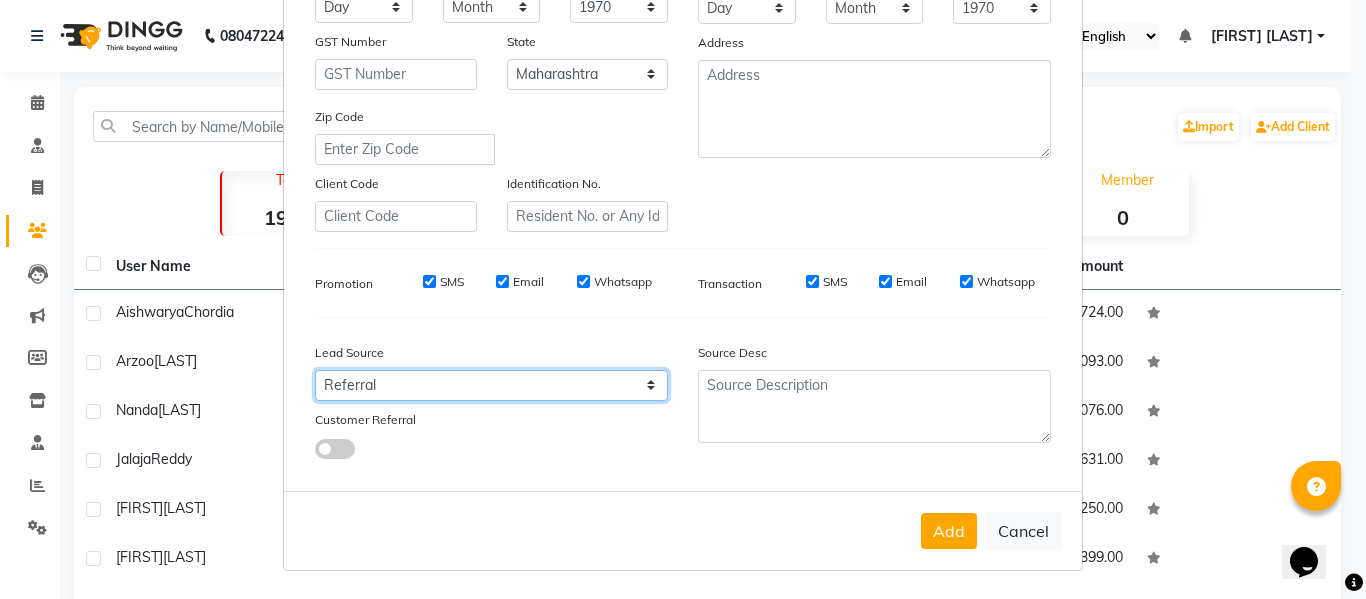 click on "Select Walk-in Referral Internet Friend Word of Mouth Advertisement Facebook JustDial Google Other Signage Newspaper Ad CRM Chat Bot IVR Call WhatsApp Website Direct Call  Instagram  YouTube" at bounding box center [491, 385] 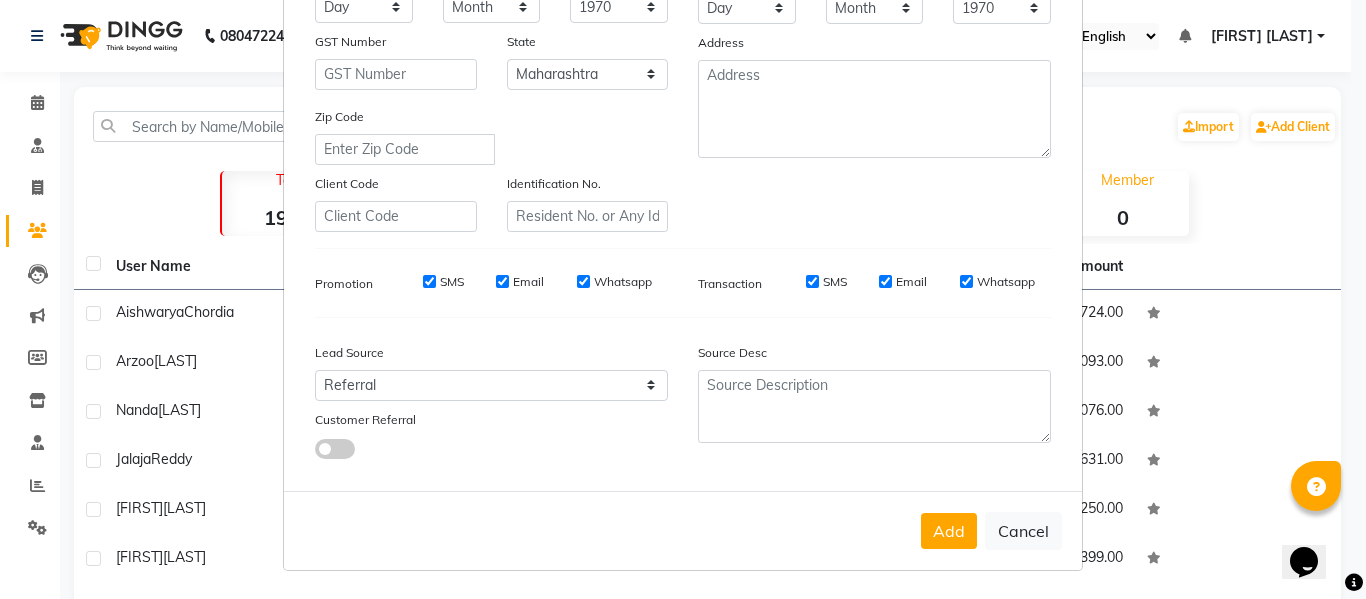 click at bounding box center (335, 449) 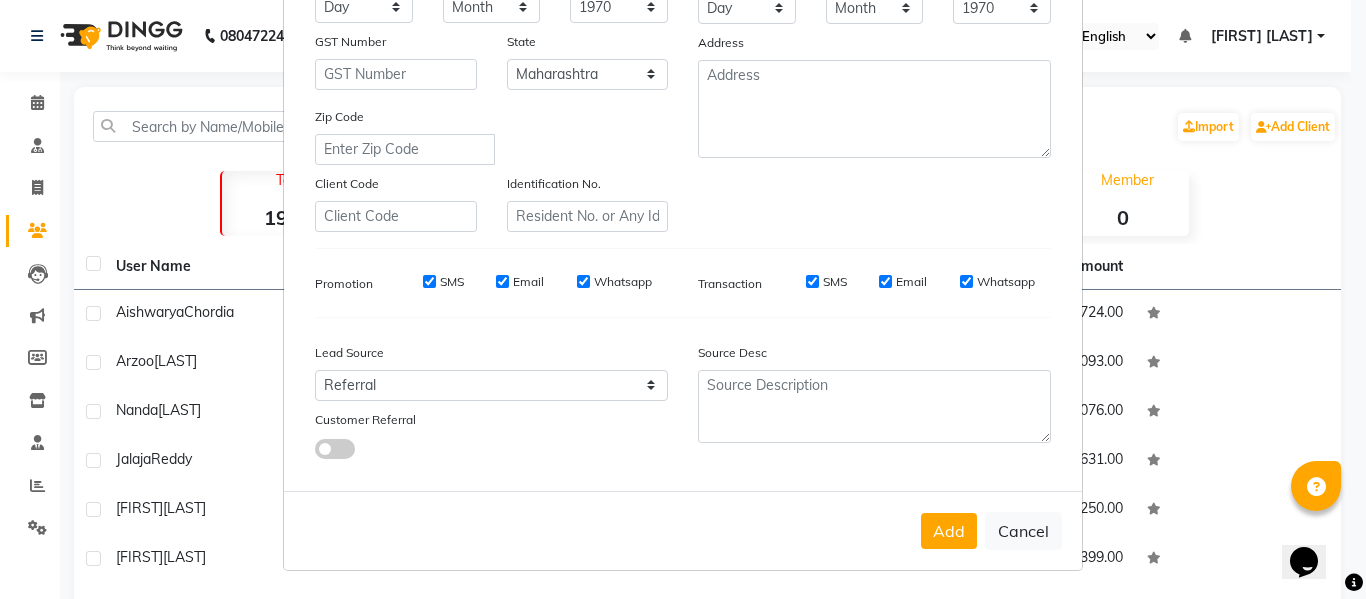 click at bounding box center [315, 452] 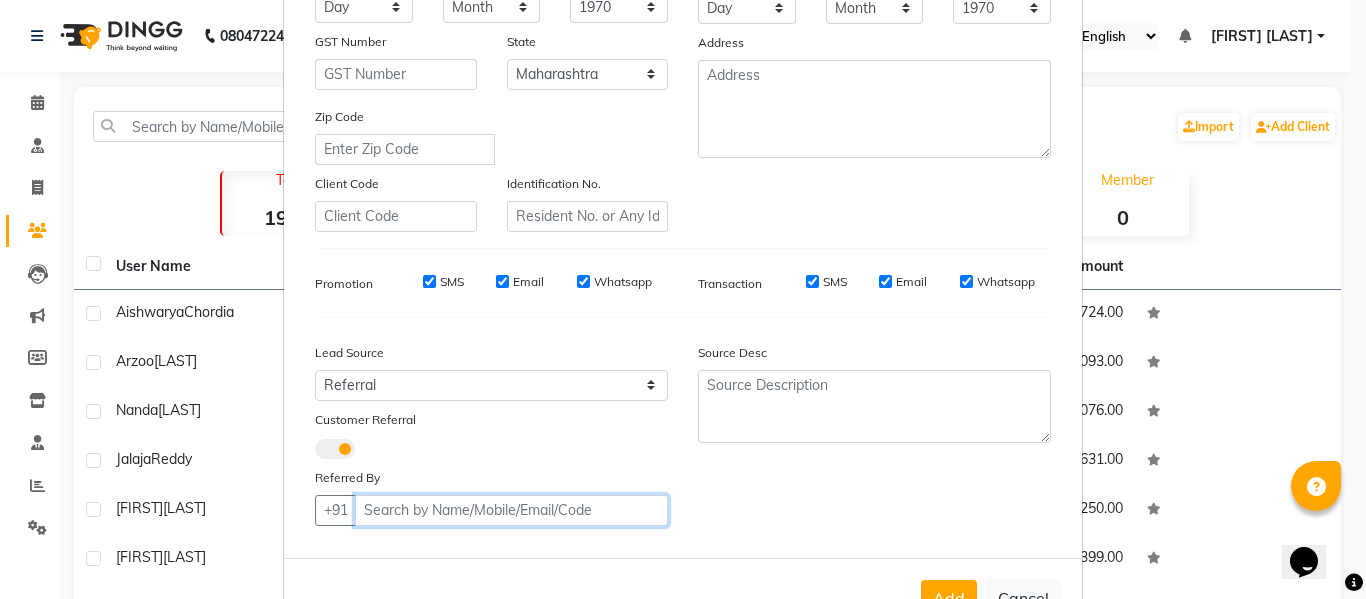 click at bounding box center [511, 510] 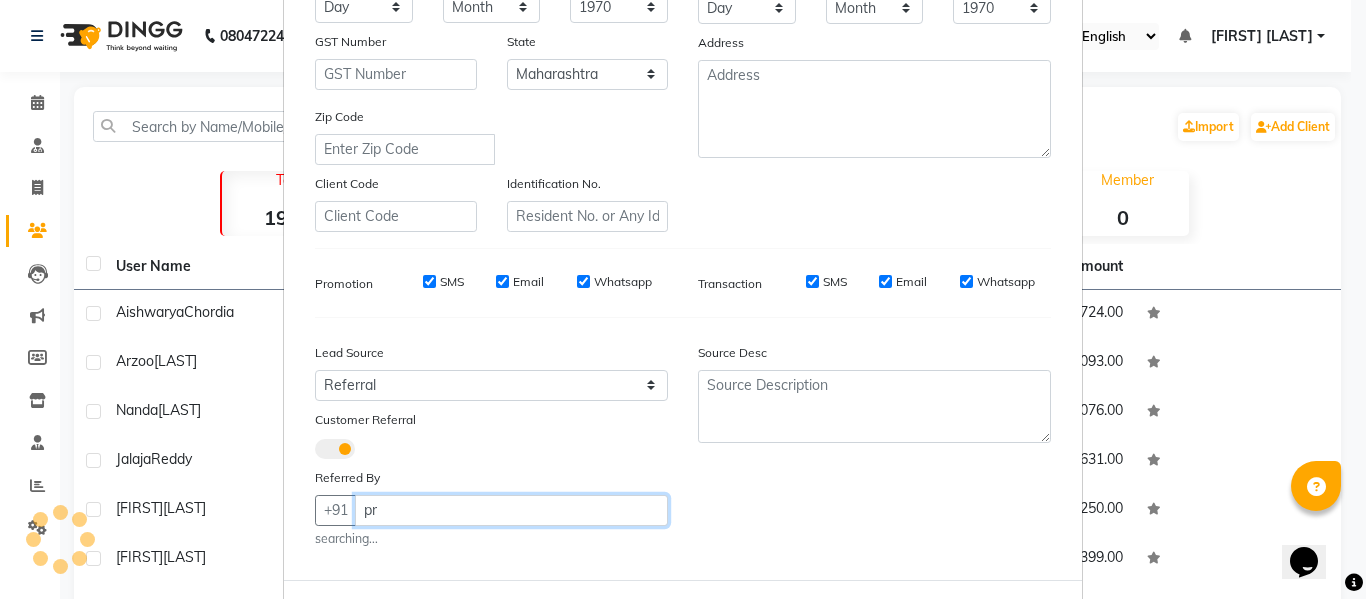 type on "p" 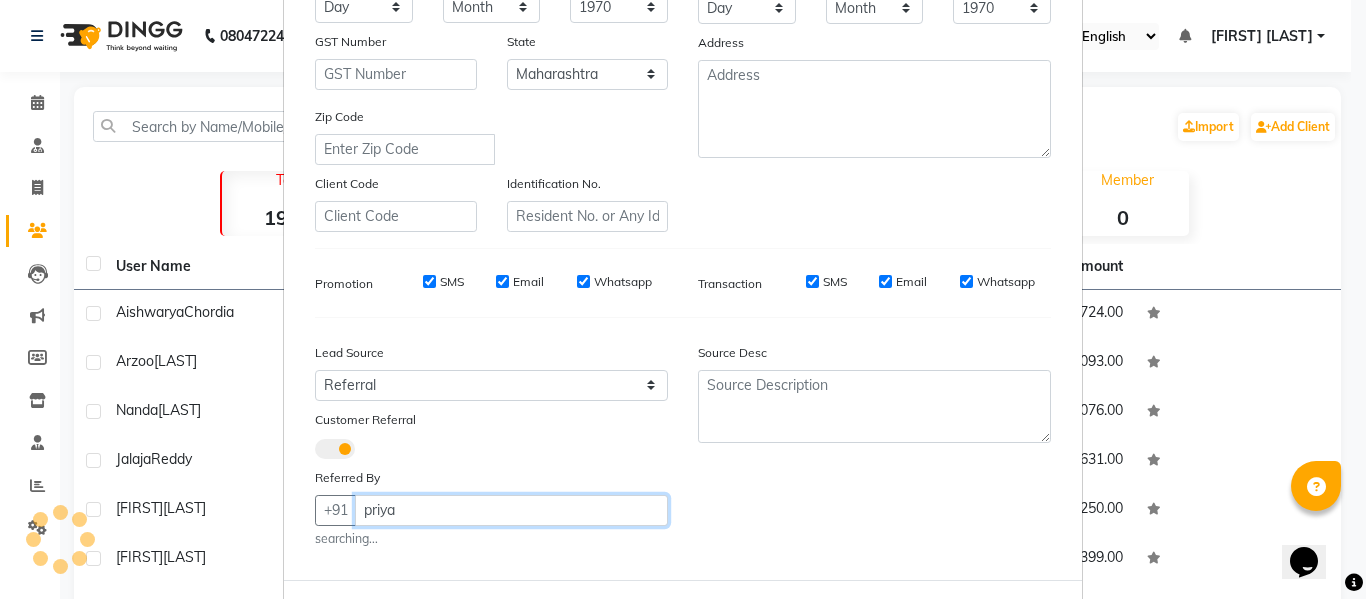 type on "priya" 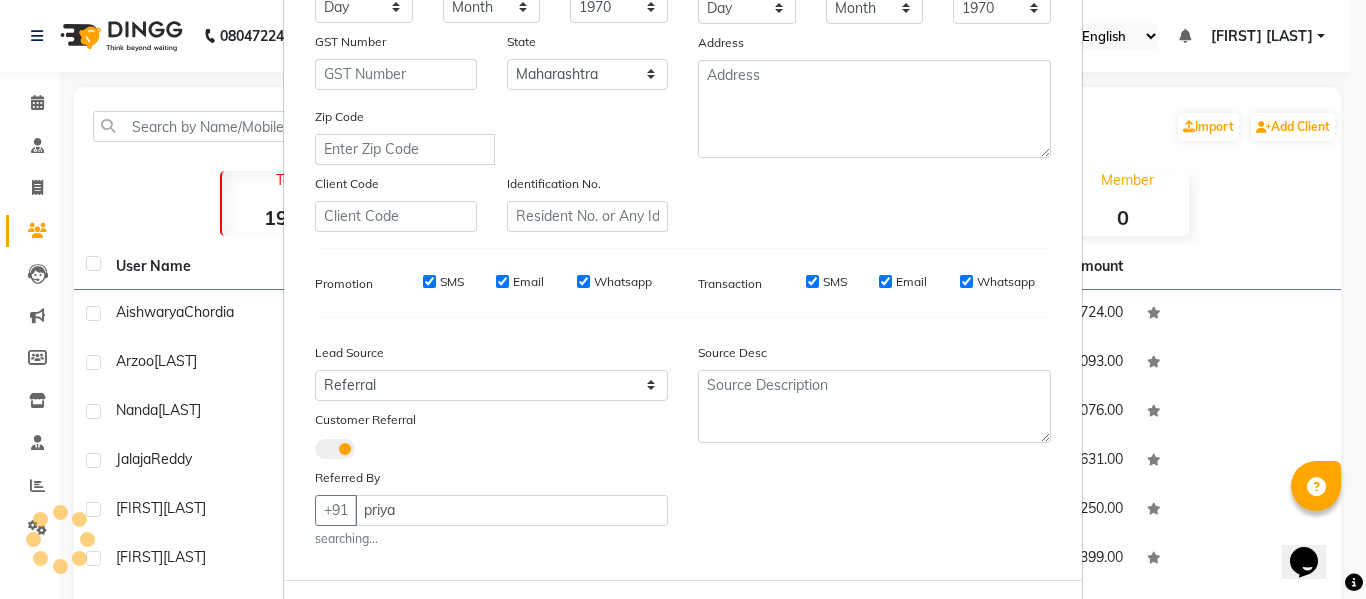 scroll, scrollTop: 413, scrollLeft: 0, axis: vertical 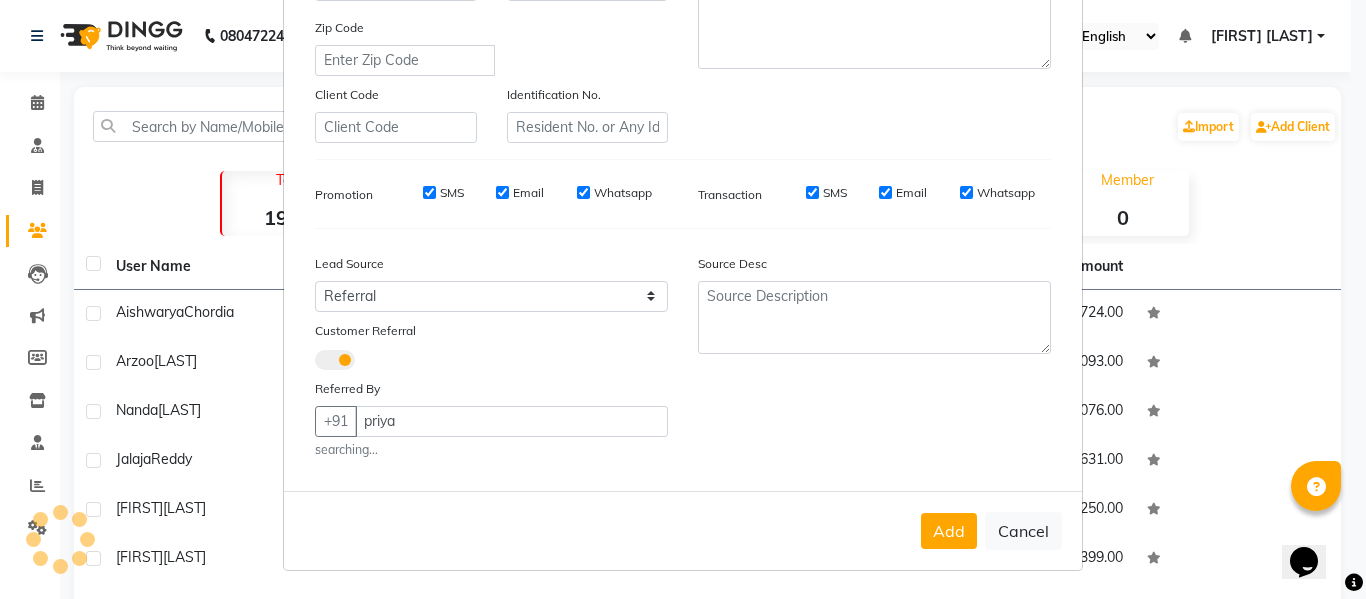 click at bounding box center [335, 360] 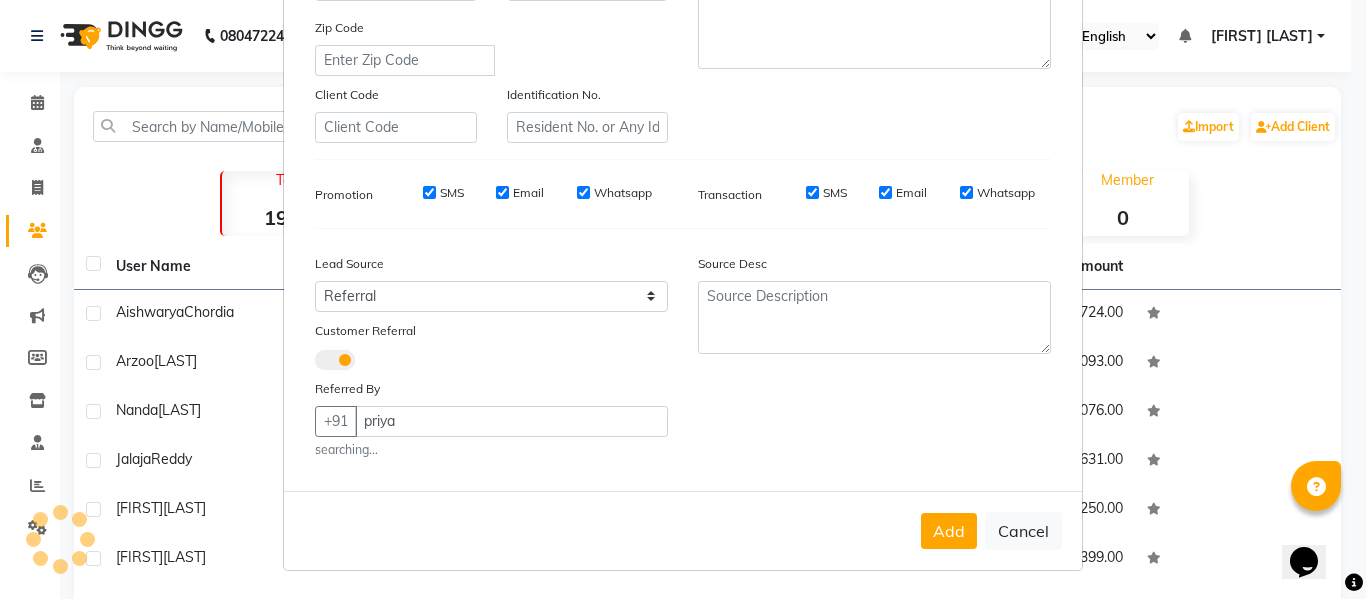 click at bounding box center [315, 363] 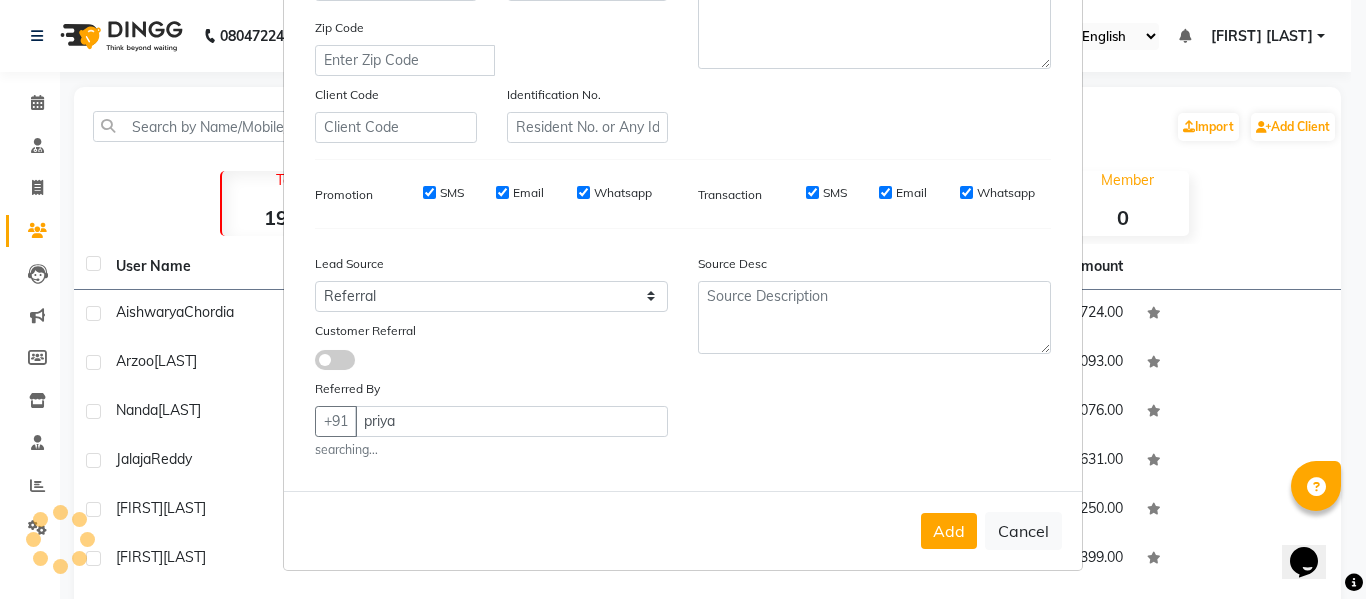 select on "null" 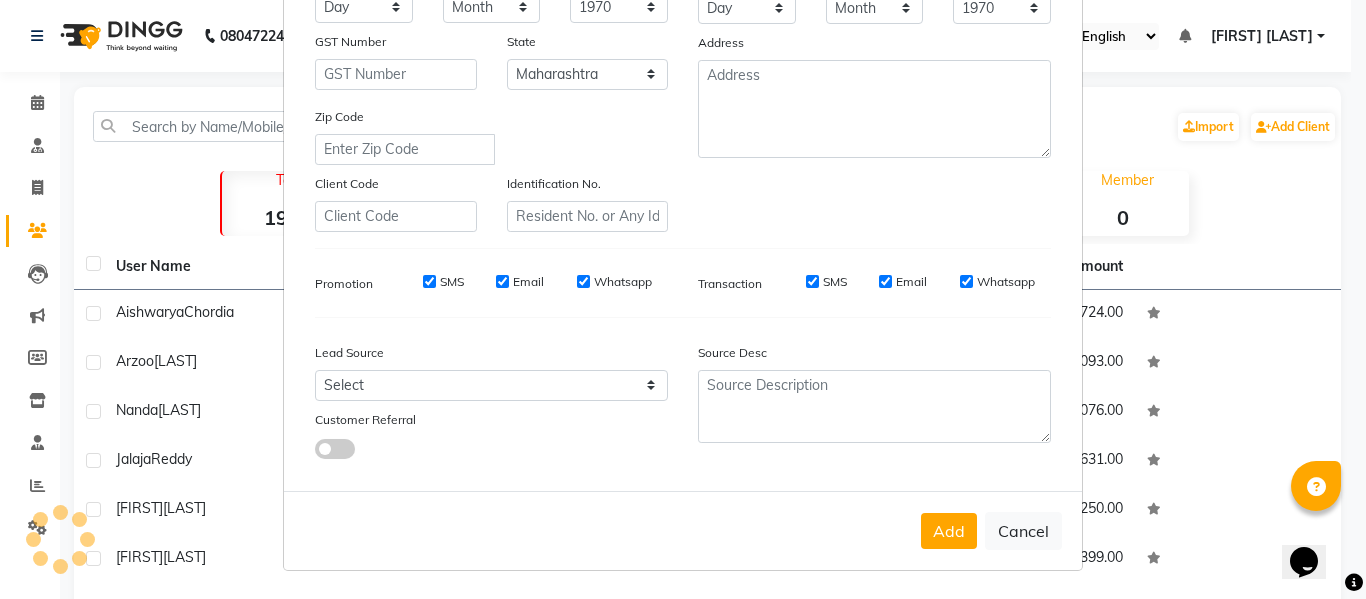 scroll, scrollTop: 324, scrollLeft: 0, axis: vertical 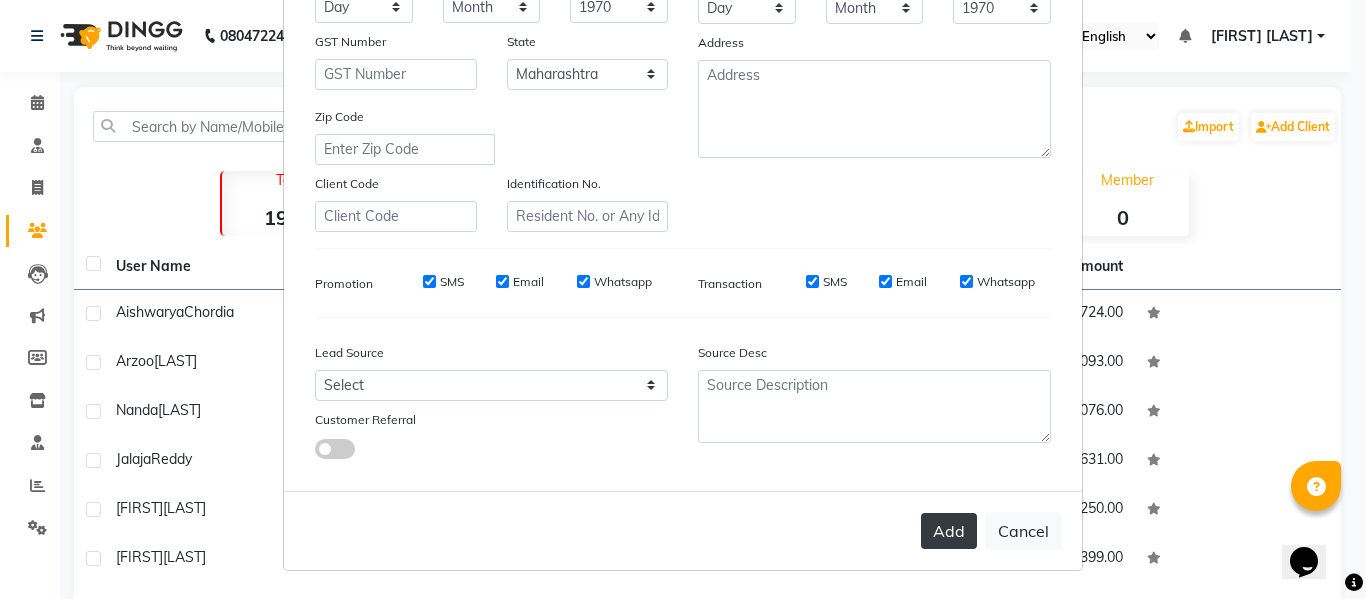 click on "Add" at bounding box center (949, 531) 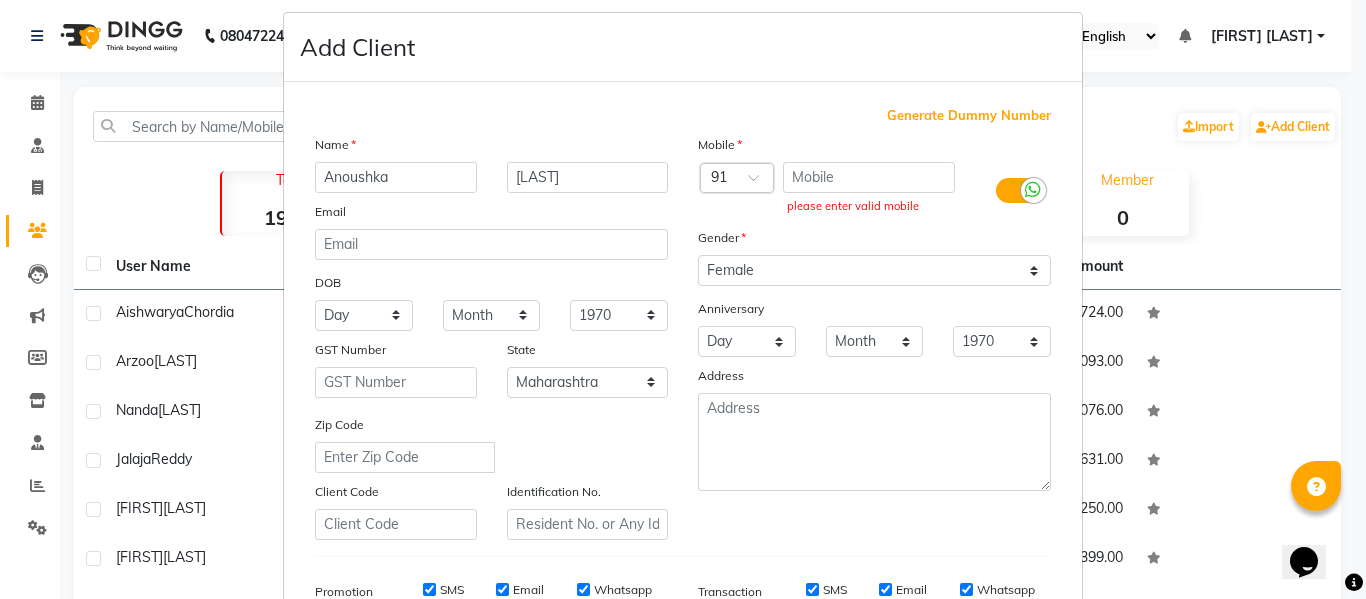 scroll, scrollTop: 7, scrollLeft: 0, axis: vertical 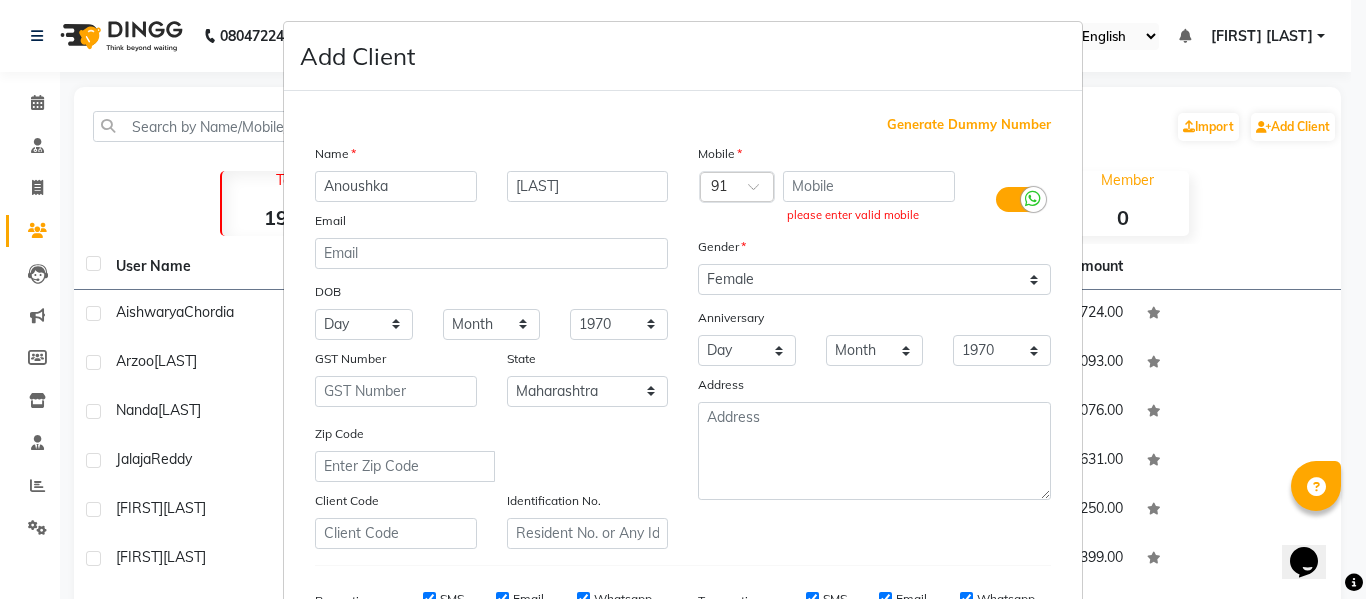 click on "Generate Dummy Number" at bounding box center [969, 125] 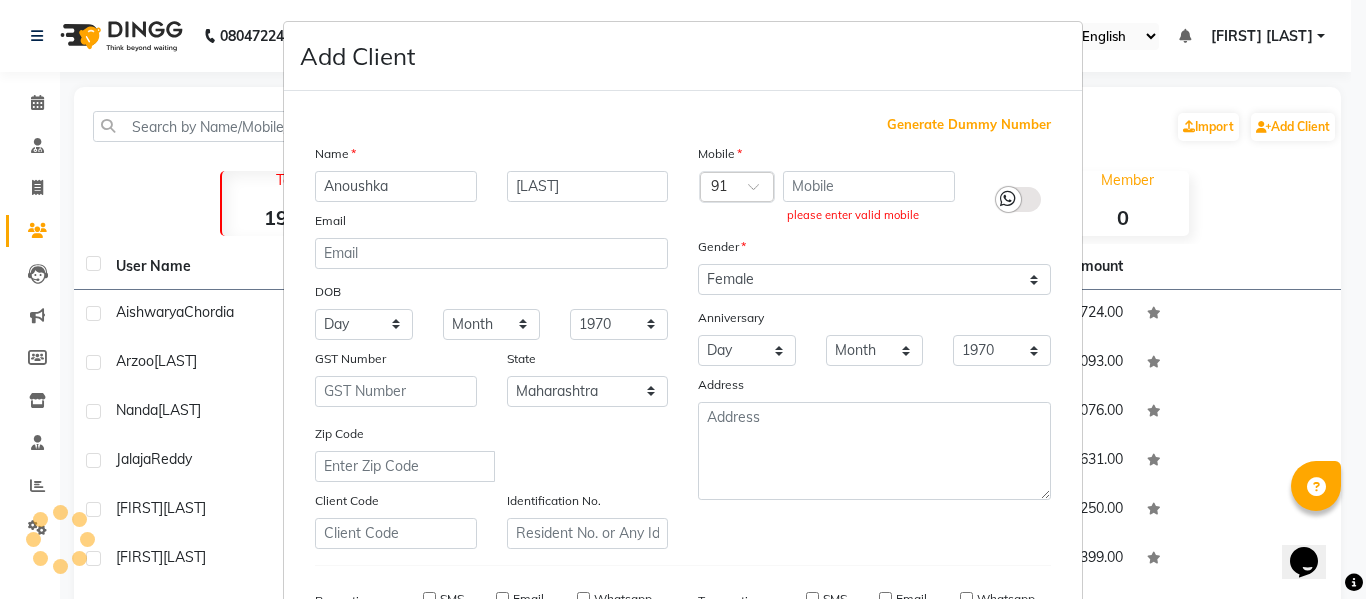 type on "1112000000012" 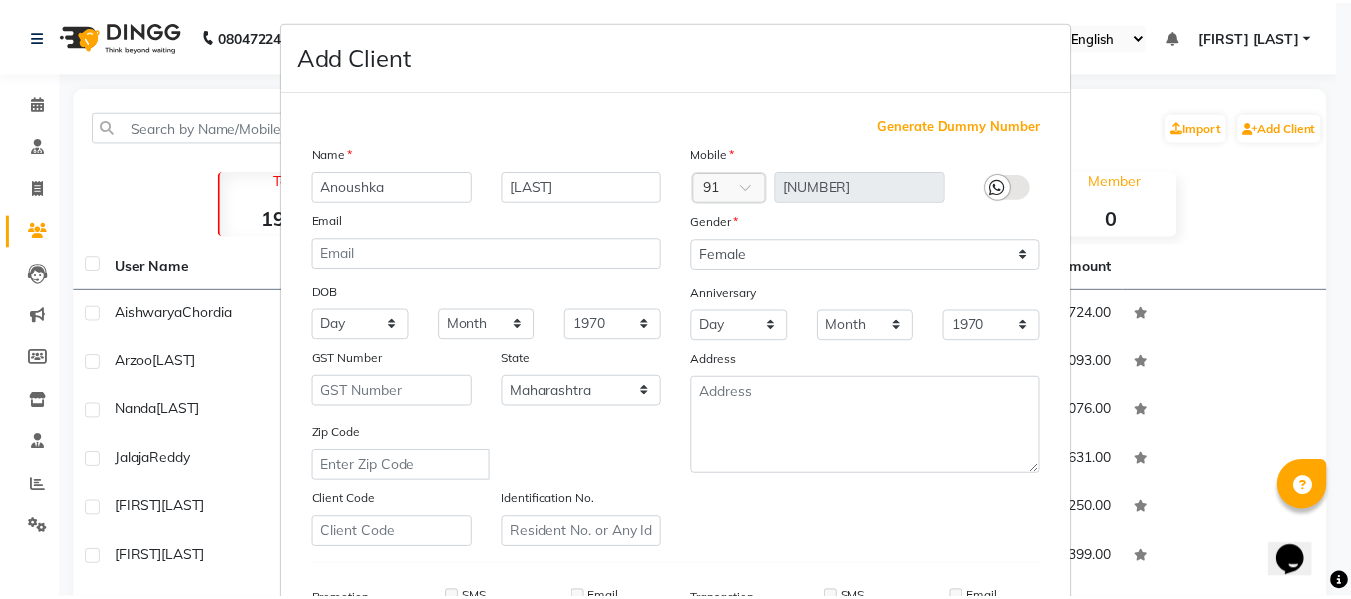 scroll, scrollTop: 324, scrollLeft: 0, axis: vertical 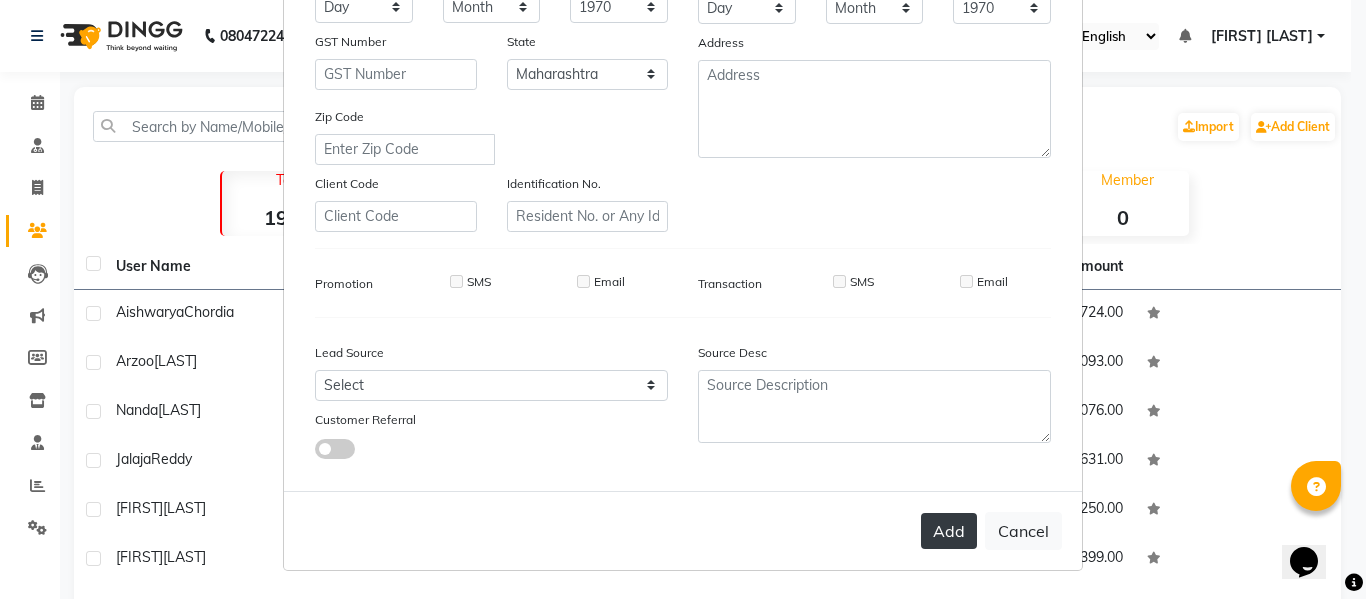 click on "Add" at bounding box center [949, 531] 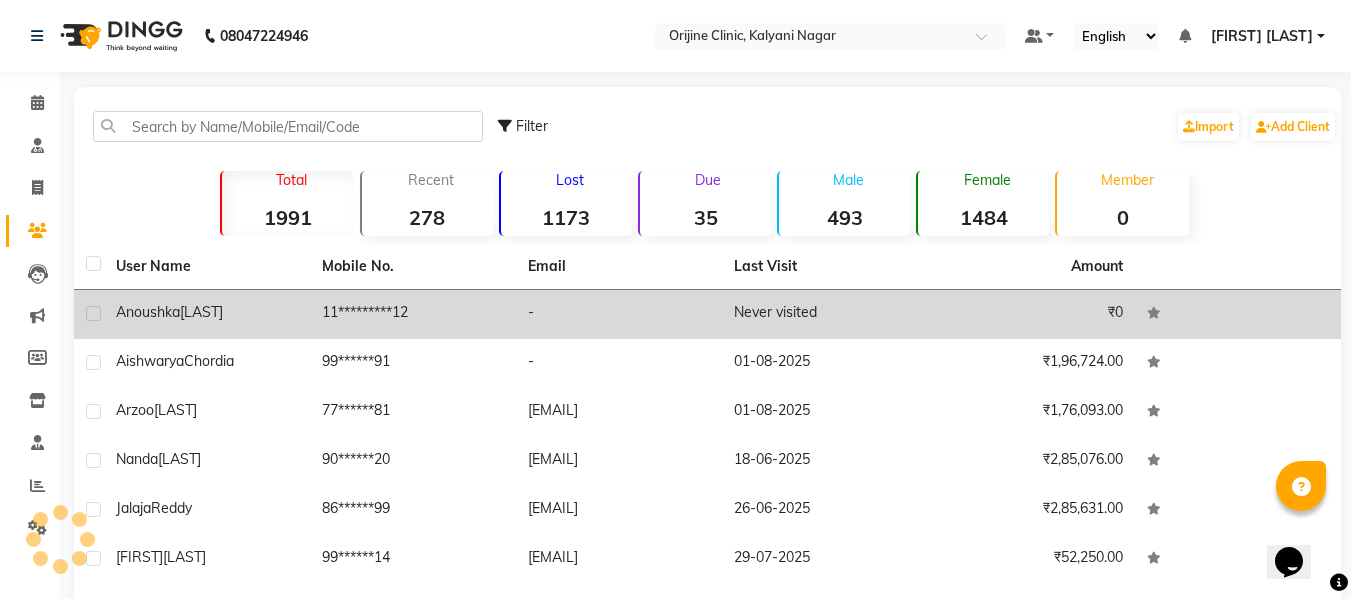 click on "Anoushka  Luthra" 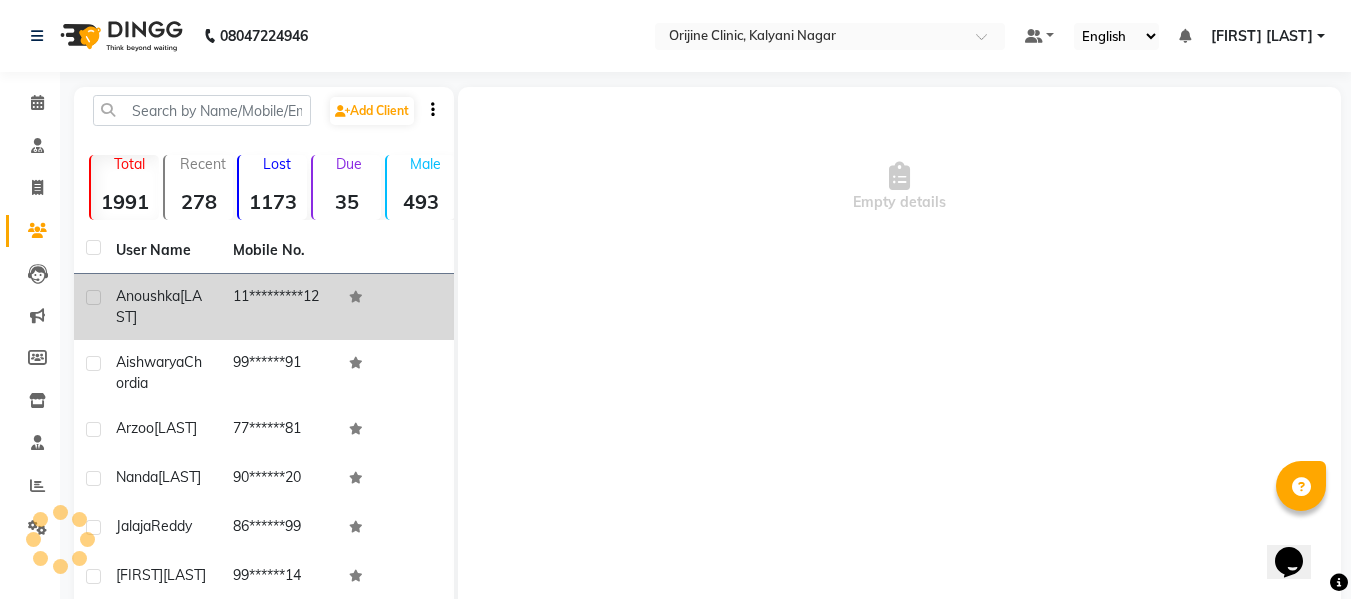 click on "Luthra" 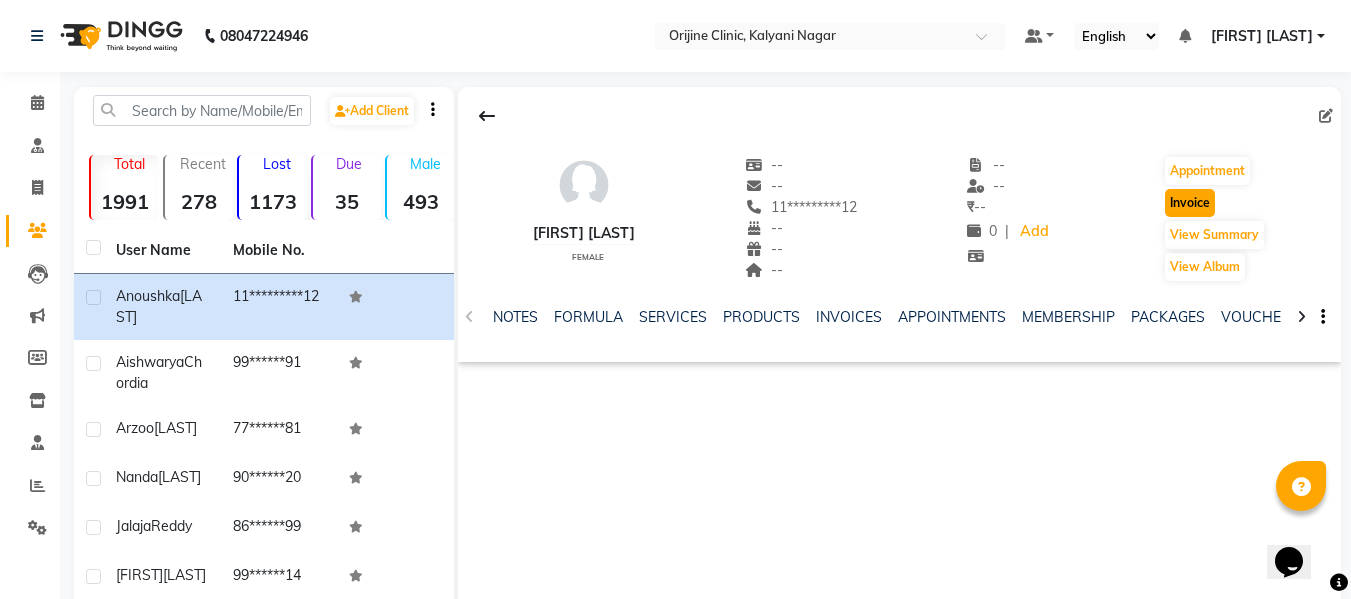 click on "Invoice" 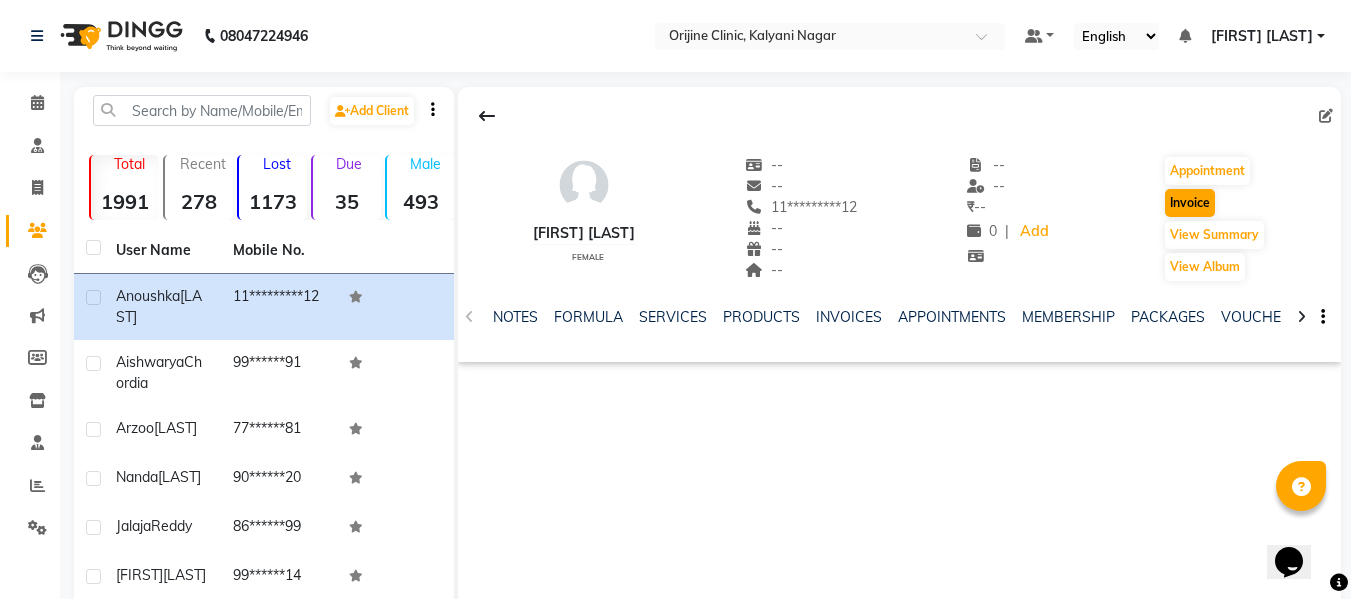select on "service" 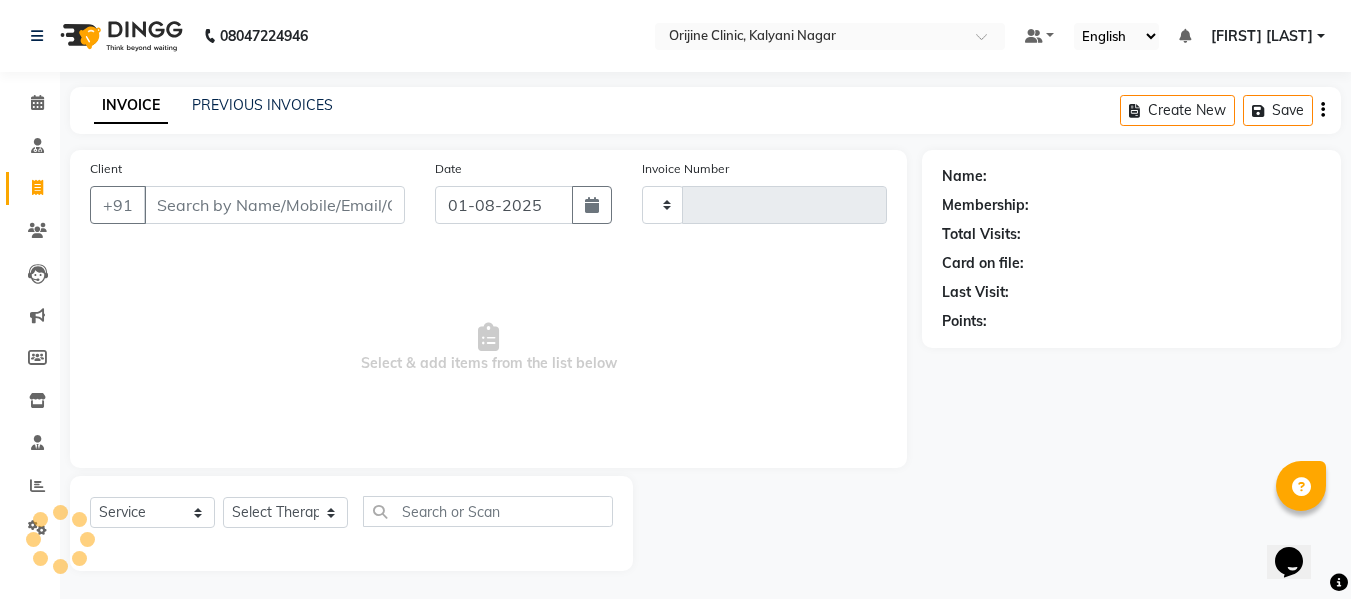 scroll, scrollTop: 2, scrollLeft: 0, axis: vertical 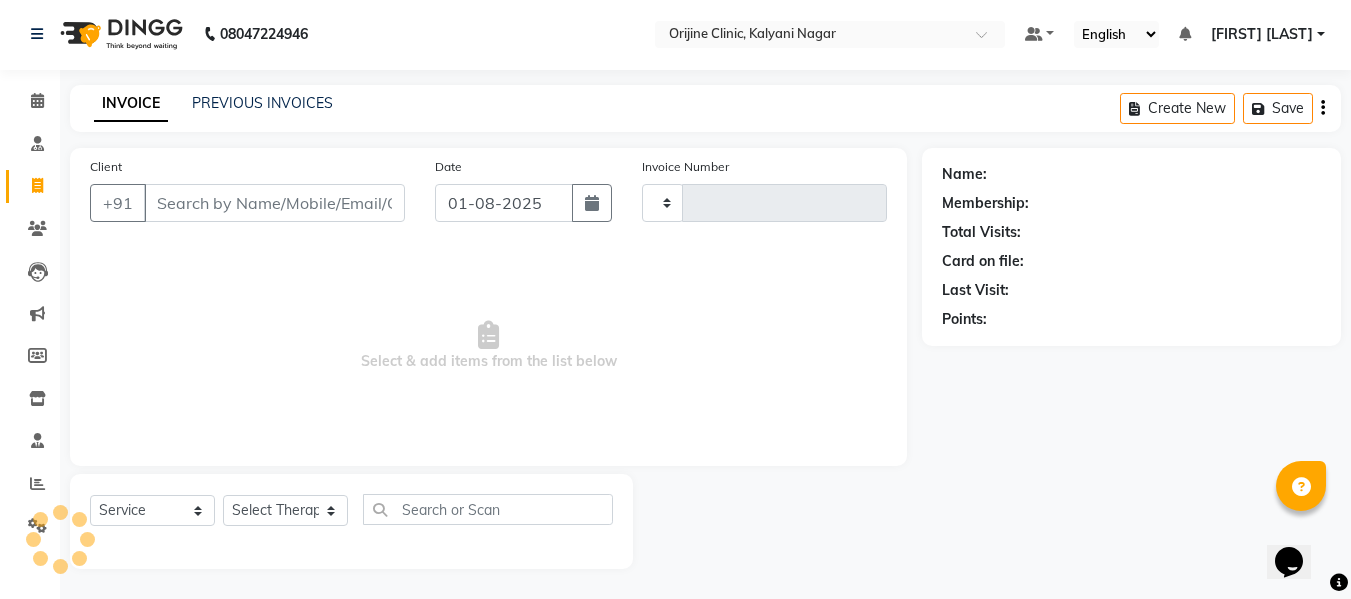 type on "0757" 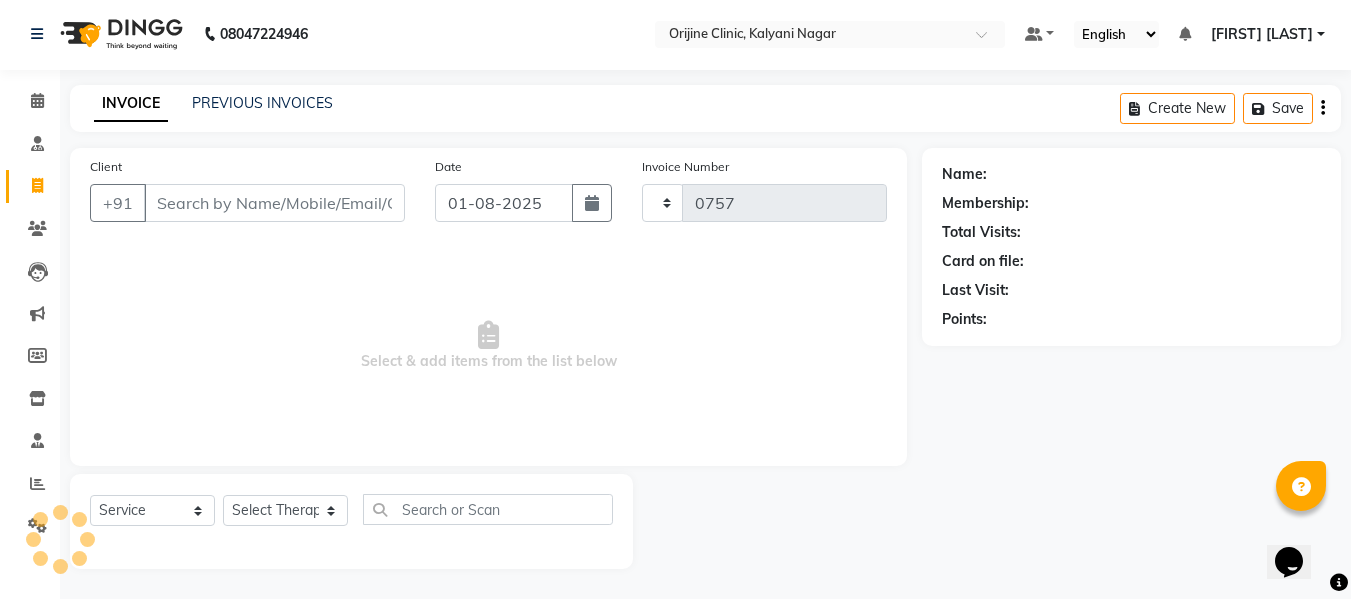 select on "702" 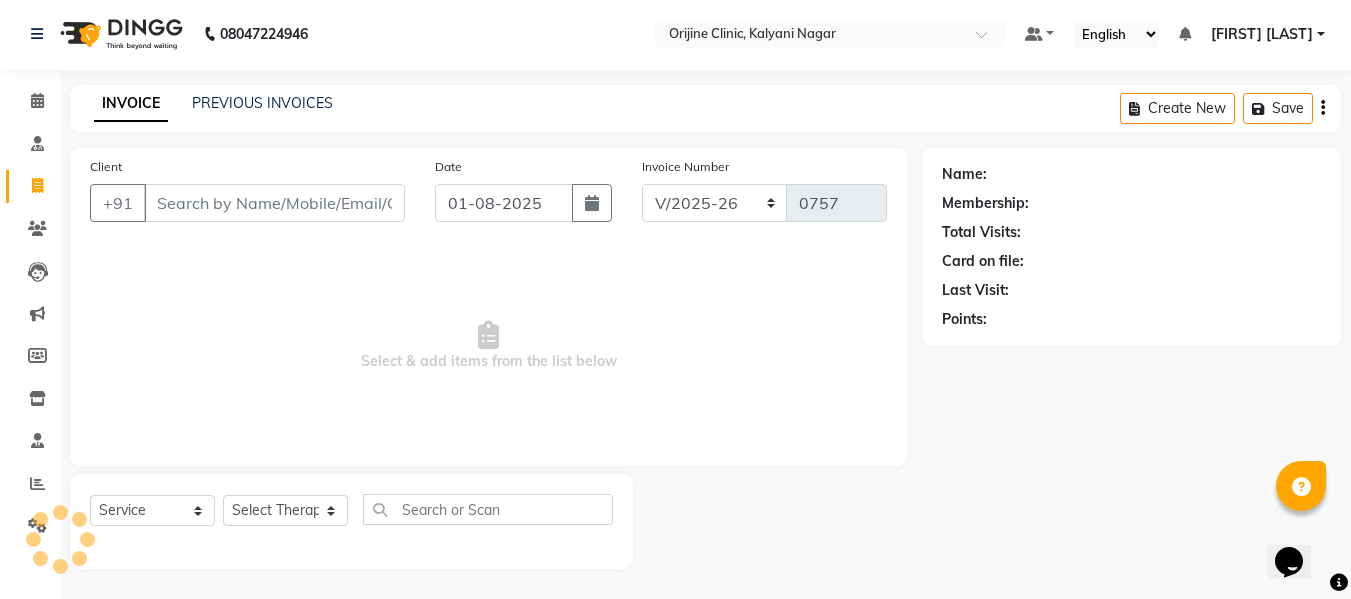 type on "11*********12" 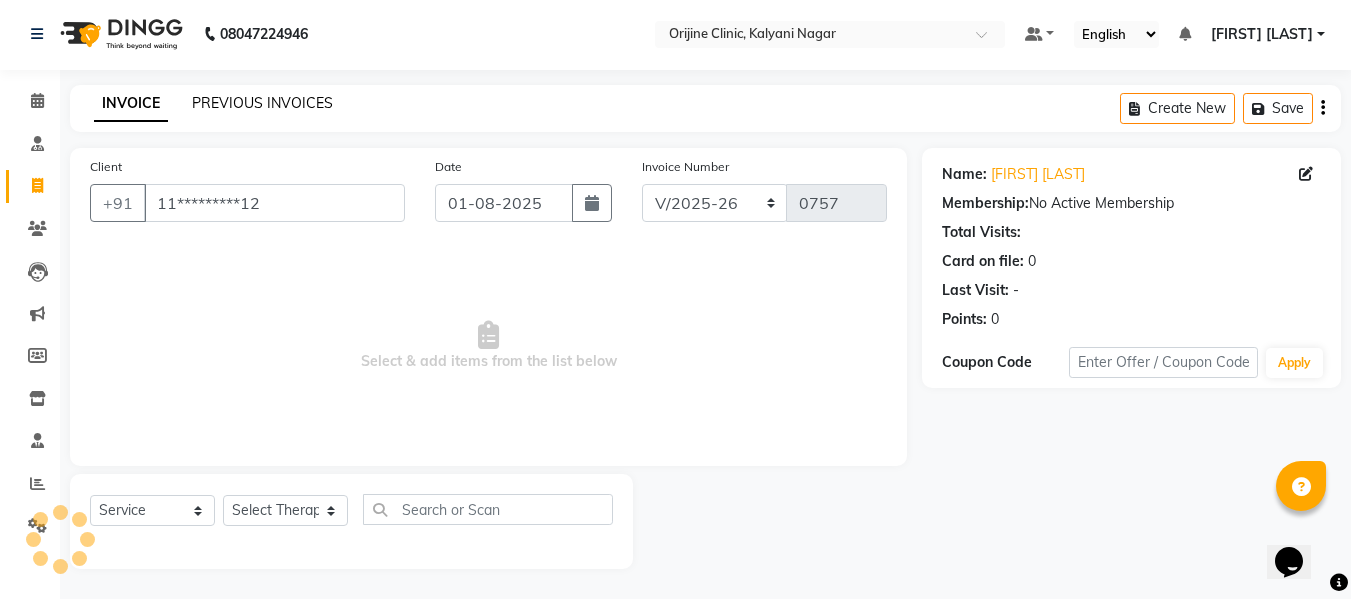 click on "PREVIOUS INVOICES" 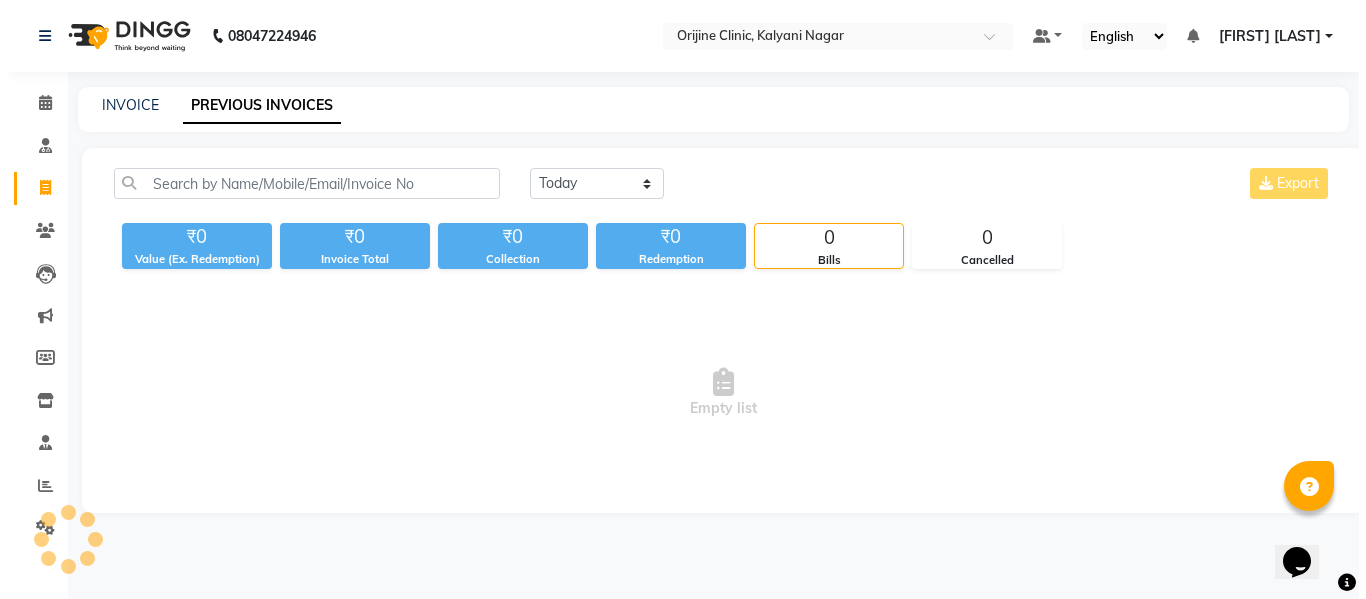 scroll, scrollTop: 0, scrollLeft: 0, axis: both 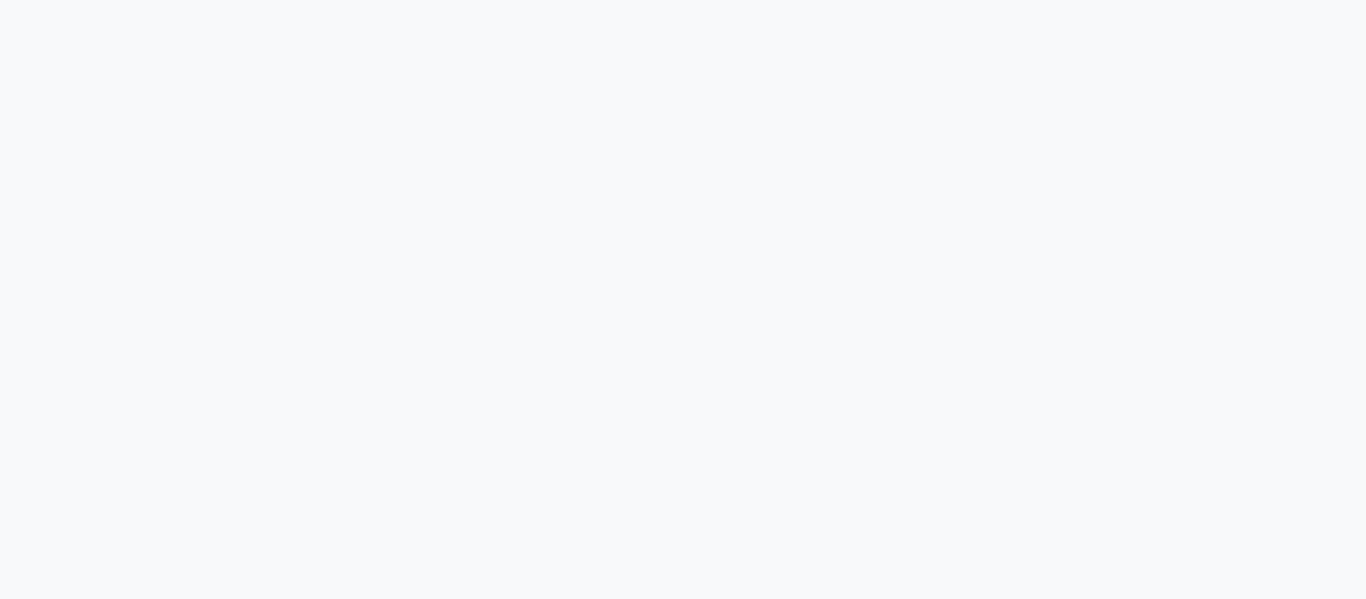 click at bounding box center [683, 299] 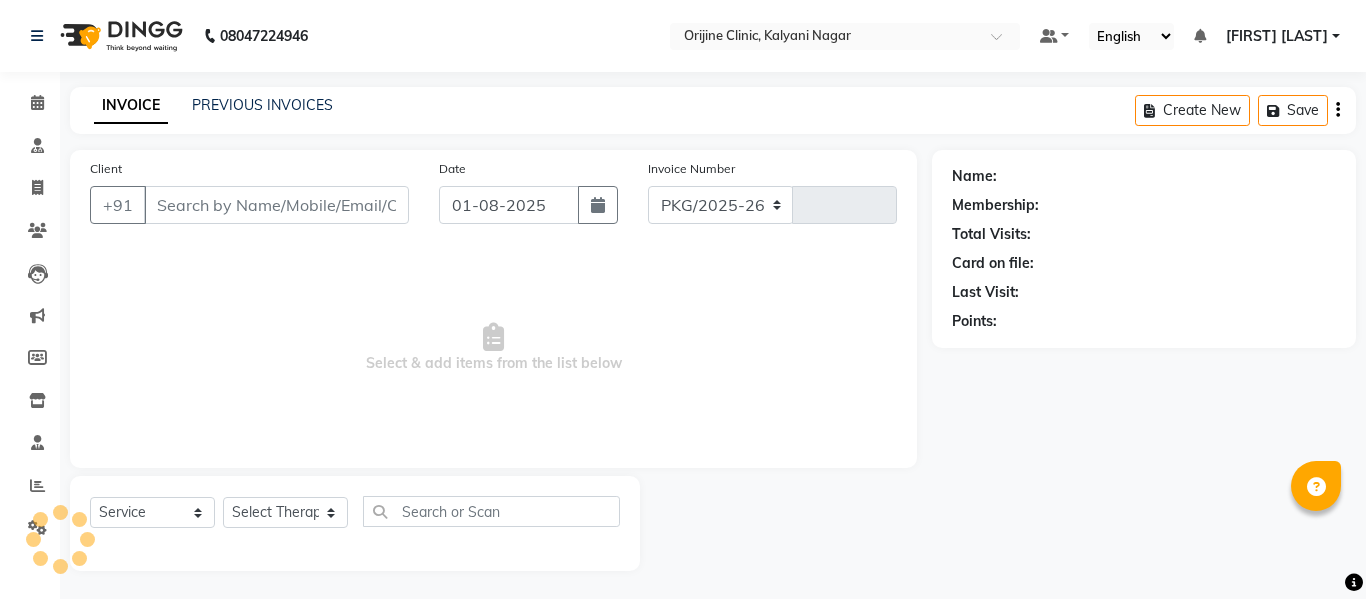 select on "702" 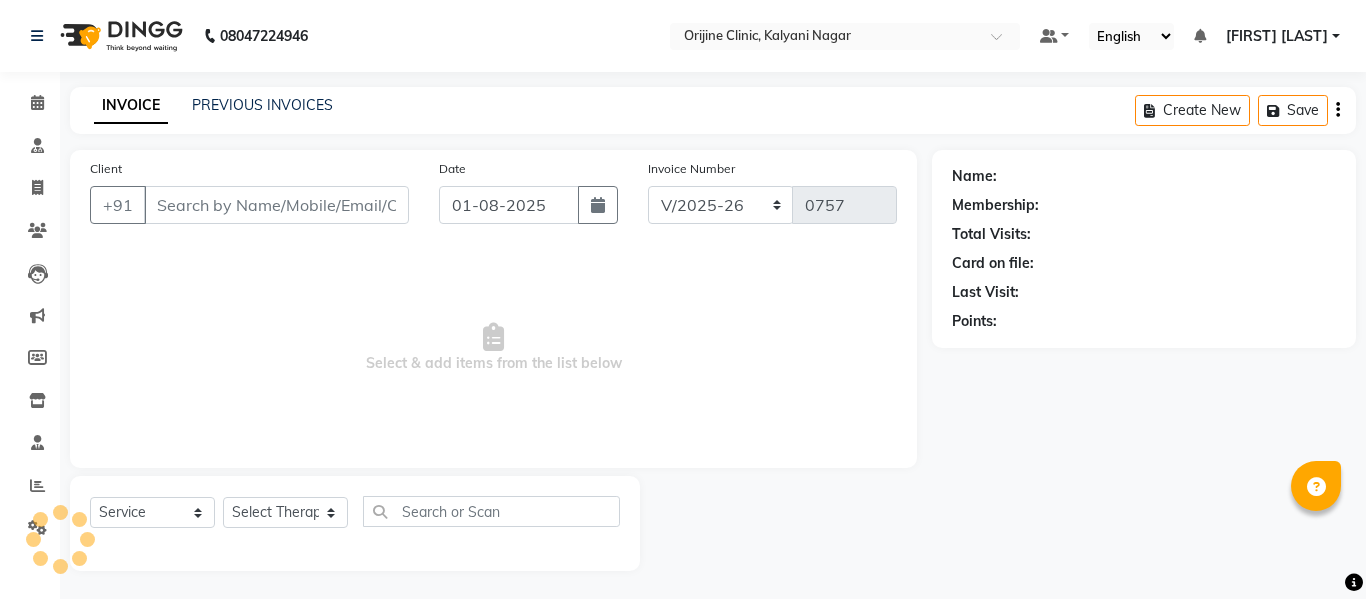 type on "11*******05" 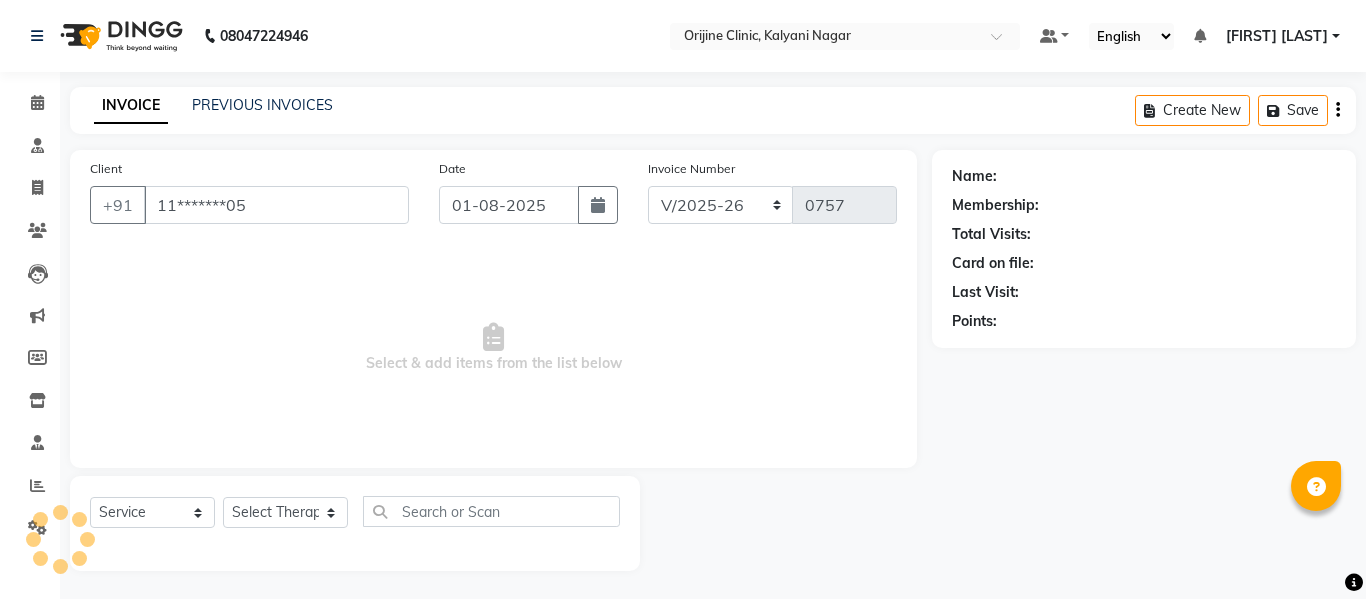 select on "10775" 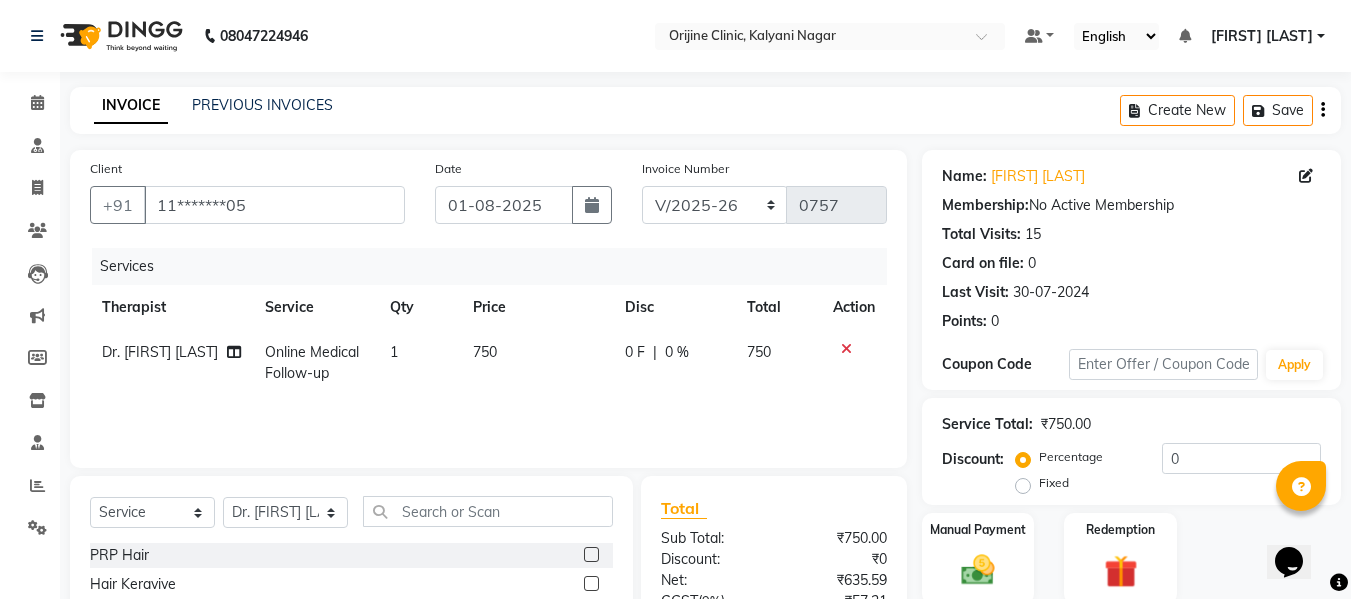 scroll, scrollTop: 0, scrollLeft: 0, axis: both 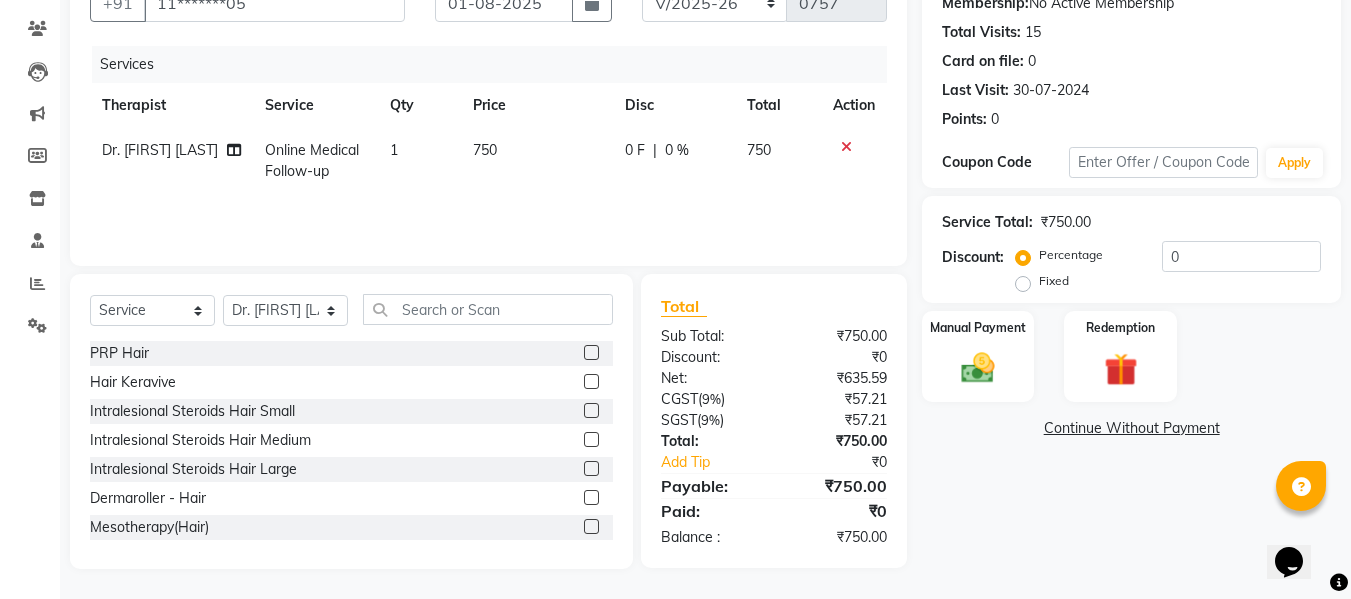 click on "Continue Without Payment" 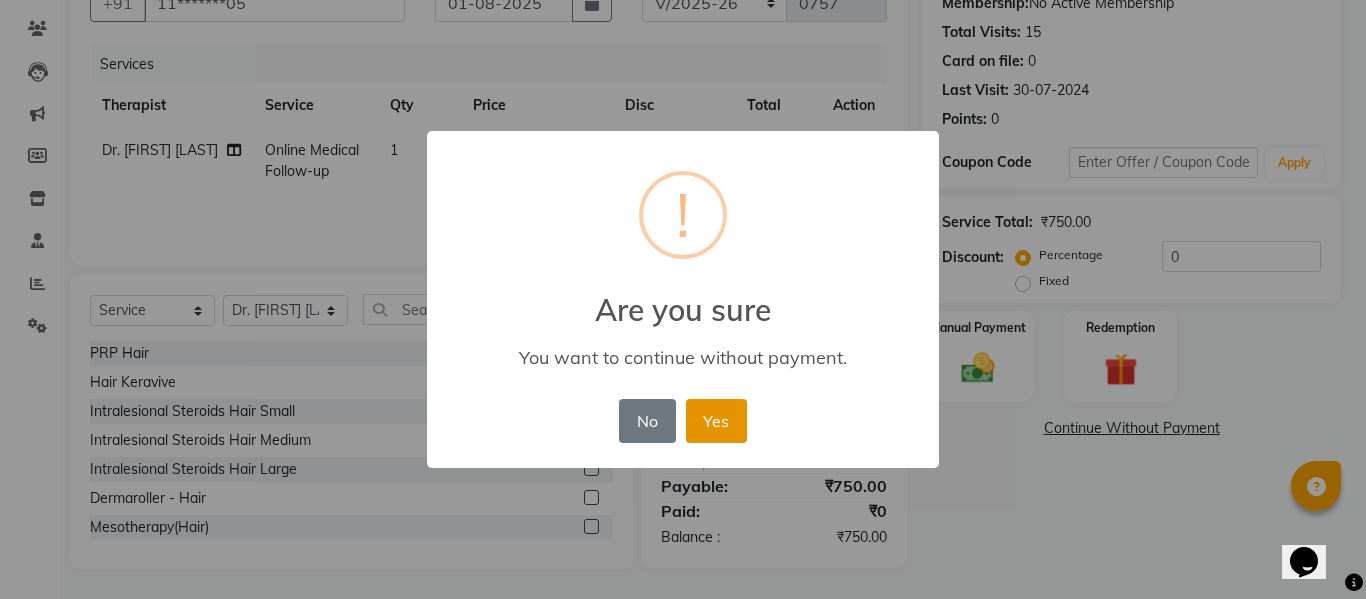 click on "Yes" at bounding box center (716, 421) 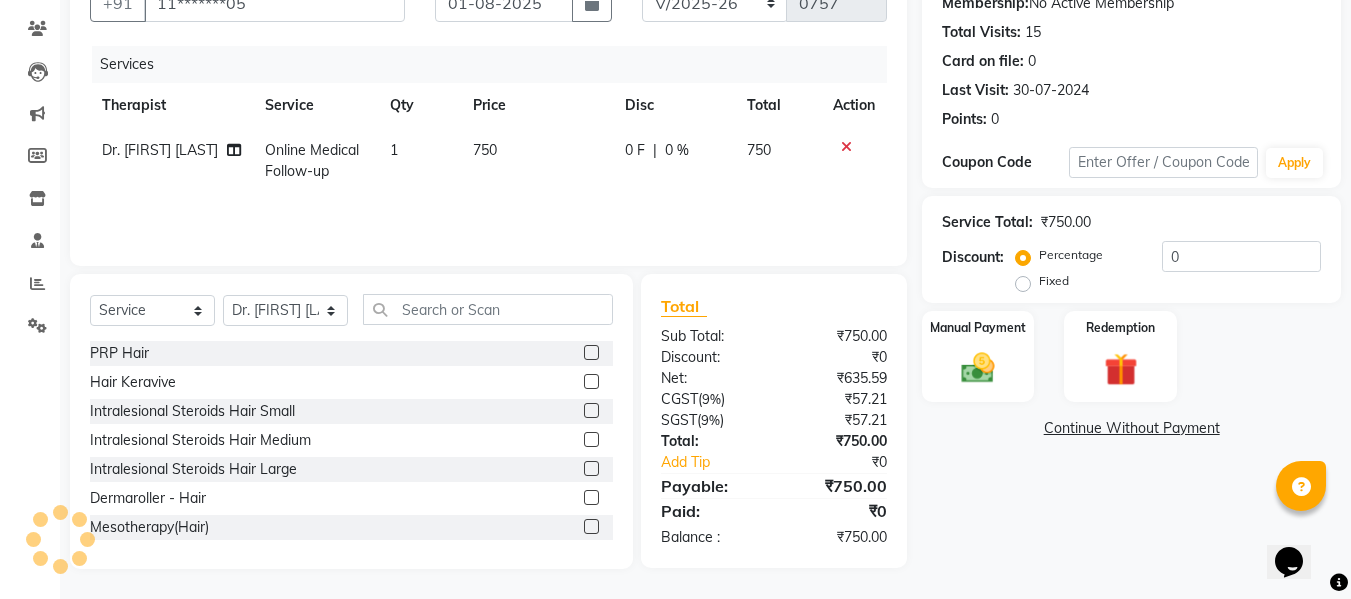 click on "Continue Without Payment" 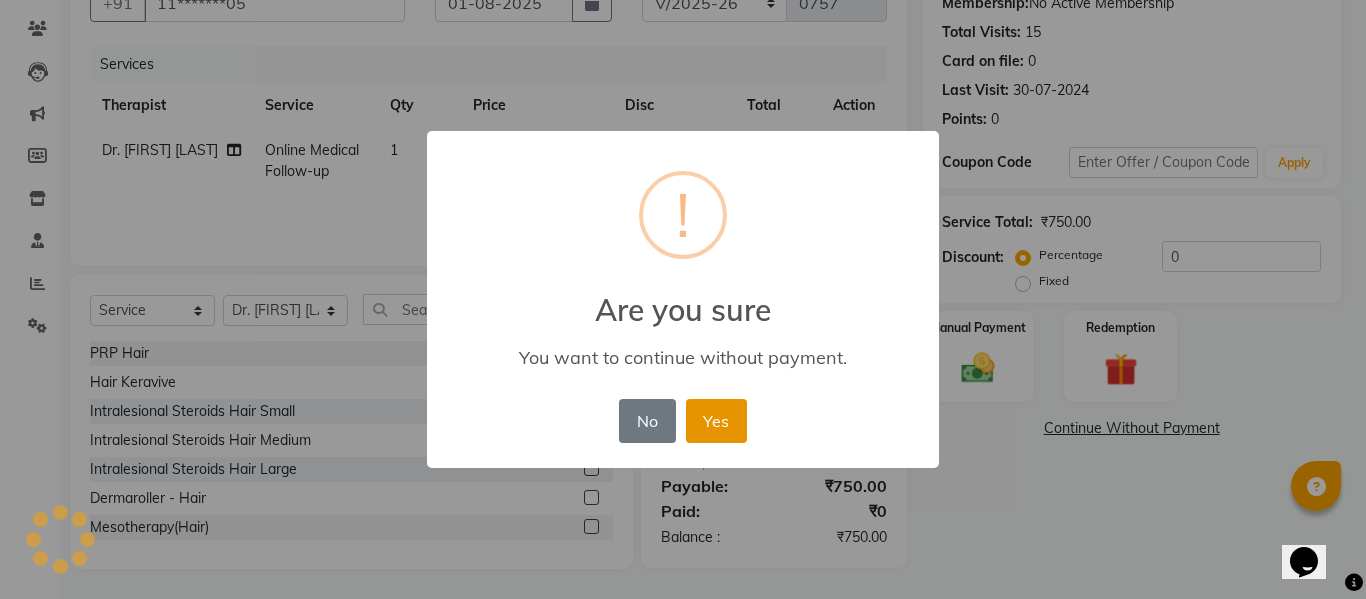 click on "Yes" at bounding box center [716, 421] 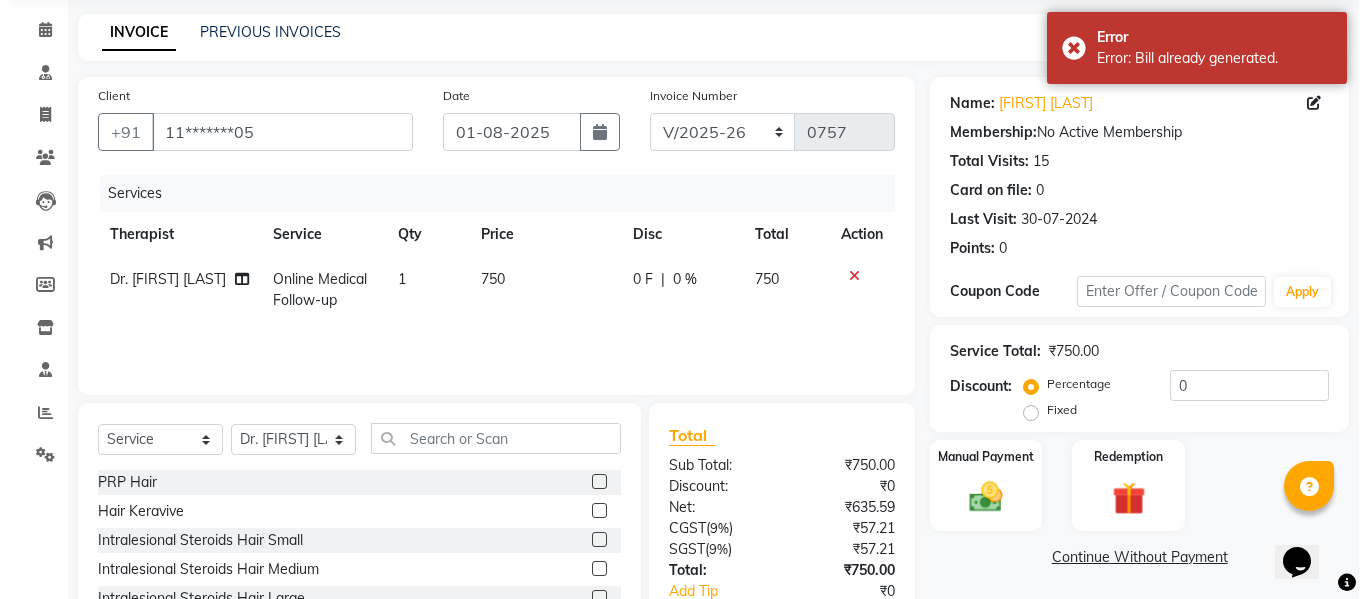 scroll, scrollTop: 0, scrollLeft: 0, axis: both 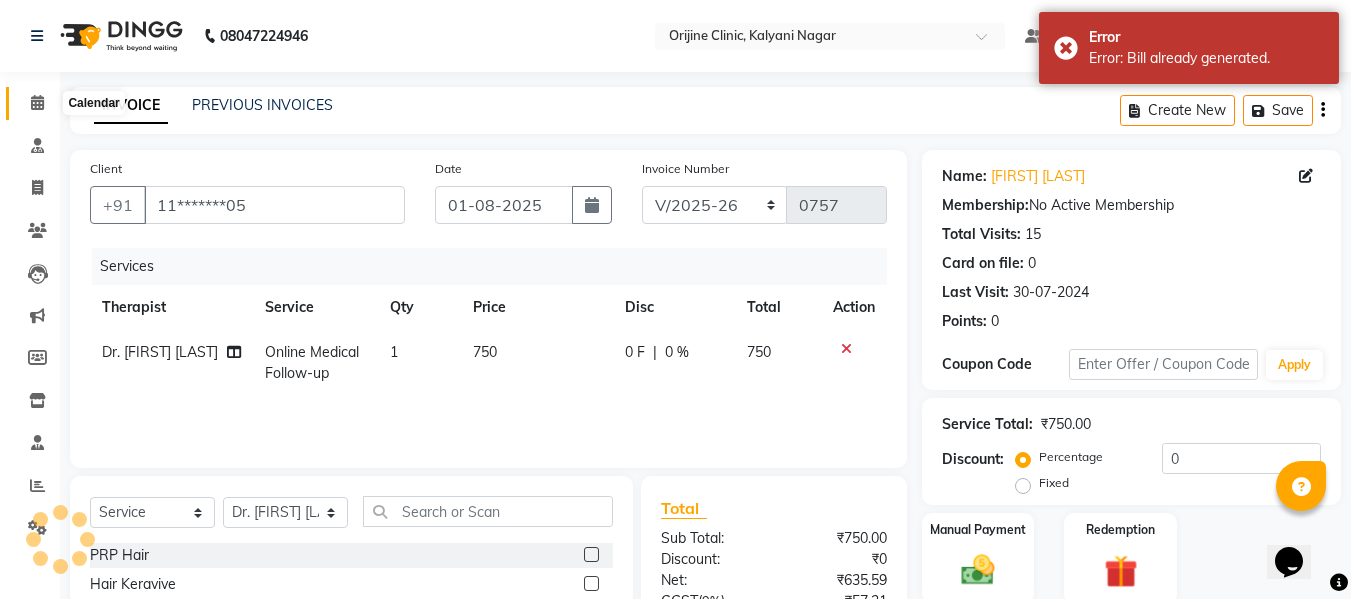 click 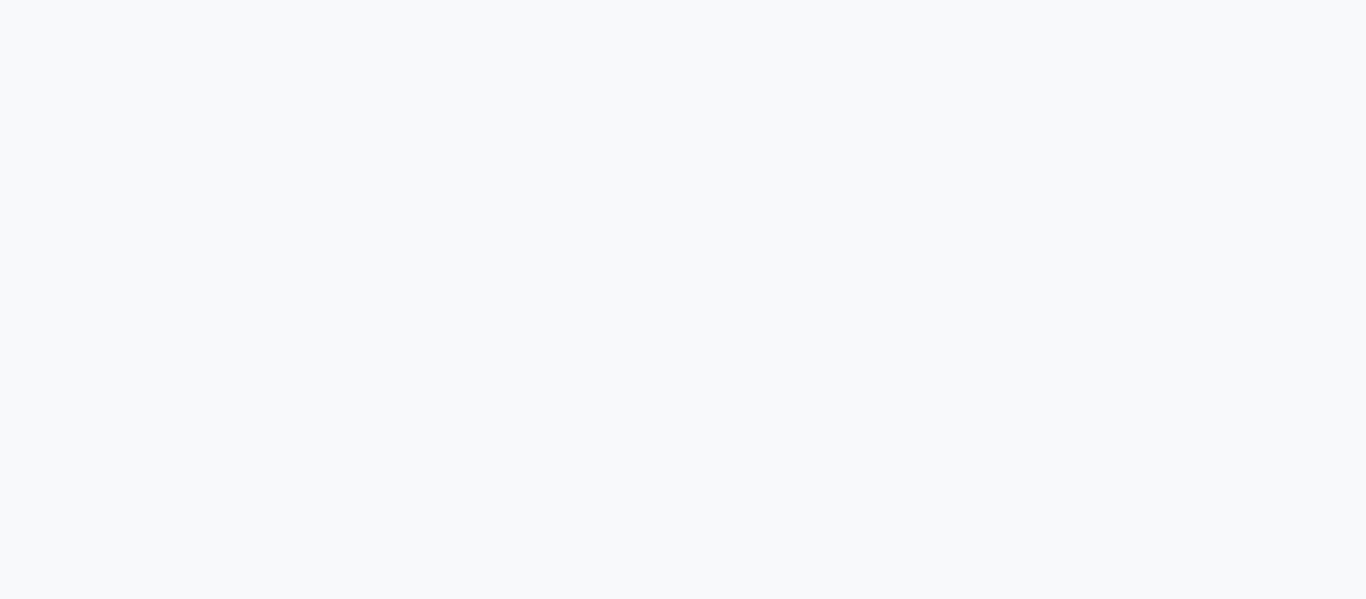 scroll, scrollTop: 0, scrollLeft: 0, axis: both 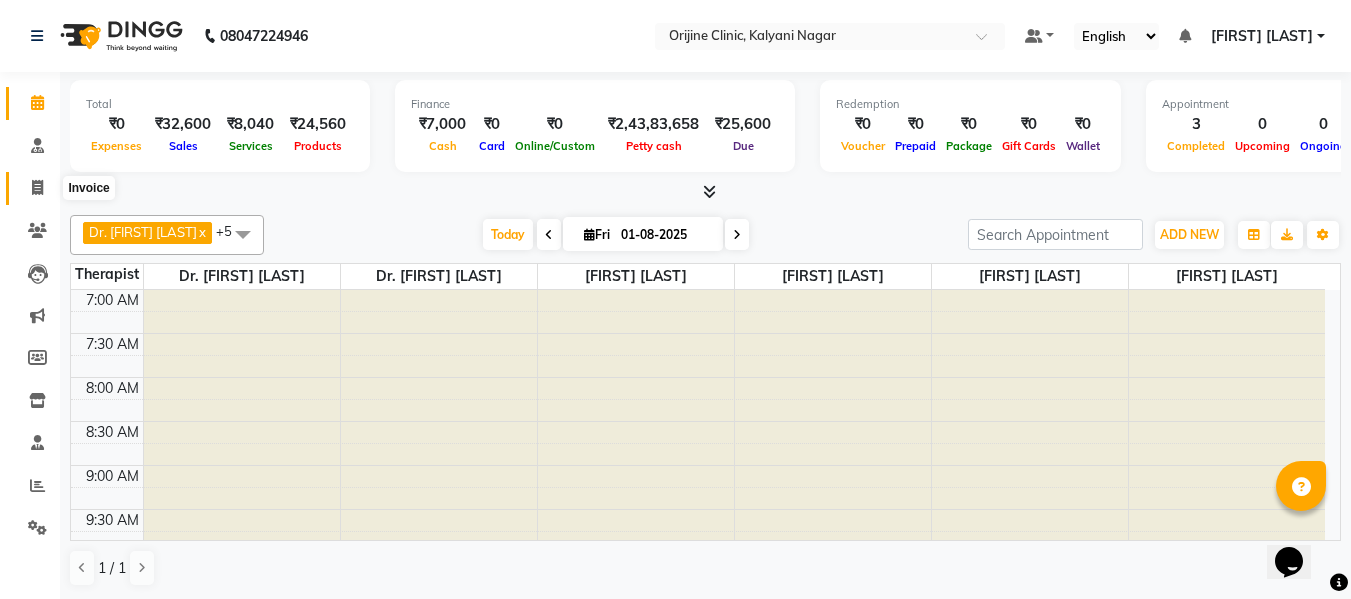 click 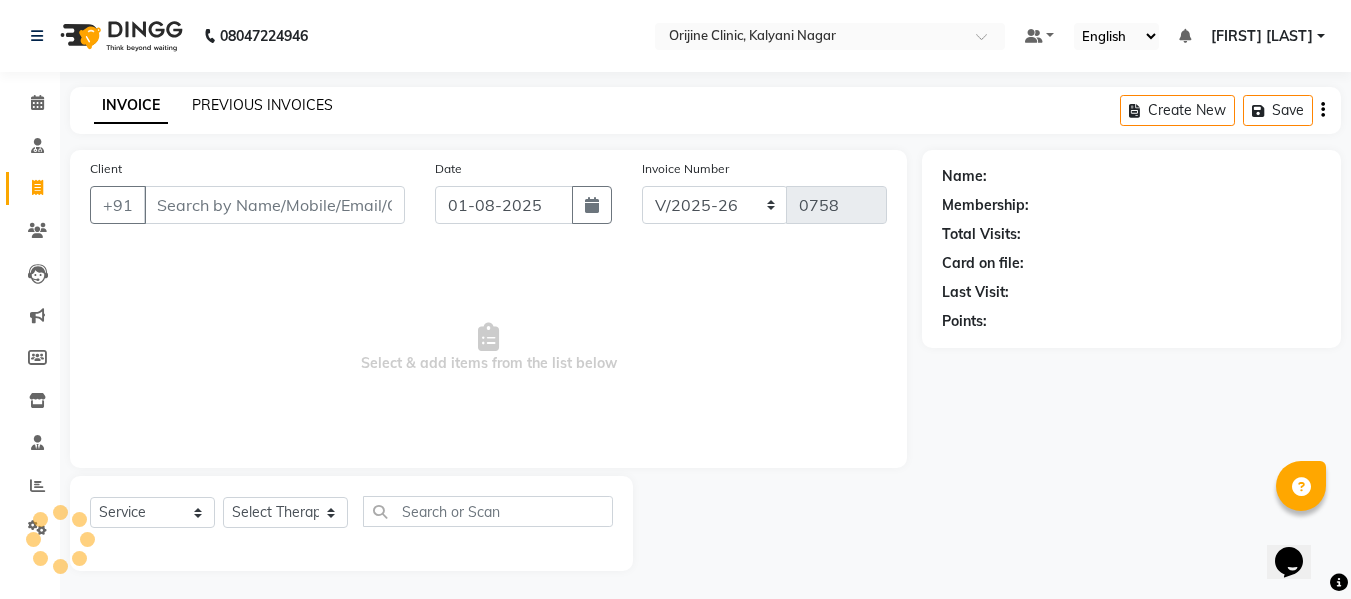 click on "PREVIOUS INVOICES" 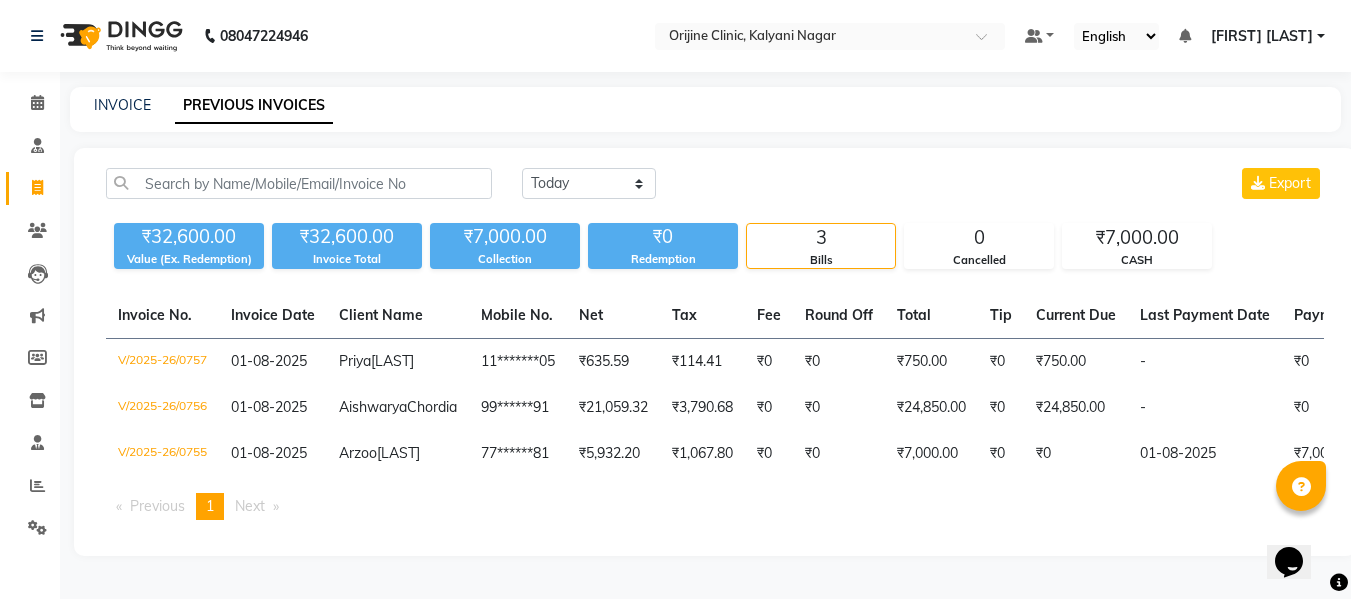 scroll, scrollTop: 42, scrollLeft: 0, axis: vertical 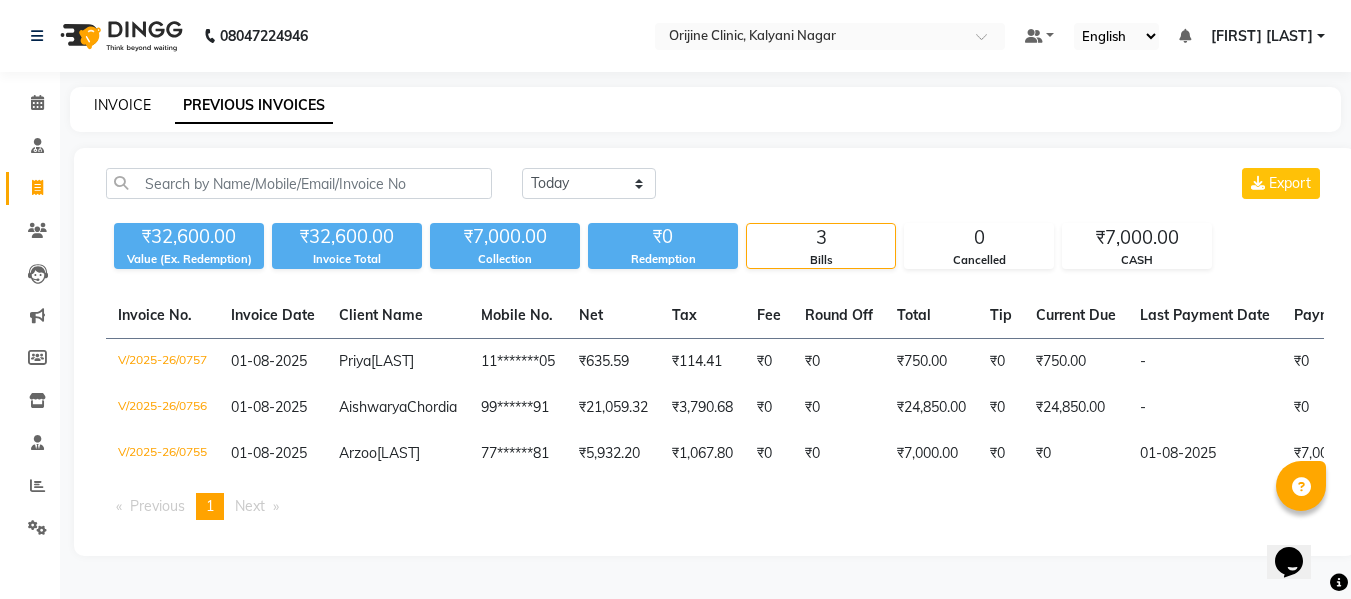 click on "INVOICE" 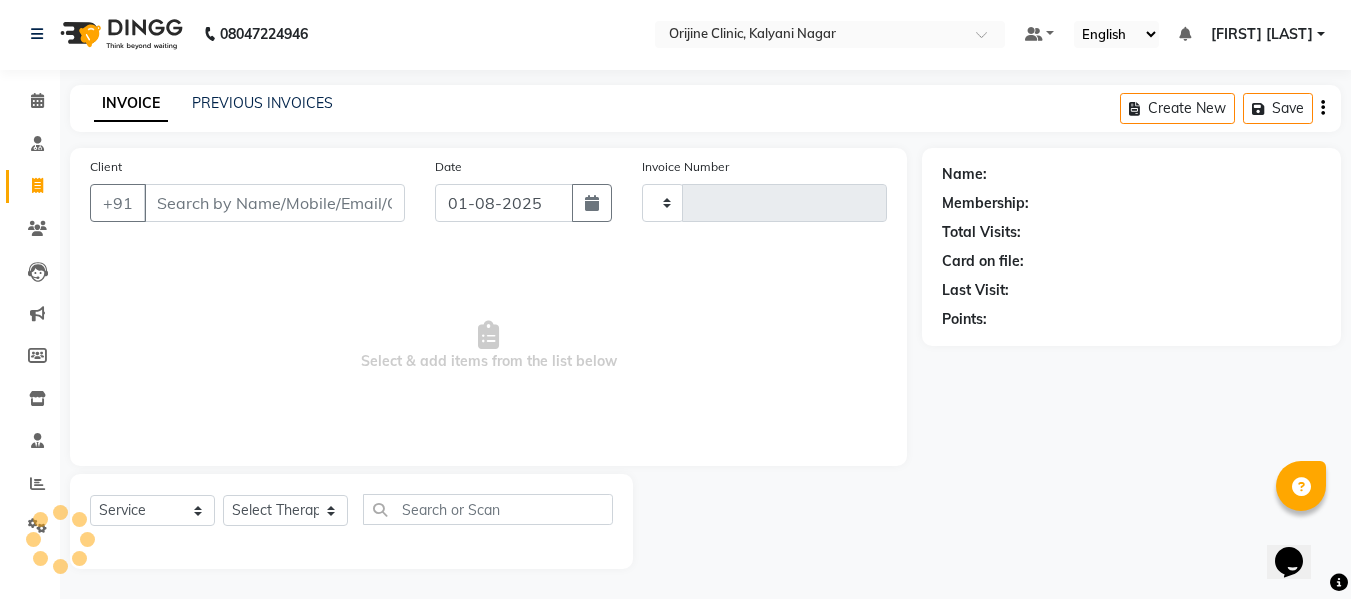scroll, scrollTop: 2, scrollLeft: 0, axis: vertical 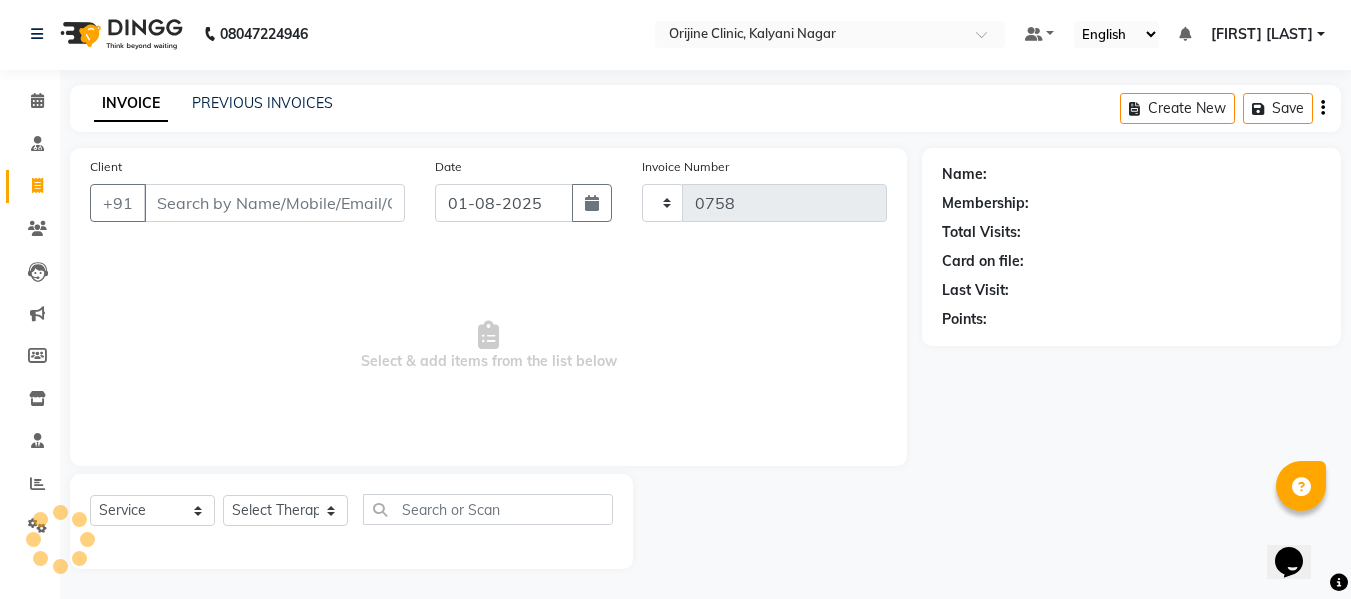 select on "702" 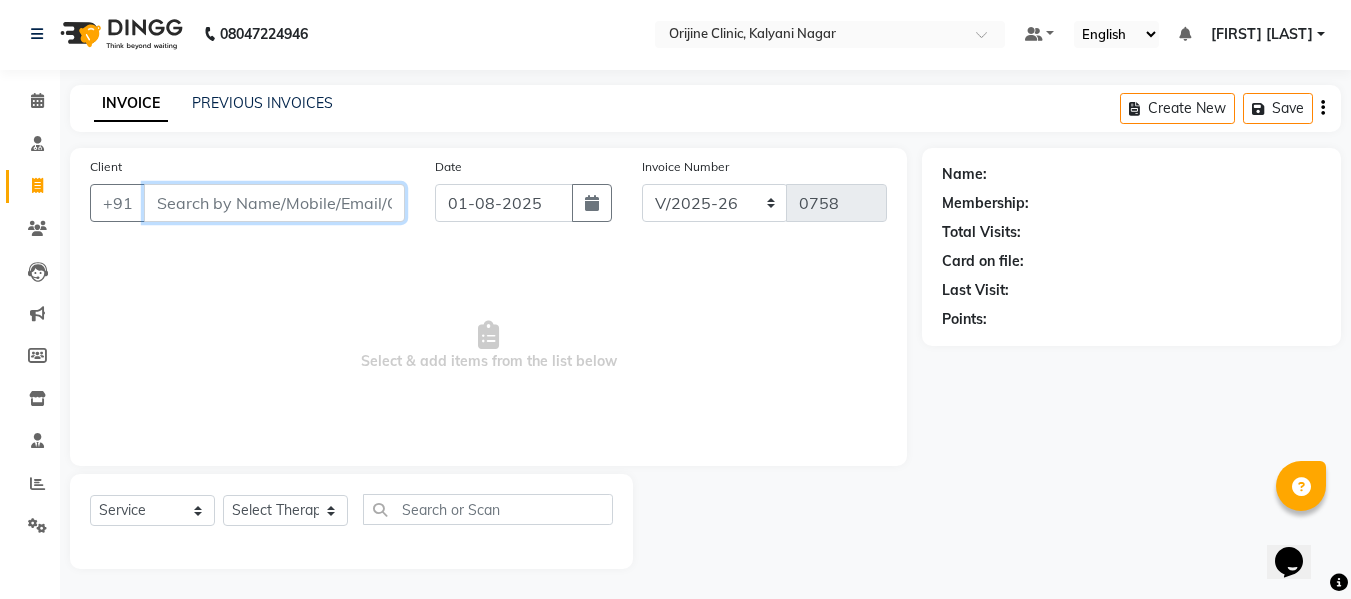 click on "Client" at bounding box center [274, 203] 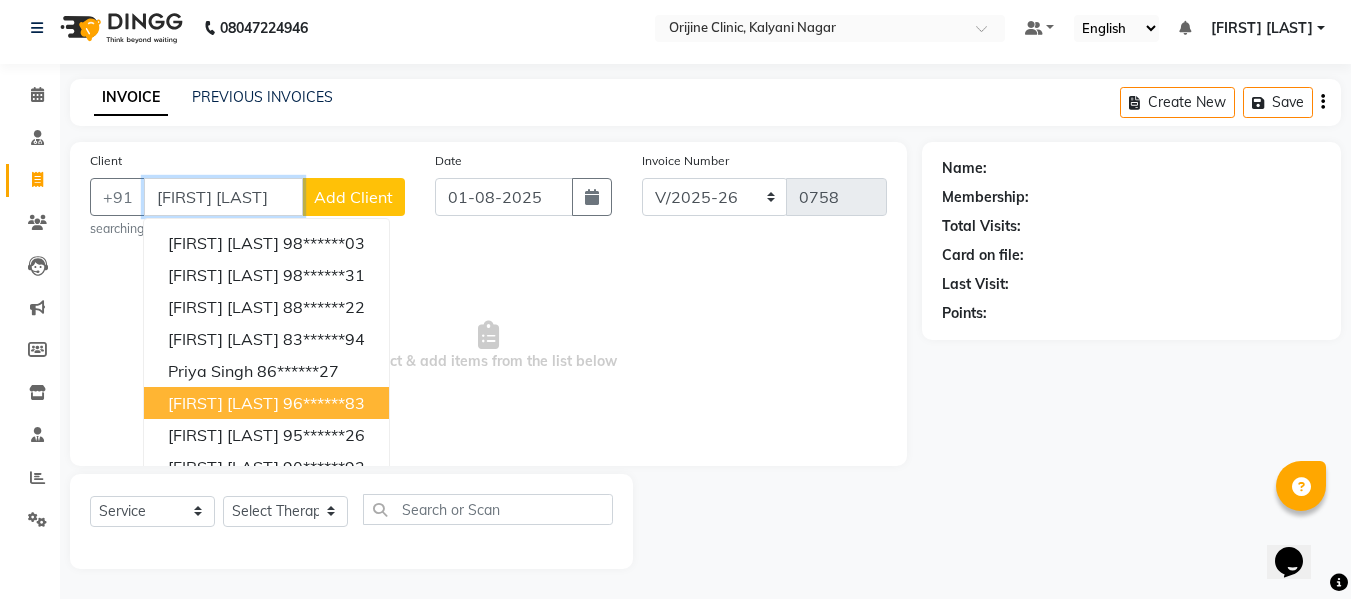 scroll, scrollTop: 2, scrollLeft: 0, axis: vertical 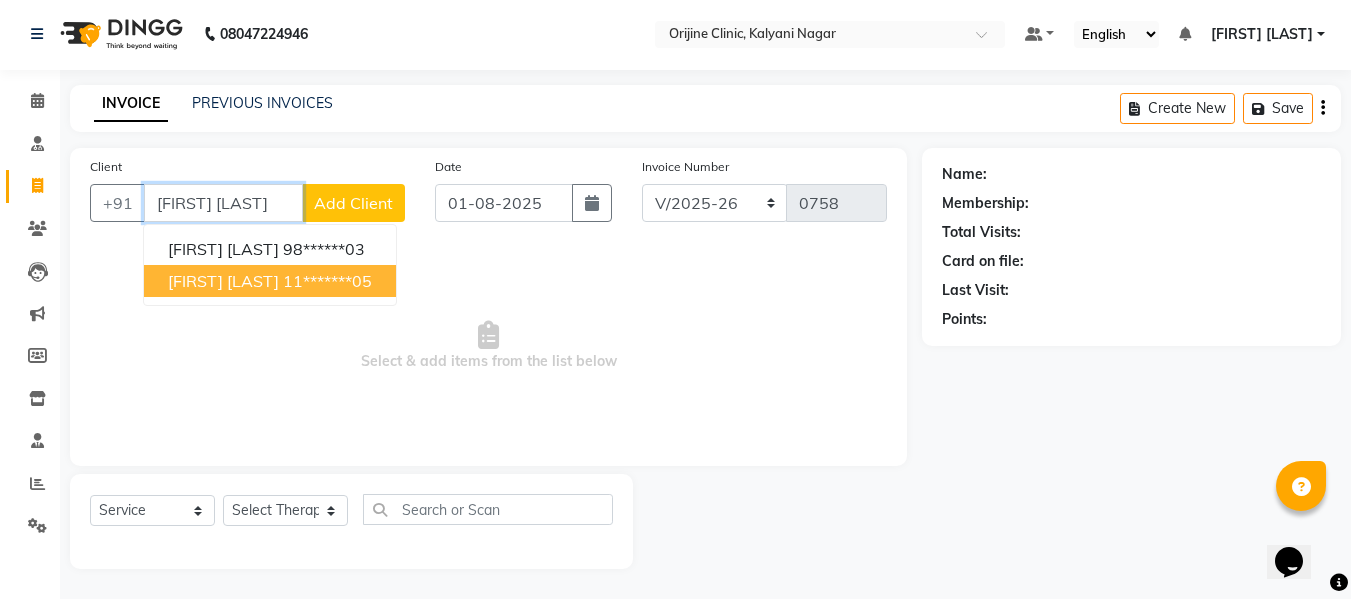 click on "Priya Luthra" at bounding box center [223, 281] 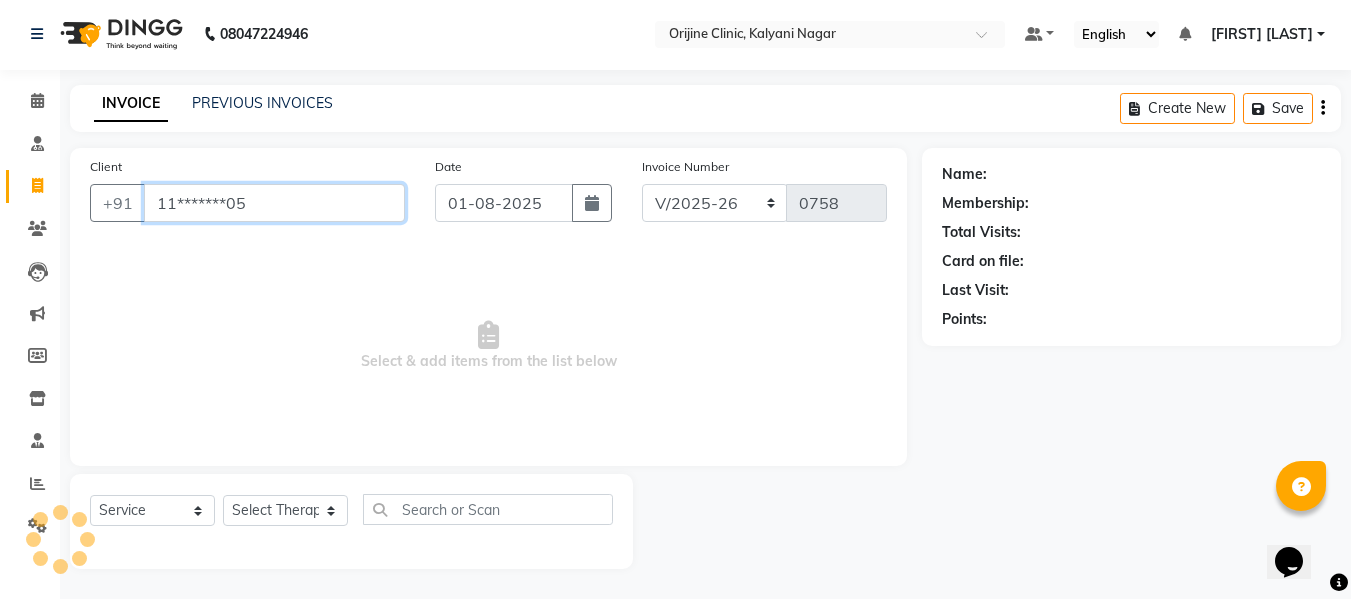 type on "11*******05" 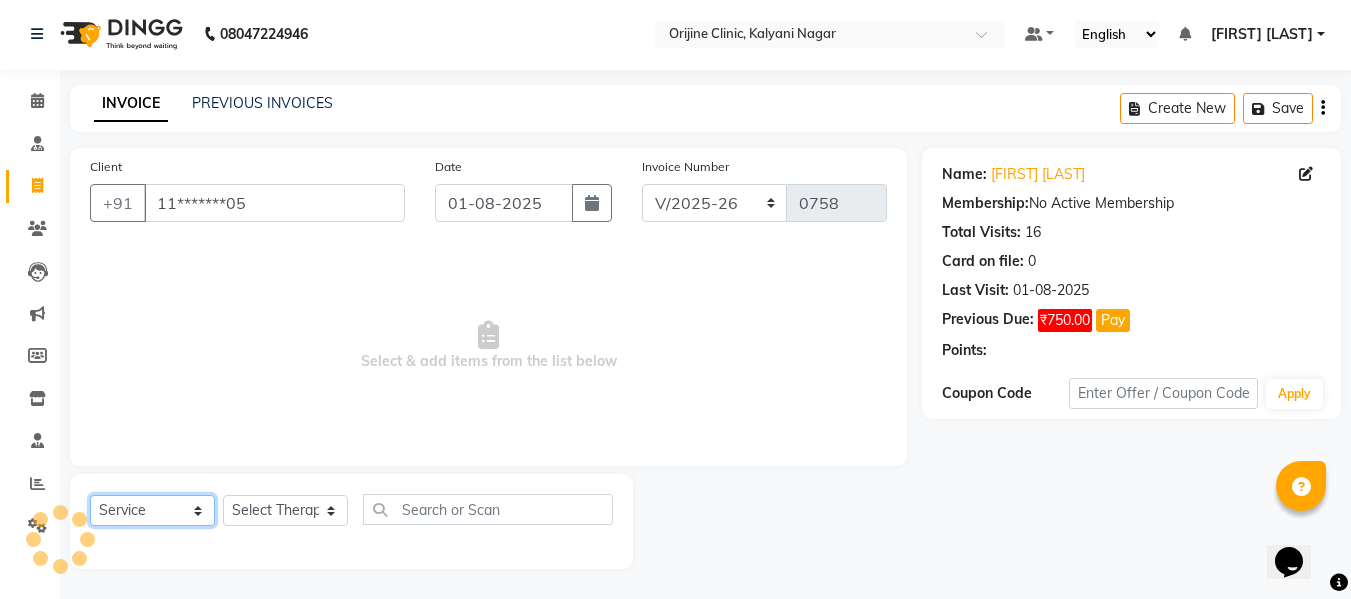 click on "Select  Service  Product  Membership  Package Voucher Prepaid Gift Card" 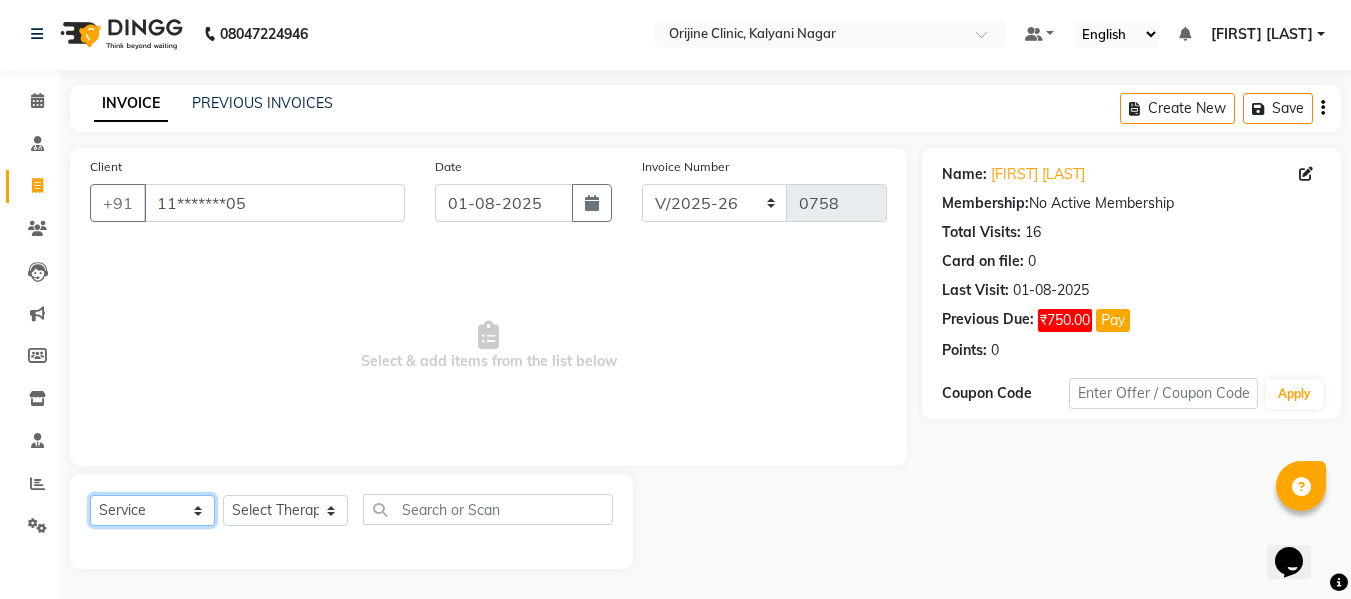 select on "product" 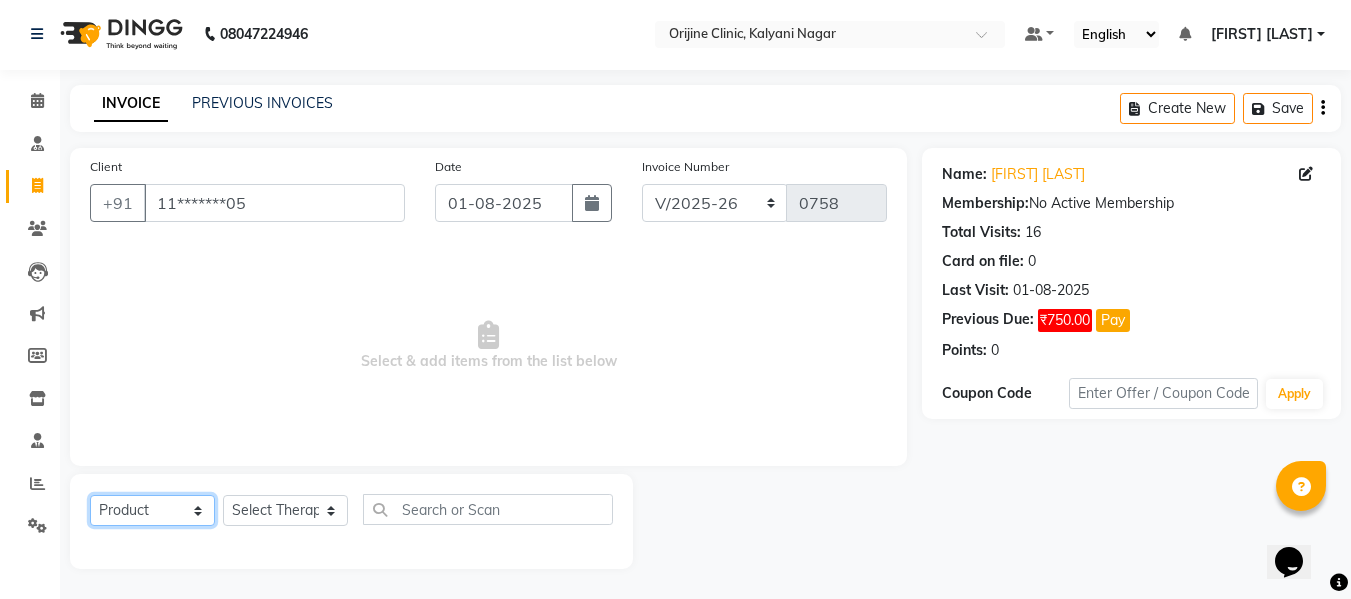 click on "Select  Service  Product  Membership  Package Voucher Prepaid Gift Card" 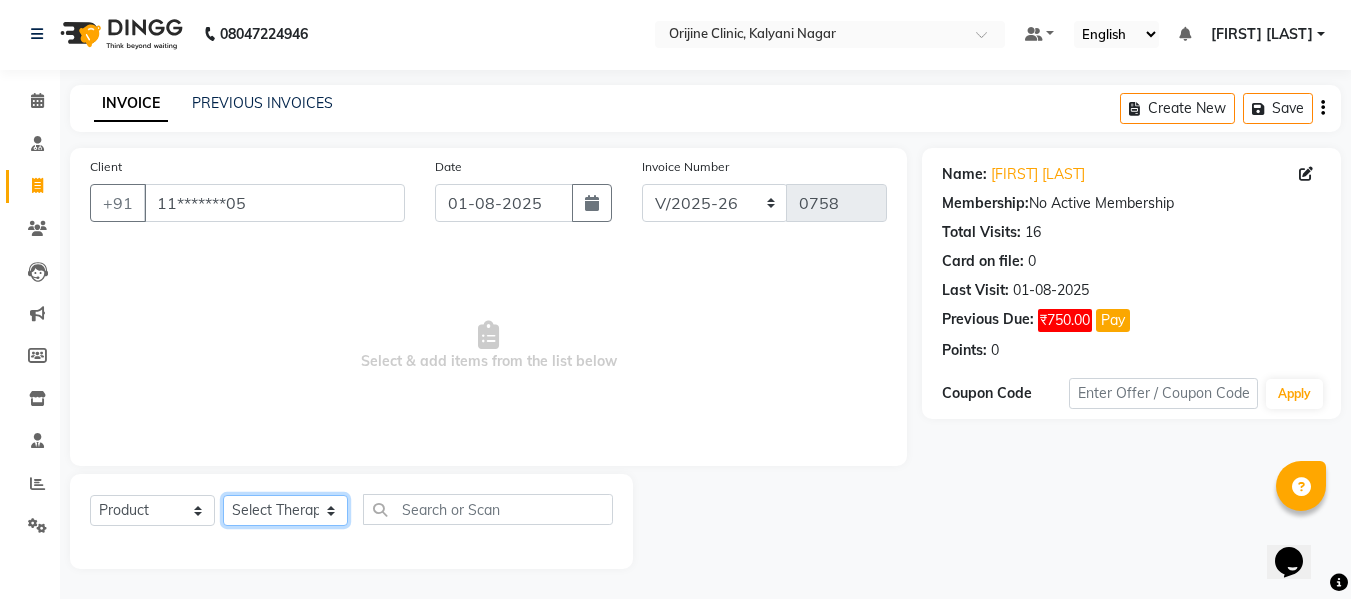 drag, startPoint x: 283, startPoint y: 510, endPoint x: 298, endPoint y: 246, distance: 264.42578 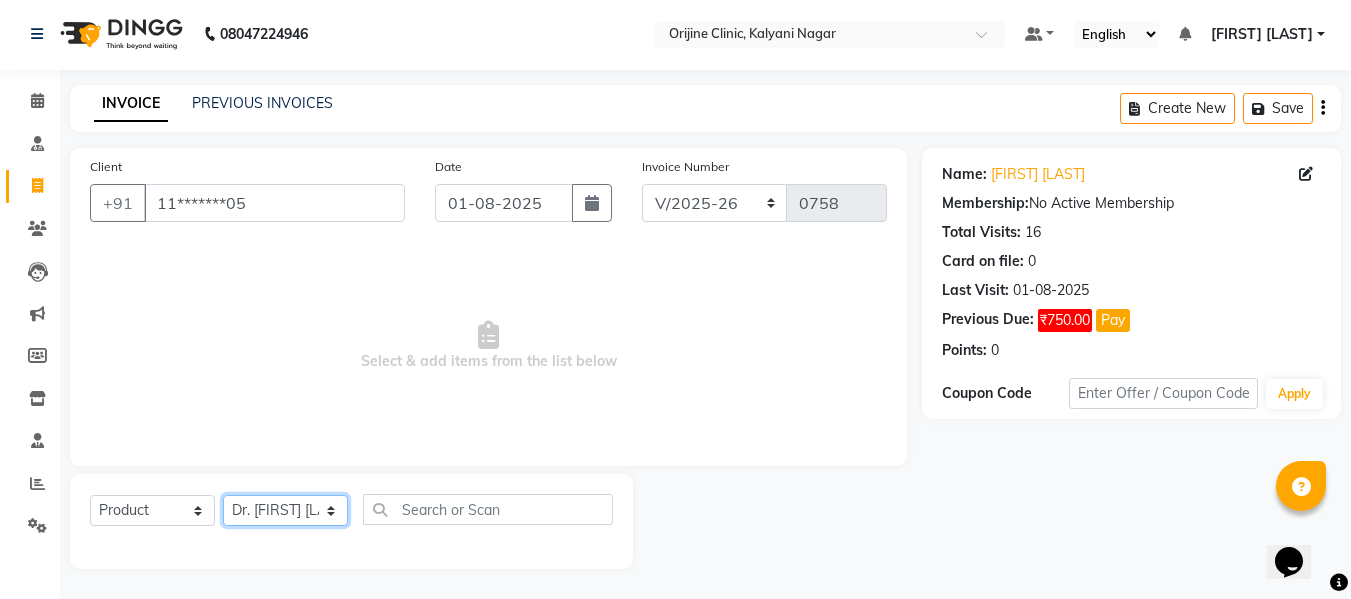 click on "Select Therapist Archana Gaikwad Battul Centre Head Dr. Kritu Bhandari Dr. Yojana Pokarna Meenakshi Dikonda Neha Das Rajeev Inventory Rajiv Kumar Rama  londhe Ranjit  Sarika Kadam Vaibhavi  Gondwal" 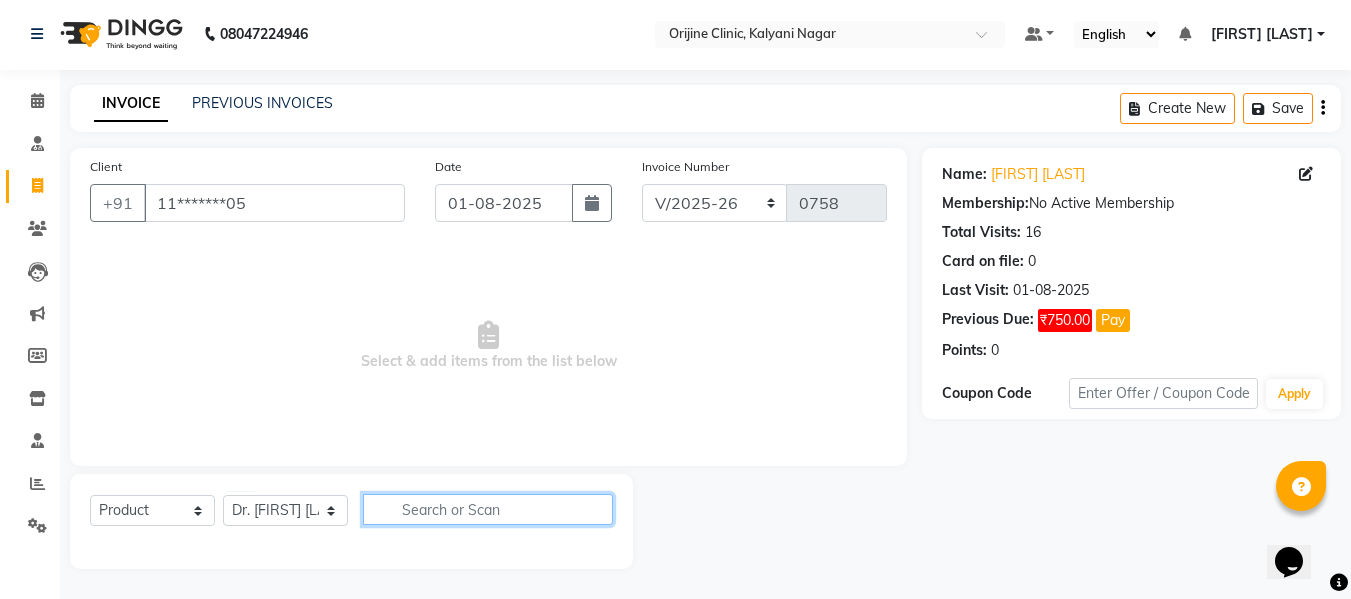 click 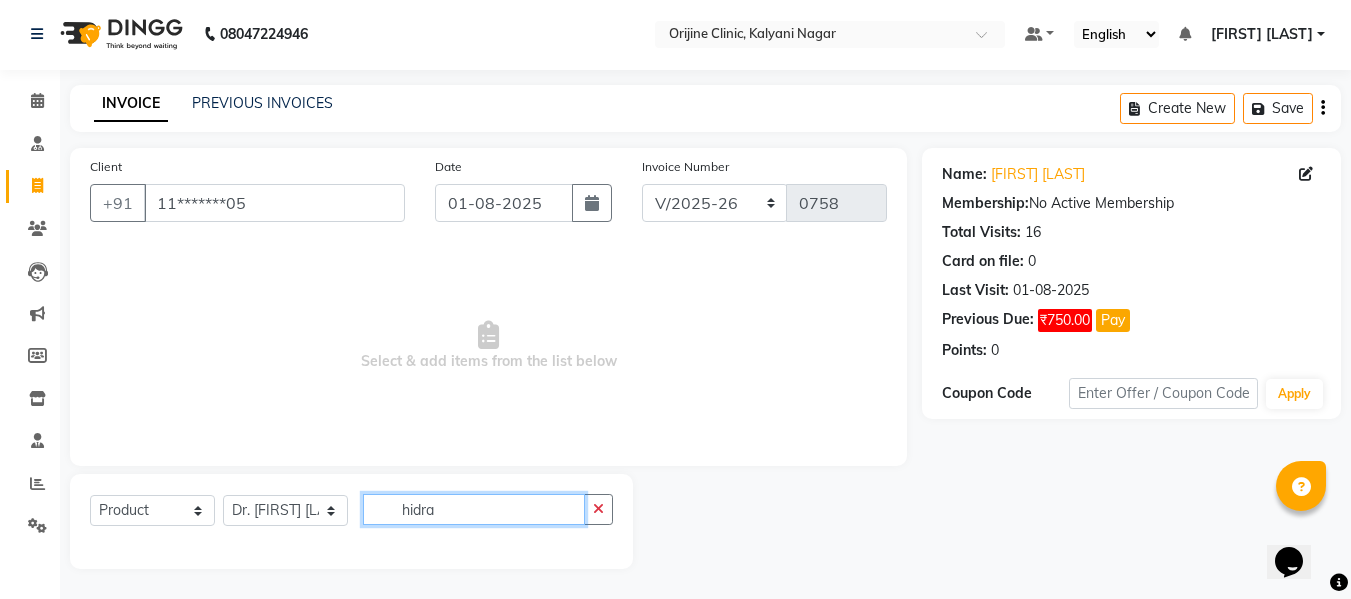 type on "hidra" 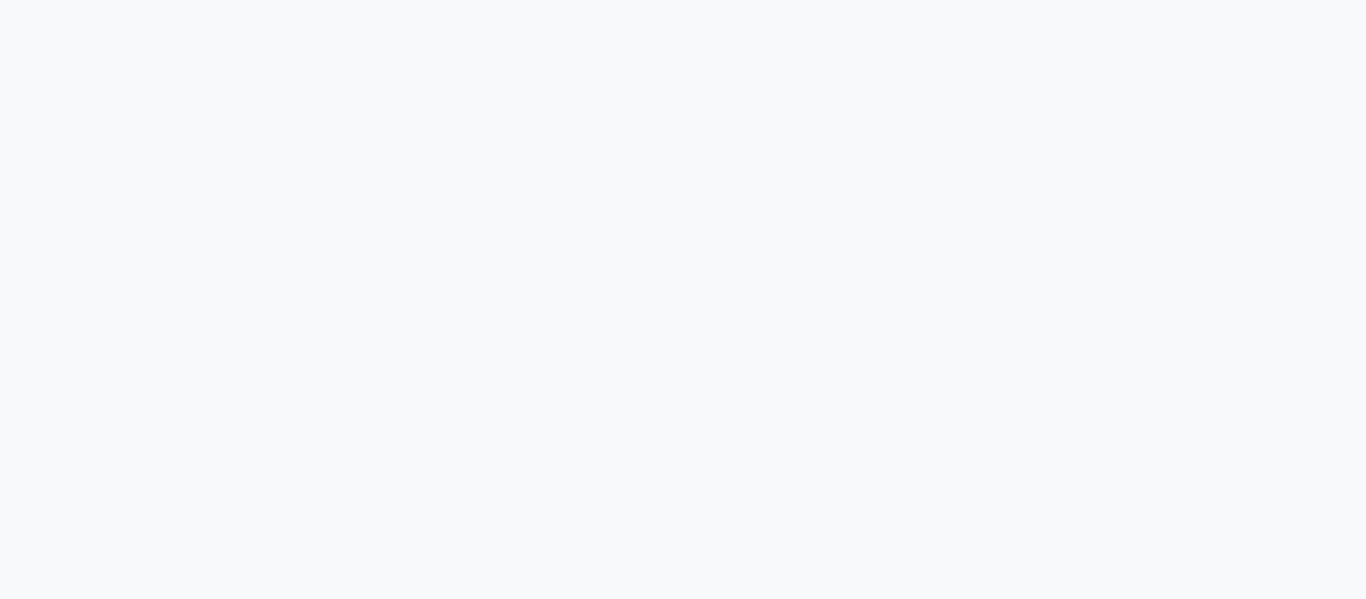 scroll, scrollTop: 0, scrollLeft: 0, axis: both 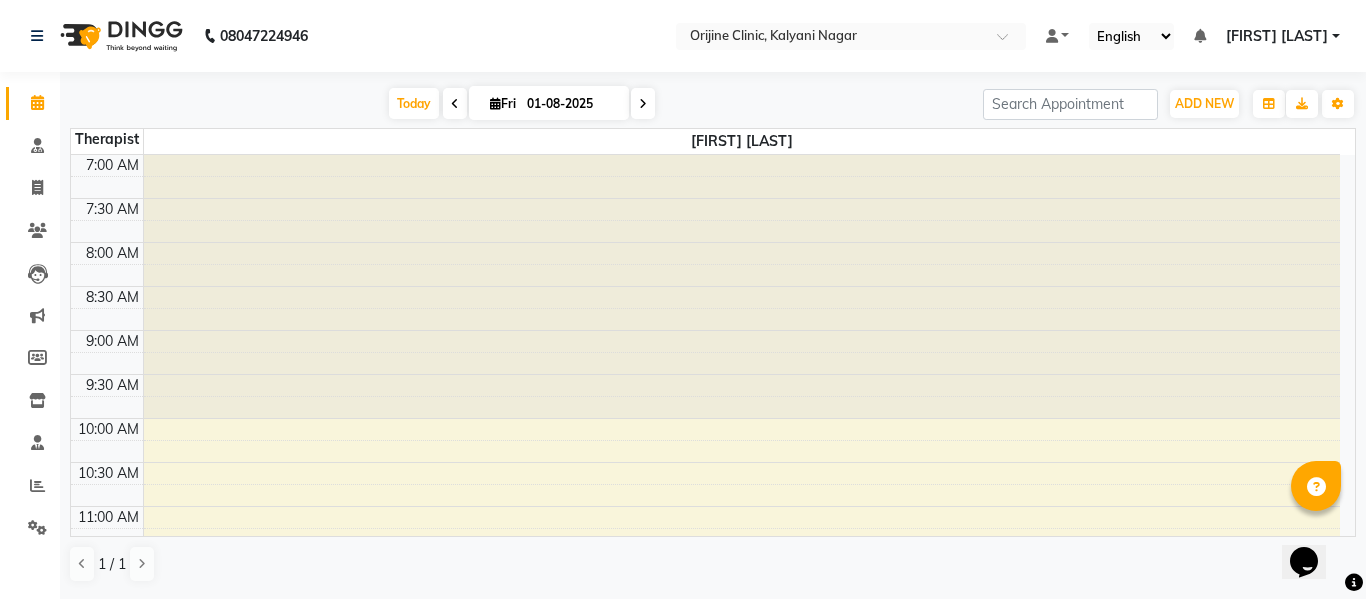 click on "[FIRST] [LAST]" at bounding box center (1277, 36) 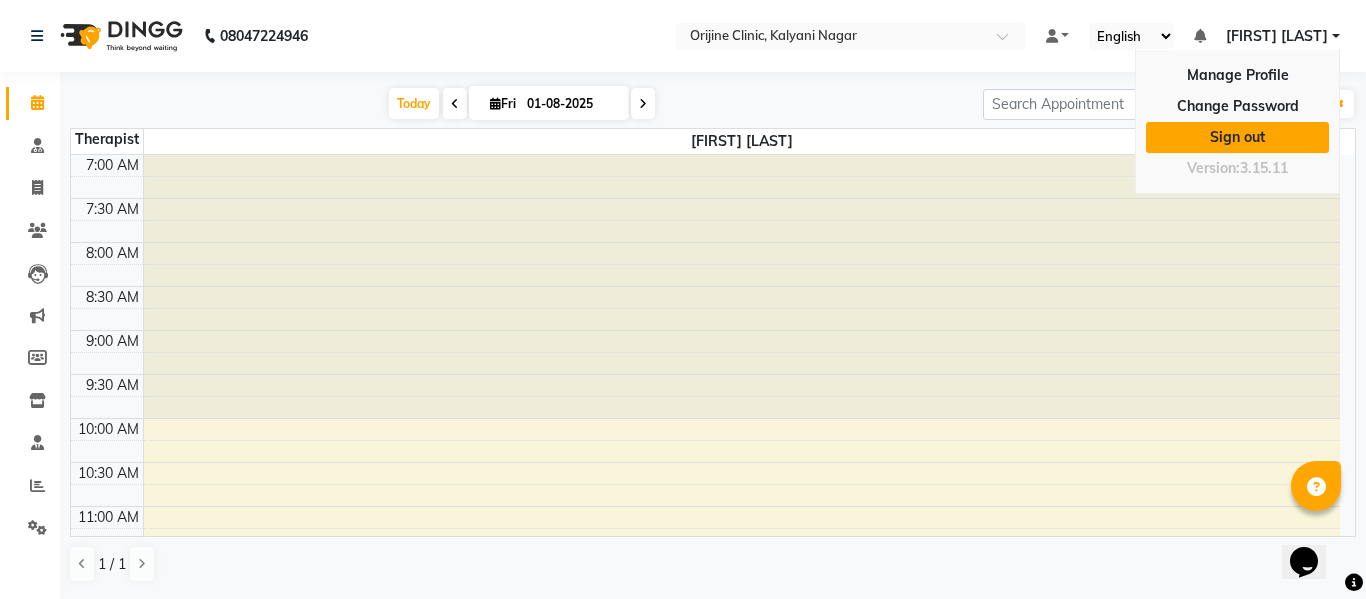 click on "Sign out" at bounding box center (1237, 137) 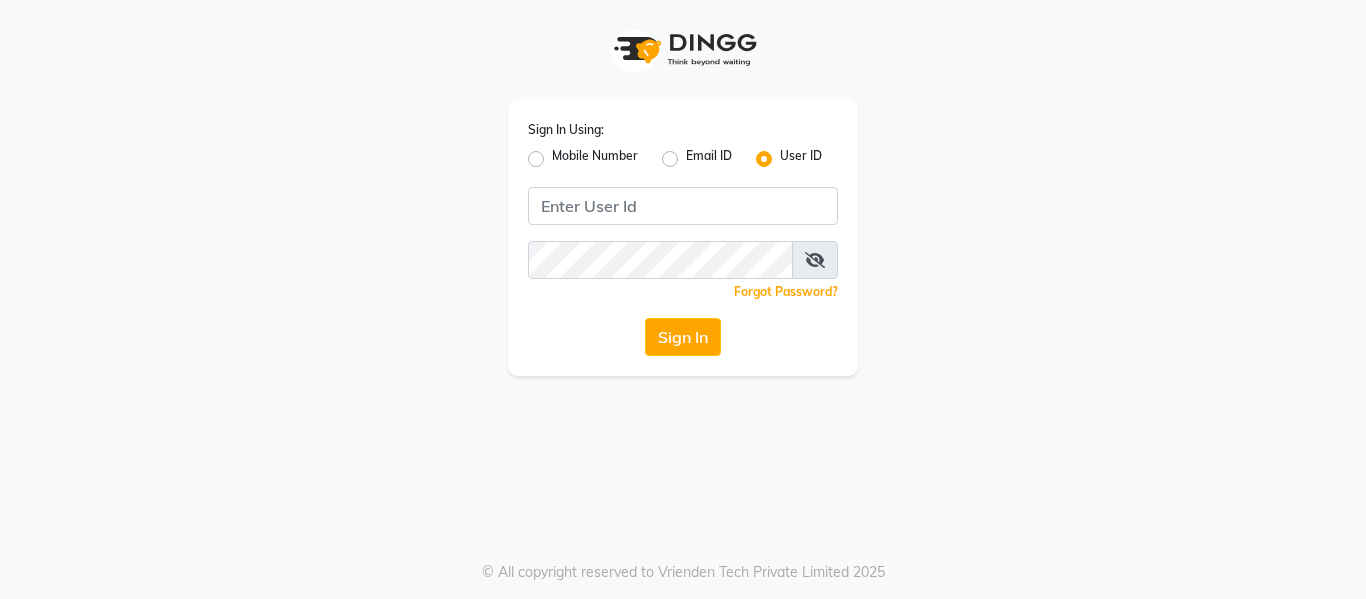 scroll, scrollTop: 0, scrollLeft: 0, axis: both 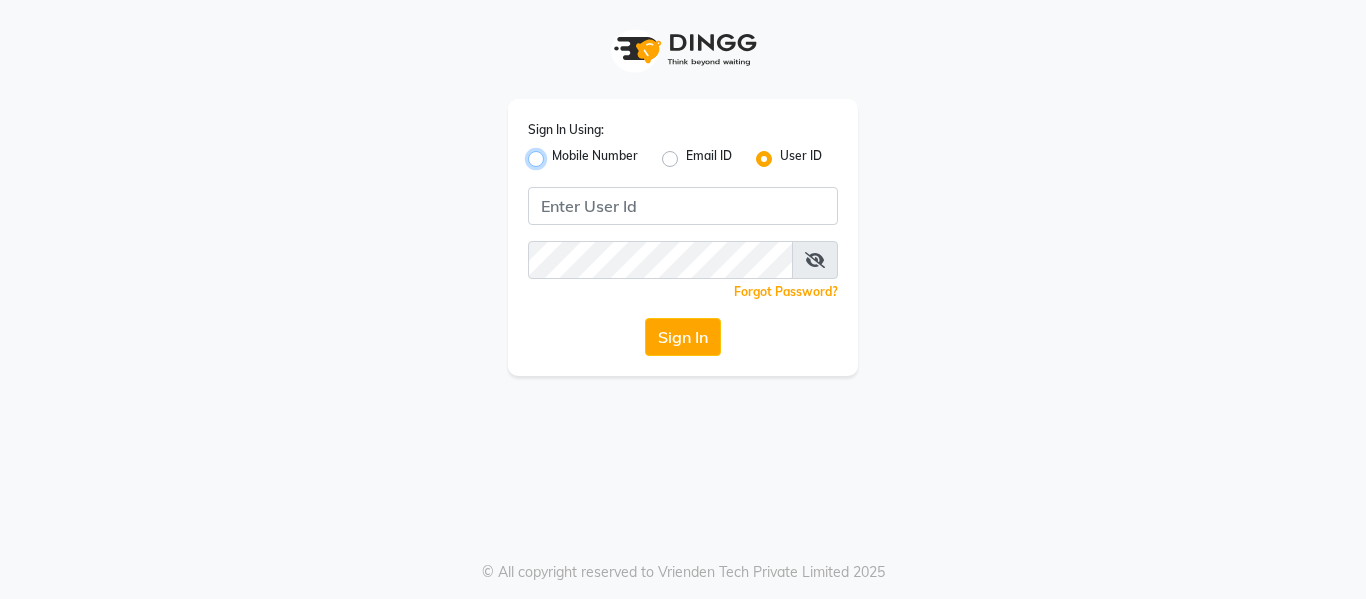 click on "Mobile Number" at bounding box center [558, 153] 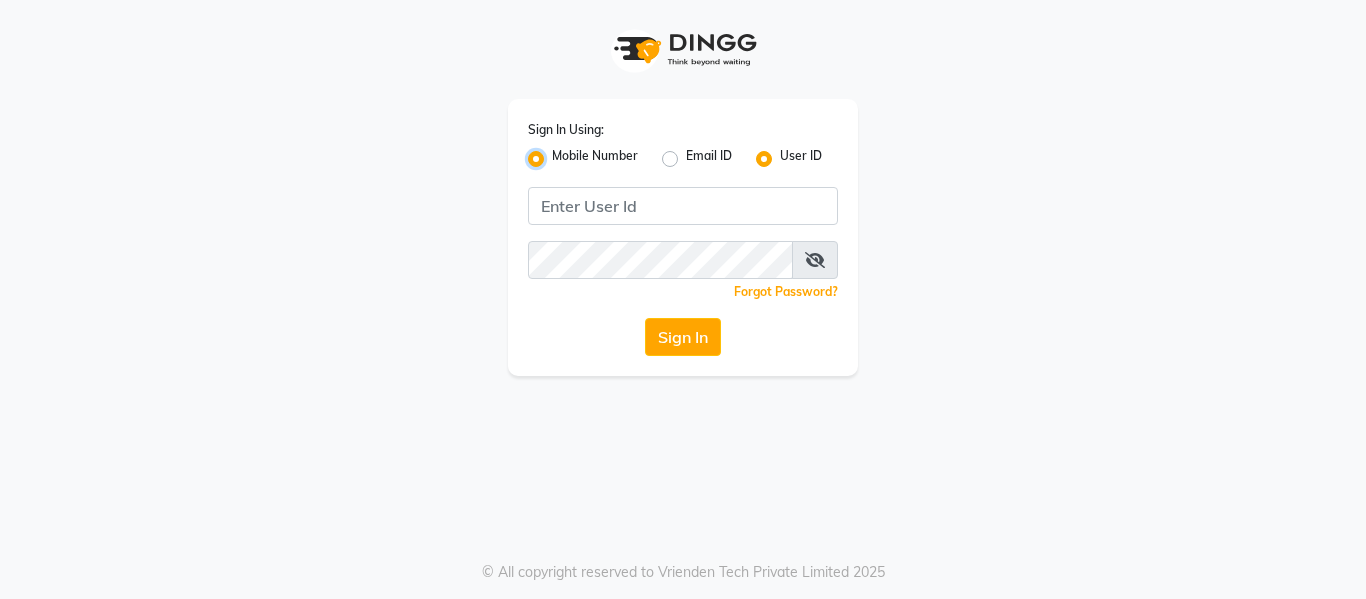 radio on "false" 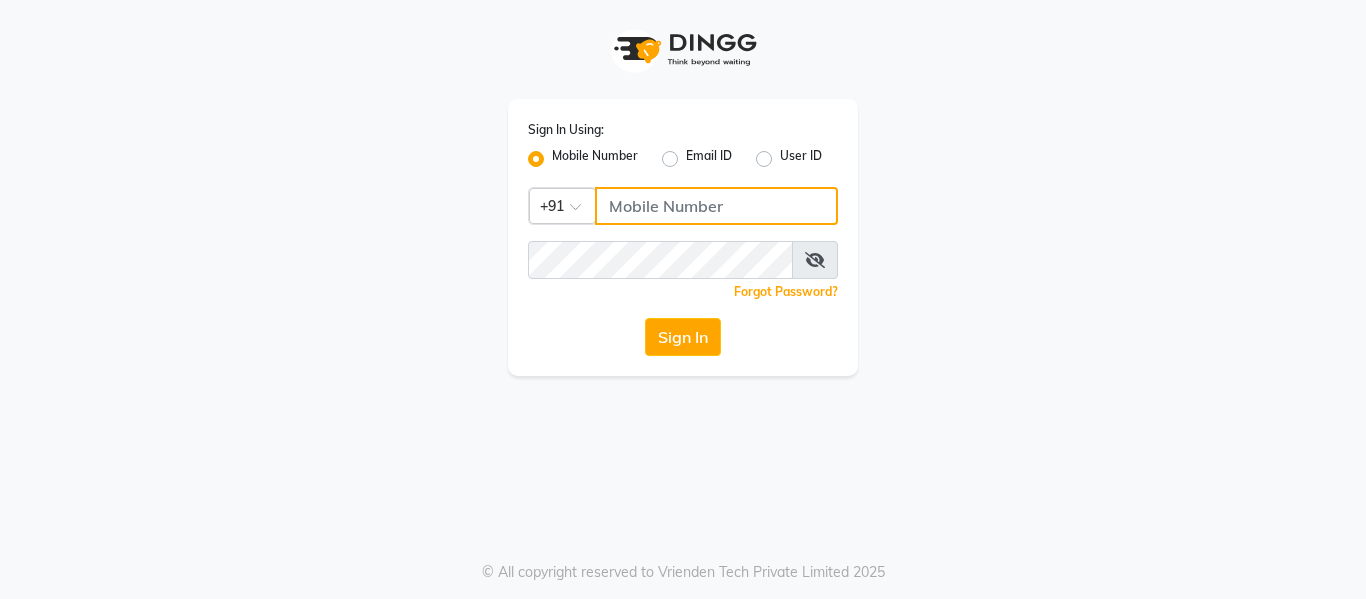 click 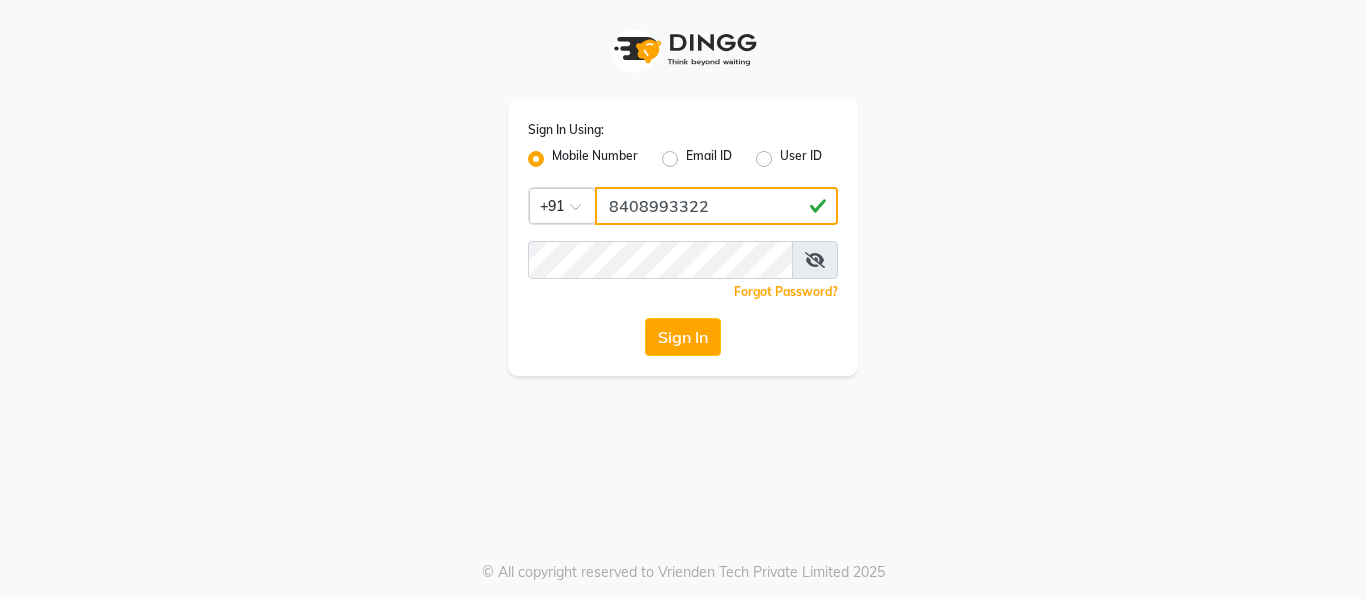 type on "8408993322" 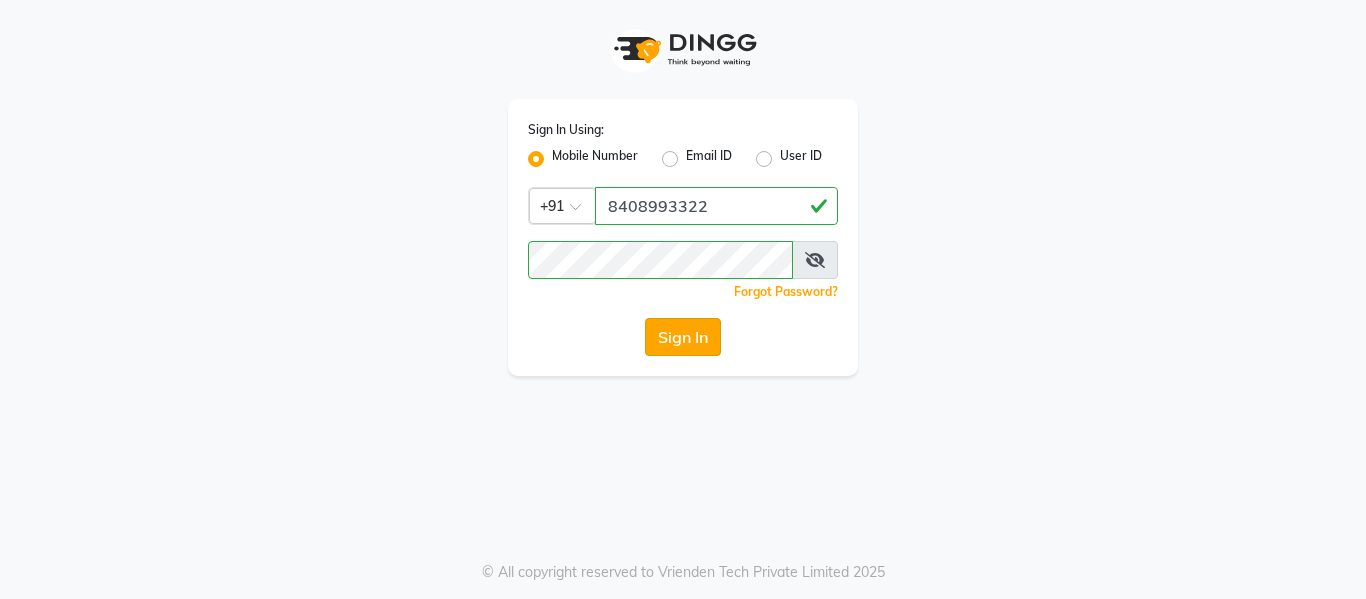 click on "Sign In" 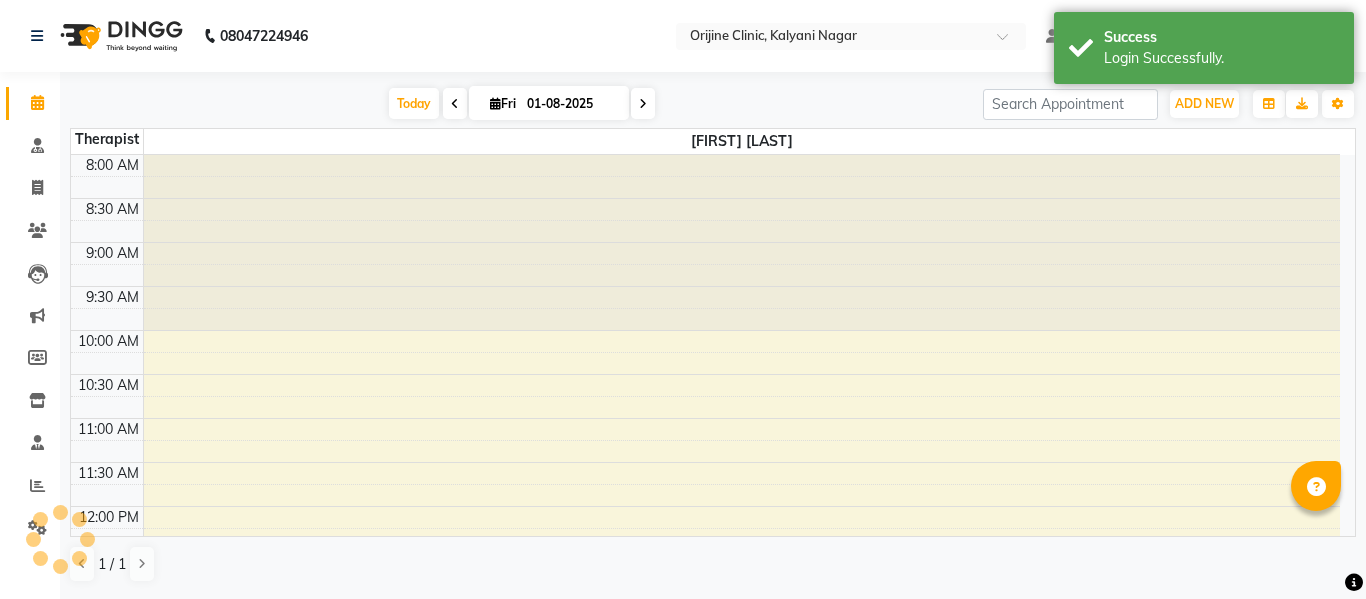 scroll, scrollTop: 0, scrollLeft: 0, axis: both 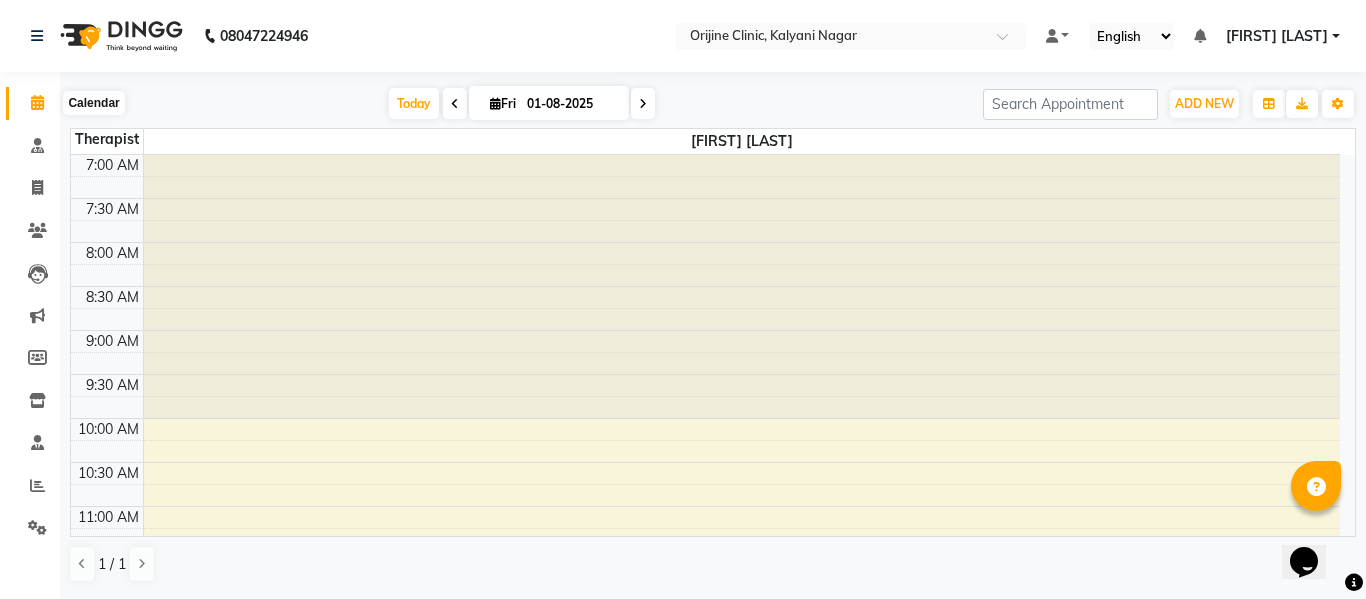 click 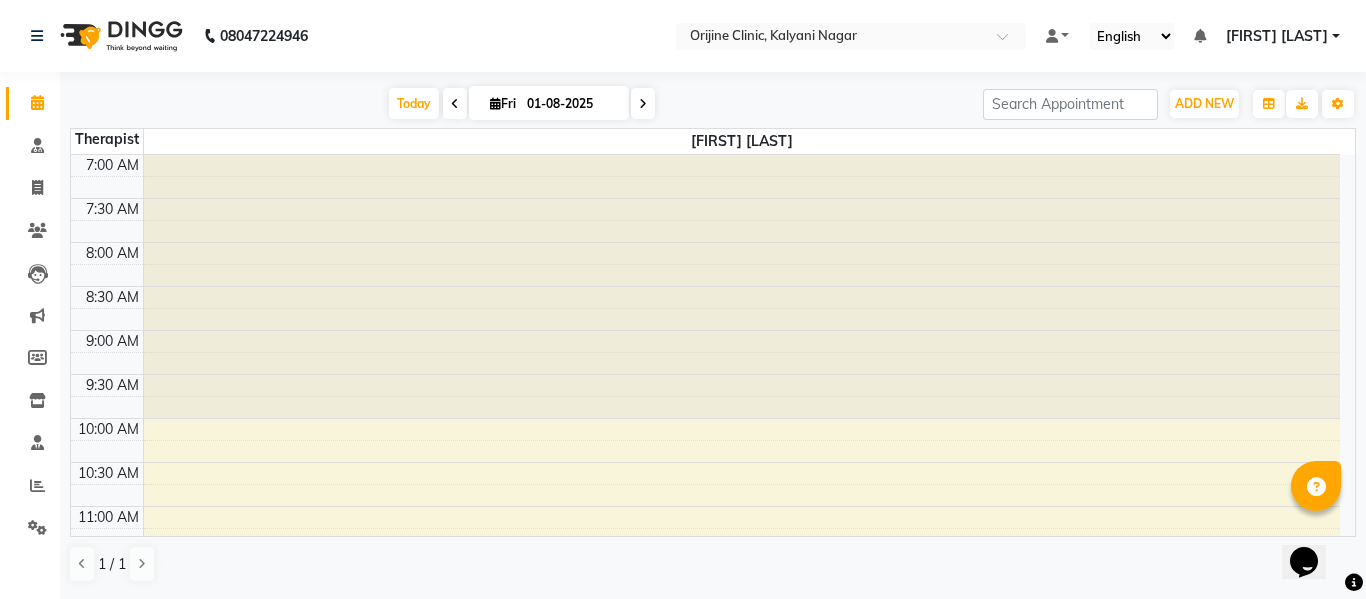 click on "English ENGLISH Español العربية मराठी हिंदी ગુજરાતી தமிழ் 中文" at bounding box center (1131, 36) 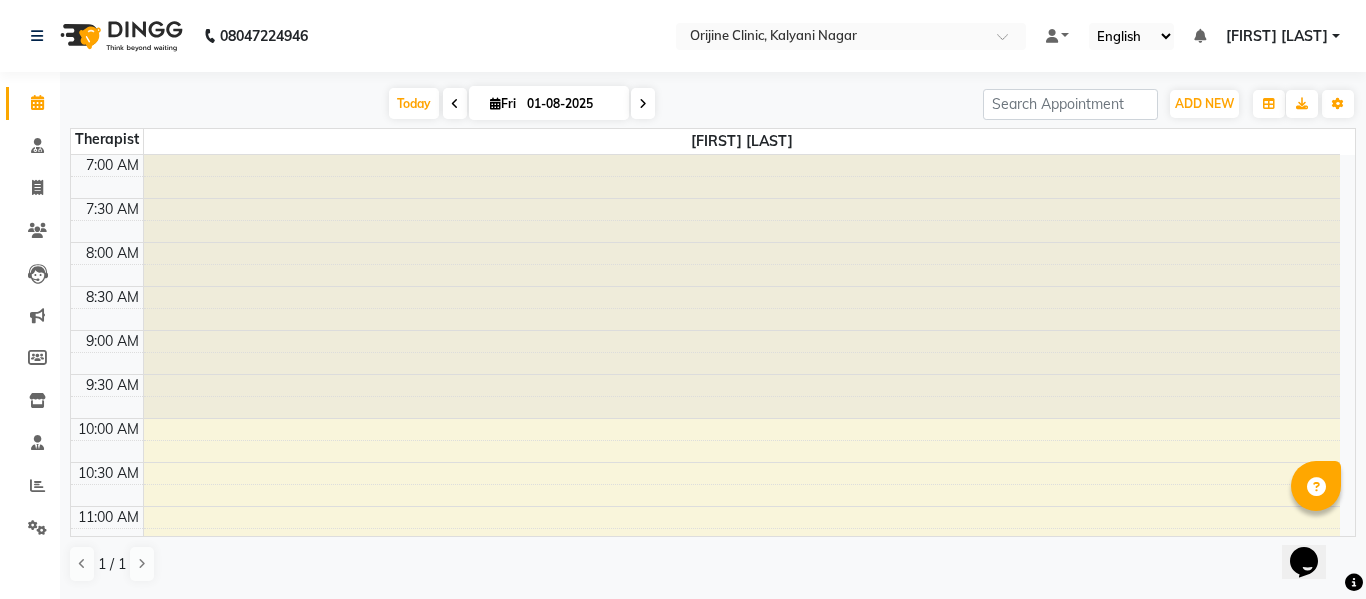click on "English ENGLISH Español العربية मराठी हिंदी ગુજરાતી தமிழ் 中文" at bounding box center (1131, 36) 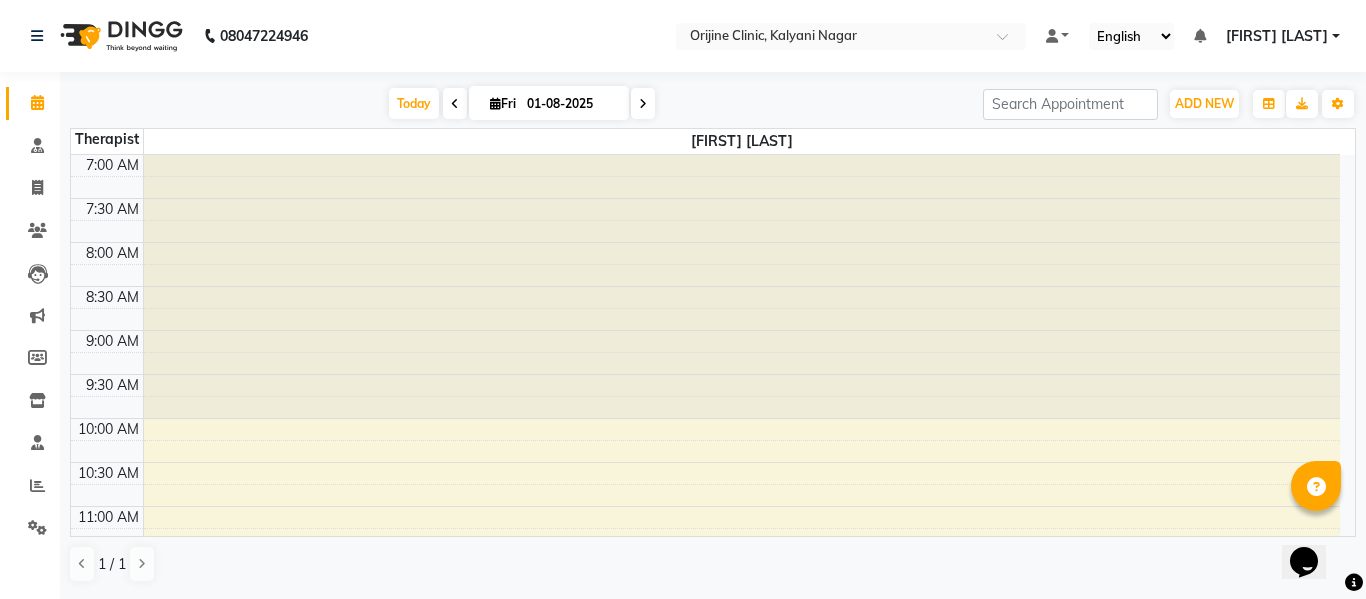 click on "[FIRST] [LAST]" at bounding box center (1283, 36) 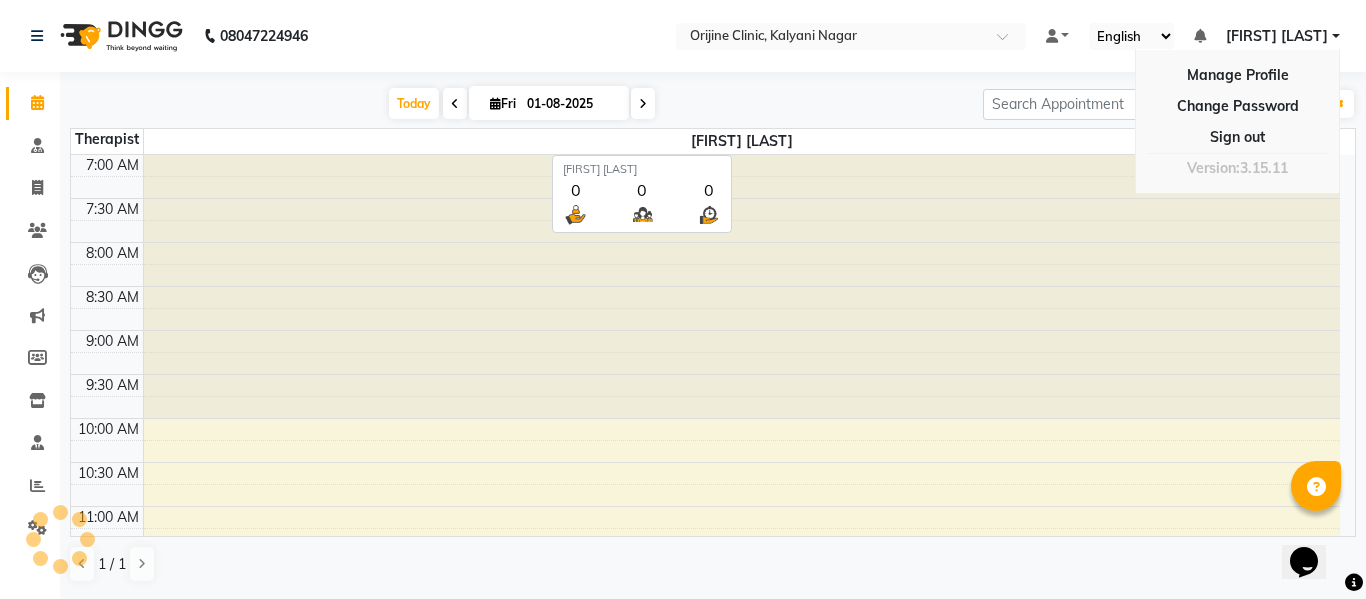 drag, startPoint x: 1336, startPoint y: 34, endPoint x: 1105, endPoint y: 133, distance: 251.32051 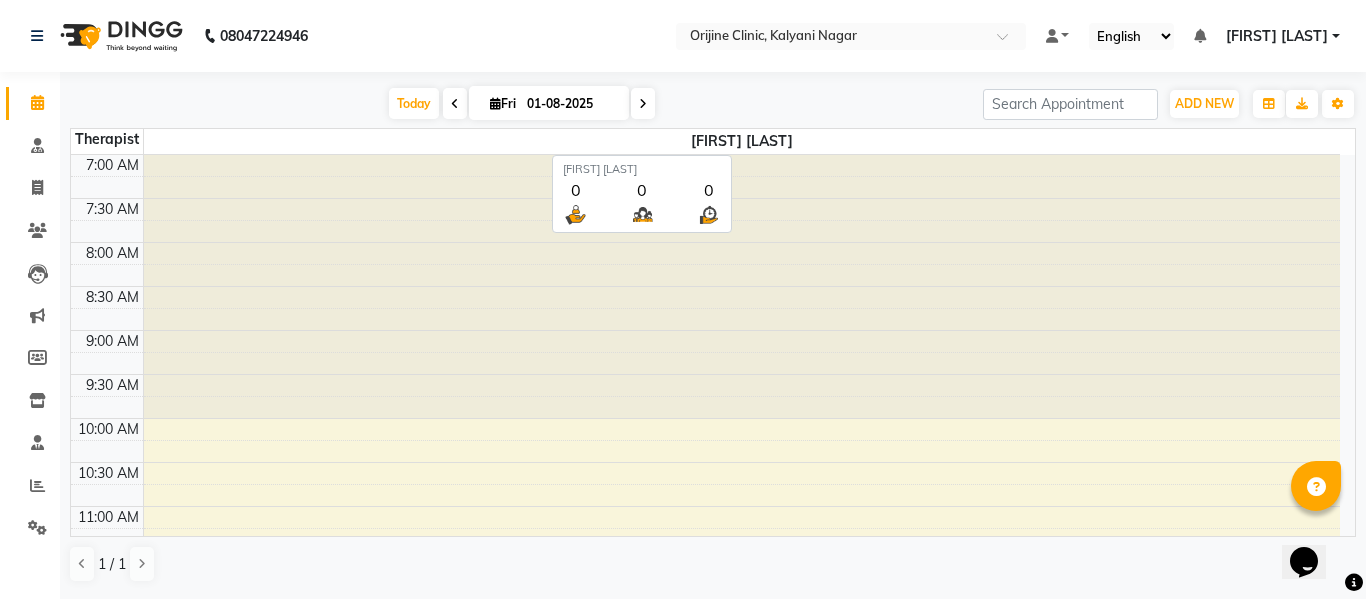 click on "[FIRST] [LAST]" at bounding box center (742, 141) 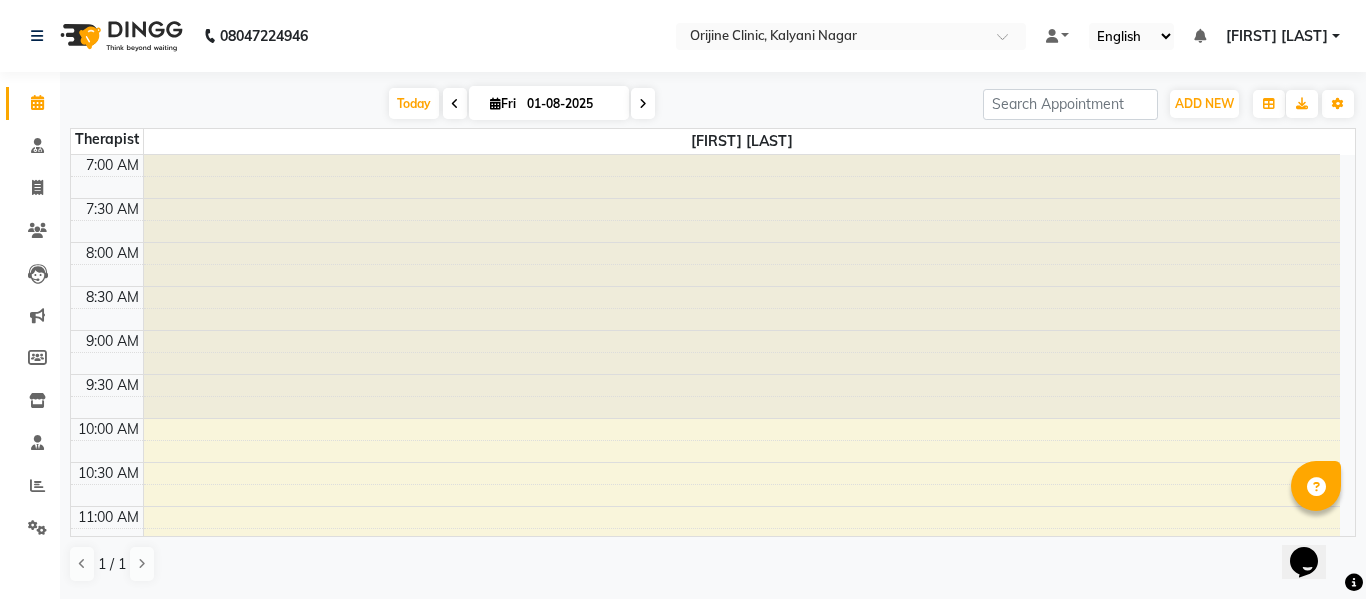 click on "[FIRST] [LAST]" at bounding box center (1283, 36) 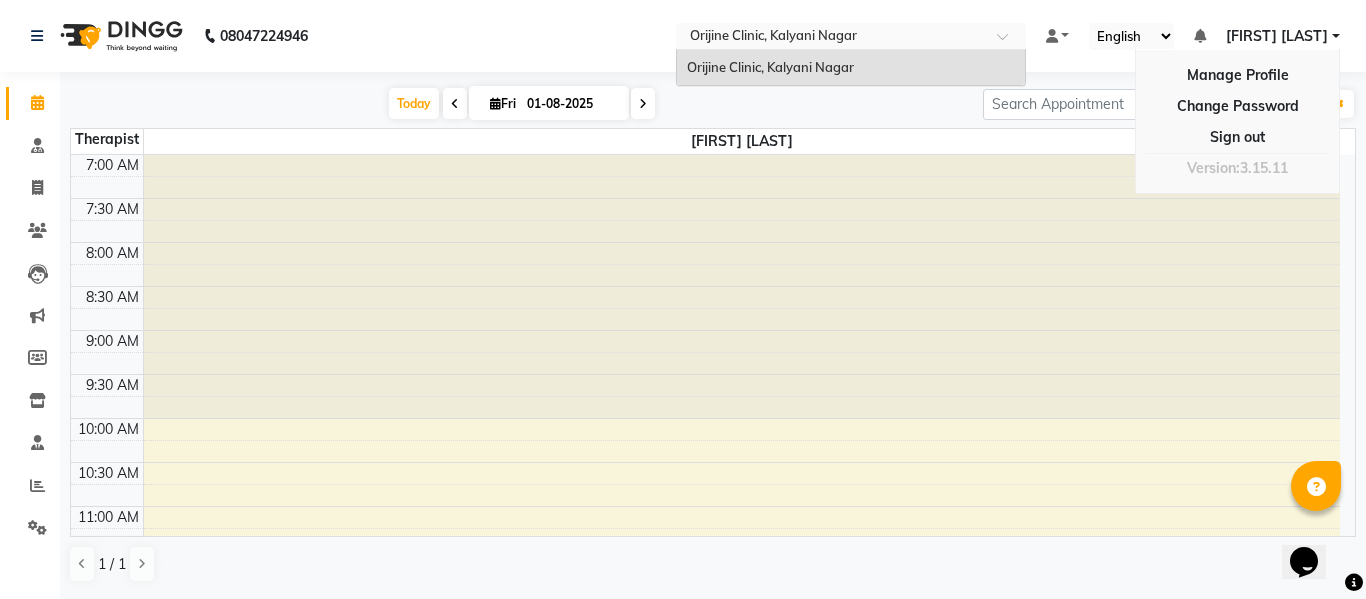 click at bounding box center [1009, 42] 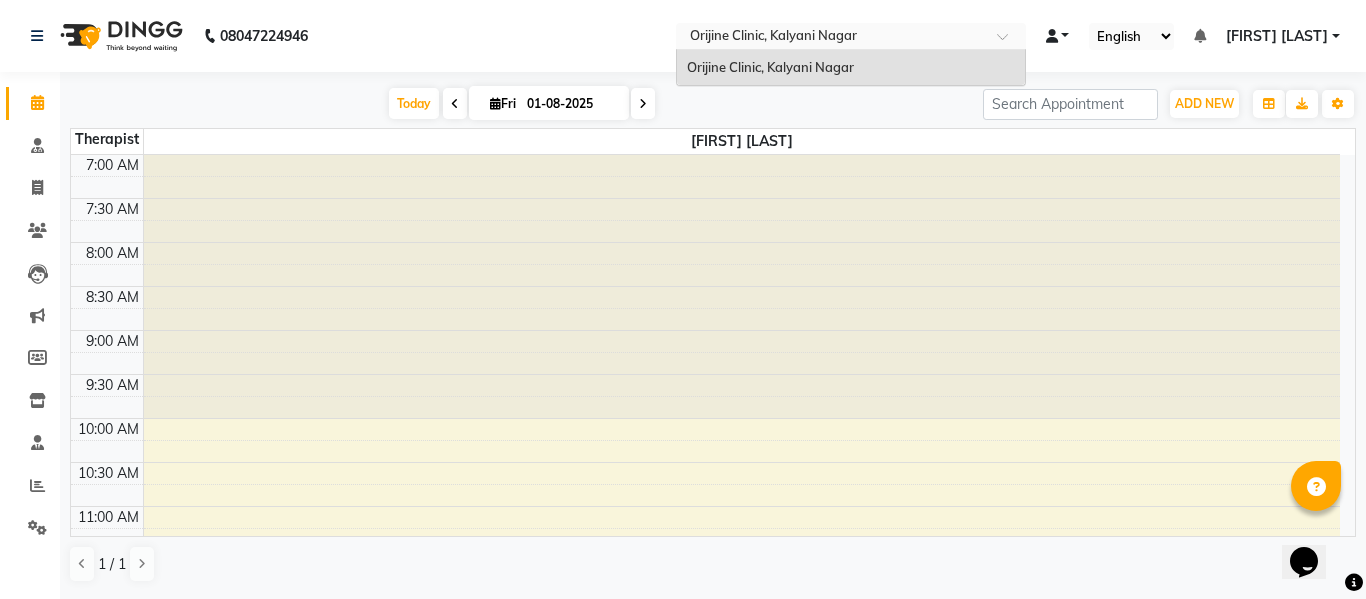 click at bounding box center [1058, 36] 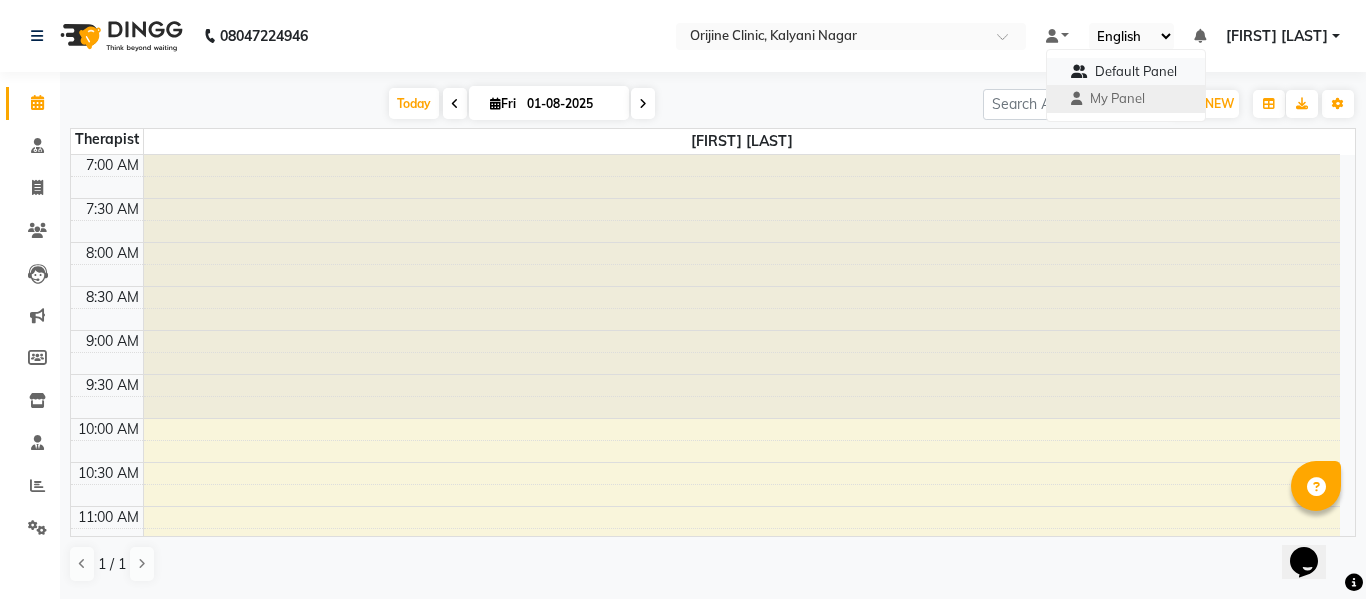 click on "Default Panel" at bounding box center (1136, 71) 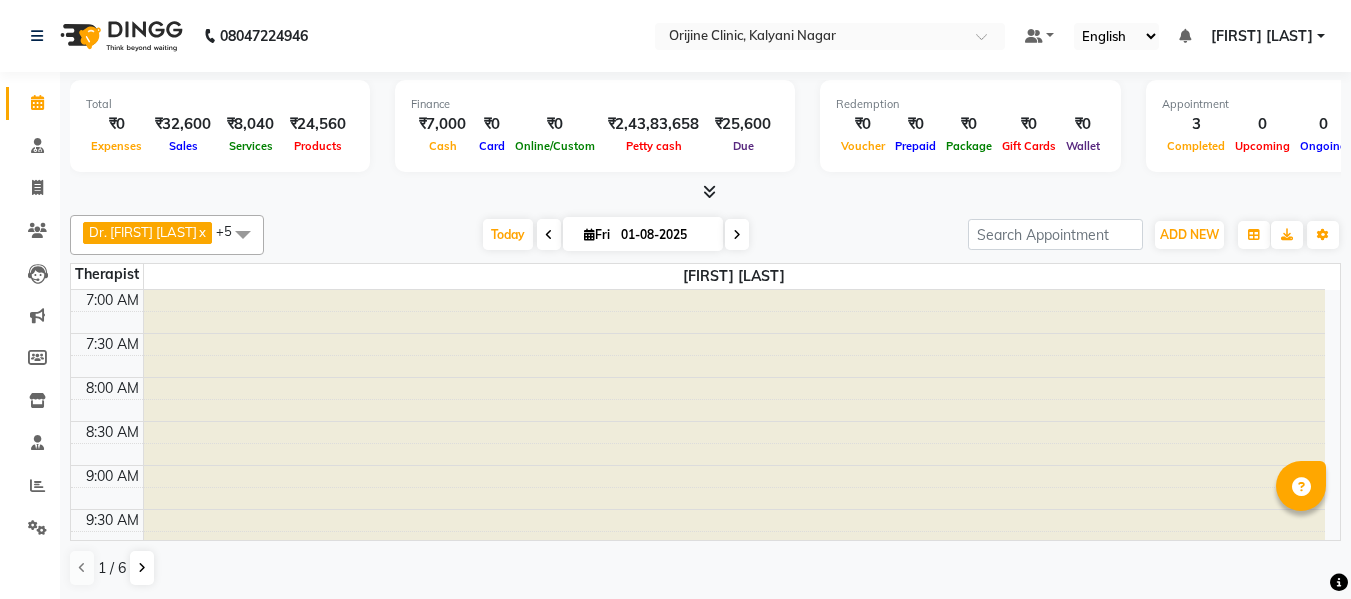 scroll, scrollTop: 0, scrollLeft: 0, axis: both 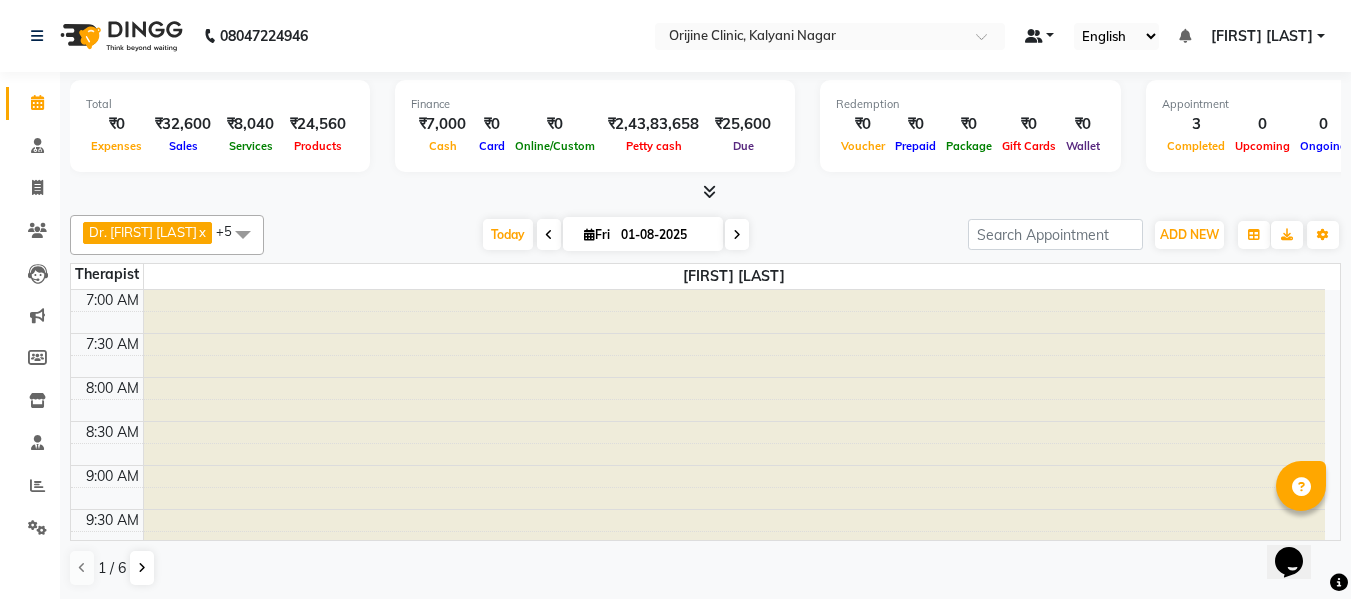 click at bounding box center (1040, 36) 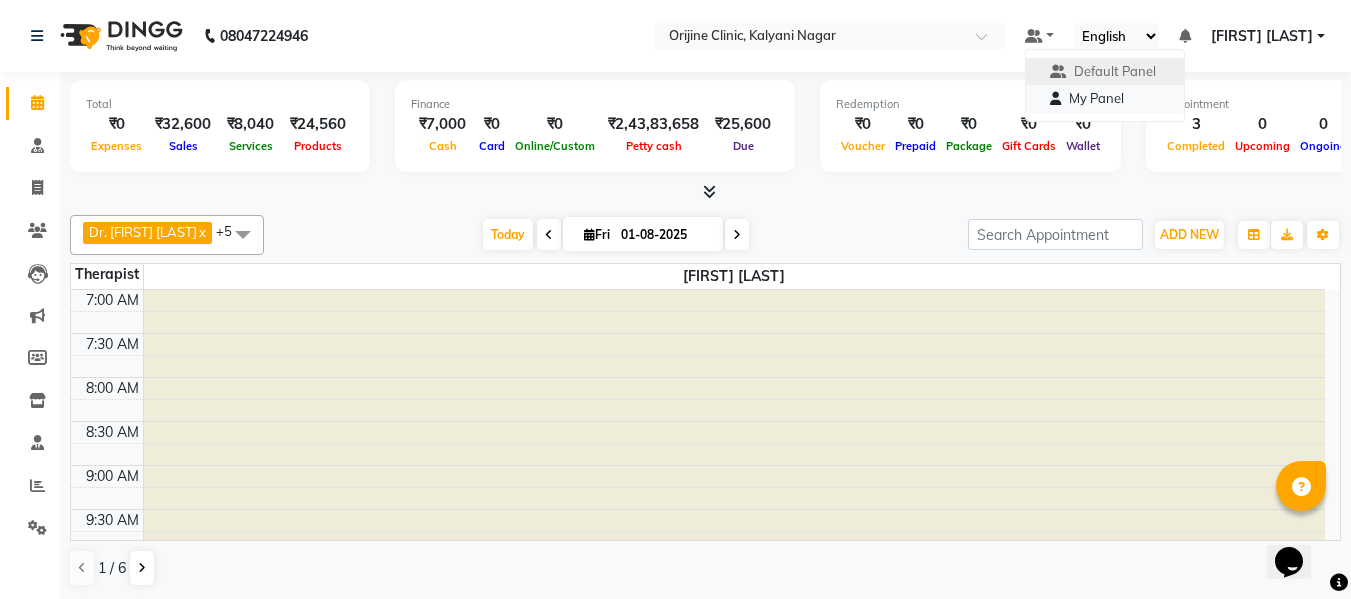 click on "My Panel" at bounding box center [1096, 98] 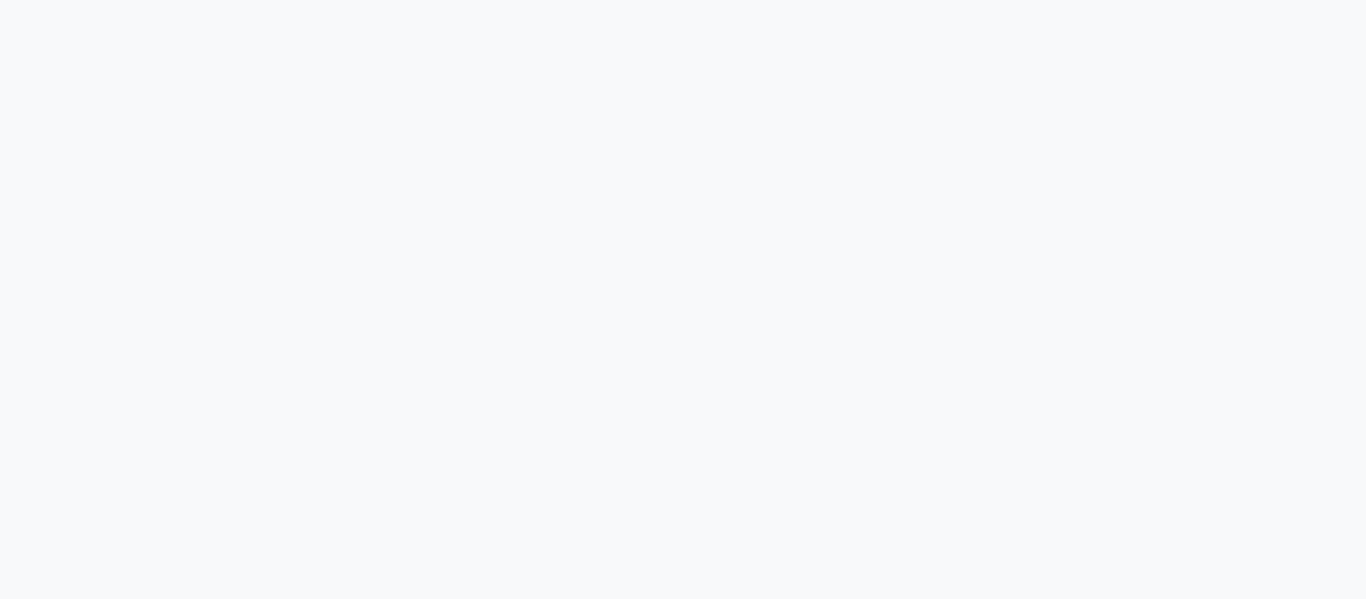 scroll, scrollTop: 0, scrollLeft: 0, axis: both 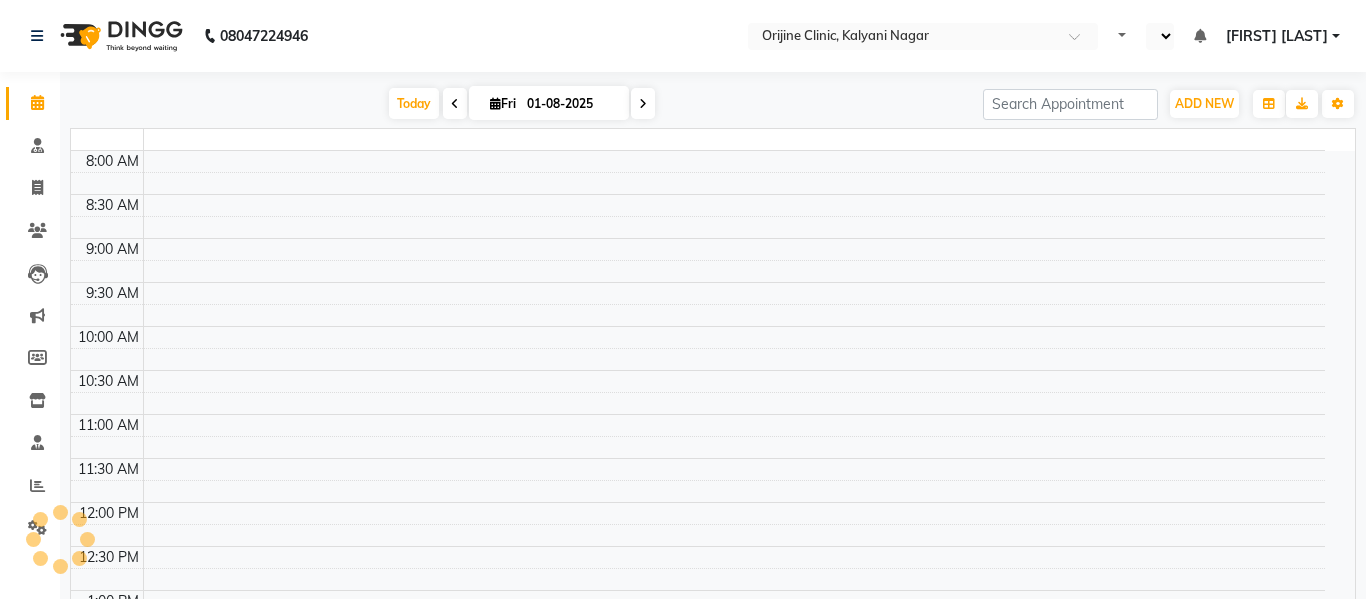 select on "en" 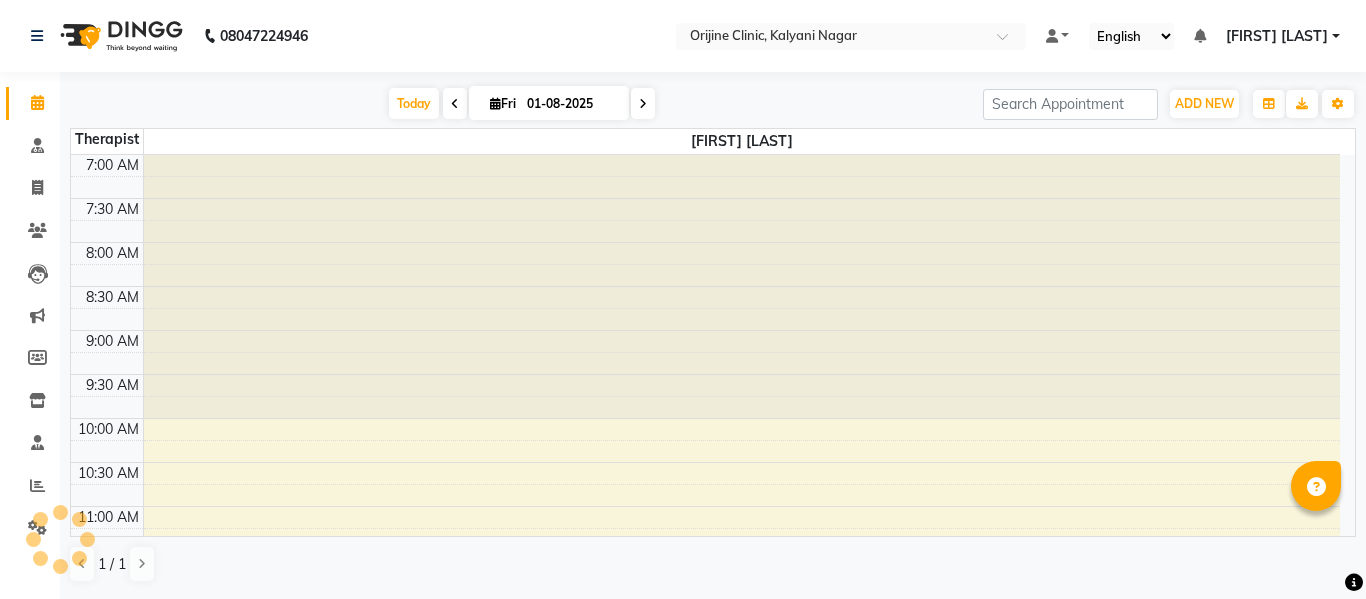 scroll, scrollTop: 0, scrollLeft: 0, axis: both 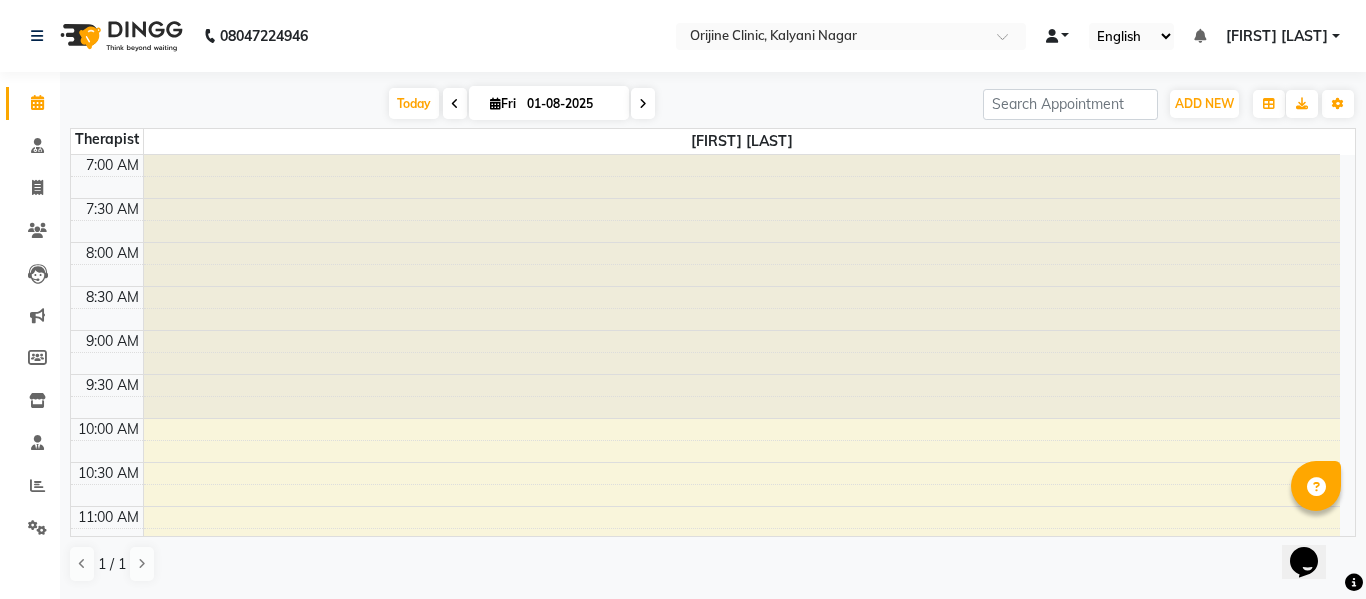click at bounding box center (1058, 36) 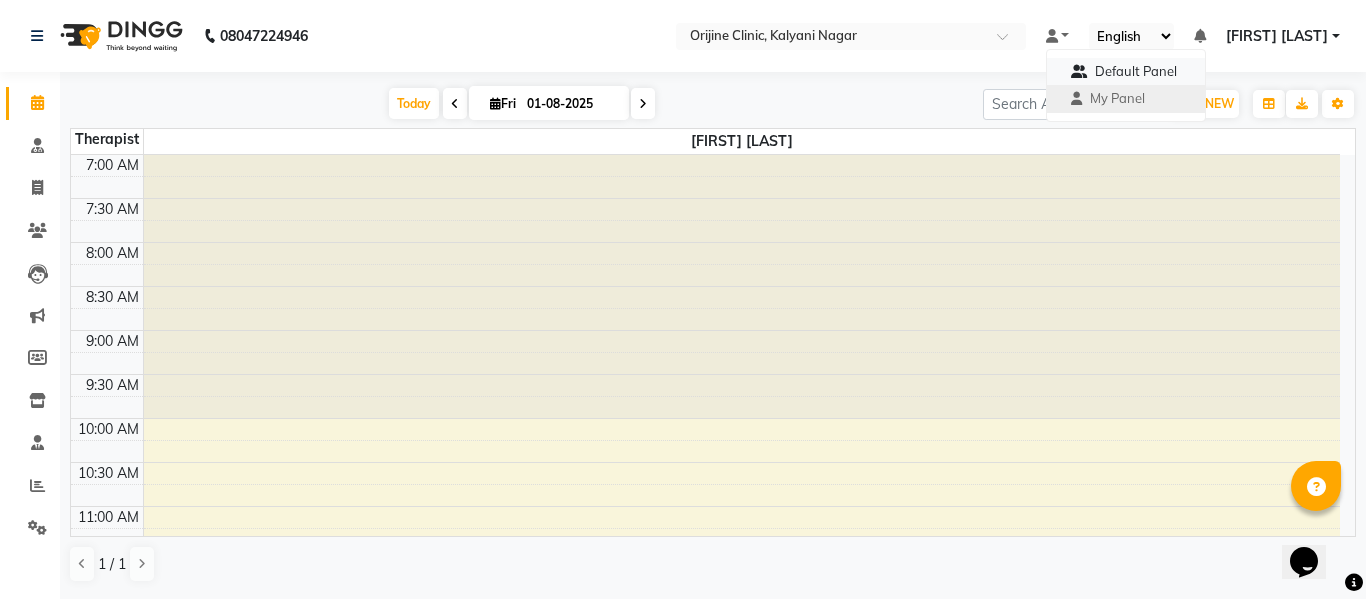 click on "Default Panel" at bounding box center (1136, 71) 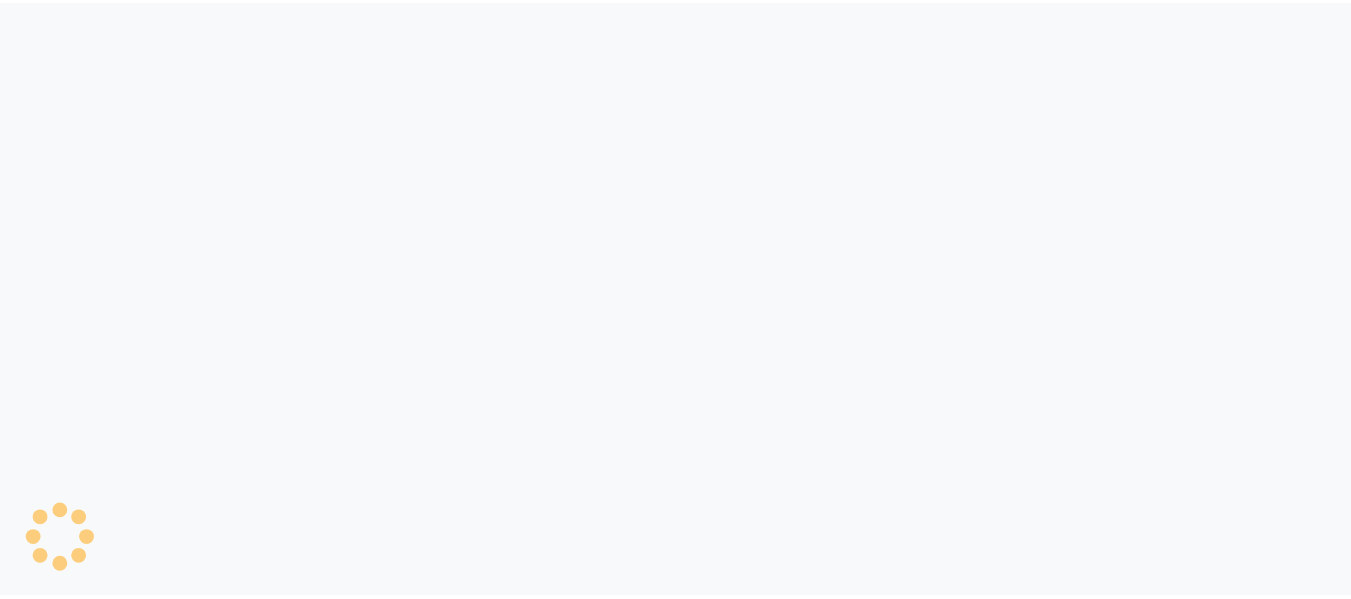 scroll, scrollTop: 0, scrollLeft: 0, axis: both 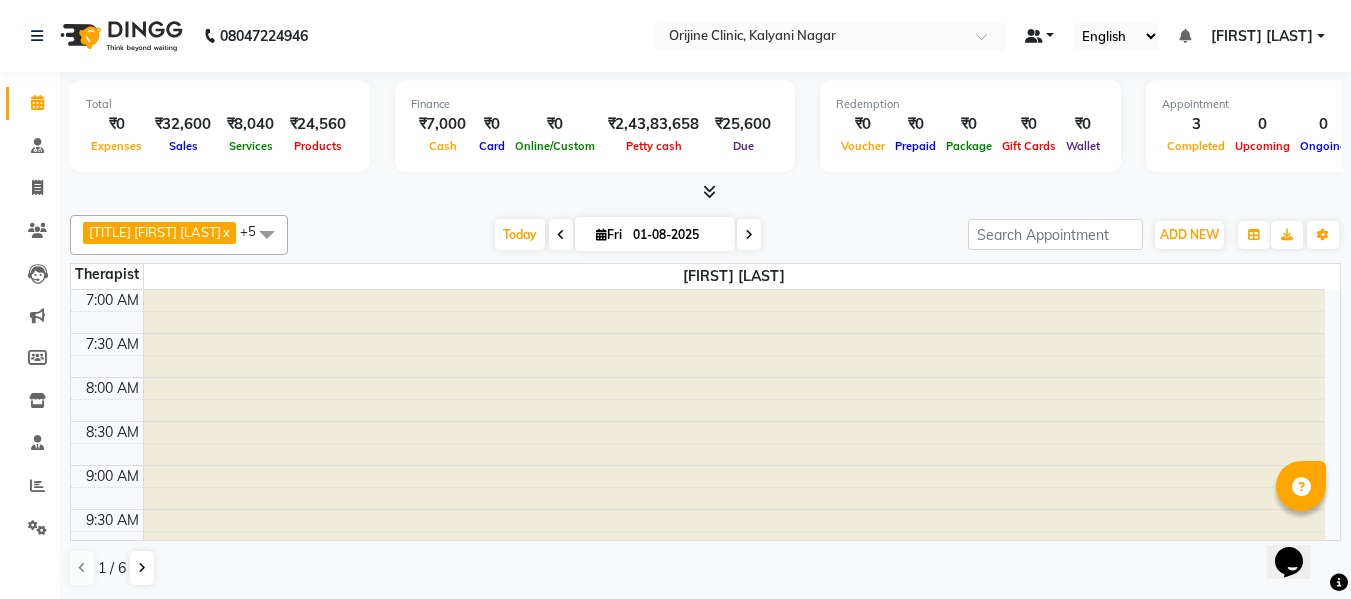 click at bounding box center (1040, 36) 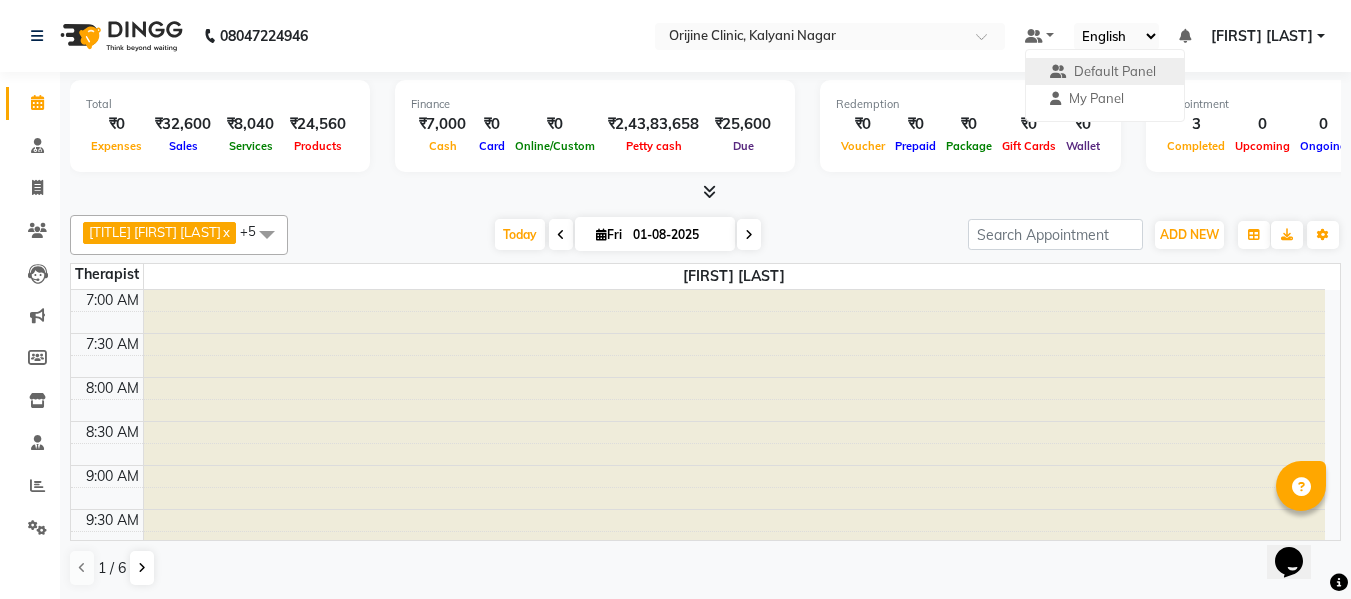 click at bounding box center (267, 234) 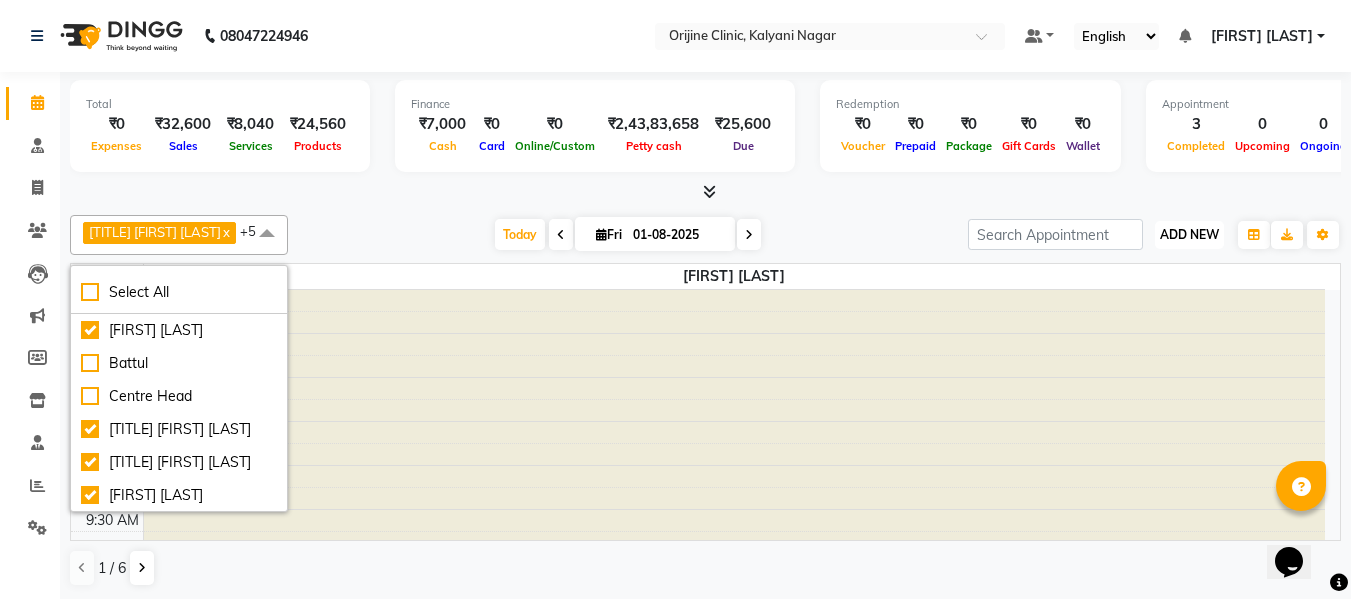 click on "ADD NEW" at bounding box center (1189, 234) 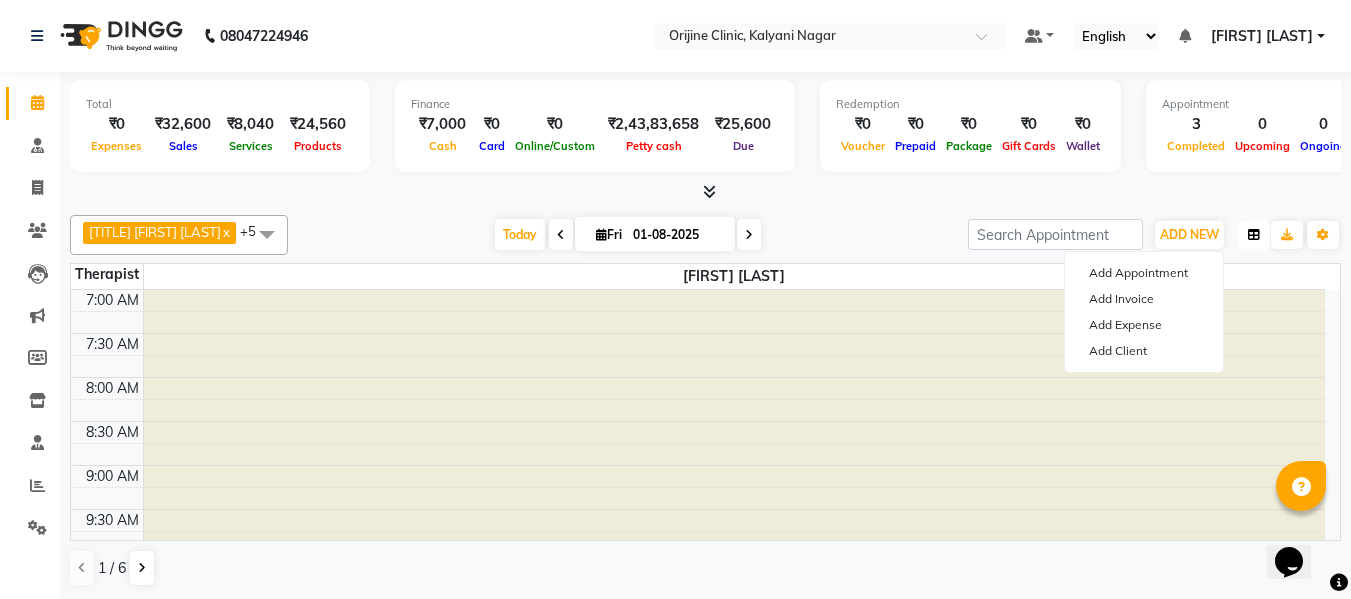 click at bounding box center (1254, 235) 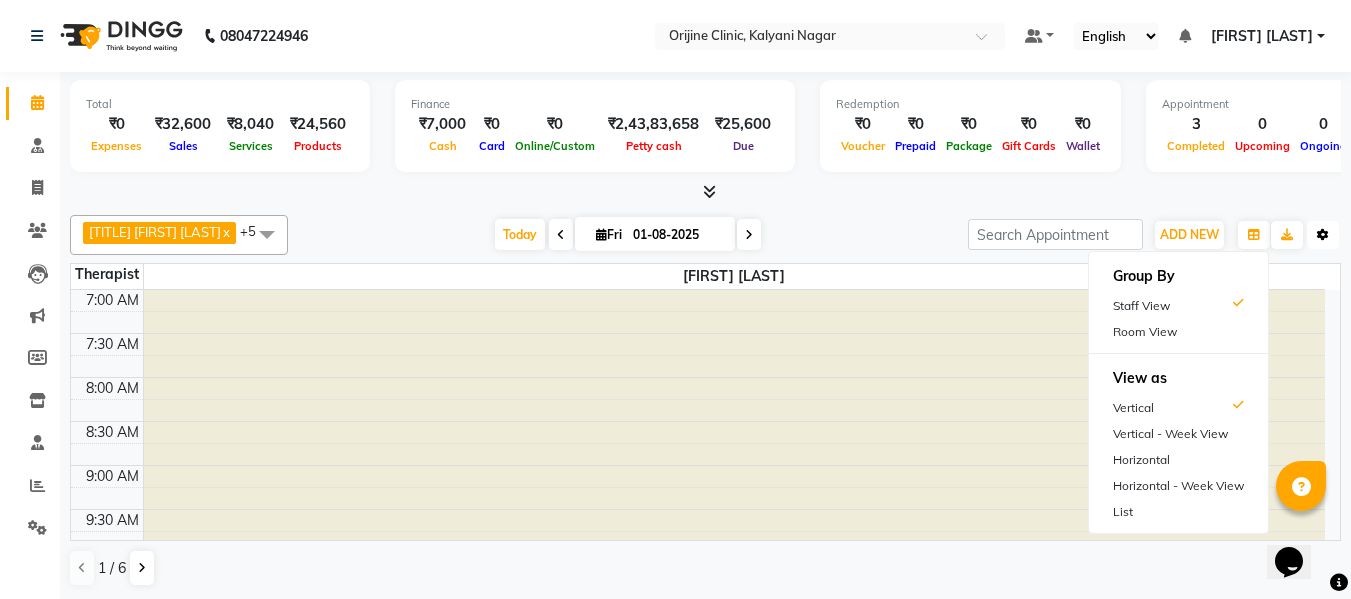 click at bounding box center [1323, 235] 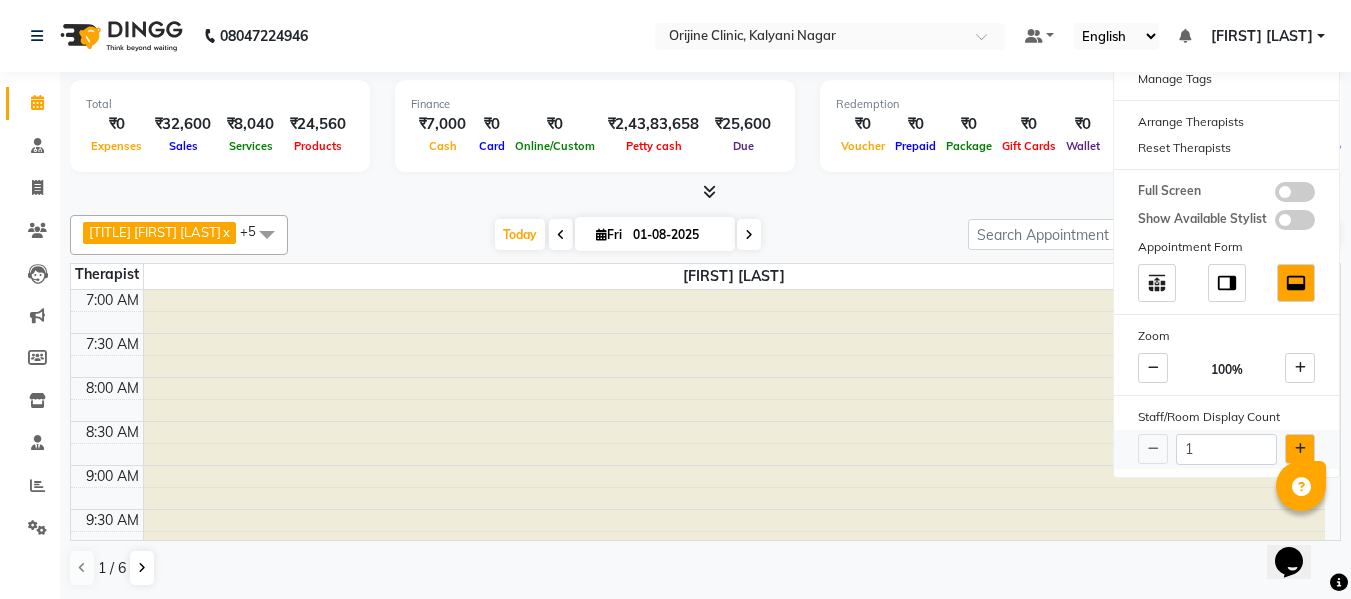 click at bounding box center [1300, 449] 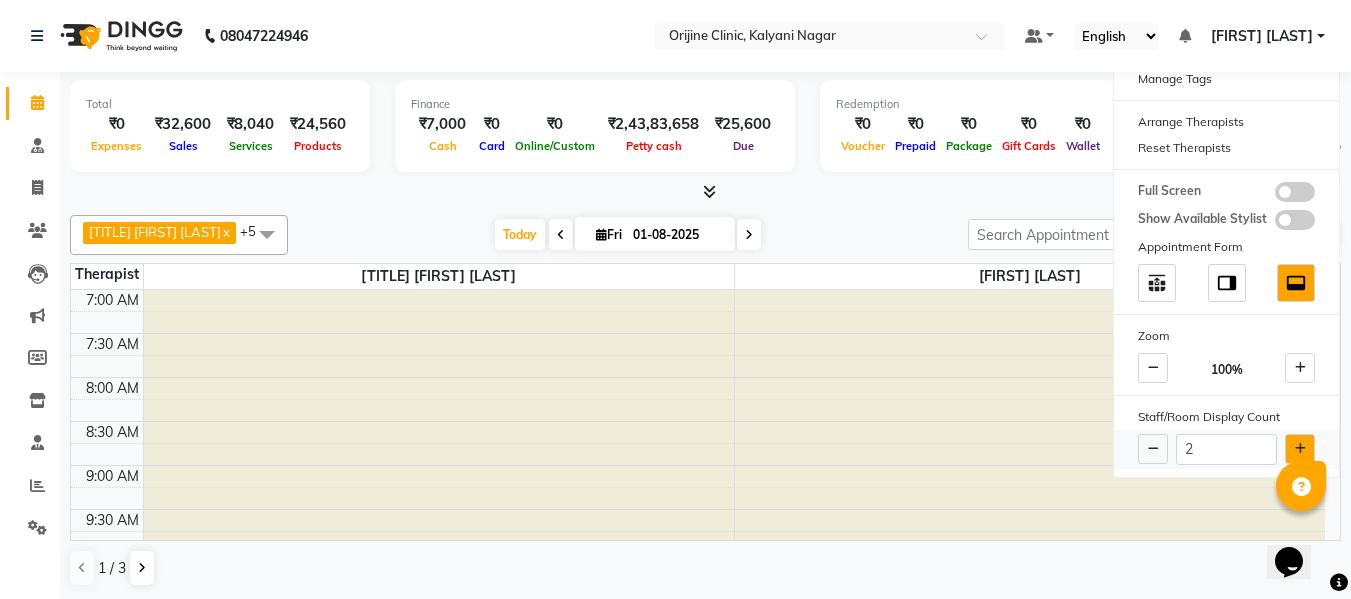 click at bounding box center (1300, 449) 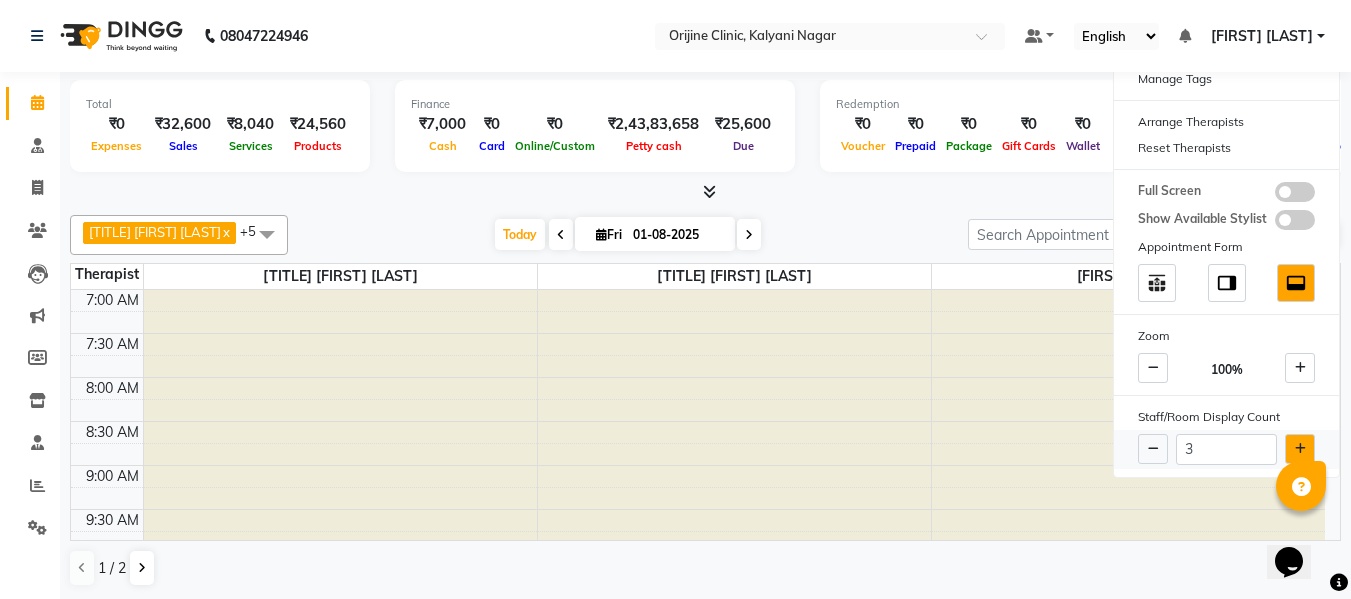 click at bounding box center [1300, 449] 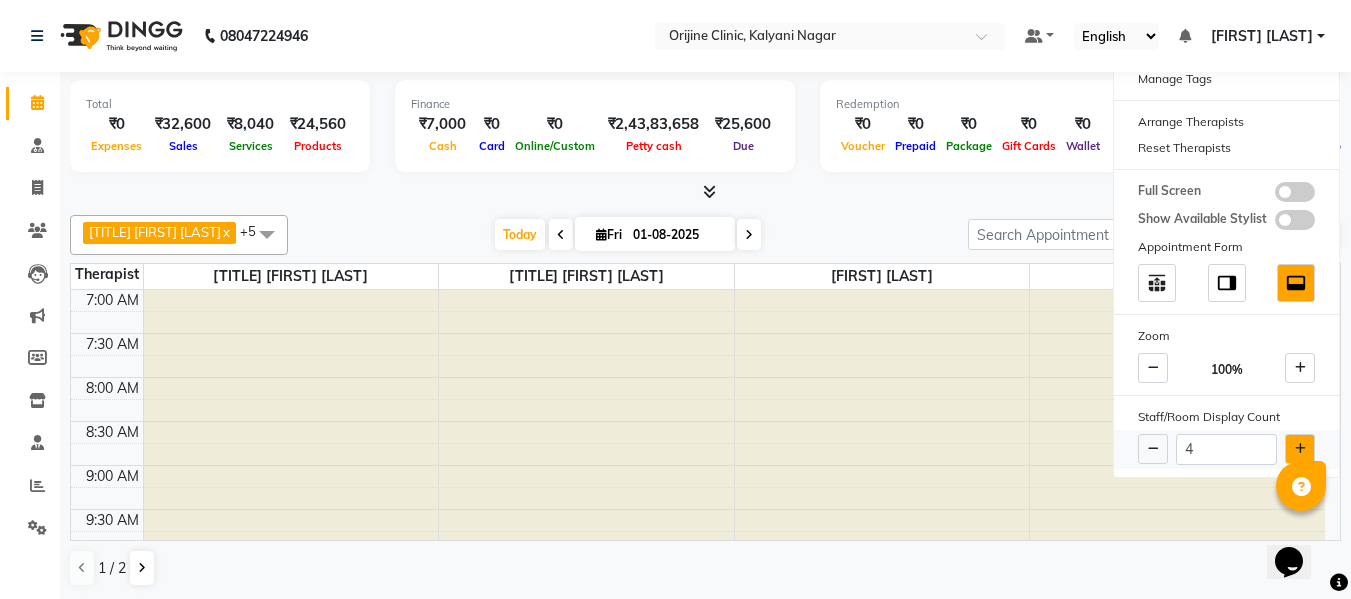 click at bounding box center (1300, 449) 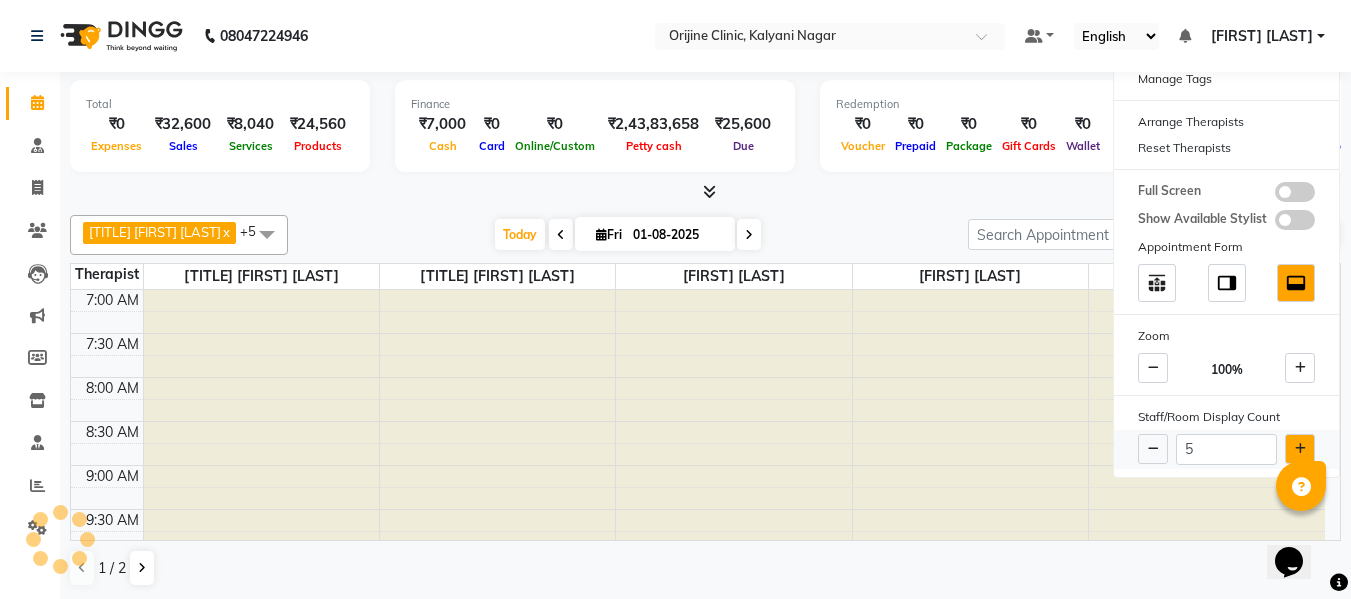 click at bounding box center [1300, 449] 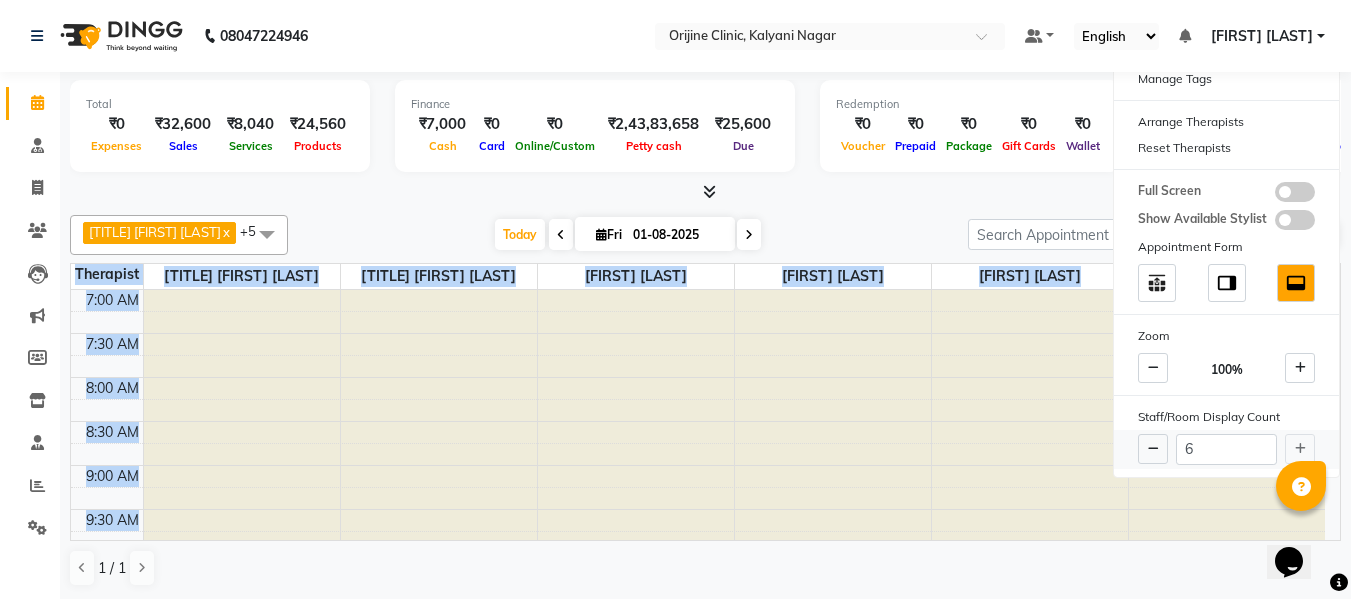 click on "6" at bounding box center [1226, 449] 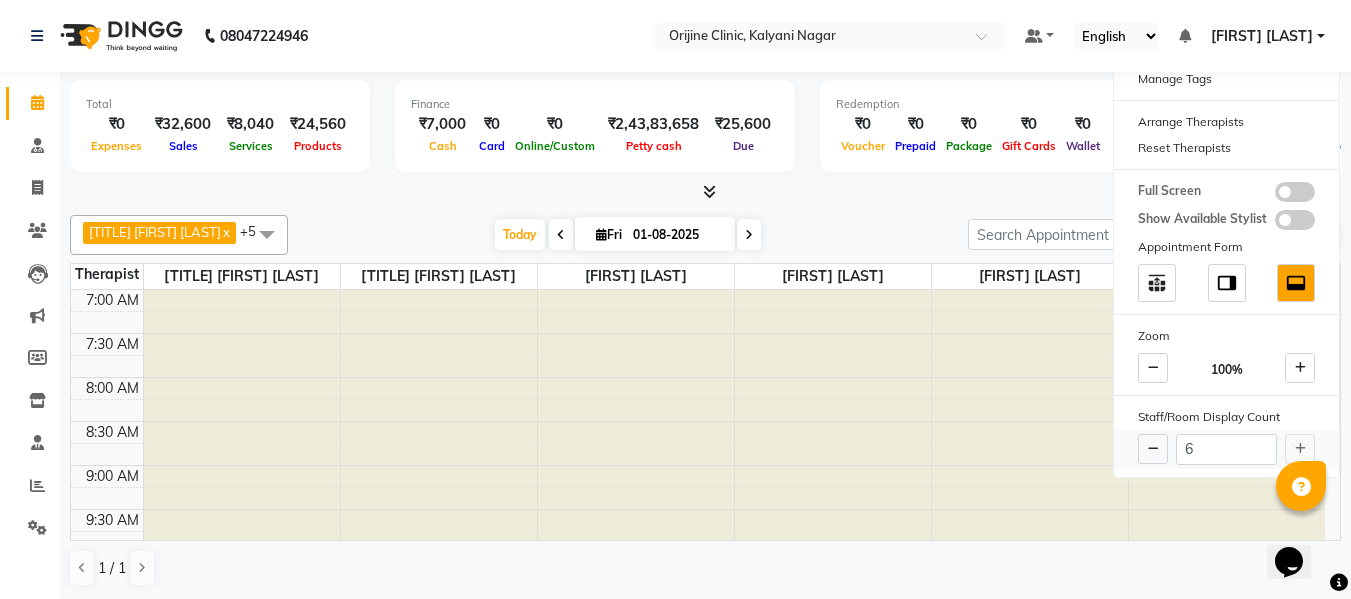 click on "6" at bounding box center (1226, 449) 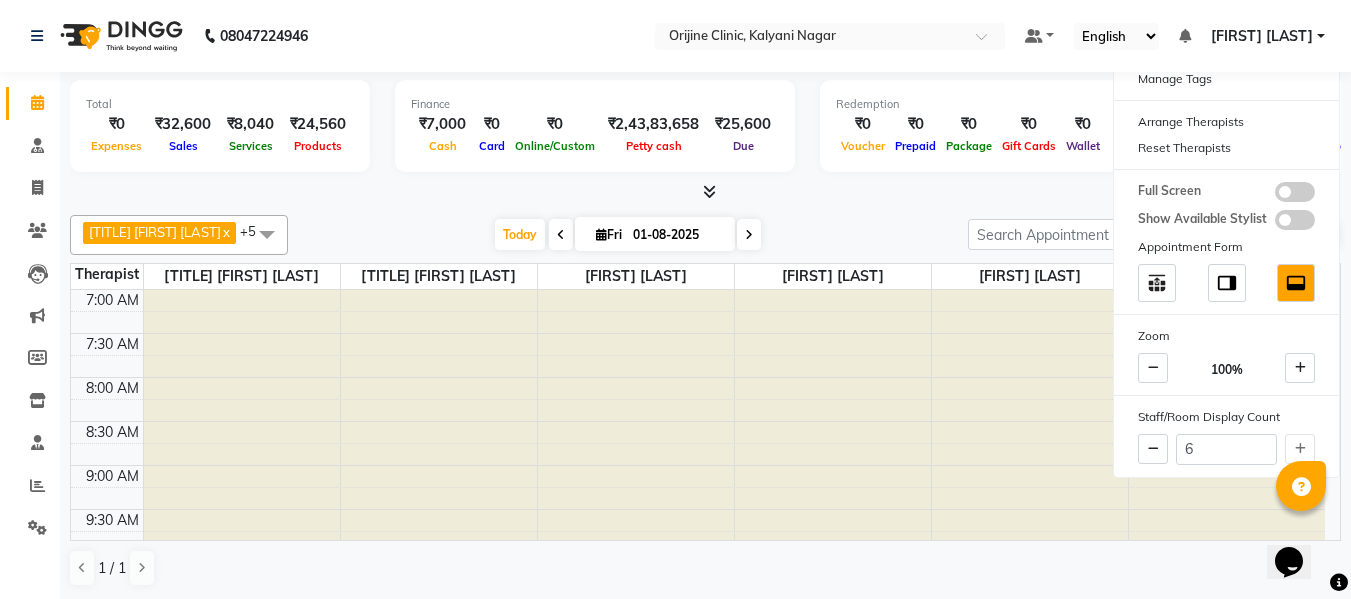 click on "Total  ₹0  Expenses ₹32,600  Sales ₹8,040  Services ₹24,560  Products Finance  ₹7,000  Cash ₹0  Card ₹0  Online/Custom ₹2,43,83,658 Petty cash ₹25,600 Due  Redemption  ₹0 Voucher ₹0 Prepaid ₹0 Package ₹0  Gift Cards ₹0  Wallet  Appointment  3 Completed 0 Upcoming 0 Ongoing 0 No show  Other sales  ₹0  Packages ₹0  Memberships ₹0  Vouchers ₹0  Prepaids ₹0  Gift Cards Dr. Kritu Bhandari  x Dr. Yojana Pokarna  x Neha Das  x Rajiv Kumar  x Sarika Kadam  x Archana Gaikwad  x +5 Select All Archana Gaikwad Battul Centre Head Dr. Kritu Bhandari Dr. Yojana Pokarna Neha Das Rajiv Kumar Rama  londhe Sarika Kadam Vaibhavi  Gondwal Today  Fri 01-08-2025 Toggle Dropdown Add Appointment Add Invoice Add Expense Add Client Toggle Dropdown Add Appointment Add Invoice Add Expense Add Client ADD NEW Toggle Dropdown Add Appointment Add Invoice Add Expense Add Client Dr. Kritu Bhandari  x Dr. Yojana Pokarna  x Neha Das  x Rajiv Kumar  x Sarika Kadam  x Archana Gaikwad  x +5 Battul 6" 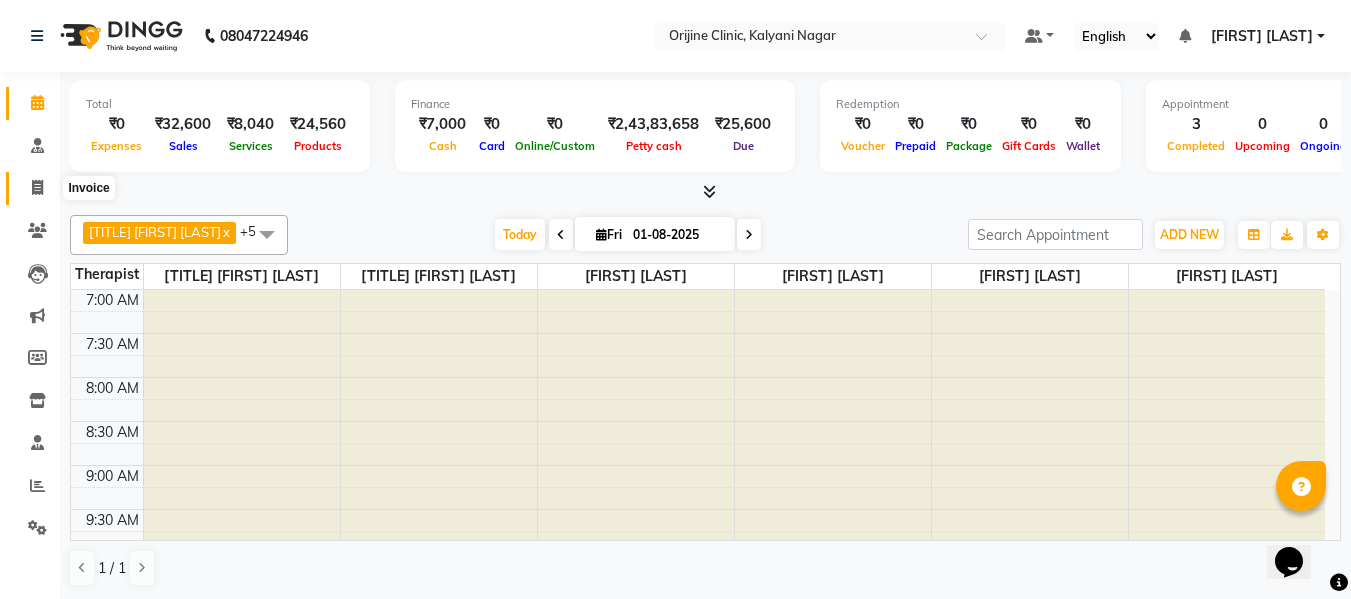 click 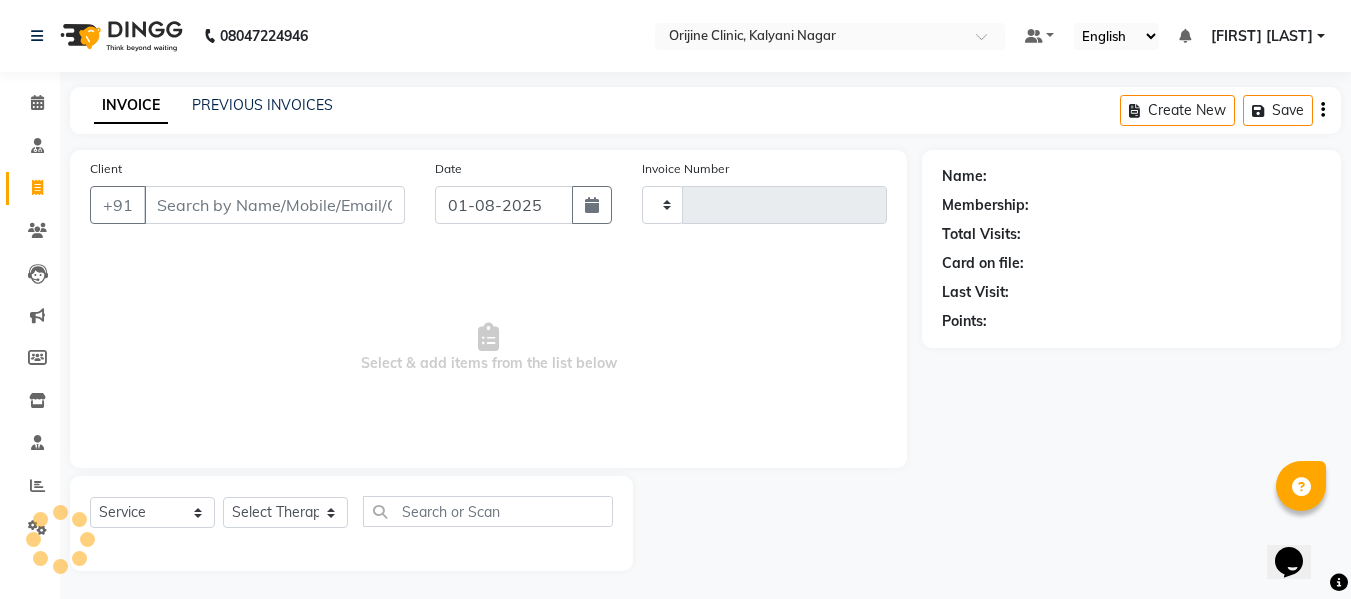 type on "0758" 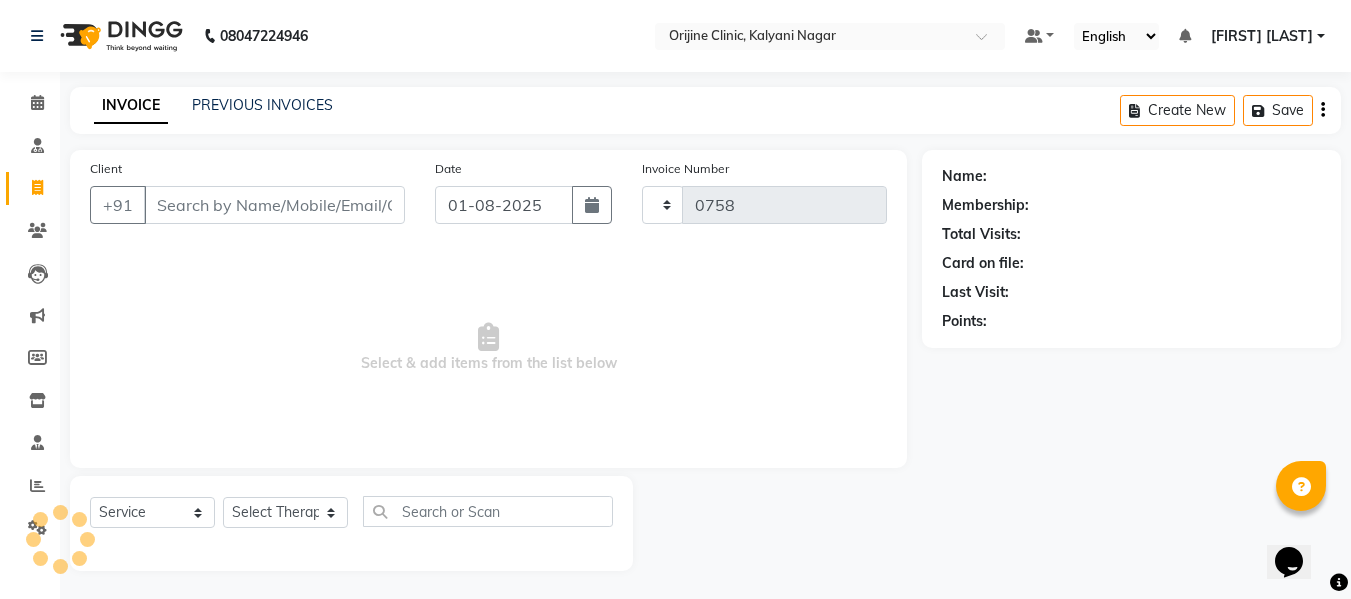 select on "702" 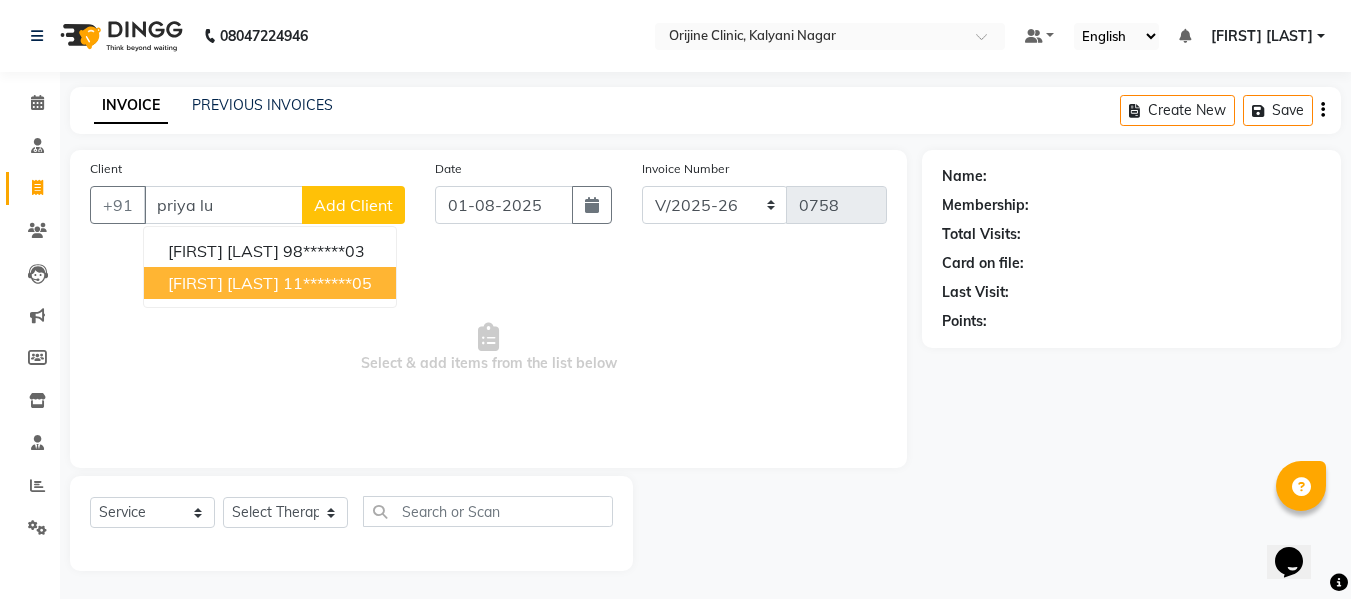 click on "[FIRST] [LAST]" at bounding box center (223, 283) 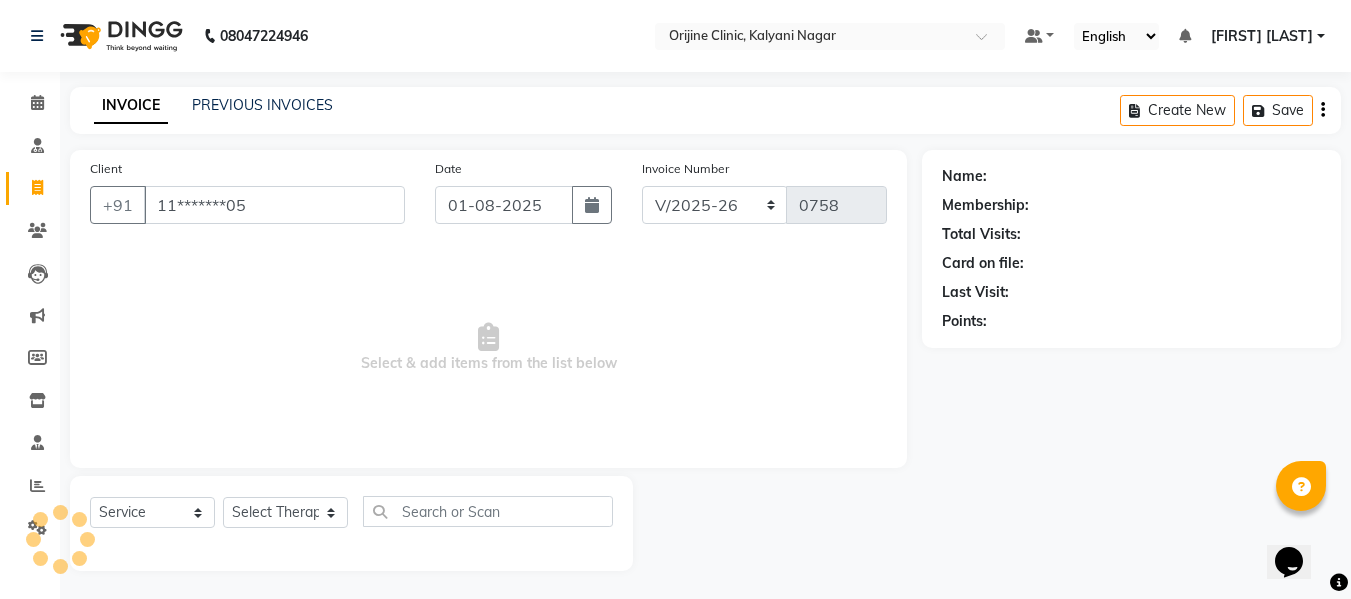 type on "11*******05" 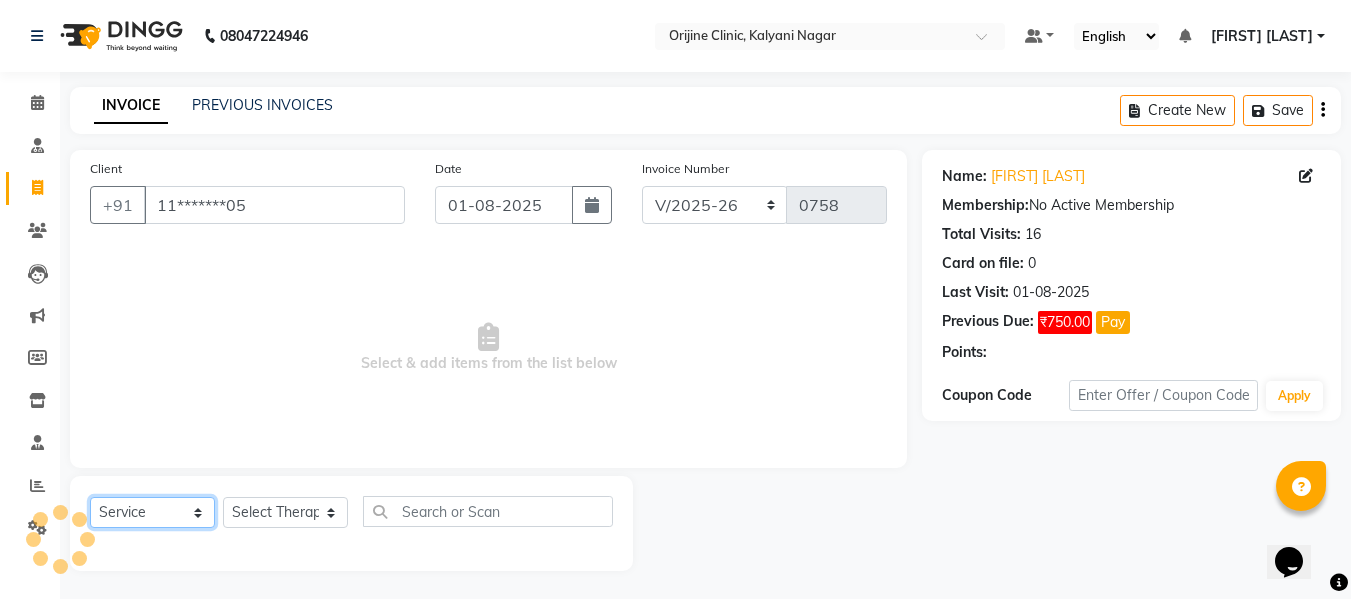 click on "Select  Service  Product  Membership  Package Voucher Prepaid Gift Card" 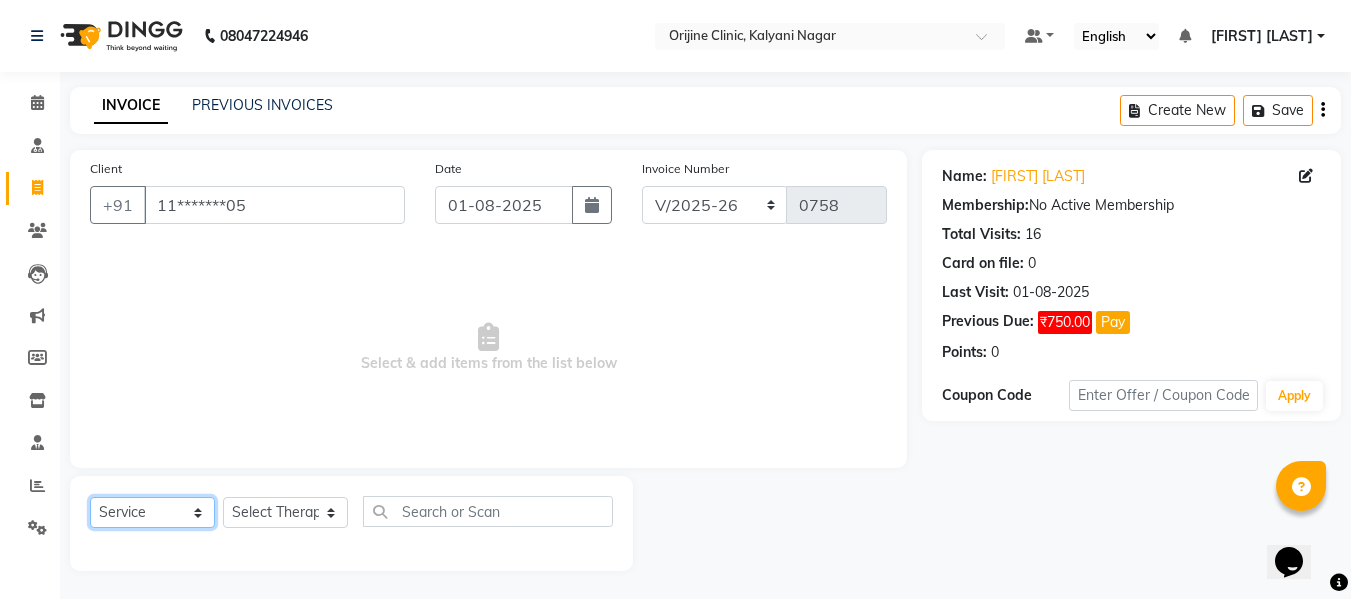 select on "product" 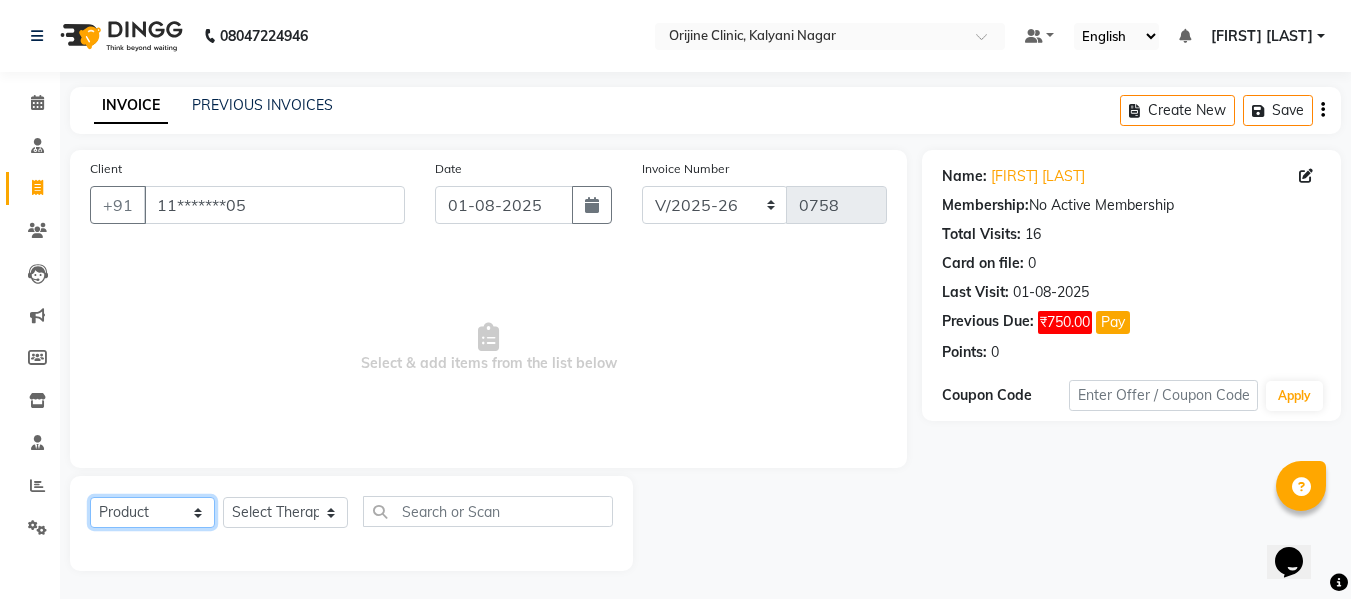 click on "Select  Service  Product  Membership  Package Voucher Prepaid Gift Card" 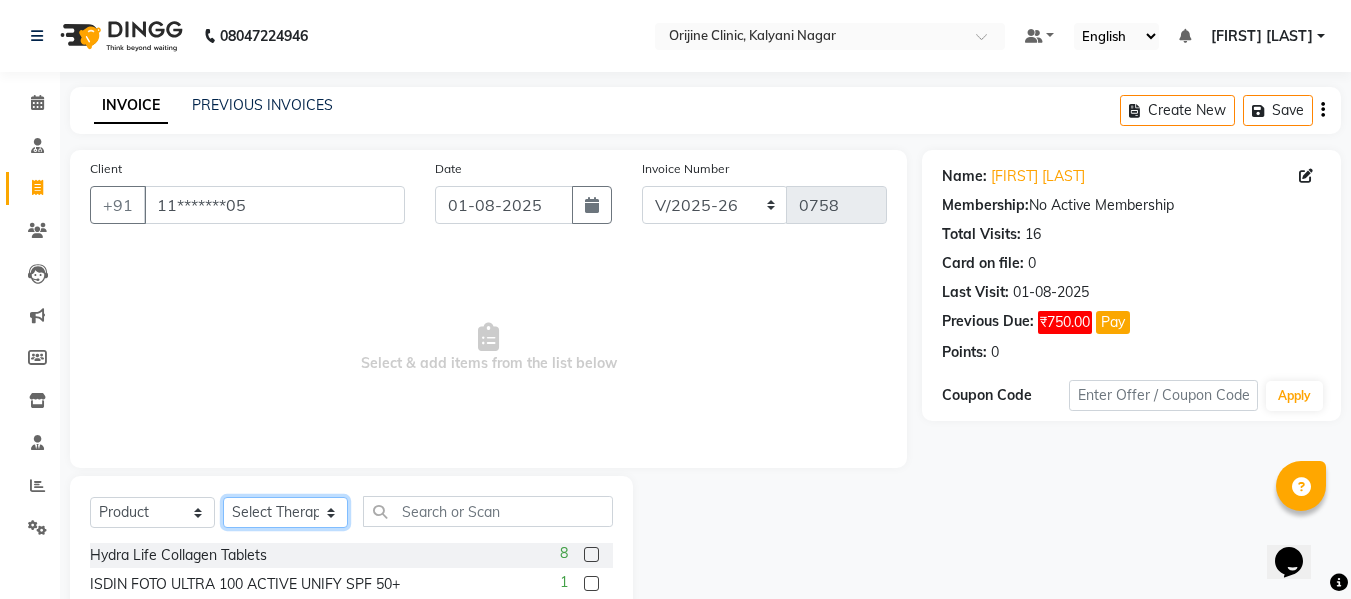 click on "Select Therapist Archana Gaikwad Battul Centre Head Dr. Kritu Bhandari Dr. Yojana Pokarna Meenakshi Dikonda Neha Das Rajeev Inventory Rajiv Kumar Rama  londhe Ranjit  Sarika Kadam Vaibhavi  Gondwal" 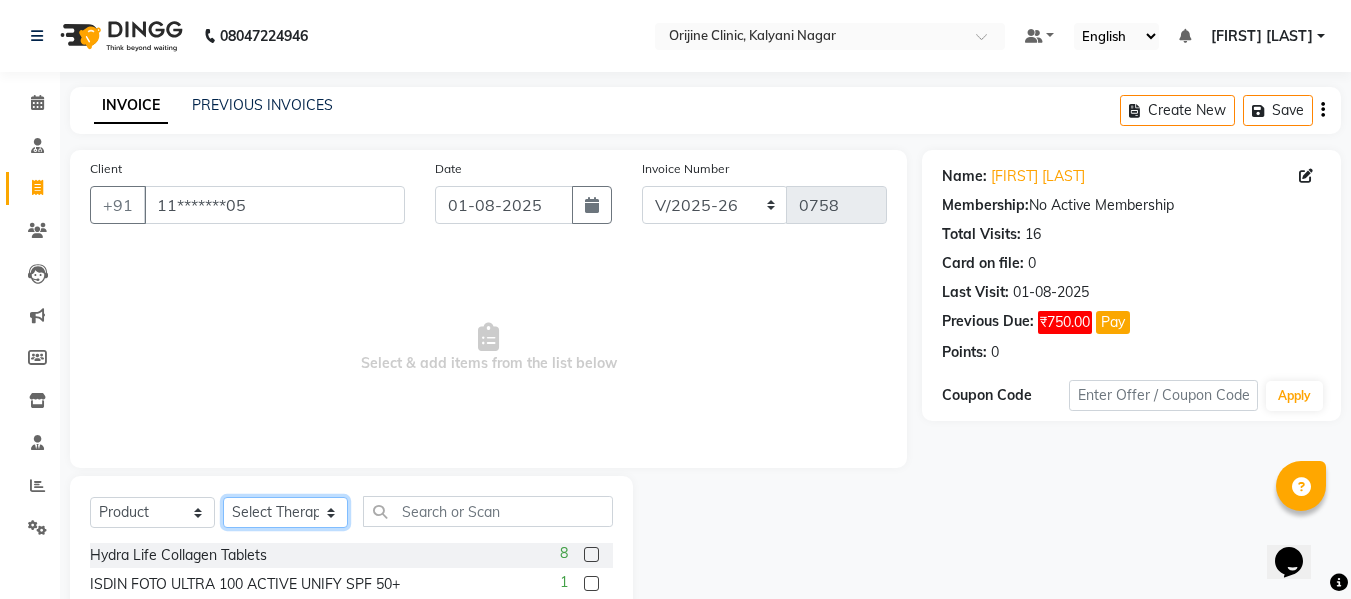 select on "10775" 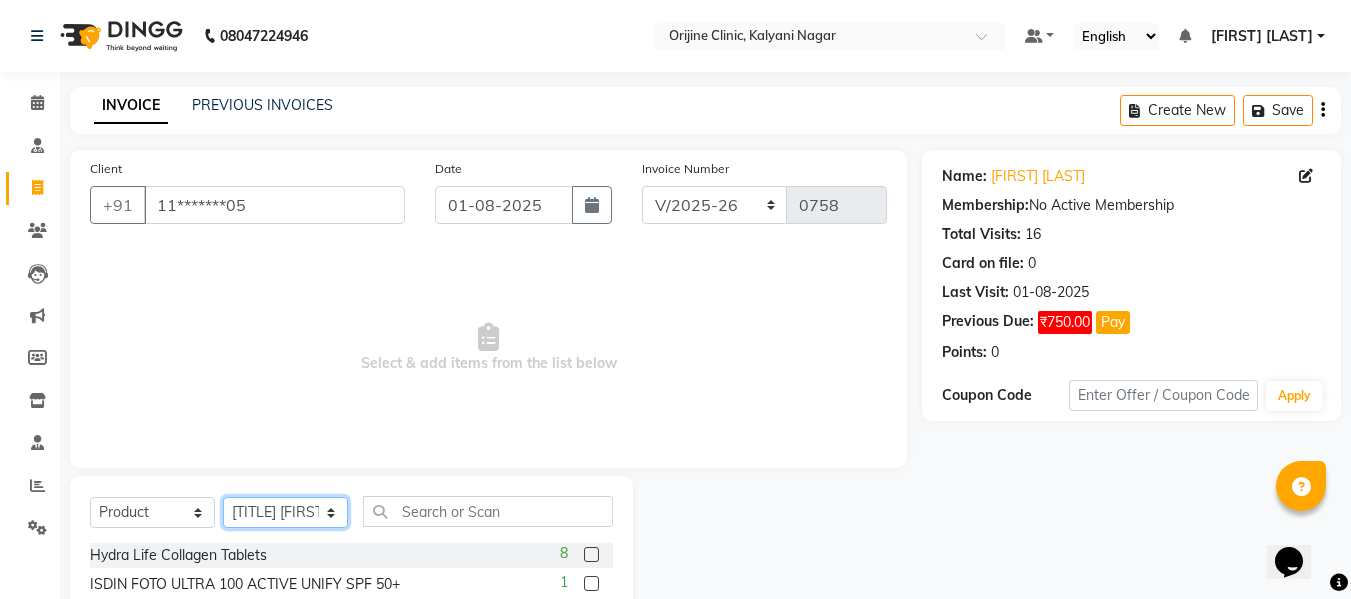 click on "Select Therapist Archana Gaikwad Battul Centre Head Dr. Kritu Bhandari Dr. Yojana Pokarna Meenakshi Dikonda Neha Das Rajeev Inventory Rajiv Kumar Rama  londhe Ranjit  Sarika Kadam Vaibhavi  Gondwal" 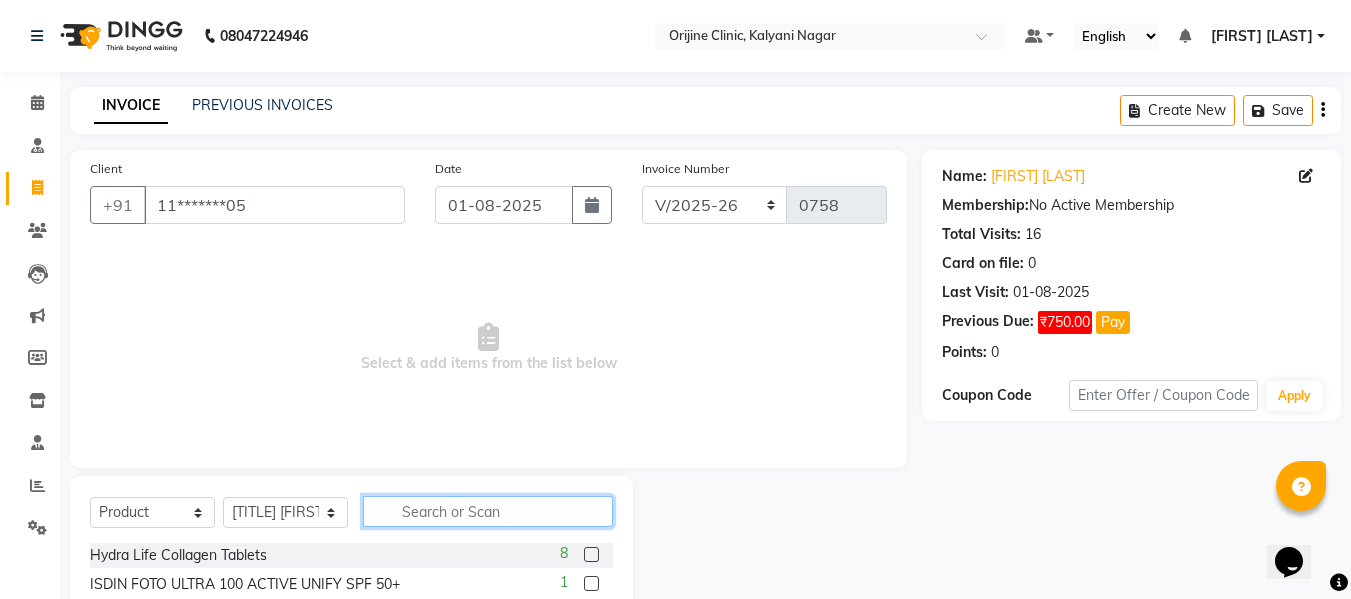click 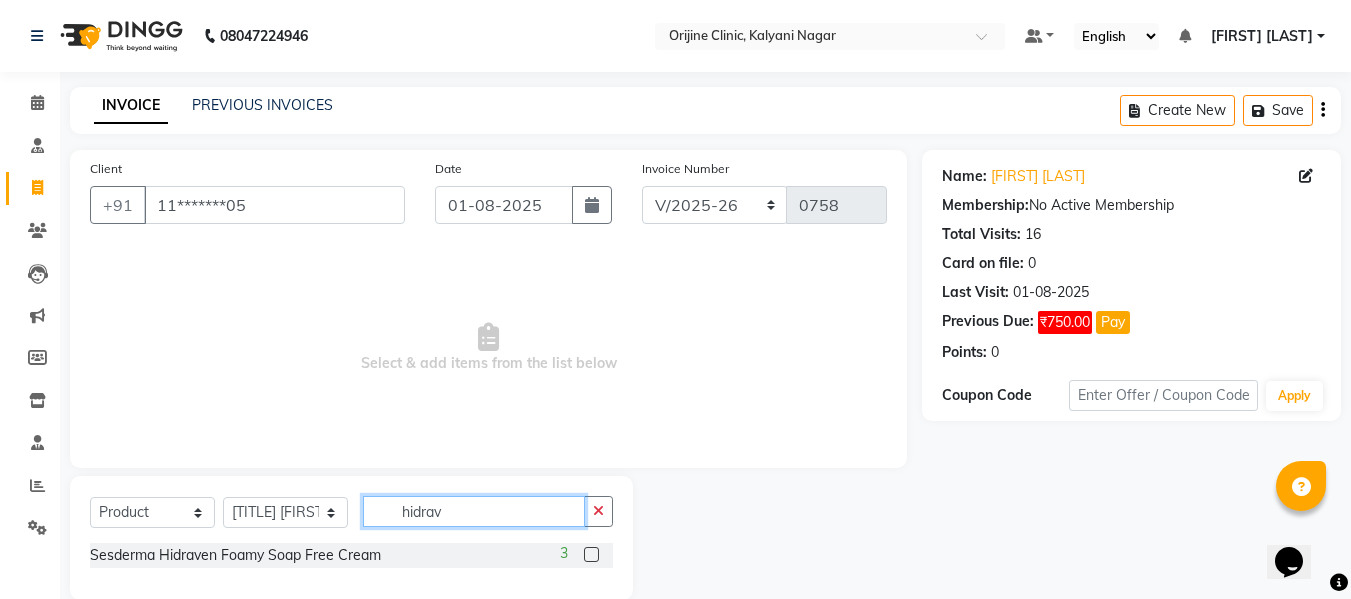 type on "hidrav" 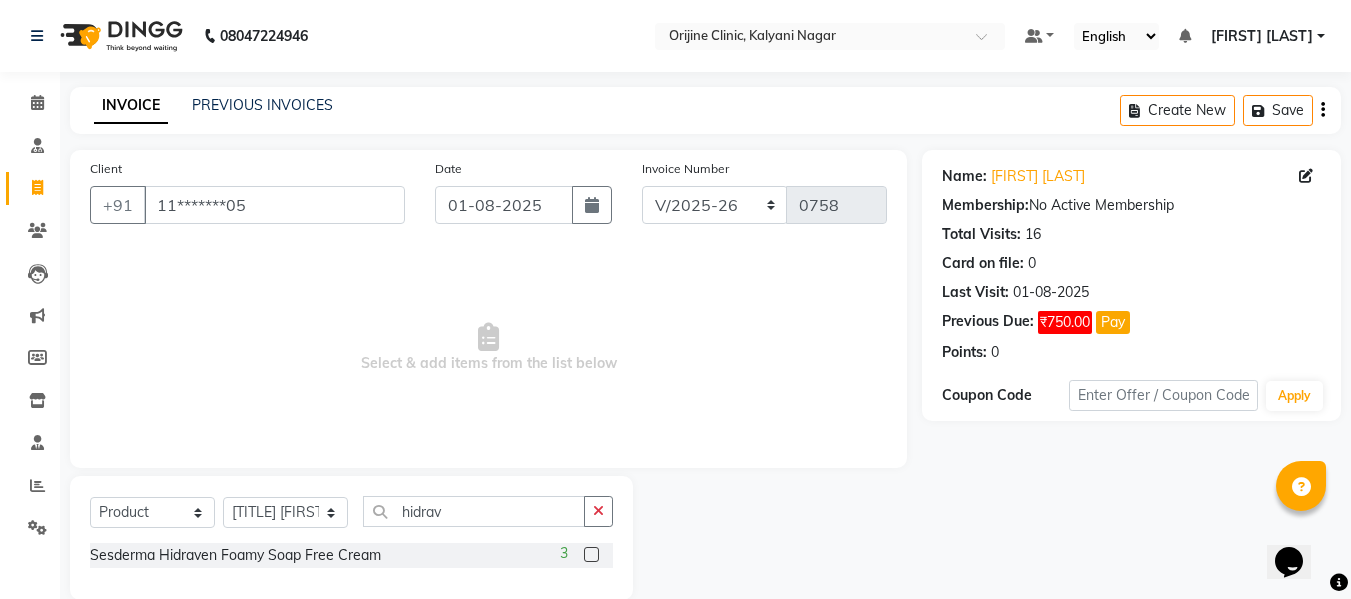 click on "3" 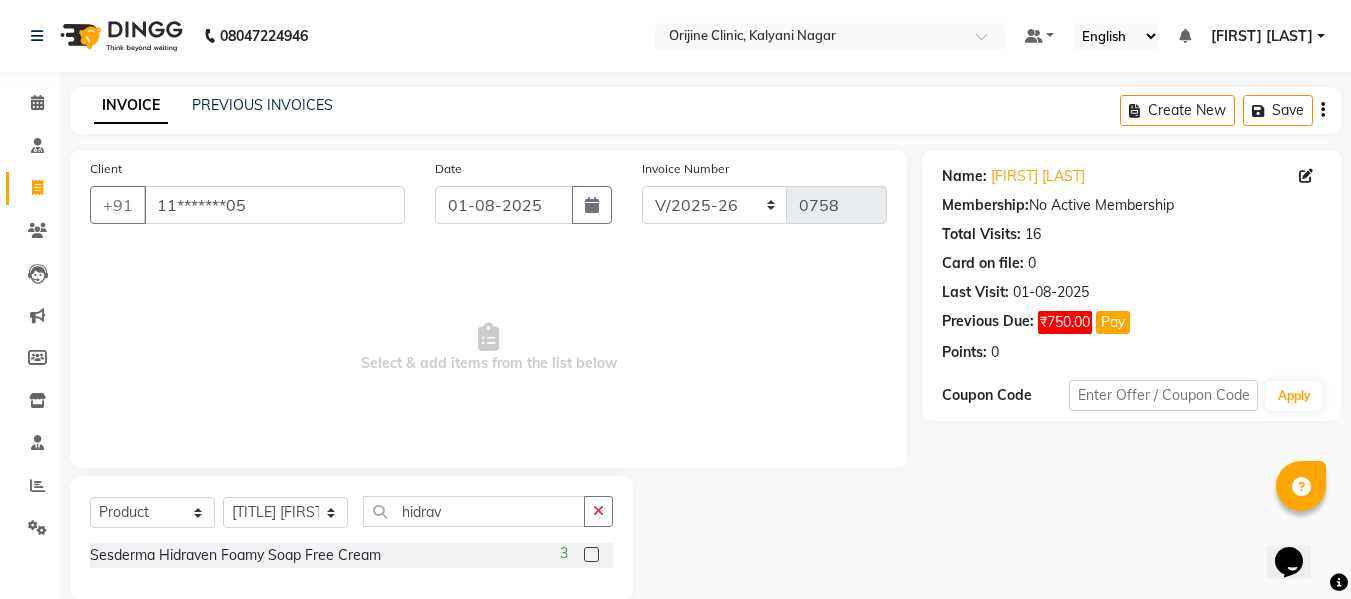click 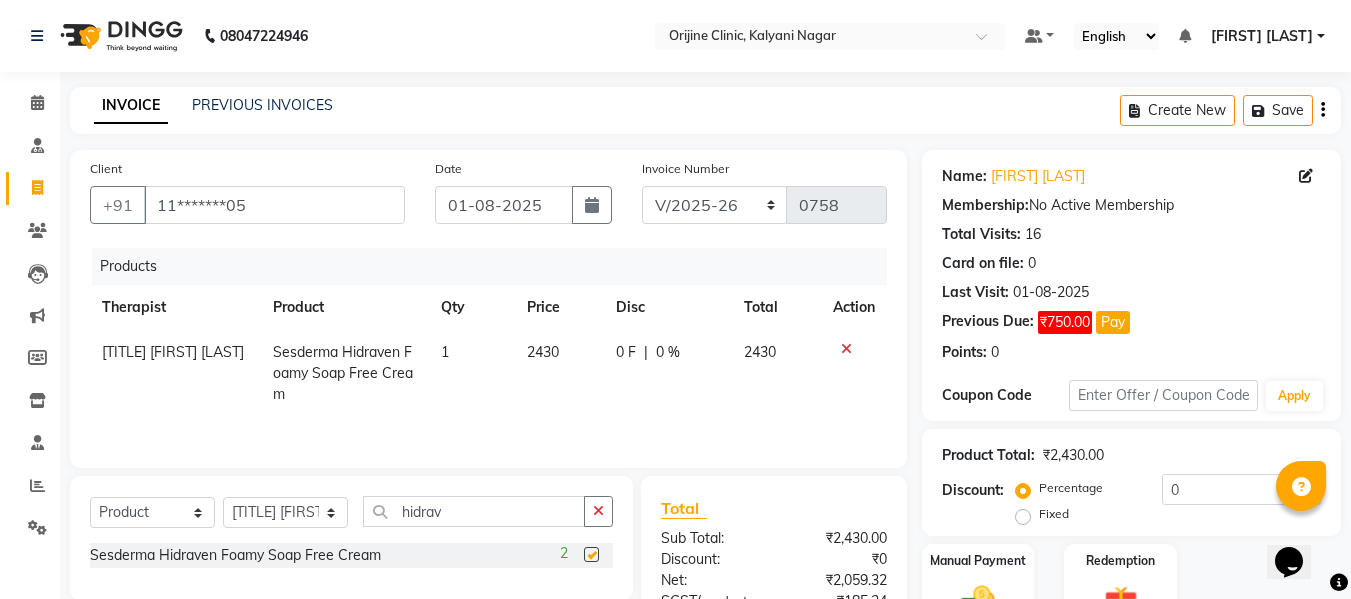 checkbox on "false" 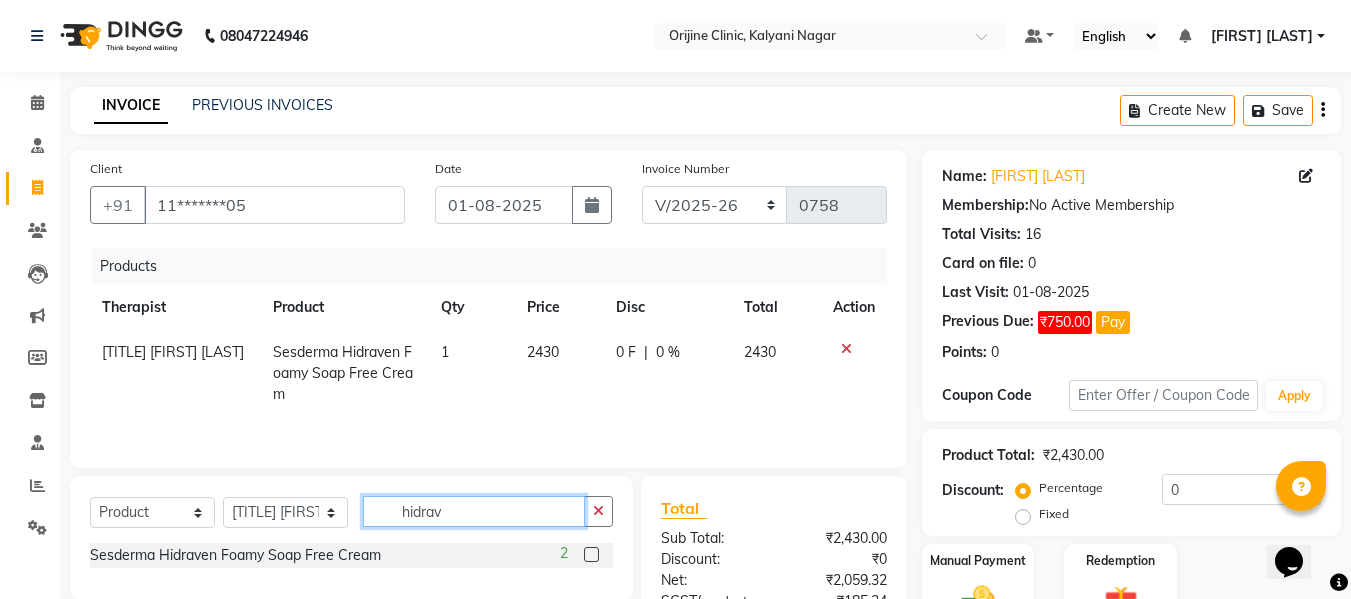 click on "hidrav" 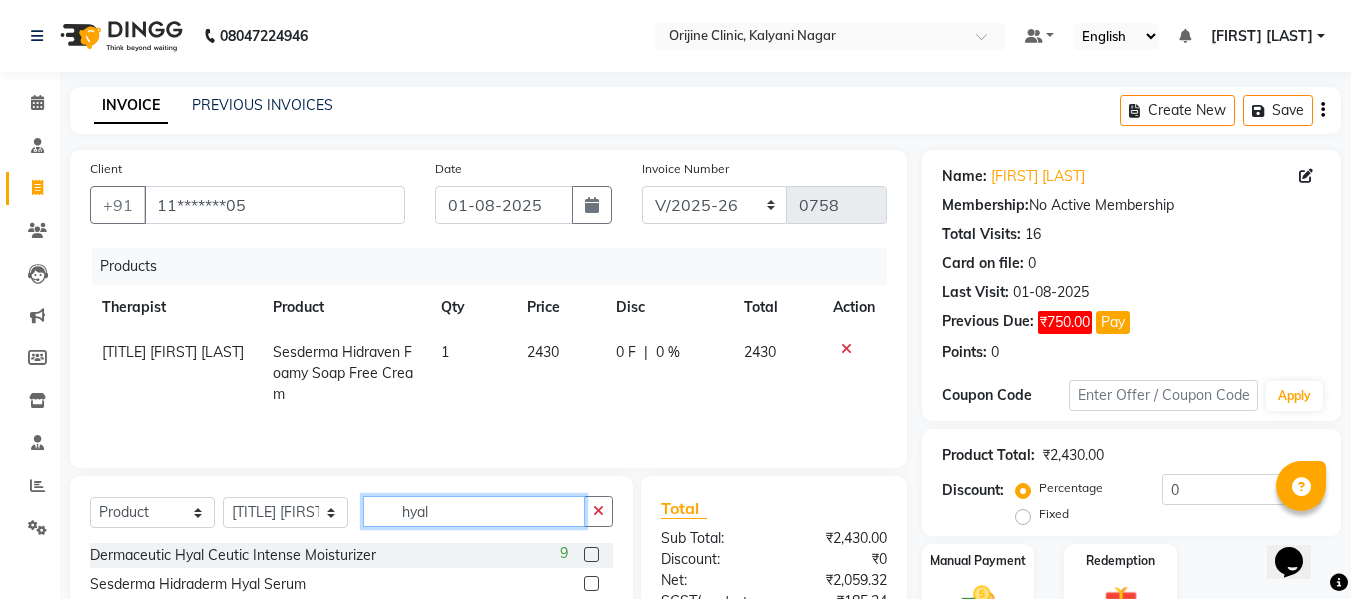 type on "hyal" 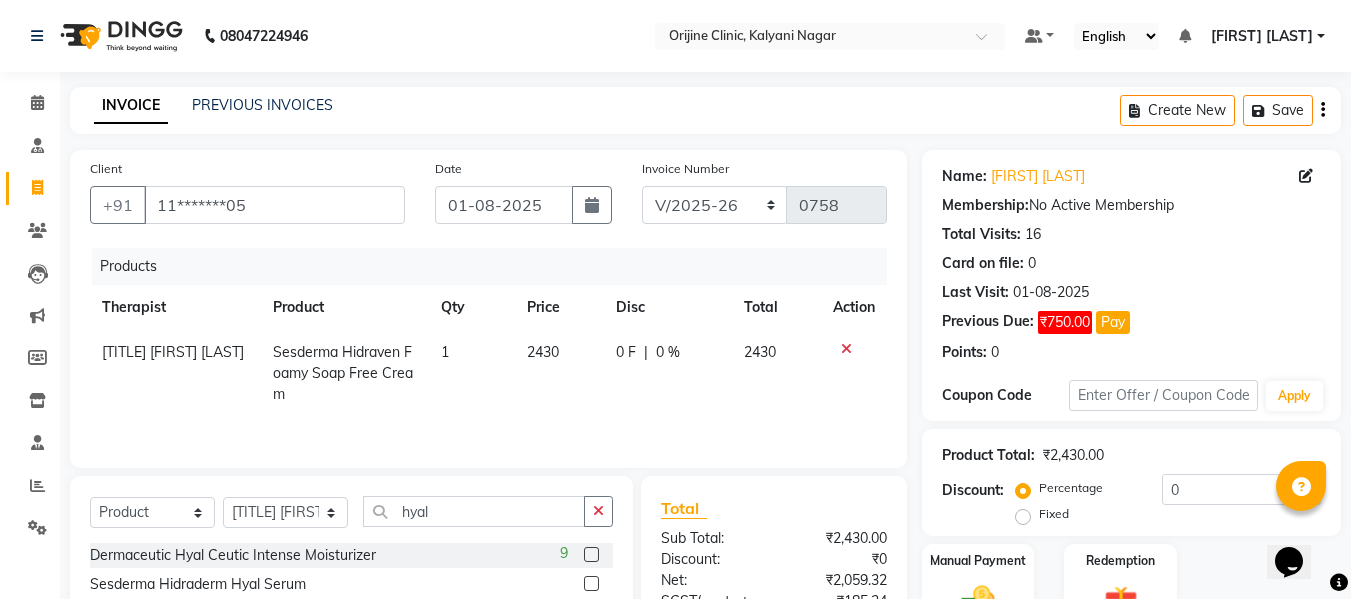 click on "Select  Service  Product  Membership  Package Voucher Prepaid Gift Card  Select Therapist Archana Gaikwad Battul Centre Head Dr. Kritu Bhandari Dr. Yojana Pokarna Meenakshi Dikonda Neha Das Rajeev Inventory Rajiv Kumar Rama  londhe Ranjit  Sarika Kadam Vaibhavi  Gondwal hyal Dermaceutic Hyal Ceutic Intense Moisturizer  9 Sesderma Hidraderm Hyal Serum  Sesderma Hidraderm Hyal Facial Cream  11" 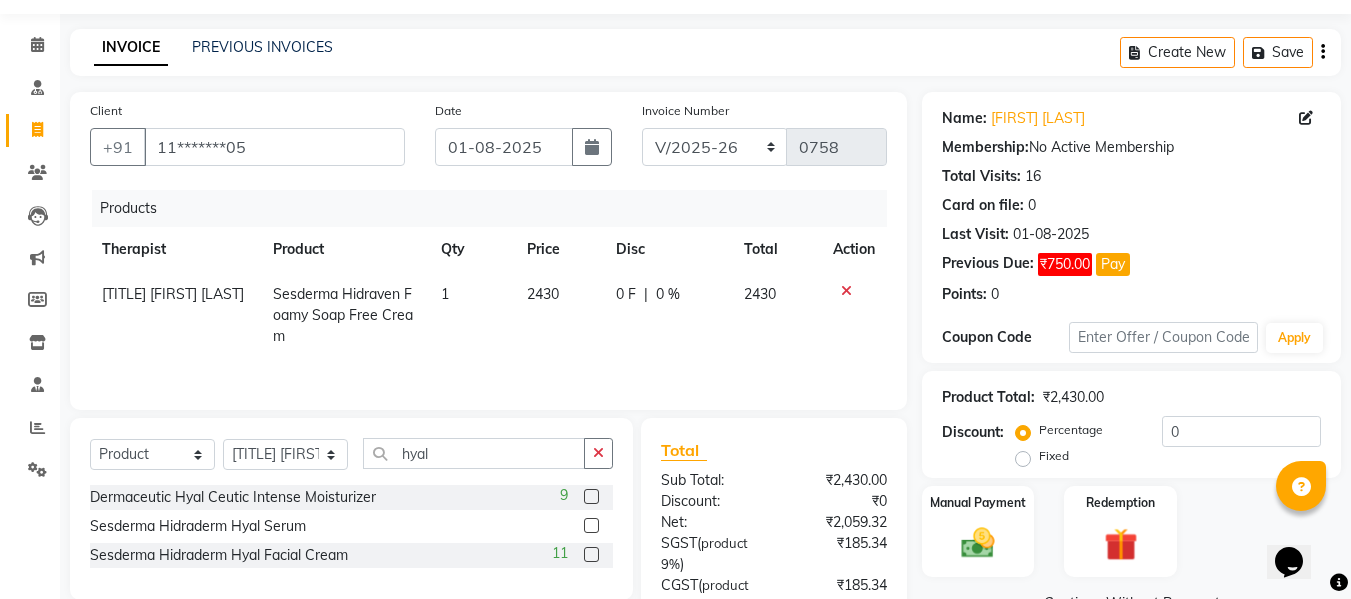 scroll, scrollTop: 80, scrollLeft: 0, axis: vertical 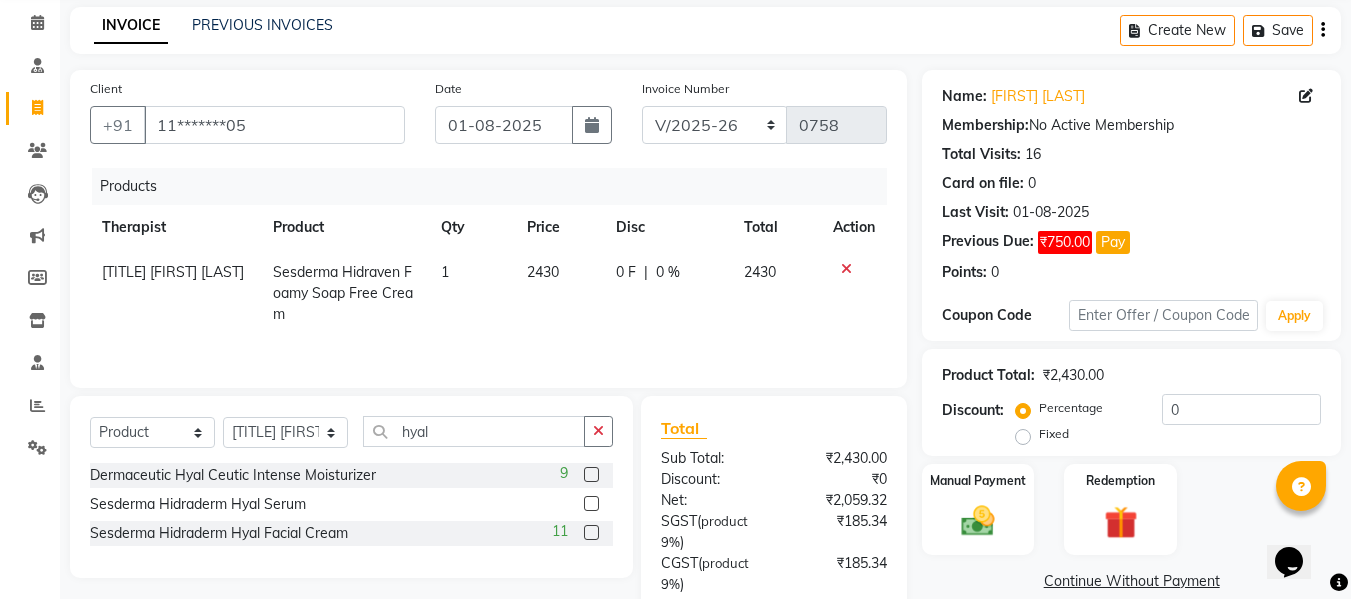 click 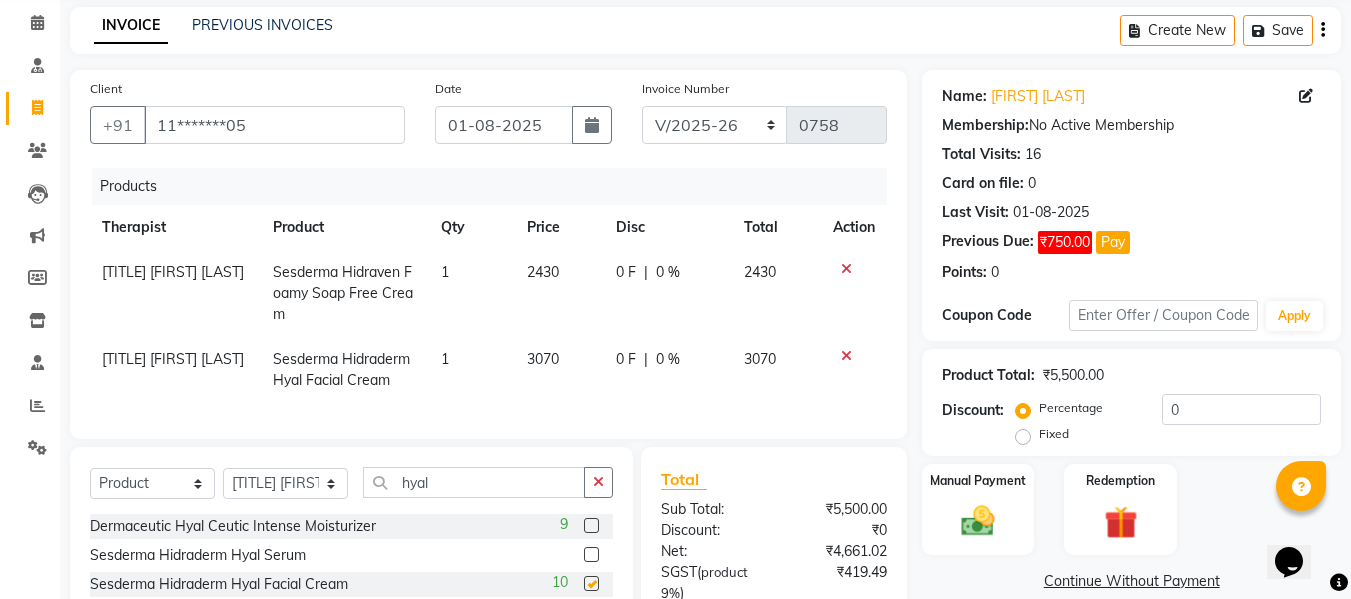 checkbox on "false" 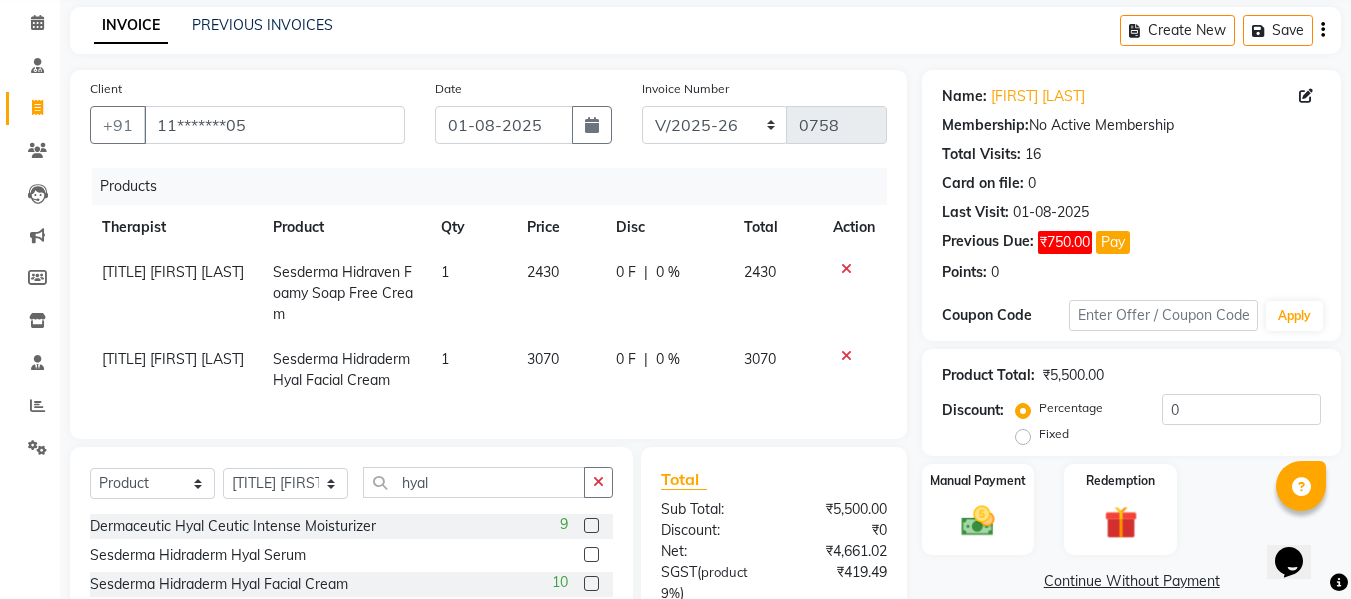 click on "1" 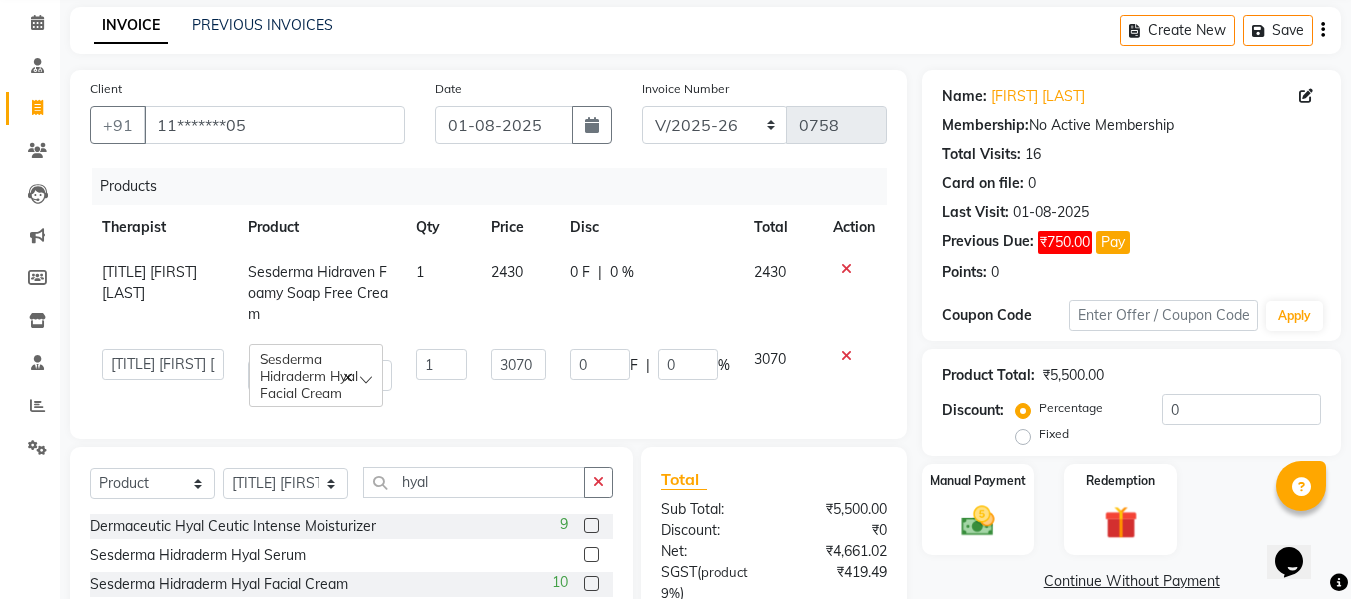 click on "1" 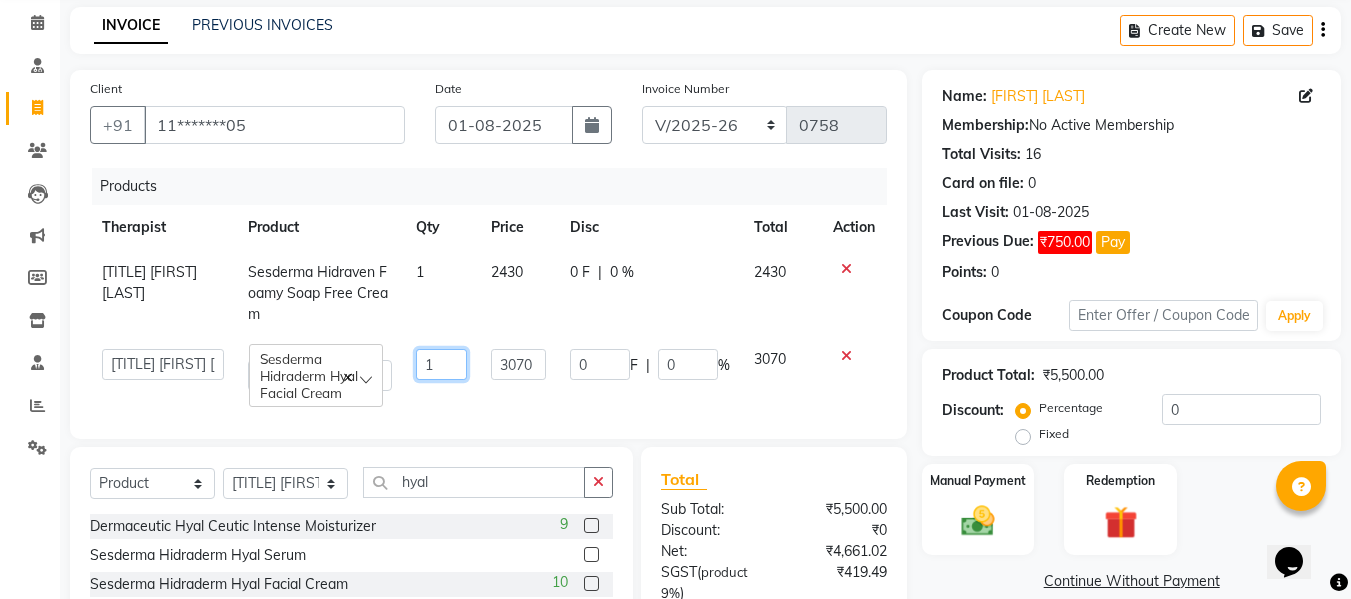 click on "1" 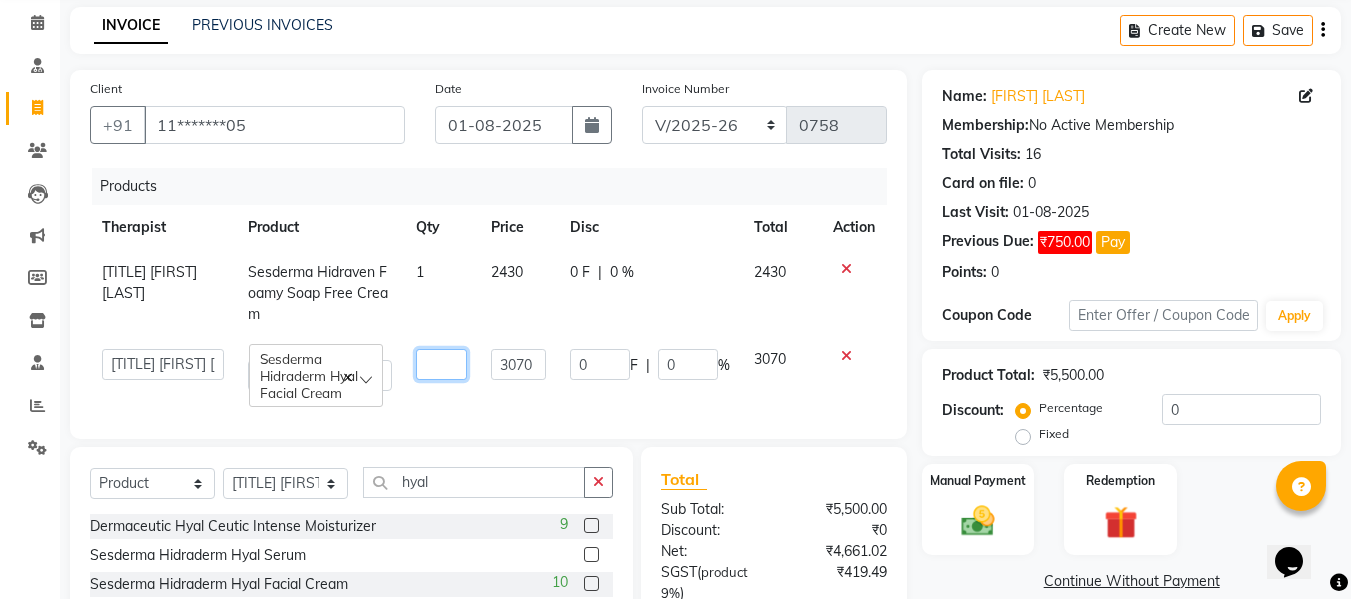 type on "2" 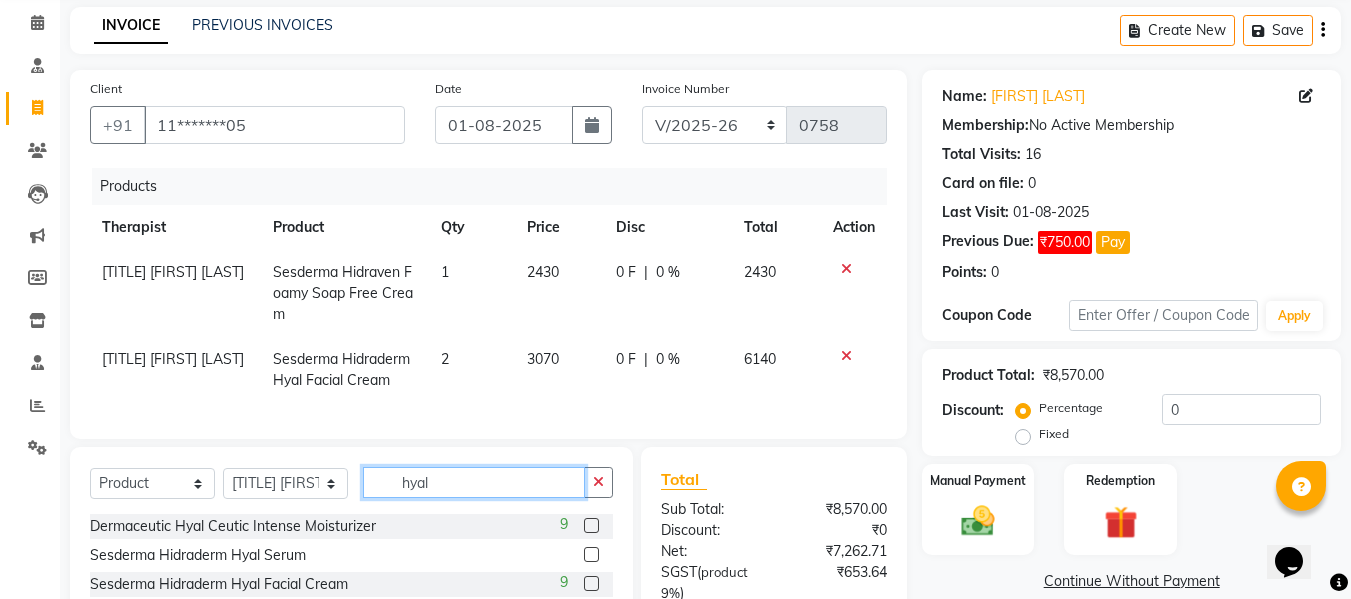 click on "hyal" 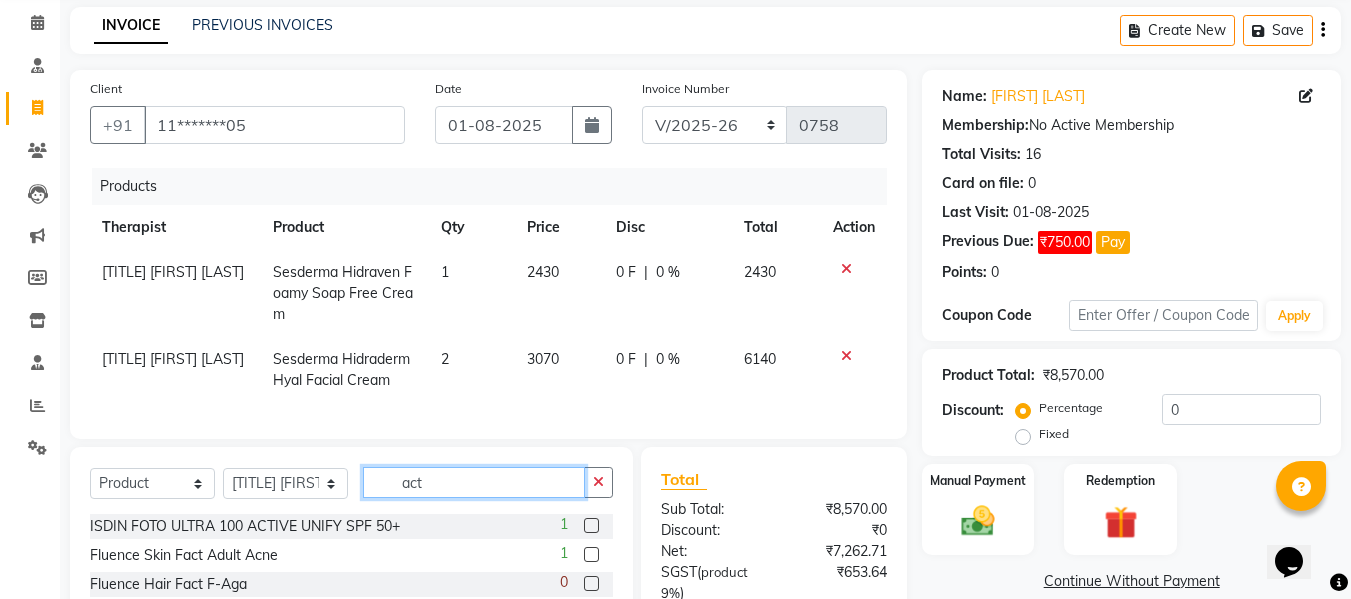 type on "act" 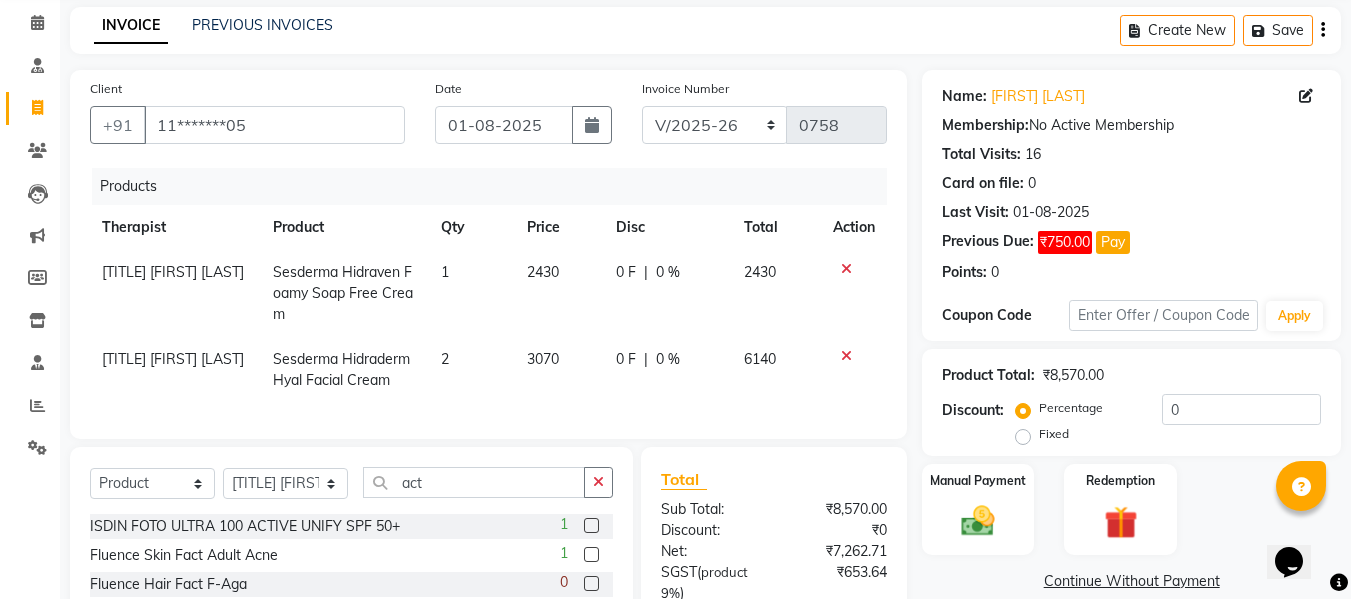 click on "Select  Service  Product  Membership  Package Voucher Prepaid Gift Card  Select Therapist Archana Gaikwad Battul Centre Head Dr. Kritu Bhandari Dr. Yojana Pokarna Meenakshi Dikonda Neha Das Rajeev Inventory Rajiv Kumar Rama  londhe Ranjit  Sarika Kadam Vaibhavi  Gondwal act ISDIN FOTO ULTRA 100 ACTIVE UNIFY SPF 50+  1 Fluence Skin Fact Adult Acne  1 Fluence Hair Fact F-Aga  0 Fluence Hair Fact Pro Immune Gold  13 Dermaceutic Activ Retinol 0.5 Anti- Age Serum  Dermaceutic Activ Retinol 1.0 Intense Anti-Age Serum  6 ACTIUM PLUS DEPIMAX SERUM  2 Fluence Hair Fact PCOS  0 Is Clinical Active Serum  4 Fluence Skin Fact Pigmentation  0 Skin fact Atopic Dermatitis  0 Skin Fact LP Gold  0 Skin Fact Psoriasis  0 Skin fact Y - KING  0 Fluence Hair Fact F1 D3  0 Fluence Hair Fact M1 D3  0 Fluence Hair Fact M-Age  0 ACTIUM PLUS ACTI-C SERUM  2 SKIN FACT ACNE CARE 2 VEG  2 Skin Fact C-Acne Care 1  0 IS Clinical ACTIVE PEEL SYSTEMS  0" 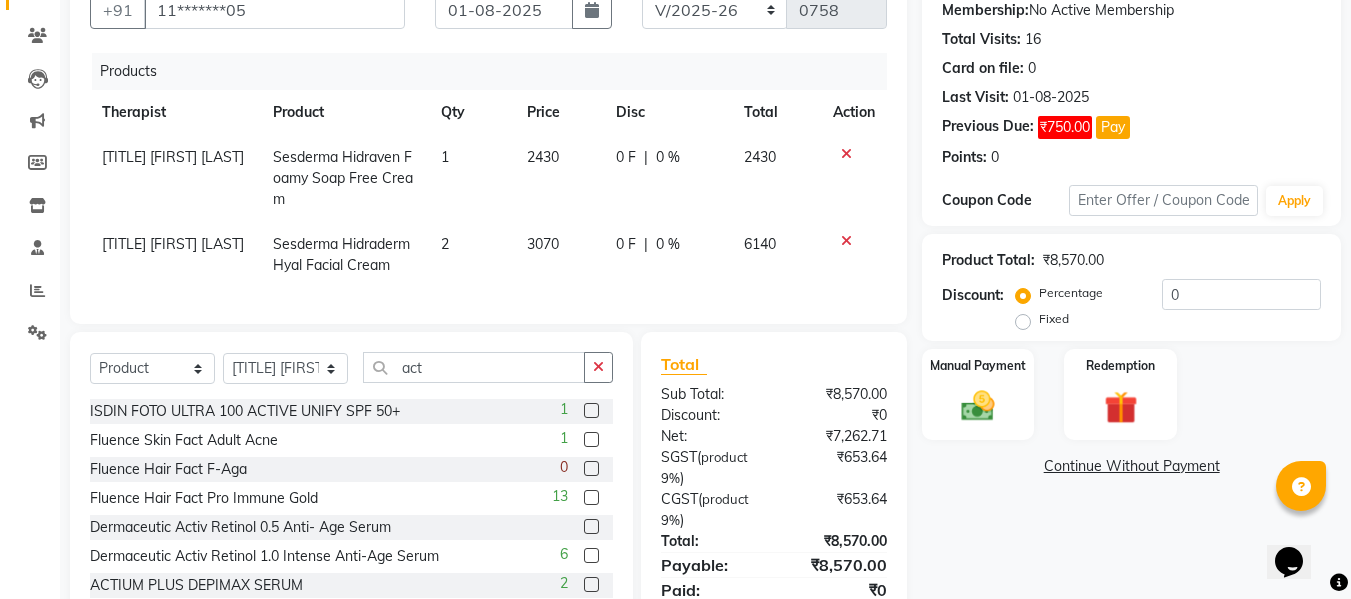 scroll, scrollTop: 200, scrollLeft: 0, axis: vertical 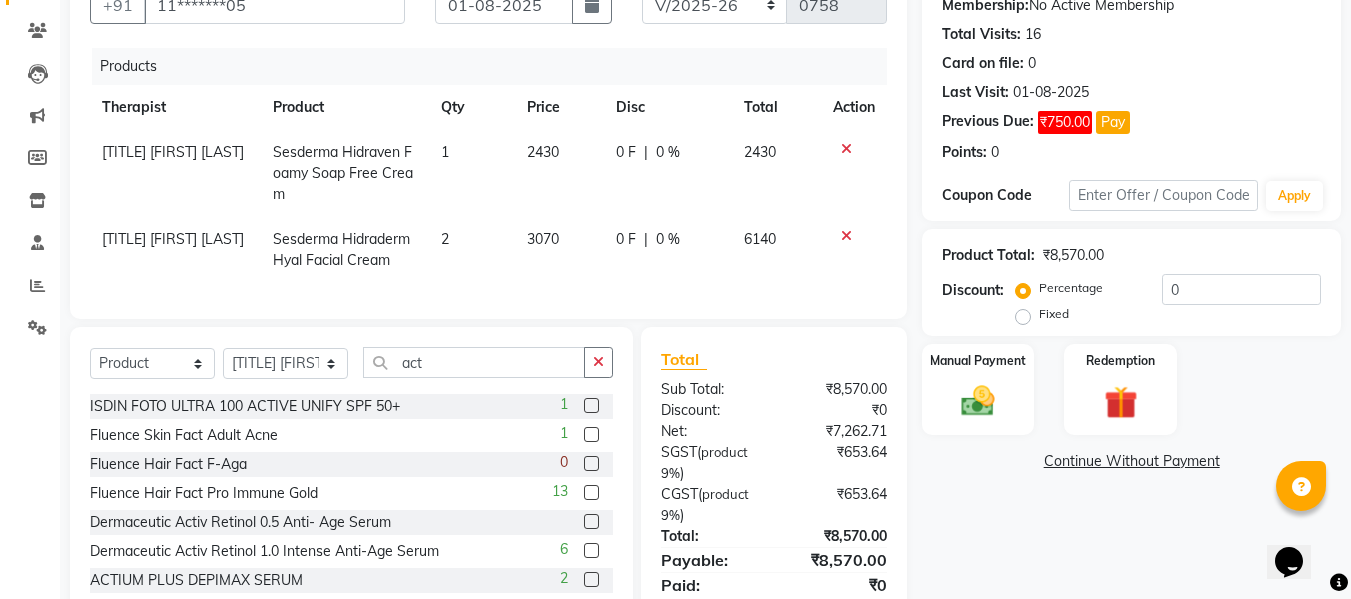 click 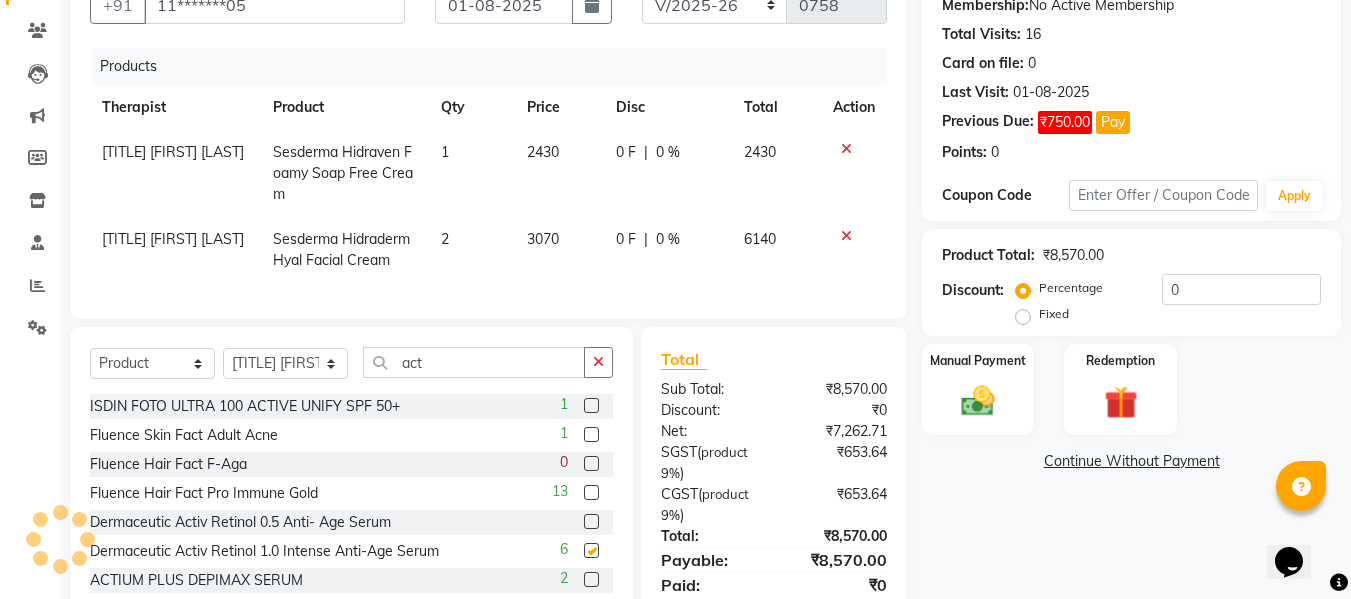 checkbox on "false" 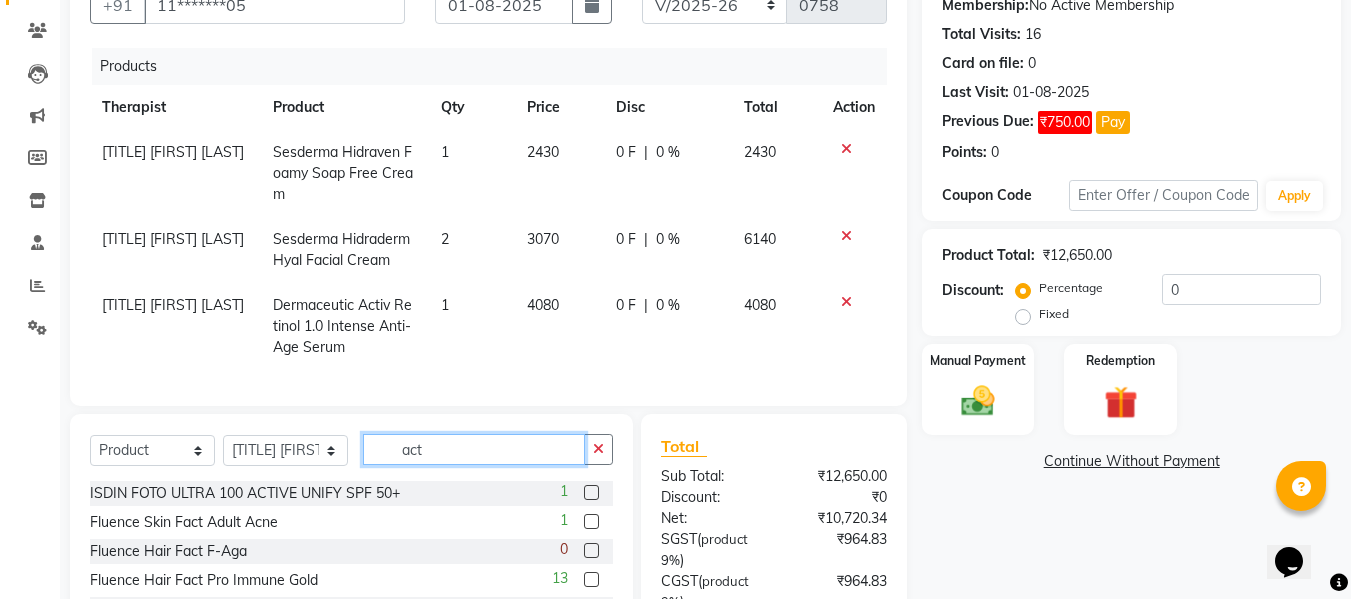 click on "act" 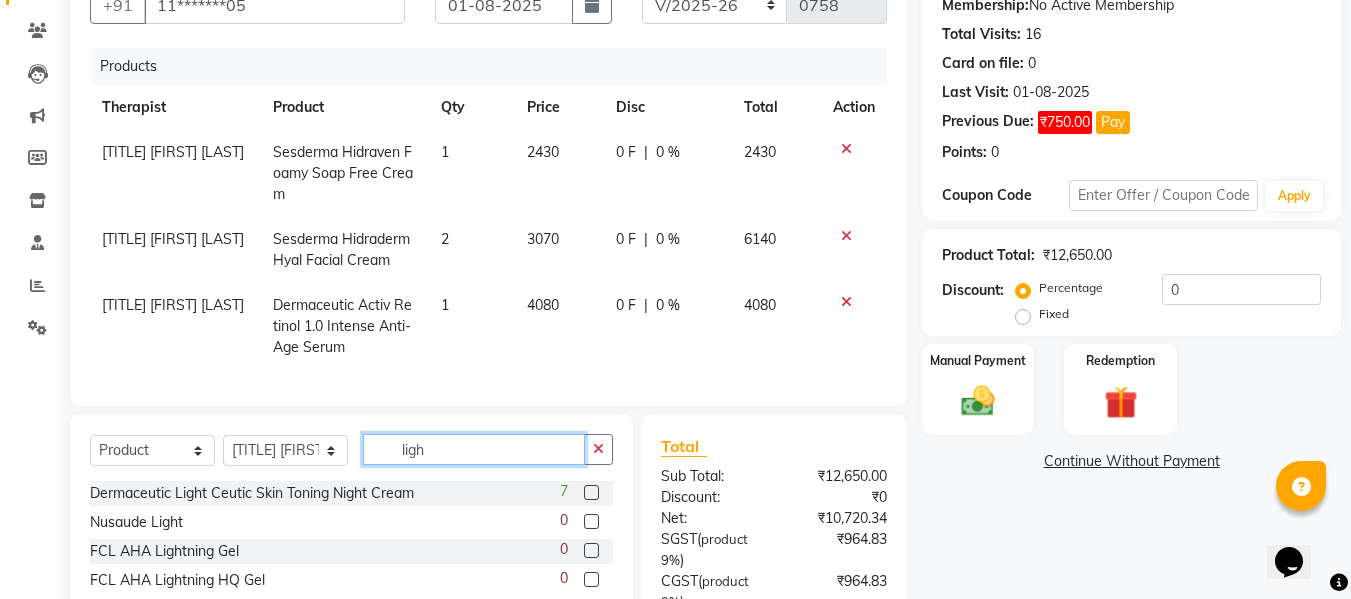 type on "ligh" 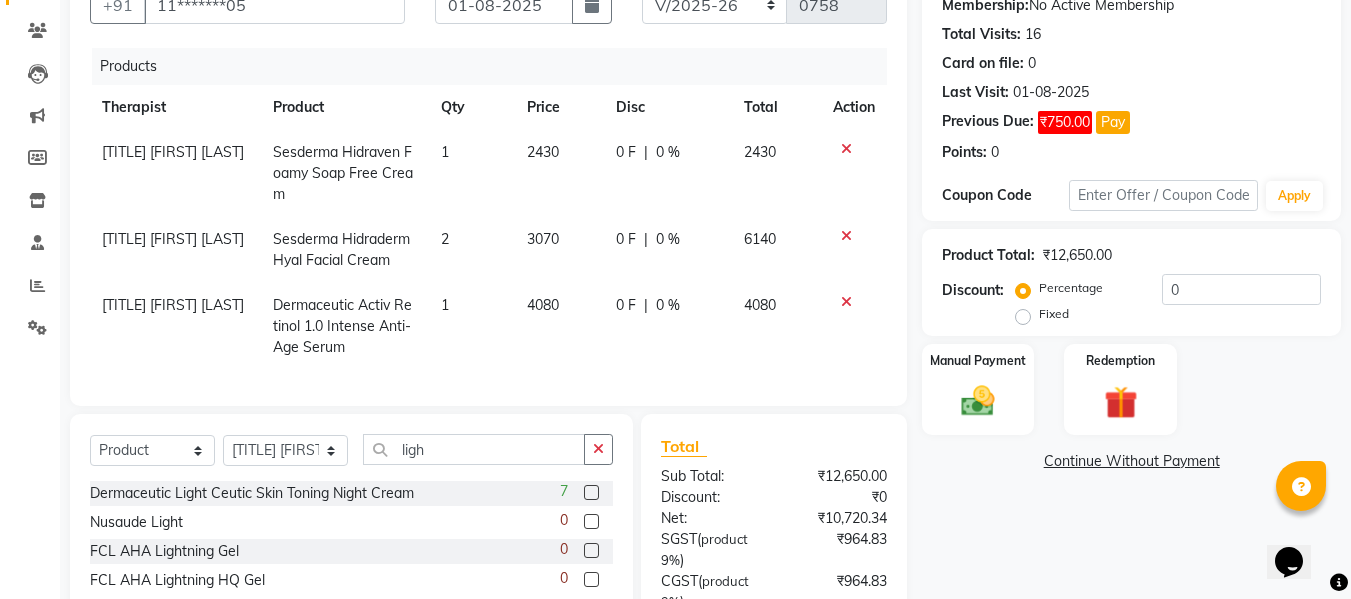 click 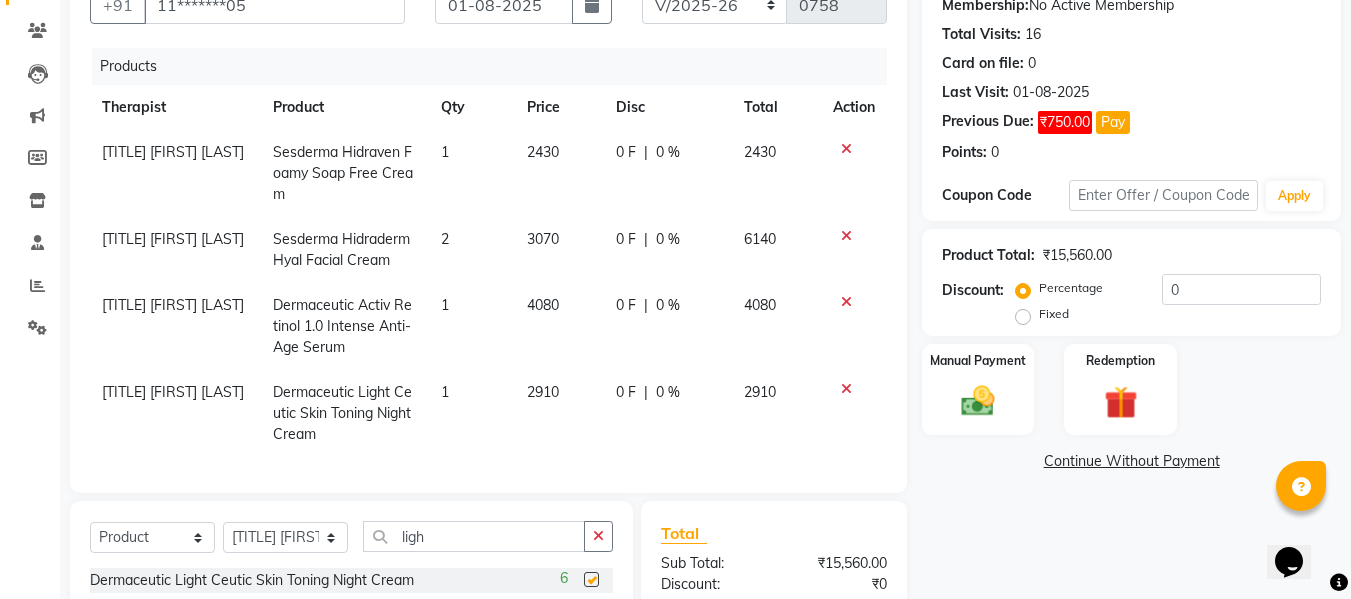checkbox on "false" 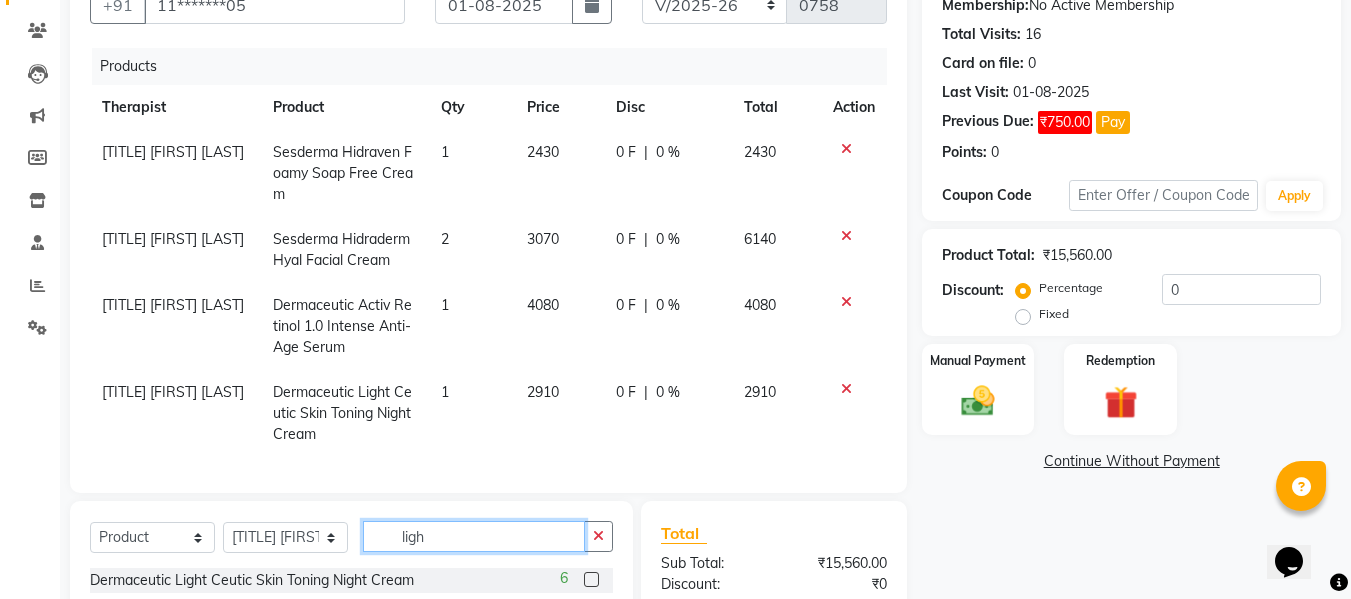 click on "ligh" 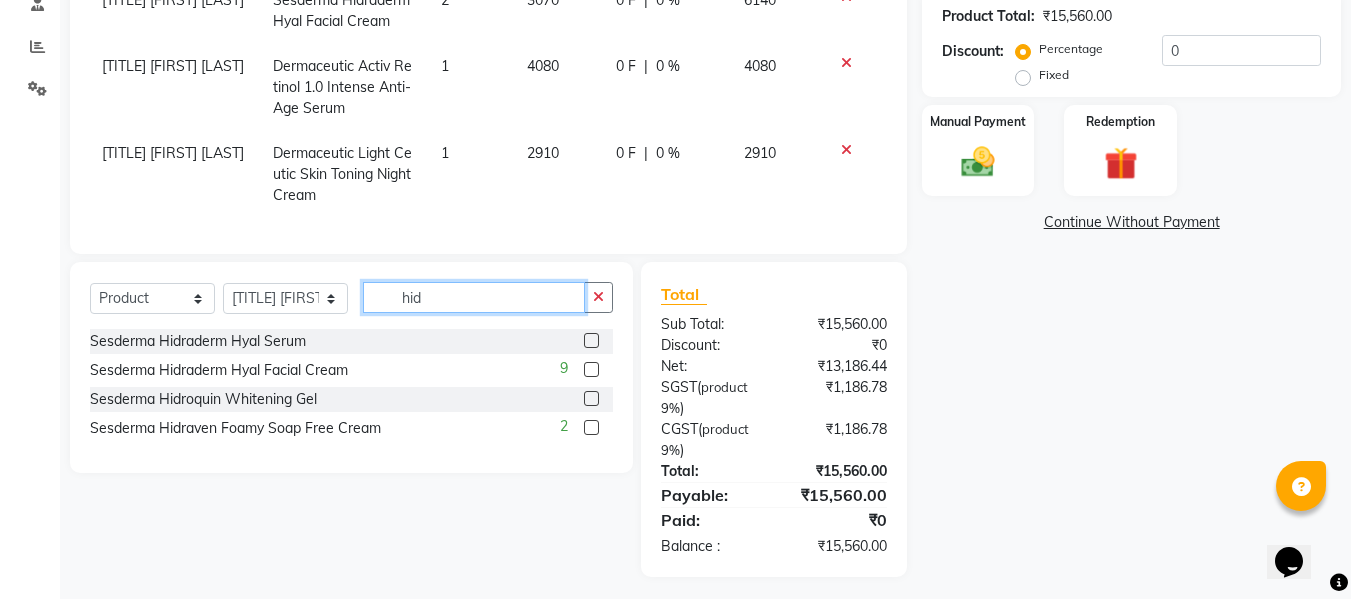 scroll, scrollTop: 462, scrollLeft: 0, axis: vertical 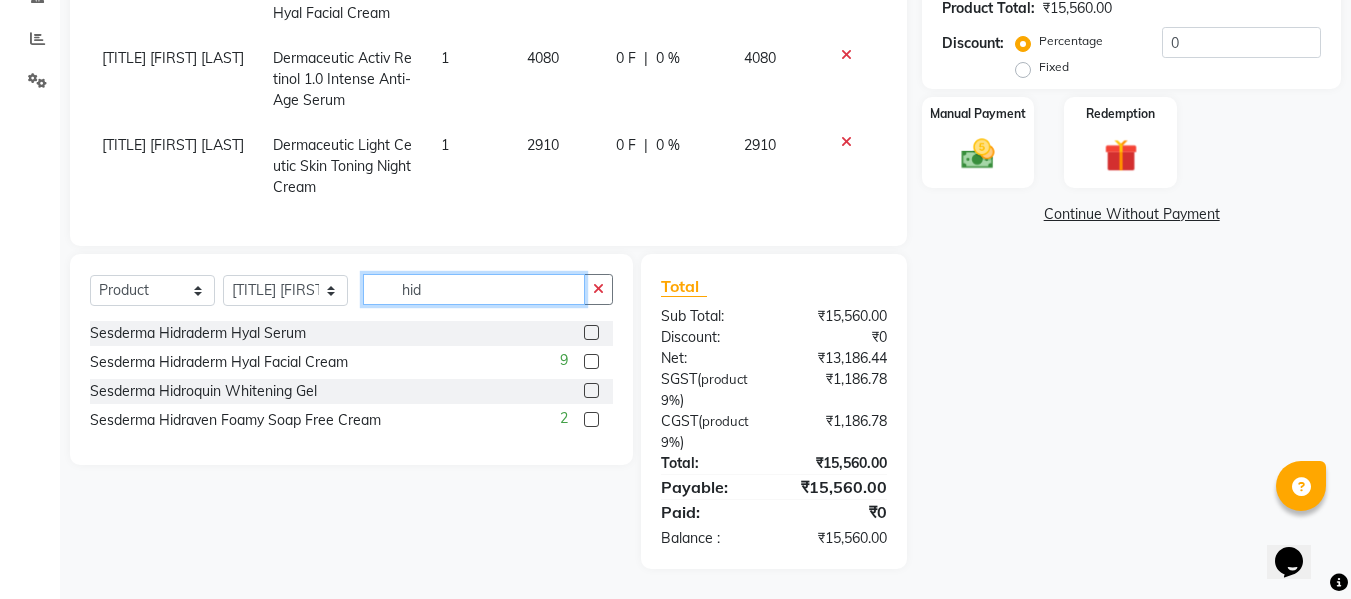 type on "hid" 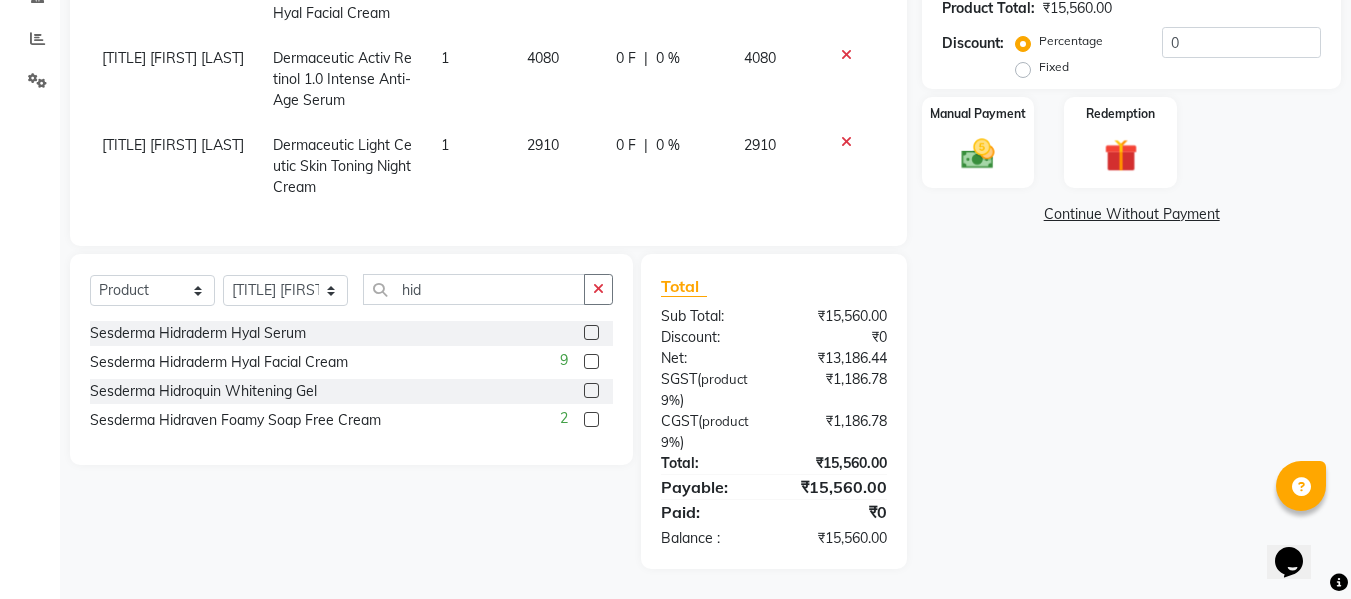 click 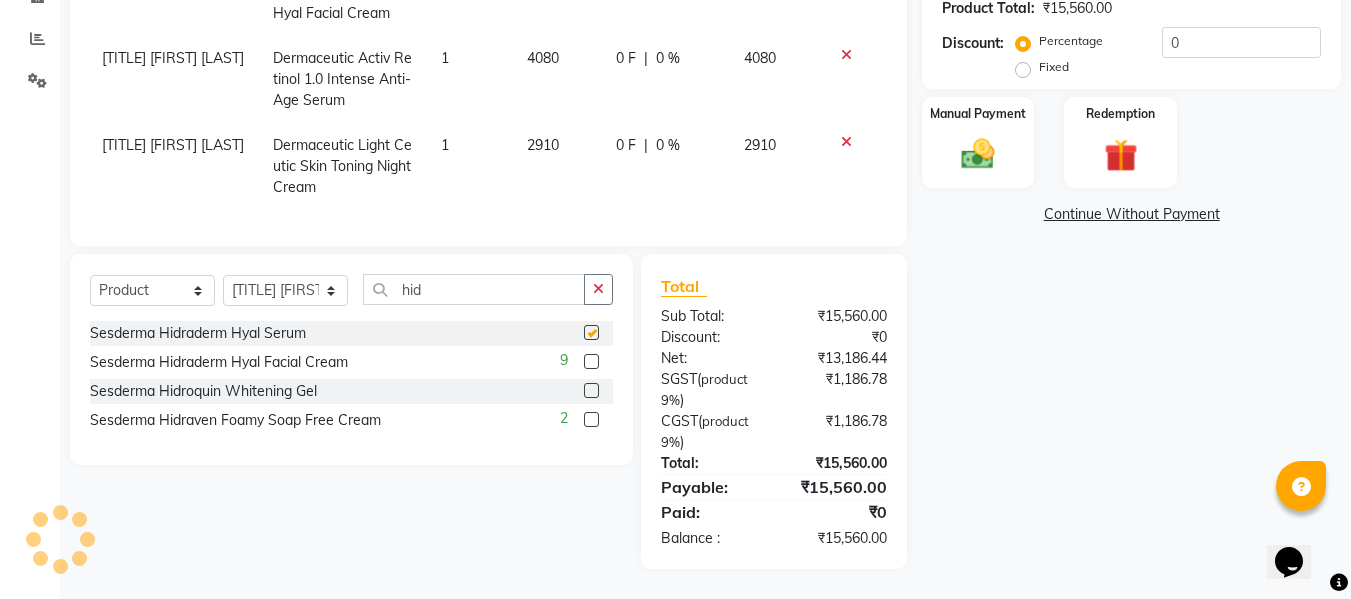 checkbox on "false" 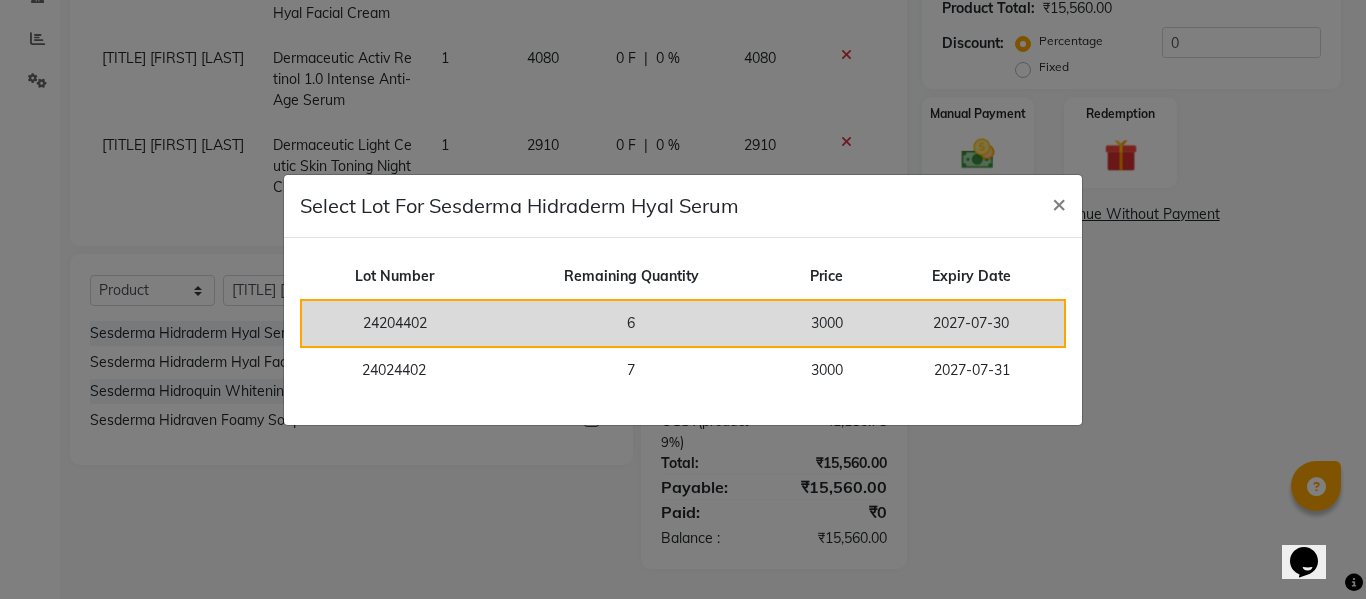 click on "6" 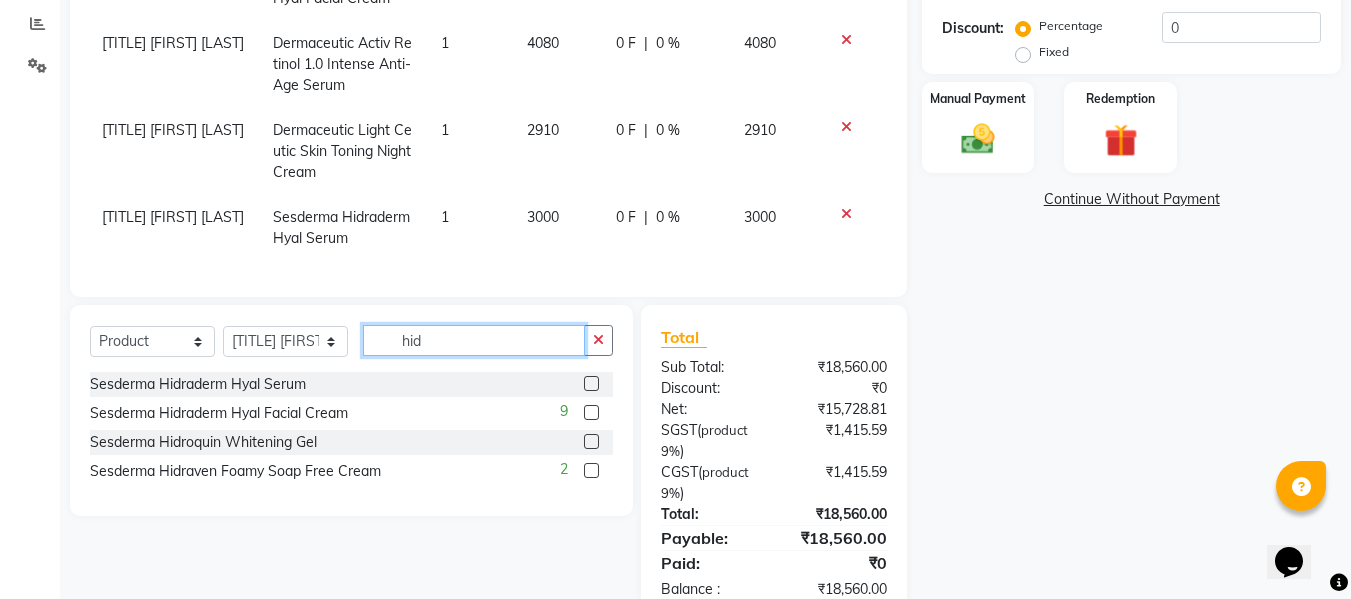 click on "hid" 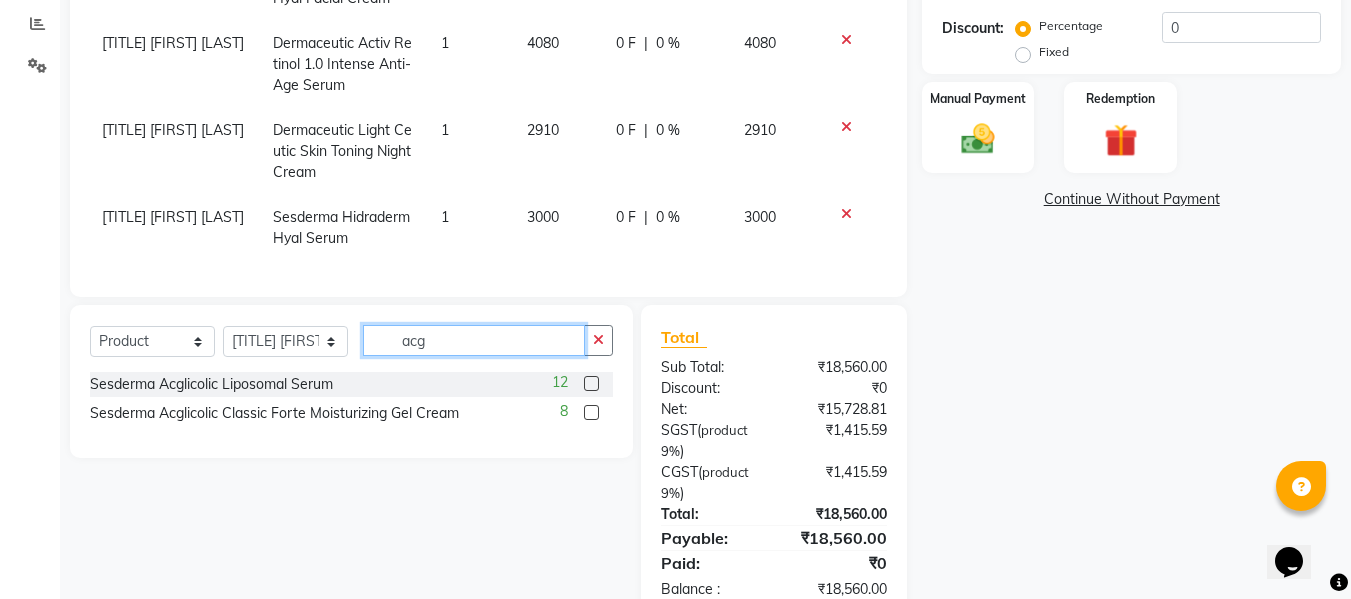 type on "acg" 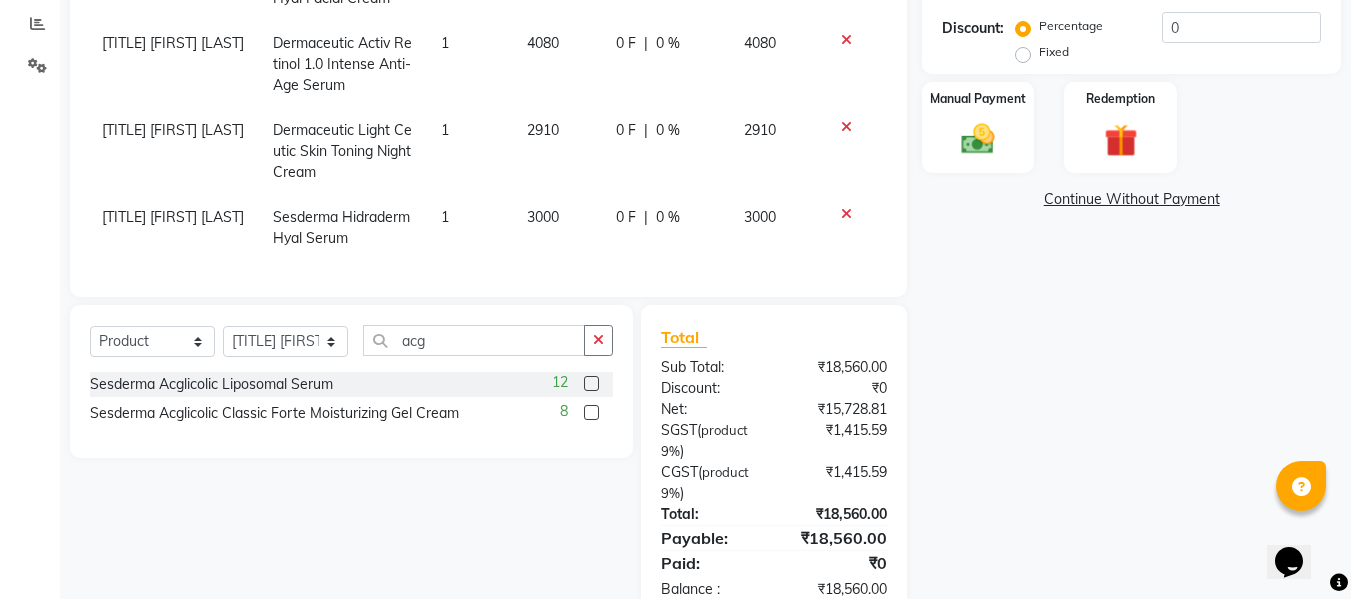 click 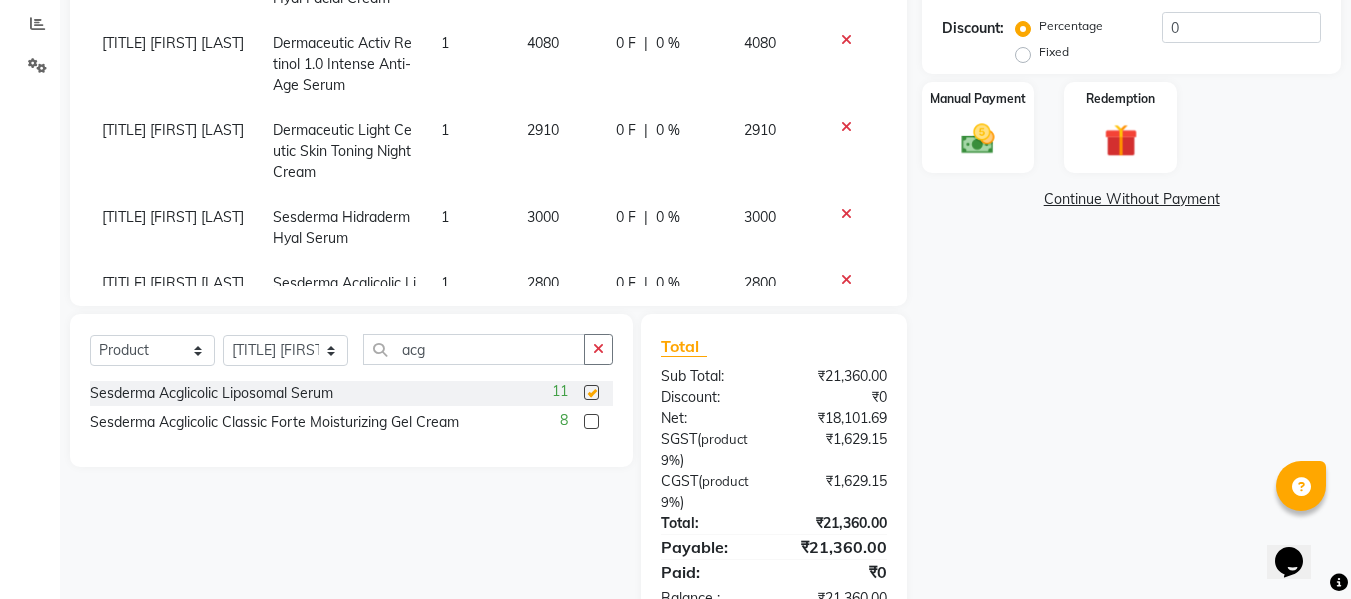 checkbox on "false" 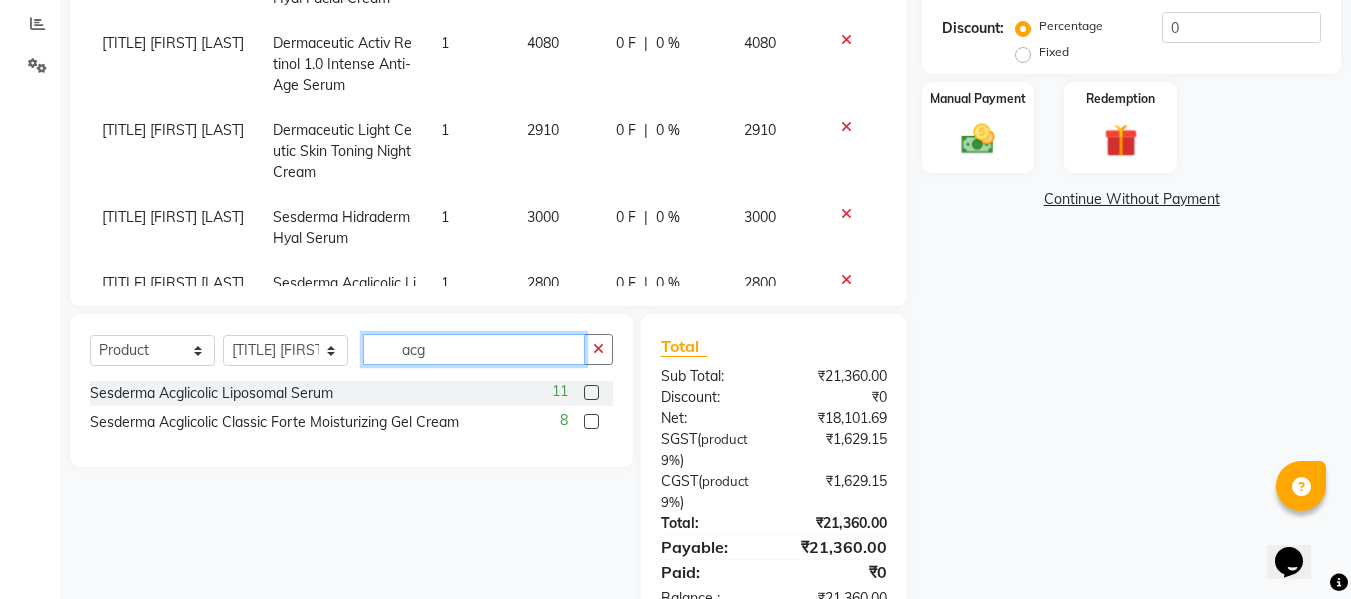 click on "acg" 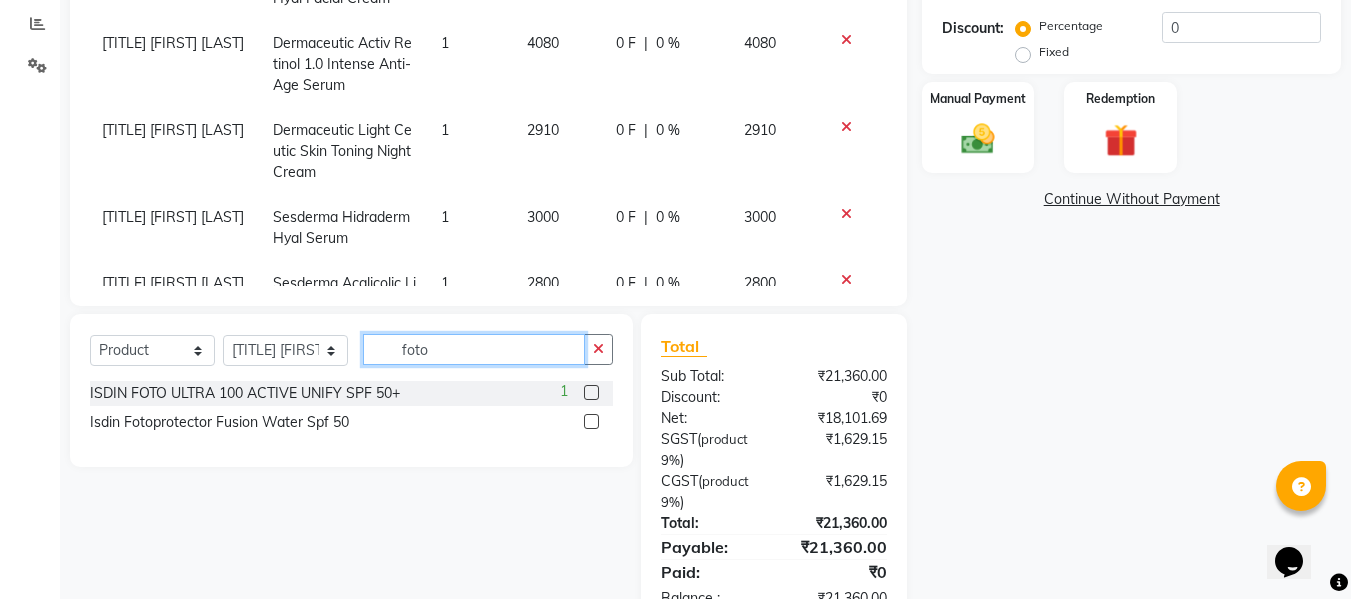 type on "foto" 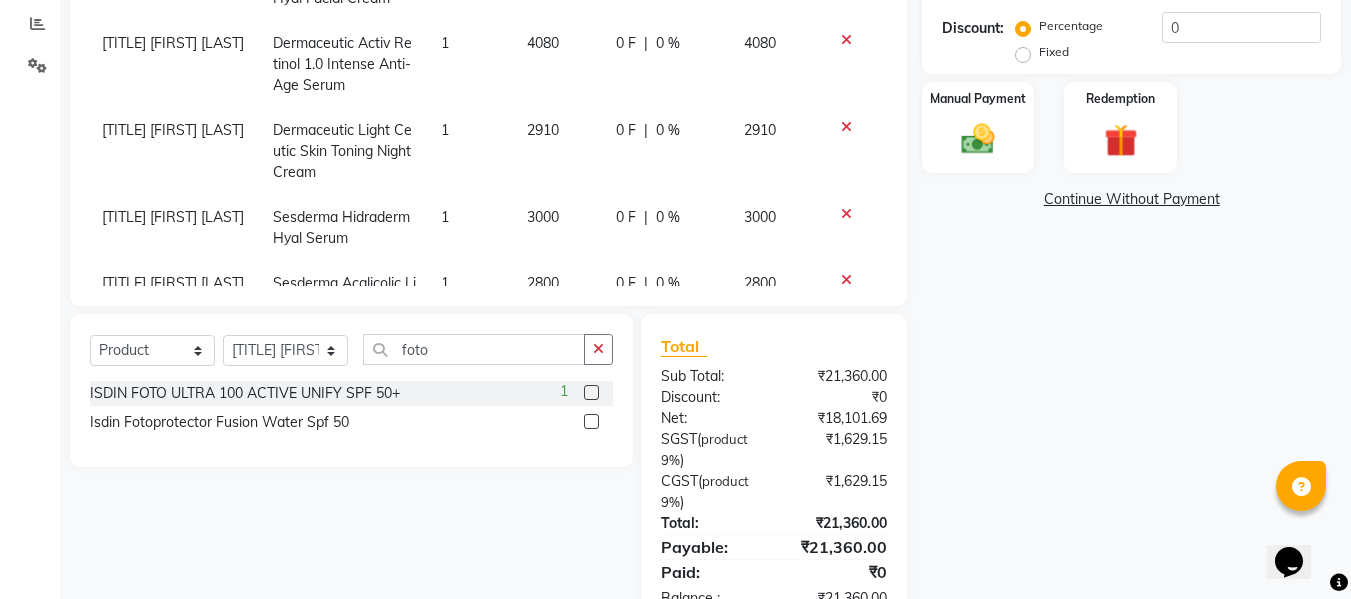click 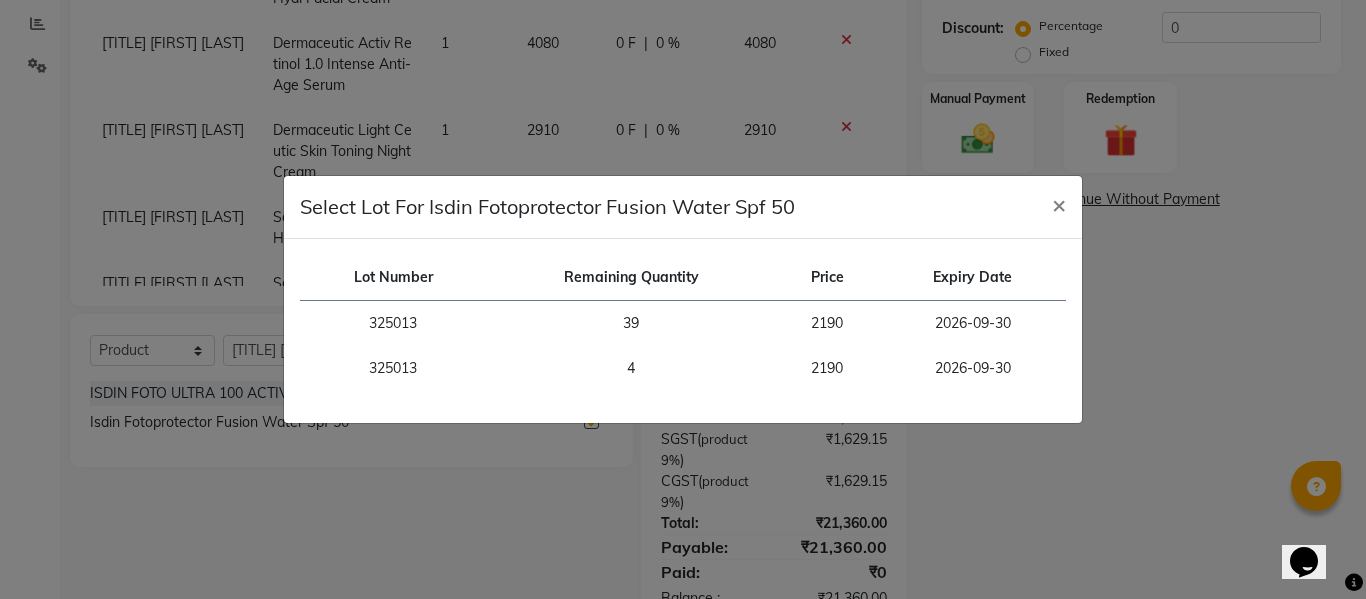 checkbox on "false" 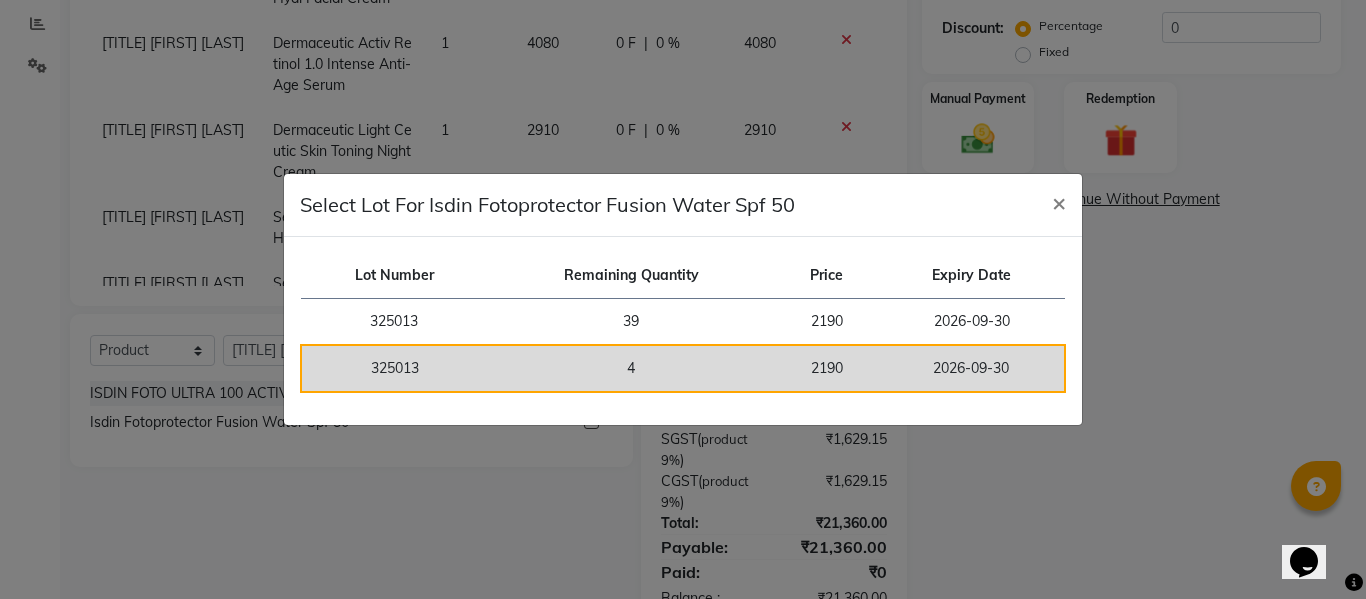 click on "4" 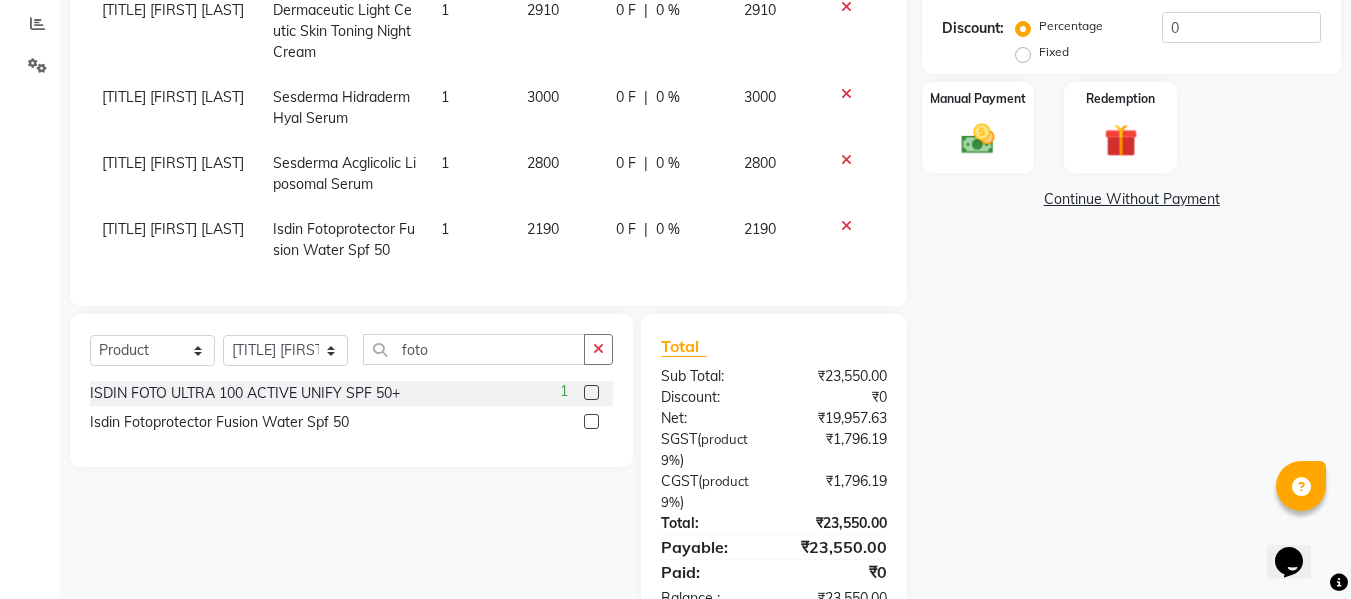 scroll, scrollTop: 138, scrollLeft: 0, axis: vertical 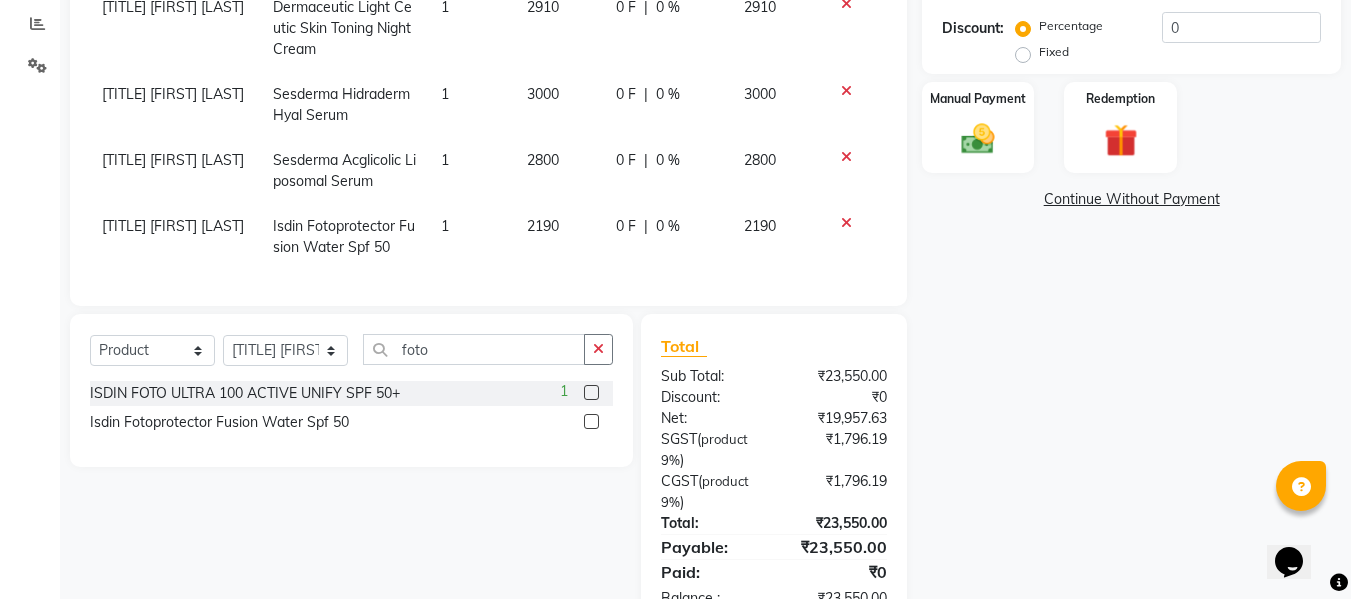 click on "Continue Without Payment" 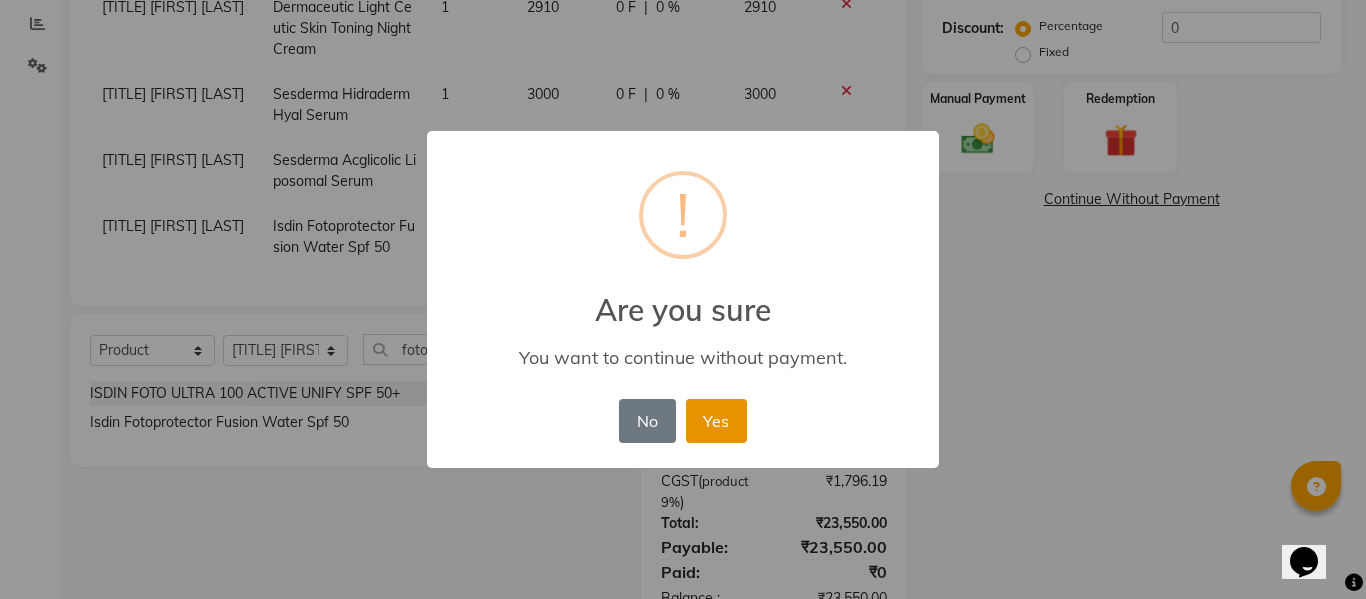 click on "Yes" at bounding box center (716, 421) 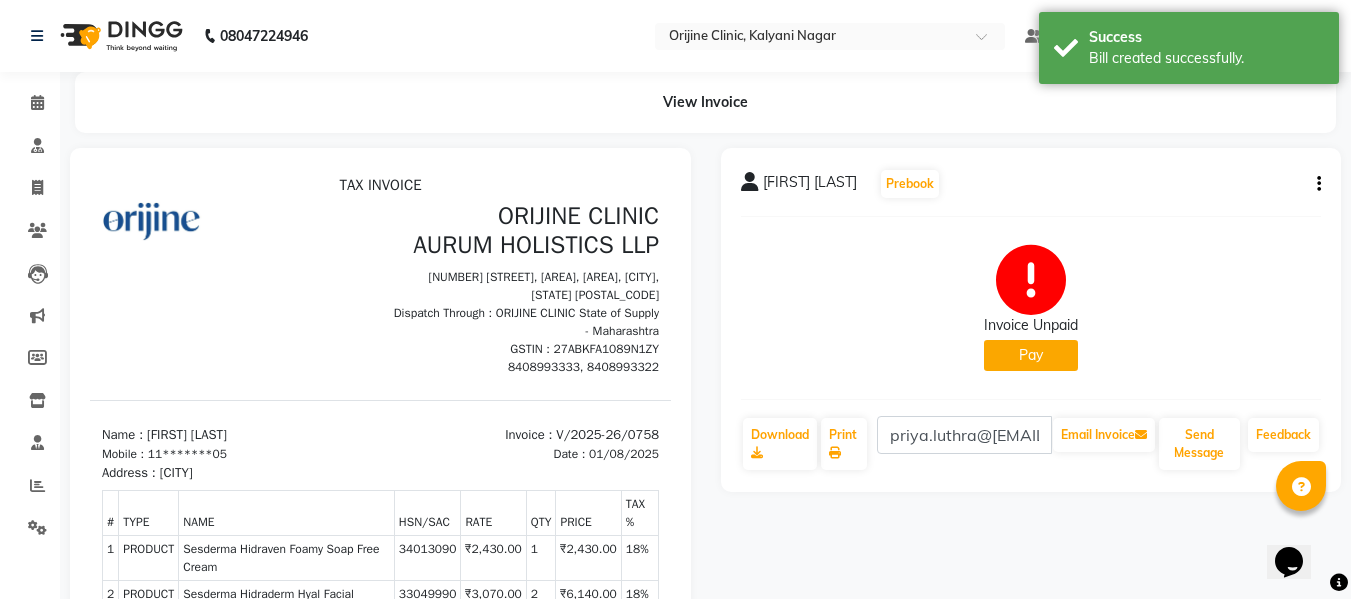 scroll, scrollTop: 0, scrollLeft: 0, axis: both 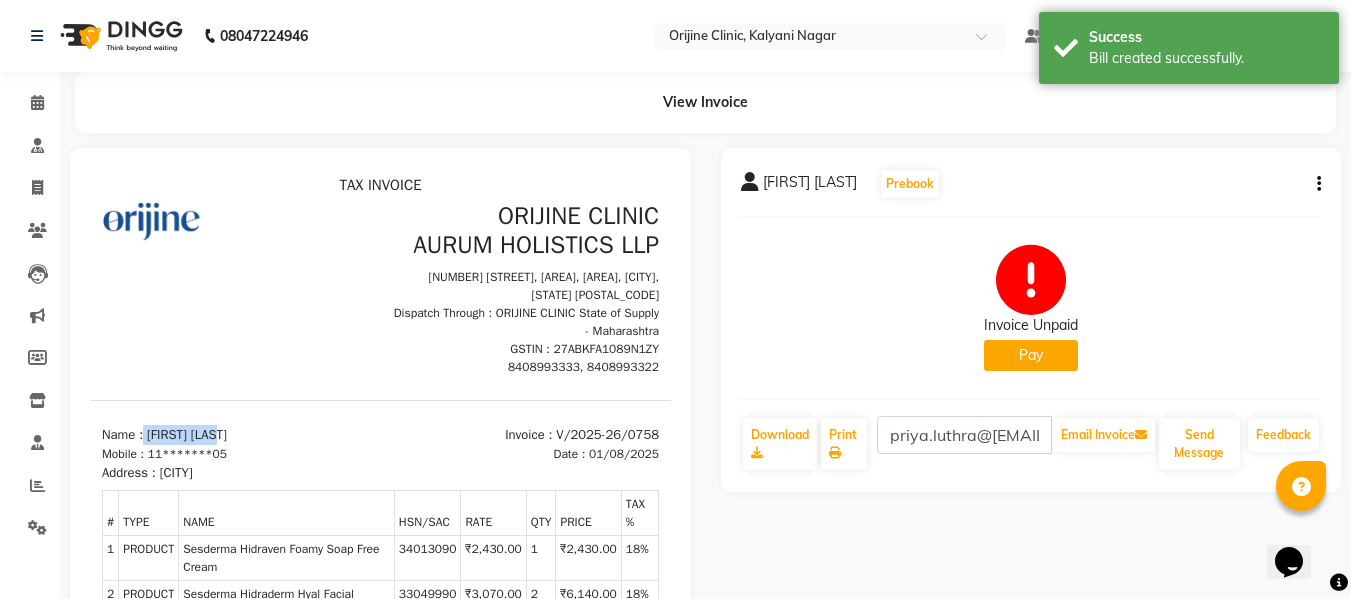 drag, startPoint x: 236, startPoint y: 459, endPoint x: 147, endPoint y: 460, distance: 89.005615 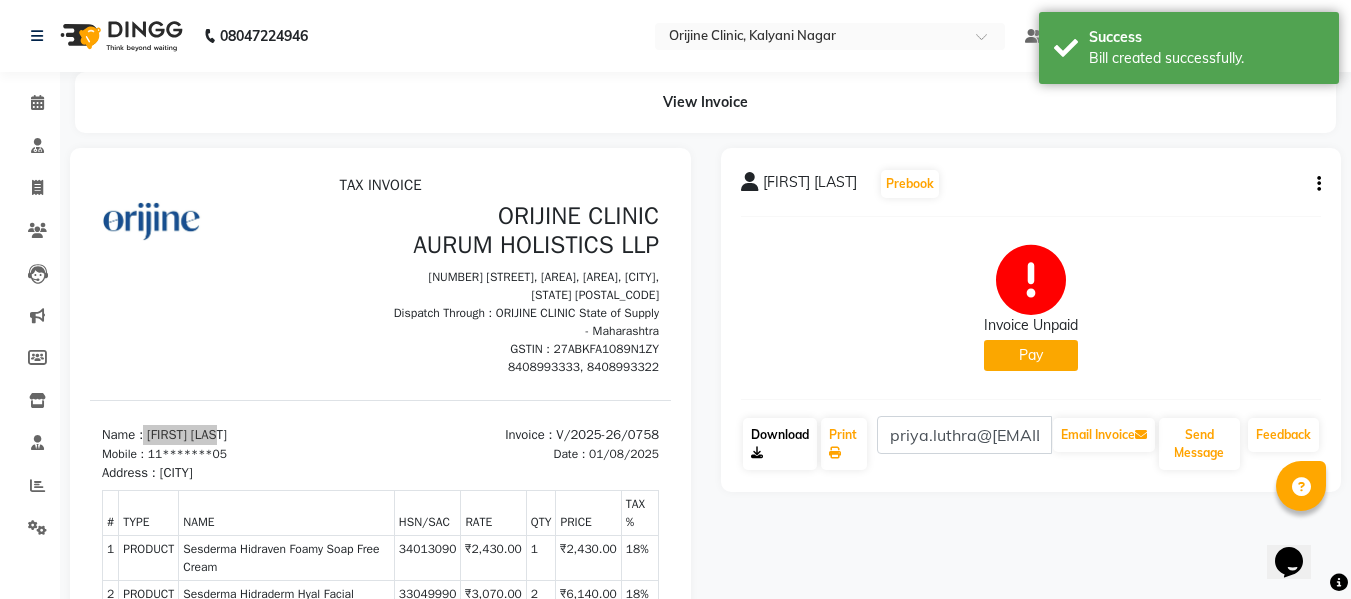 click on "Download" 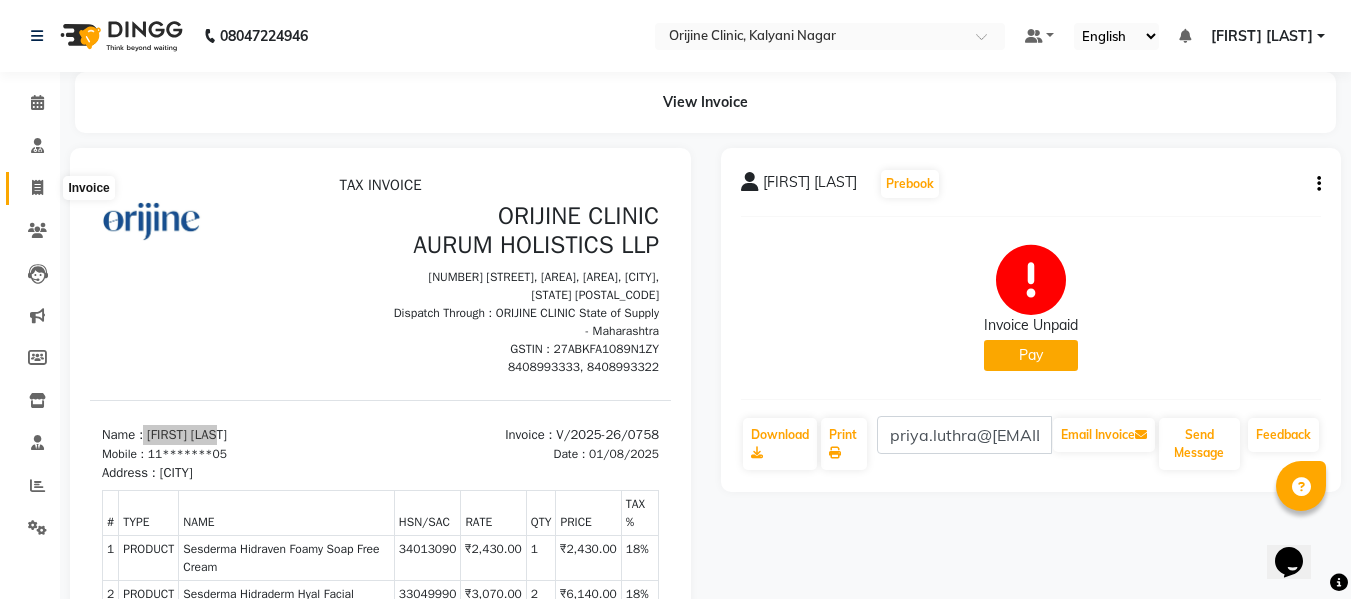 click 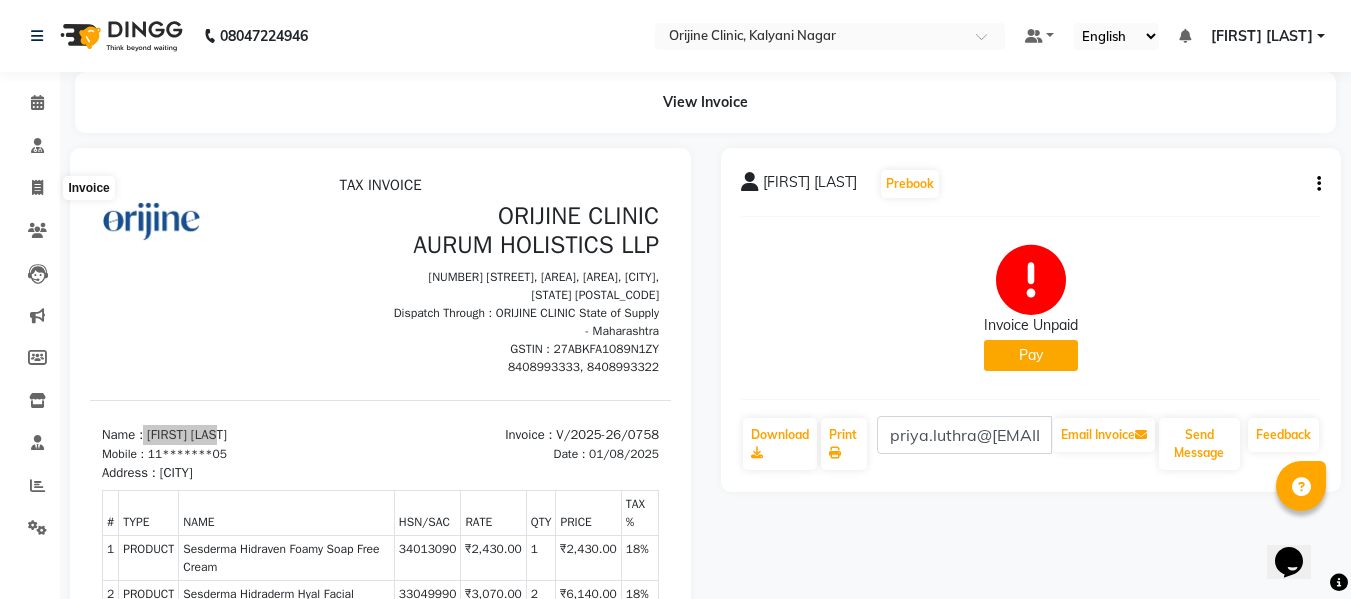 select on "service" 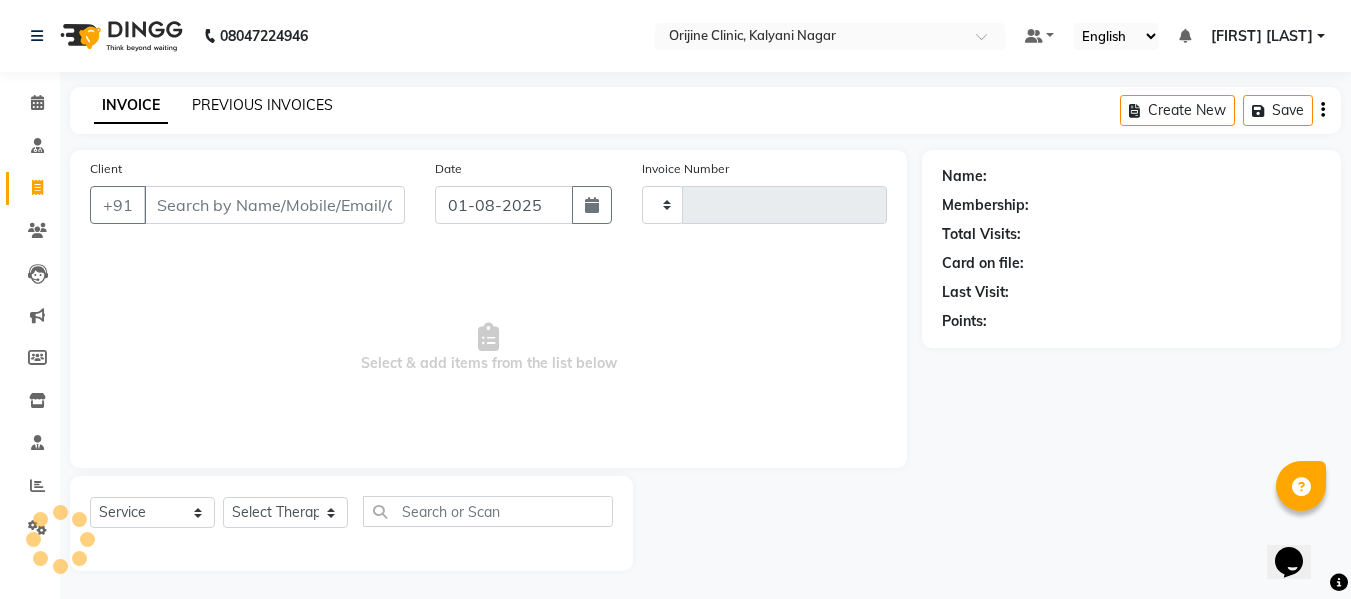 scroll, scrollTop: 2, scrollLeft: 0, axis: vertical 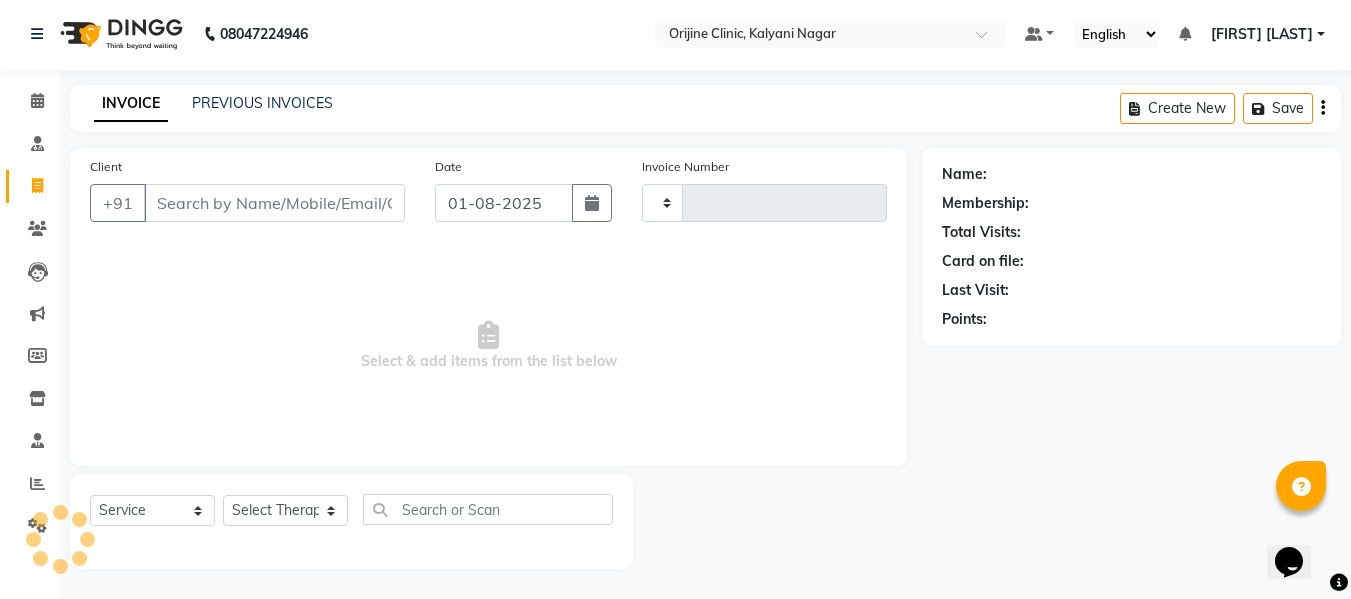 type on "0759" 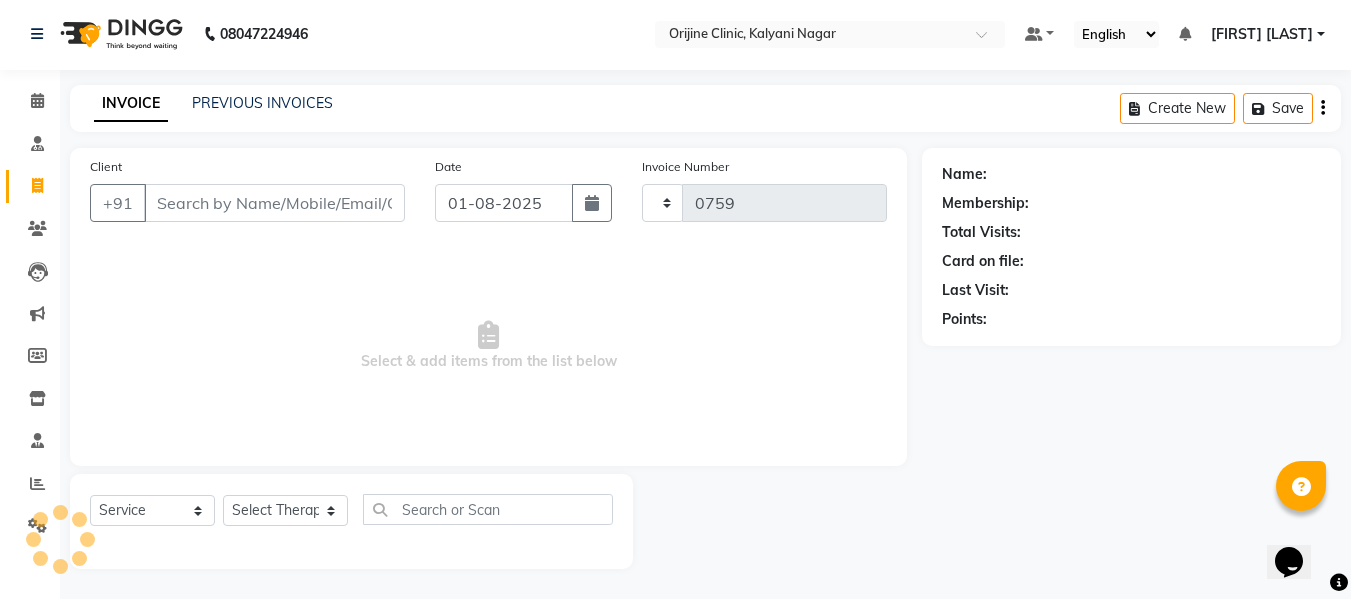 click on "Client" at bounding box center (274, 203) 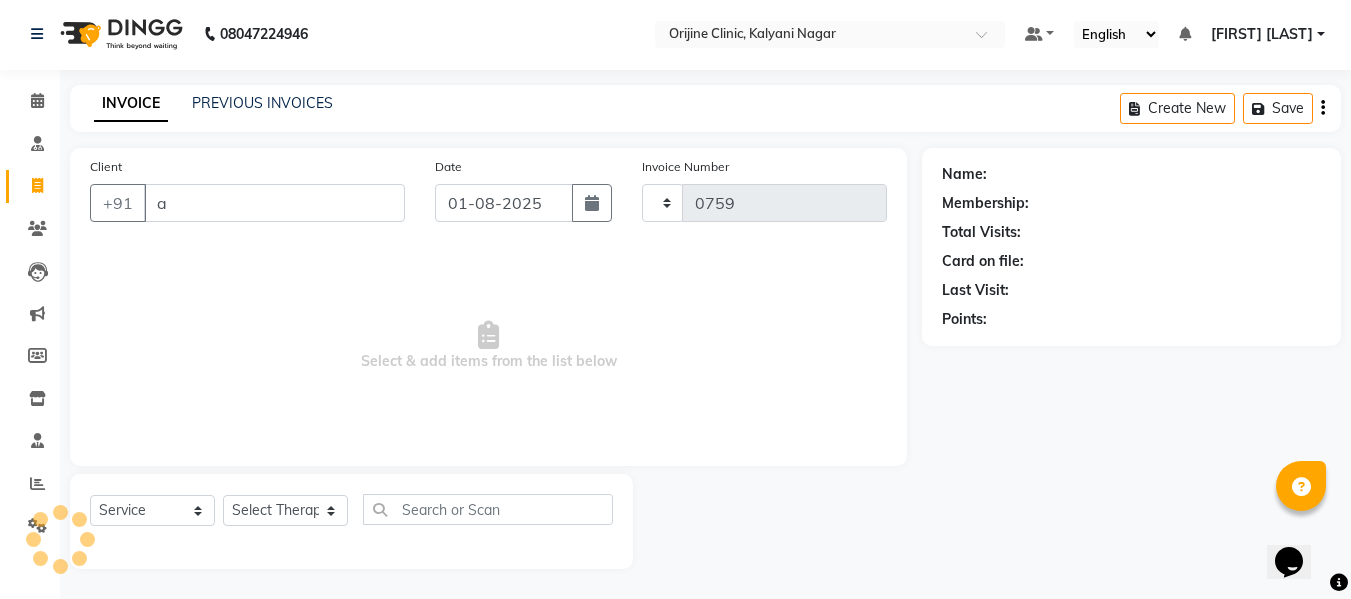 select on "702" 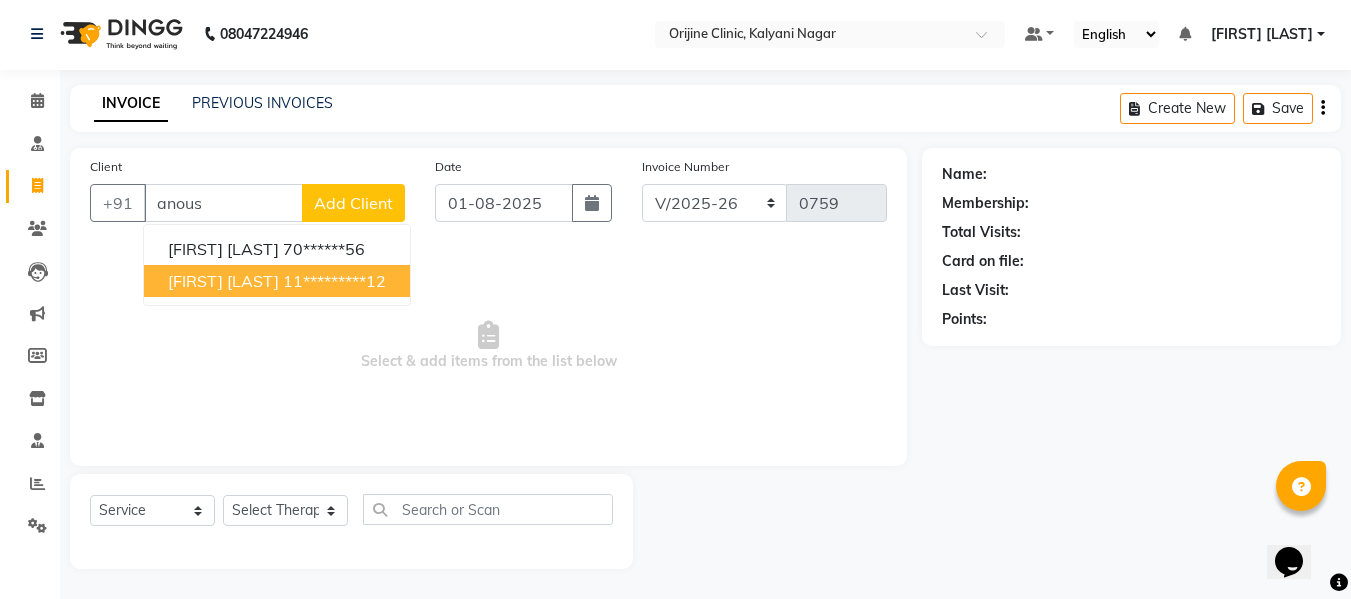 click on "[FIRST] [LAST]" at bounding box center (223, 281) 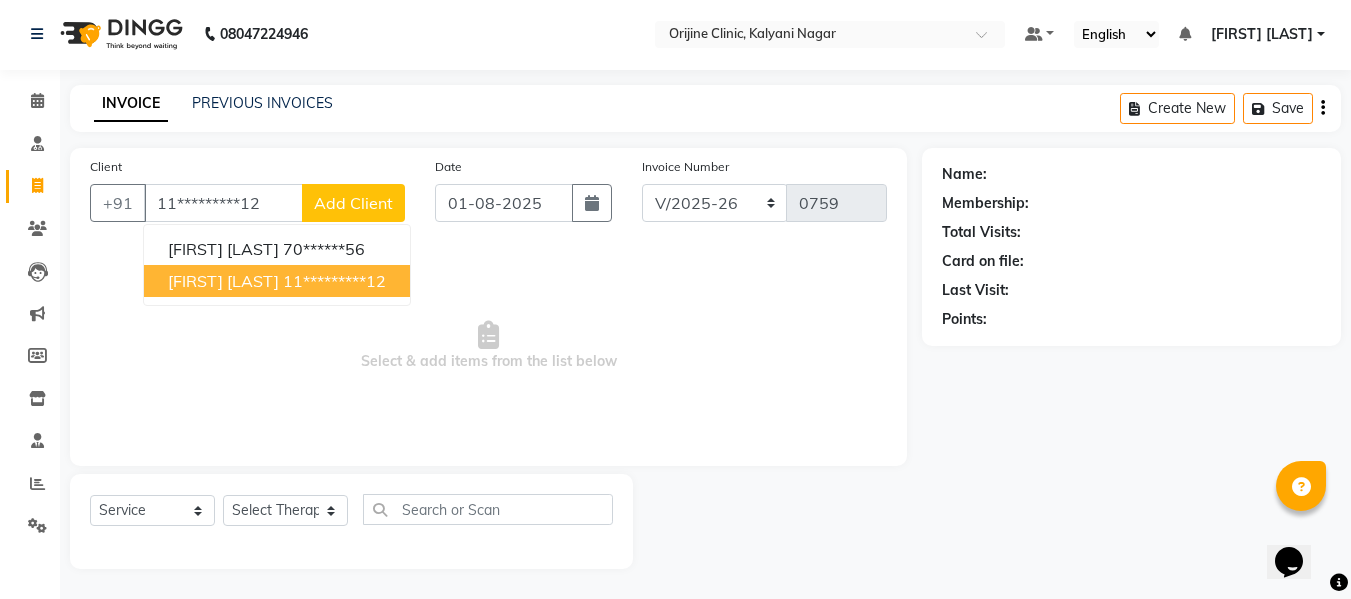 type on "11*********12" 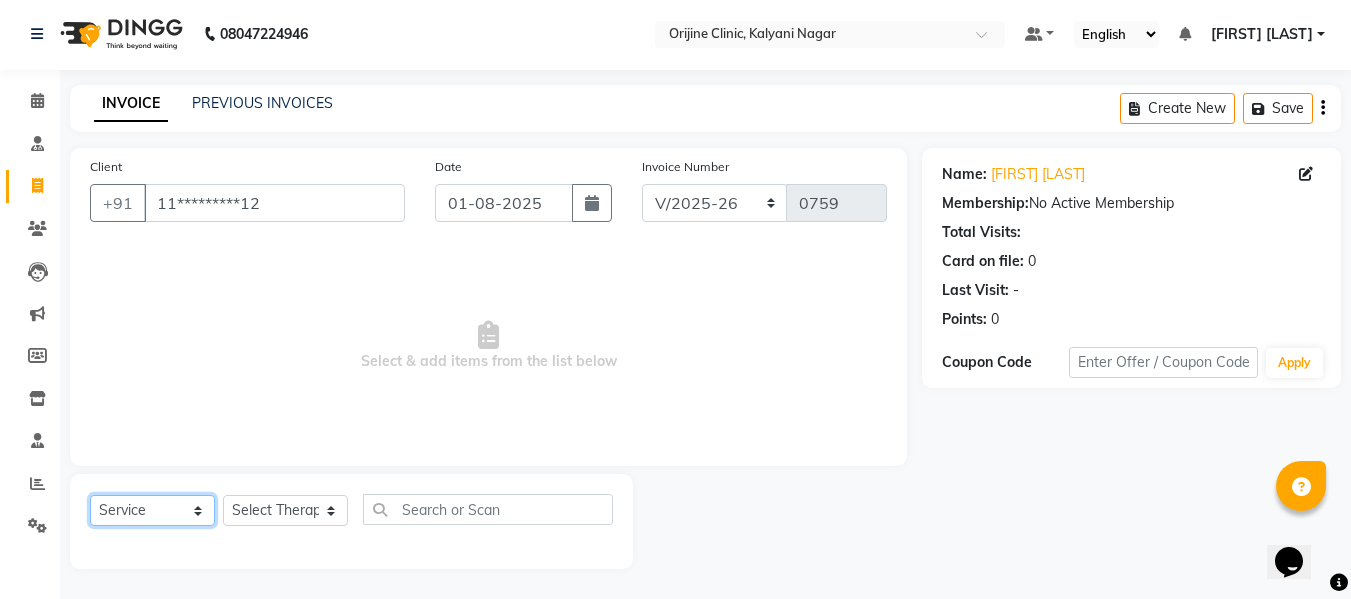click on "Select  Service  Product  Membership  Package Voucher Prepaid Gift Card" 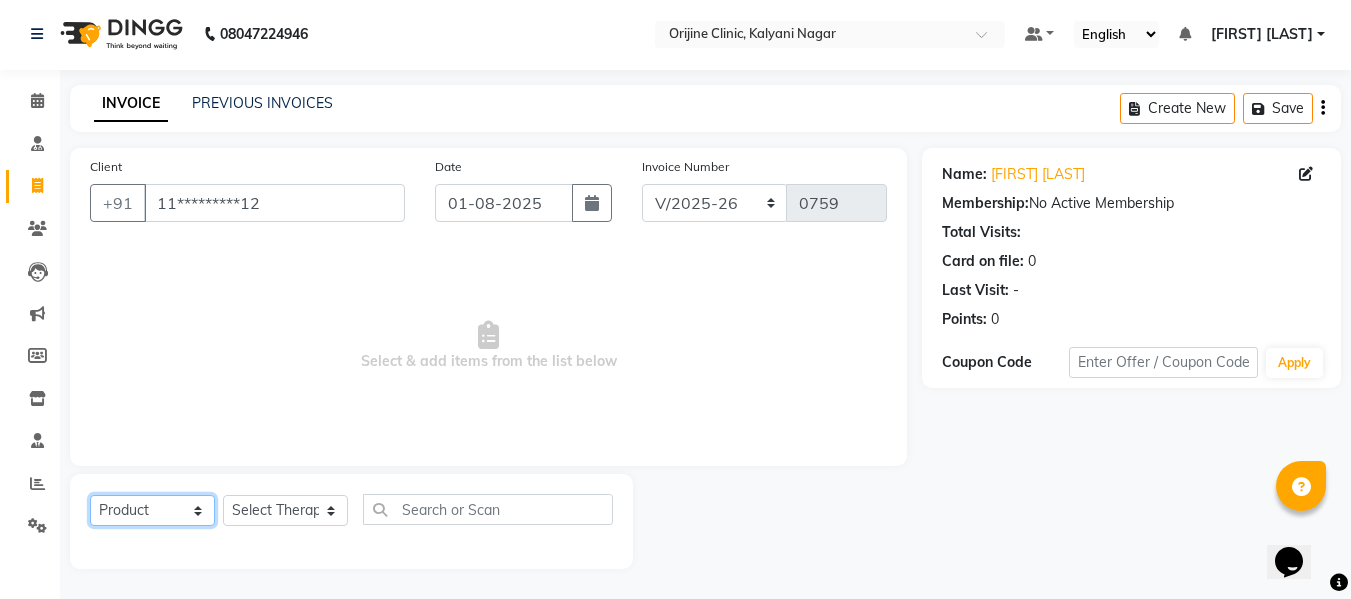 click on "Select  Service  Product  Membership  Package Voucher Prepaid Gift Card" 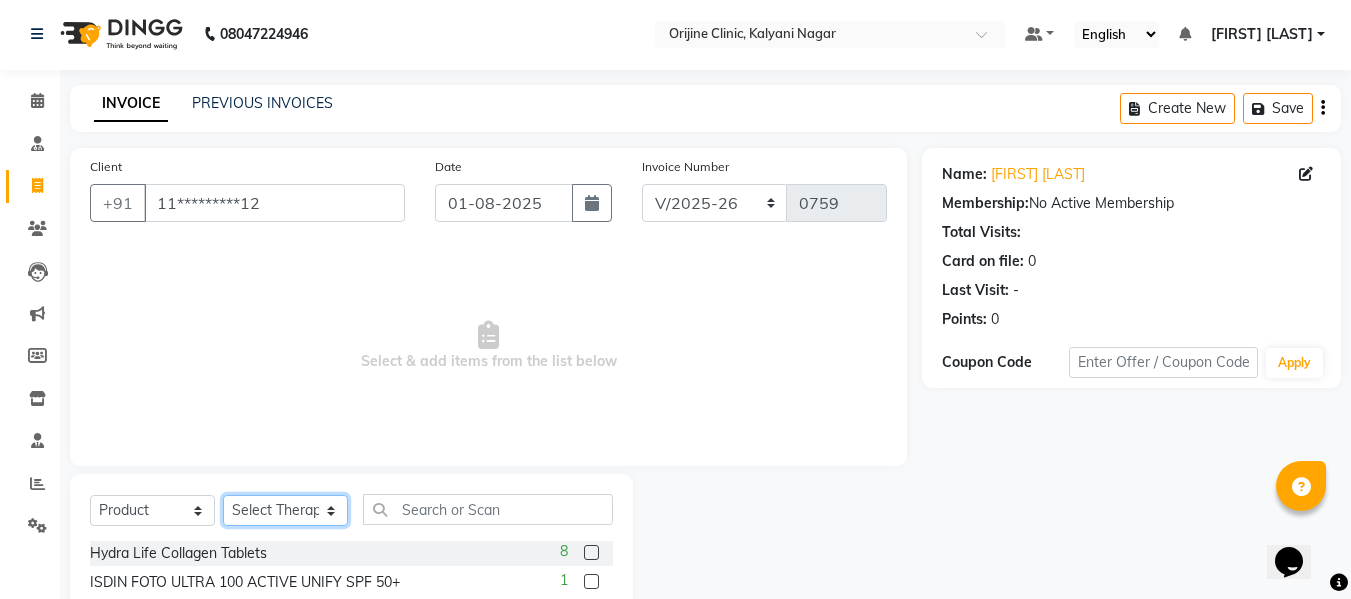 click on "Select Therapist Archana Gaikwad Battul Centre Head Dr. Kritu Bhandari Dr. Yojana Pokarna Meenakshi Dikonda Neha Das Rajeev Inventory Rajiv Kumar Rama  londhe Ranjit  Sarika Kadam Vaibhavi  Gondwal" 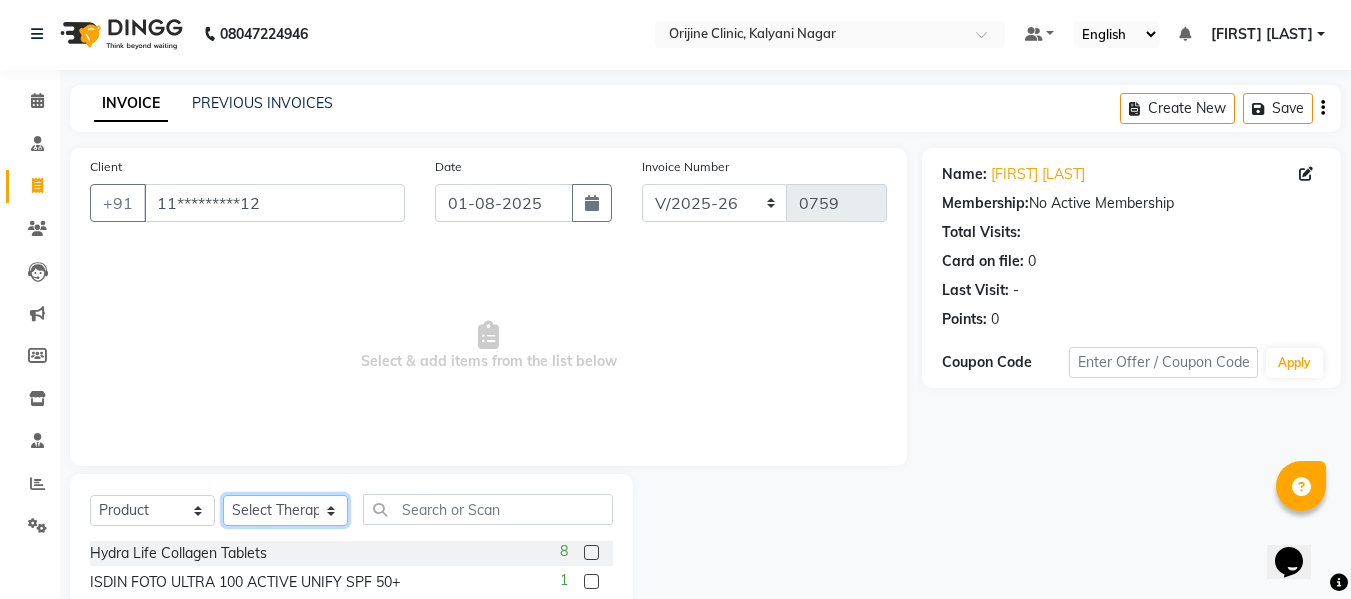 select on "10775" 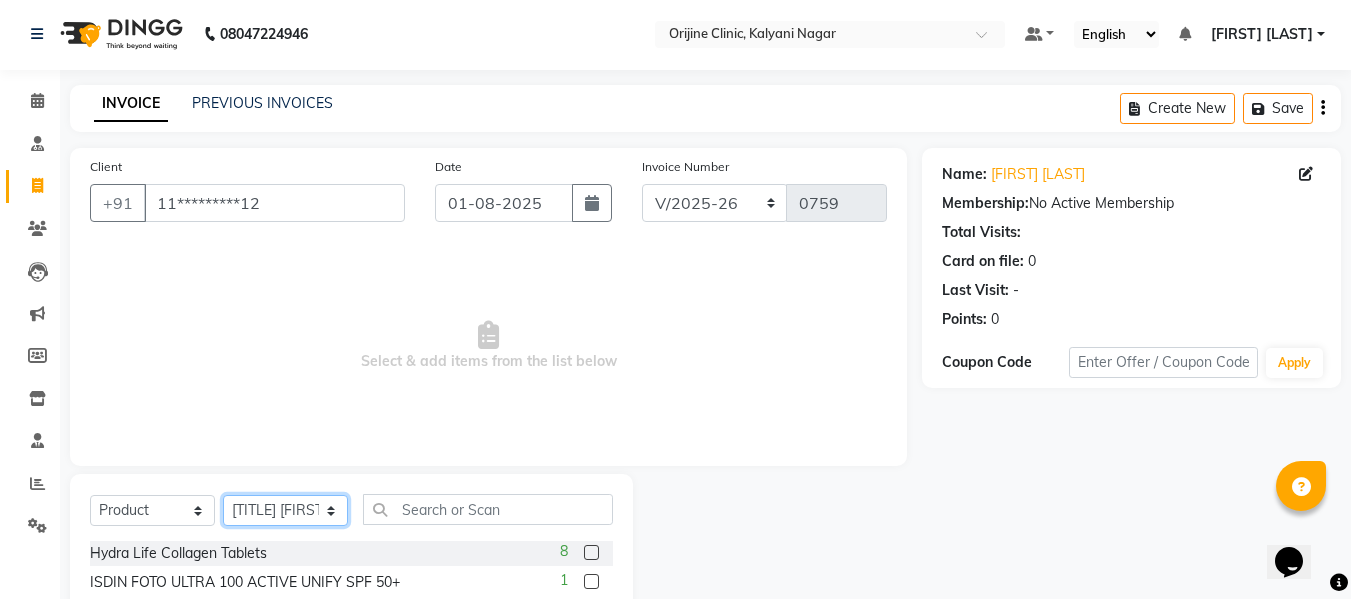 click on "Select Therapist Archana Gaikwad Battul Centre Head Dr. Kritu Bhandari Dr. Yojana Pokarna Meenakshi Dikonda Neha Das Rajeev Inventory Rajiv Kumar Rama  londhe Ranjit  Sarika Kadam Vaibhavi  Gondwal" 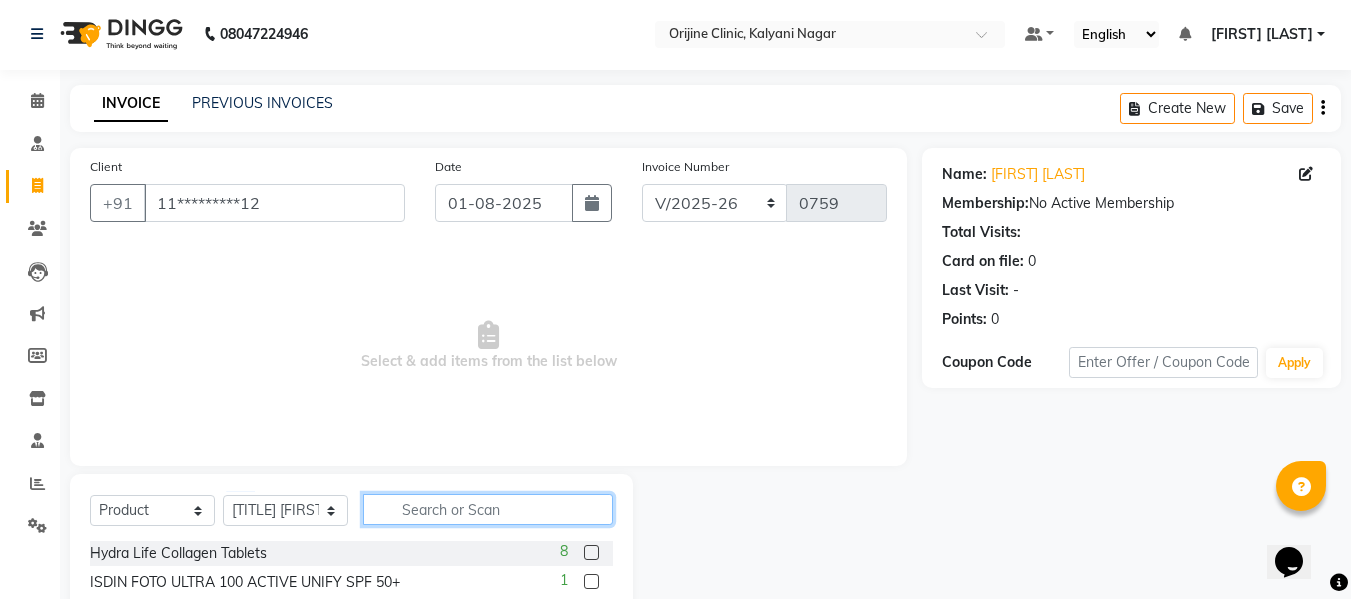 click 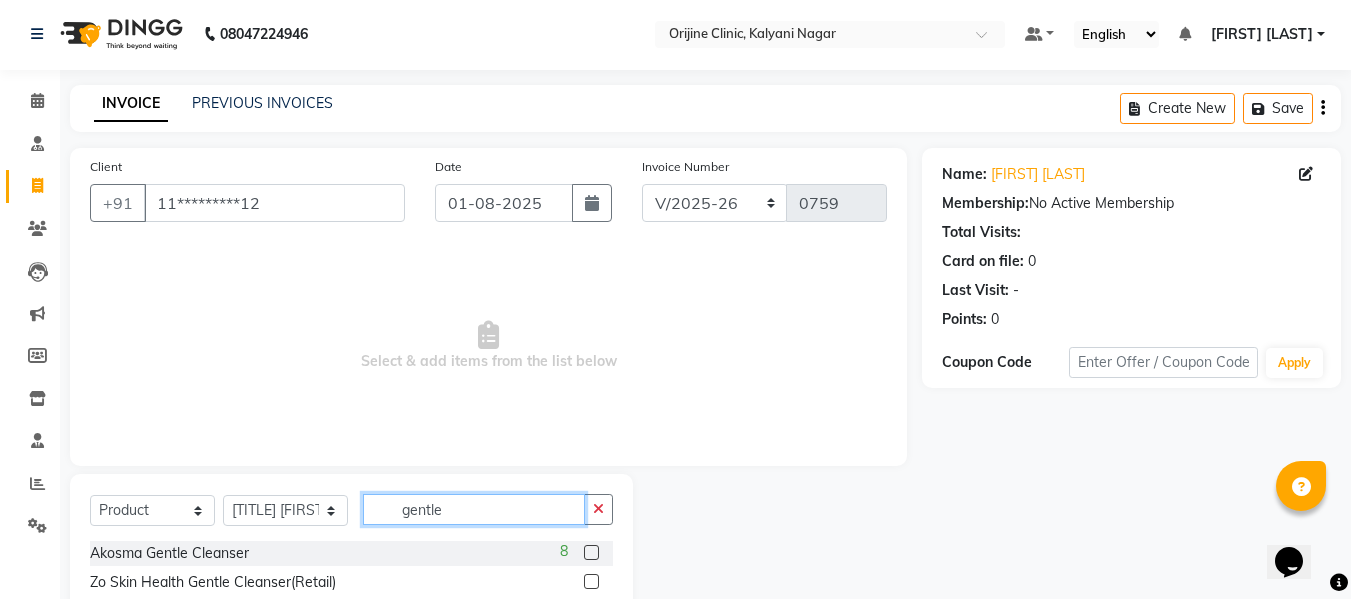 type on "gentle" 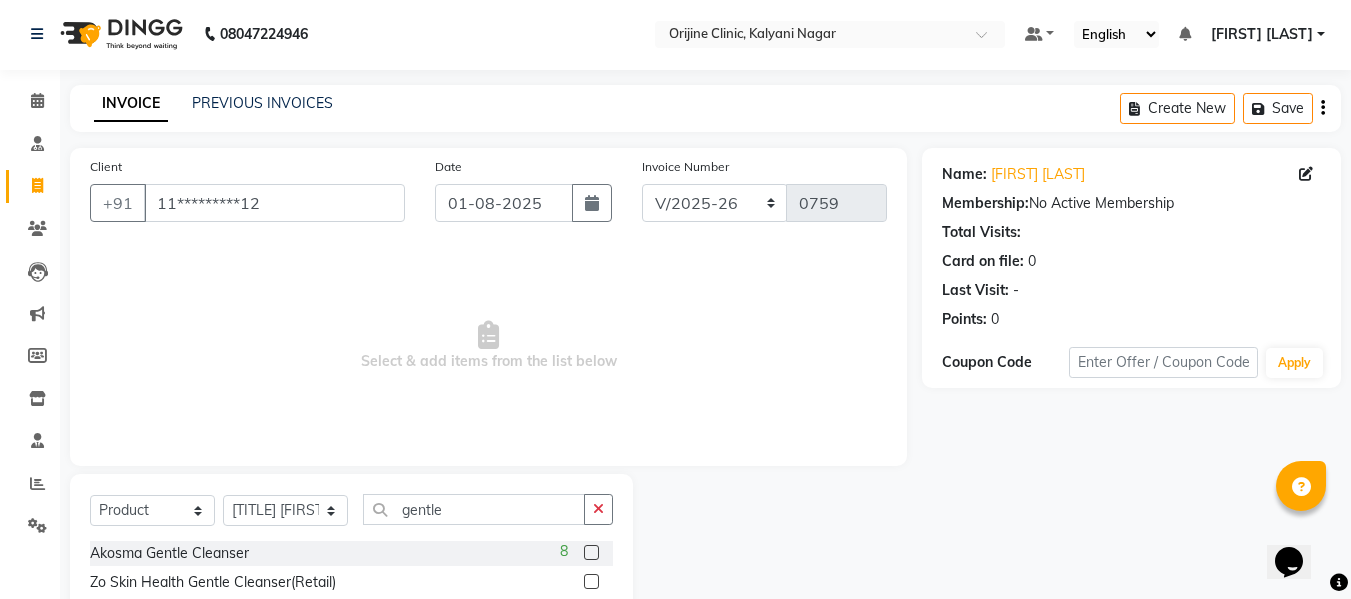 click 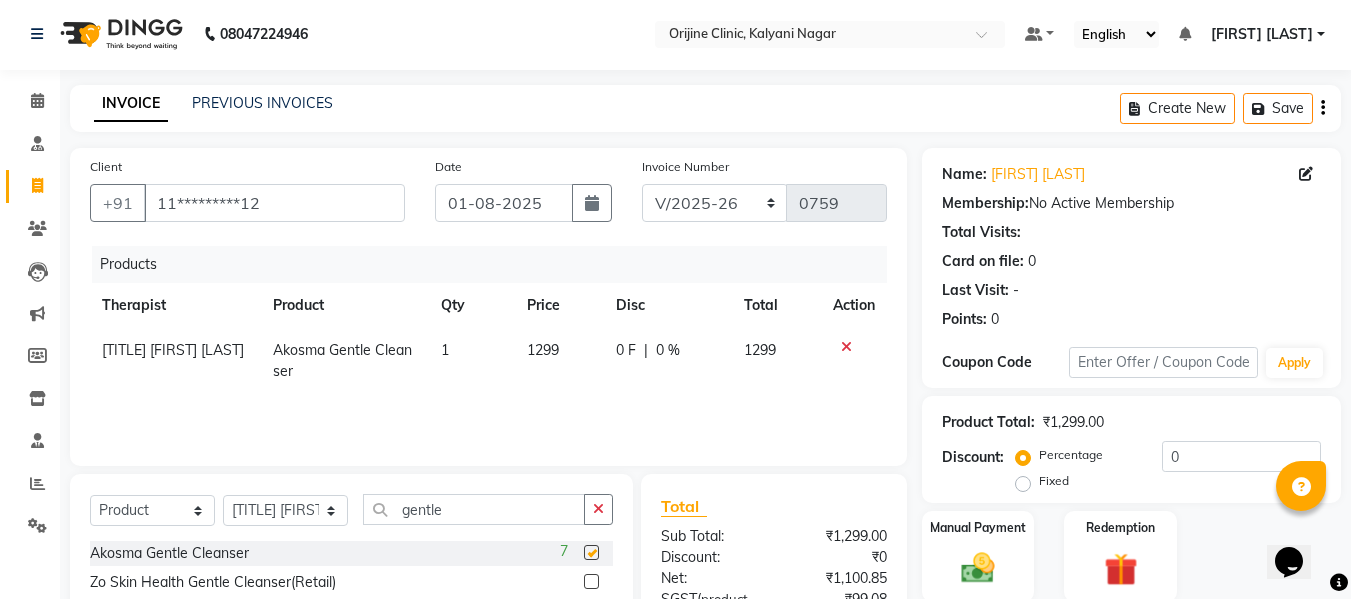checkbox on "false" 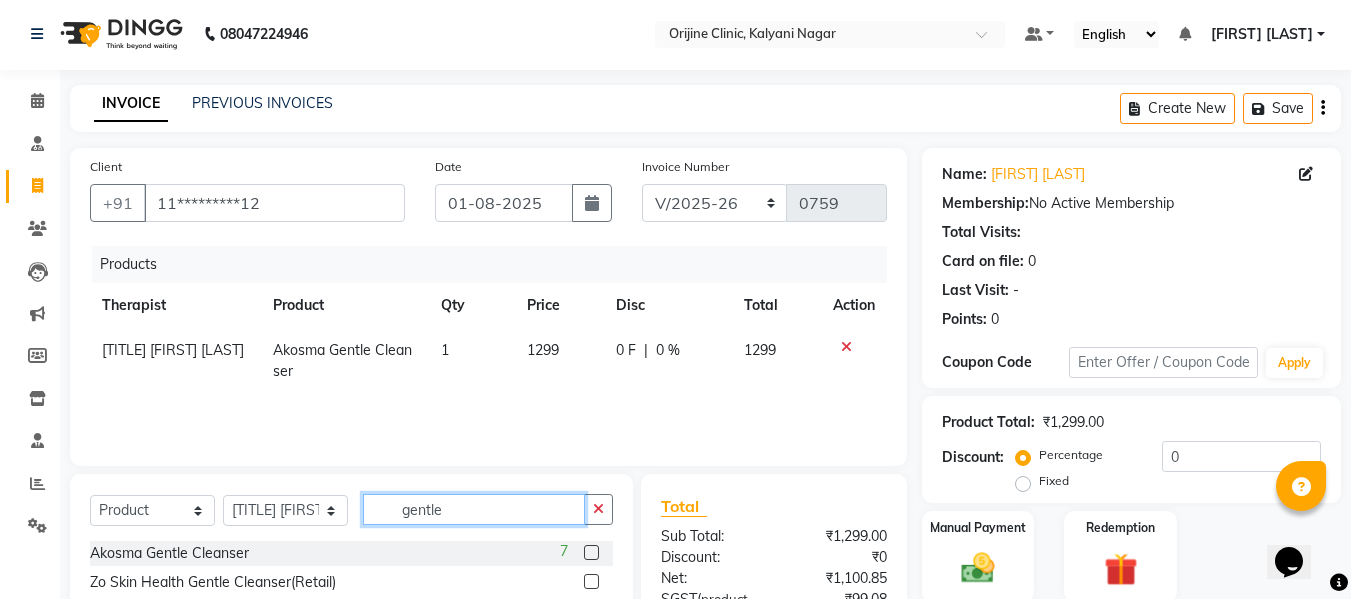 click on "gentle" 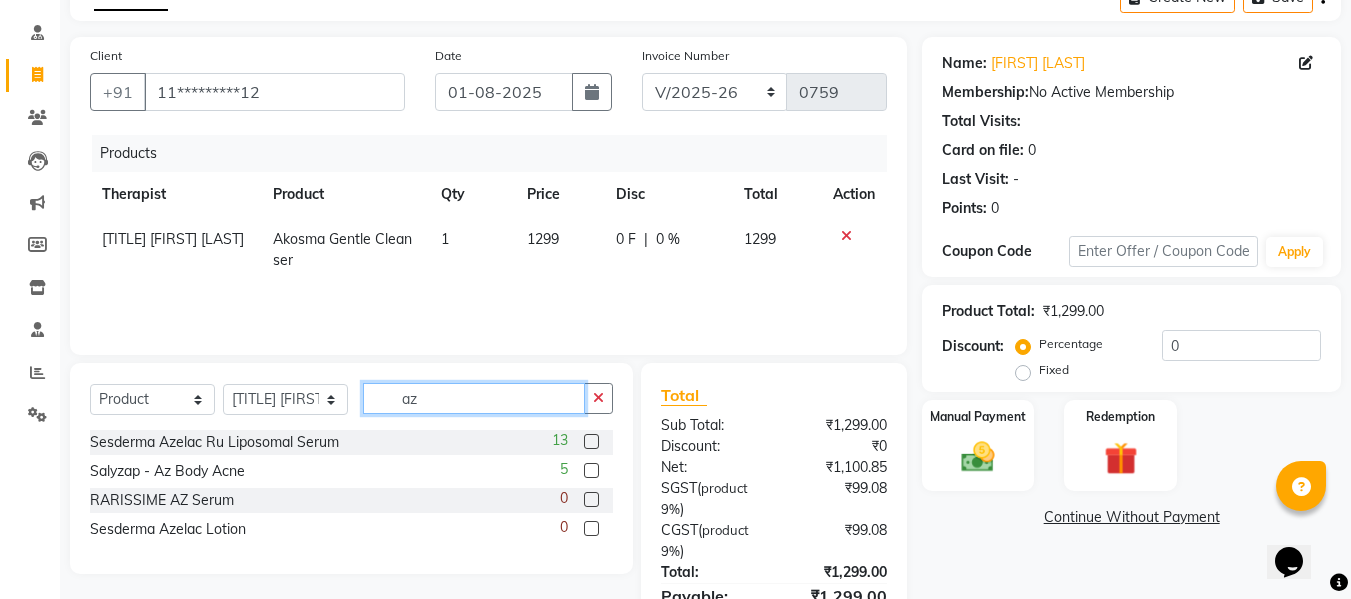 scroll, scrollTop: 117, scrollLeft: 0, axis: vertical 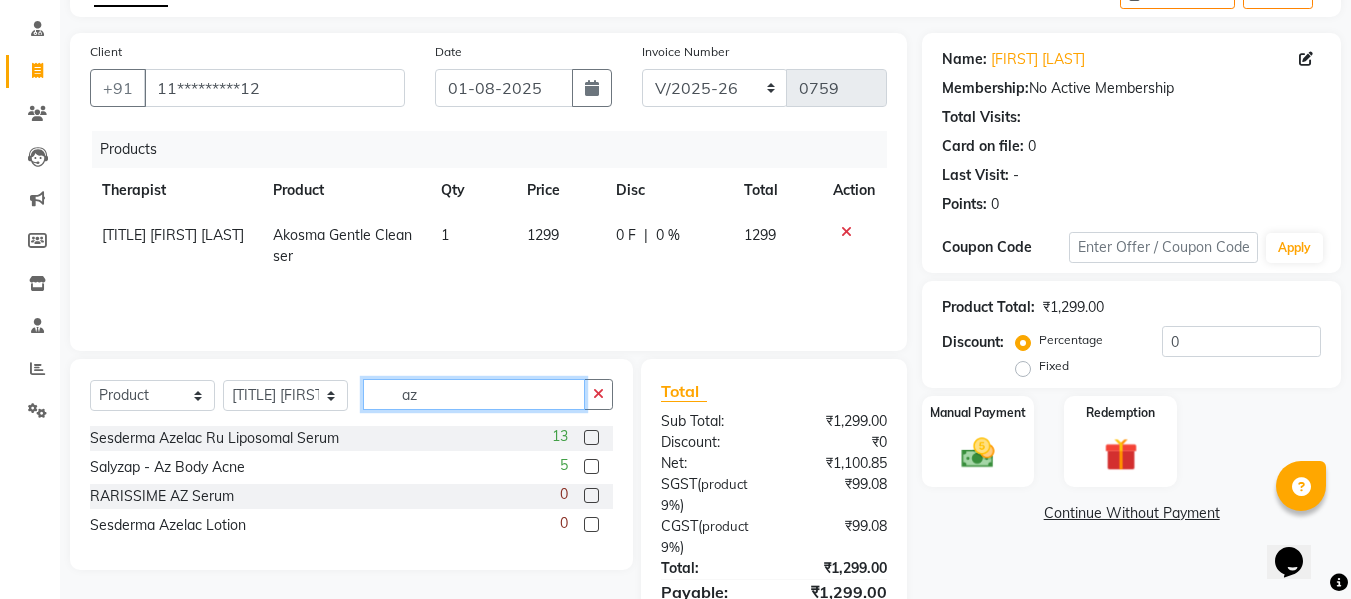type on "az" 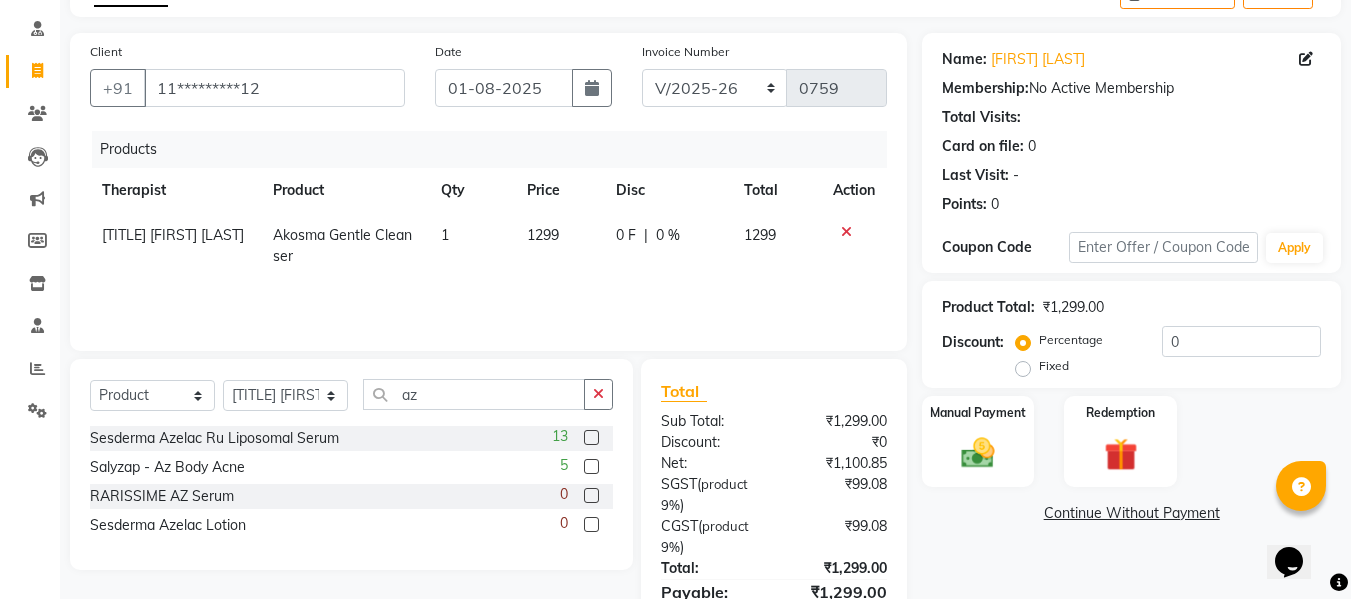 click 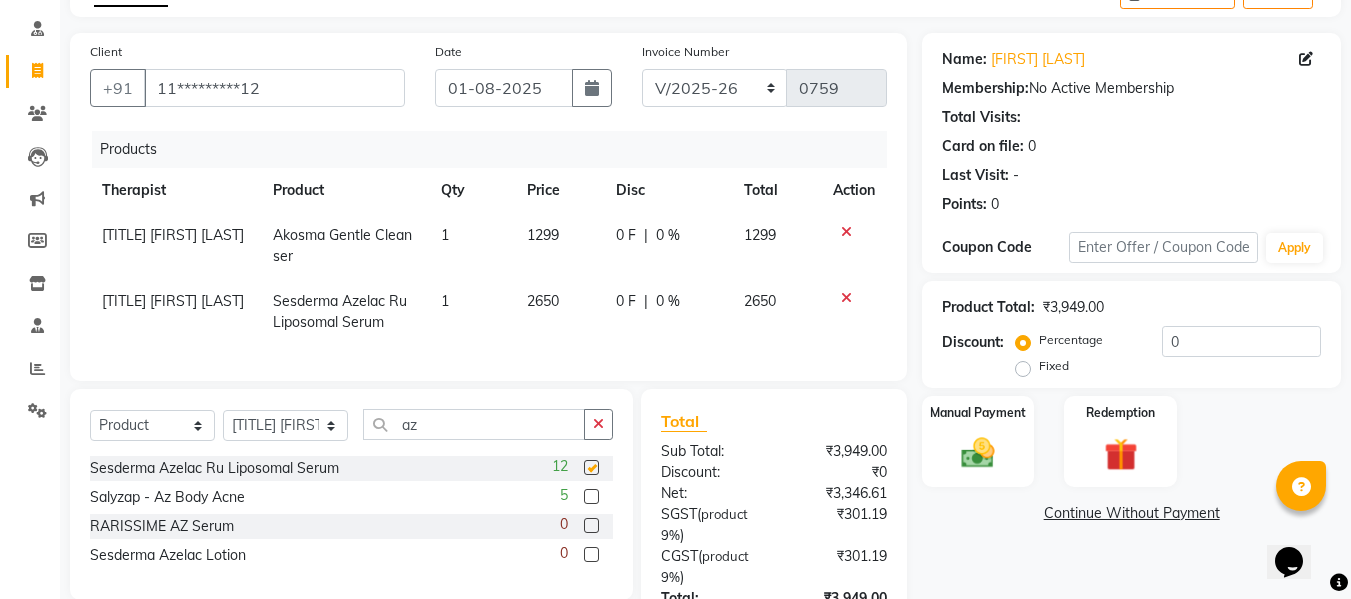 checkbox on "false" 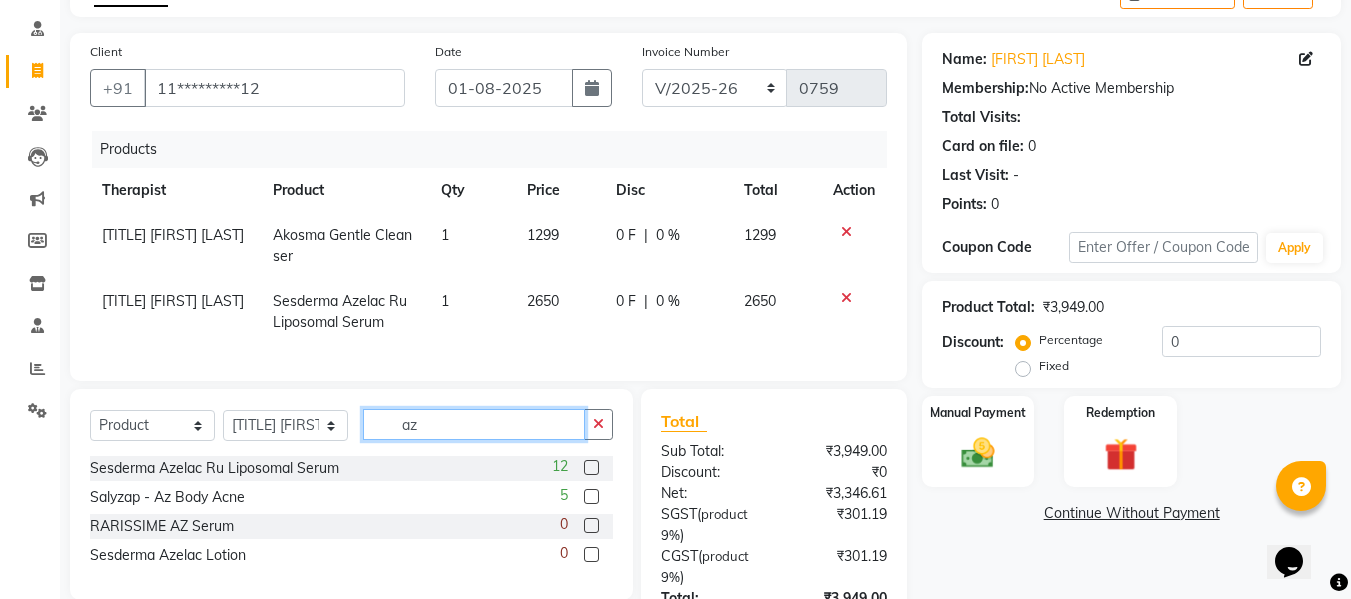 click on "az" 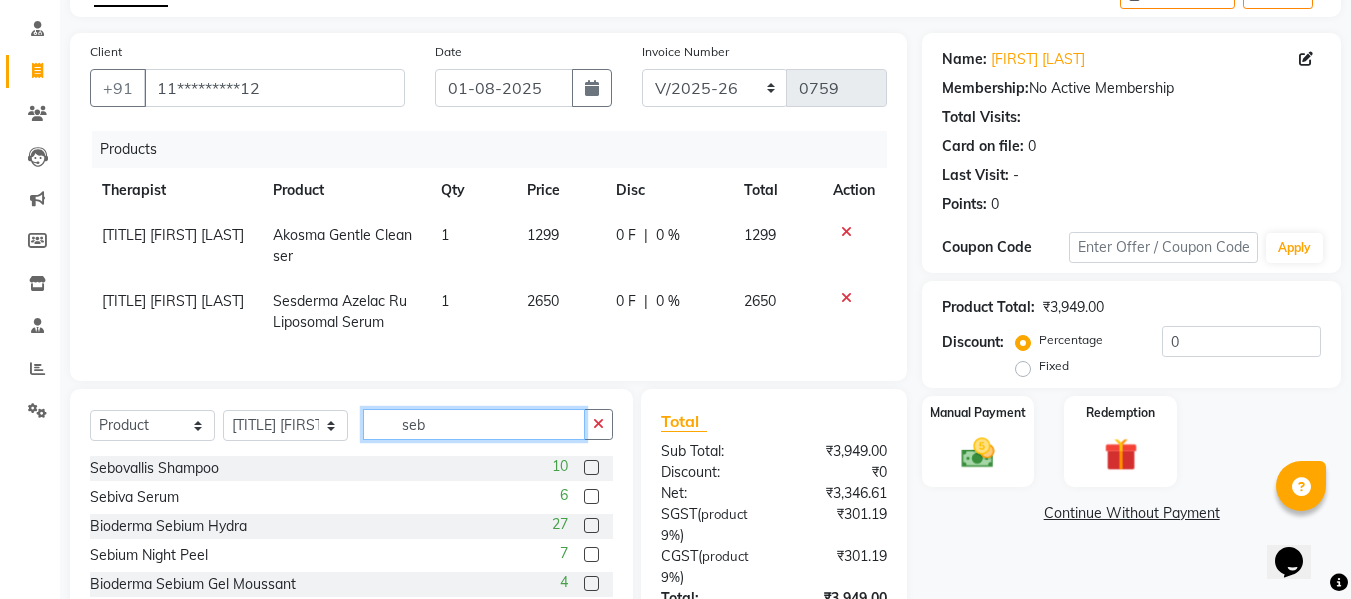 type on "seb" 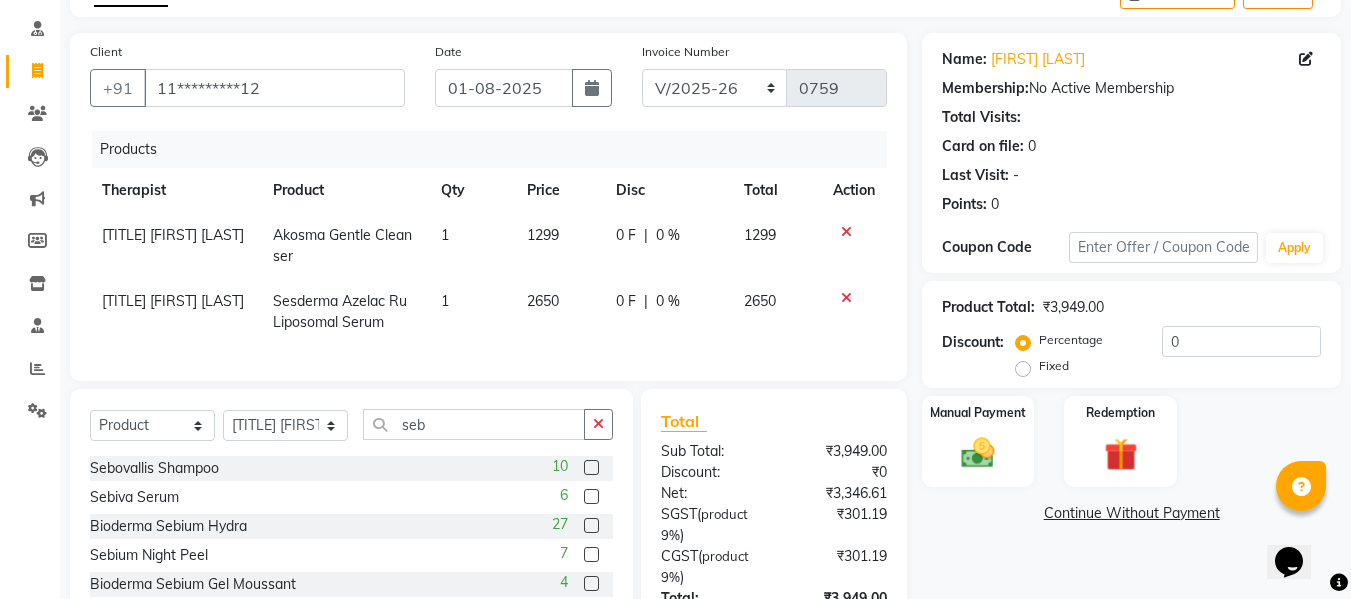 click 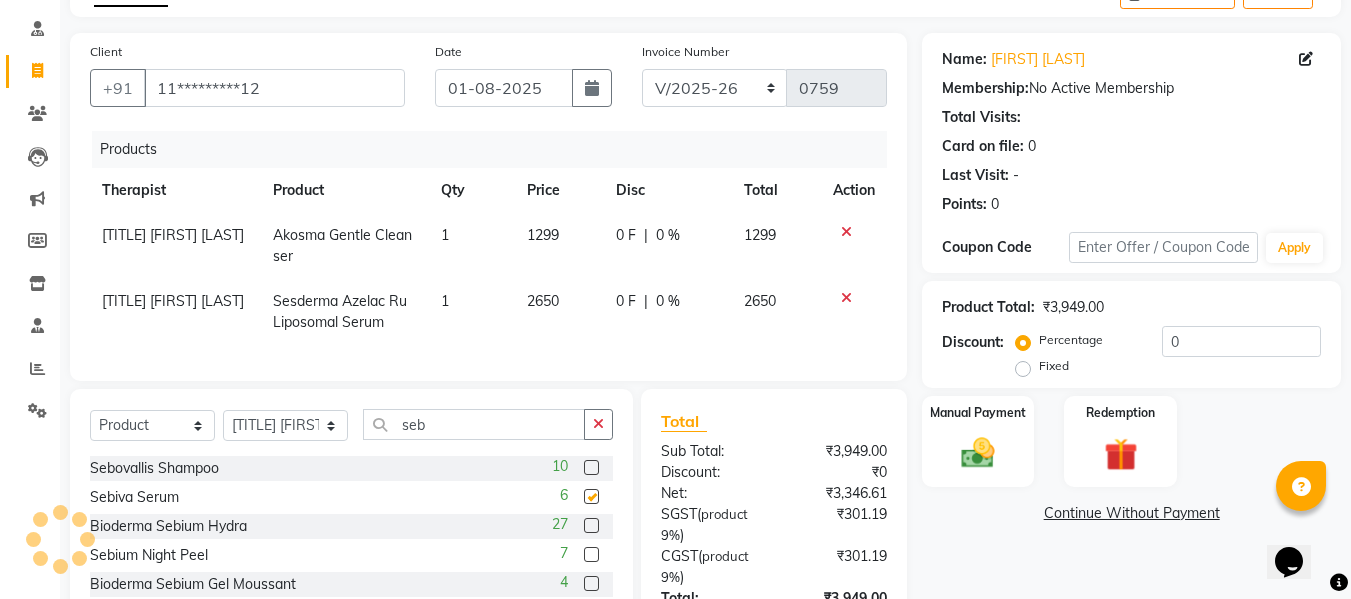checkbox on "false" 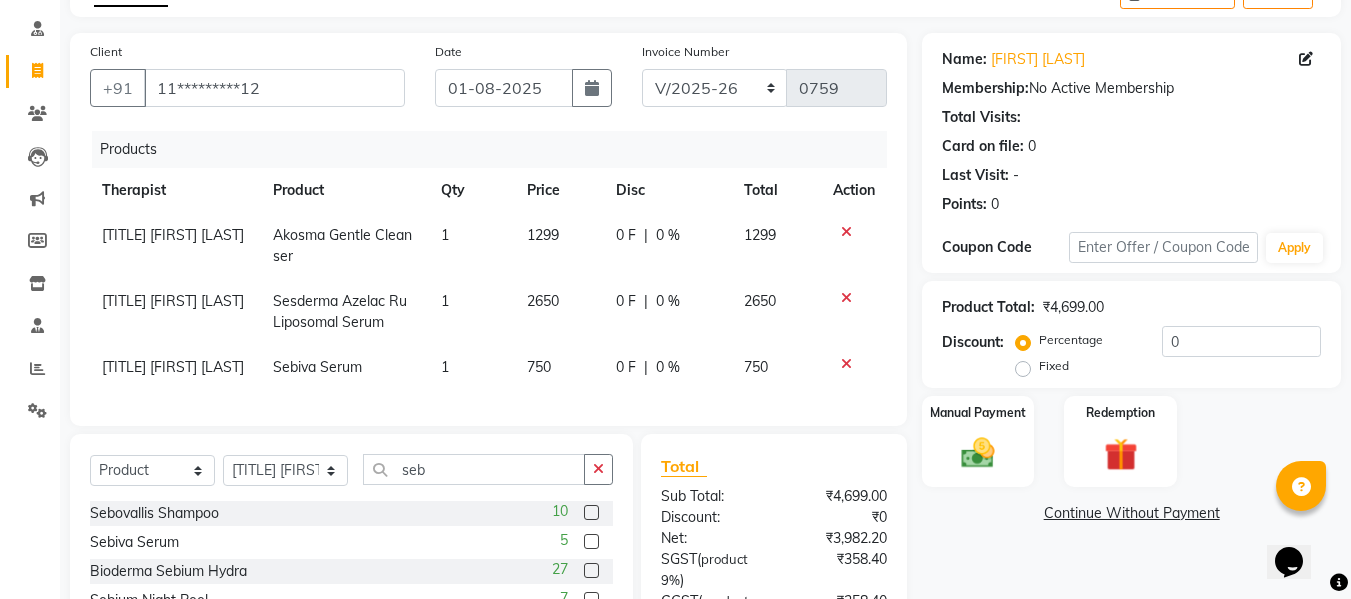 click on "Client +91 11*********12 Date 01-08-2025 Invoice Number PKG/2025-26 V/2025 V/2025-26 0759 Products Therapist Product Qty Price Disc Total Action Dr. Kritu Bhandari Akosma Gentle Cleanser 1 1299 0 F | 0 % 1299 Dr. Kritu Bhandari Sesderma Azelac Ru Liposomal Serum 1 2650 0 F | 0 % 2650 Dr. Kritu Bhandari Sebiva Serum 1 750 0 F | 0 % 750" 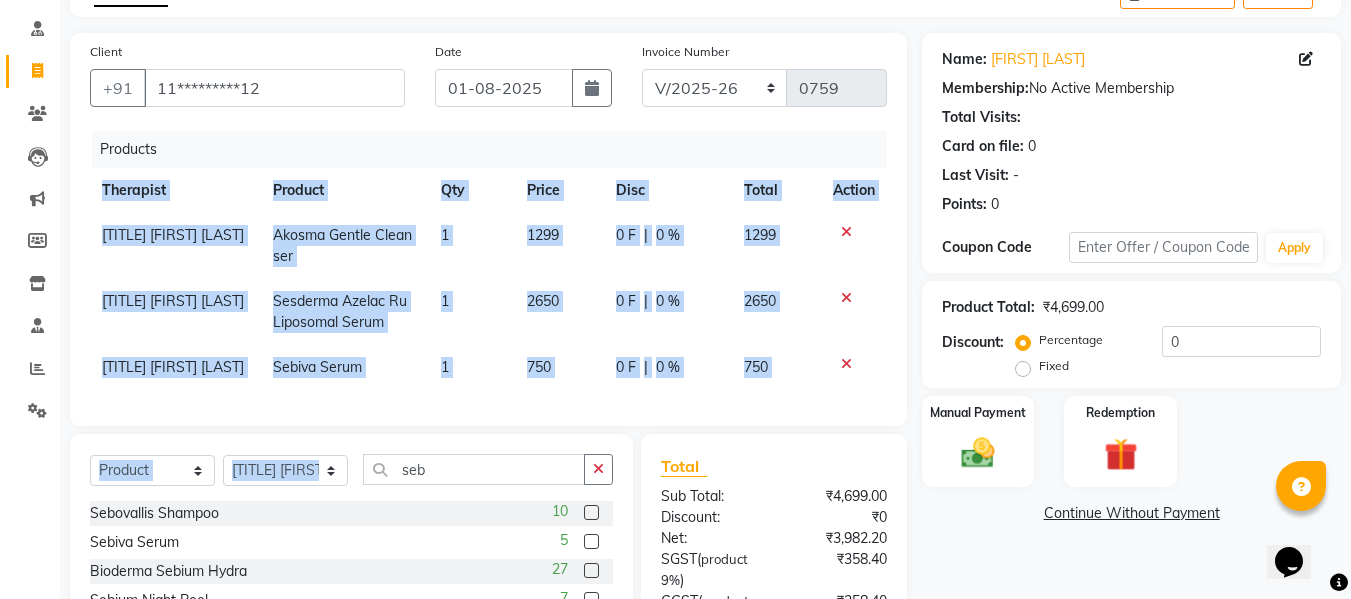 drag, startPoint x: 409, startPoint y: 438, endPoint x: 411, endPoint y: 491, distance: 53.037724 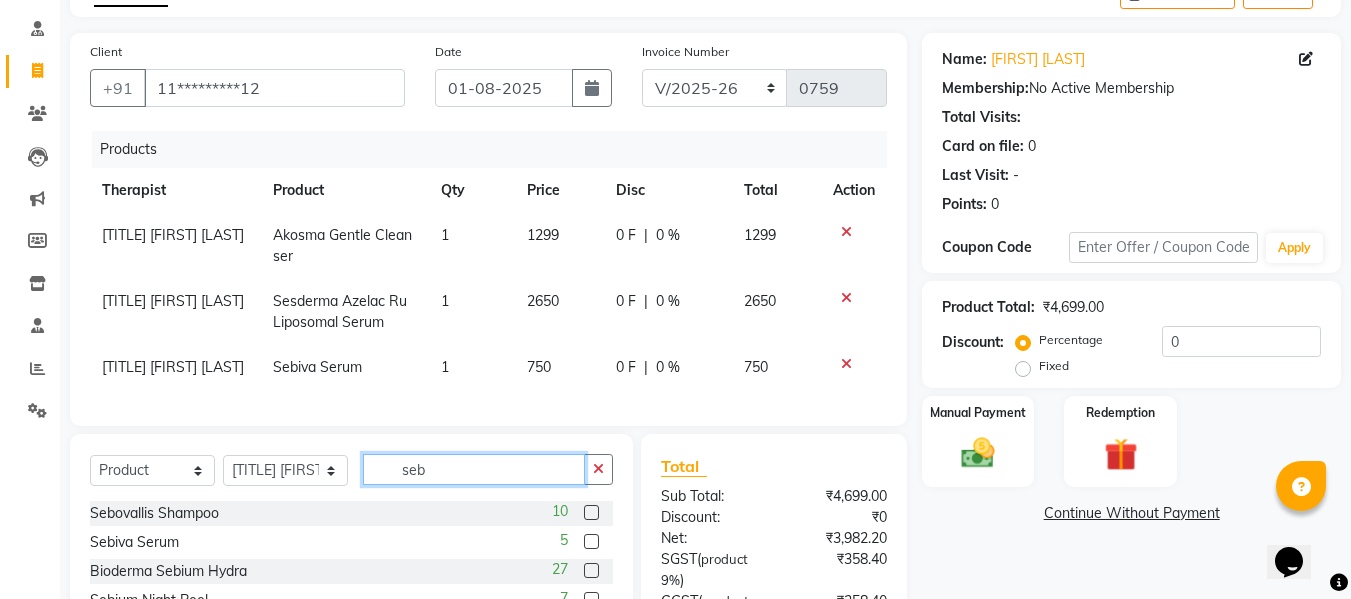 click on "seb" 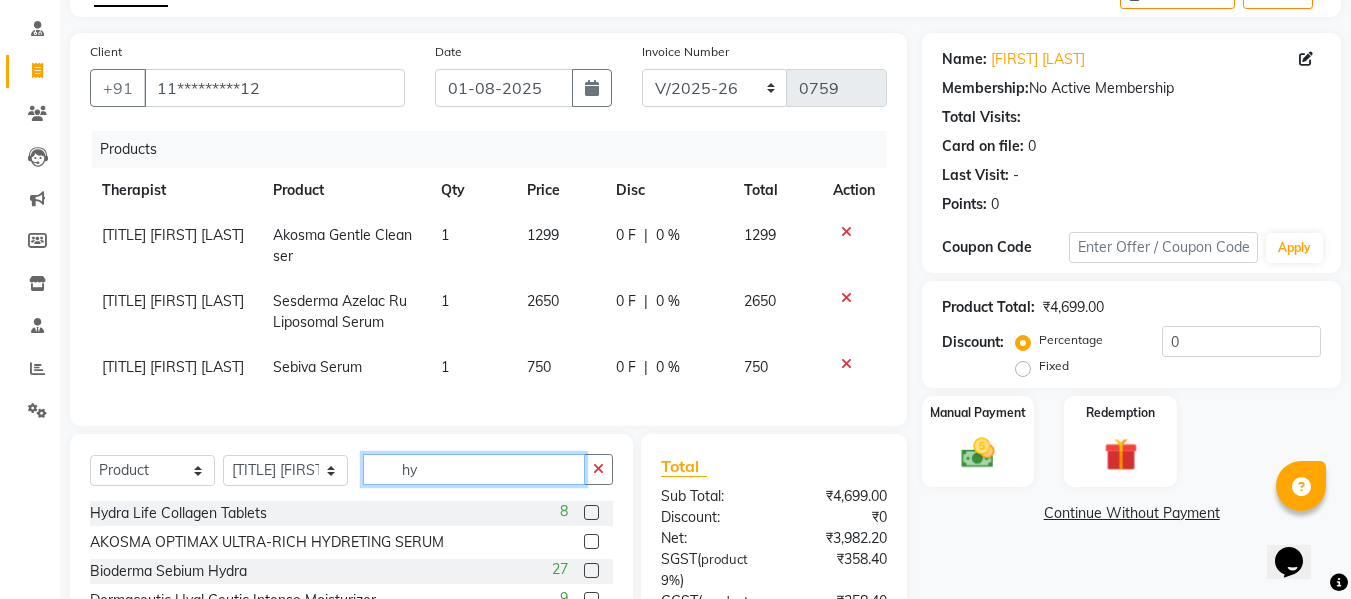 type on "hy" 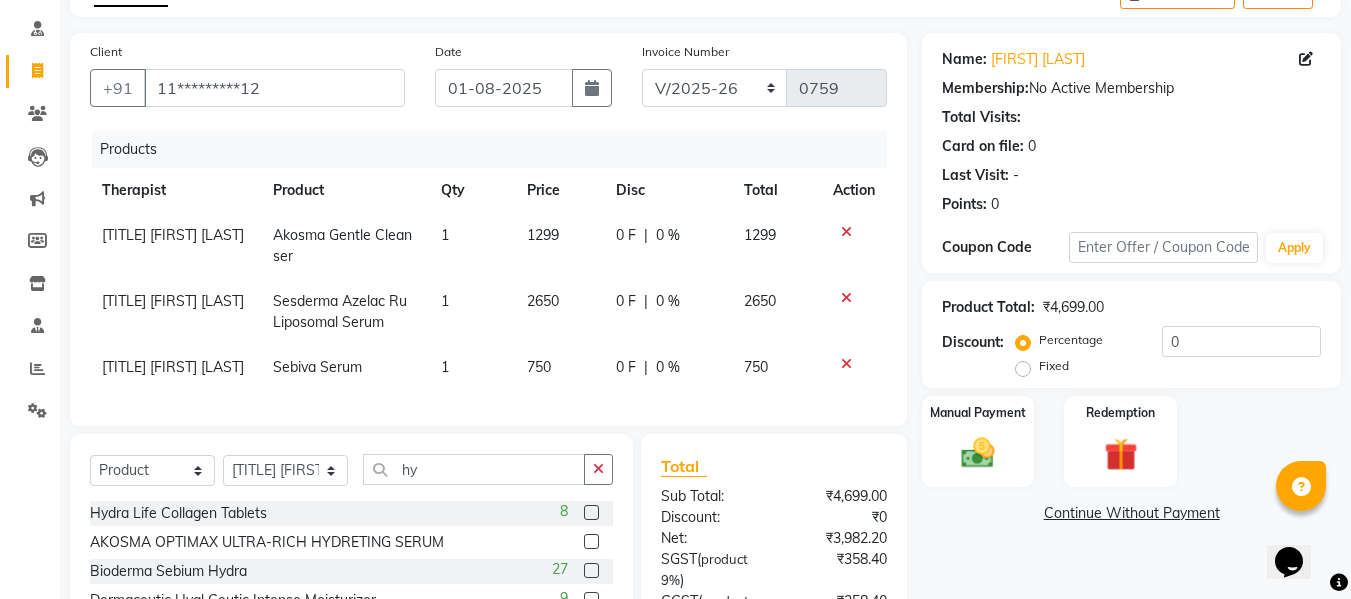 click 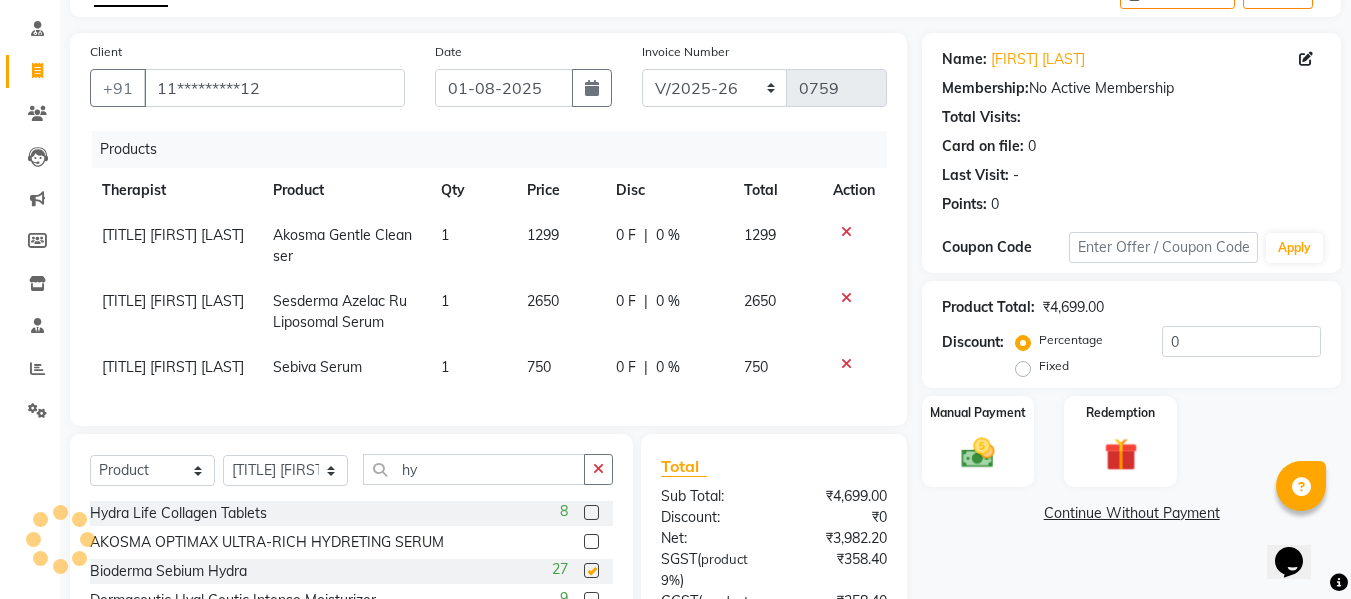 checkbox on "false" 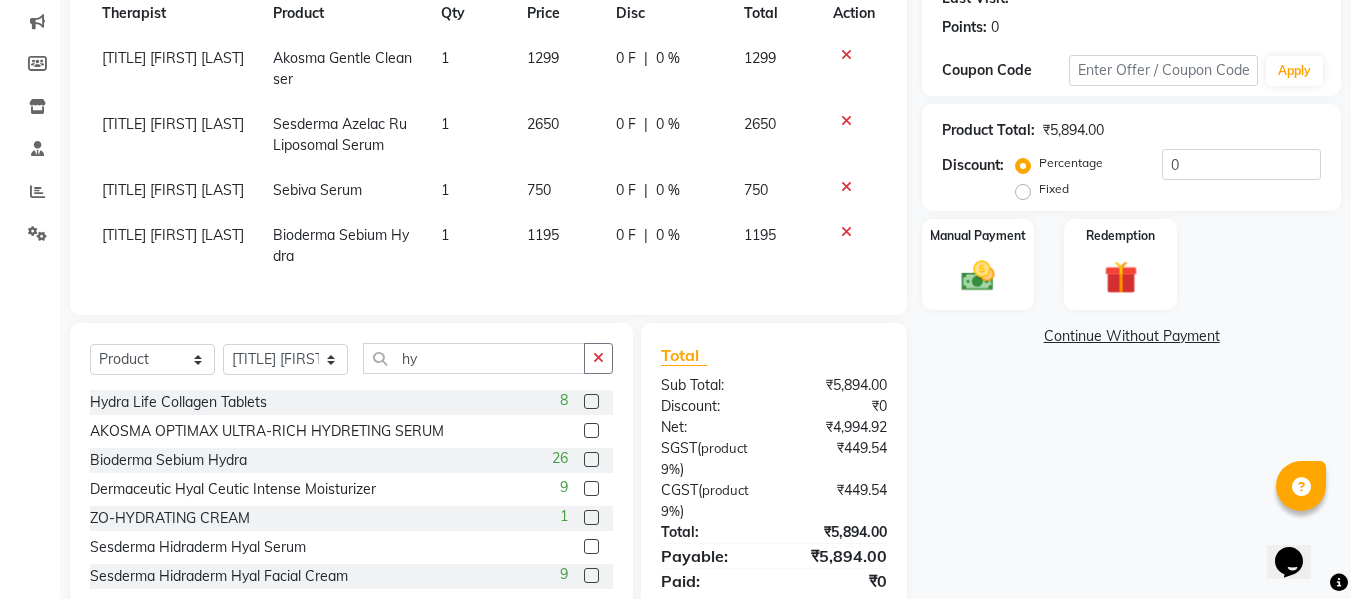 scroll, scrollTop: 353, scrollLeft: 0, axis: vertical 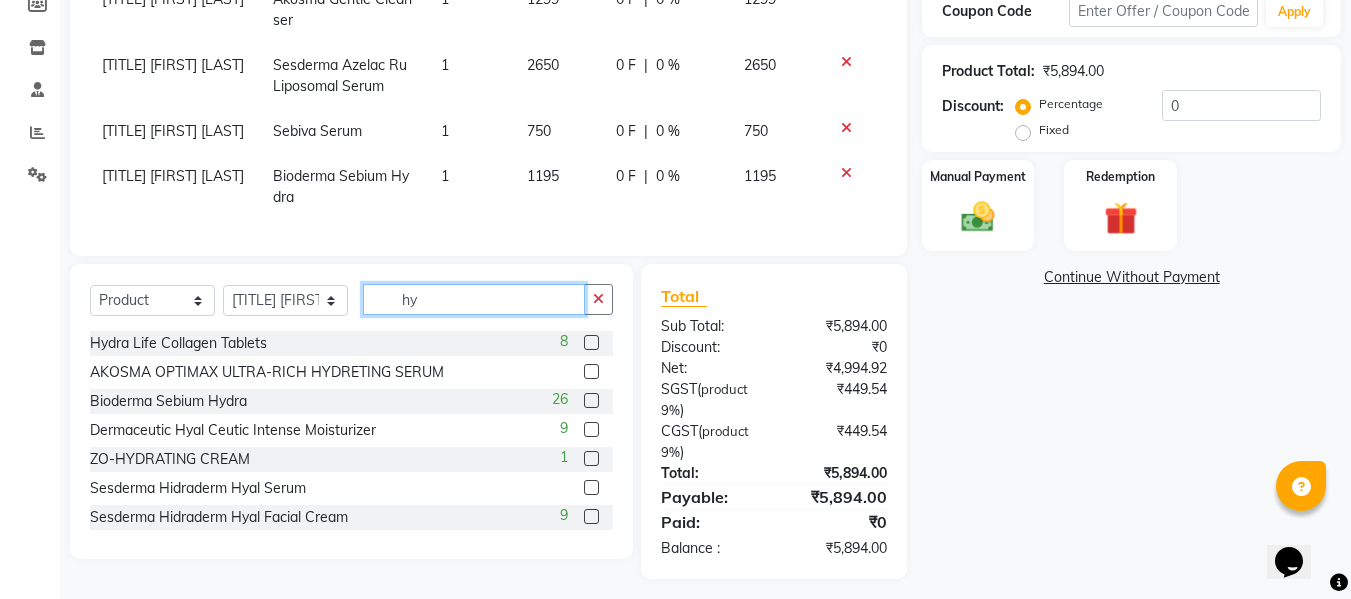 click on "hy" 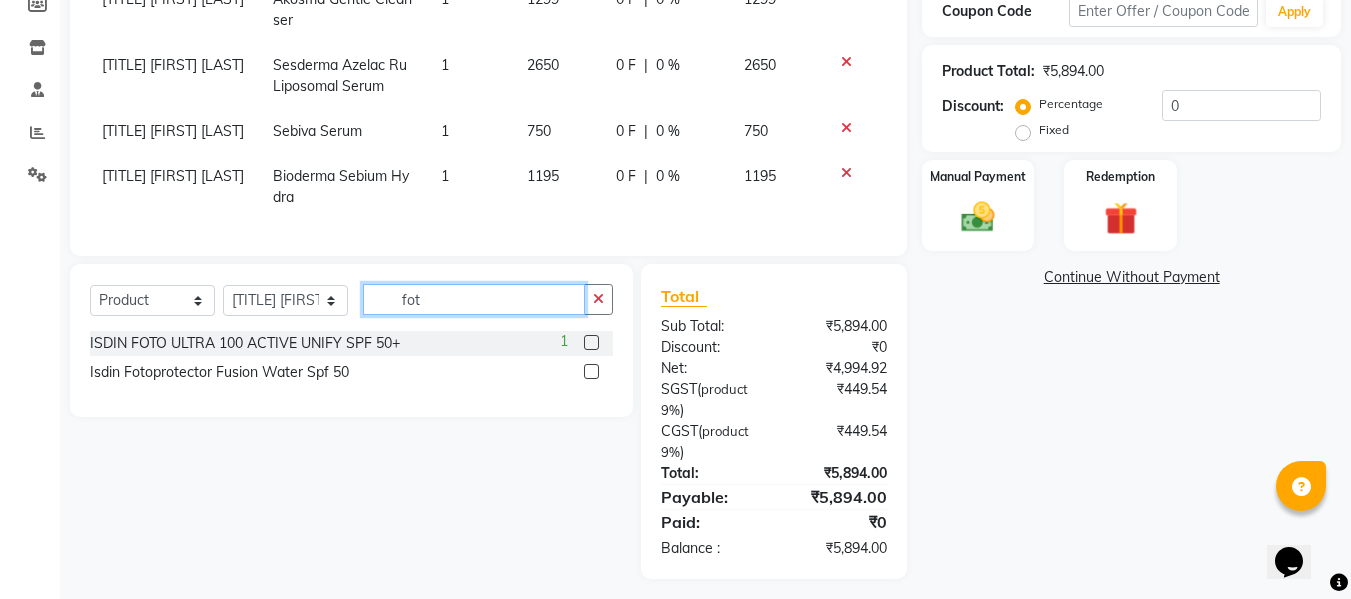 type on "fot" 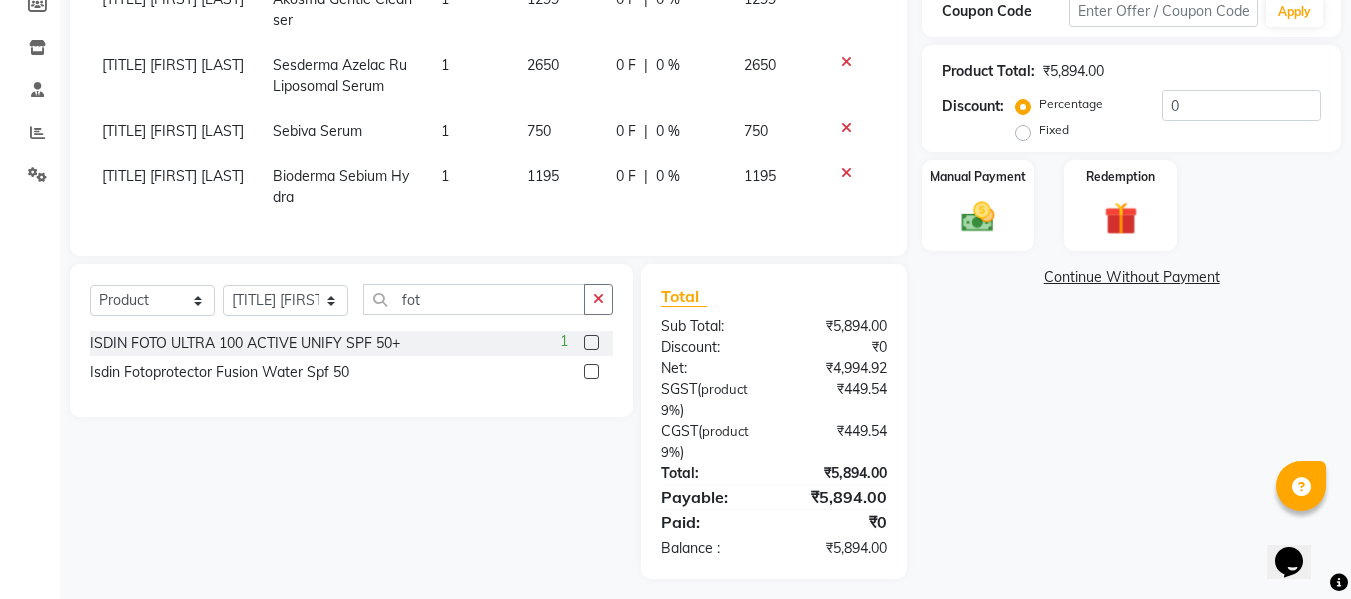 click 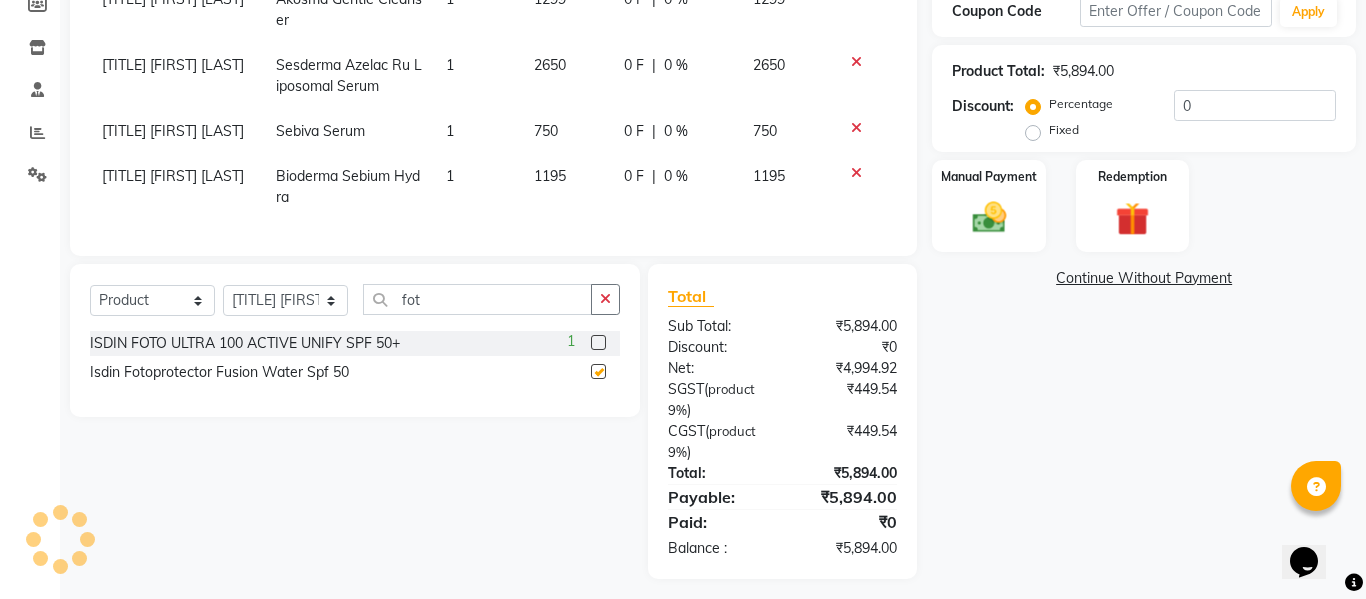 checkbox on "false" 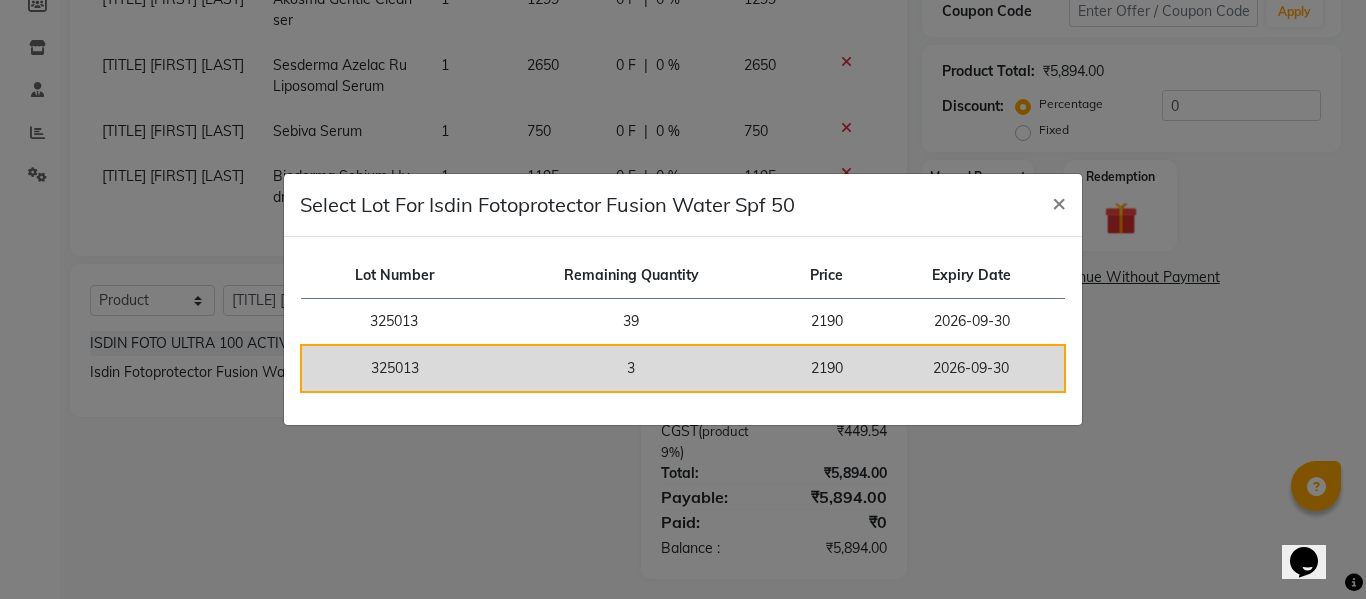click on "3" 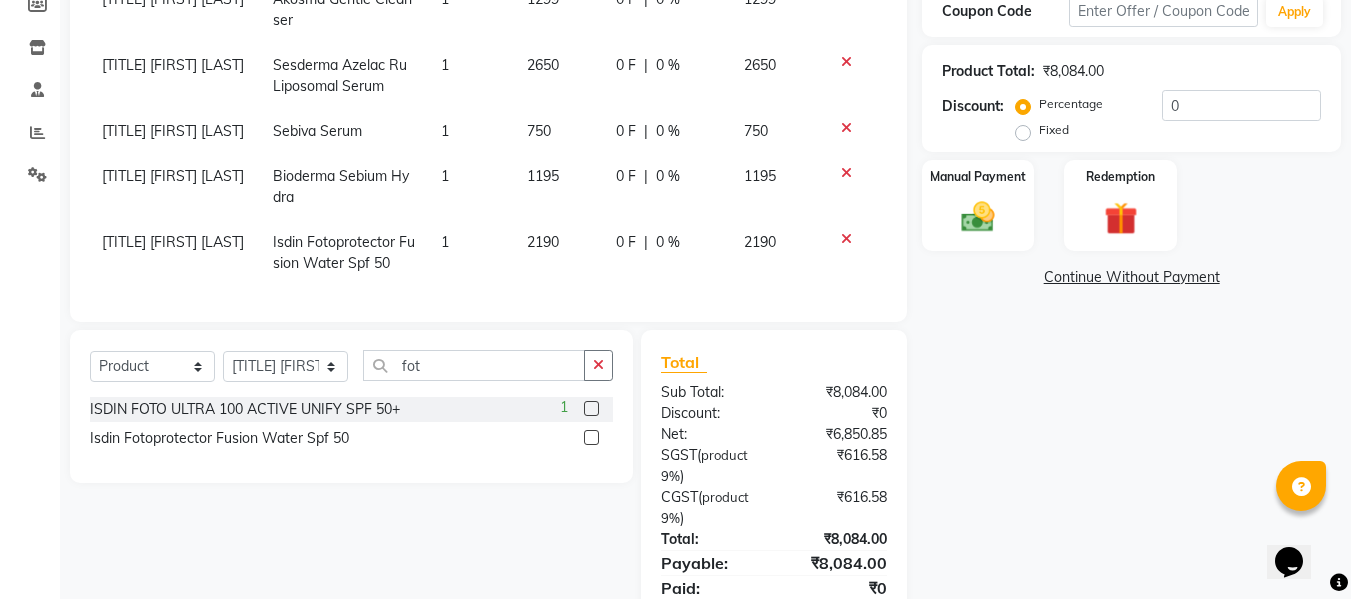 click on "Continue Without Payment" 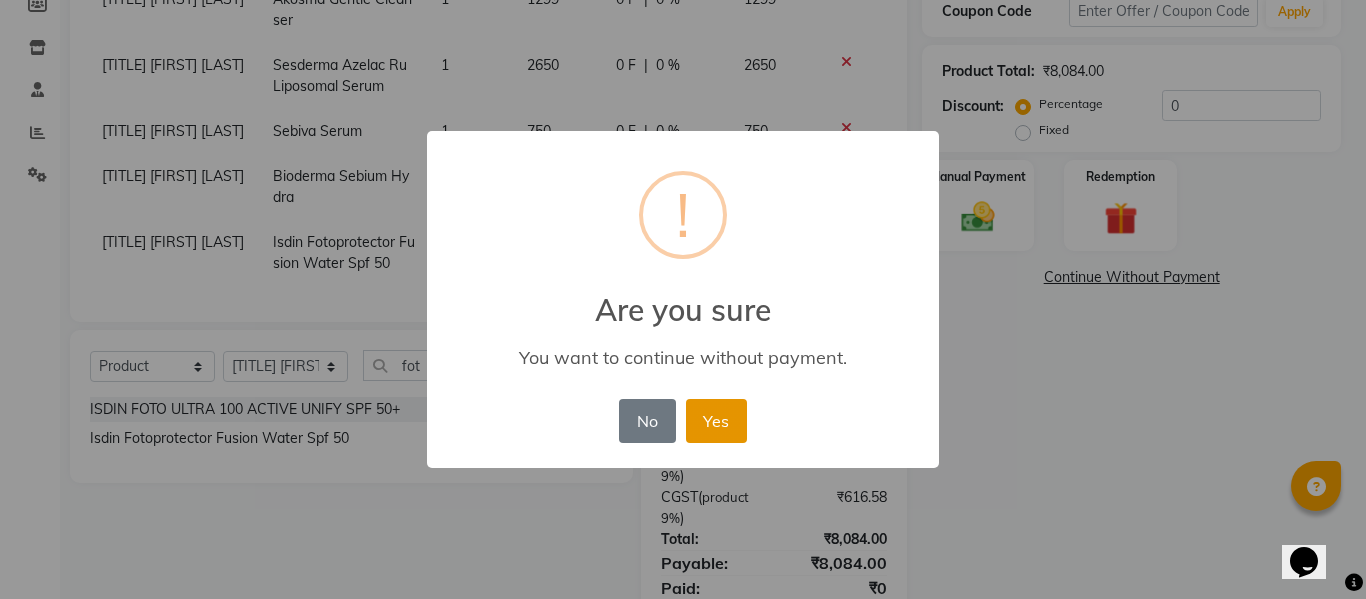 click on "Yes" at bounding box center (716, 421) 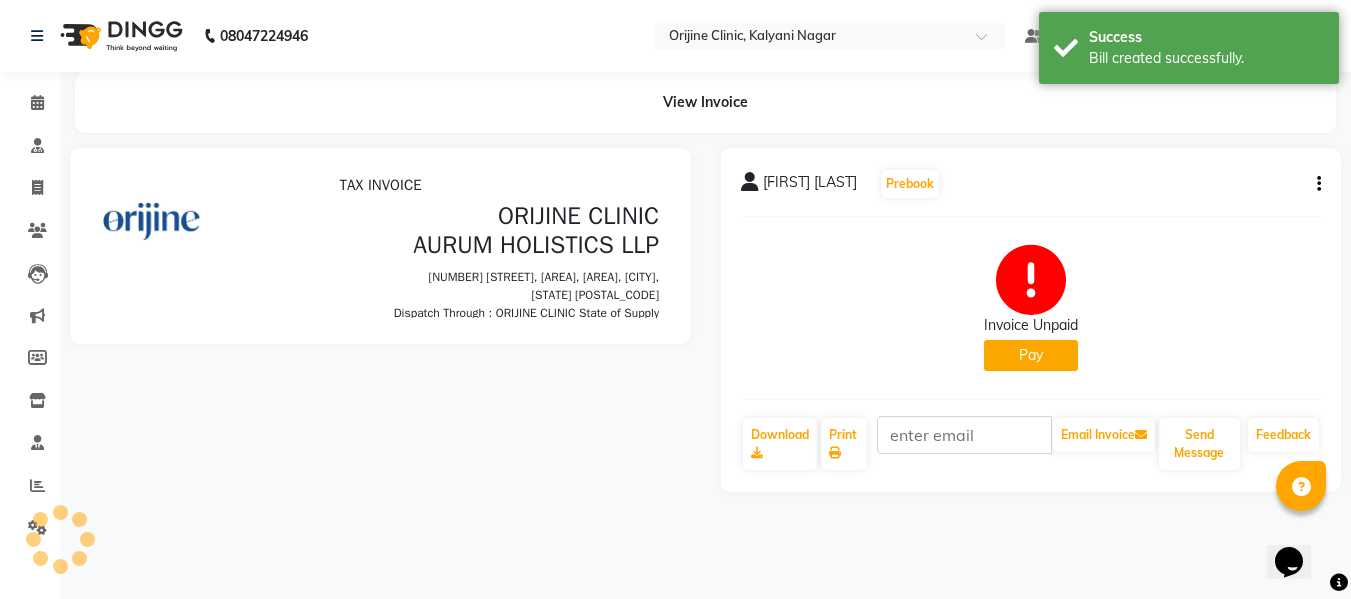 scroll, scrollTop: 0, scrollLeft: 0, axis: both 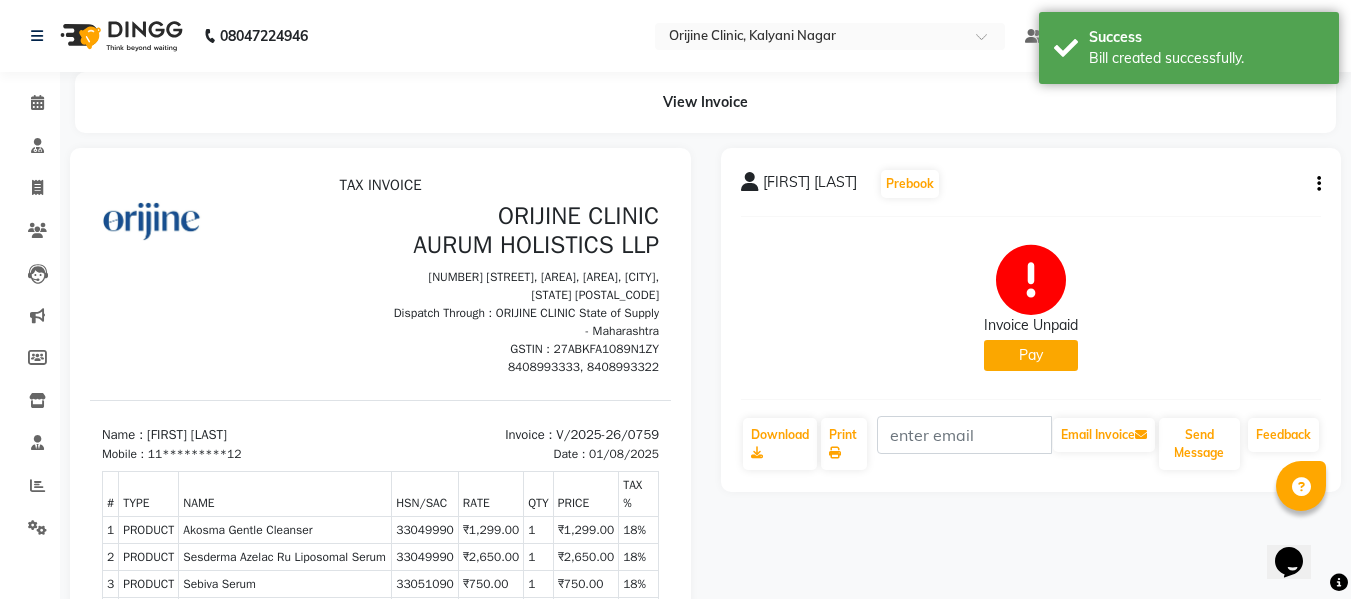 drag, startPoint x: 268, startPoint y: 451, endPoint x: 150, endPoint y: 456, distance: 118.10589 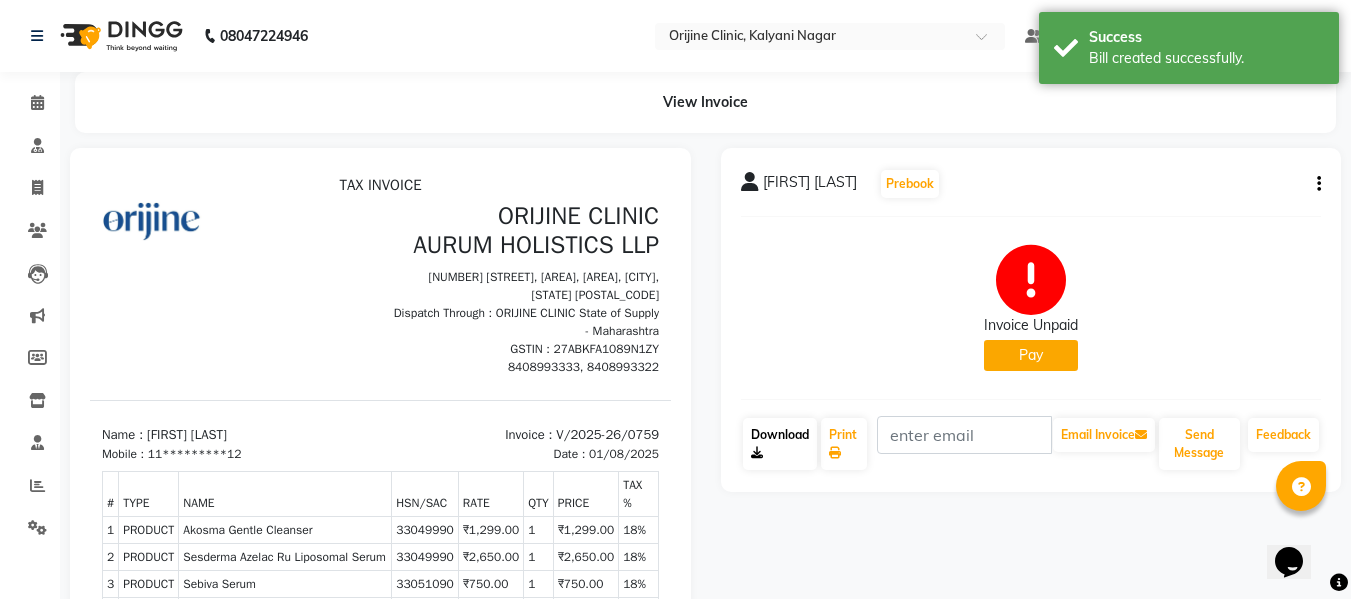 click on "Download" 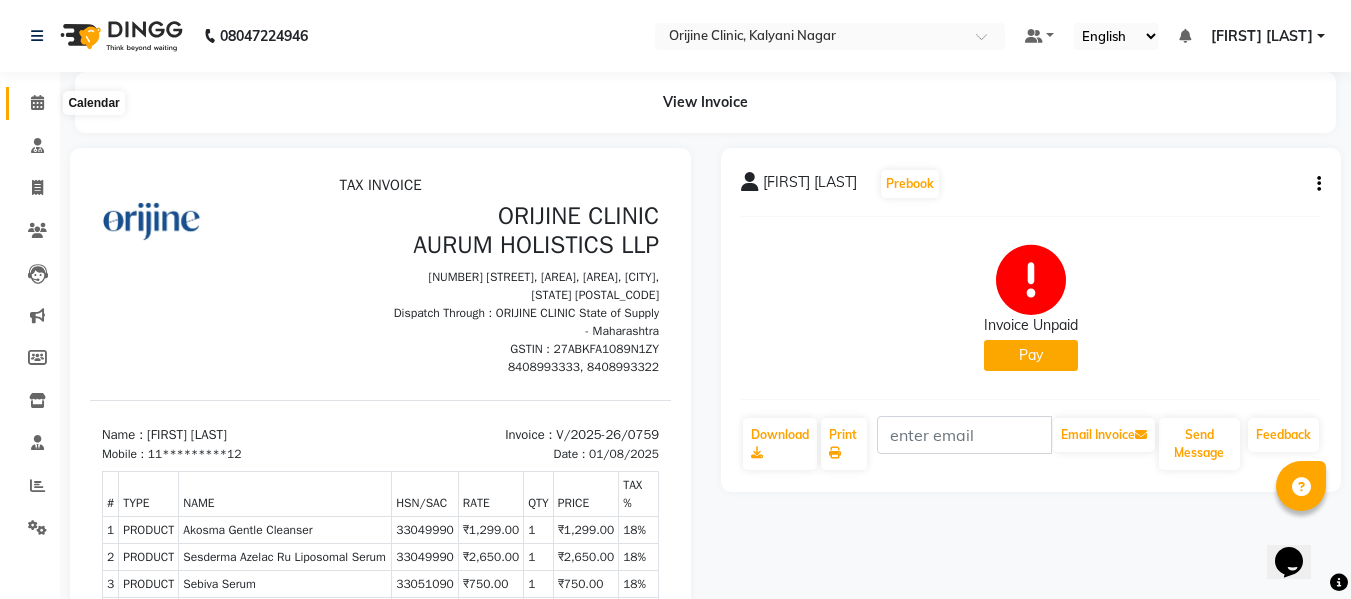 click 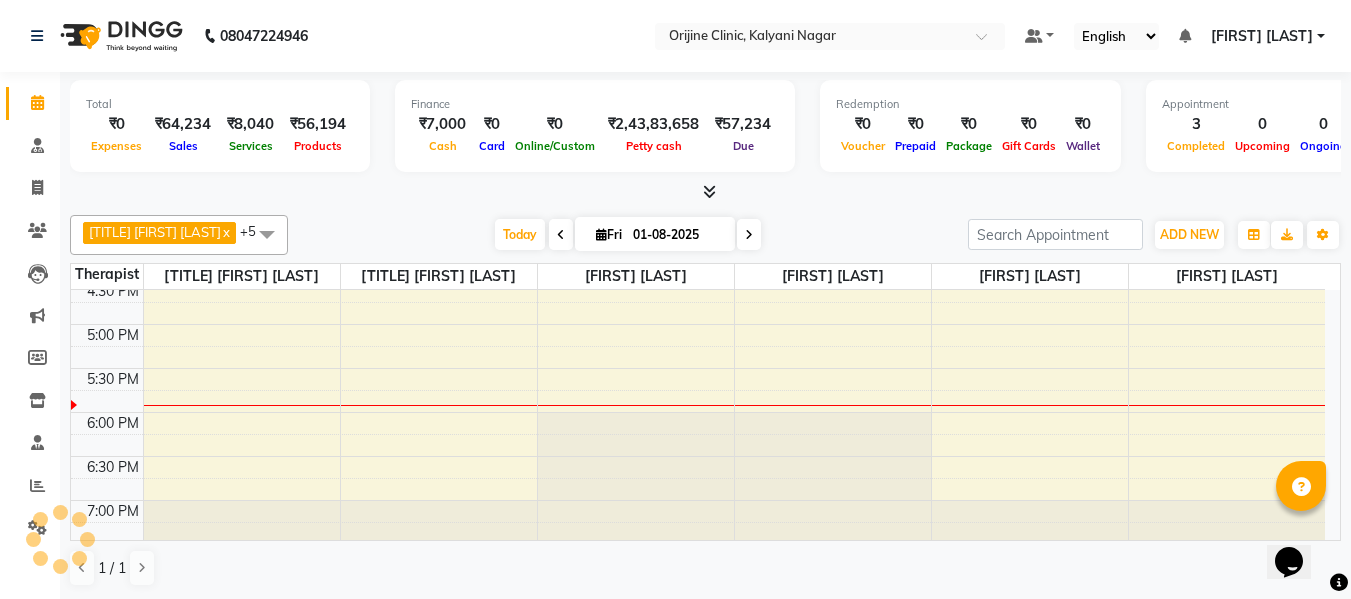 scroll, scrollTop: 0, scrollLeft: 0, axis: both 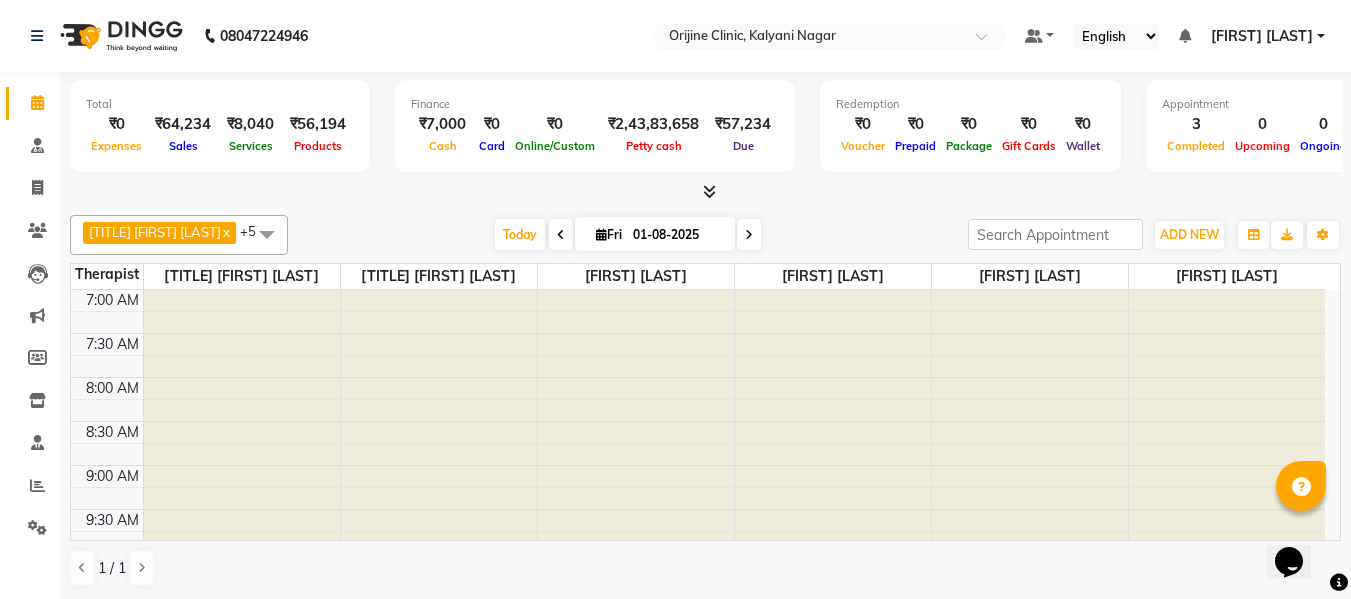 click at bounding box center (749, 235) 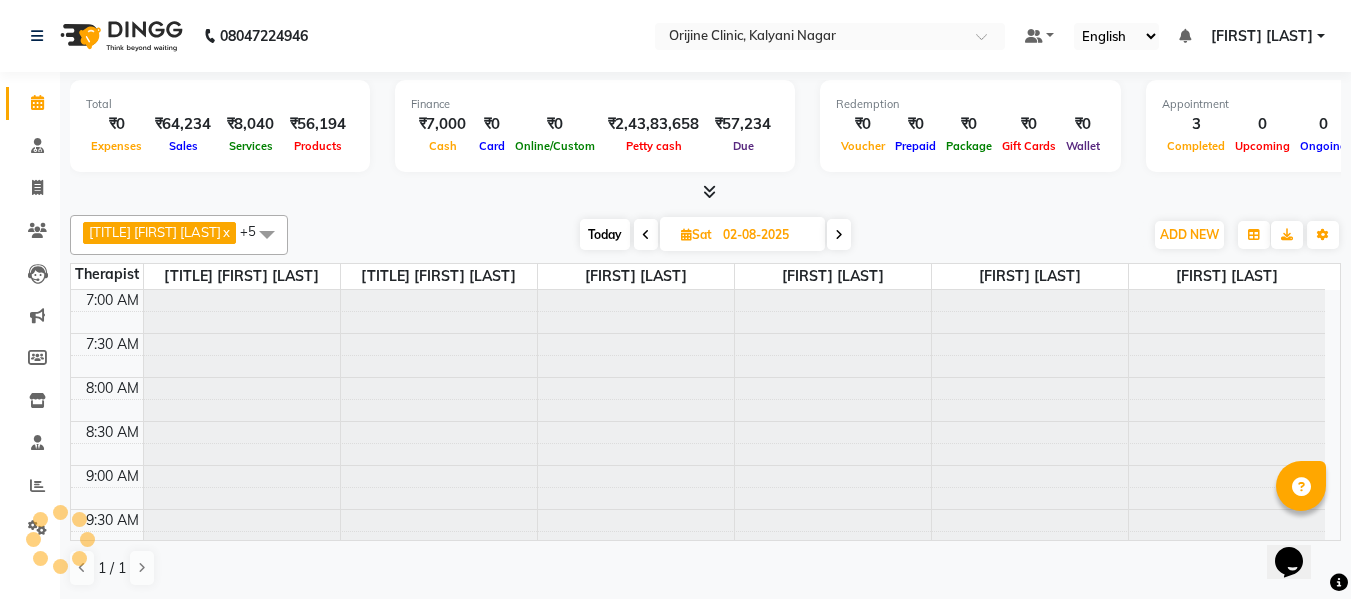 scroll, scrollTop: 881, scrollLeft: 0, axis: vertical 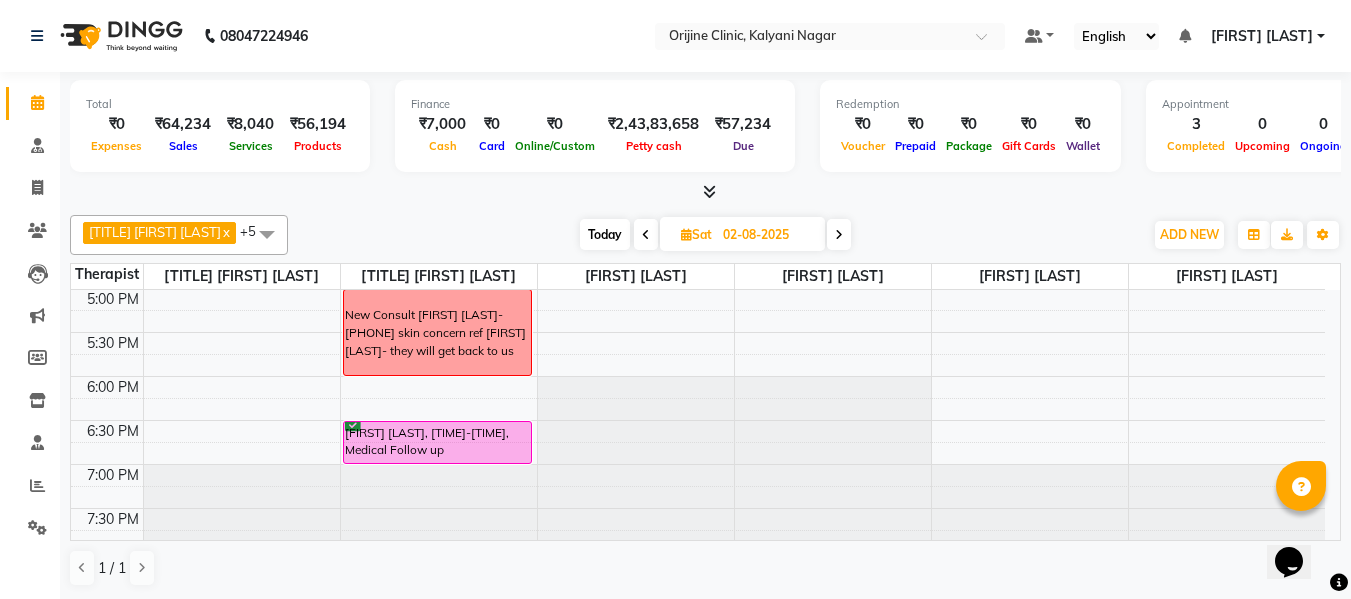 click on "Sat" at bounding box center (696, 234) 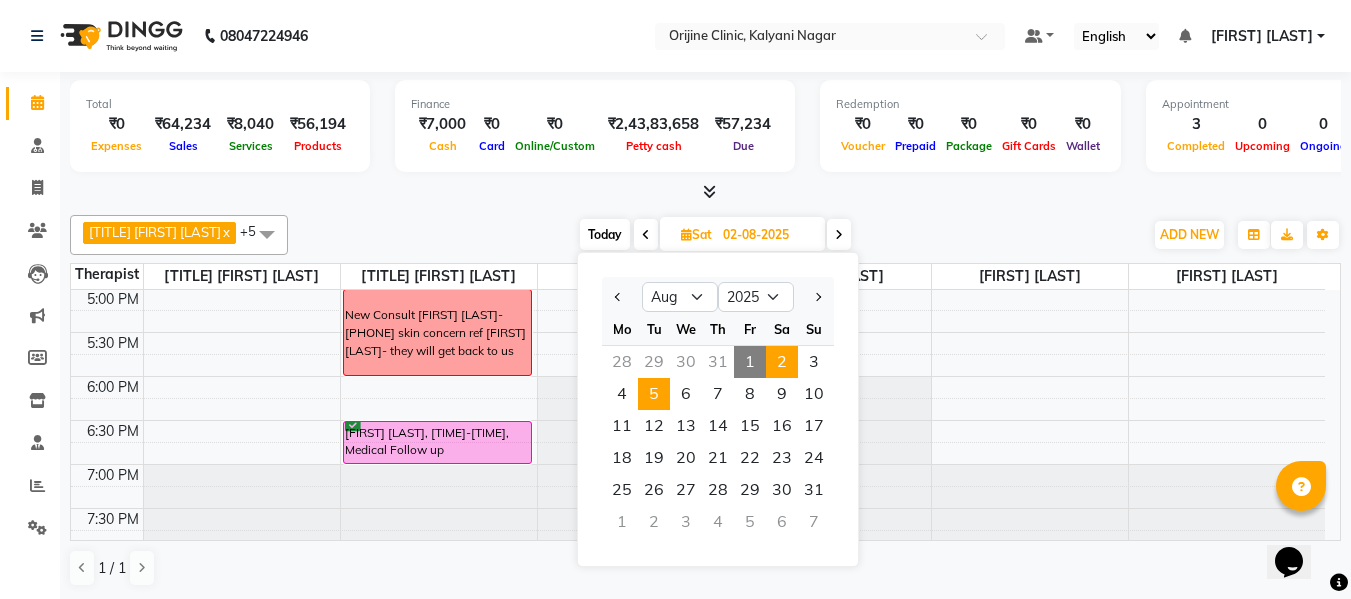 click on "5" at bounding box center [654, 394] 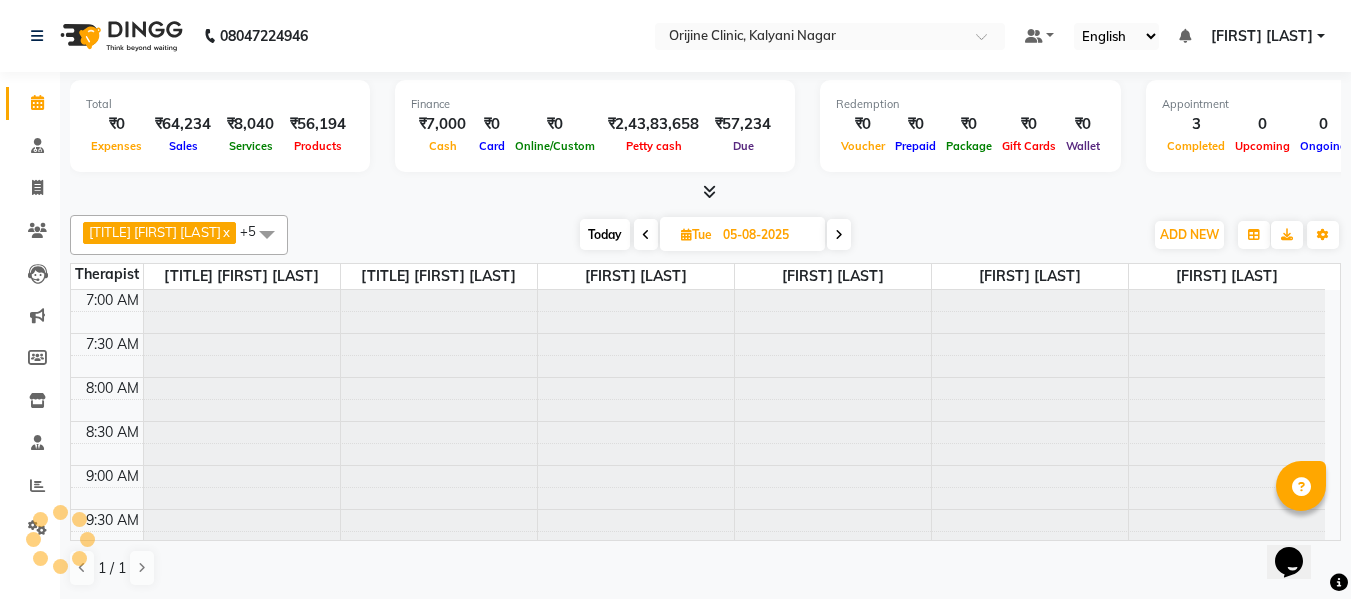 scroll, scrollTop: 881, scrollLeft: 0, axis: vertical 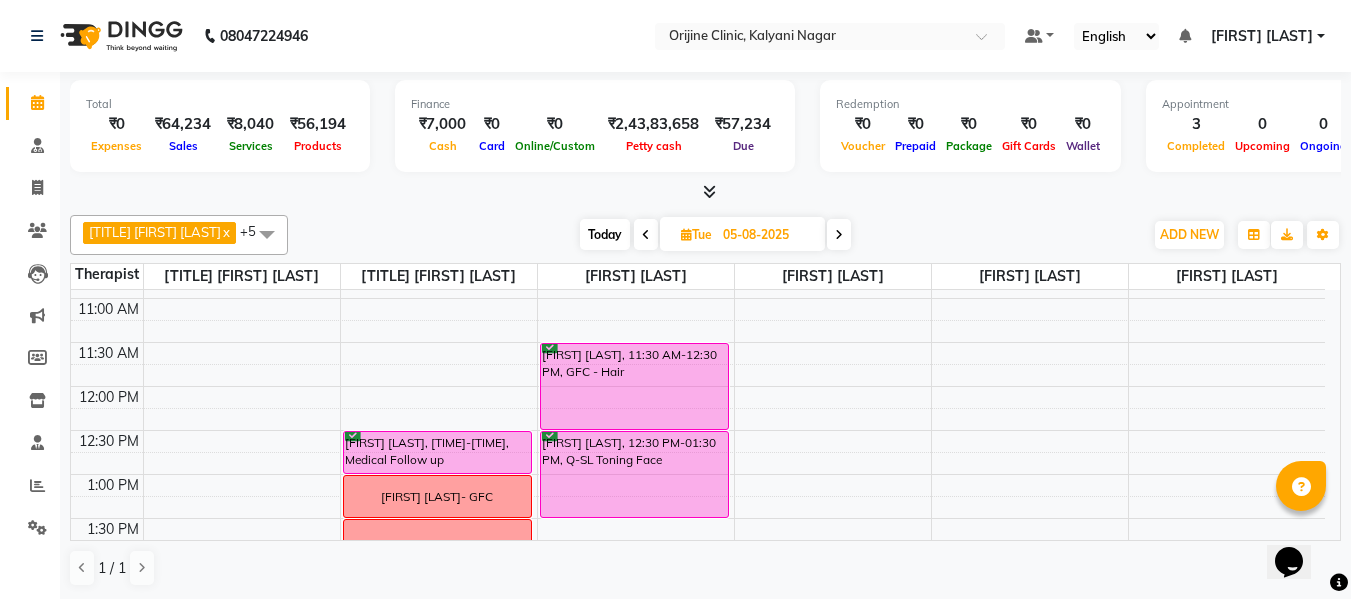 click at bounding box center [839, 235] 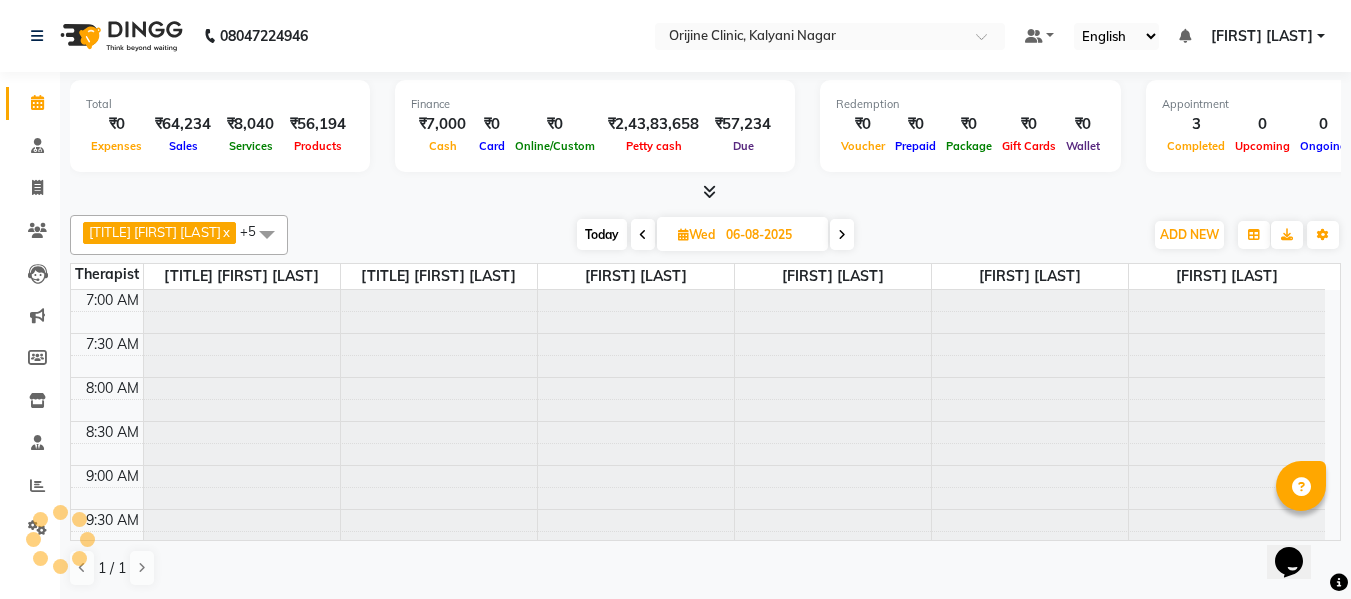 scroll, scrollTop: 881, scrollLeft: 0, axis: vertical 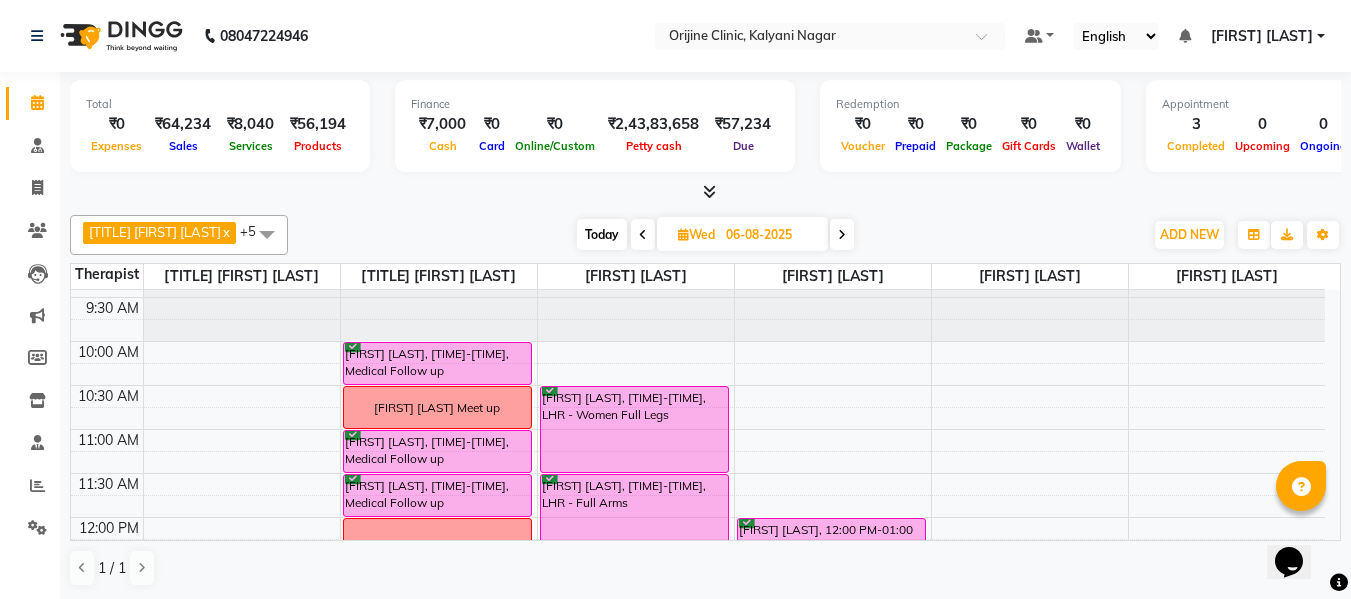 click on "Today" at bounding box center [602, 234] 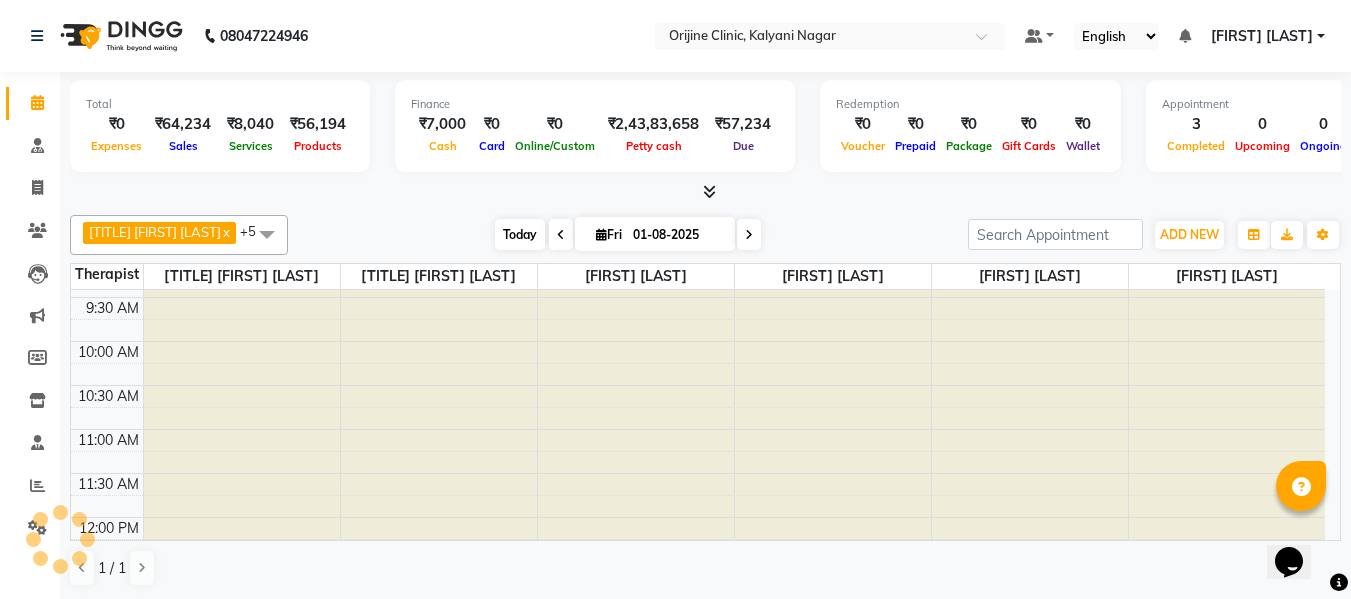 scroll, scrollTop: 881, scrollLeft: 0, axis: vertical 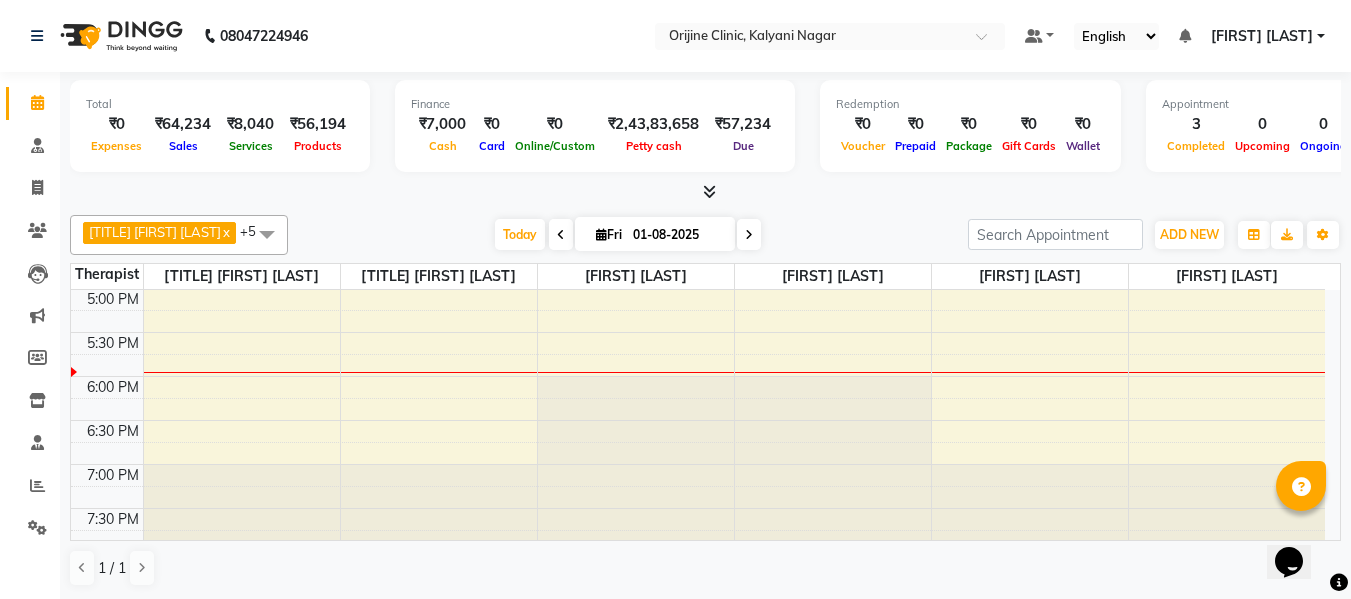 click at bounding box center [749, 235] 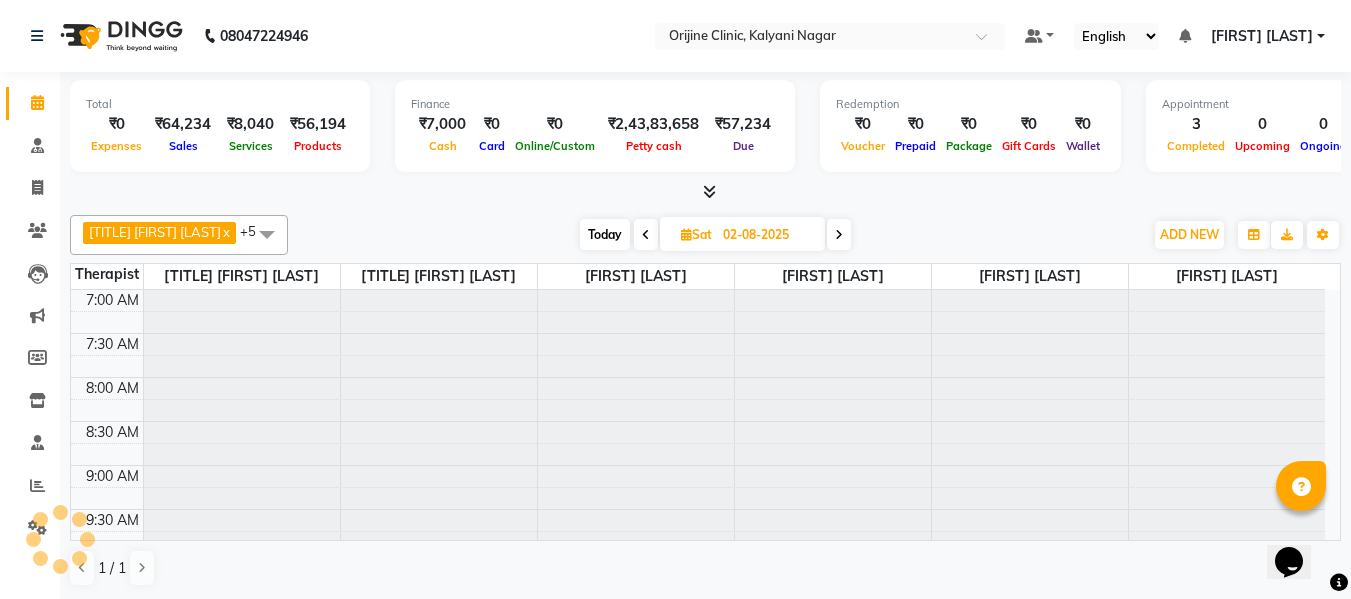 scroll, scrollTop: 881, scrollLeft: 0, axis: vertical 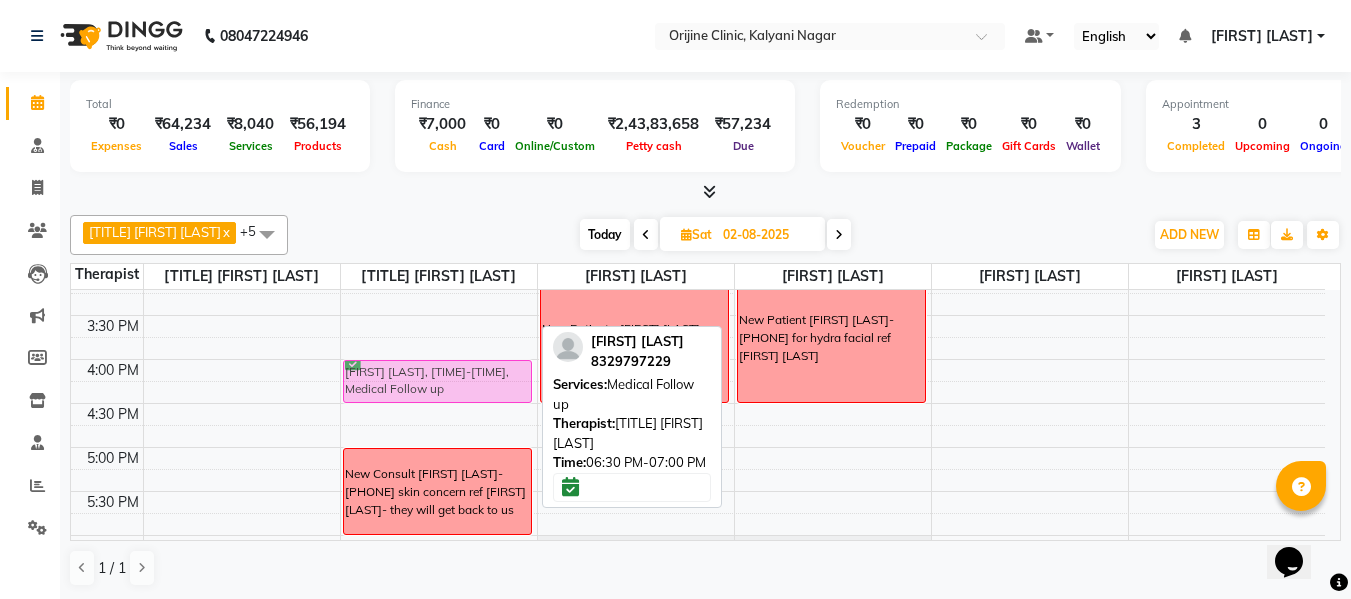 drag, startPoint x: 462, startPoint y: 474, endPoint x: 470, endPoint y: 394, distance: 80.399 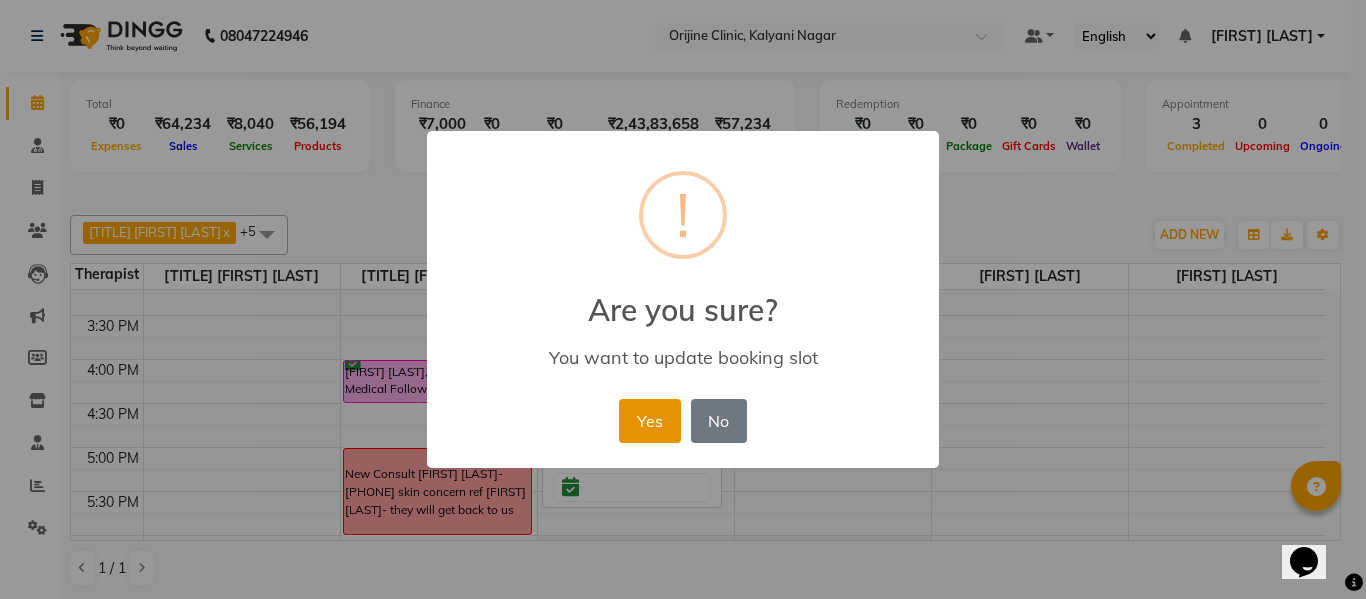 click on "Yes" at bounding box center [649, 421] 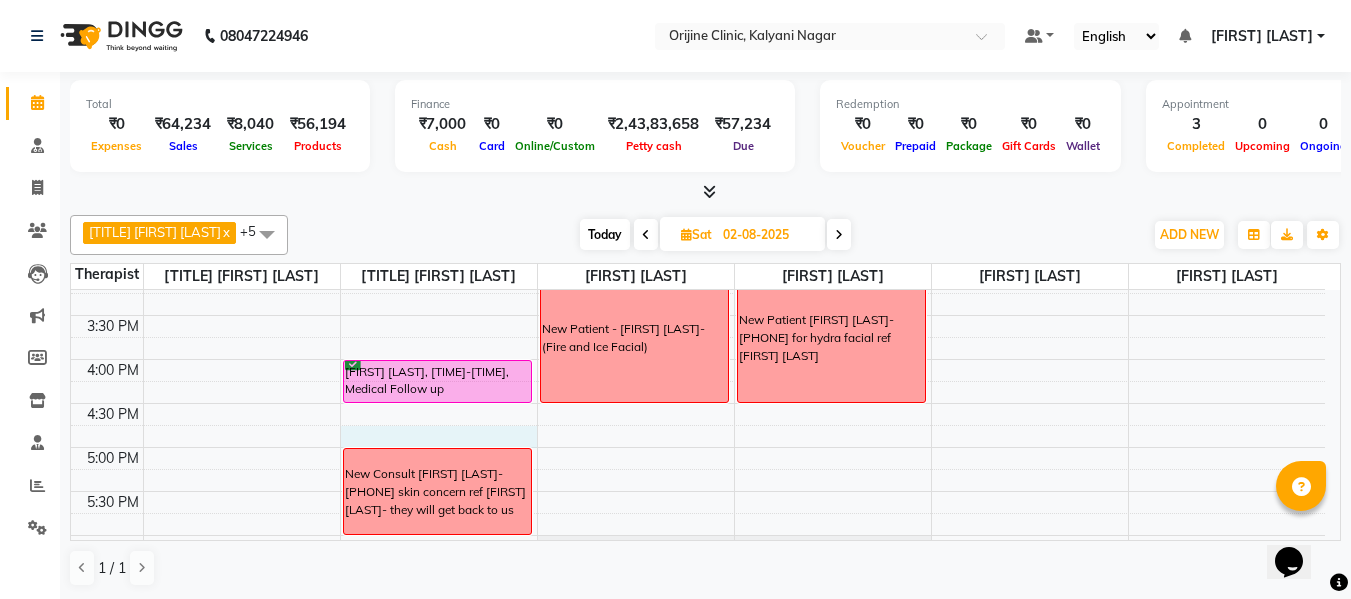 click on "7:00 AM 7:30 AM 8:00 AM 8:30 AM 9:00 AM 9:30 AM 10:00 AM 10:30 AM 11:00 AM 11:30 AM 12:00 PM 12:30 PM 1:00 PM 1:30 PM 2:00 PM 2:30 PM 3:00 PM 3:30 PM 4:00 PM 4:30 PM 5:00 PM 5:30 PM 6:00 PM 6:30 PM 7:00 PM 7:30 PM     Shauna Bhog, 11:30 AM-12:00 PM,  Medical Follow up     Kanupriya Pilkhwal, 12:30 PM-01:00 PM,  Medical Follow up     Sharon Menezes, 04:00 PM-04:30 PM,  Medical Follow up  New Consult Sagar Shah- 09822497244 skin concern ref Radhika Shetty- they will get back to us       TIA WADIA, 11:00 AM-11:30 AM, LHR - Women Underarms     Shauna Bhog, 11:30 AM-12:15 PM, LHR - Women Underarms  New Patient - Tanvi Sabnis- (Fire and Ice Facial)      Kalpana Jadhav, 10:30 AM-11:30 AM, Q-SL Toning Face     Rashmi Virani, 12:30 PM-02:00 PM, Platinum Facial  New Patient Namita Oswal- +1(510) 366-0798 for hydra facial ref sneha singhvi" at bounding box center (698, 139) 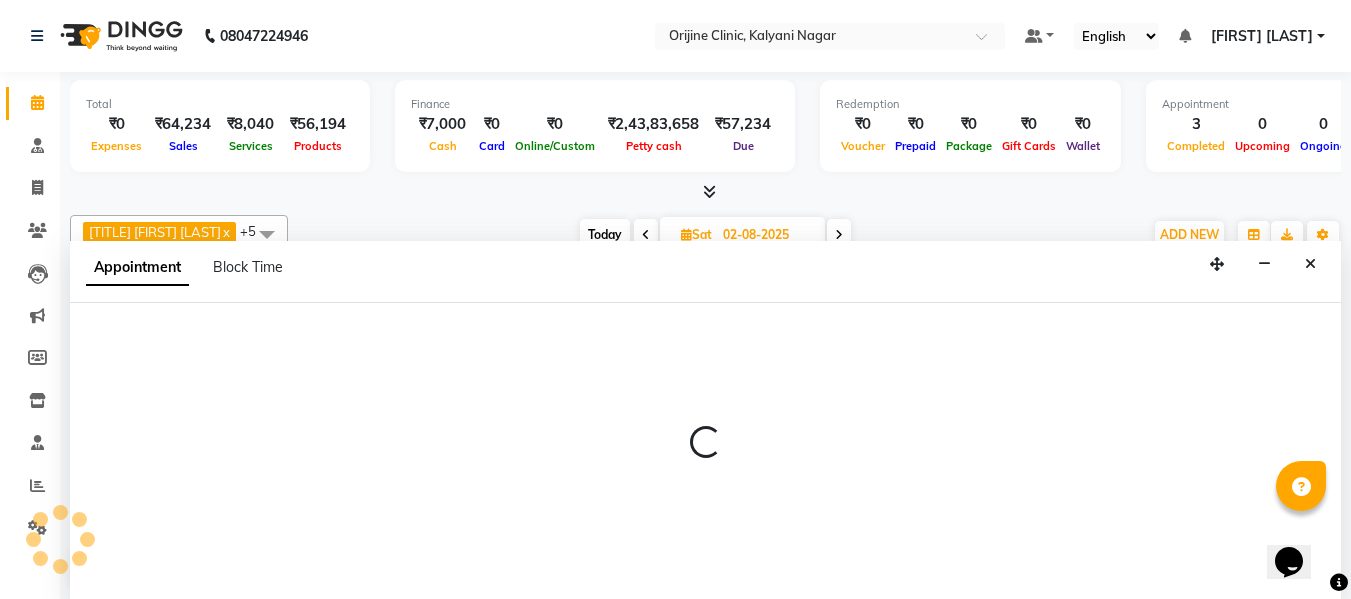 scroll, scrollTop: 1, scrollLeft: 0, axis: vertical 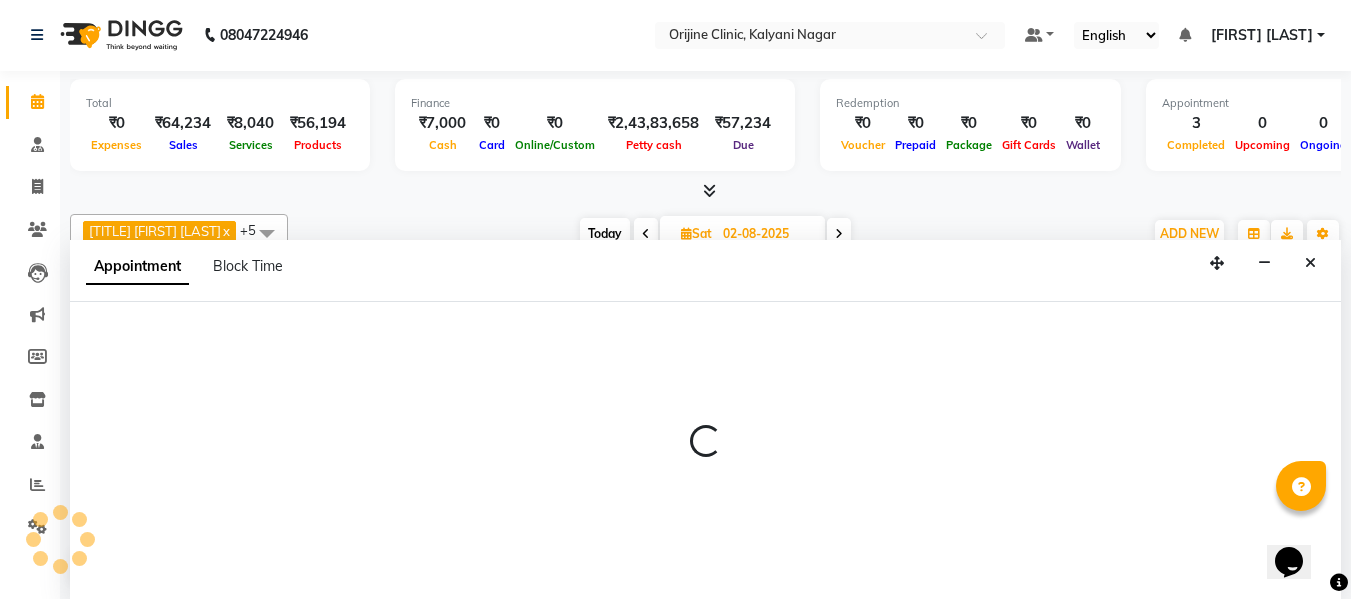 select on "10775" 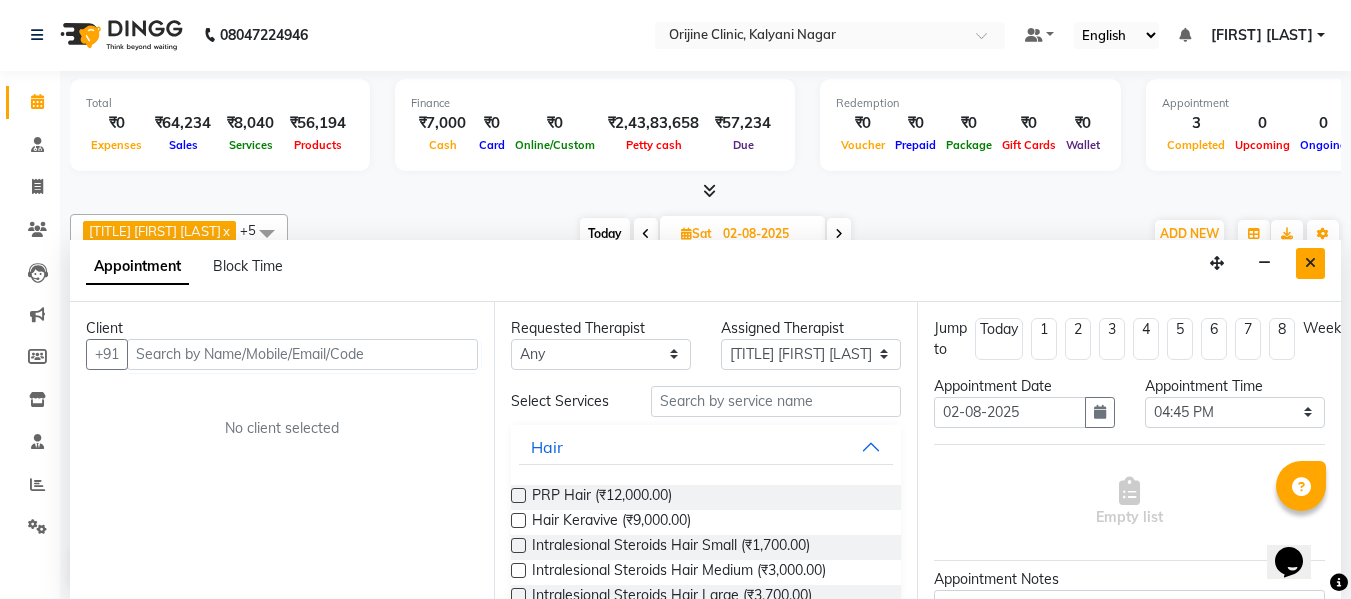 click at bounding box center [1310, 263] 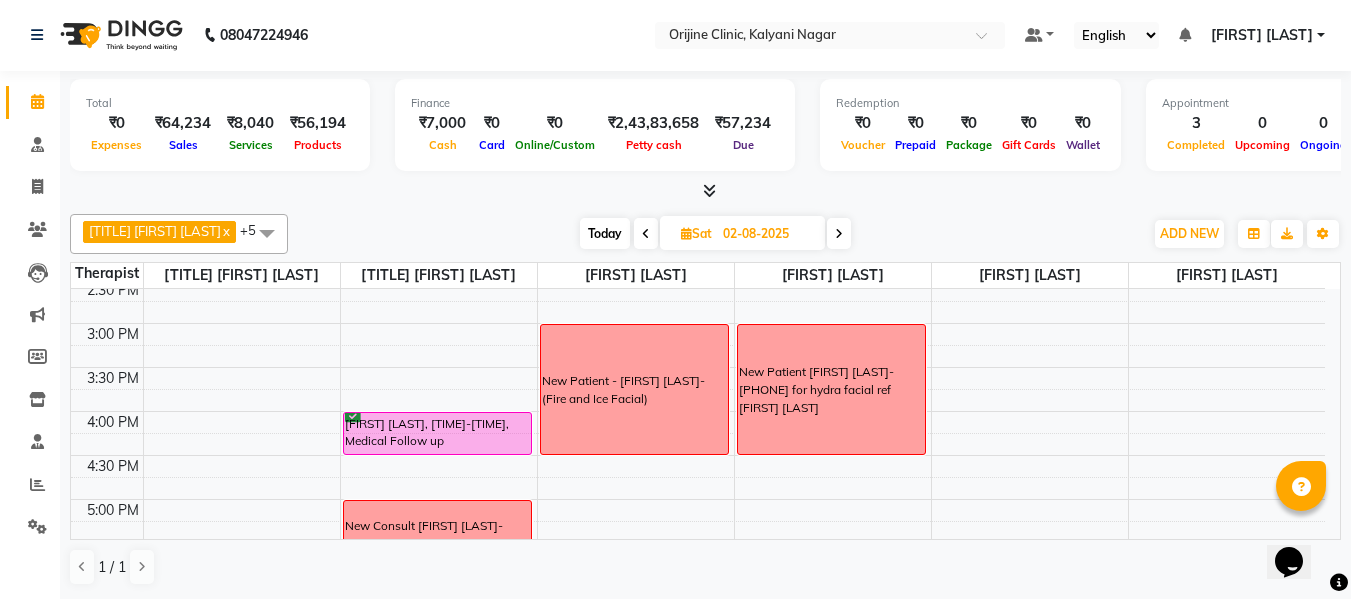 scroll, scrollTop: 648, scrollLeft: 0, axis: vertical 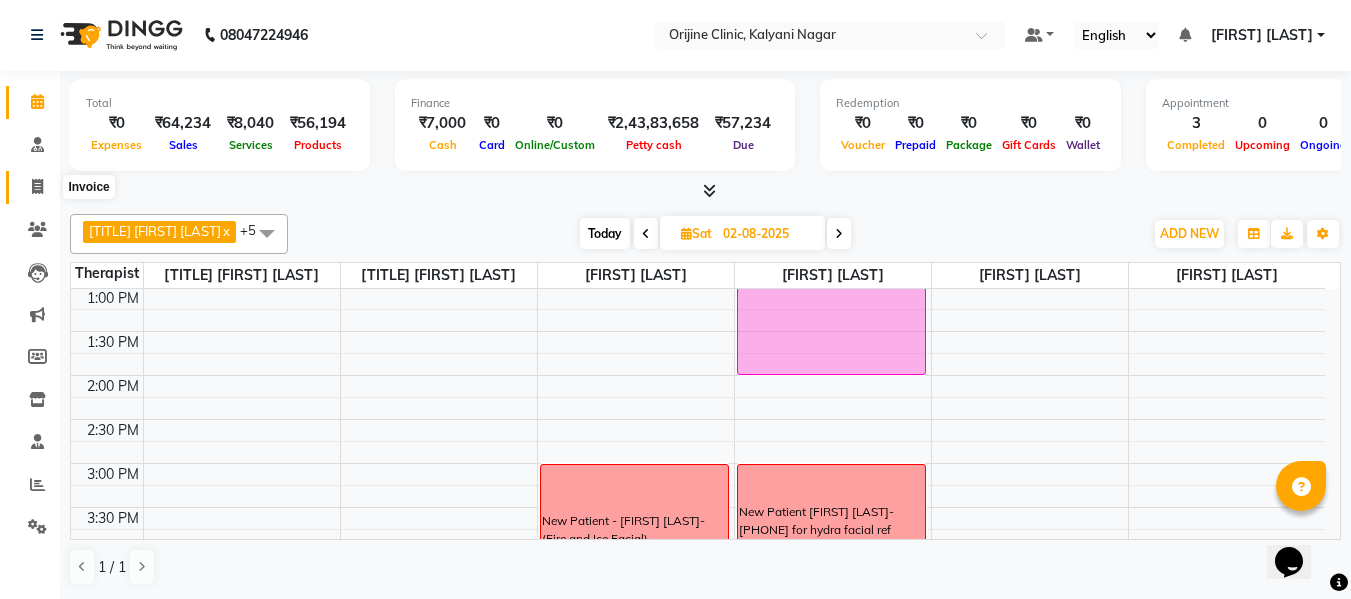 click 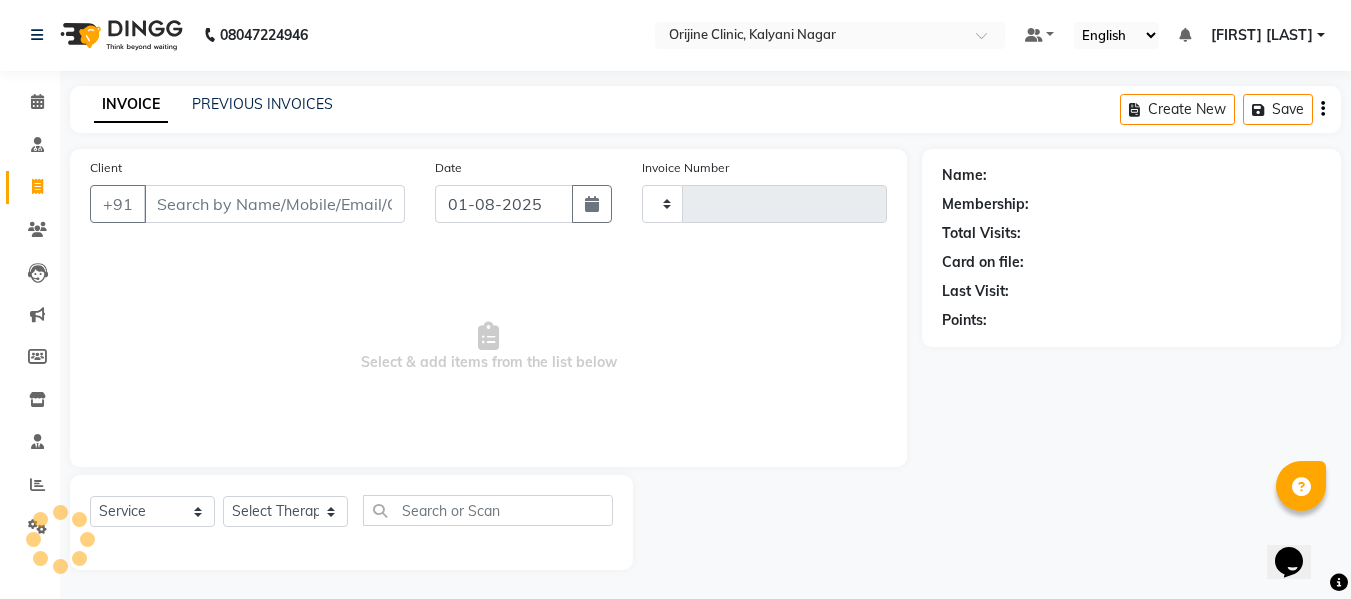 type on "0760" 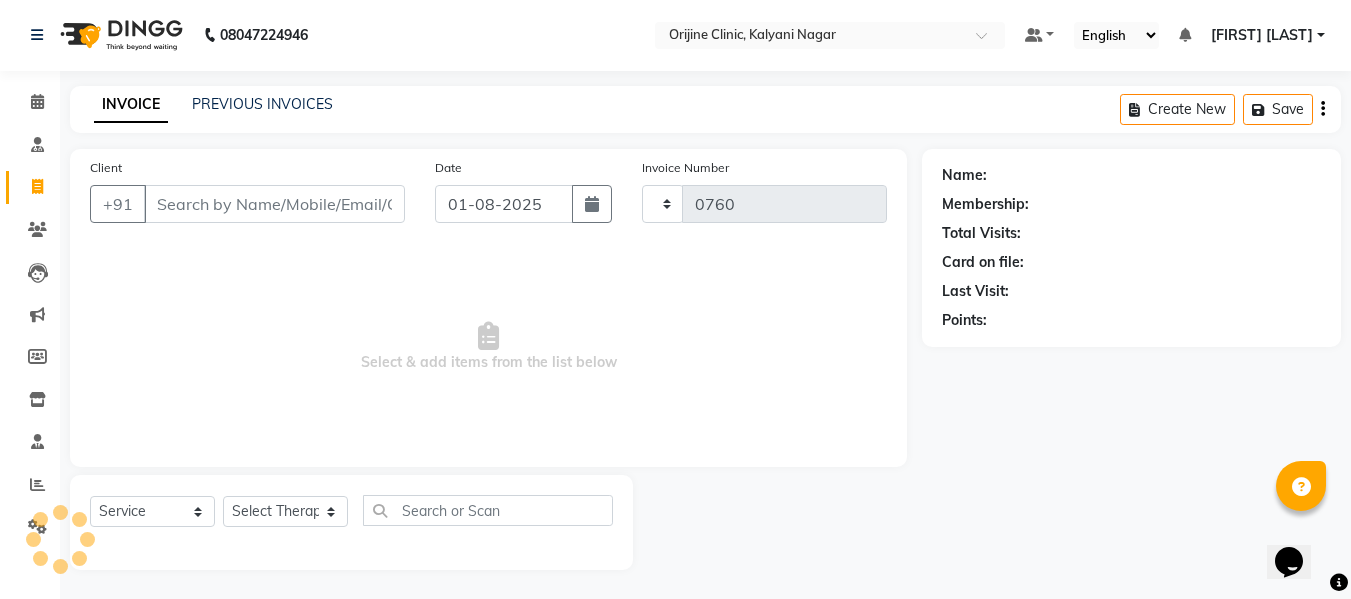 select on "702" 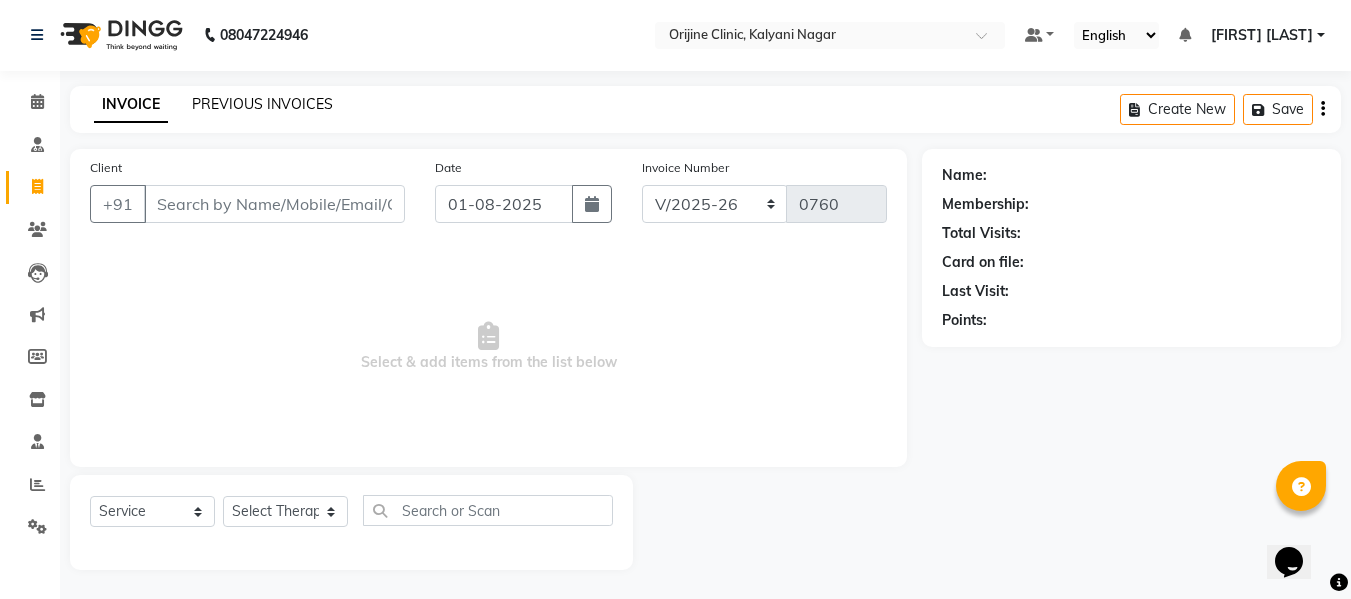 click on "PREVIOUS INVOICES" 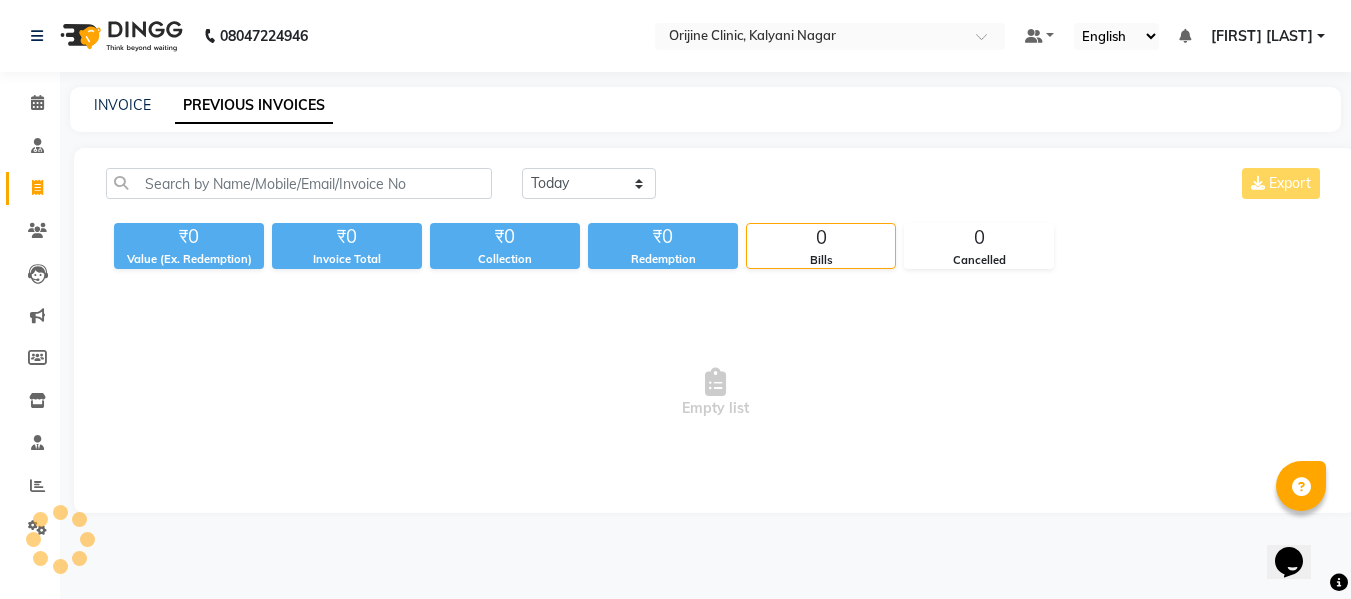 scroll, scrollTop: 0, scrollLeft: 0, axis: both 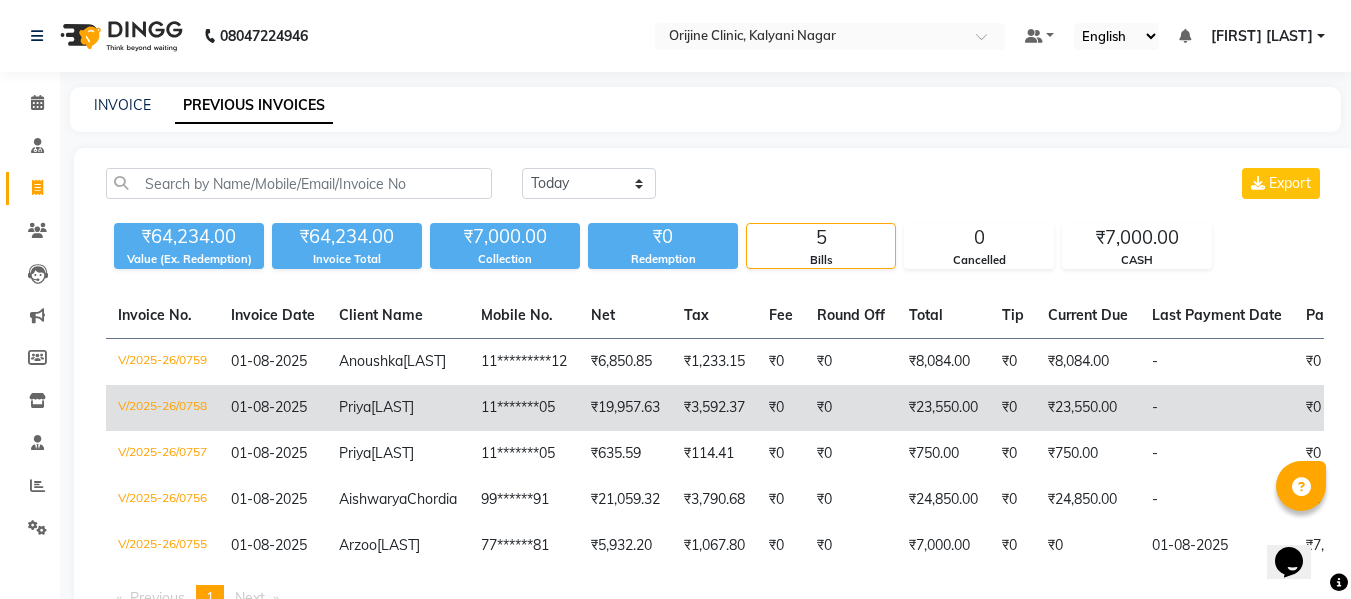 click on "₹23,550.00" 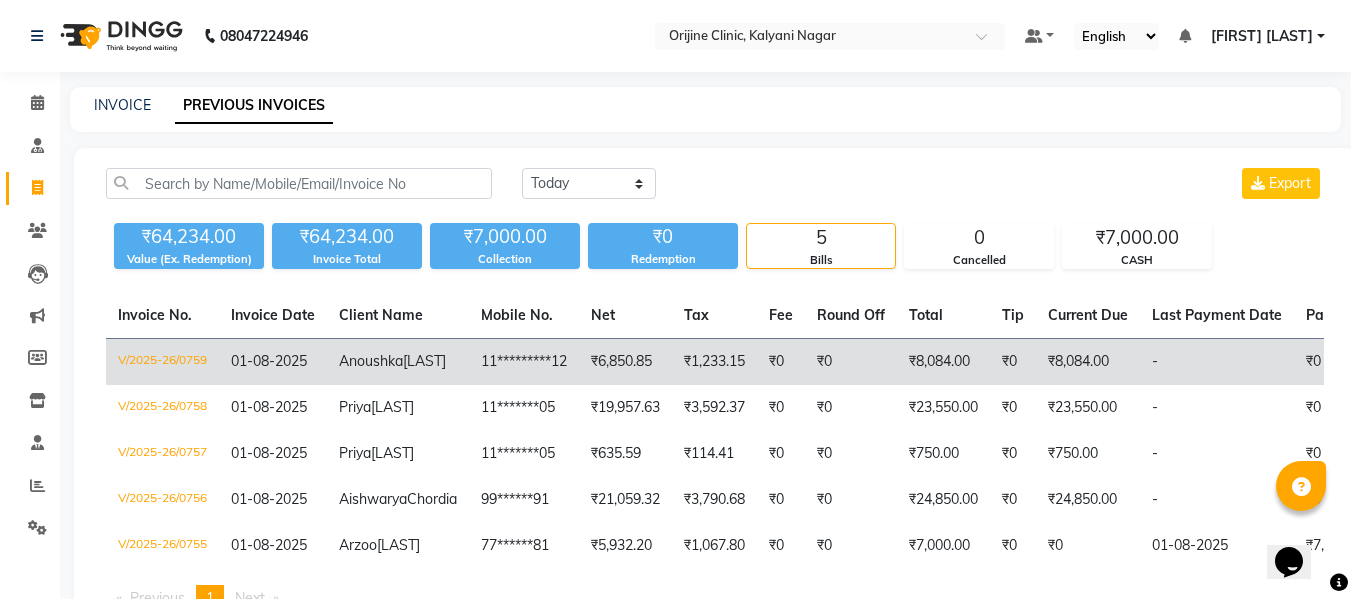 click on "₹0" 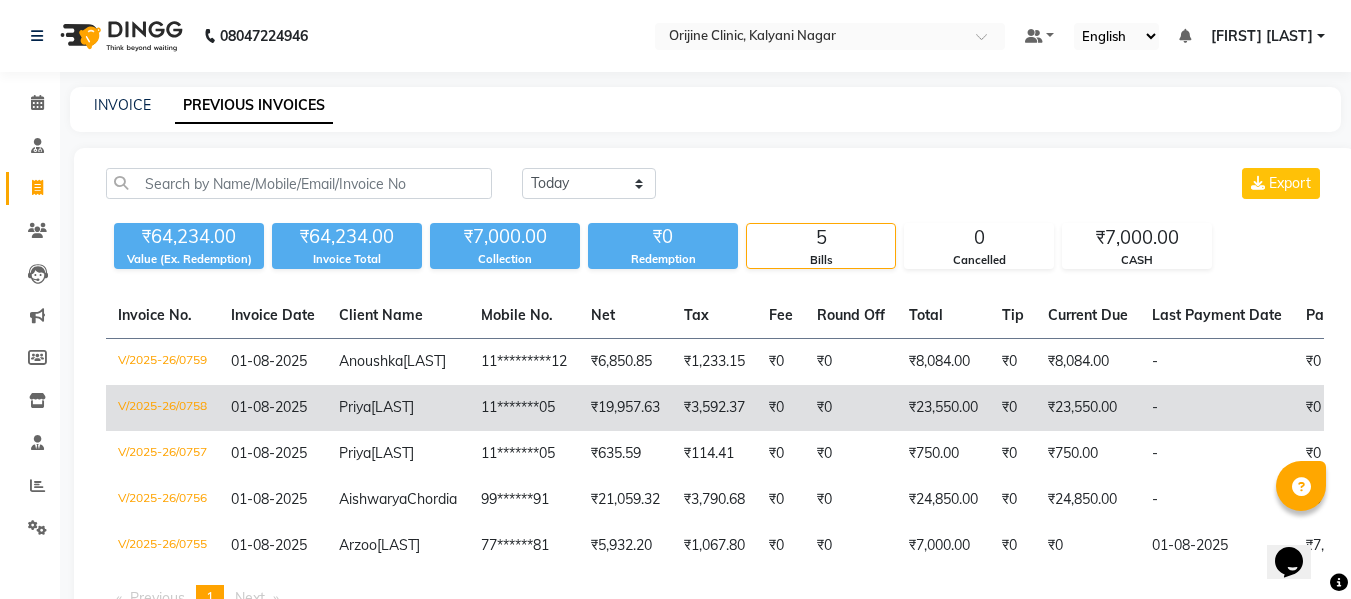 click on "₹19,957.63" 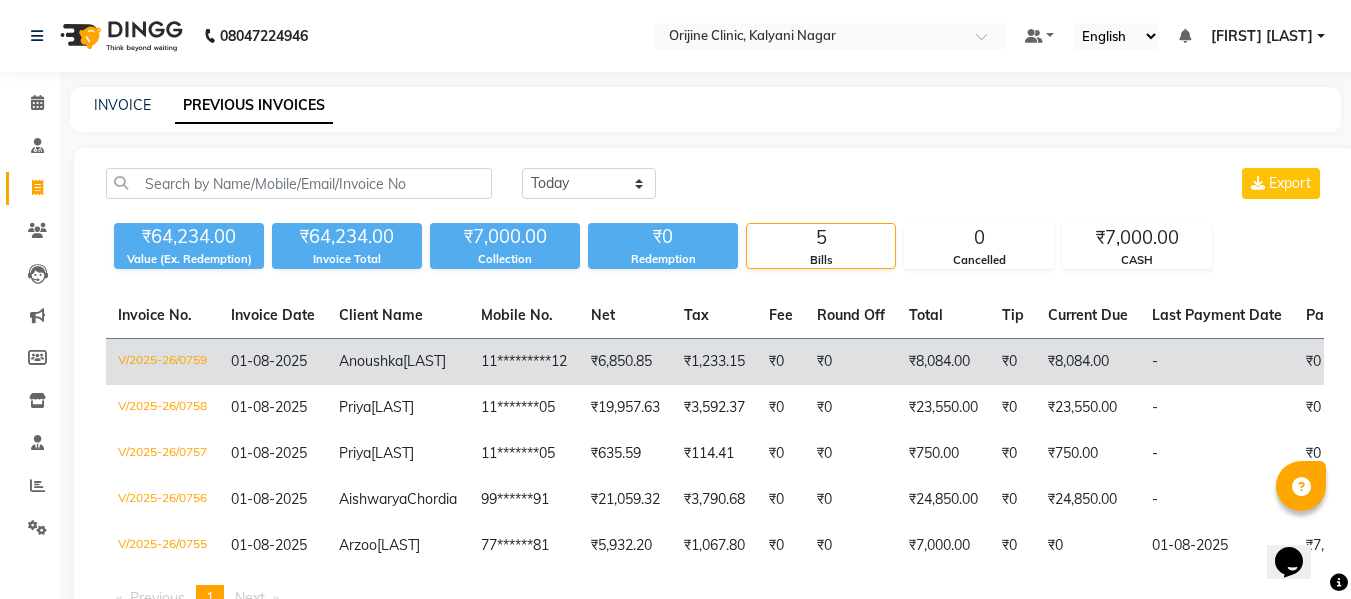 click on "Anoushka  Luthra" 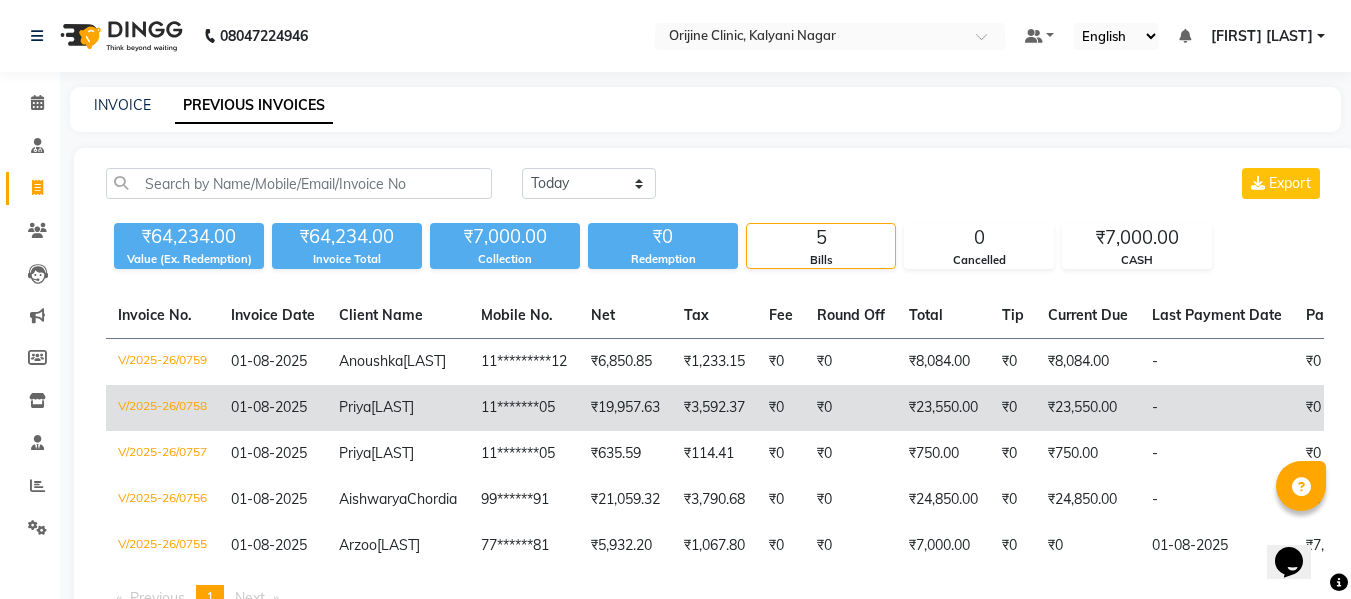 click on "Priya  Luthra" 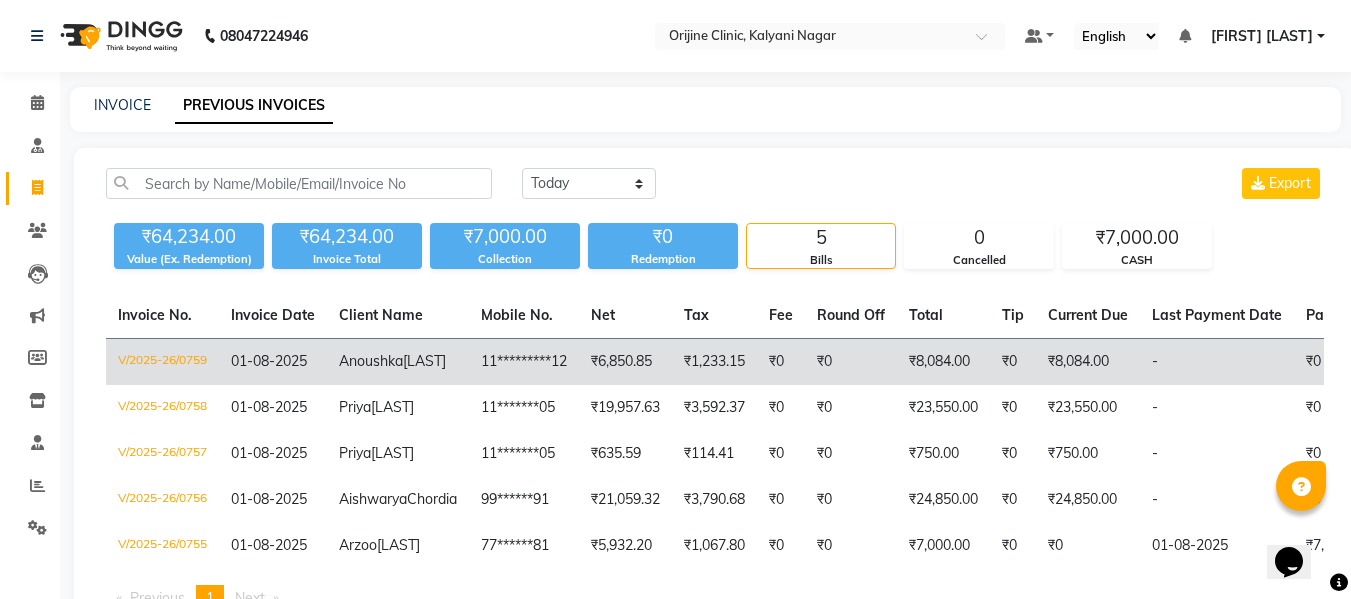 click on "Anoushka  Luthra" 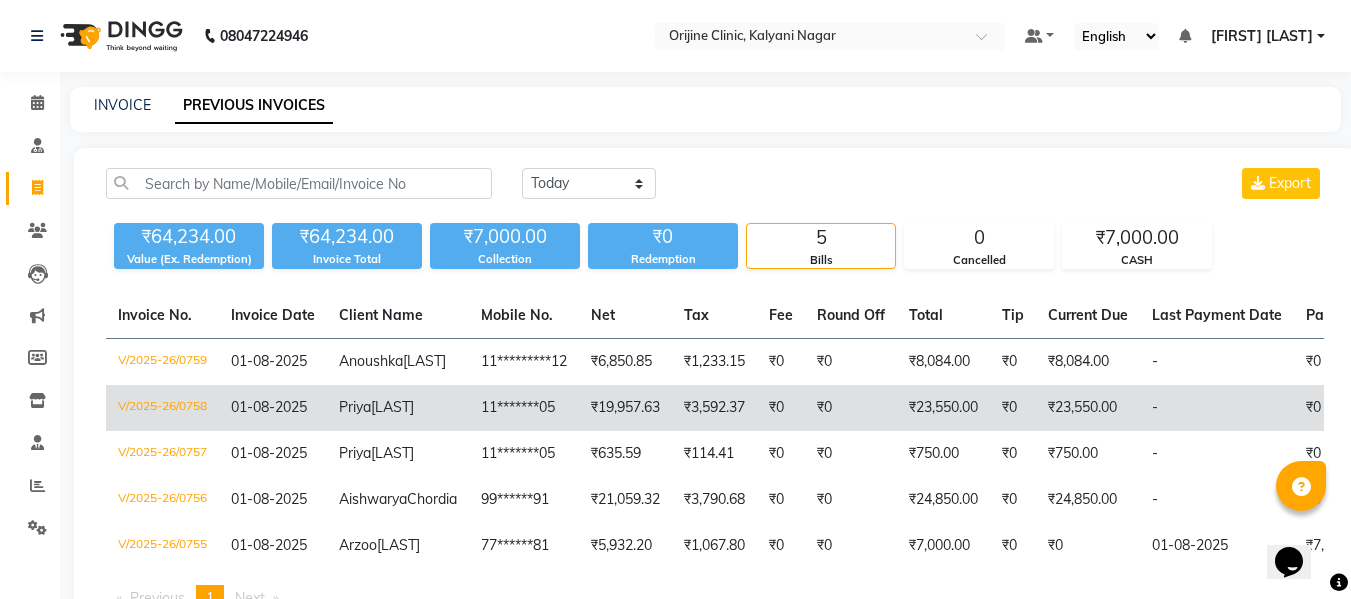 click on "Luthra" 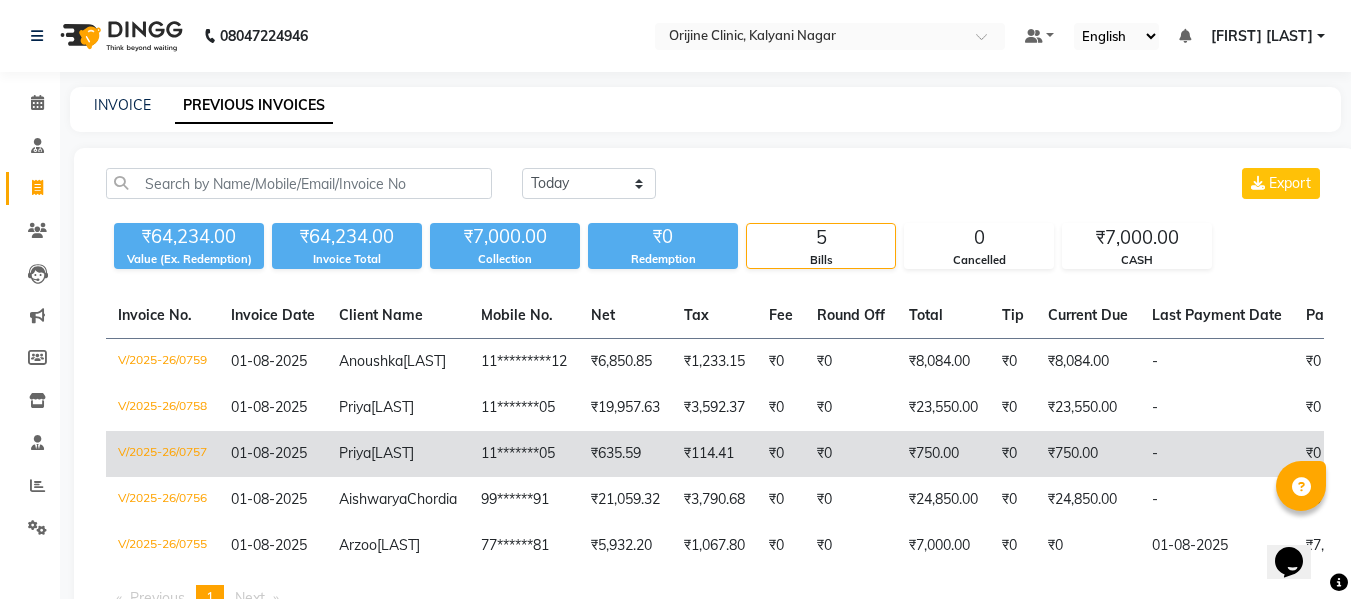 click on "Priya  Luthra" 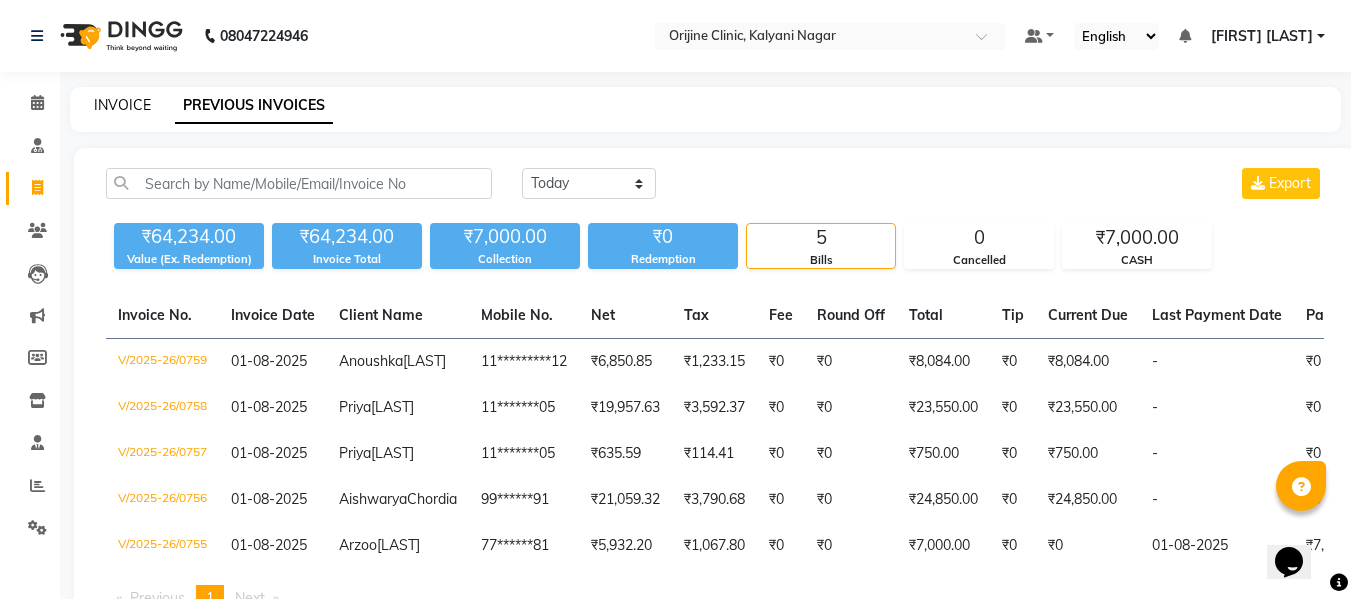 click on "INVOICE" 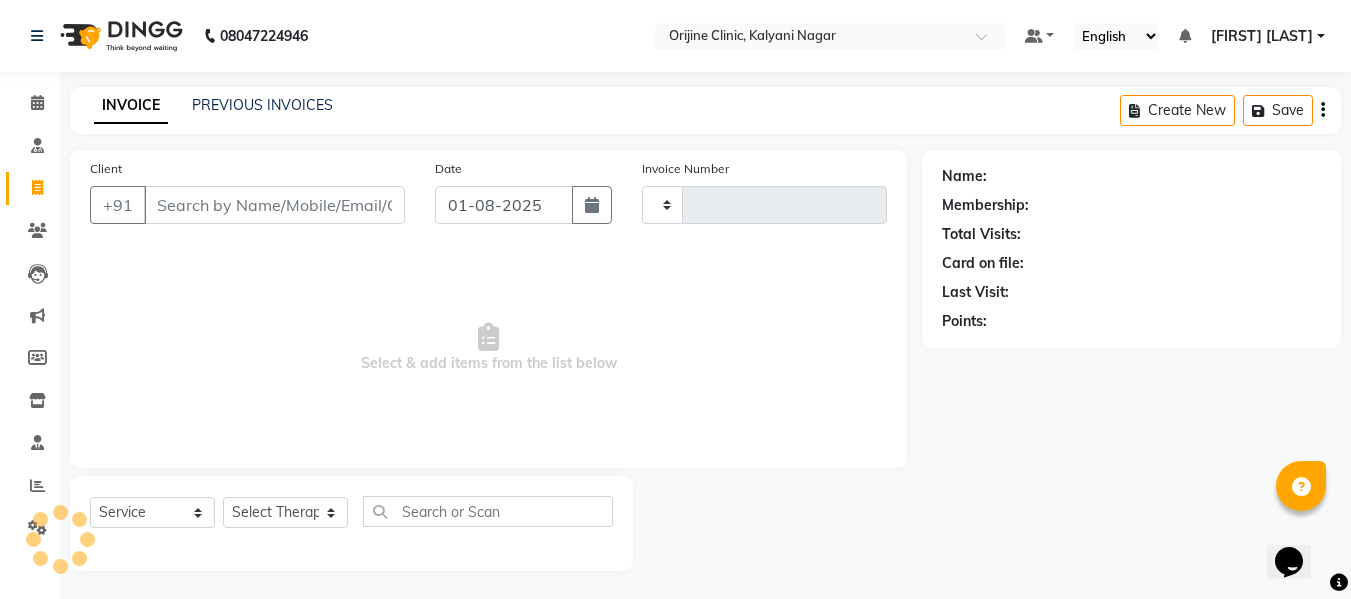 scroll, scrollTop: 2, scrollLeft: 0, axis: vertical 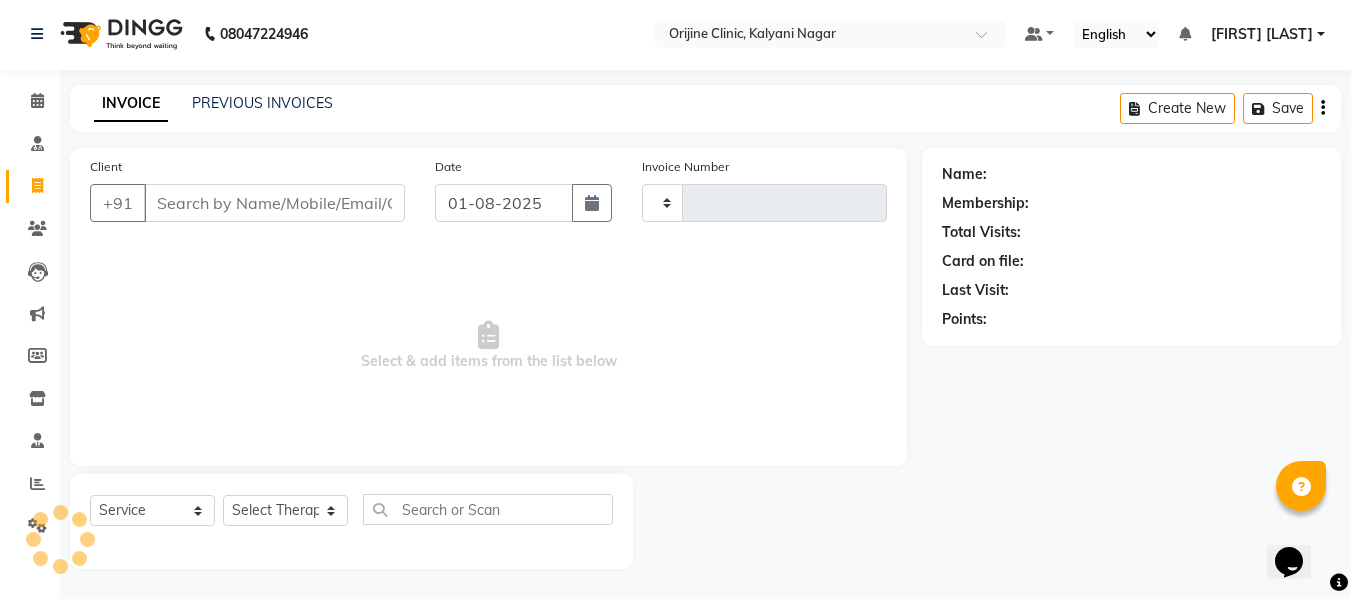 type on "0760" 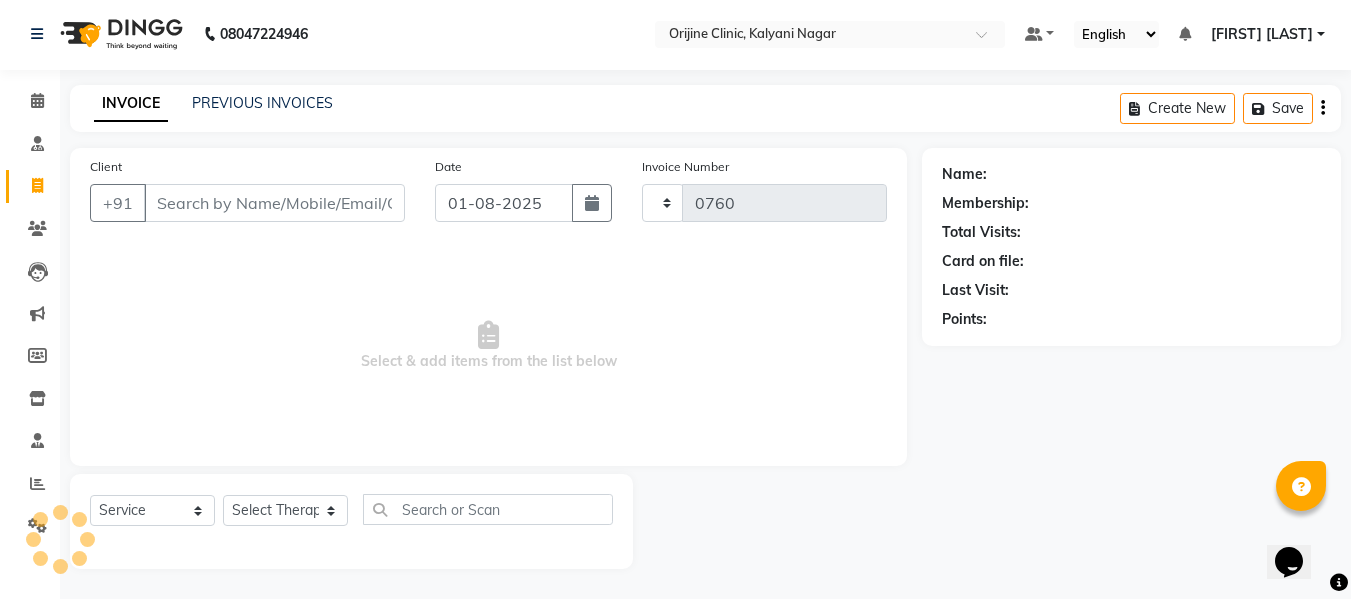 select on "702" 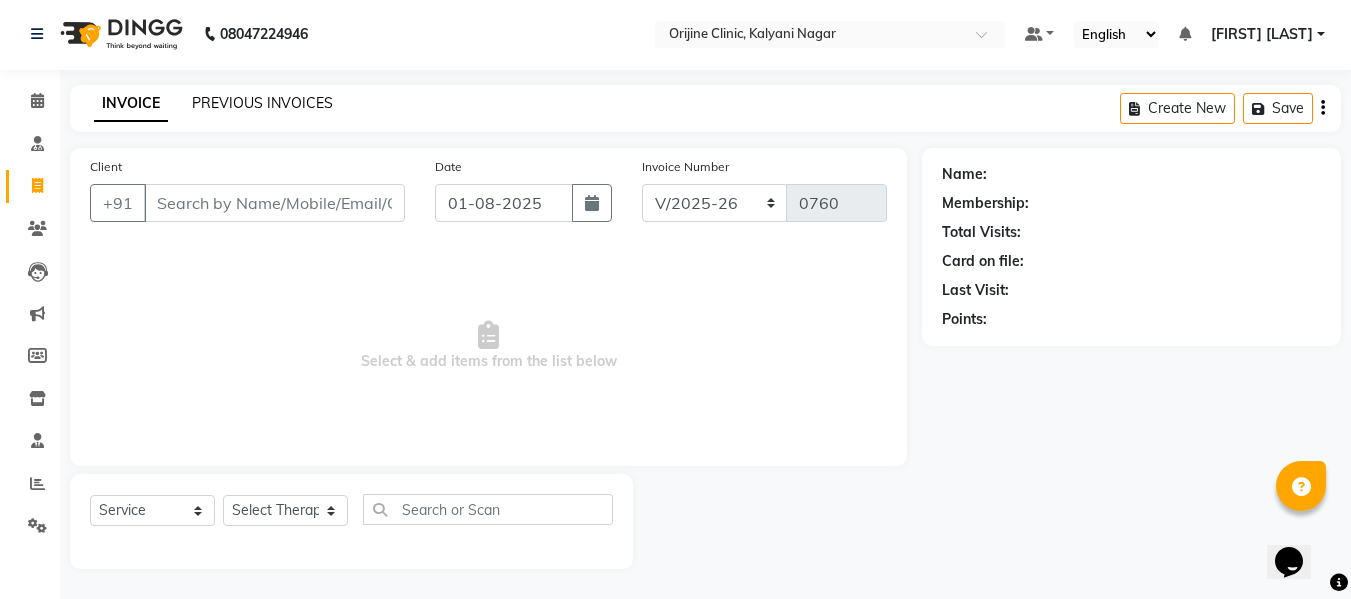 click on "PREVIOUS INVOICES" 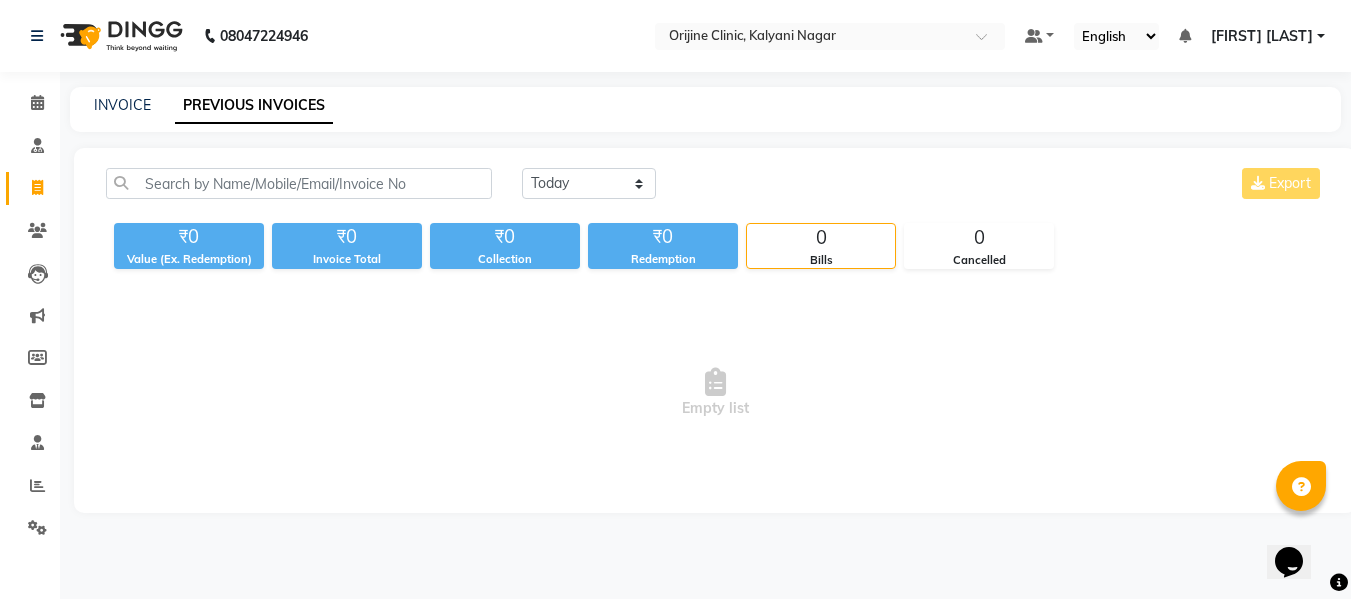 scroll, scrollTop: 0, scrollLeft: 0, axis: both 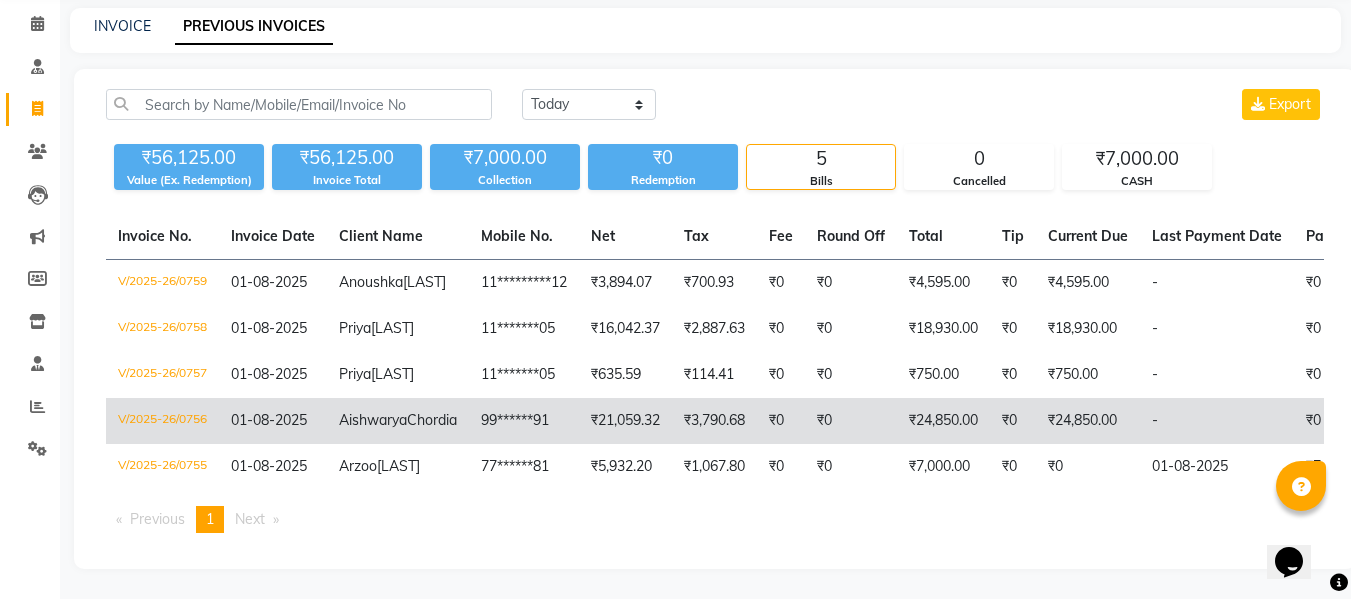 click on "₹3,790.68" 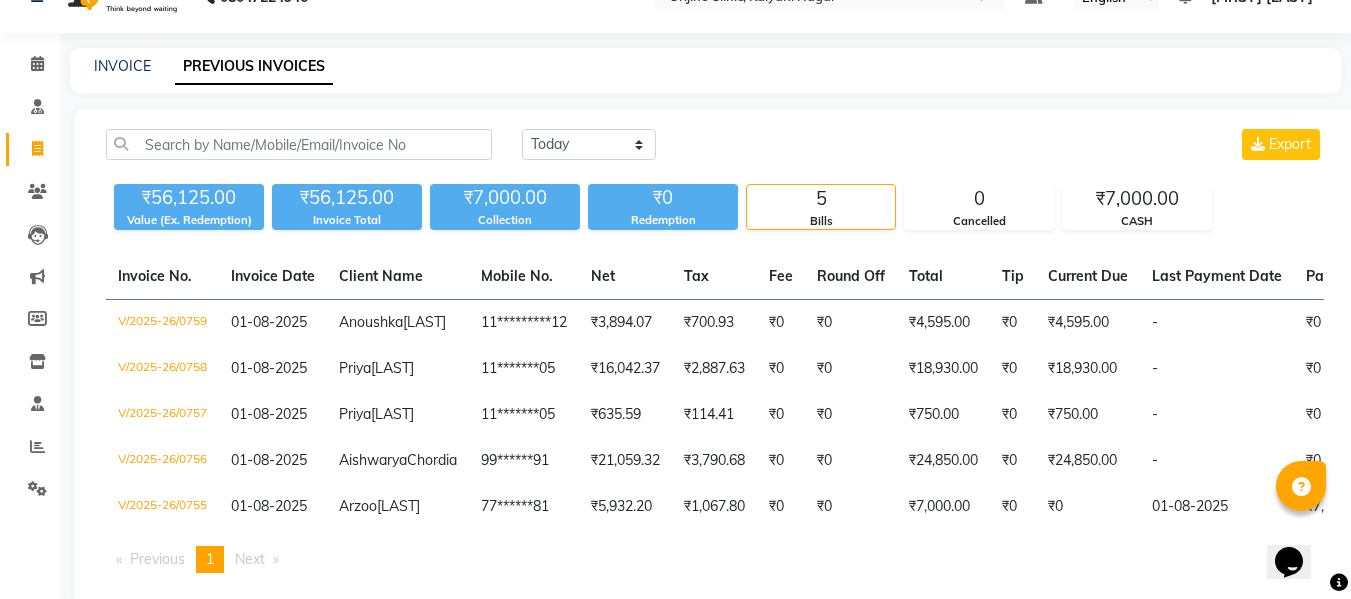 scroll, scrollTop: 0, scrollLeft: 0, axis: both 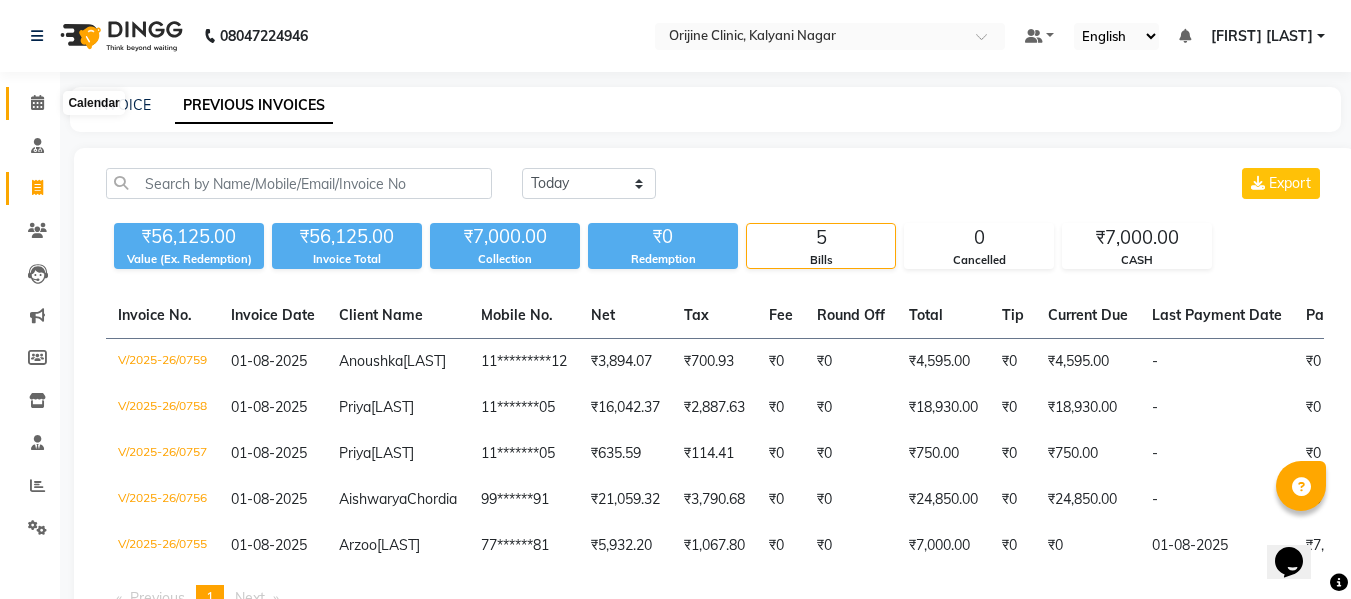 click 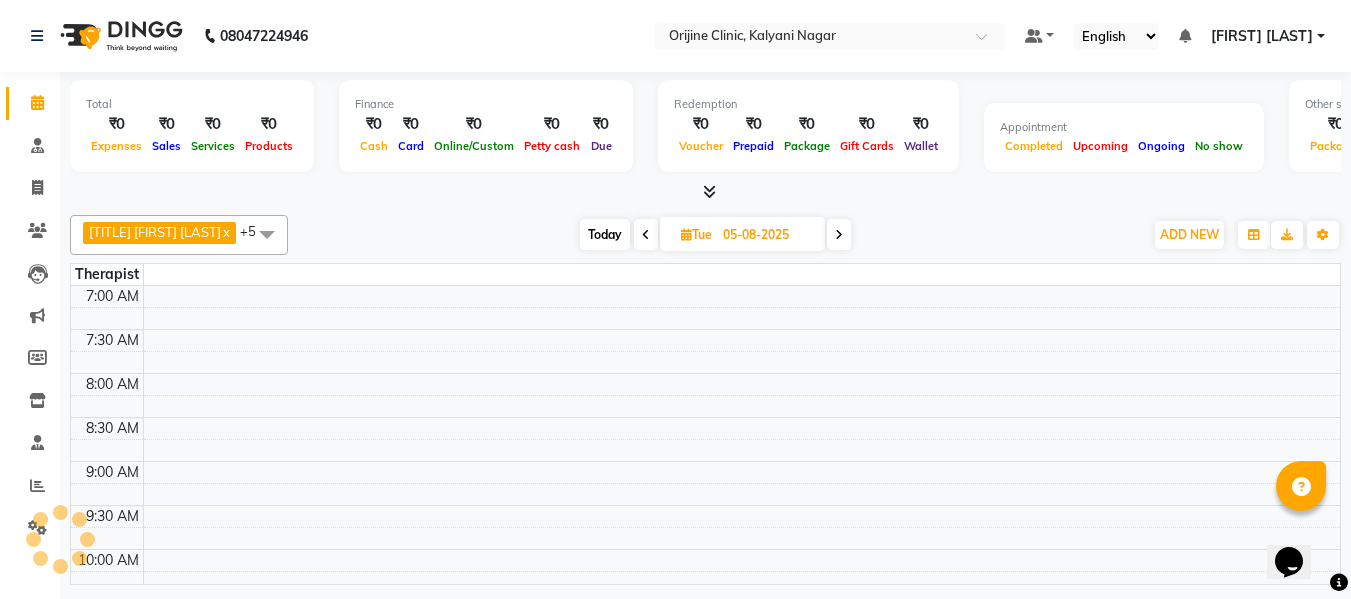 scroll, scrollTop: 0, scrollLeft: 0, axis: both 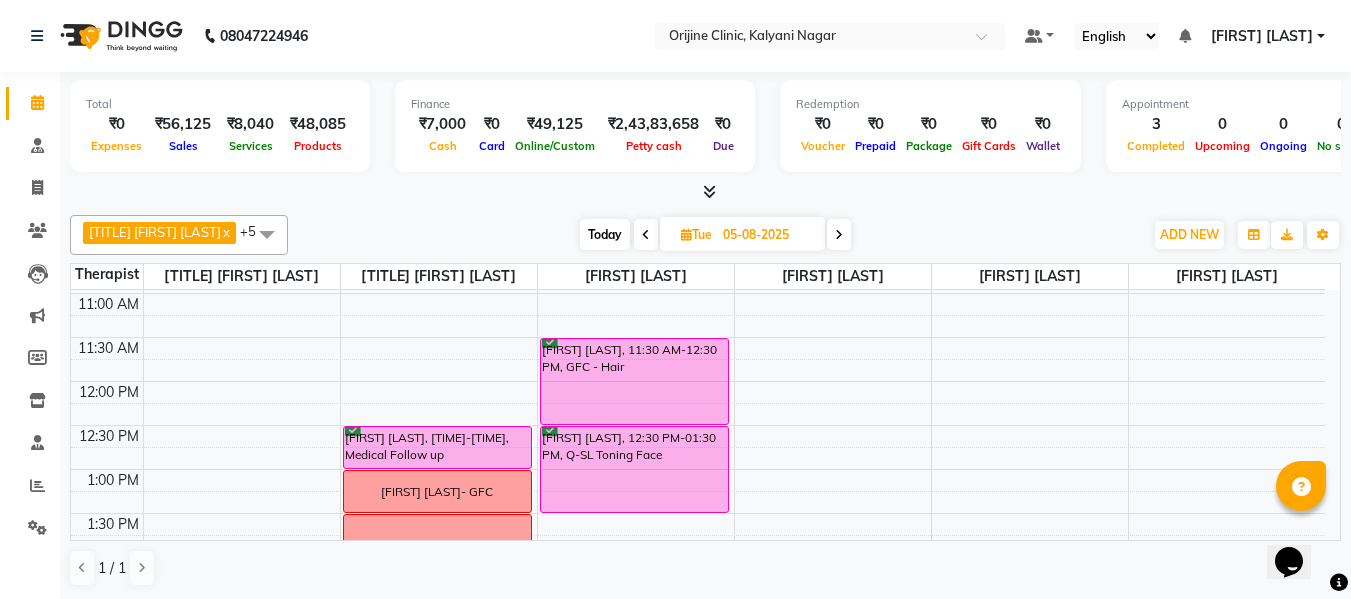click on "Today" at bounding box center (605, 234) 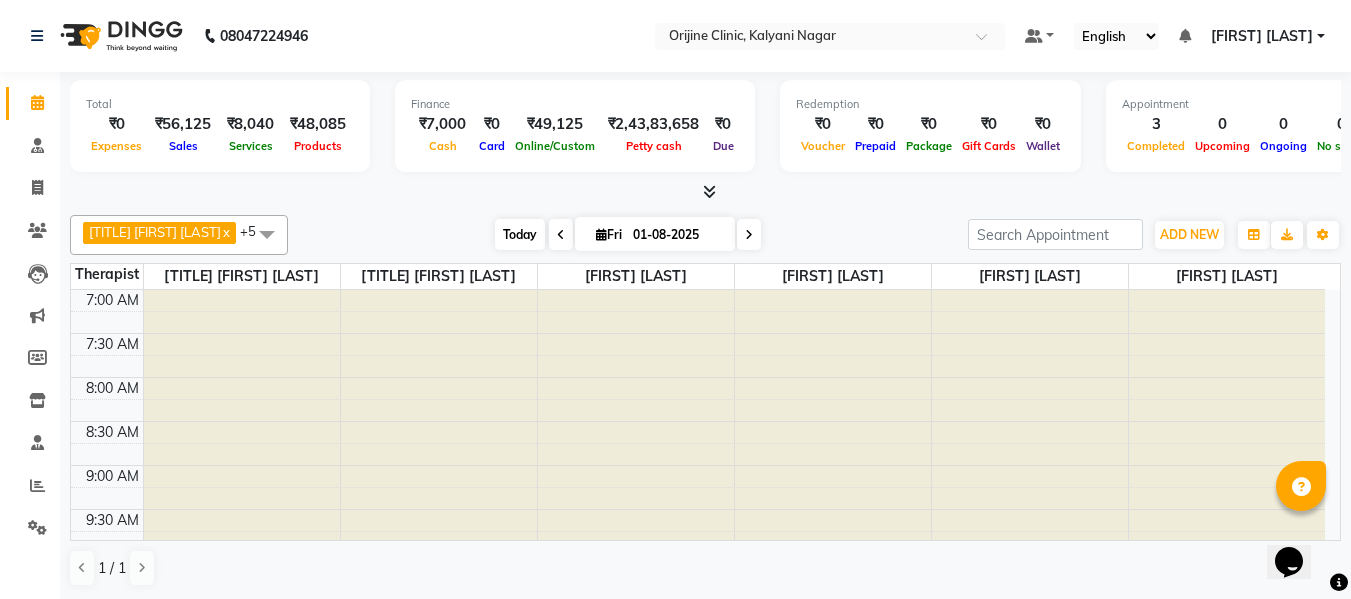 scroll, scrollTop: 893, scrollLeft: 0, axis: vertical 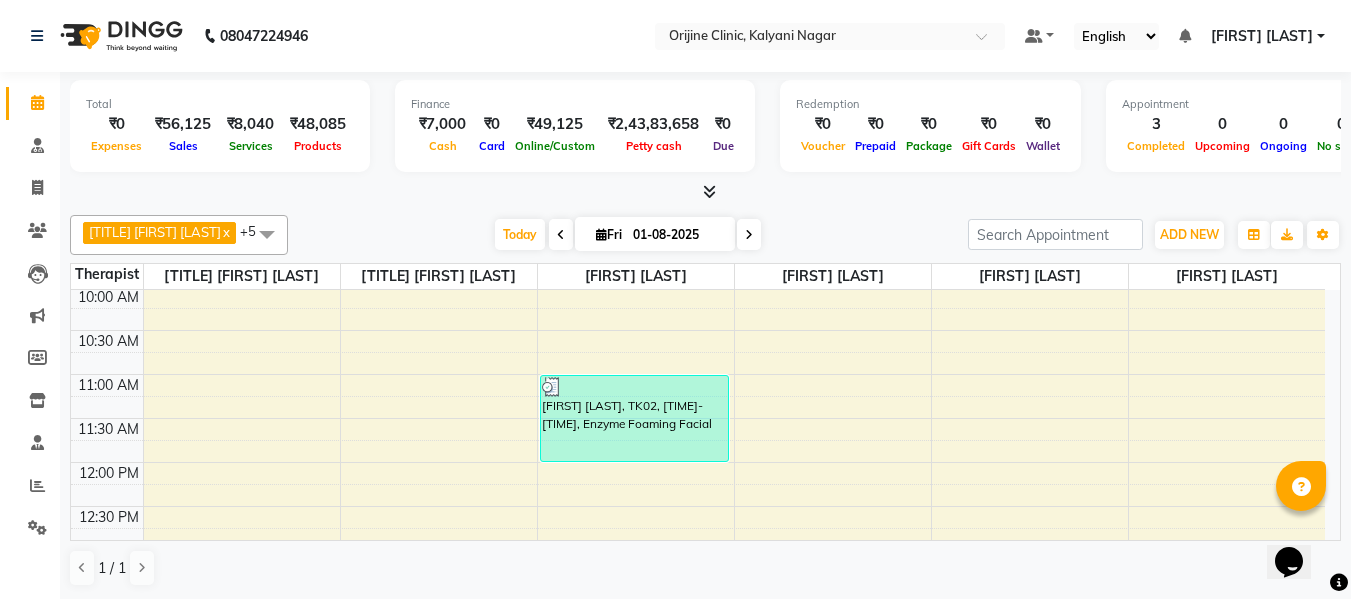 click at bounding box center (749, 234) 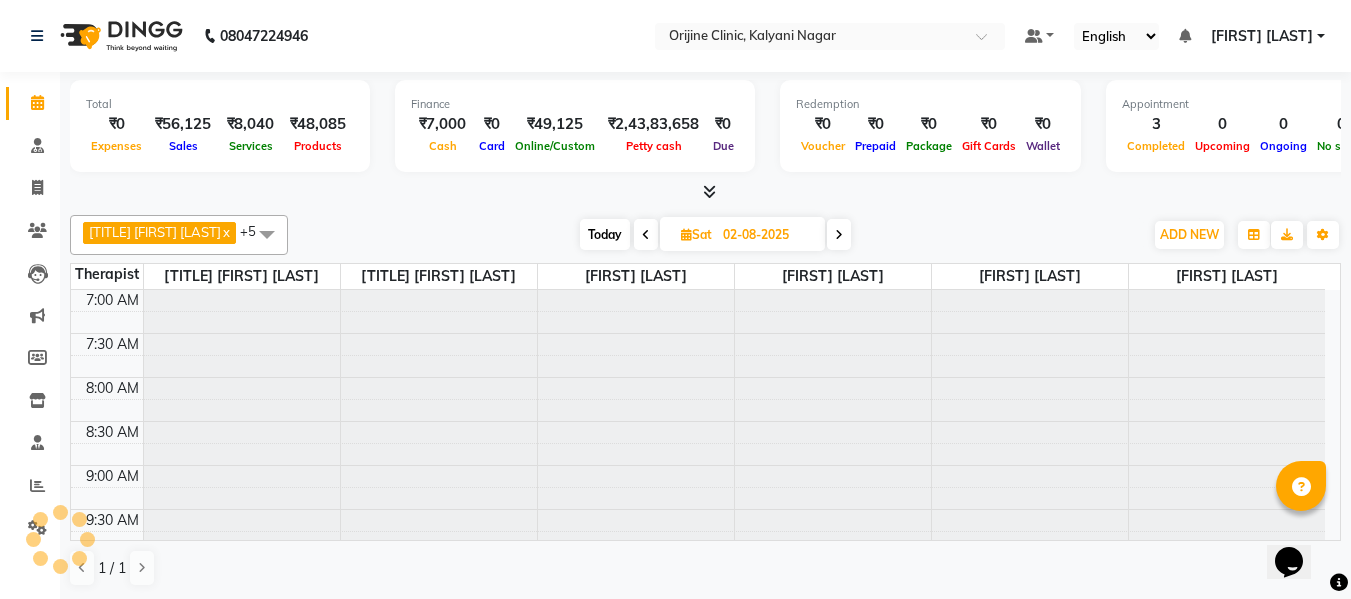 scroll, scrollTop: 893, scrollLeft: 0, axis: vertical 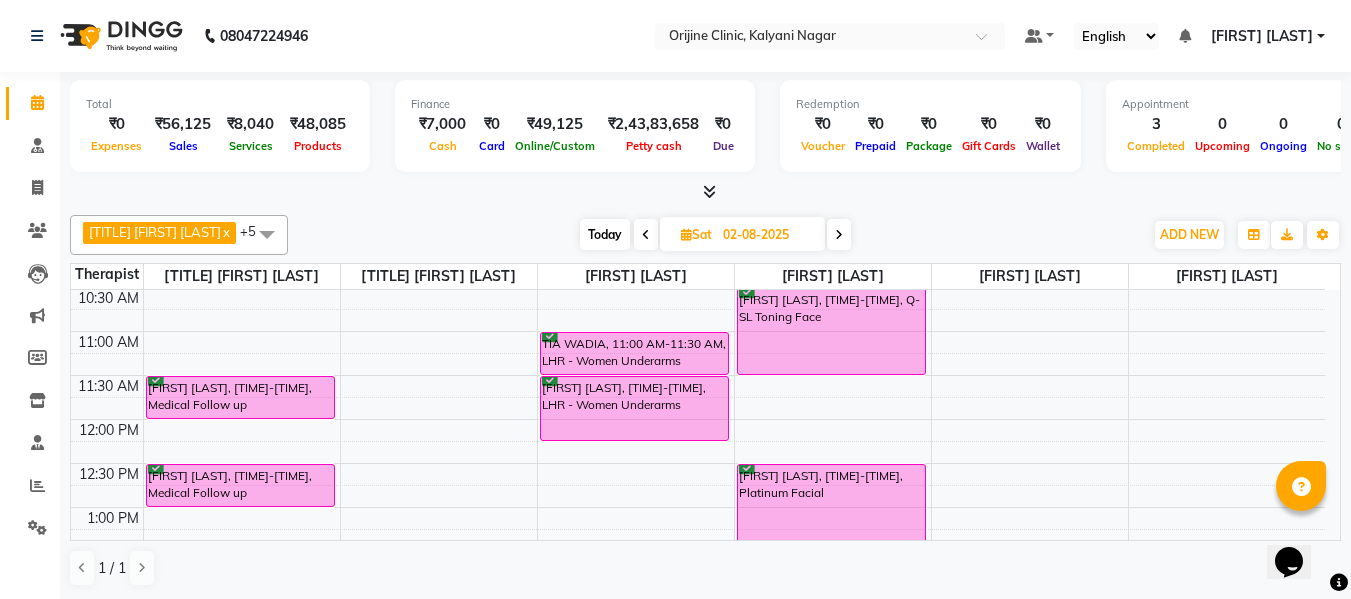 click at bounding box center (686, 234) 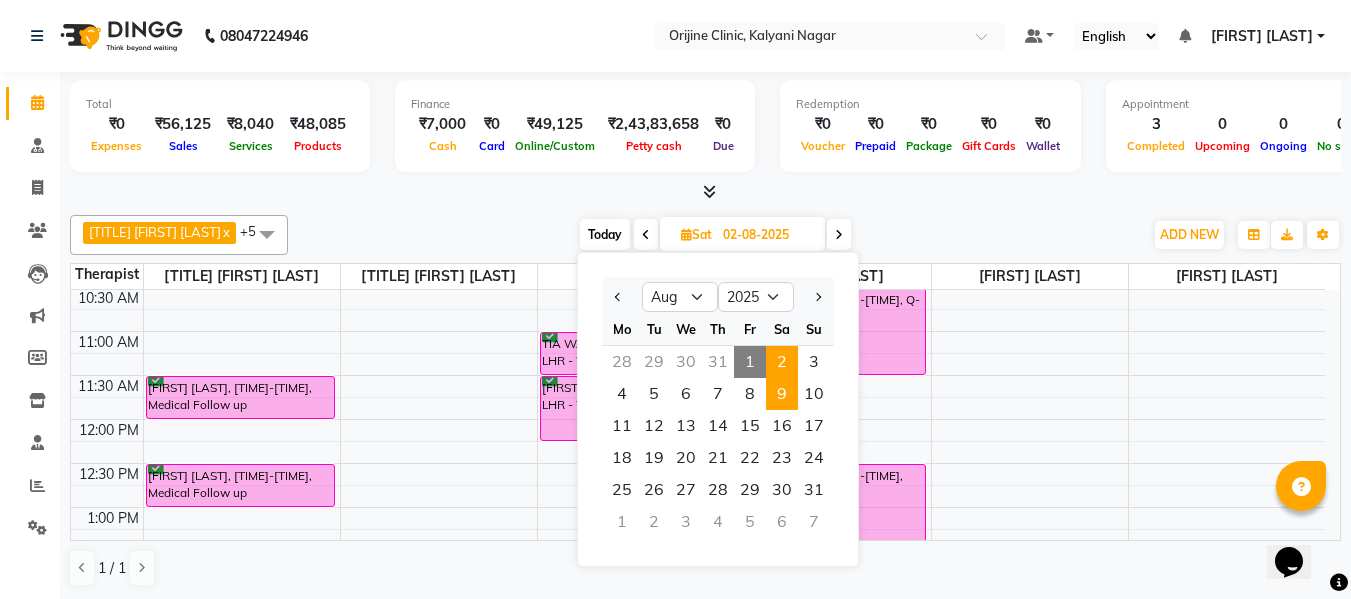 click on "9" at bounding box center (782, 394) 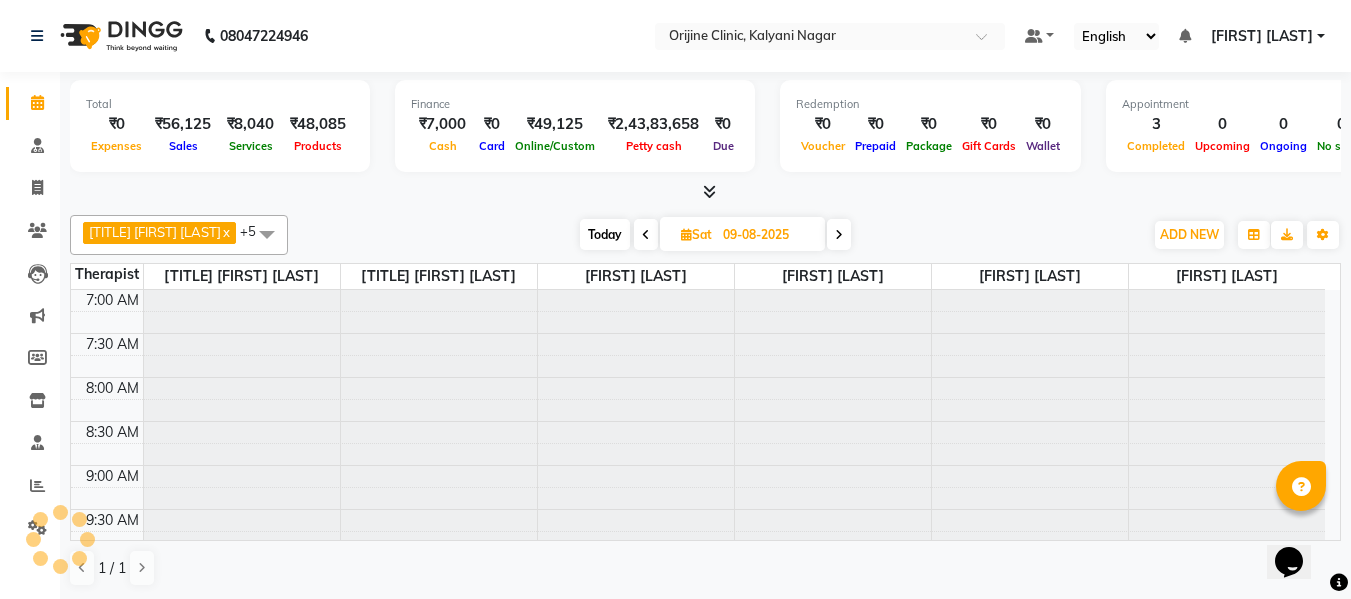 scroll, scrollTop: 893, scrollLeft: 0, axis: vertical 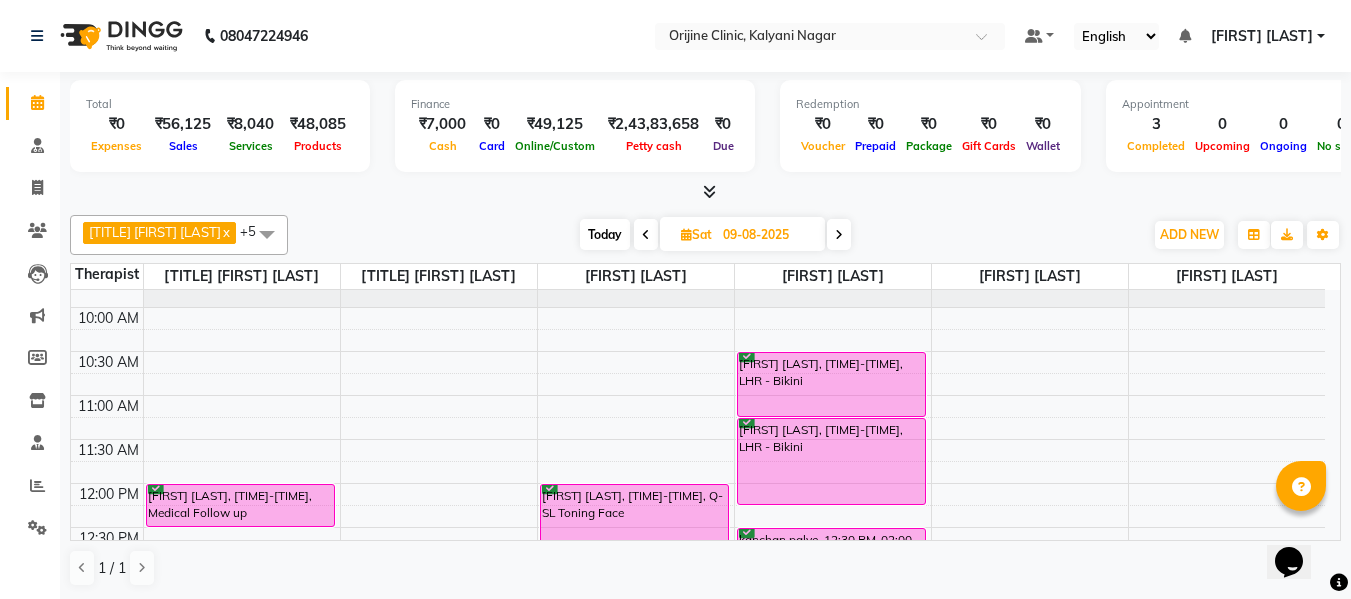 click at bounding box center (646, 235) 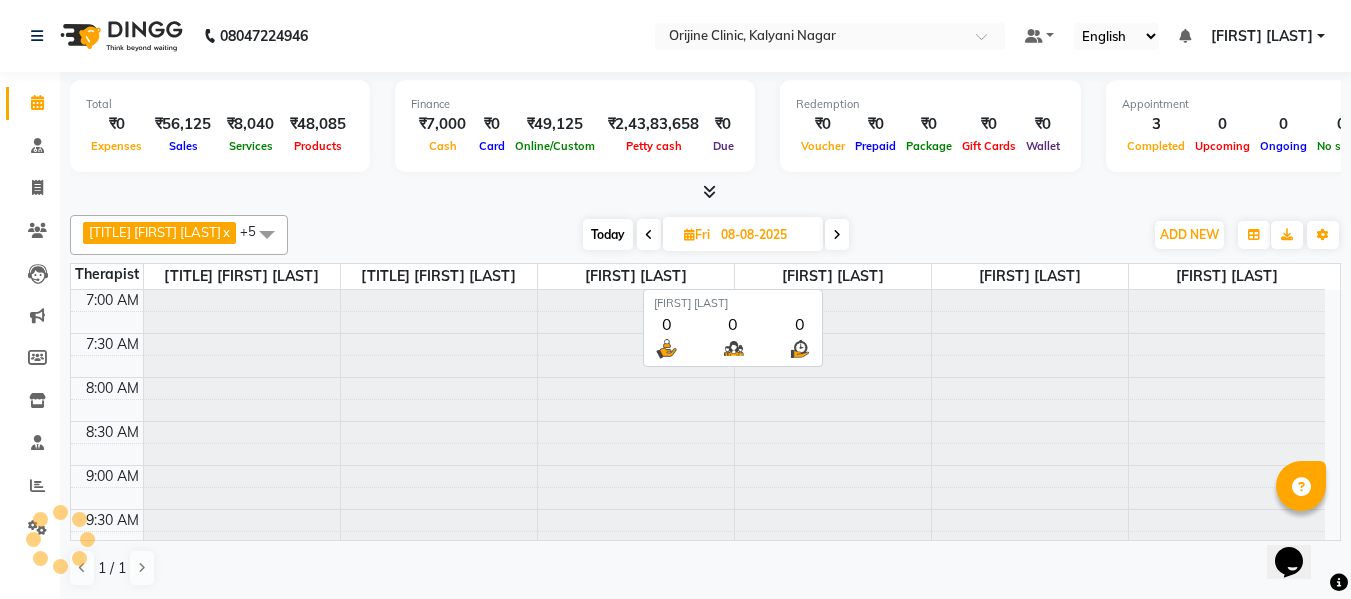 scroll, scrollTop: 893, scrollLeft: 0, axis: vertical 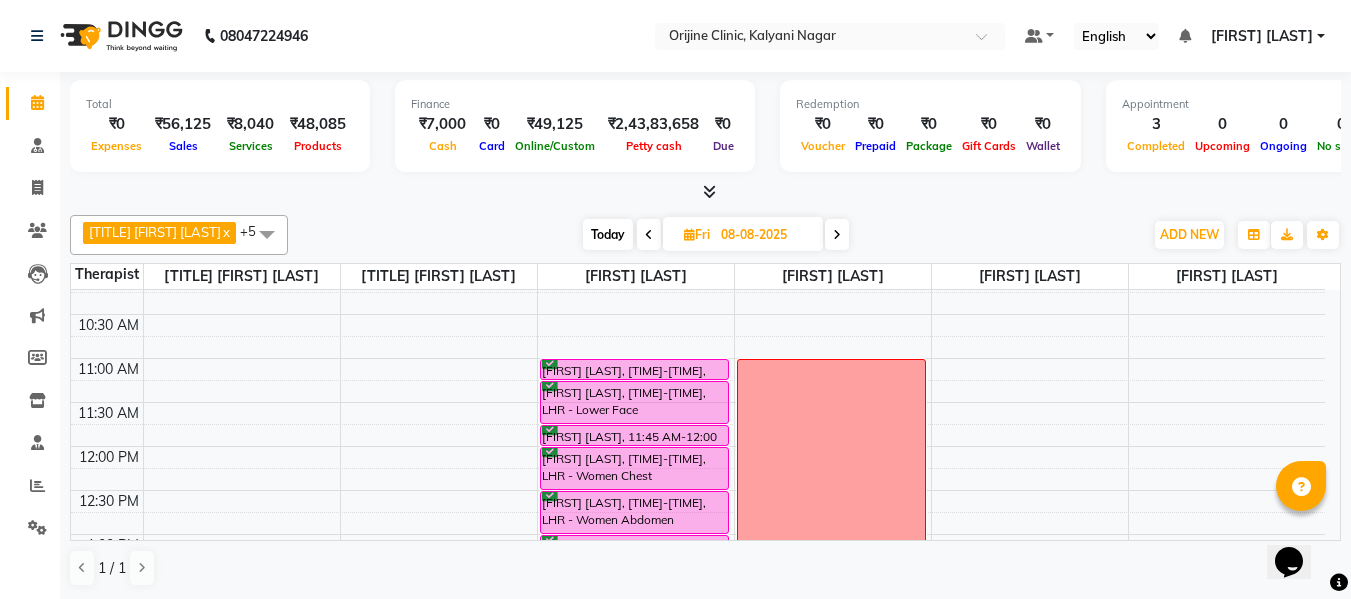 click on "Fri" at bounding box center (697, 234) 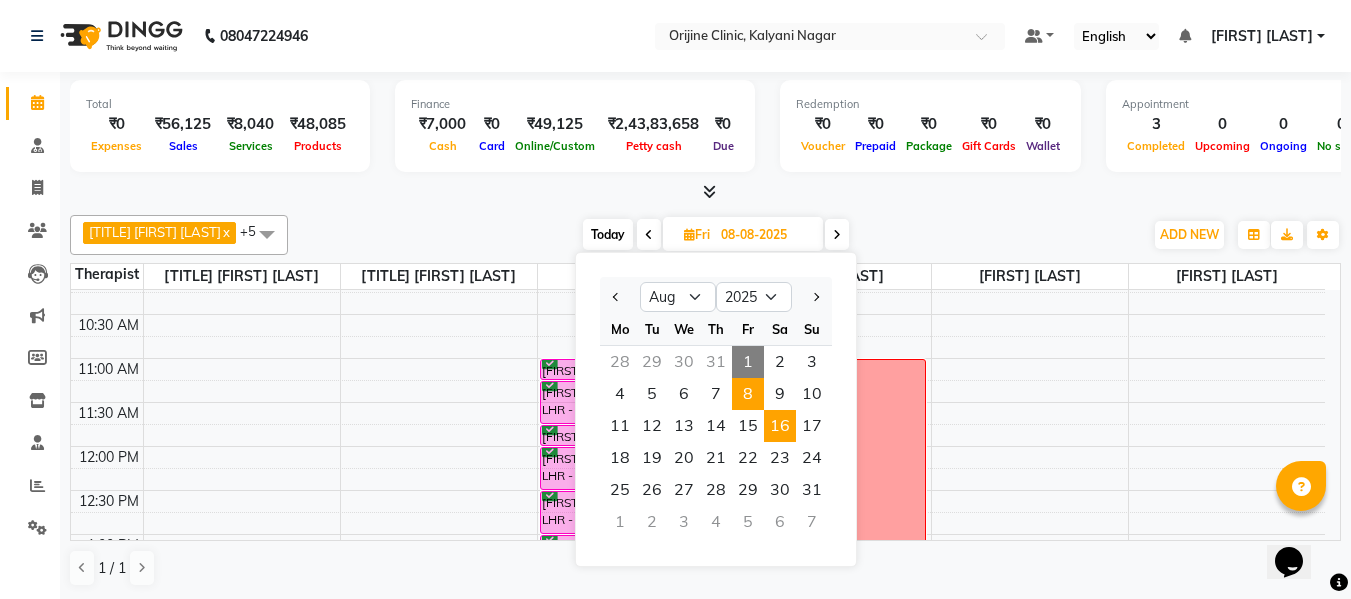 click on "16" at bounding box center [780, 426] 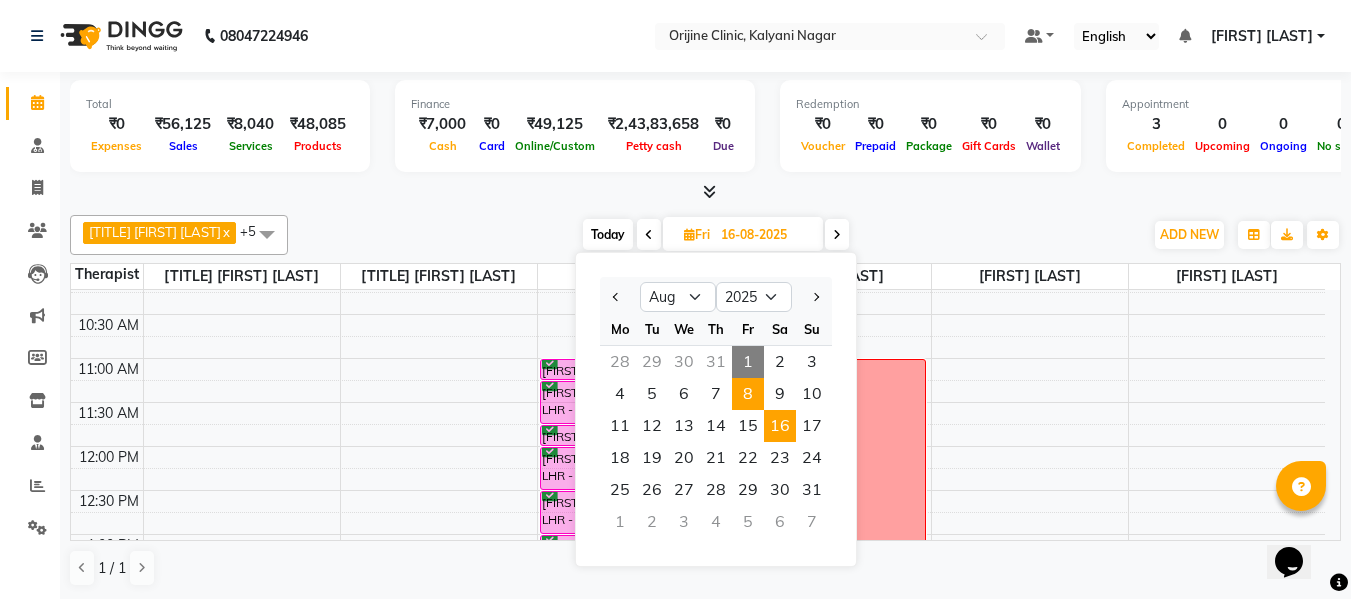 scroll, scrollTop: 0, scrollLeft: 0, axis: both 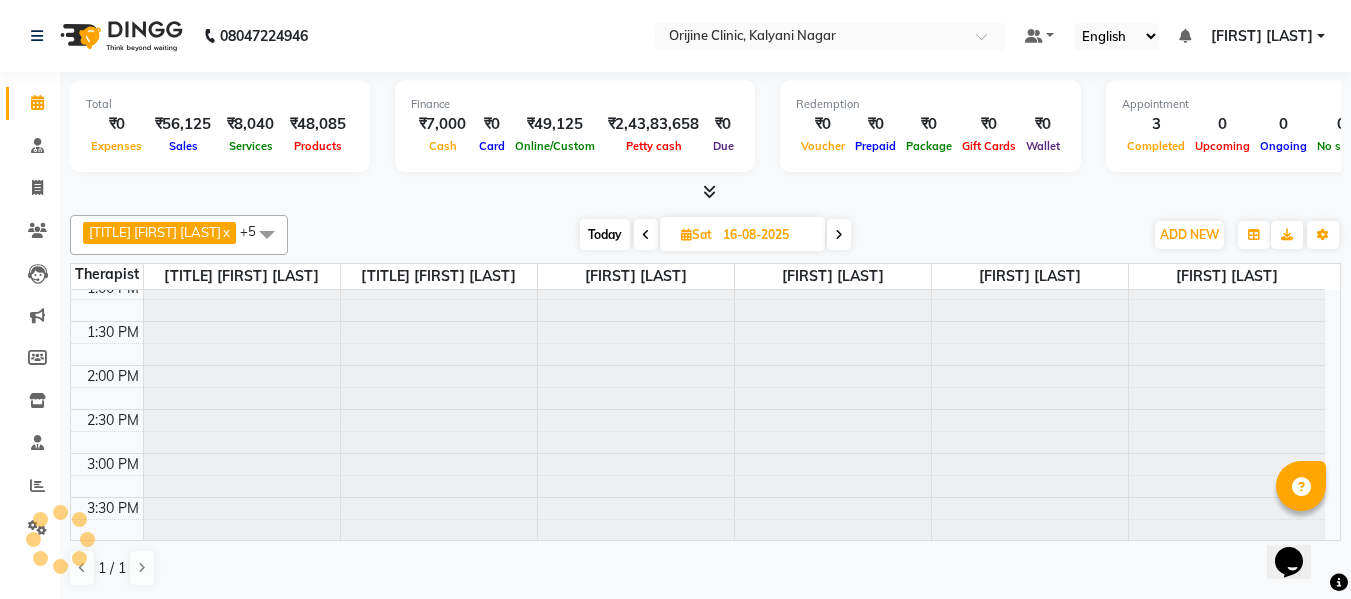 click at bounding box center [686, 234] 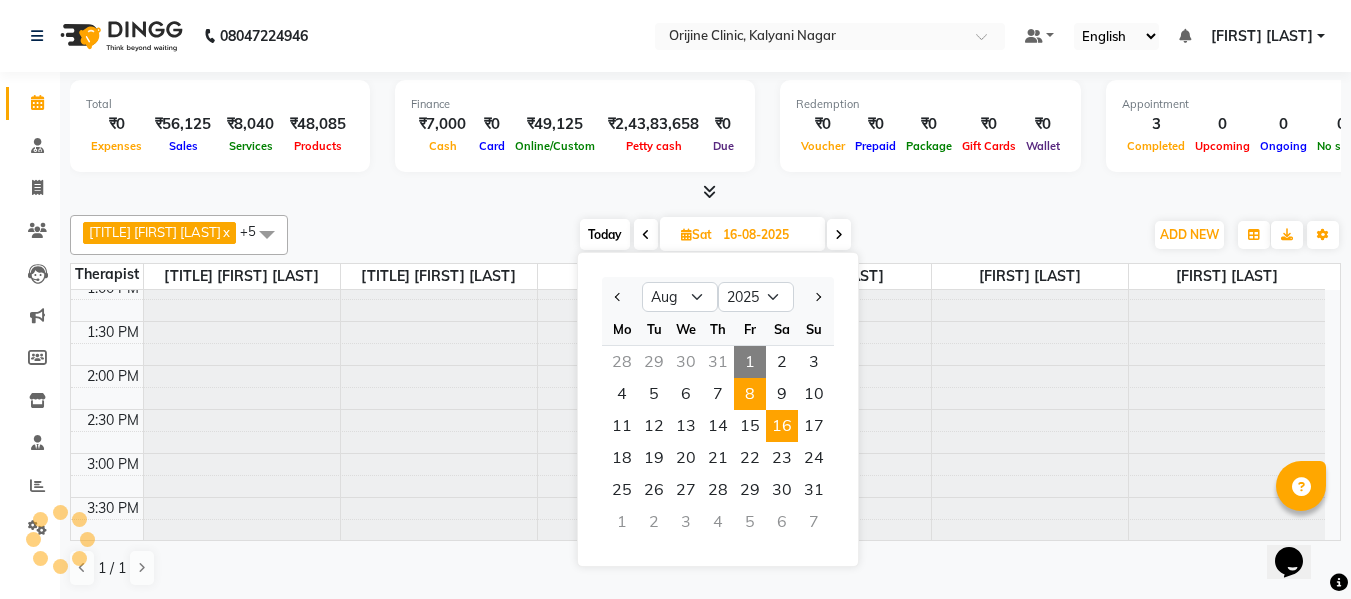 click on "8" at bounding box center [750, 394] 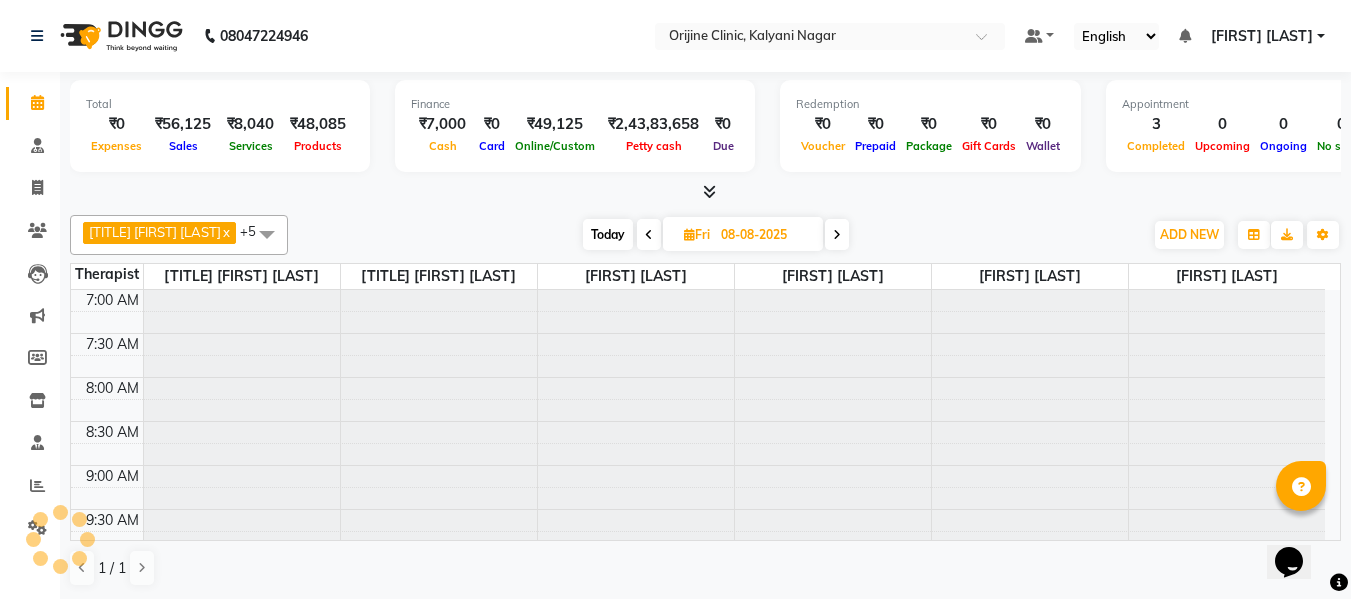 scroll, scrollTop: 893, scrollLeft: 0, axis: vertical 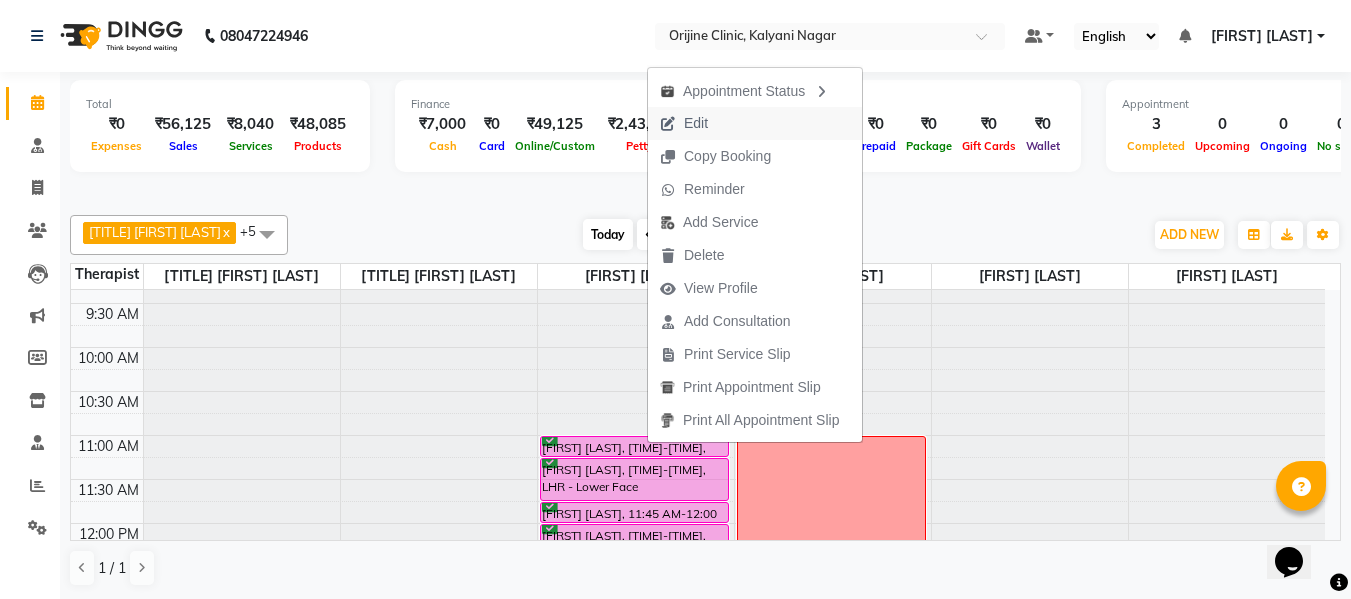 click on "Edit" at bounding box center [696, 123] 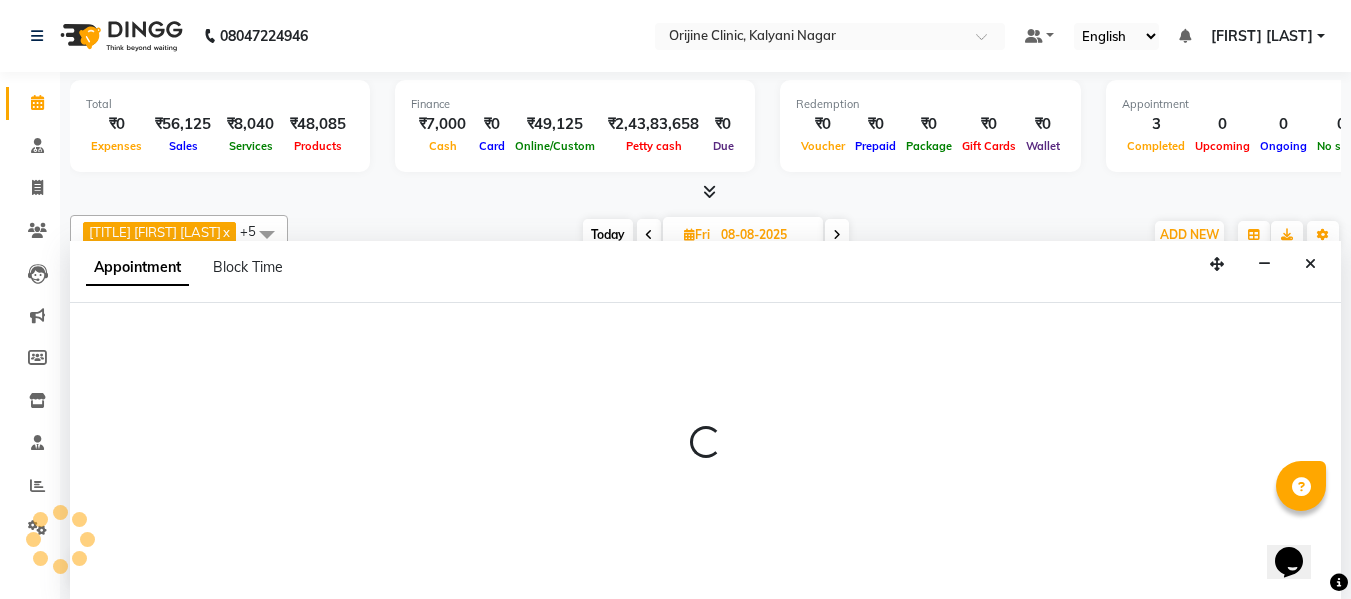 scroll, scrollTop: 1, scrollLeft: 0, axis: vertical 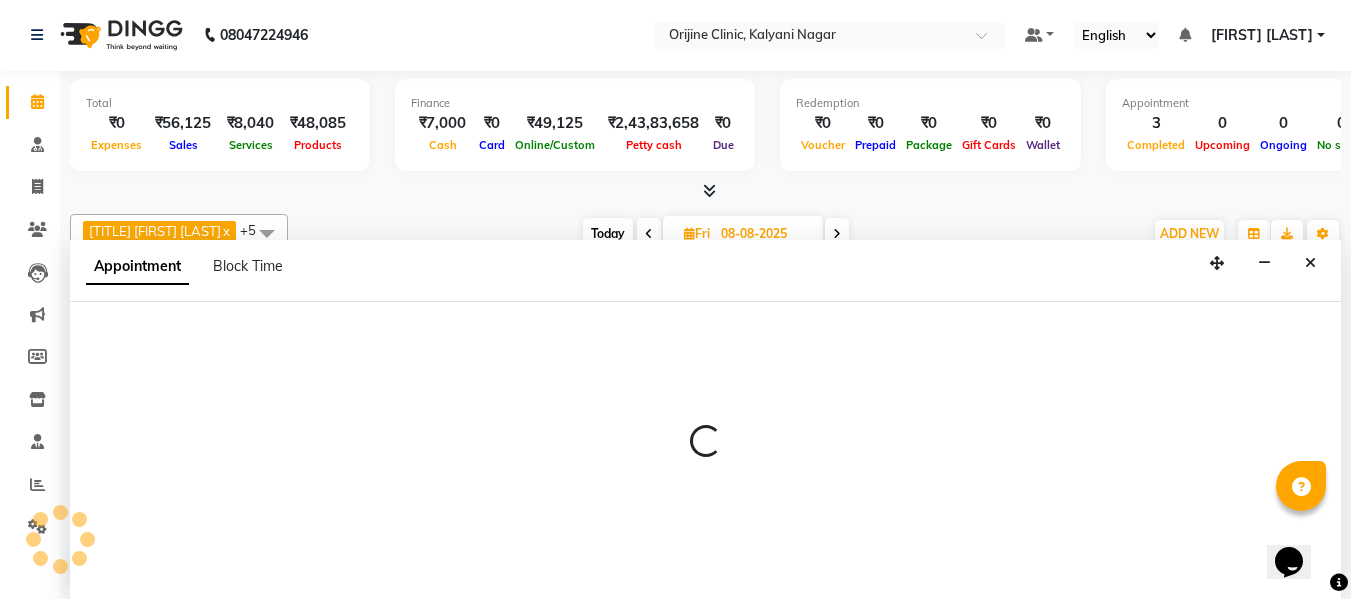 select on "tentative" 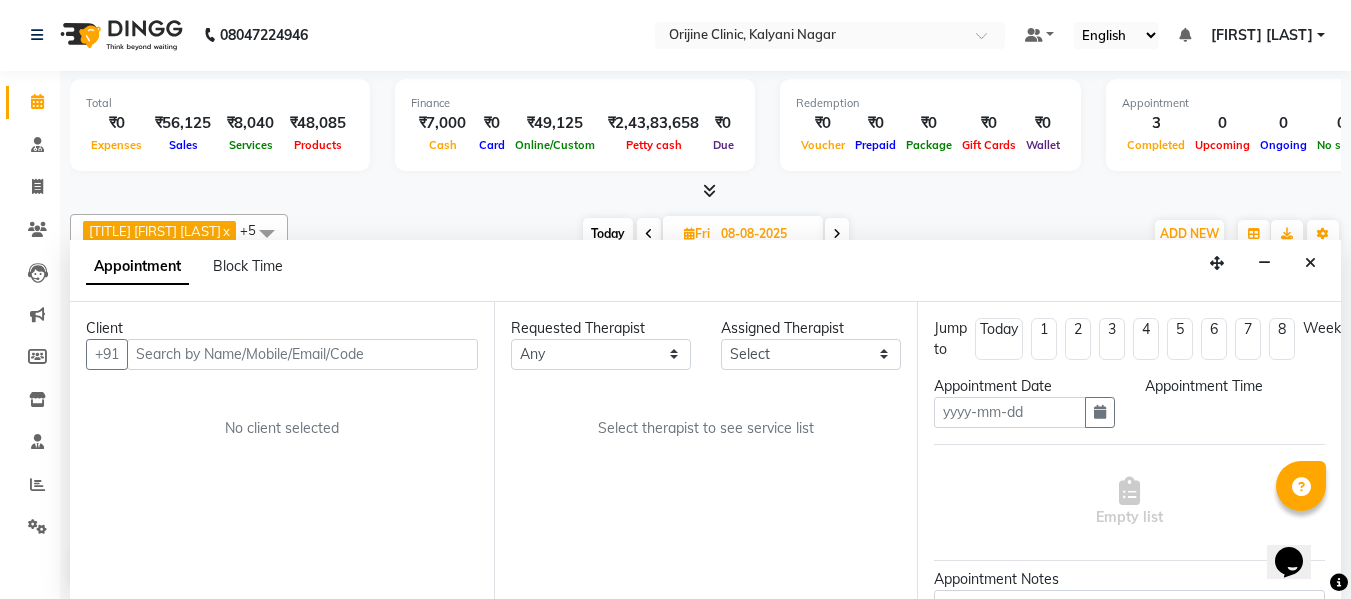 type on "08-08-2025" 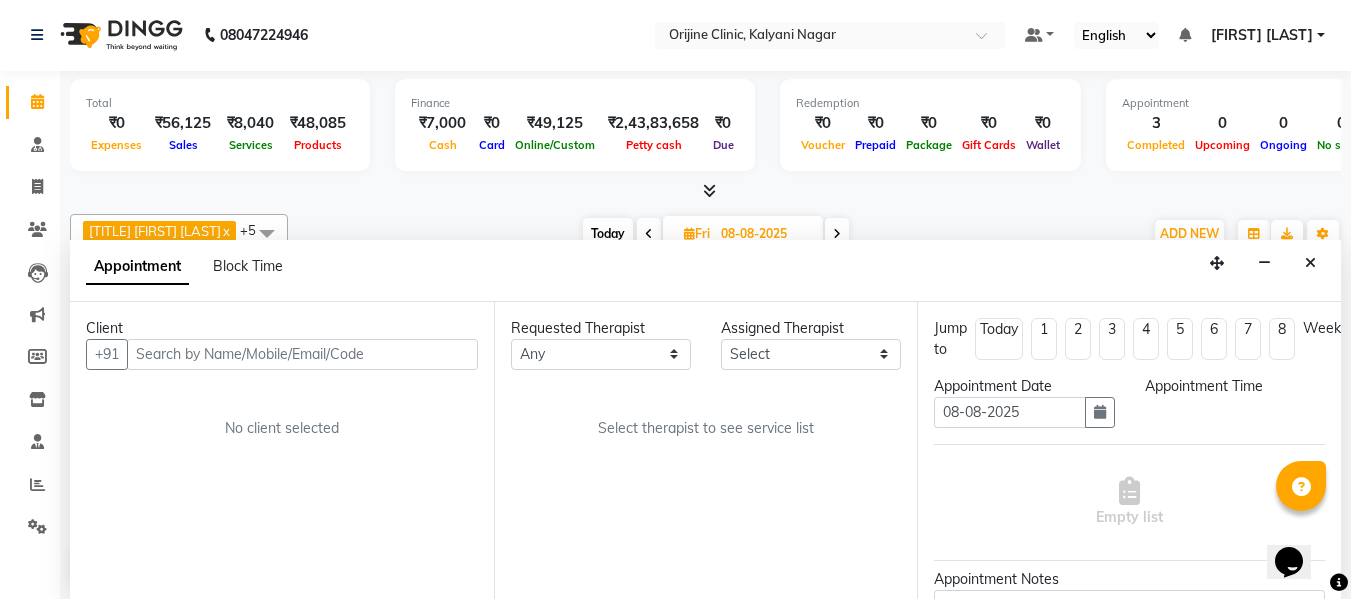 select on "confirm booking" 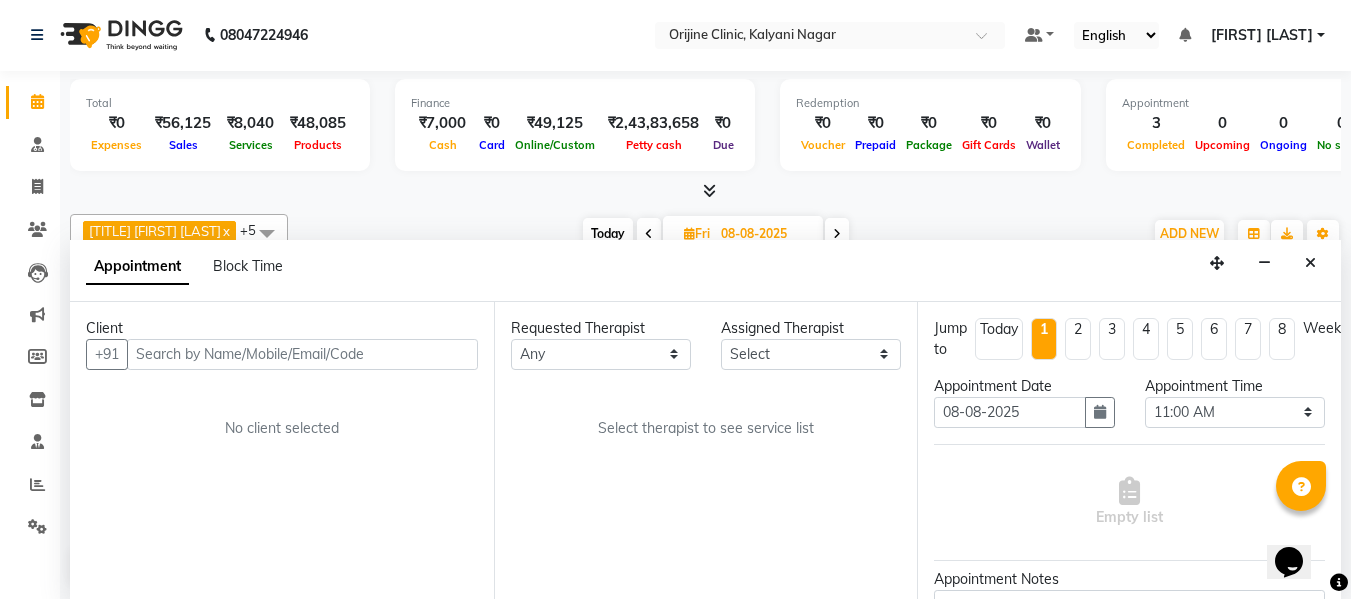 scroll, scrollTop: 0, scrollLeft: 0, axis: both 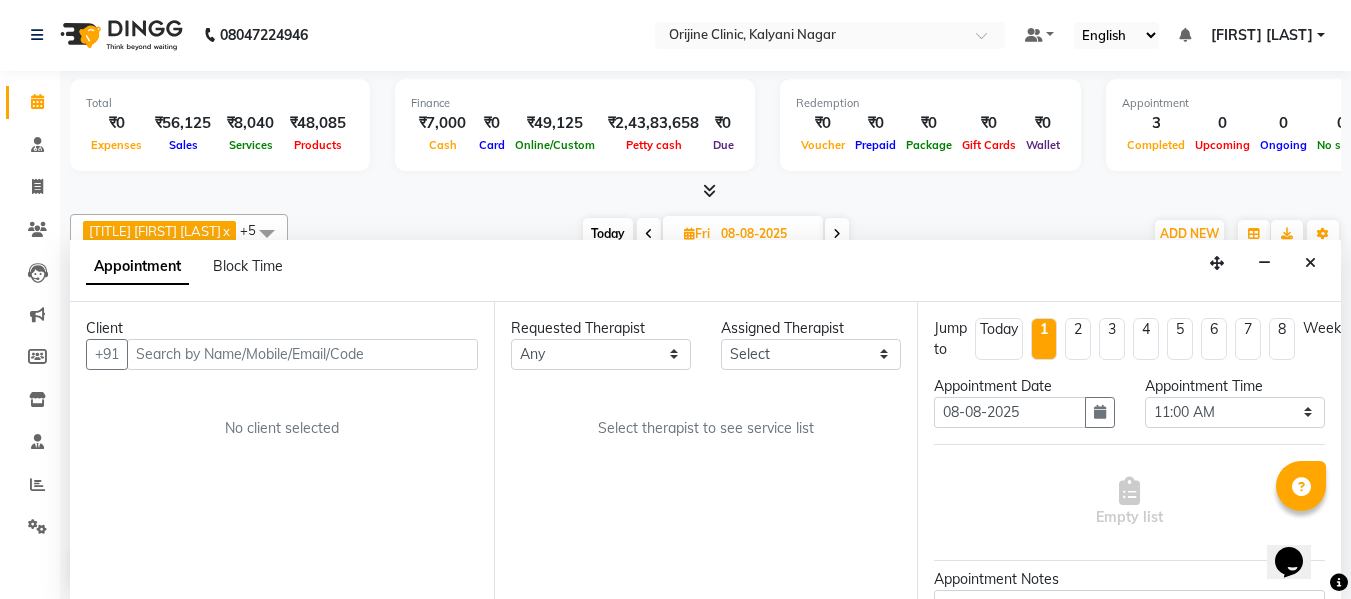 select on "10776" 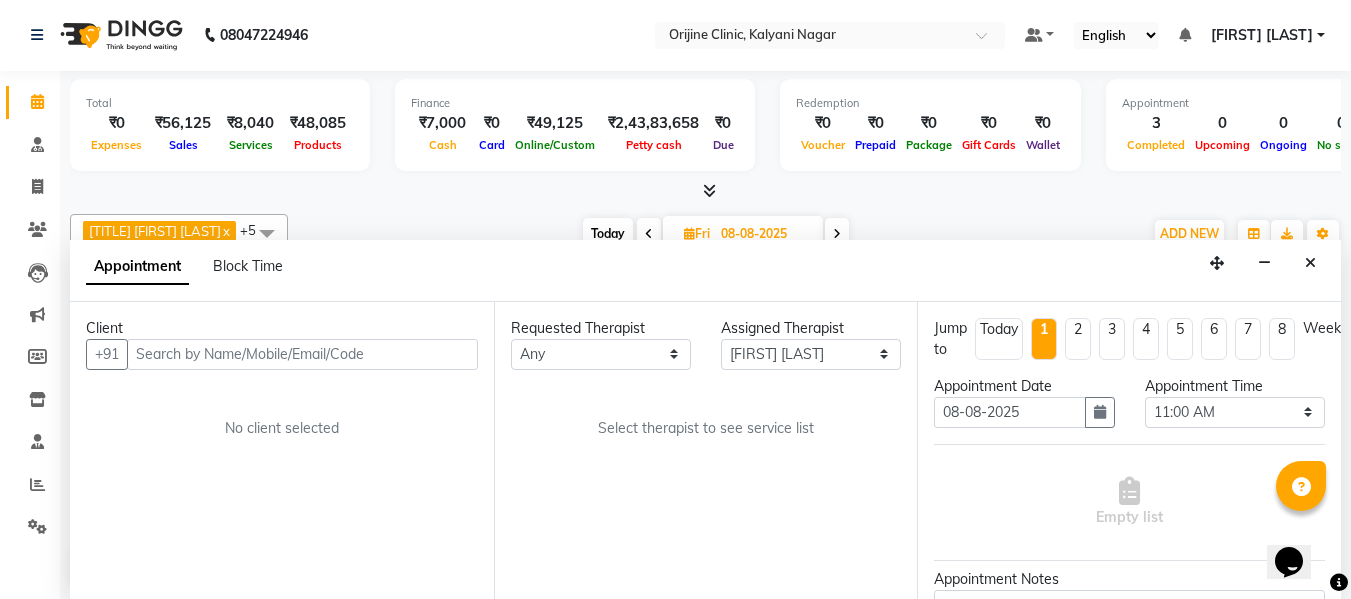 scroll, scrollTop: 893, scrollLeft: 0, axis: vertical 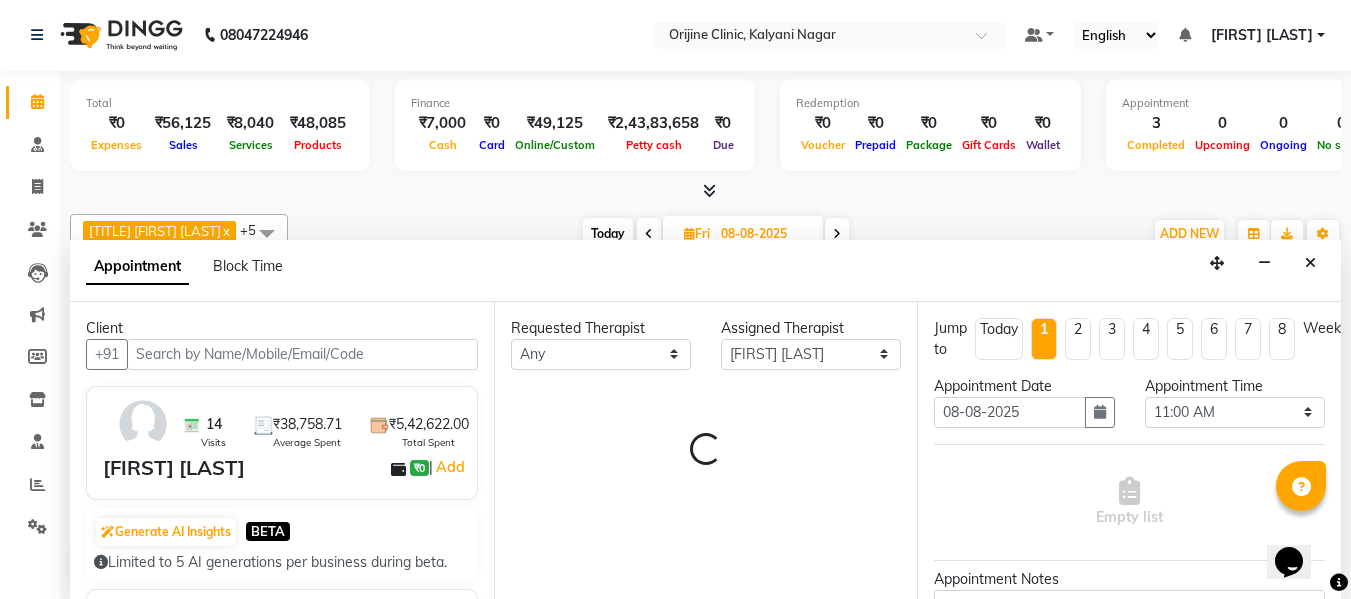 select on "1133" 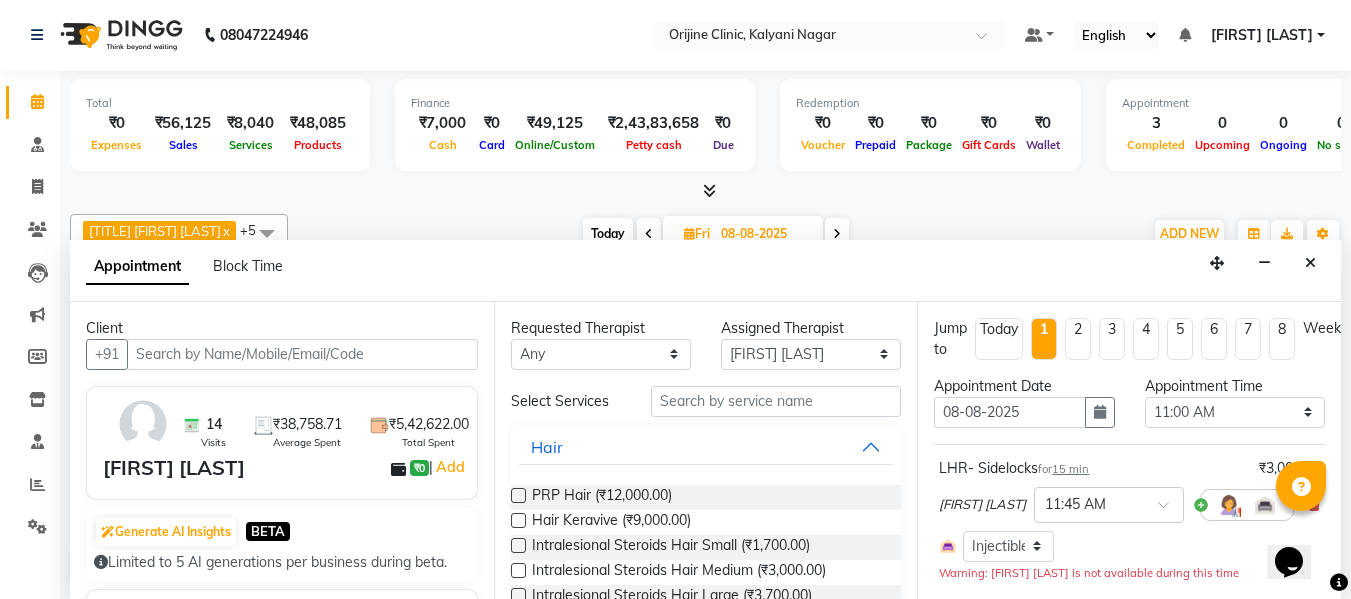 select on "746" 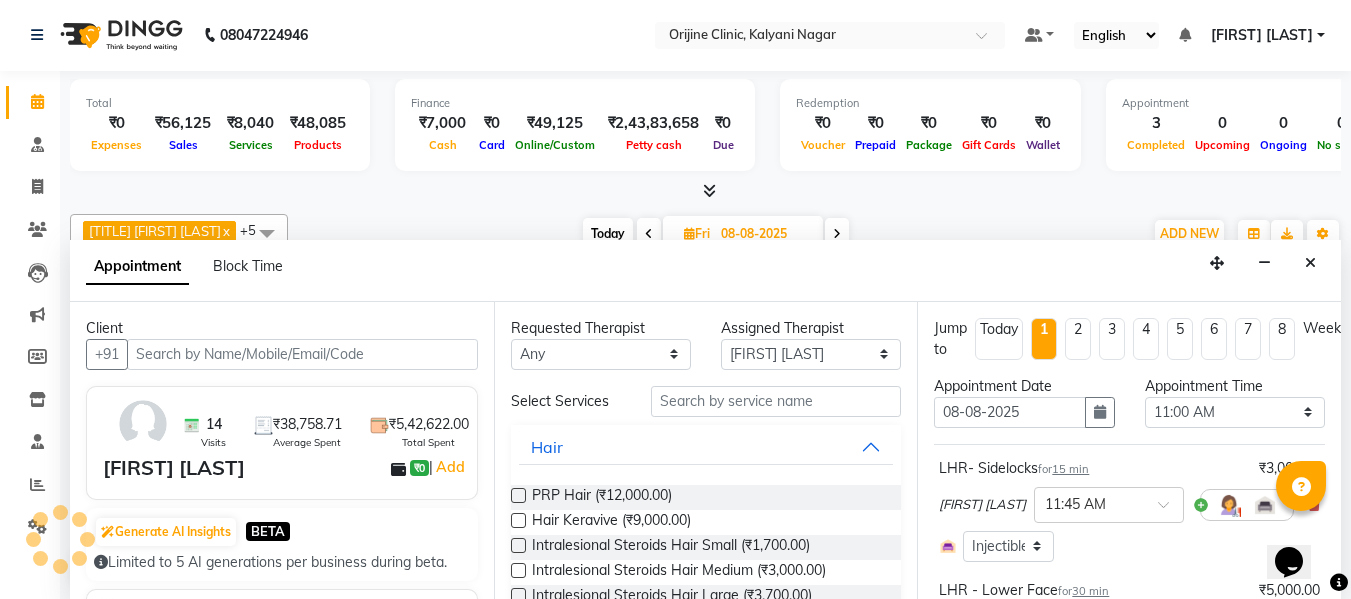 select on "1132" 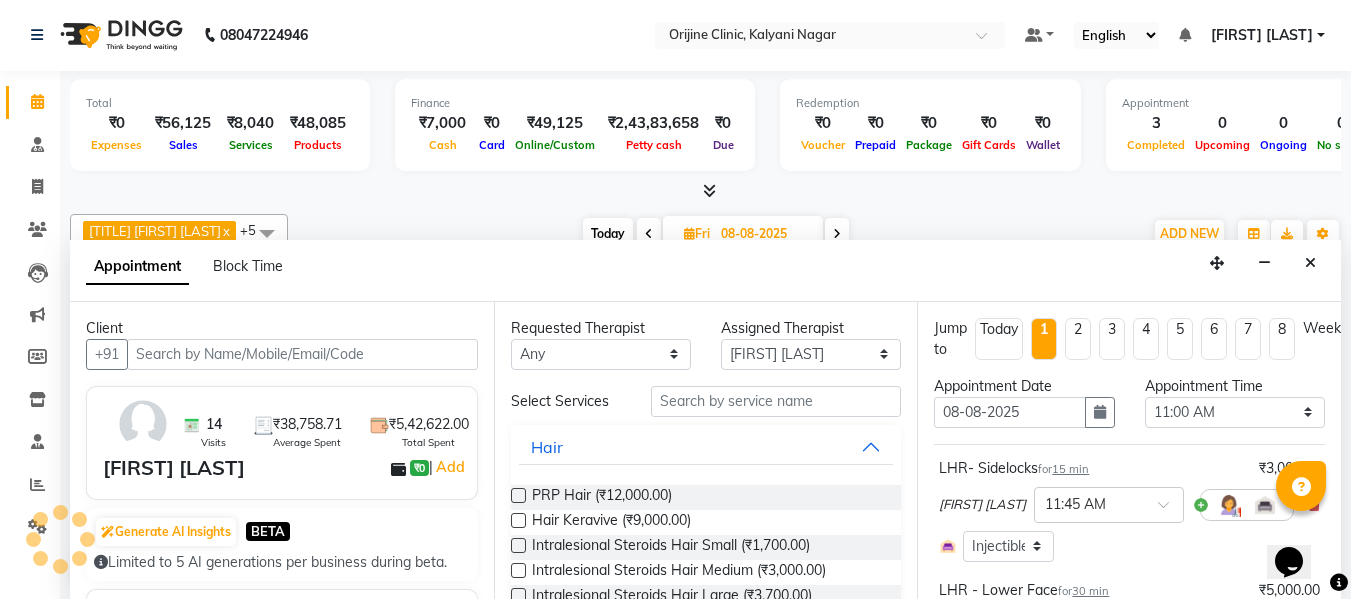 select on "1133" 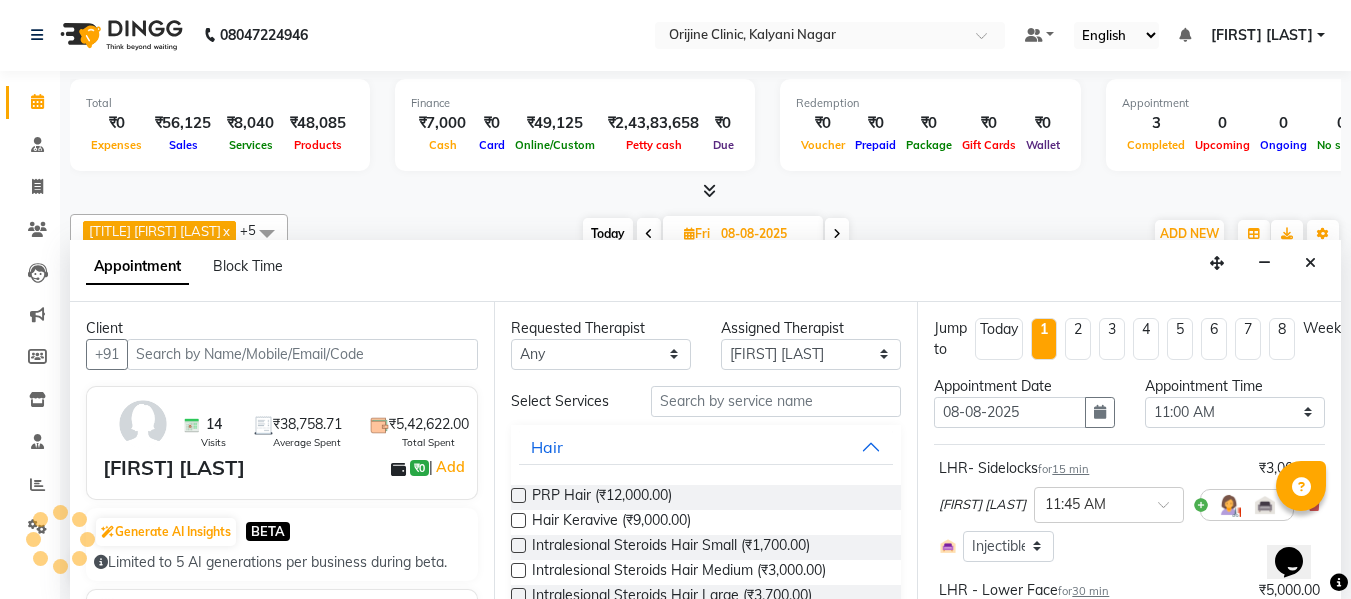 select on "1130" 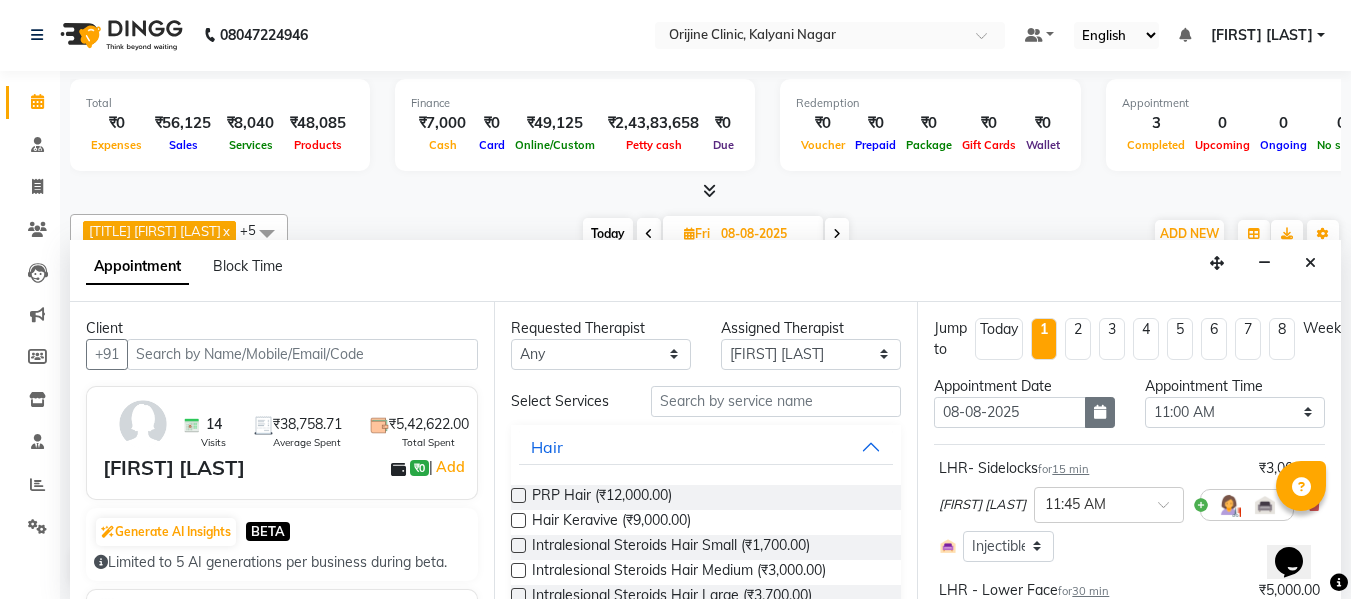 click at bounding box center (1100, 412) 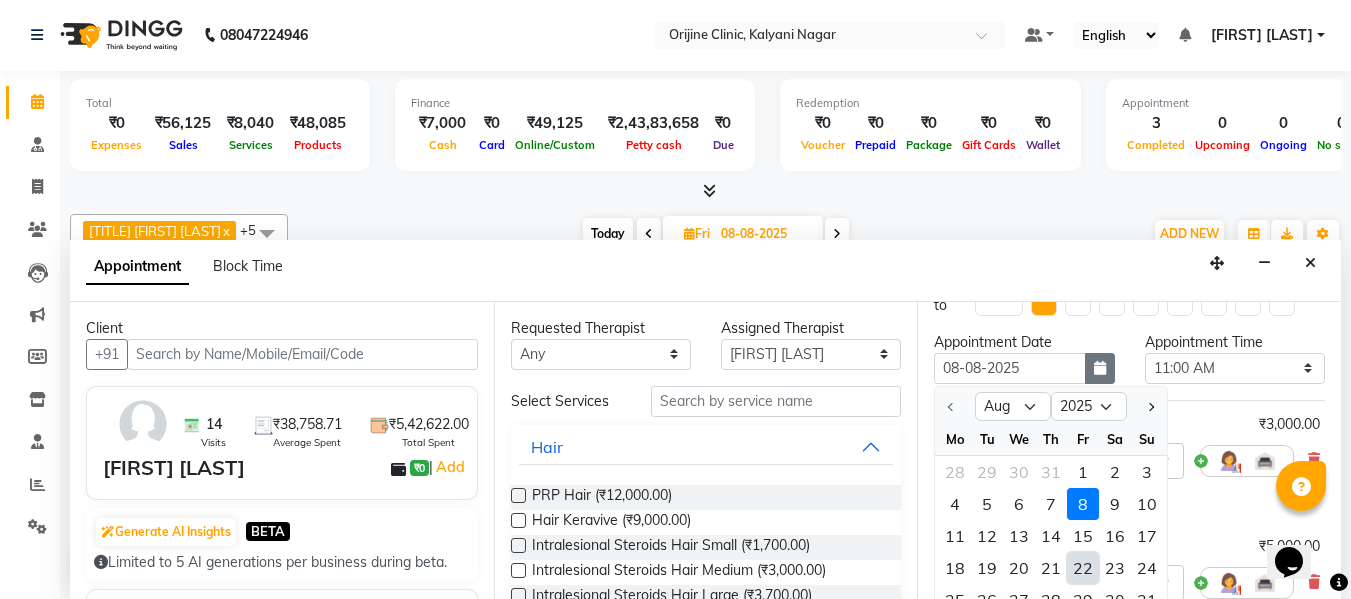 scroll, scrollTop: 76, scrollLeft: 0, axis: vertical 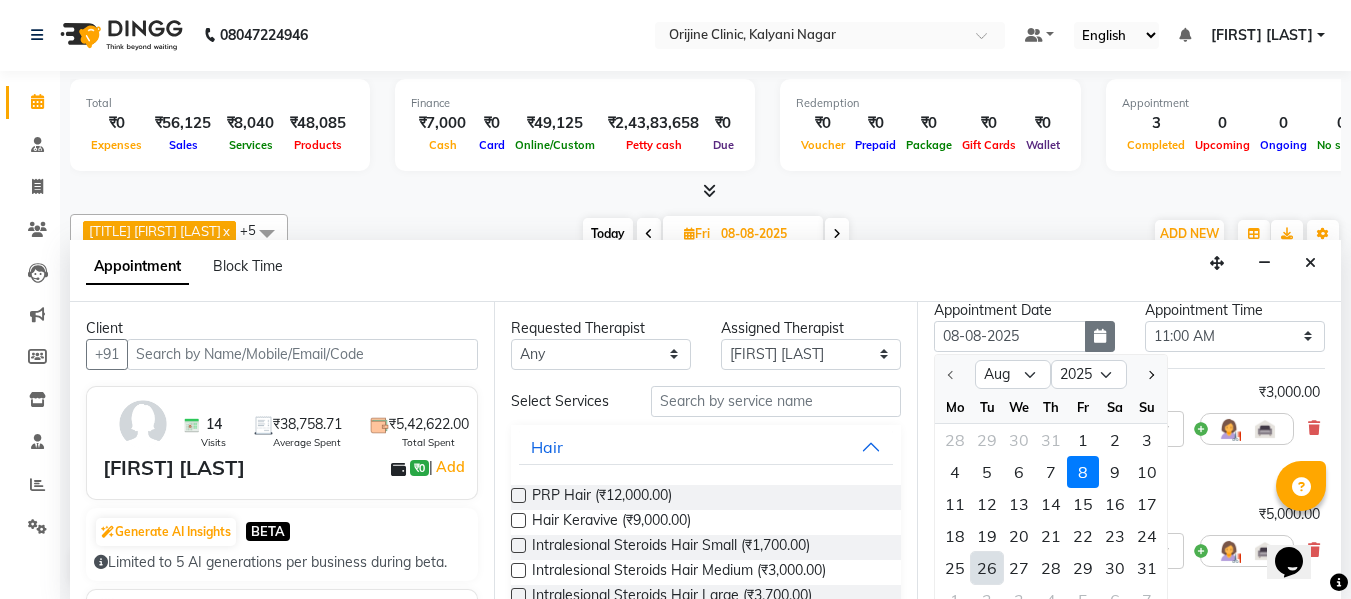 type on "26-08-2025" 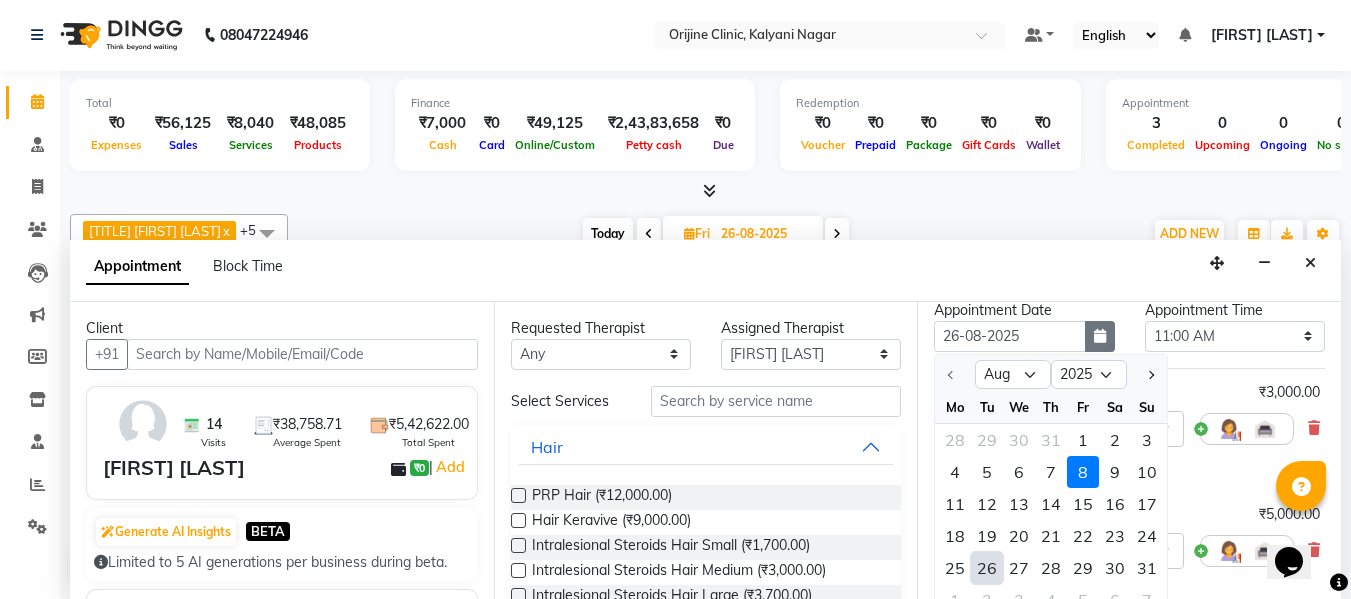 type 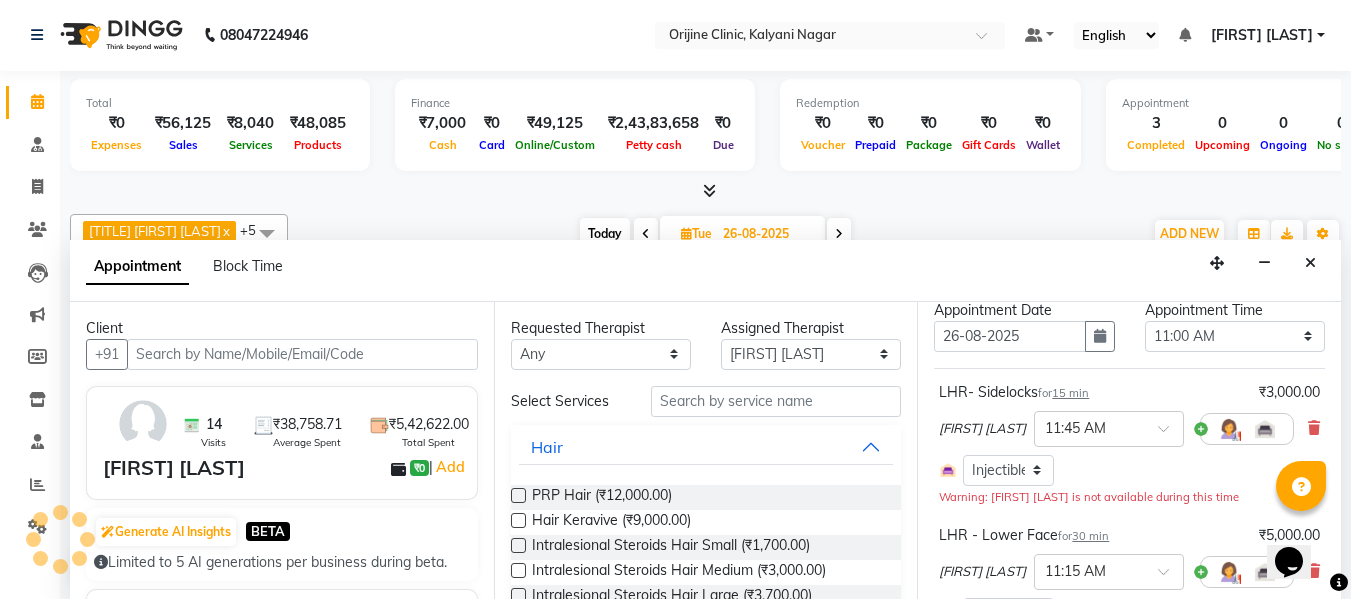 scroll, scrollTop: 893, scrollLeft: 0, axis: vertical 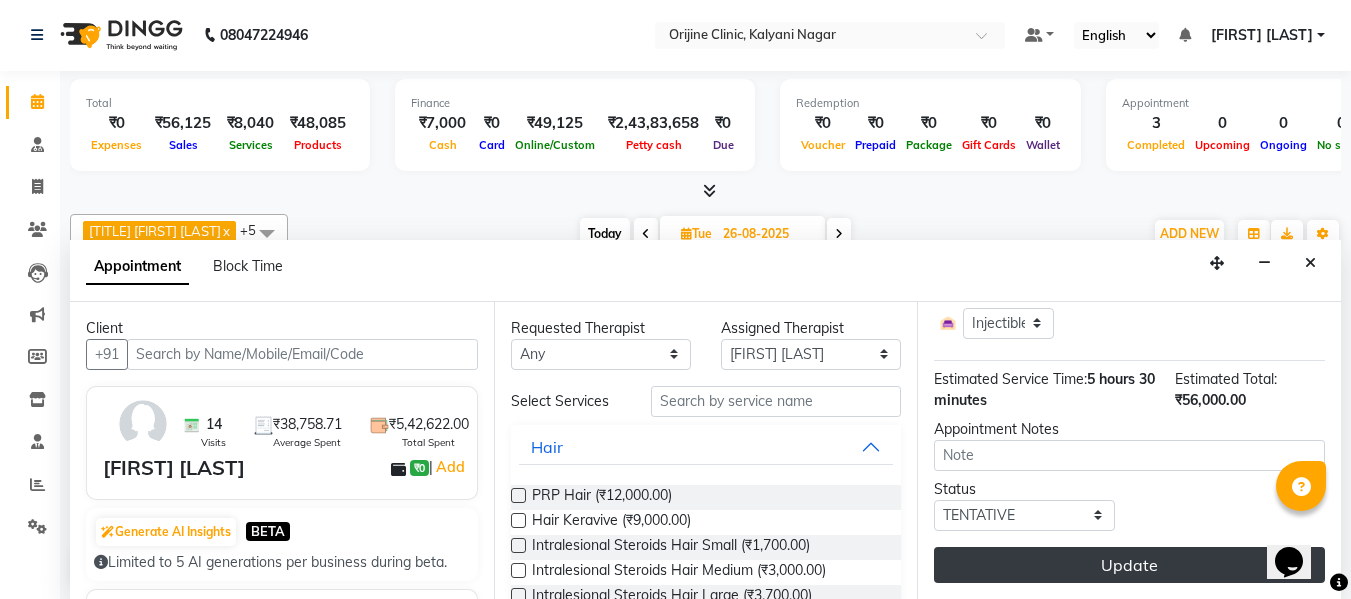 click on "Update" at bounding box center (1129, 565) 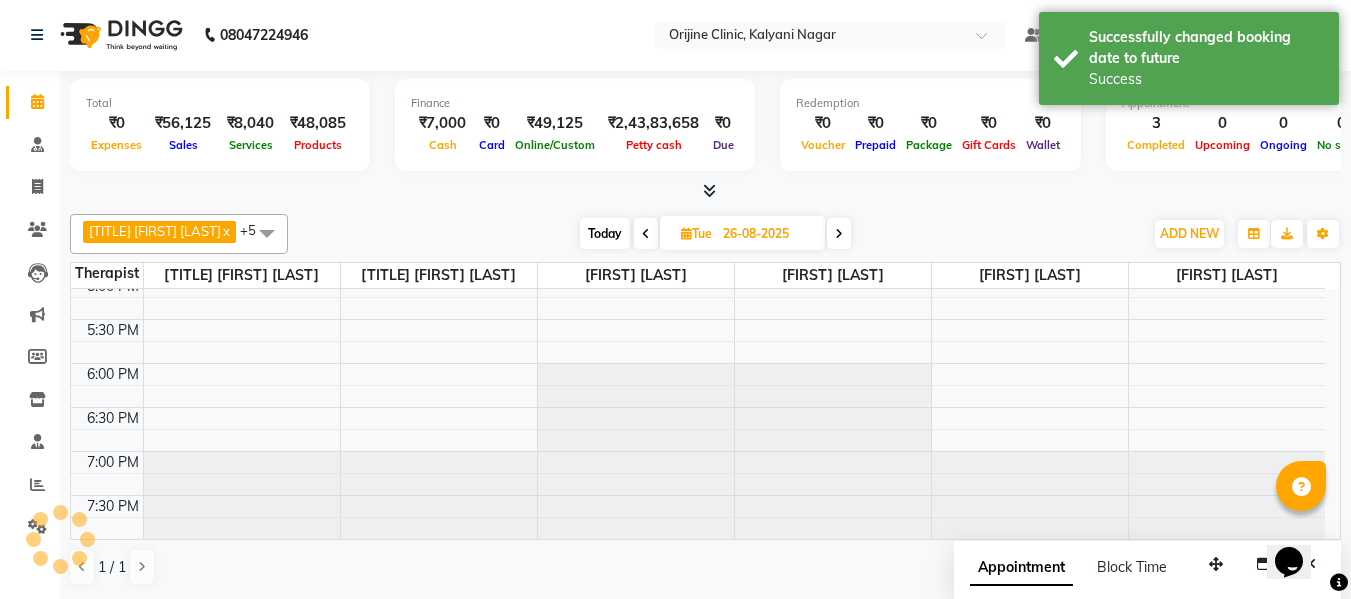 scroll, scrollTop: 0, scrollLeft: 0, axis: both 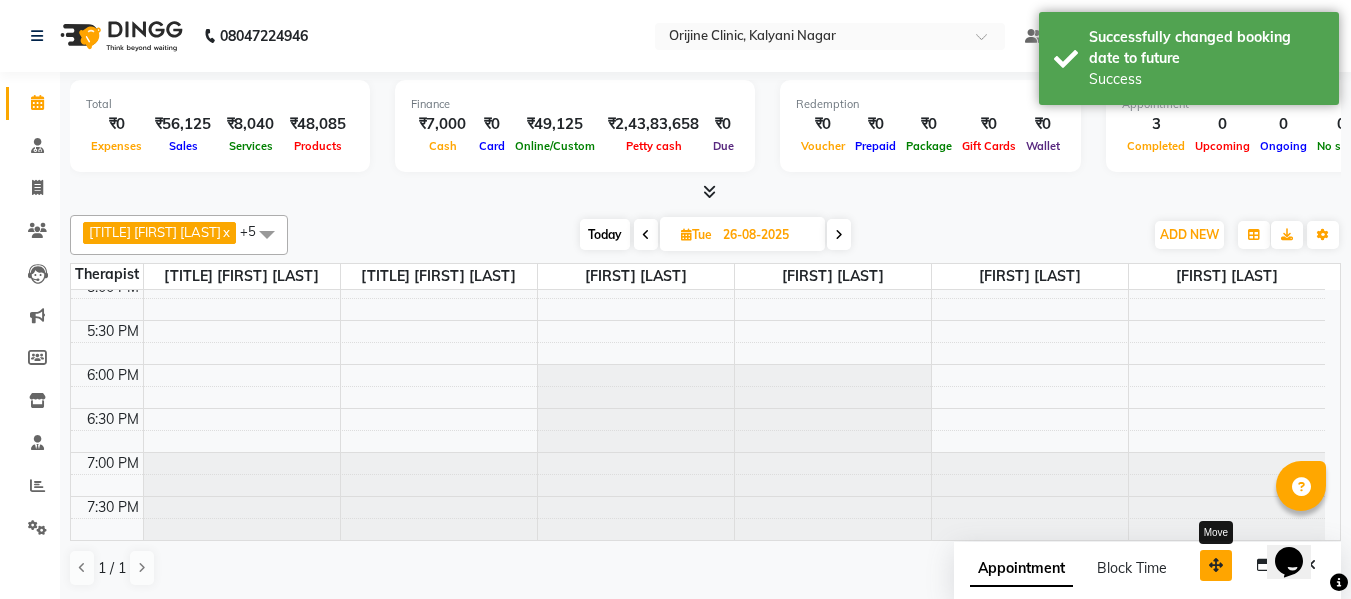 click at bounding box center (1216, 565) 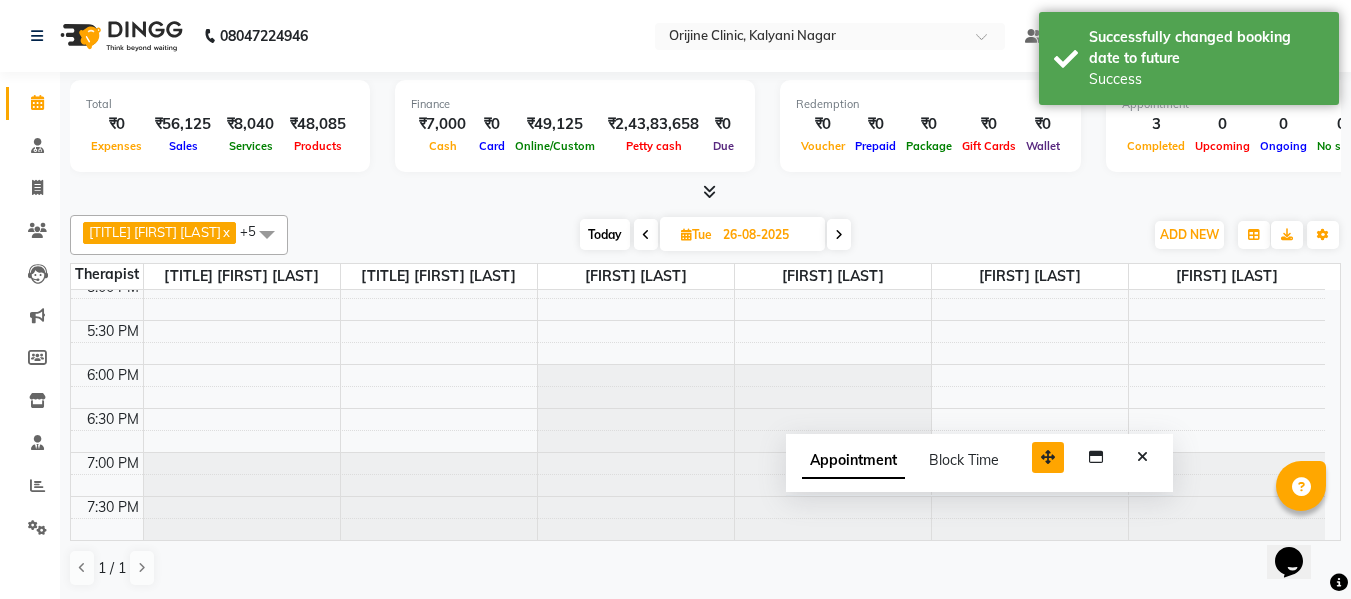 drag, startPoint x: 1206, startPoint y: 566, endPoint x: 995, endPoint y: 415, distance: 259.46484 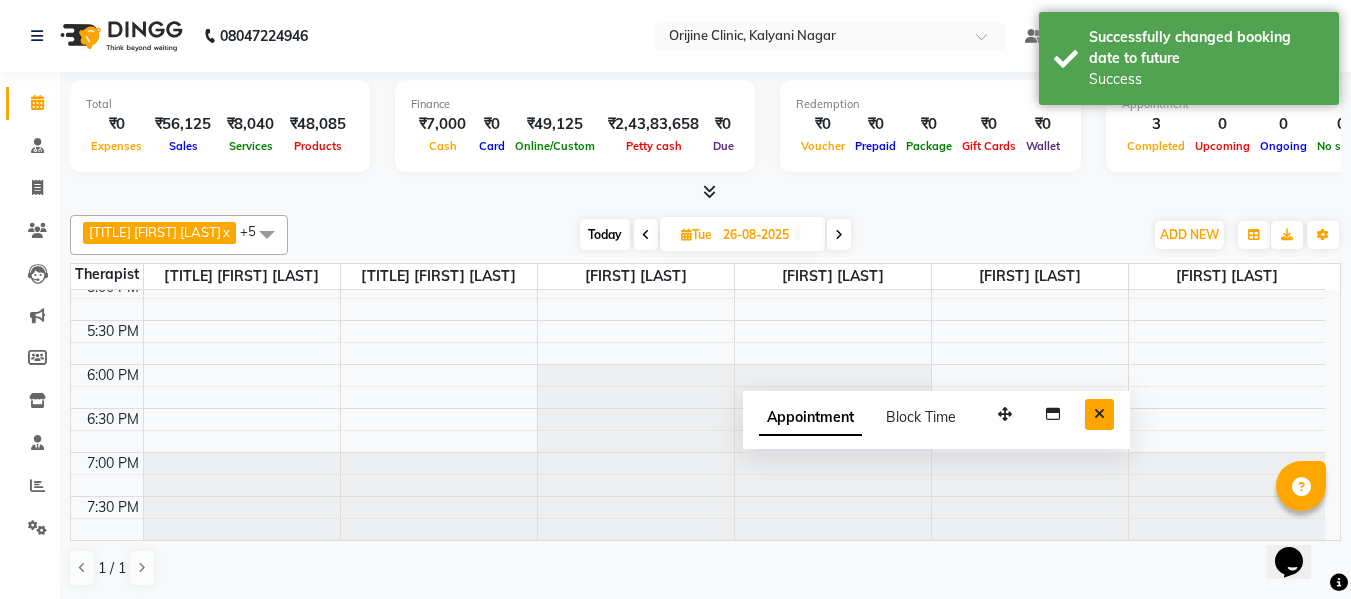 click at bounding box center (1099, 414) 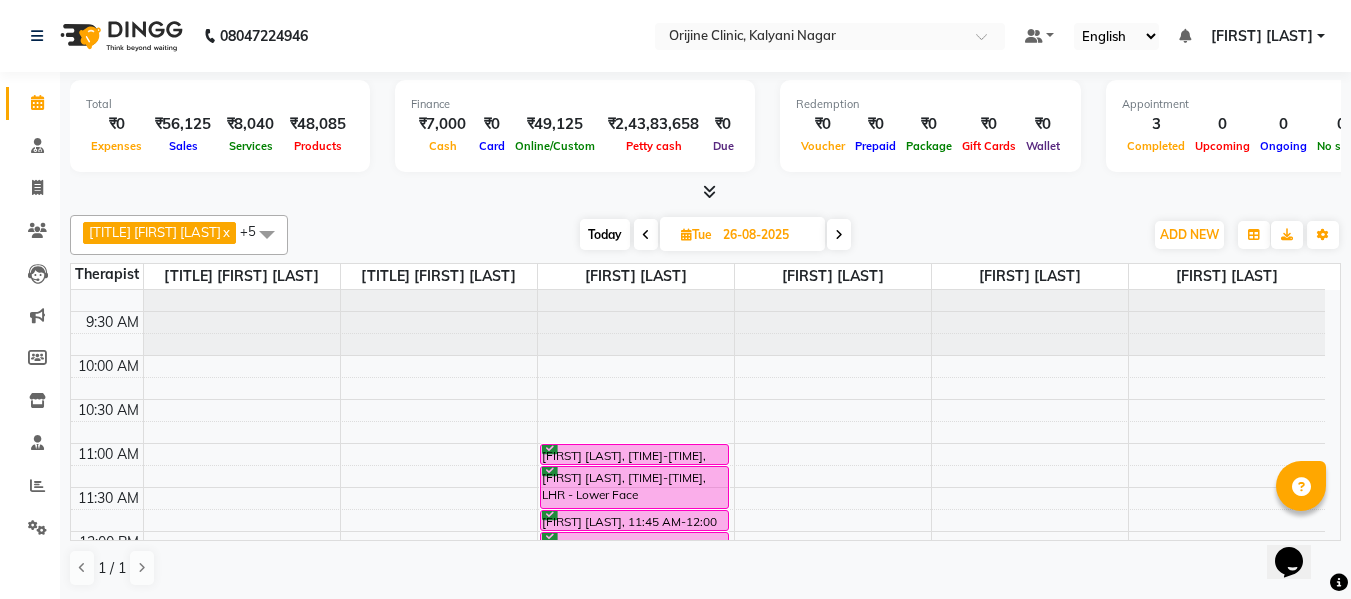 scroll, scrollTop: 283, scrollLeft: 0, axis: vertical 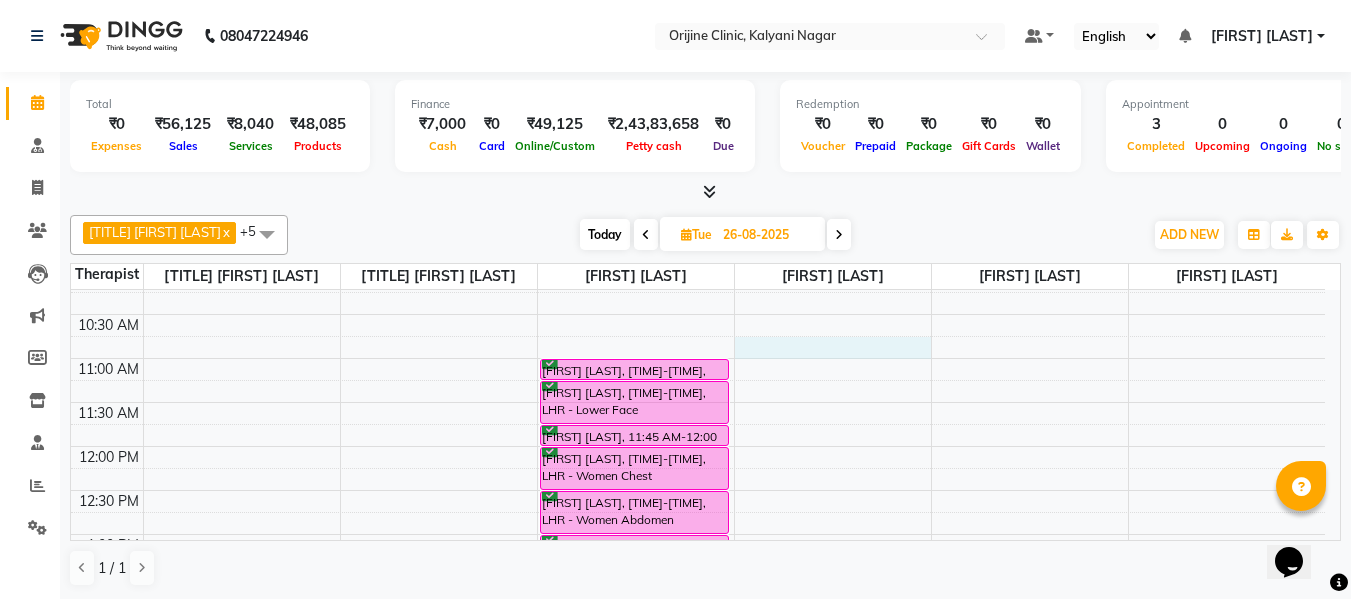 click on "7:00 AM 7:30 AM 8:00 AM 8:30 AM 9:00 AM 9:30 AM 10:00 AM 10:30 AM 11:00 AM 11:30 AM 12:00 PM 12:30 PM 1:00 PM 1:30 PM 2:00 PM 2:30 PM 3:00 PM 3:30 PM 4:00 PM 4:30 PM 5:00 PM 5:30 PM 6:00 PM 6:30 PM 7:00 PM 7:30 PM     Tania Poonawalla, 11:00 AM-11:15 AM, LHR - Women Upper Lip     Tania Poonawalla, 11:15 AM-11:45 AM, LHR - Lower Face     Tania Poonawalla, 11:45 AM-12:00 PM, LHR- Sidelocks     Tania Poonawalla, 12:00 PM-12:30 PM, LHR -  Women Chest     Tania Poonawalla, 12:30 PM-01:00 PM, LHR - Women Abdomen     Tania Poonawalla, 01:00 PM-01:30 PM, LHR - Women Underarms     Tania Poonawalla, 01:30 PM-02:30 PM, LHR - Women Full Arms     Tania Poonawalla, 02:30 PM-03:00 PM, LHR -Women Lower Back     Tania Poonawalla, 03:00 PM-03:30 PM, LHR - Bikini line     Tania Poonawalla, 03:30 PM-04:30 PM, LHR - Women Full Legs" at bounding box center (698, 578) 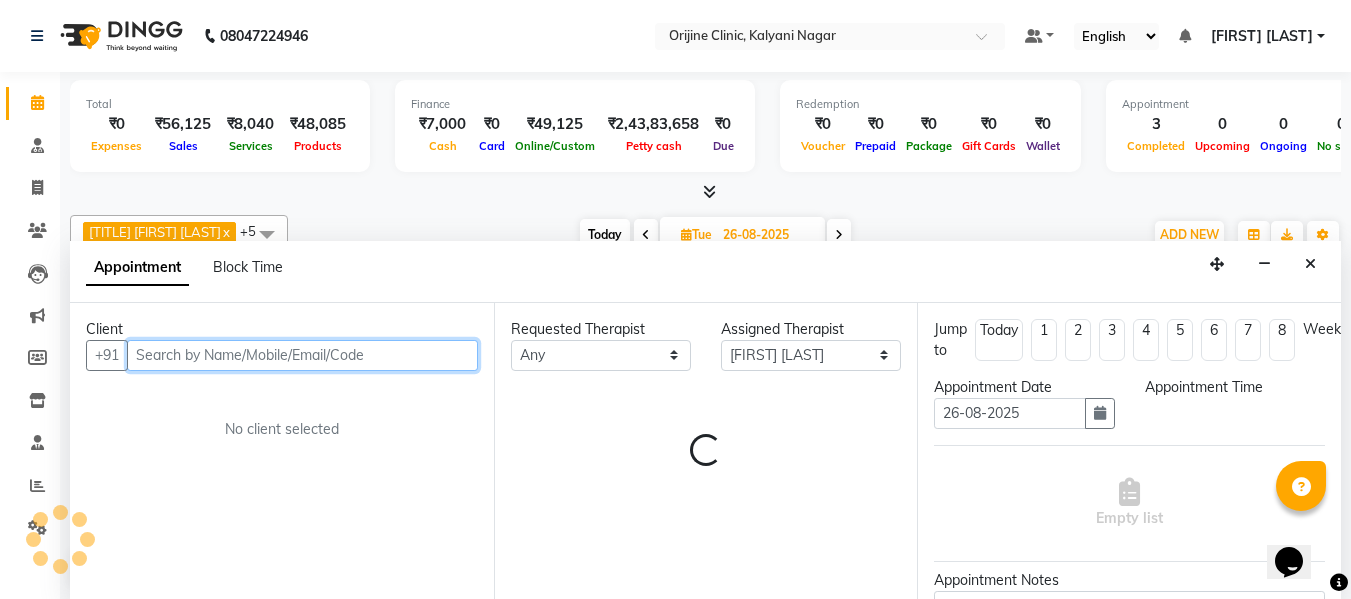click on "Select Archana Gaikwad Battul Centre Head Dr. Kritu Bhandari Dr. Yojana Pokarna Neha Das Rajiv Kumar Rama  londhe Sarika Kadam Vaibhavi  Gondwal" at bounding box center (811, 355) 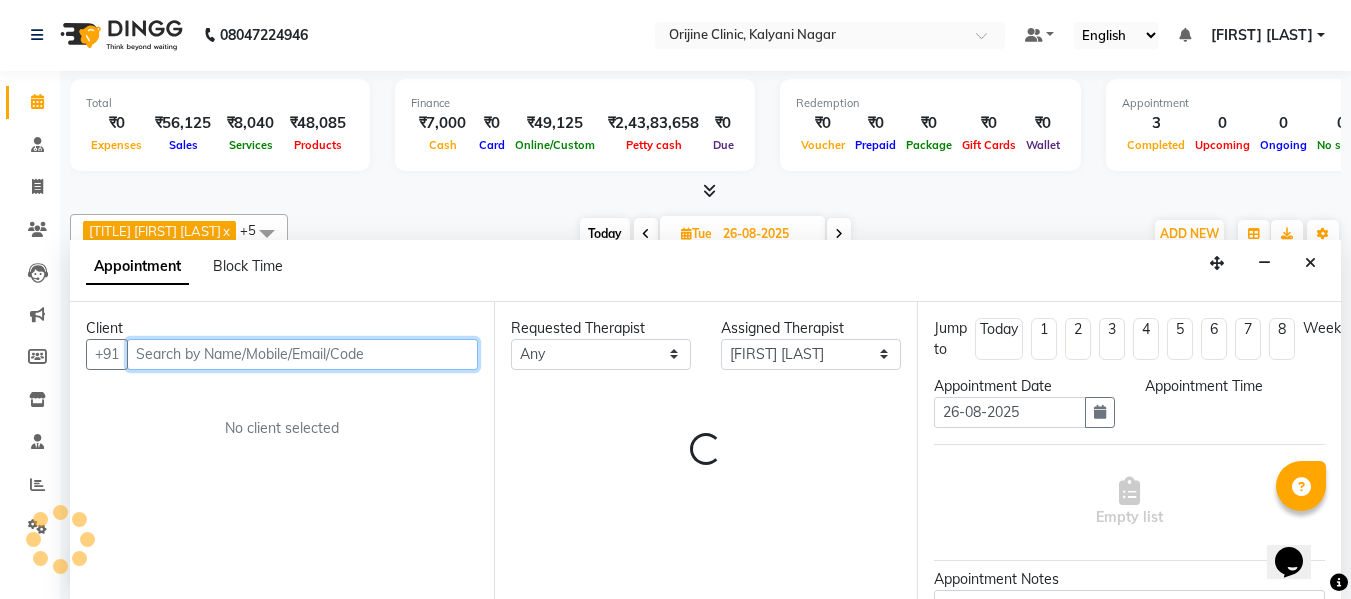 select on "645" 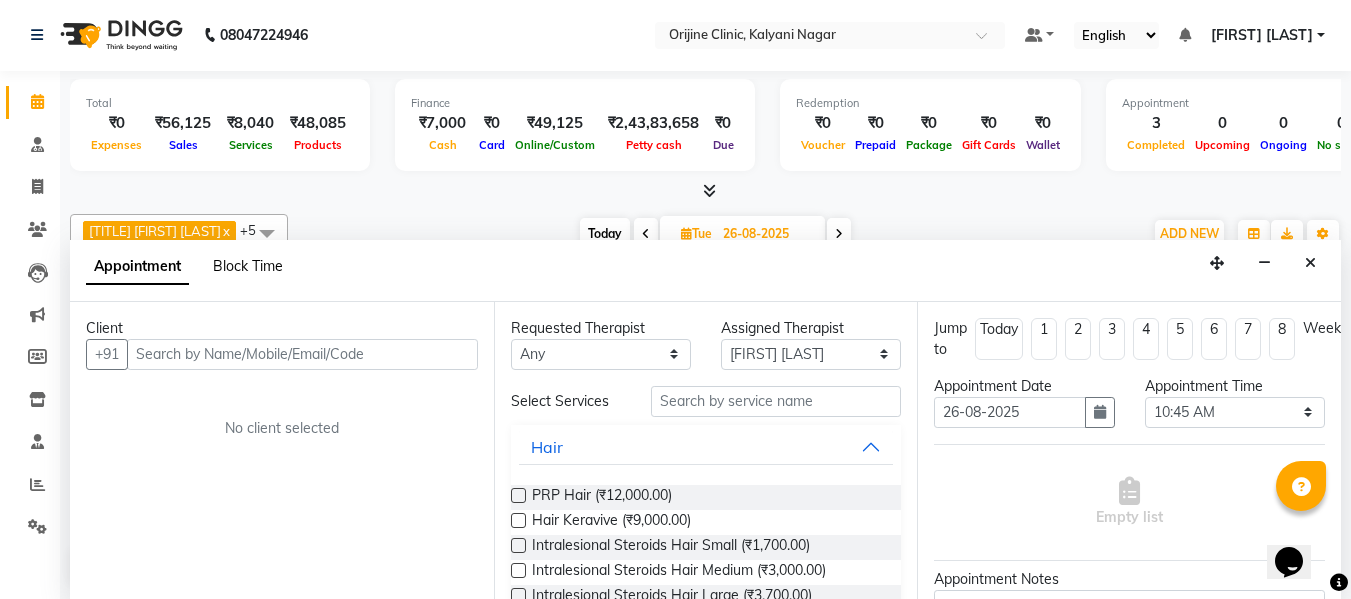 click on "Block Time" at bounding box center [248, 266] 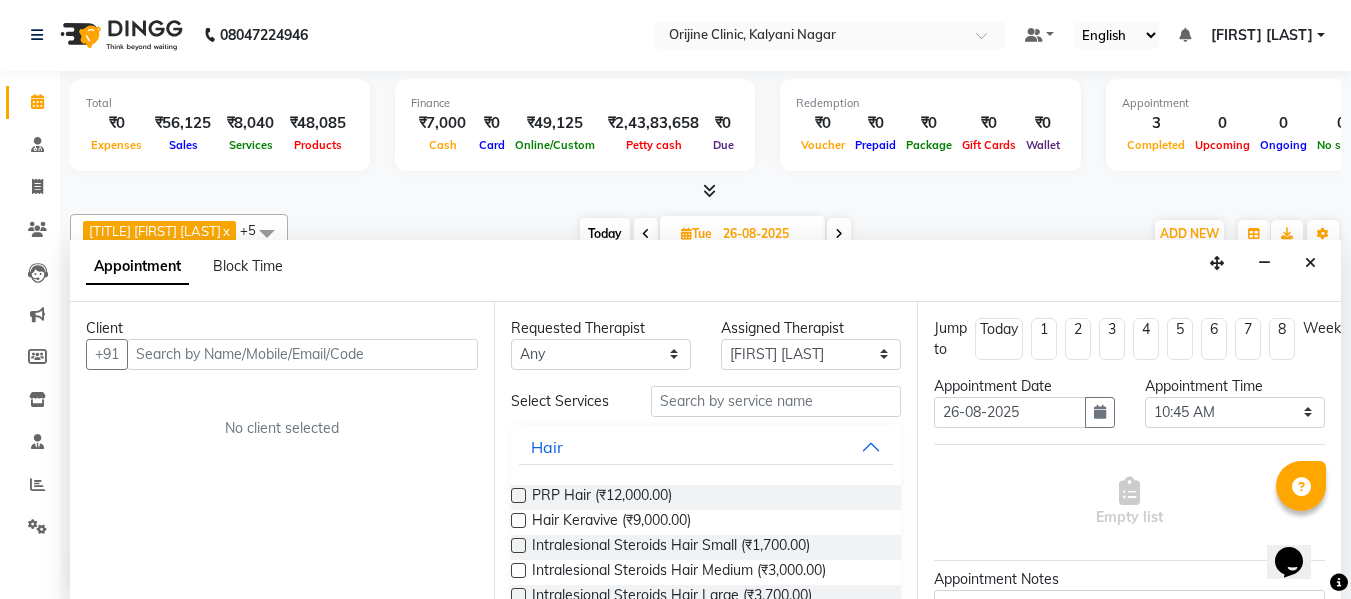 select on "10777" 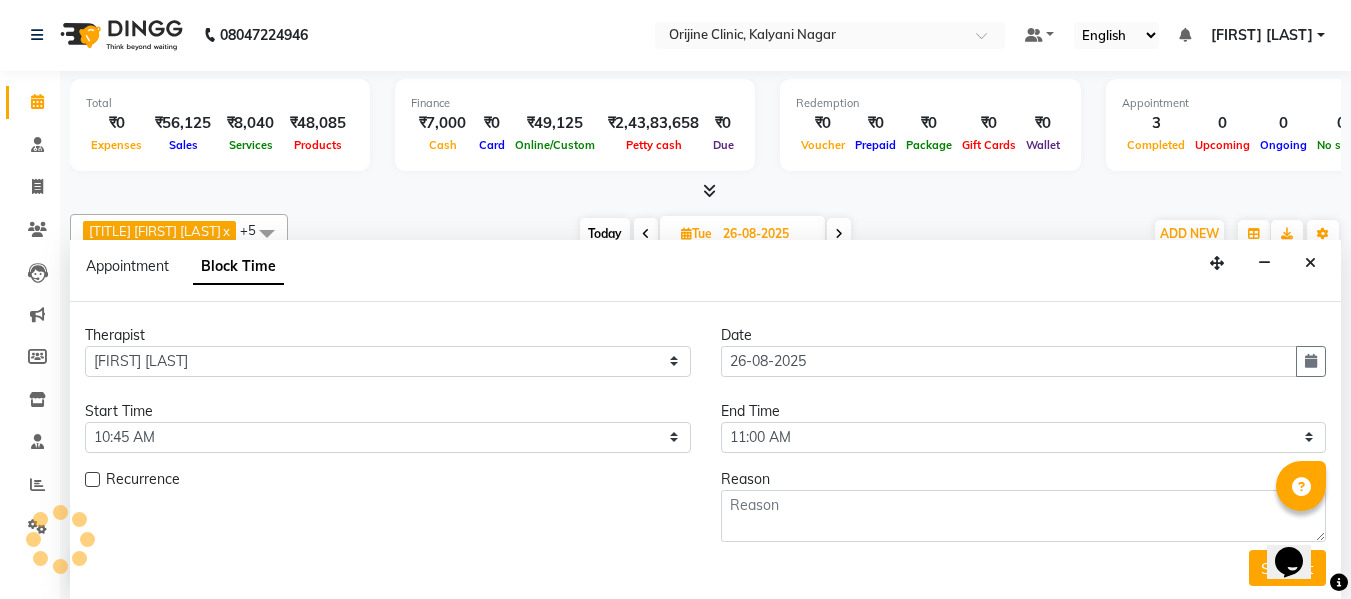 scroll, scrollTop: 893, scrollLeft: 0, axis: vertical 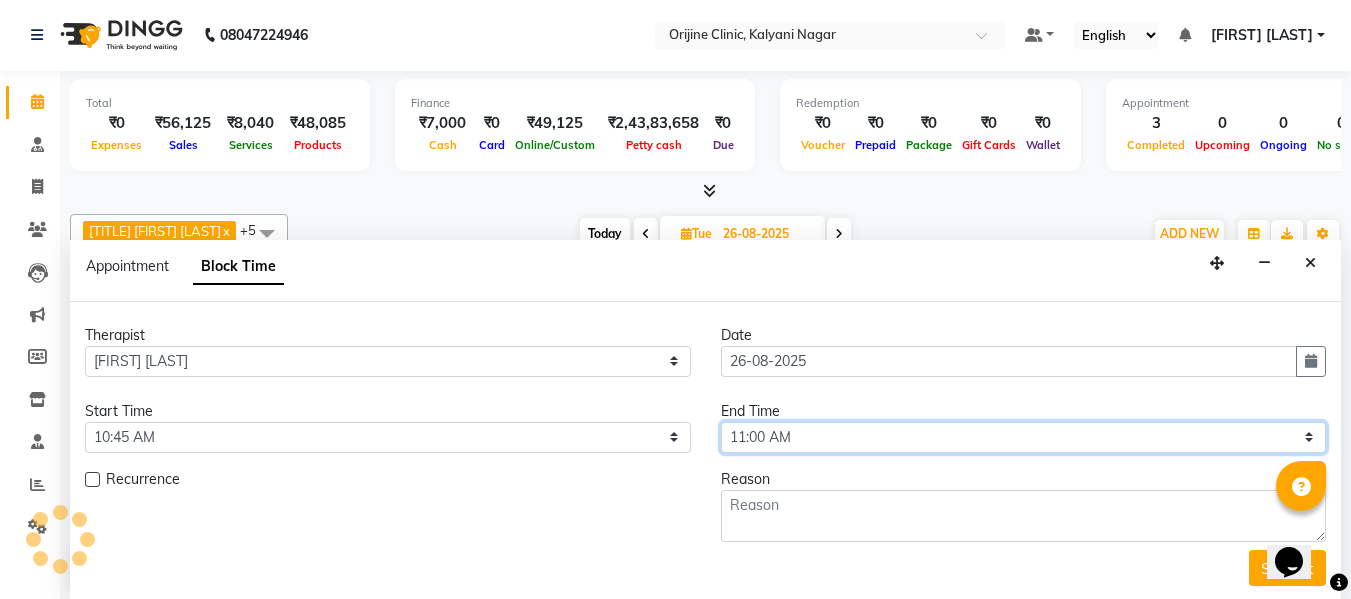 click on "Select 08:00 AM 08:15 AM 08:30 AM 08:45 AM 09:00 AM 09:15 AM 09:30 AM 09:45 AM 10:00 AM 10:15 AM 10:30 AM 10:45 AM 11:00 AM 11:15 AM 11:30 AM 11:45 AM 12:00 PM 12:15 PM 12:30 PM 12:45 PM 01:00 PM 01:15 PM 01:30 PM 01:45 PM 02:00 PM 02:15 PM 02:30 PM 02:45 PM 03:00 PM 03:15 PM 03:30 PM 03:45 PM 04:00 PM 04:15 PM 04:30 PM 04:45 PM 05:00 PM 05:15 PM 05:30 PM 05:45 PM 06:00 PM 06:15 PM 06:30 PM 06:45 PM 07:00 PM 07:15 PM 07:30 PM" at bounding box center (1024, 437) 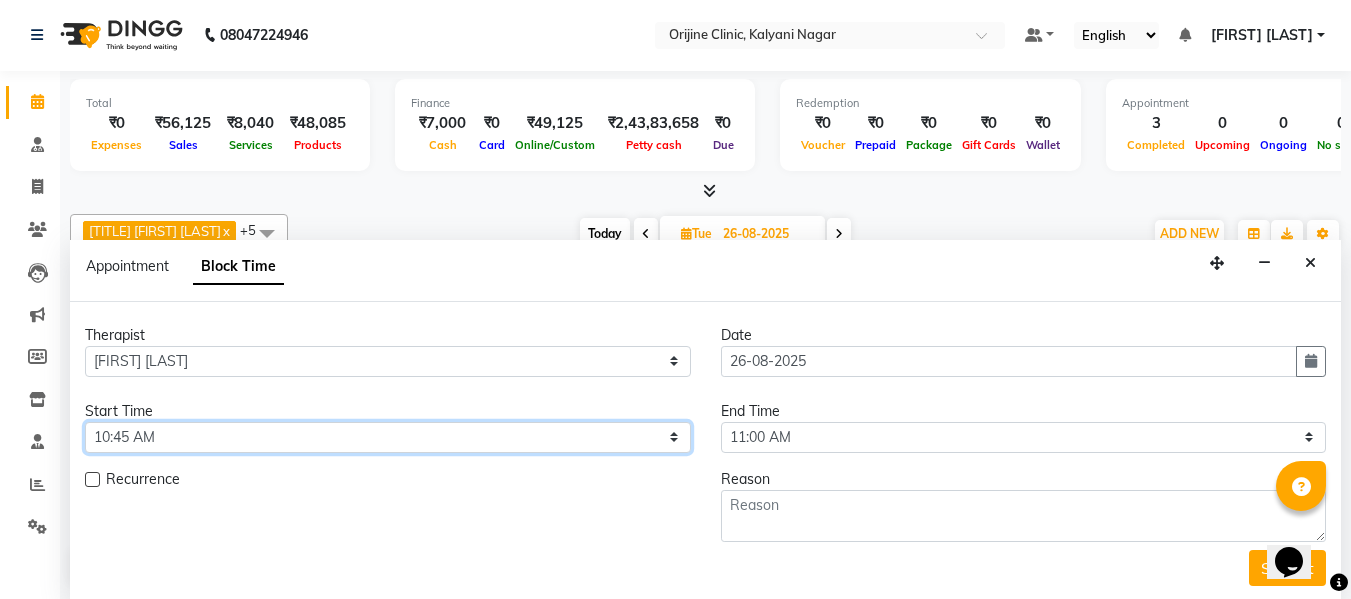 click on "Select 08:00 AM 08:15 AM 08:30 AM 08:45 AM 09:00 AM 09:15 AM 09:30 AM 09:45 AM 10:00 AM 10:15 AM 10:30 AM 10:45 AM 11:00 AM 11:15 AM 11:30 AM 11:45 AM 12:00 PM 12:15 PM 12:30 PM 12:45 PM 01:00 PM 01:15 PM 01:30 PM 01:45 PM 02:00 PM 02:15 PM 02:30 PM 02:45 PM 03:00 PM 03:15 PM 03:30 PM 03:45 PM 04:00 PM 04:15 PM 04:30 PM 04:45 PM 05:00 PM 05:15 PM 05:30 PM 05:45 PM 06:00 PM 06:15 PM 06:30 PM 06:45 PM 07:00 PM 07:15 PM 07:30 PM" at bounding box center [388, 437] 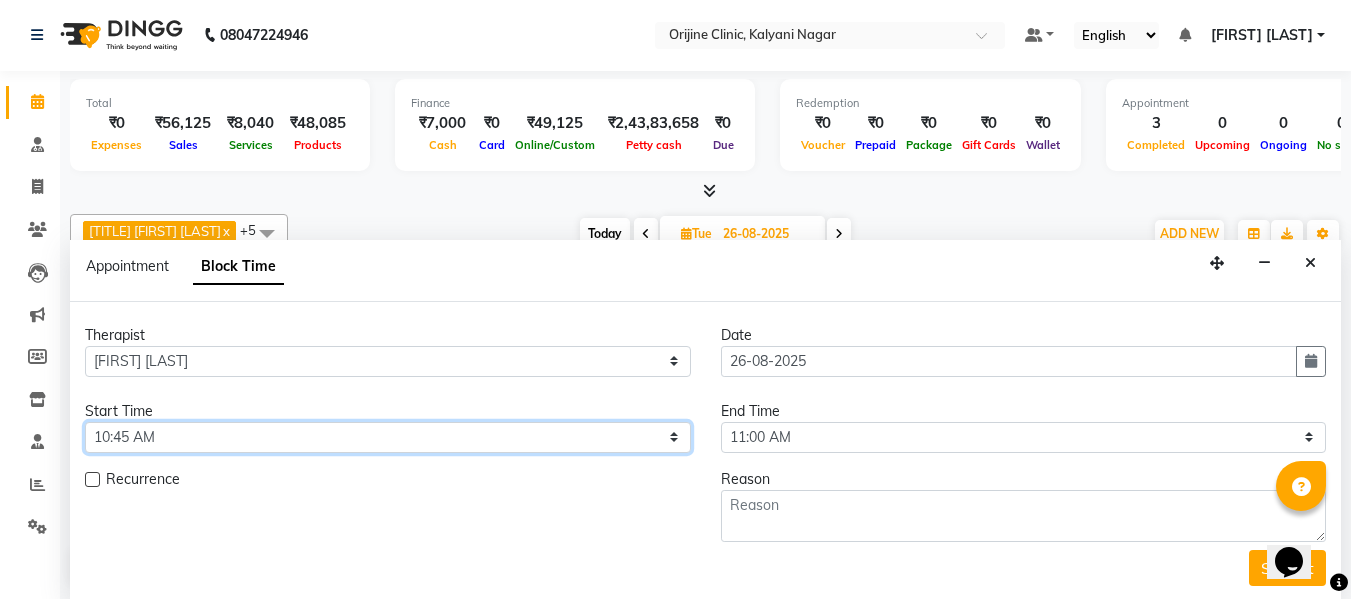 select on "660" 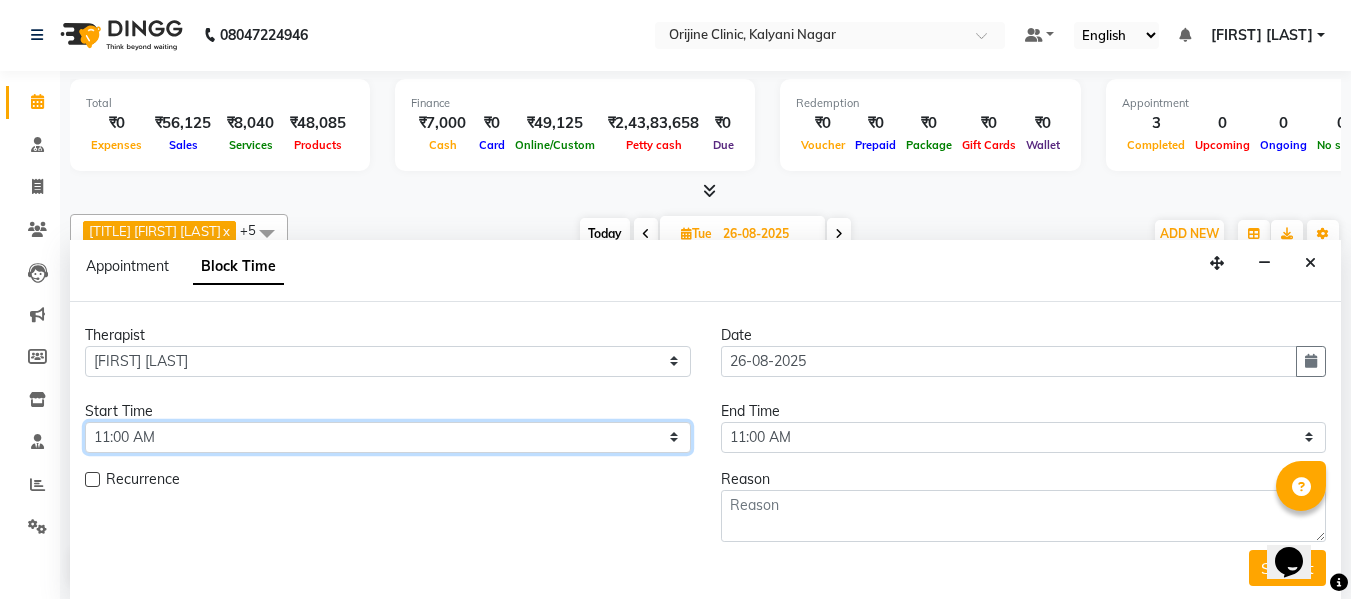 click on "Select 08:00 AM 08:15 AM 08:30 AM 08:45 AM 09:00 AM 09:15 AM 09:30 AM 09:45 AM 10:00 AM 10:15 AM 10:30 AM 10:45 AM 11:00 AM 11:15 AM 11:30 AM 11:45 AM 12:00 PM 12:15 PM 12:30 PM 12:45 PM 01:00 PM 01:15 PM 01:30 PM 01:45 PM 02:00 PM 02:15 PM 02:30 PM 02:45 PM 03:00 PM 03:15 PM 03:30 PM 03:45 PM 04:00 PM 04:15 PM 04:30 PM 04:45 PM 05:00 PM 05:15 PM 05:30 PM 05:45 PM 06:00 PM 06:15 PM 06:30 PM 06:45 PM 07:00 PM 07:15 PM 07:30 PM" at bounding box center [388, 437] 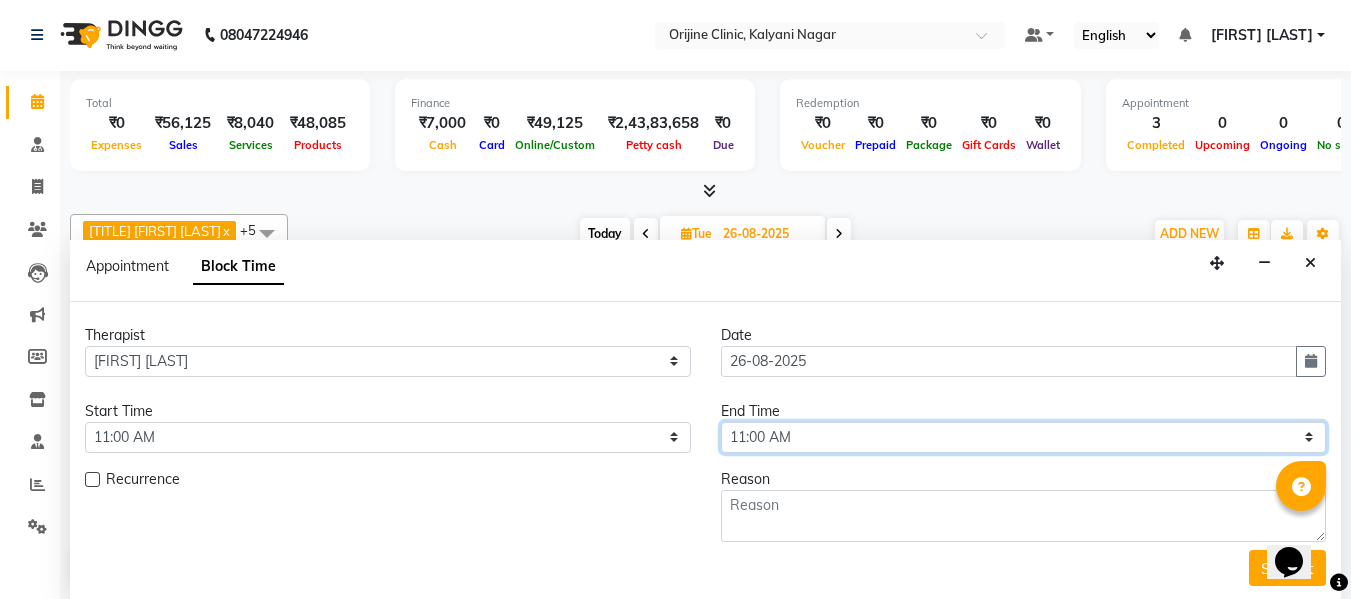 click on "Select 08:00 AM 08:15 AM 08:30 AM 08:45 AM 09:00 AM 09:15 AM 09:30 AM 09:45 AM 10:00 AM 10:15 AM 10:30 AM 10:45 AM 11:00 AM 11:15 AM 11:30 AM 11:45 AM 12:00 PM 12:15 PM 12:30 PM 12:45 PM 01:00 PM 01:15 PM 01:30 PM 01:45 PM 02:00 PM 02:15 PM 02:30 PM 02:45 PM 03:00 PM 03:15 PM 03:30 PM 03:45 PM 04:00 PM 04:15 PM 04:30 PM 04:45 PM 05:00 PM 05:15 PM 05:30 PM 05:45 PM 06:00 PM 06:15 PM 06:30 PM 06:45 PM 07:00 PM 07:15 PM 07:30 PM" at bounding box center [1024, 437] 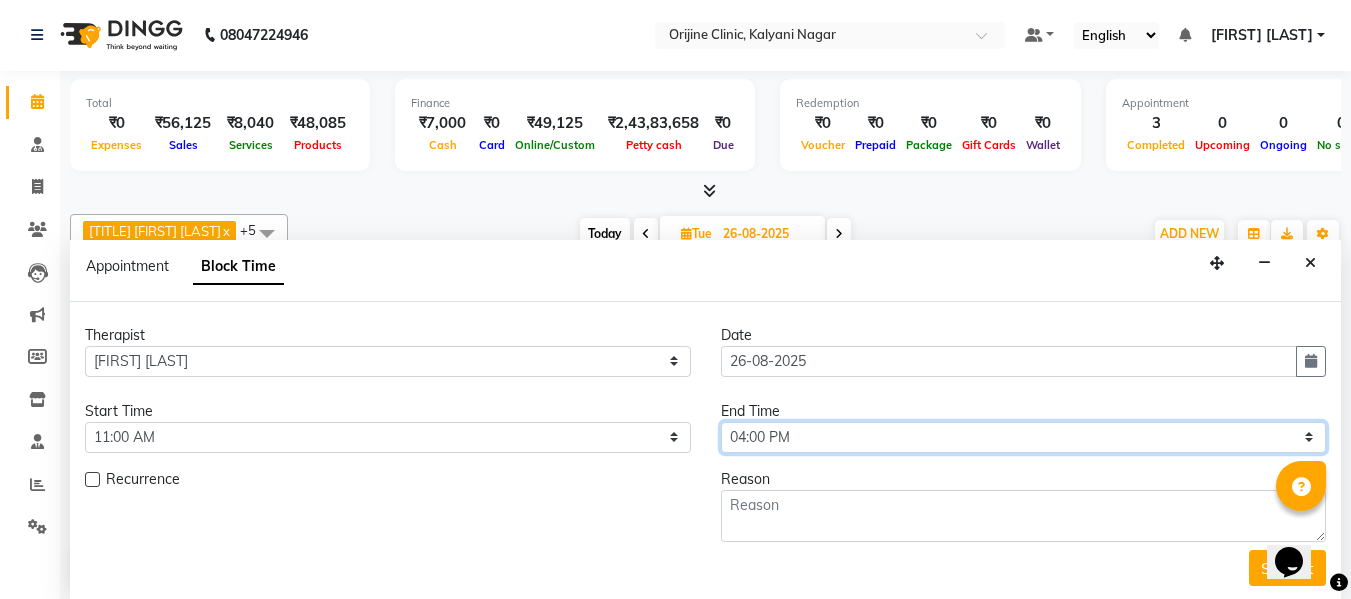 click on "Select 08:00 AM 08:15 AM 08:30 AM 08:45 AM 09:00 AM 09:15 AM 09:30 AM 09:45 AM 10:00 AM 10:15 AM 10:30 AM 10:45 AM 11:00 AM 11:15 AM 11:30 AM 11:45 AM 12:00 PM 12:15 PM 12:30 PM 12:45 PM 01:00 PM 01:15 PM 01:30 PM 01:45 PM 02:00 PM 02:15 PM 02:30 PM 02:45 PM 03:00 PM 03:15 PM 03:30 PM 03:45 PM 04:00 PM 04:15 PM 04:30 PM 04:45 PM 05:00 PM 05:15 PM 05:30 PM 05:45 PM 06:00 PM 06:15 PM 06:30 PM 06:45 PM 07:00 PM 07:15 PM 07:30 PM" at bounding box center (1024, 437) 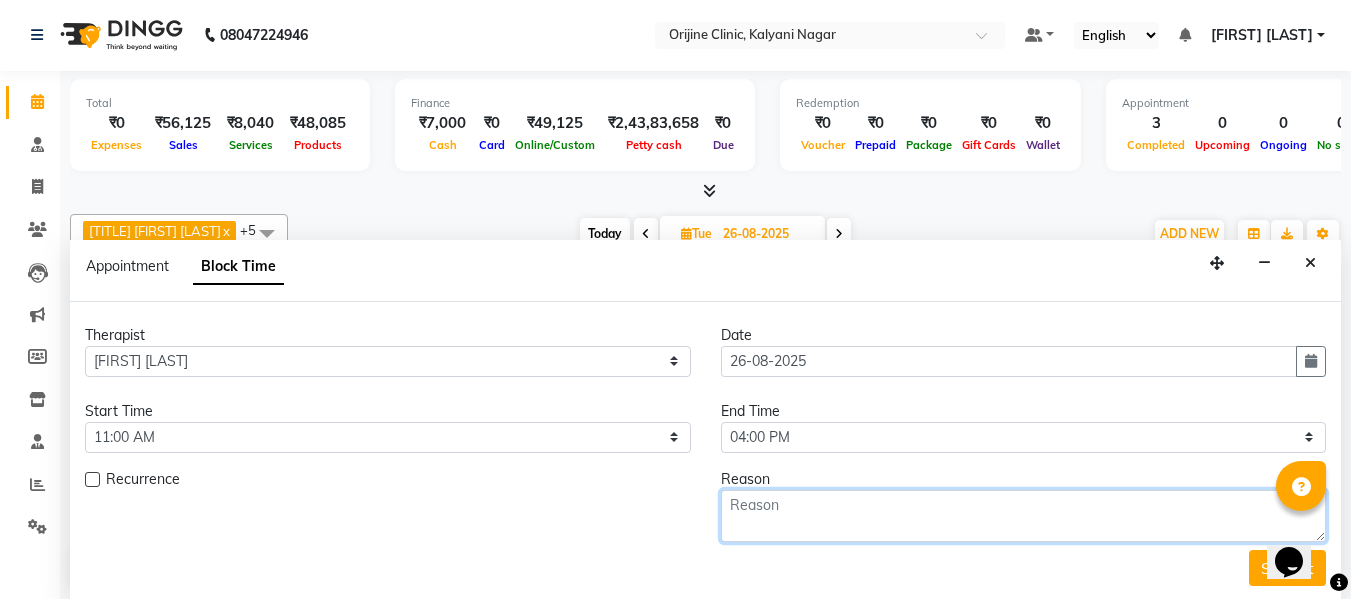 click at bounding box center [1024, 516] 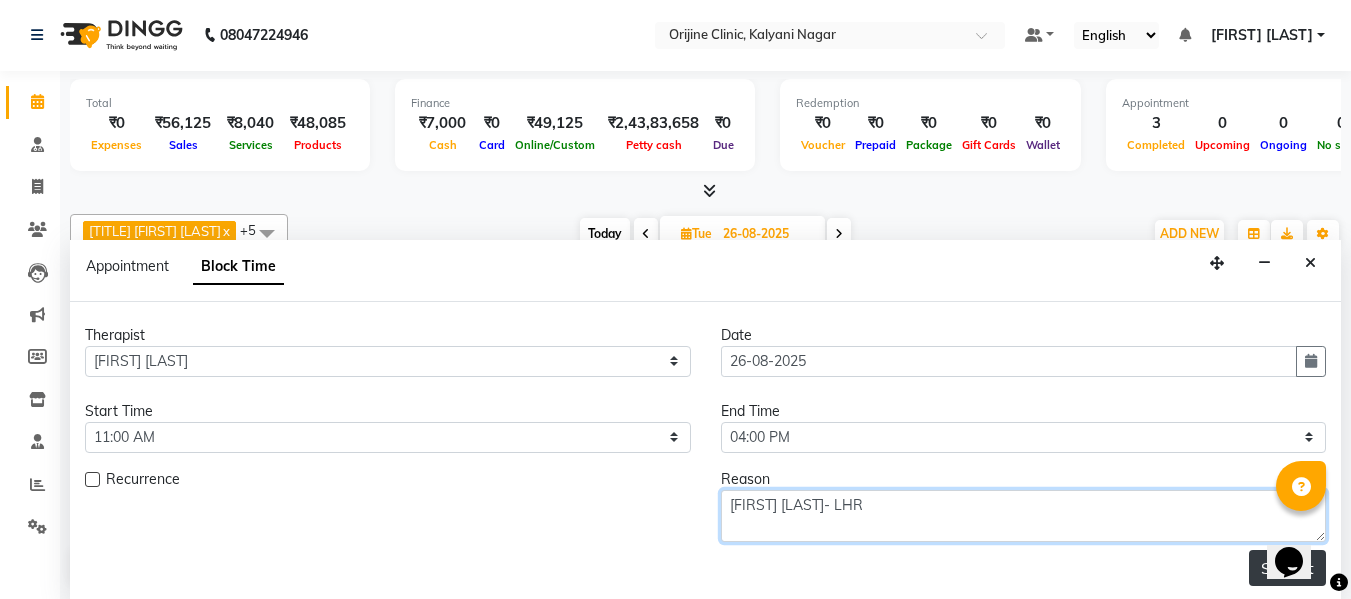 type on "Tania Poonawala- LHR" 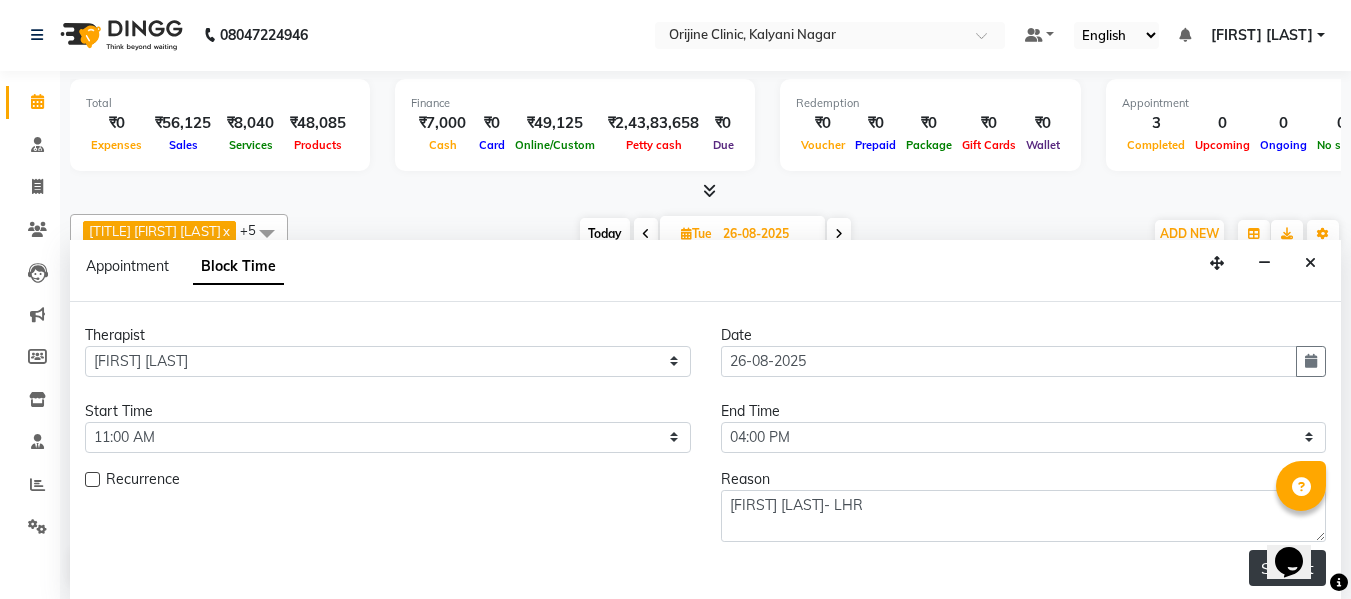 click on "Submit" at bounding box center (1287, 568) 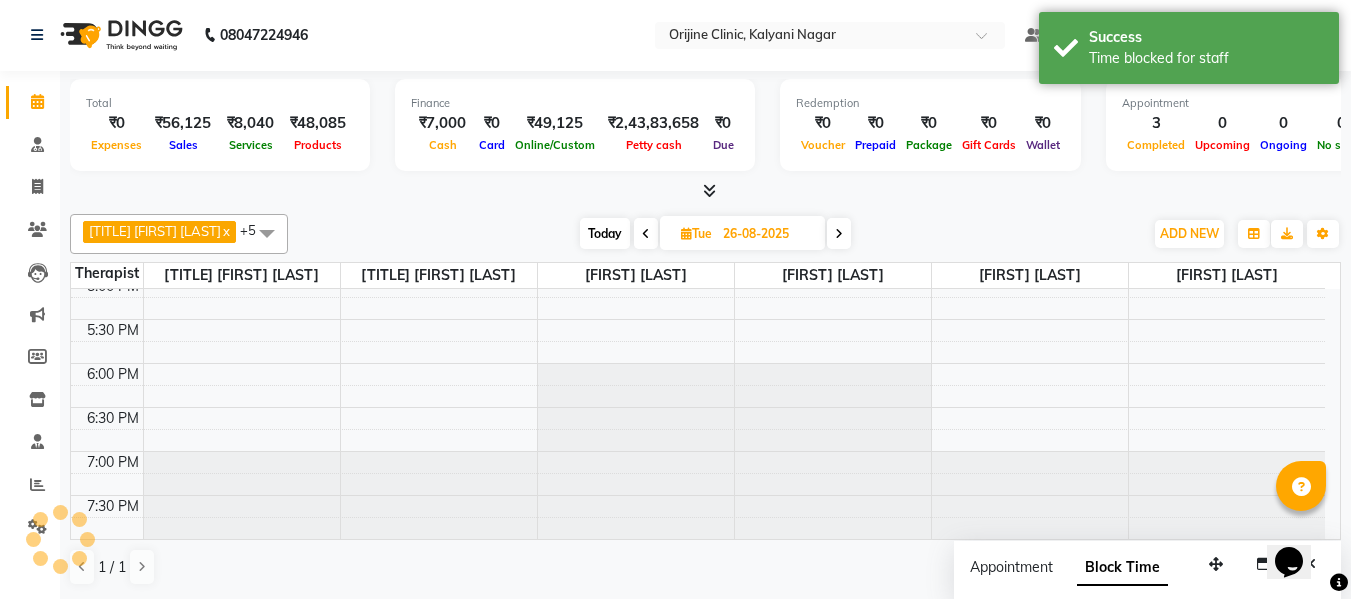 scroll, scrollTop: 0, scrollLeft: 0, axis: both 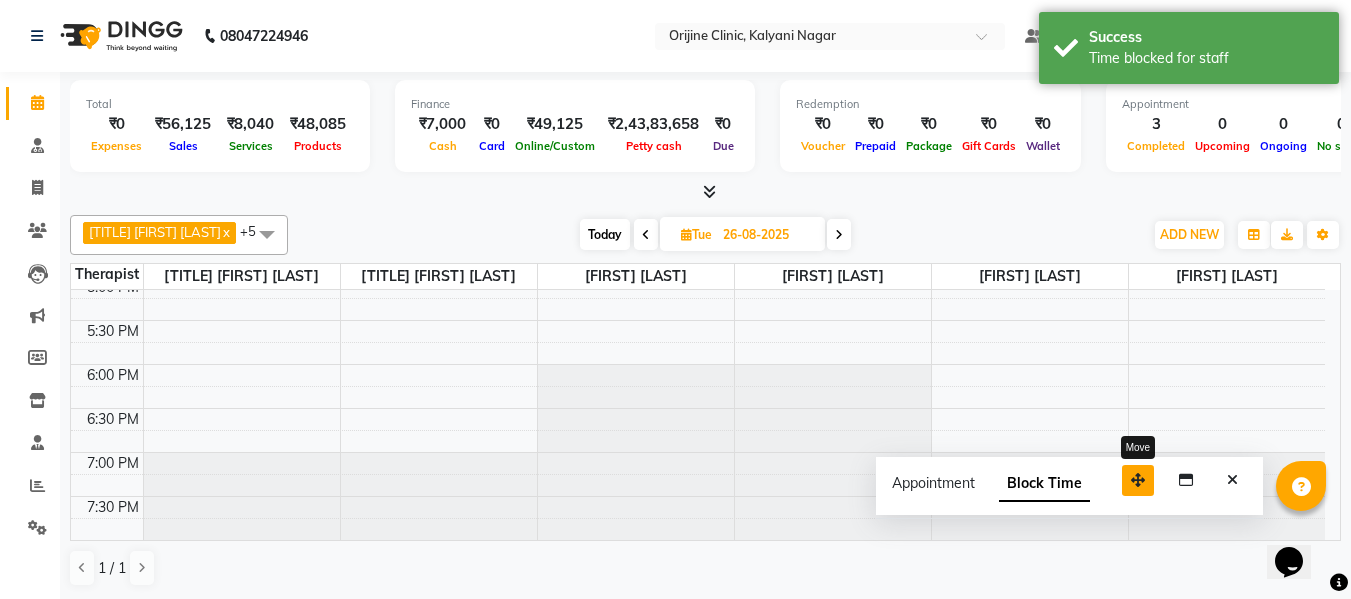 drag, startPoint x: 1221, startPoint y: 569, endPoint x: 1096, endPoint y: 454, distance: 169.85287 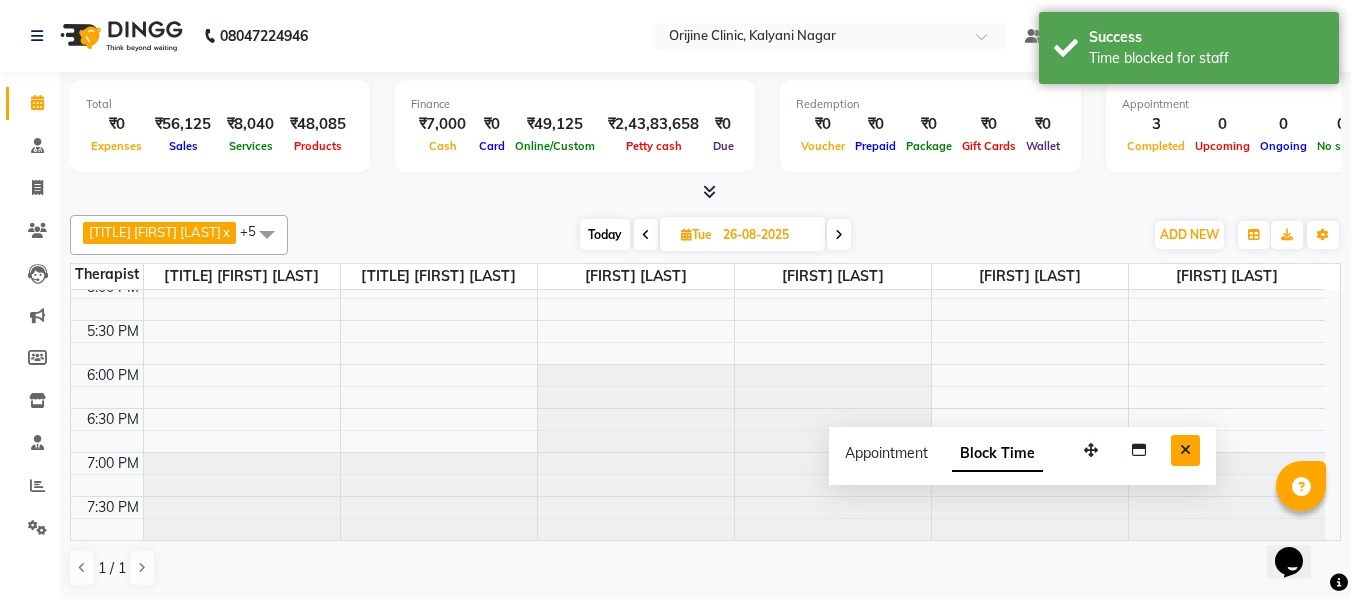 click at bounding box center (1185, 450) 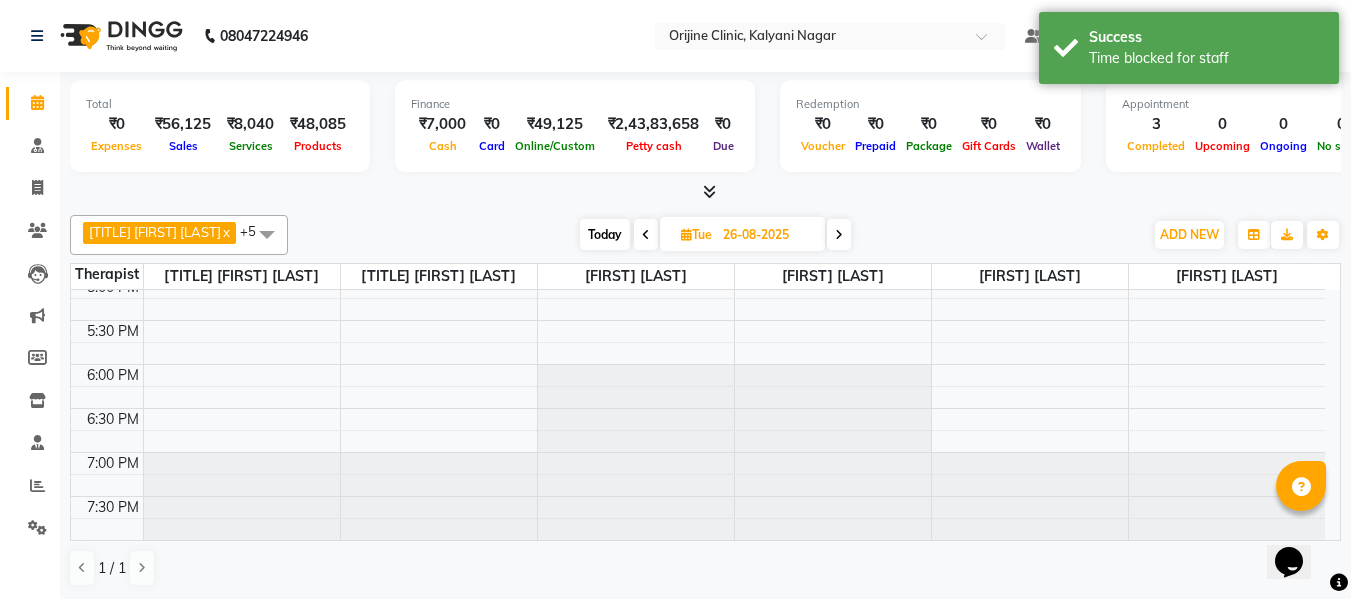 click on "Today" at bounding box center (605, 234) 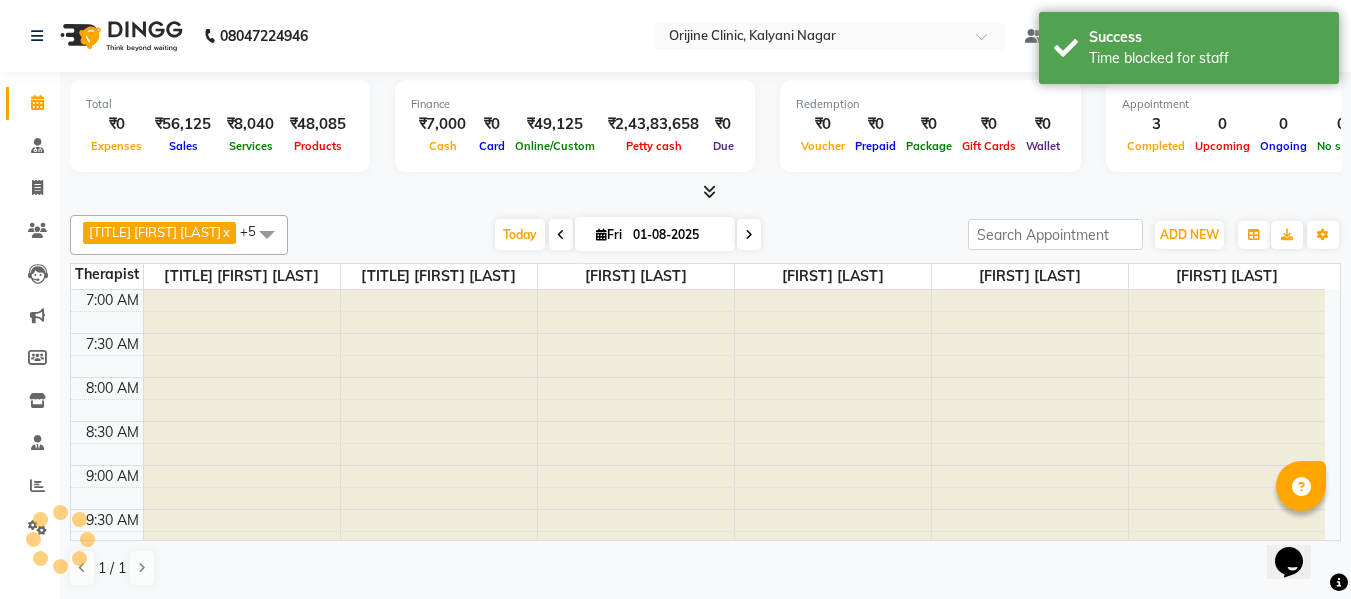 scroll, scrollTop: 893, scrollLeft: 0, axis: vertical 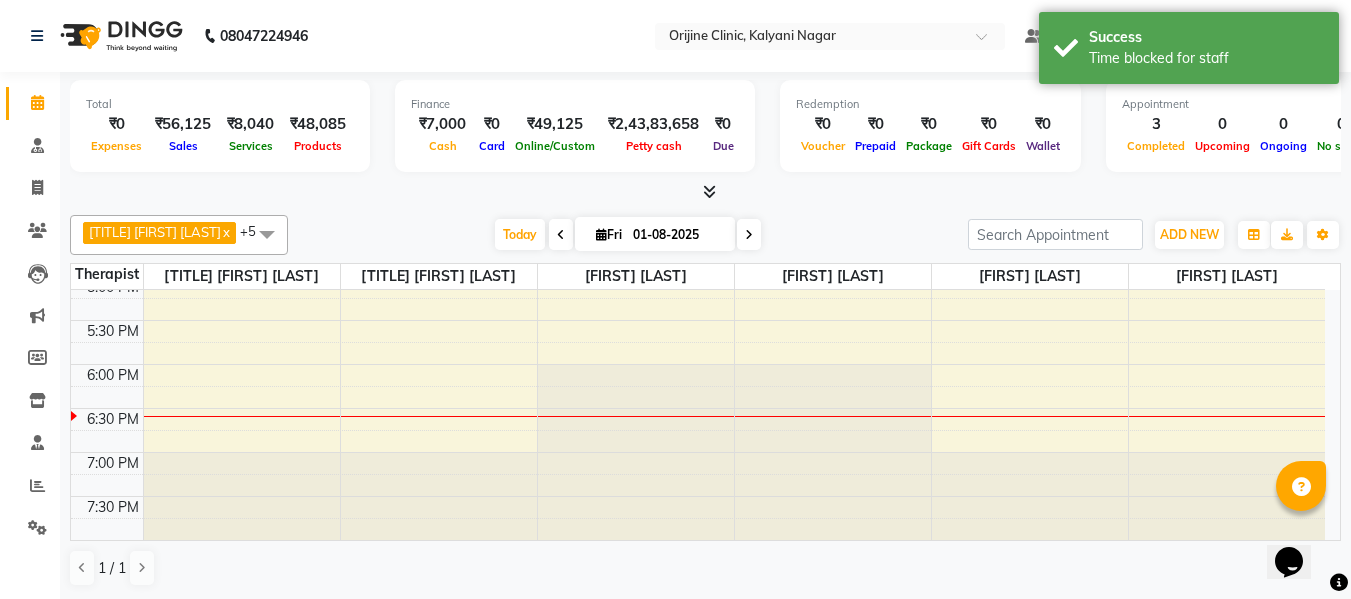 click at bounding box center (749, 235) 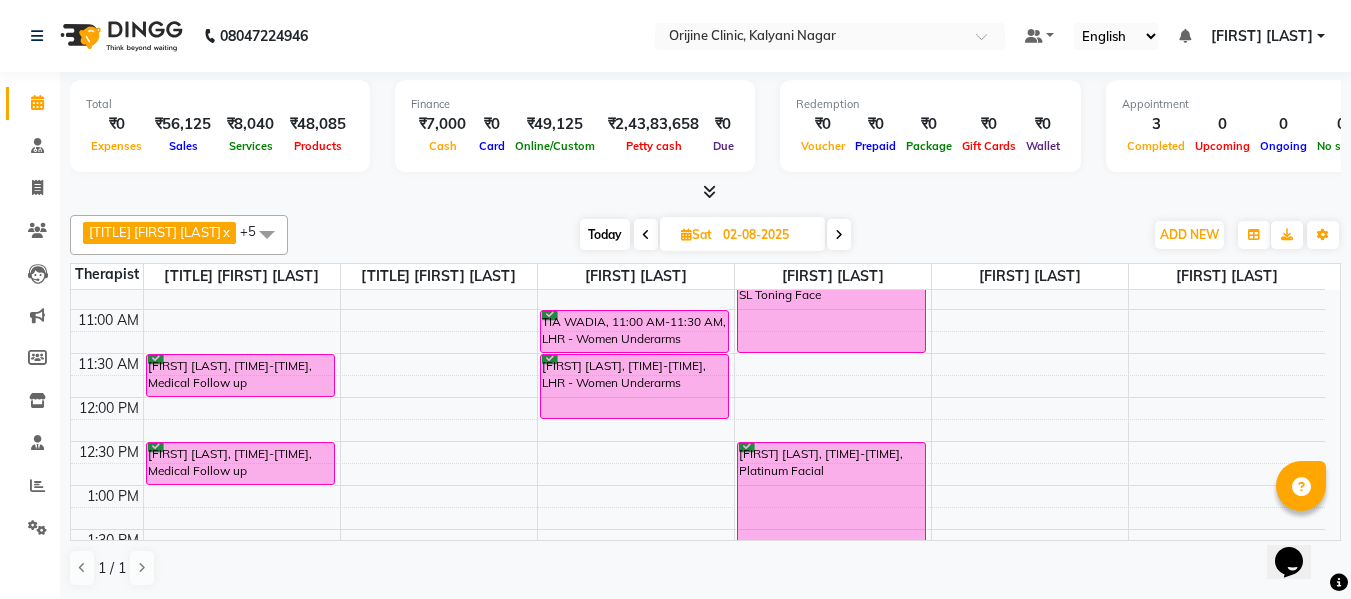 scroll, scrollTop: 284, scrollLeft: 0, axis: vertical 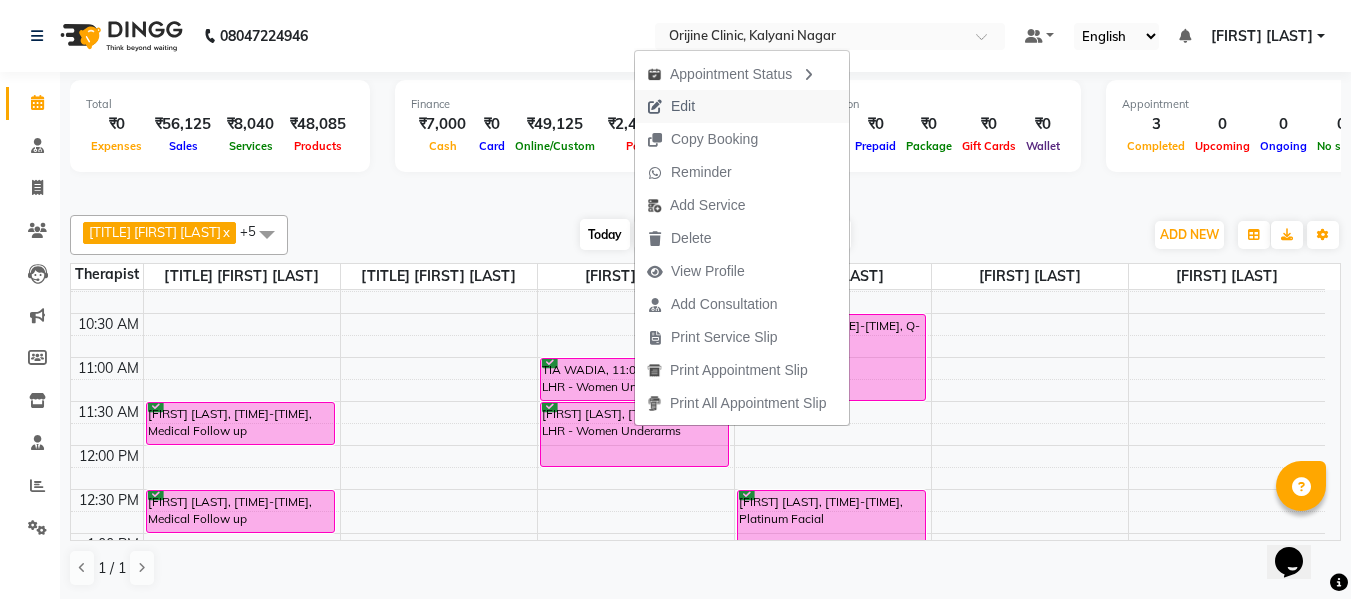 click on "Edit" at bounding box center (683, 106) 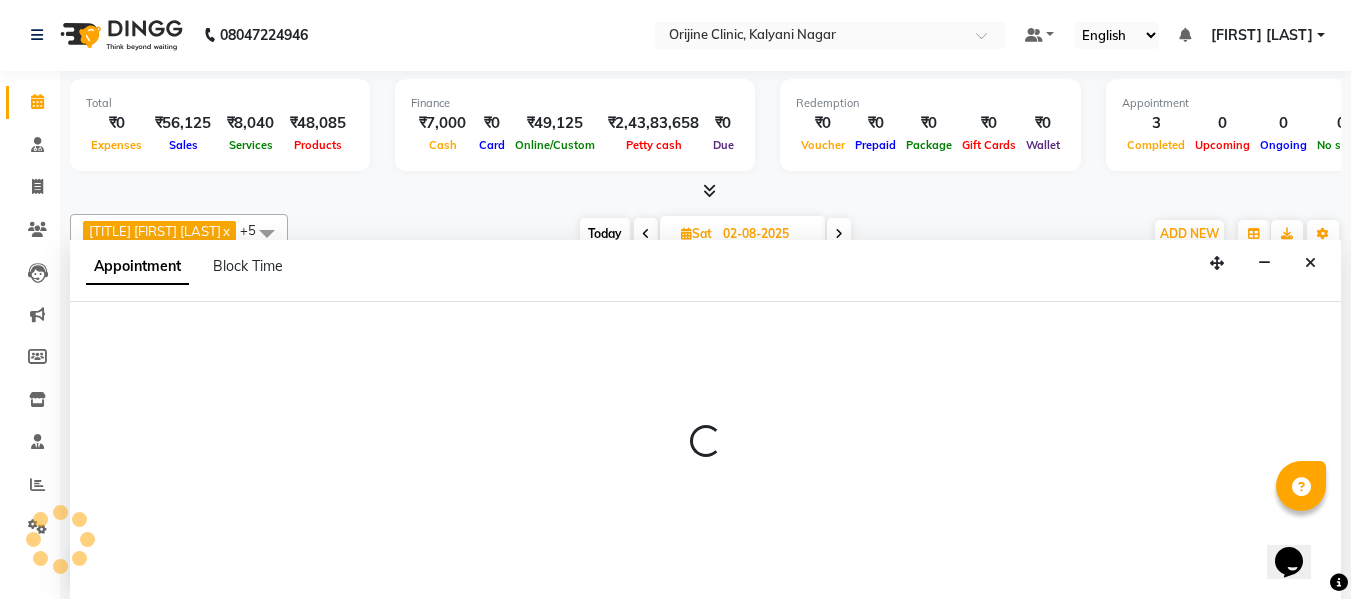 select on "tentative" 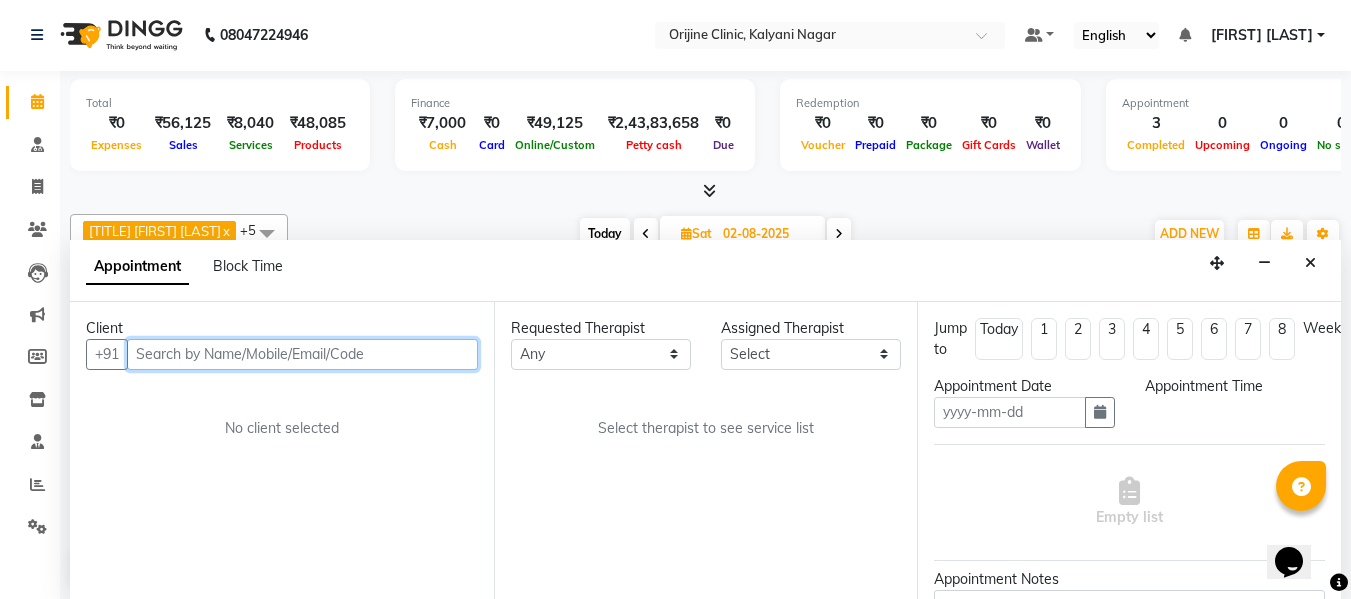type on "02-08-2025" 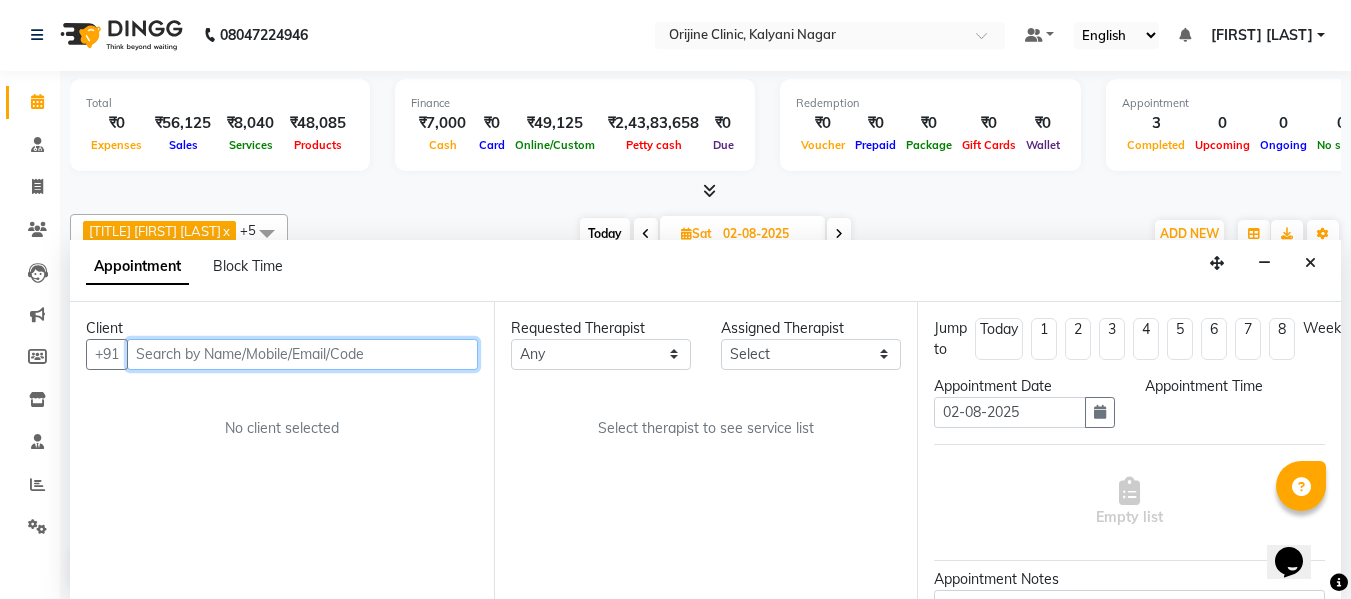 select on "confirm booking" 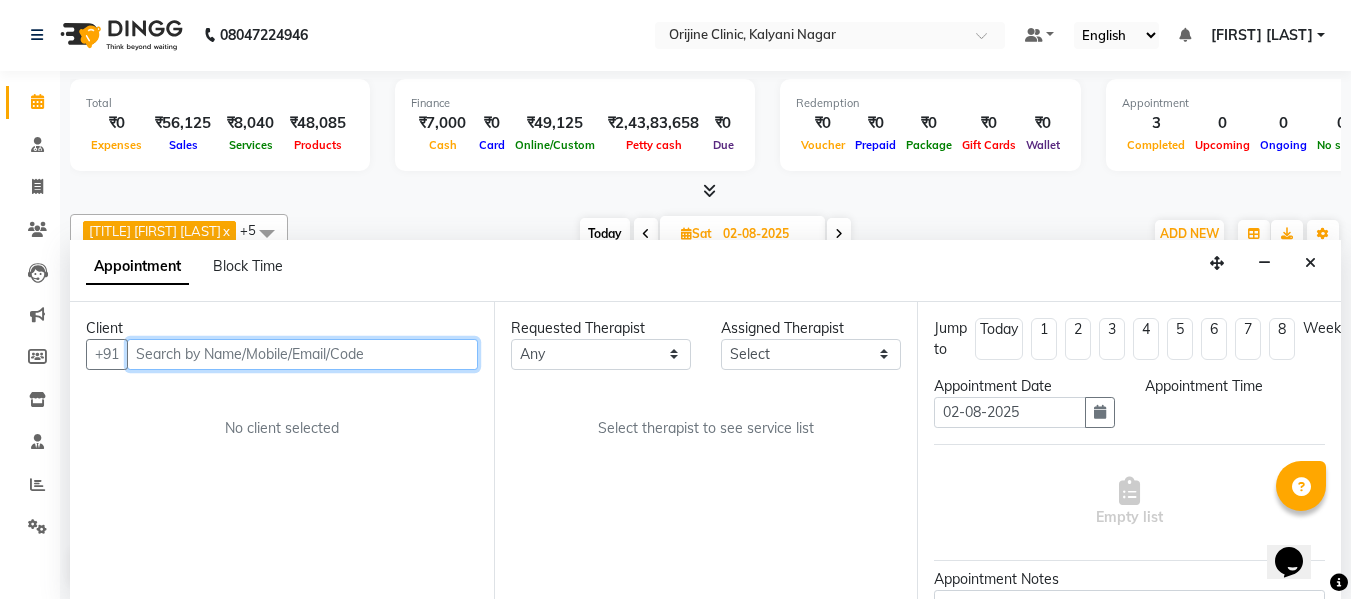 select on "10776" 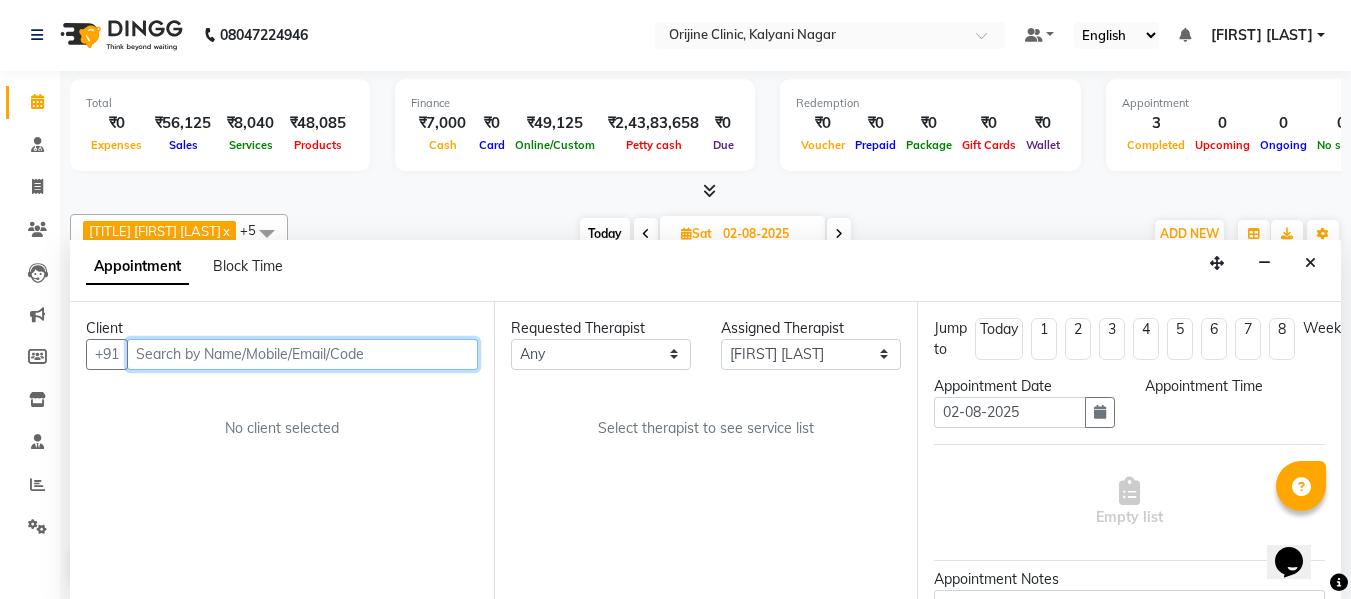 select on "690" 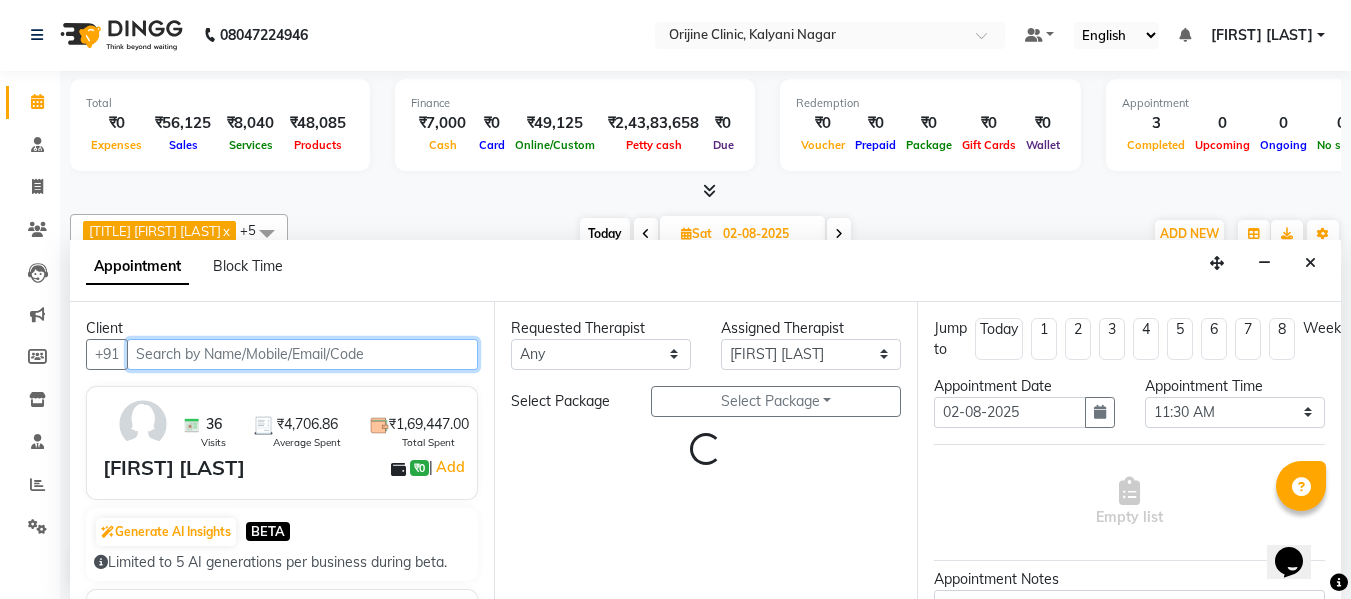 scroll, scrollTop: 893, scrollLeft: 0, axis: vertical 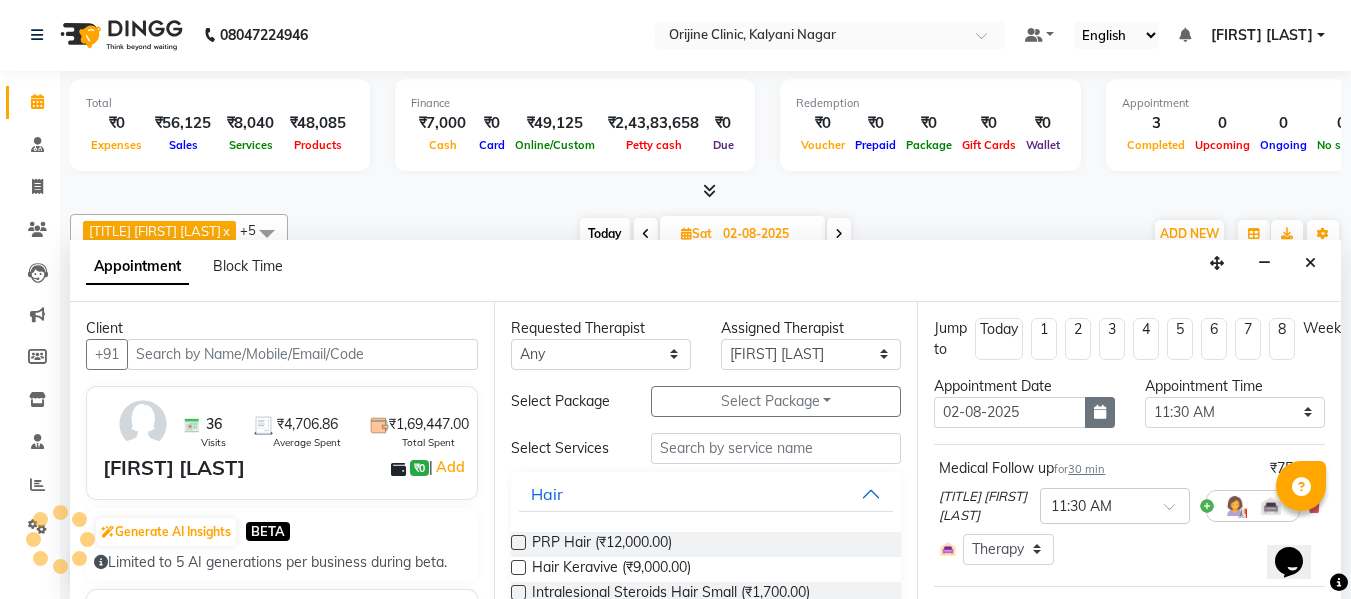 click at bounding box center (1100, 412) 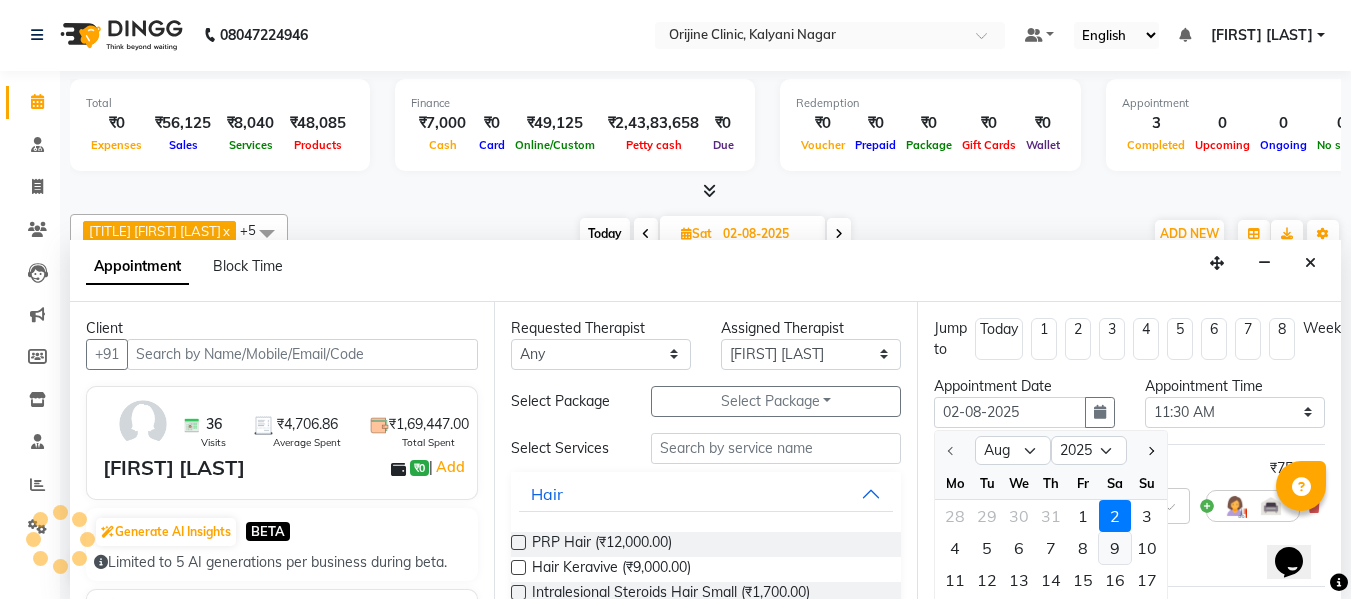 select on "1131" 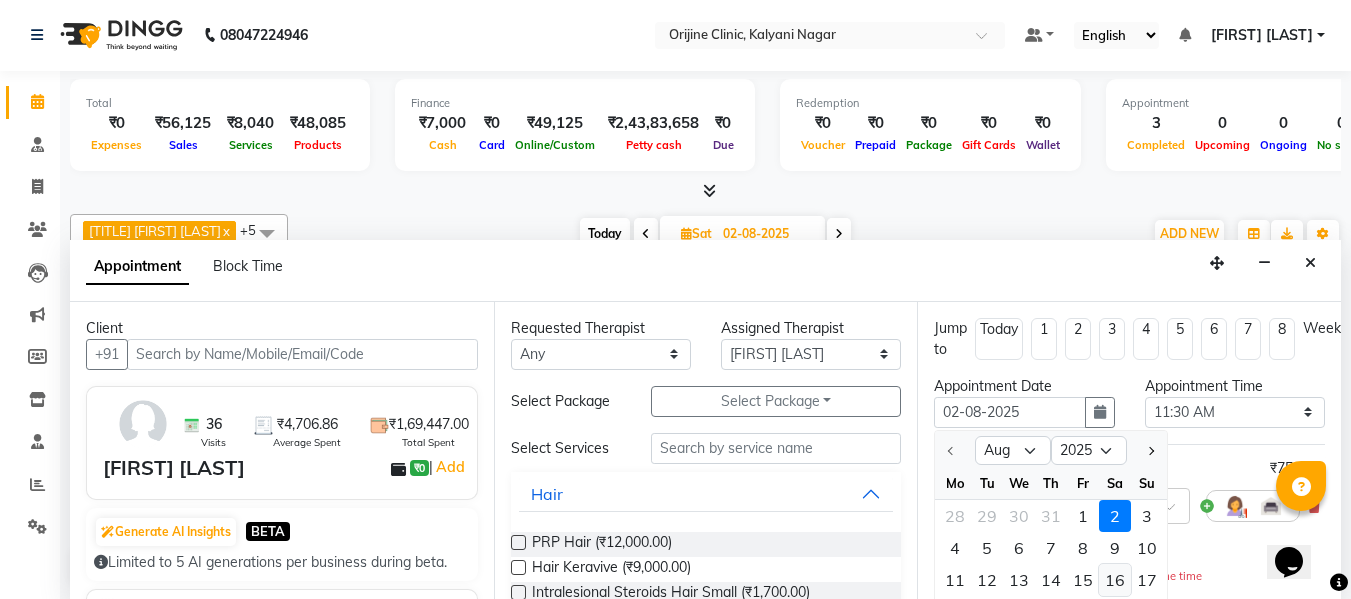 click on "16" at bounding box center [1115, 580] 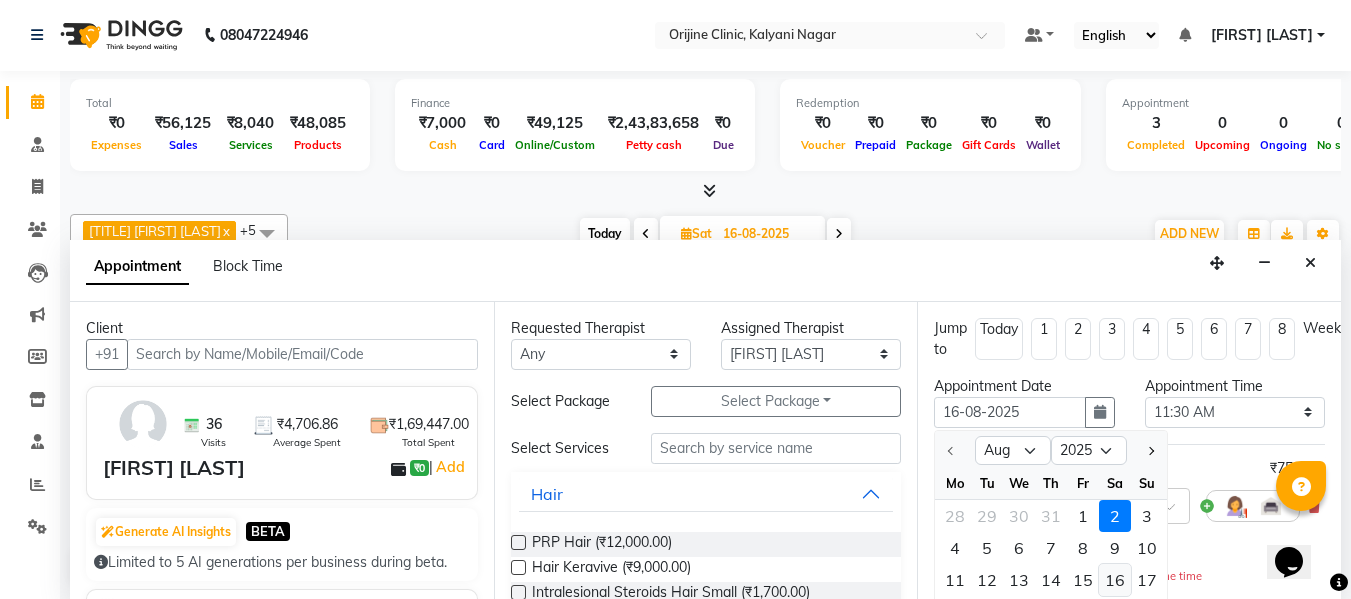 scroll, scrollTop: 0, scrollLeft: 0, axis: both 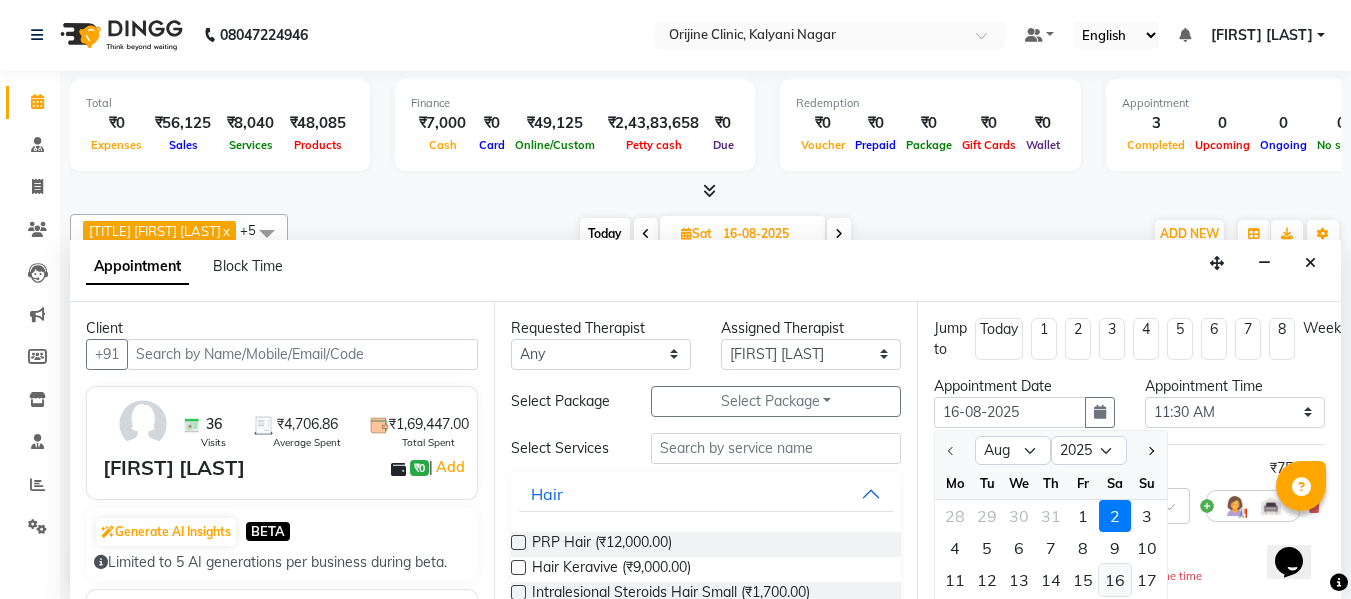 select on "690" 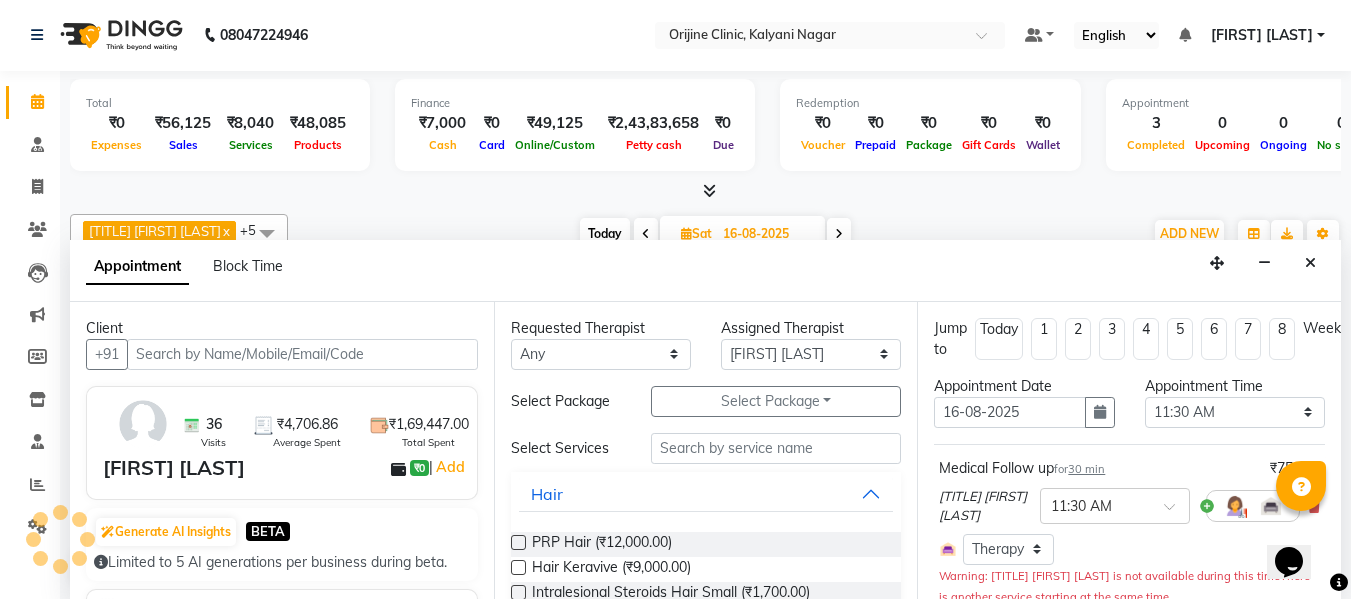 scroll, scrollTop: 893, scrollLeft: 0, axis: vertical 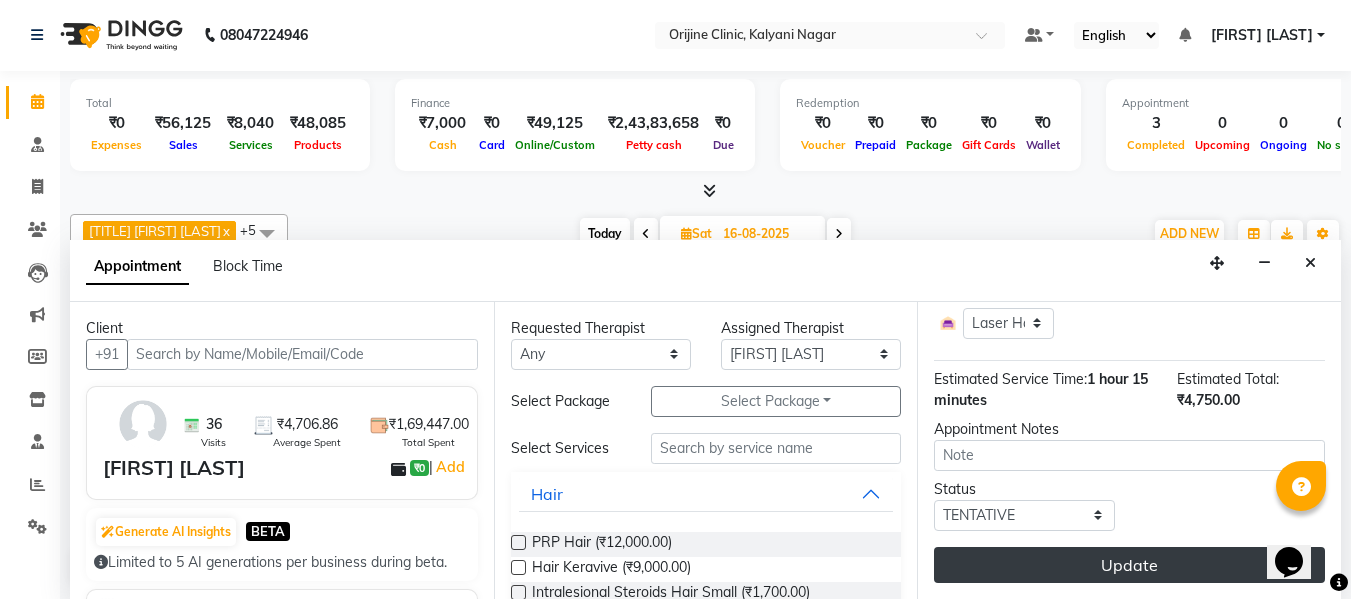 click on "Update" at bounding box center [1129, 565] 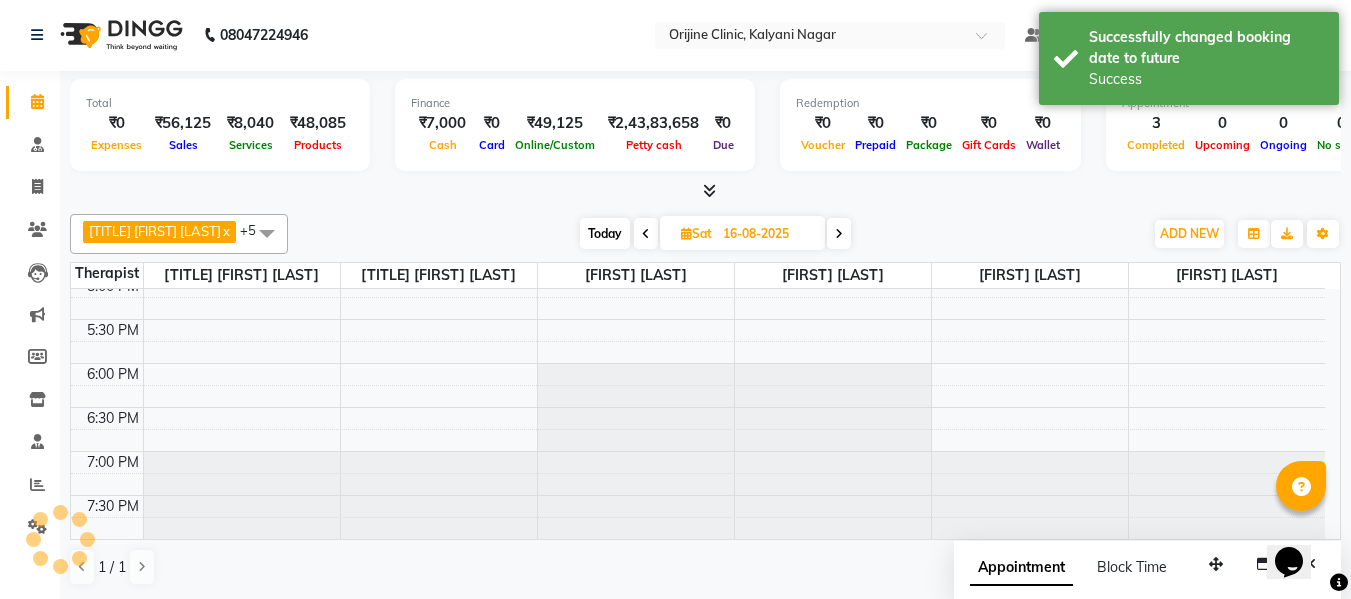 scroll, scrollTop: 0, scrollLeft: 0, axis: both 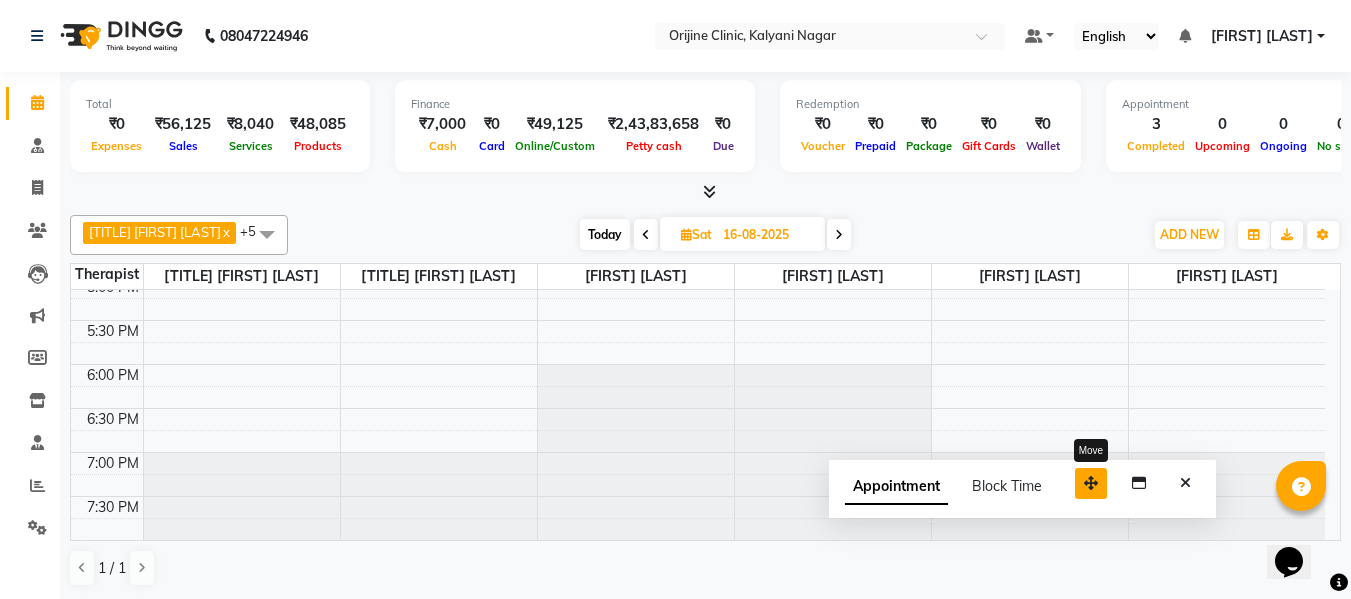 drag, startPoint x: 1210, startPoint y: 563, endPoint x: 1036, endPoint y: 436, distance: 215.4182 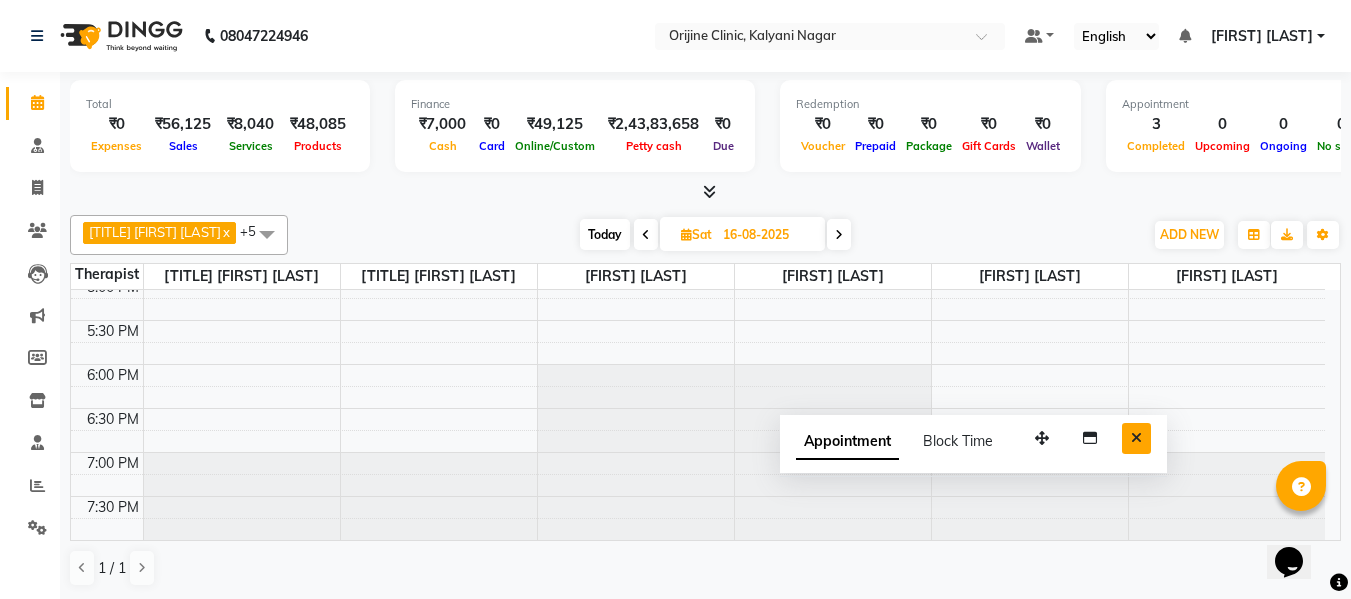 click at bounding box center [1136, 438] 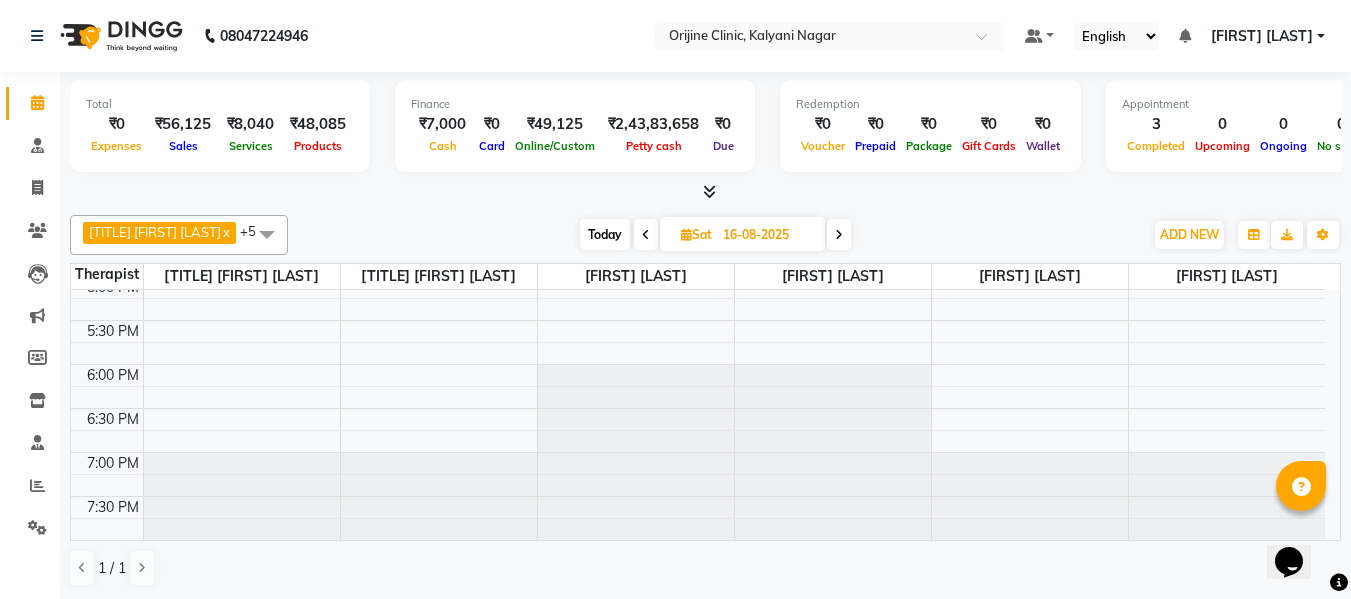 click on "Today" at bounding box center [605, 234] 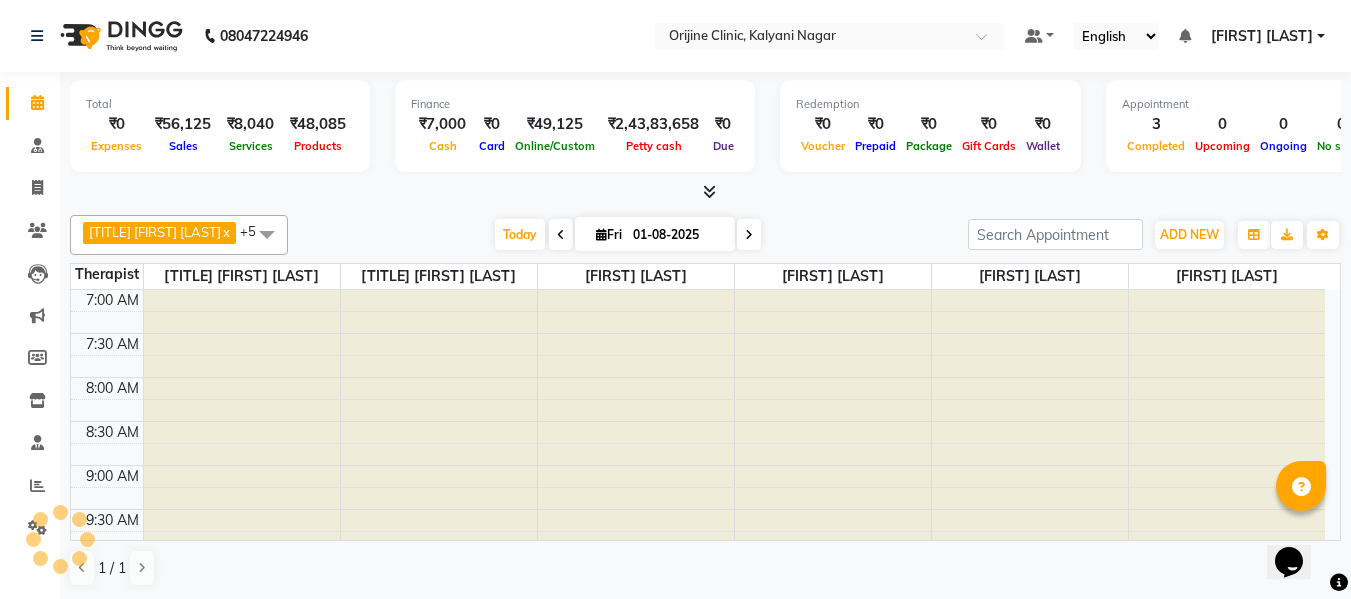 scroll, scrollTop: 893, scrollLeft: 0, axis: vertical 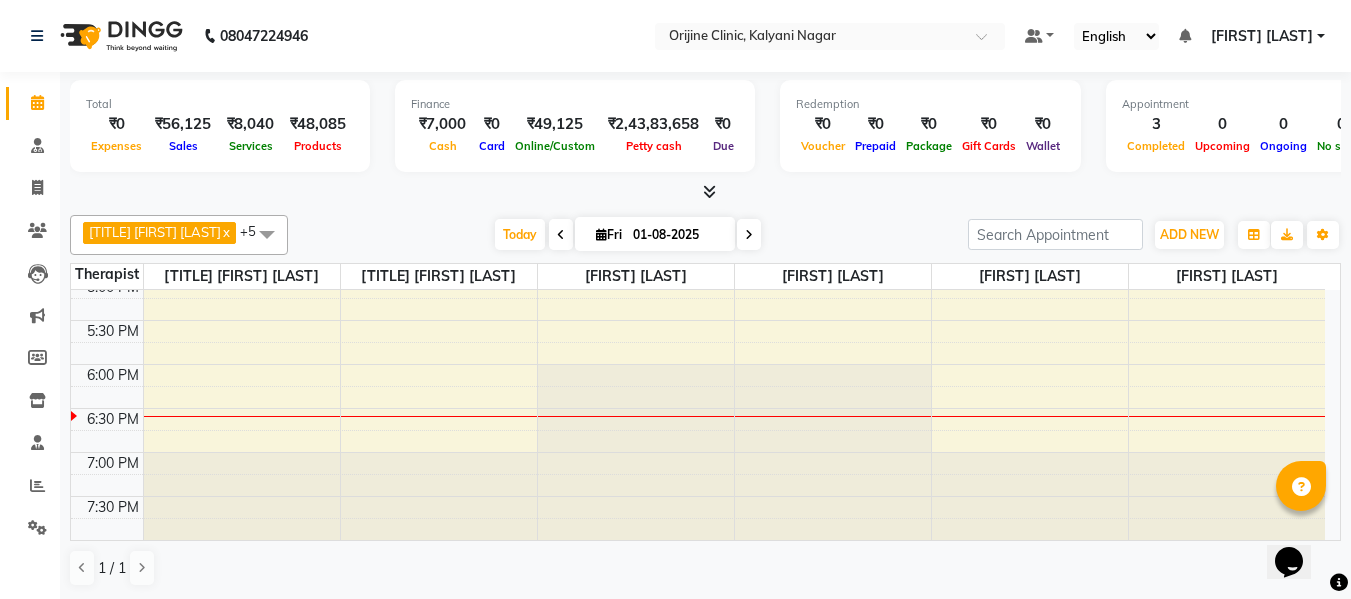 click at bounding box center (749, 235) 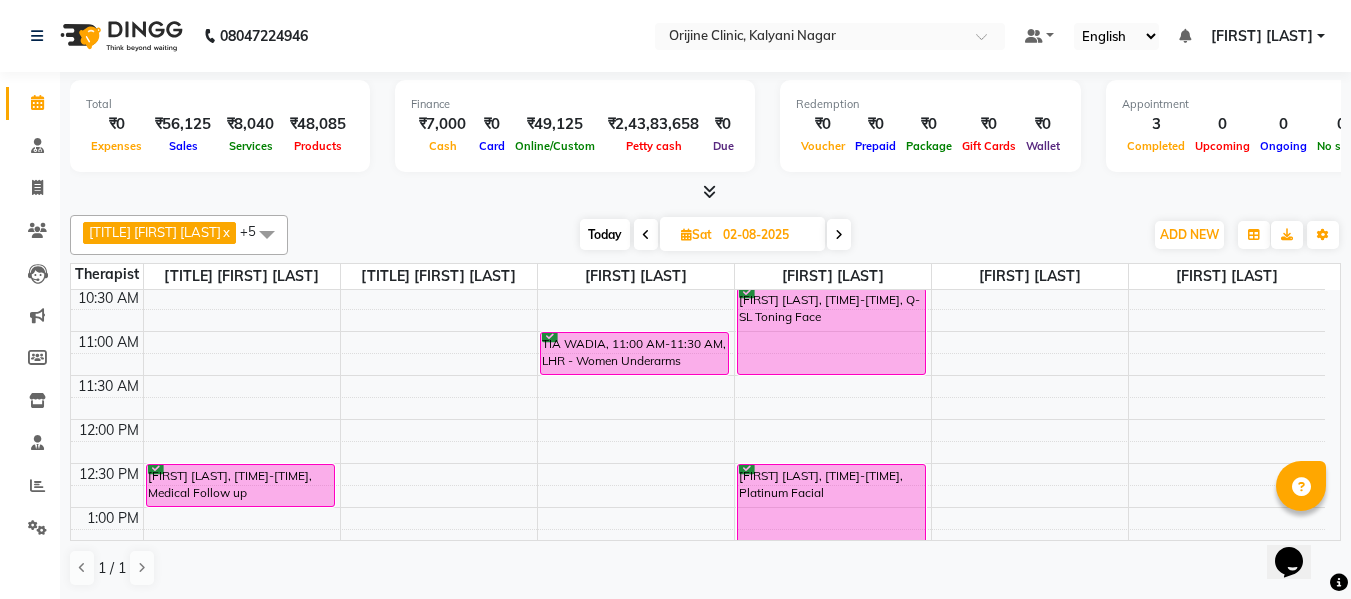 scroll, scrollTop: 273, scrollLeft: 0, axis: vertical 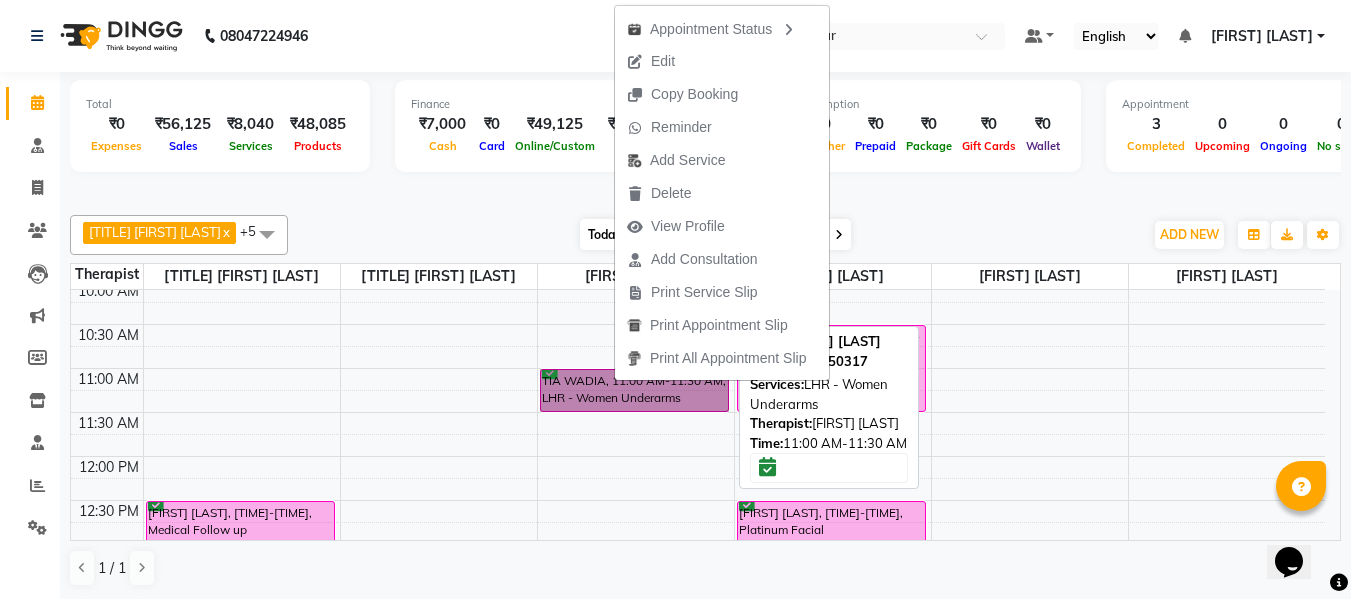 click on "TIA WADIA, 11:00 AM-11:30 AM, LHR - Women Underarms" at bounding box center (634, 390) 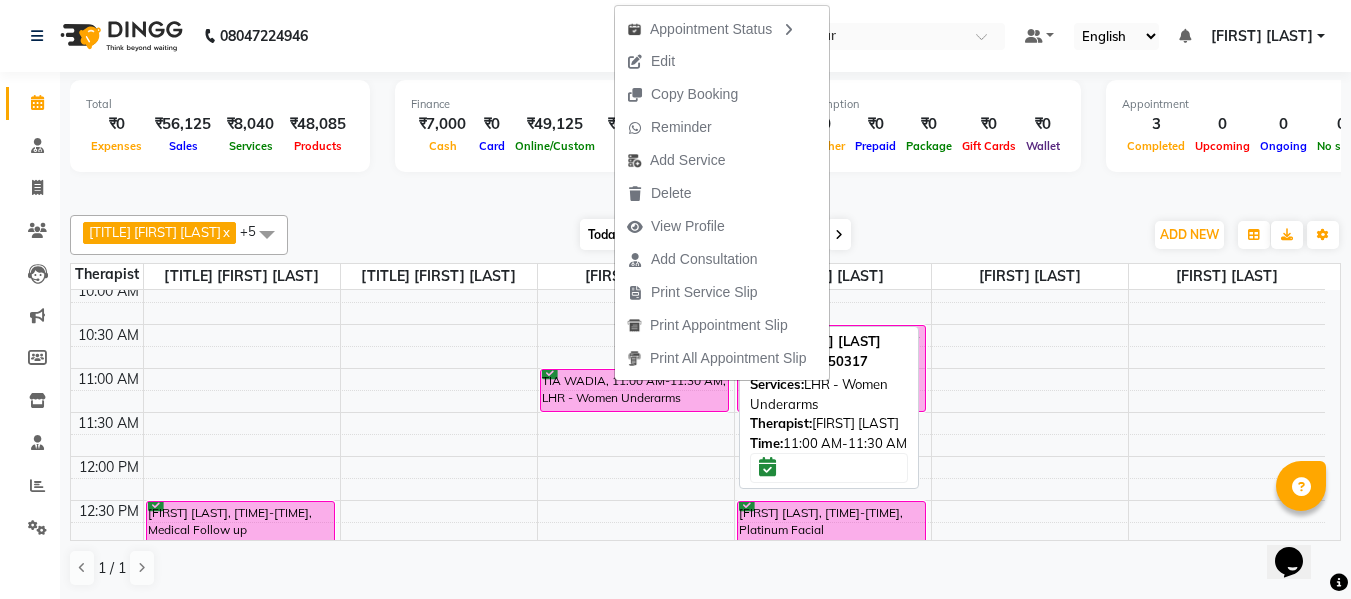 select on "6" 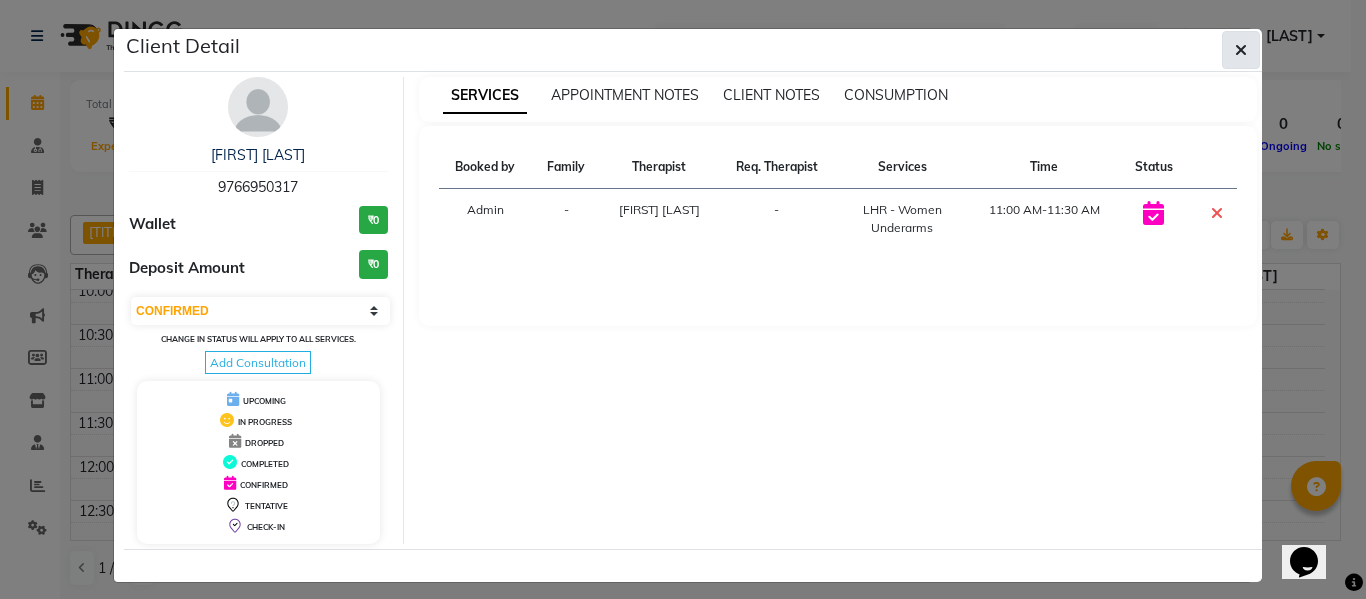drag, startPoint x: 584, startPoint y: 378, endPoint x: 1234, endPoint y: 48, distance: 728.97186 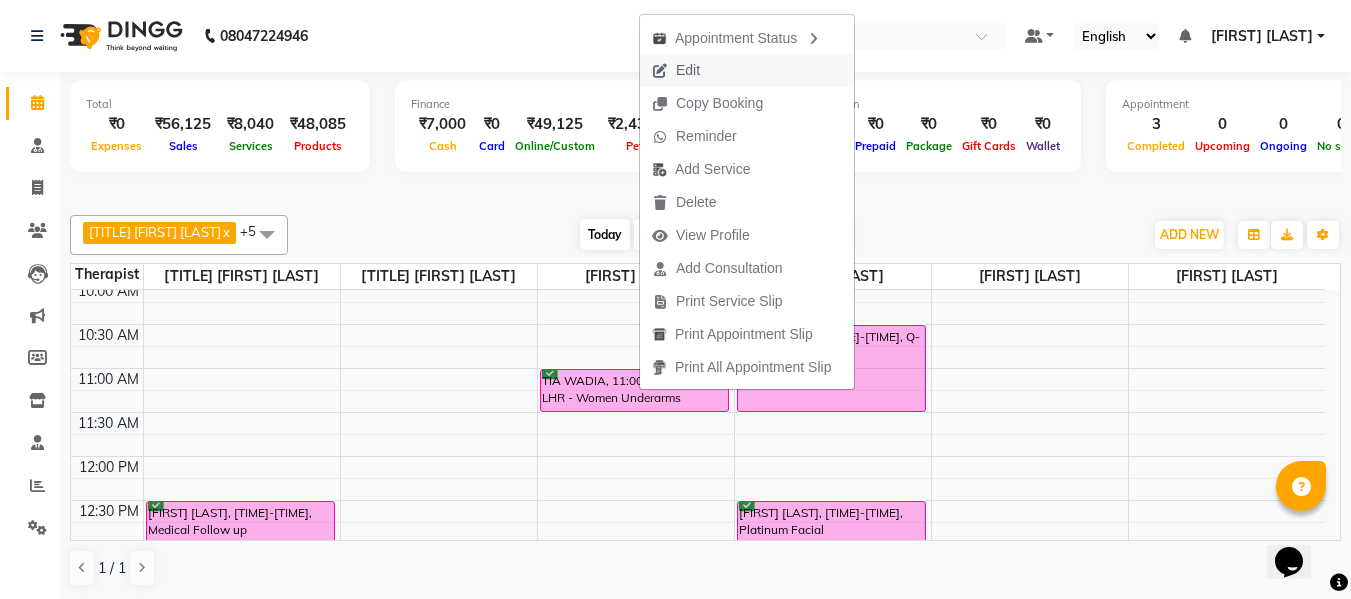 click on "Edit" at bounding box center [676, 70] 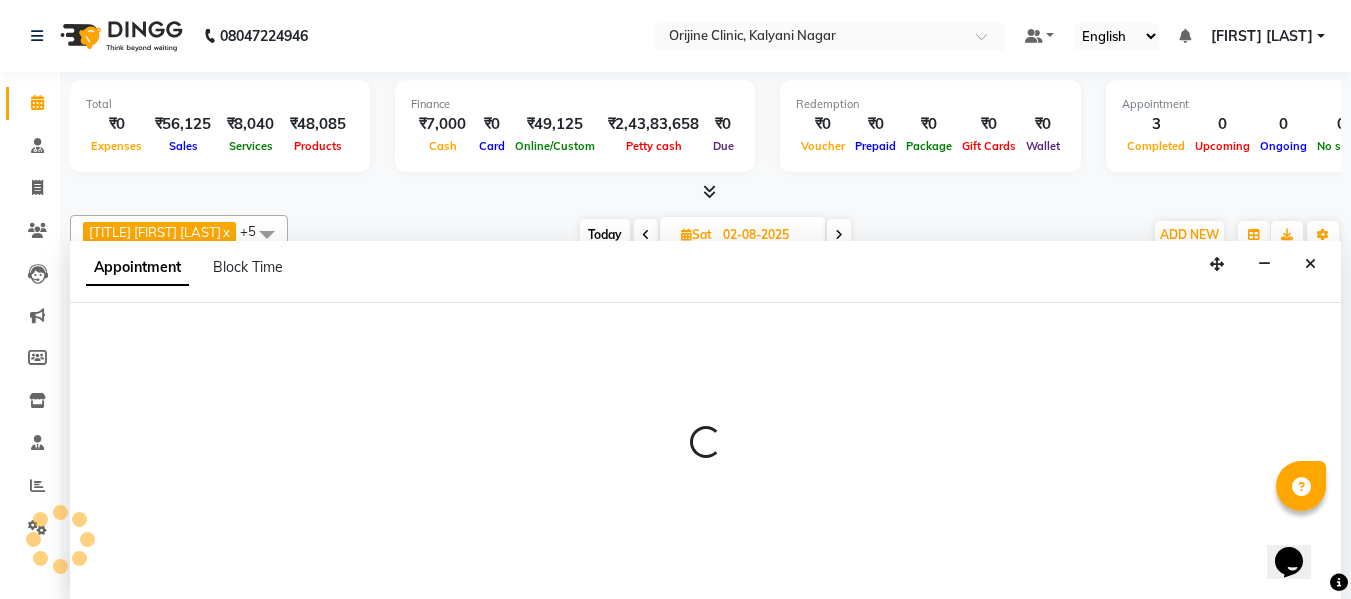 scroll, scrollTop: 1, scrollLeft: 0, axis: vertical 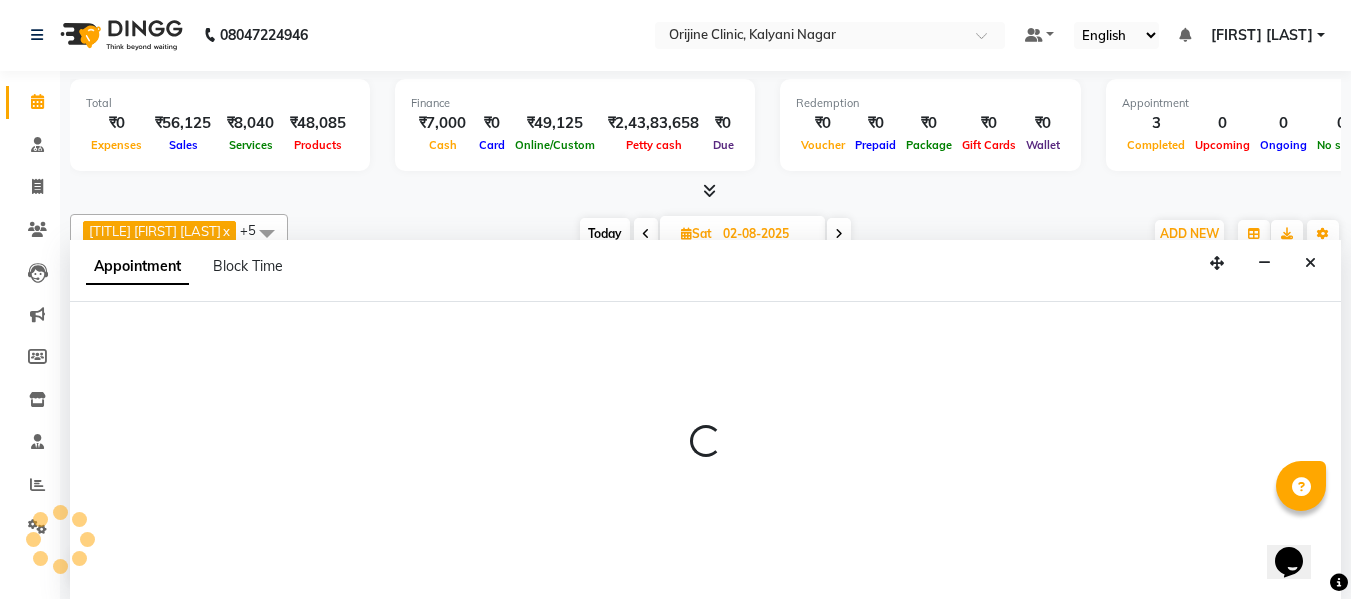 select on "tentative" 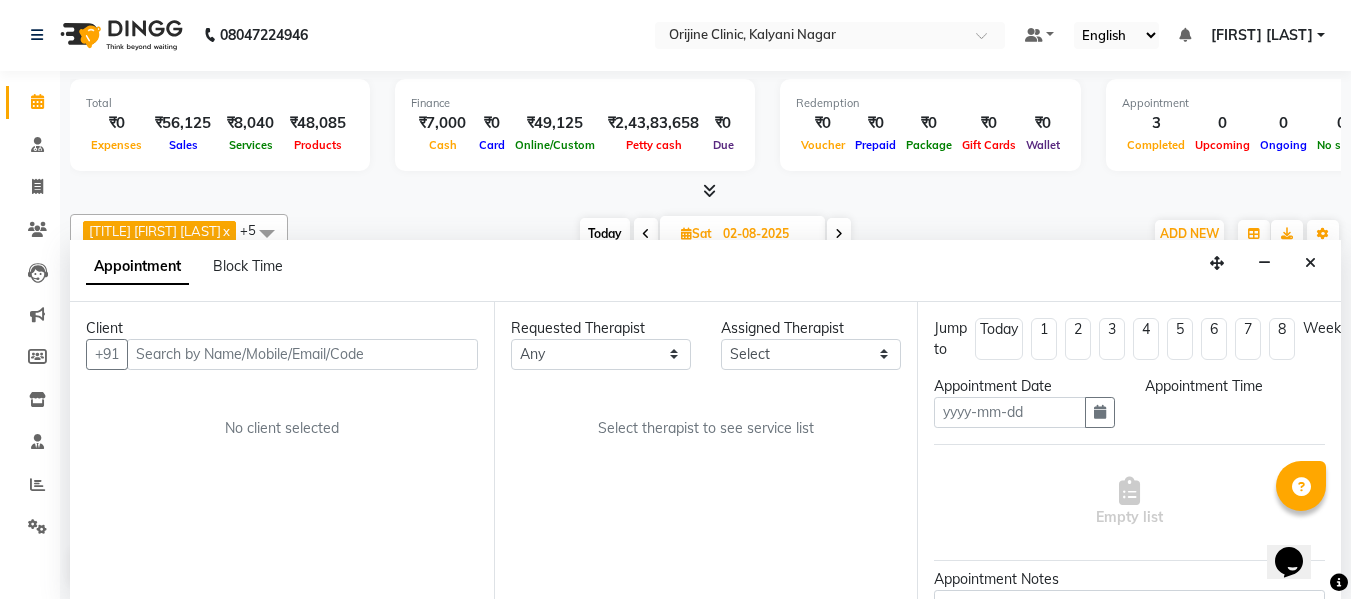 type on "02-08-2025" 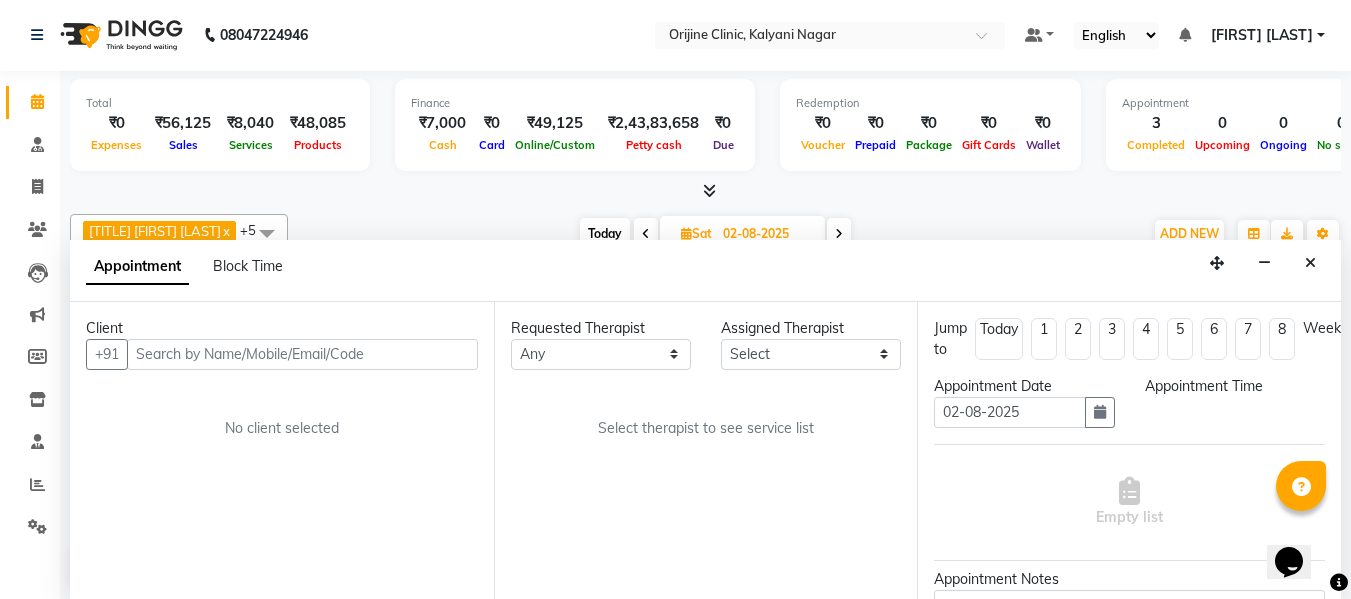 scroll, scrollTop: 0, scrollLeft: 0, axis: both 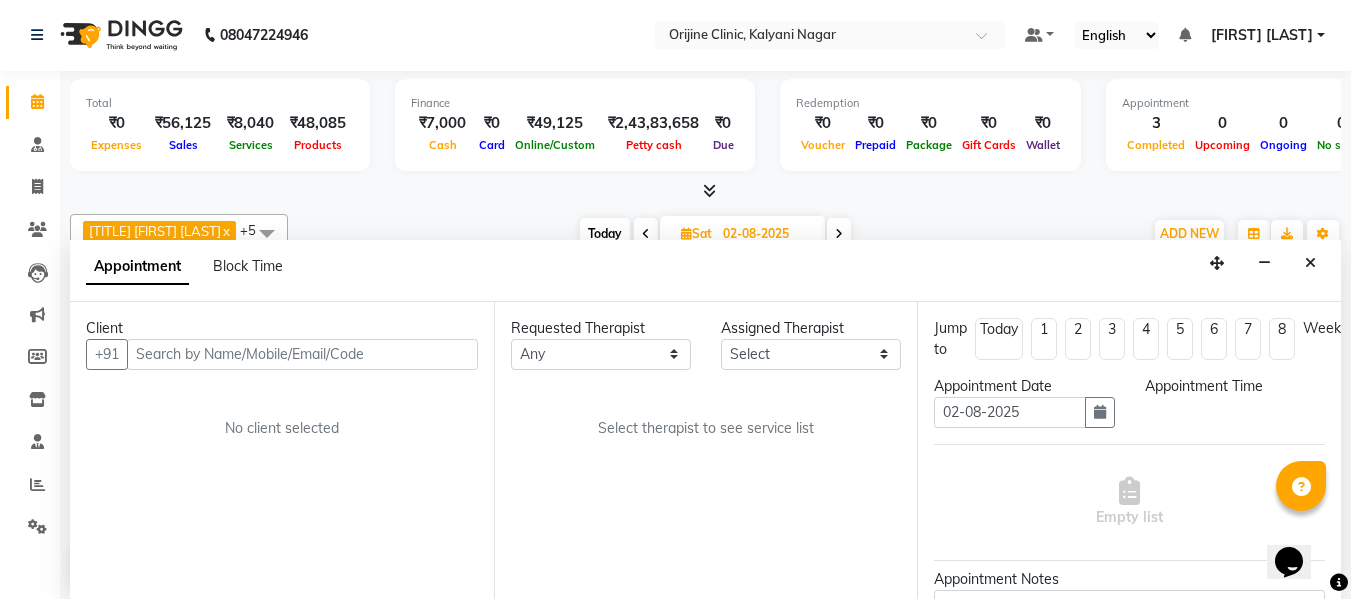 select on "confirm booking" 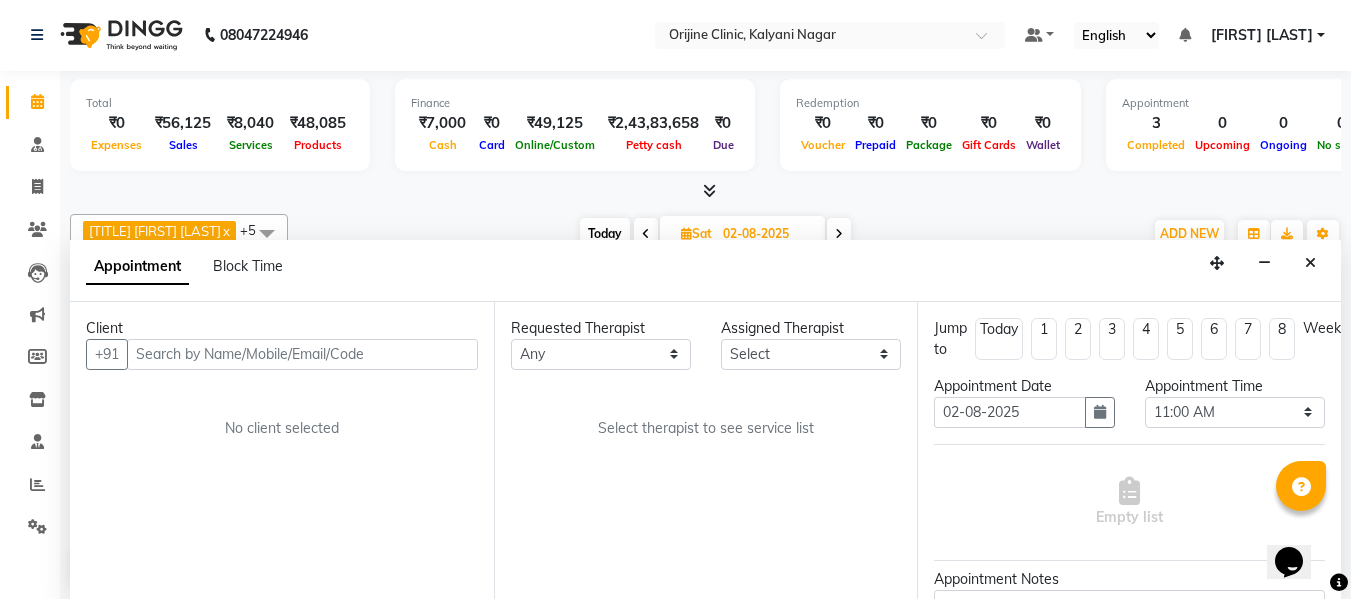 select on "10776" 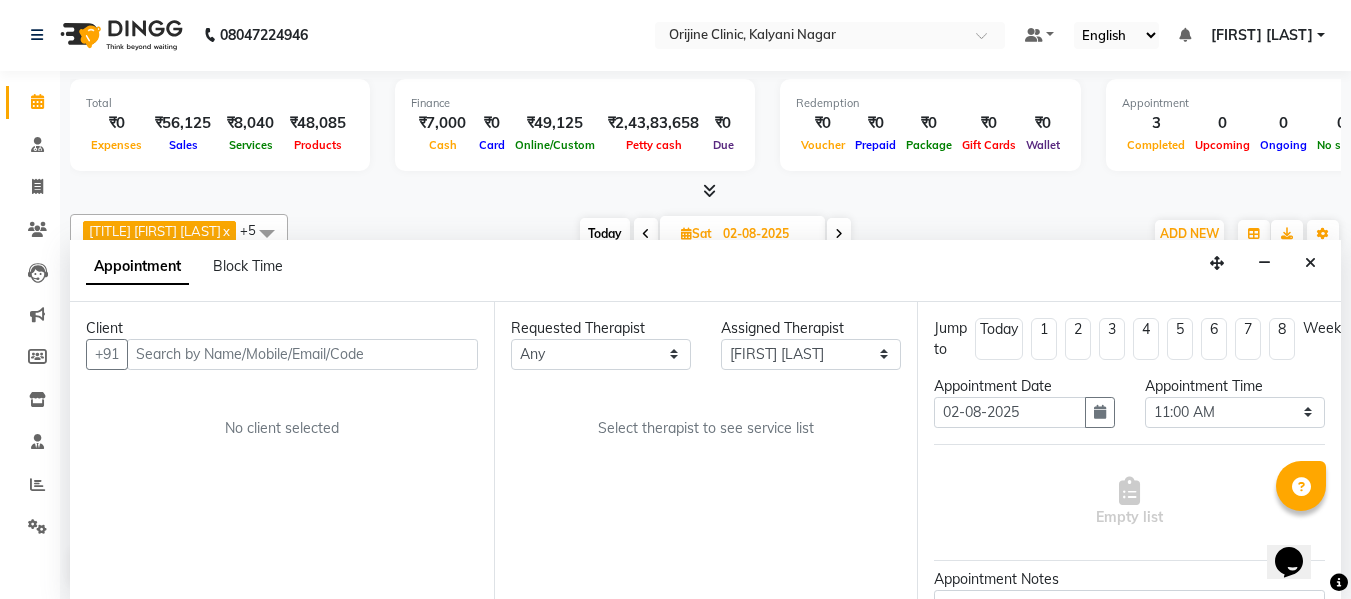 scroll, scrollTop: 893, scrollLeft: 0, axis: vertical 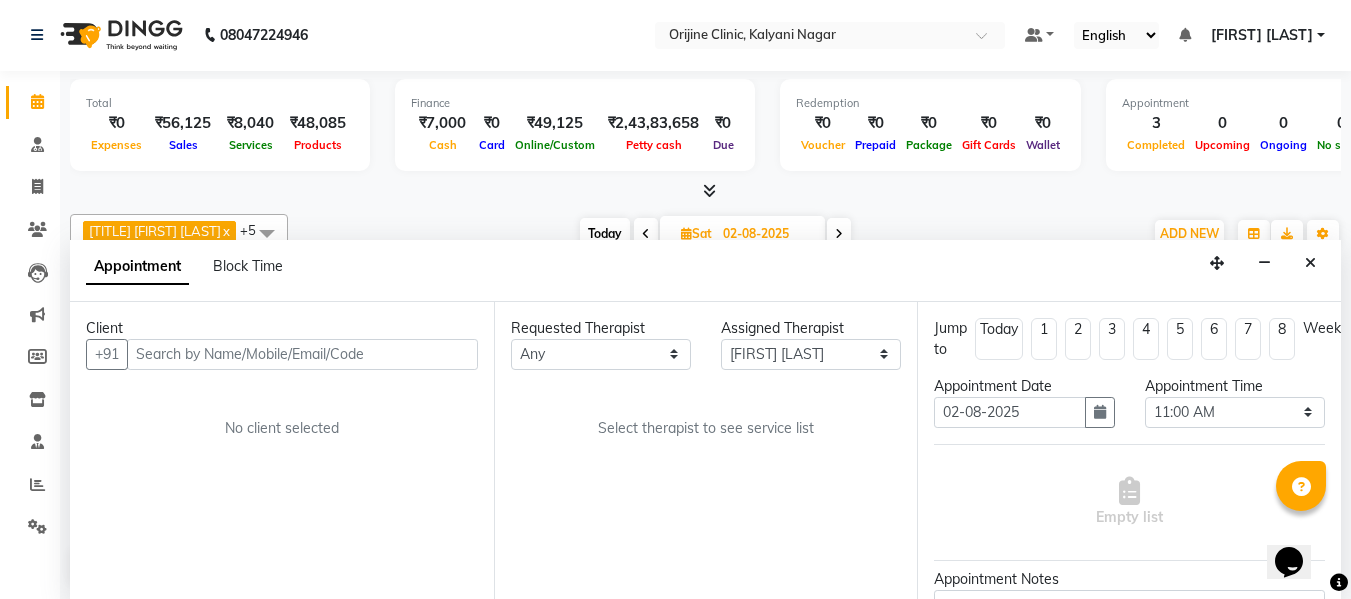 select on "1130" 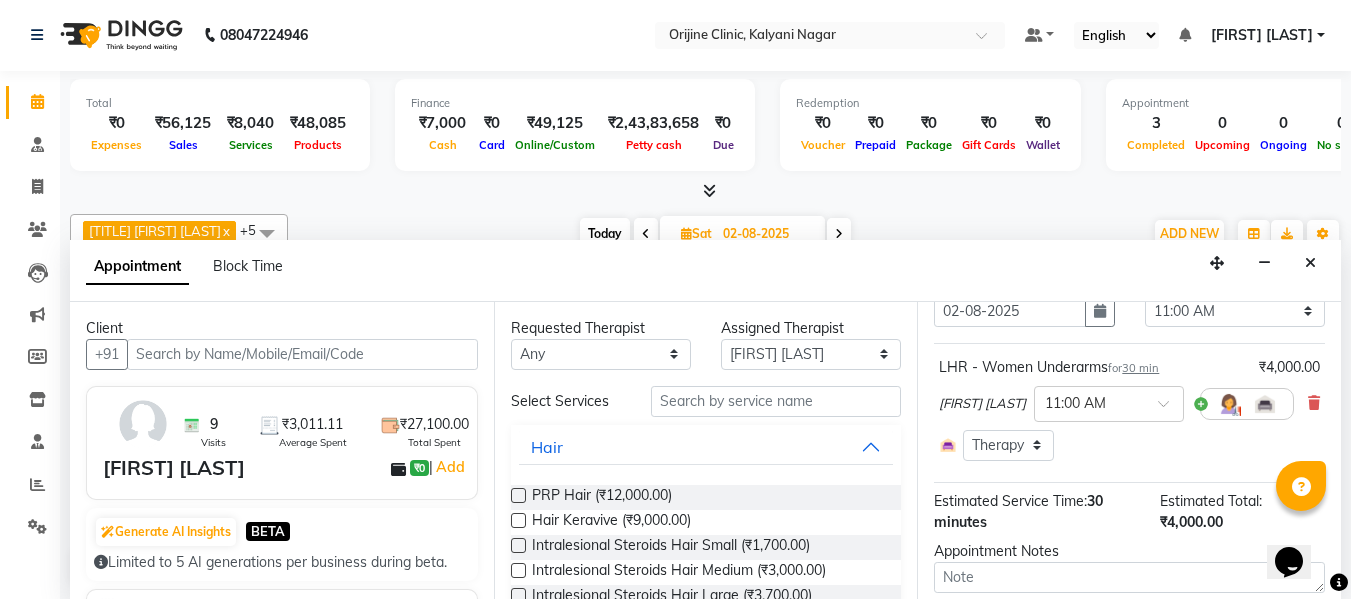 scroll, scrollTop: 238, scrollLeft: 0, axis: vertical 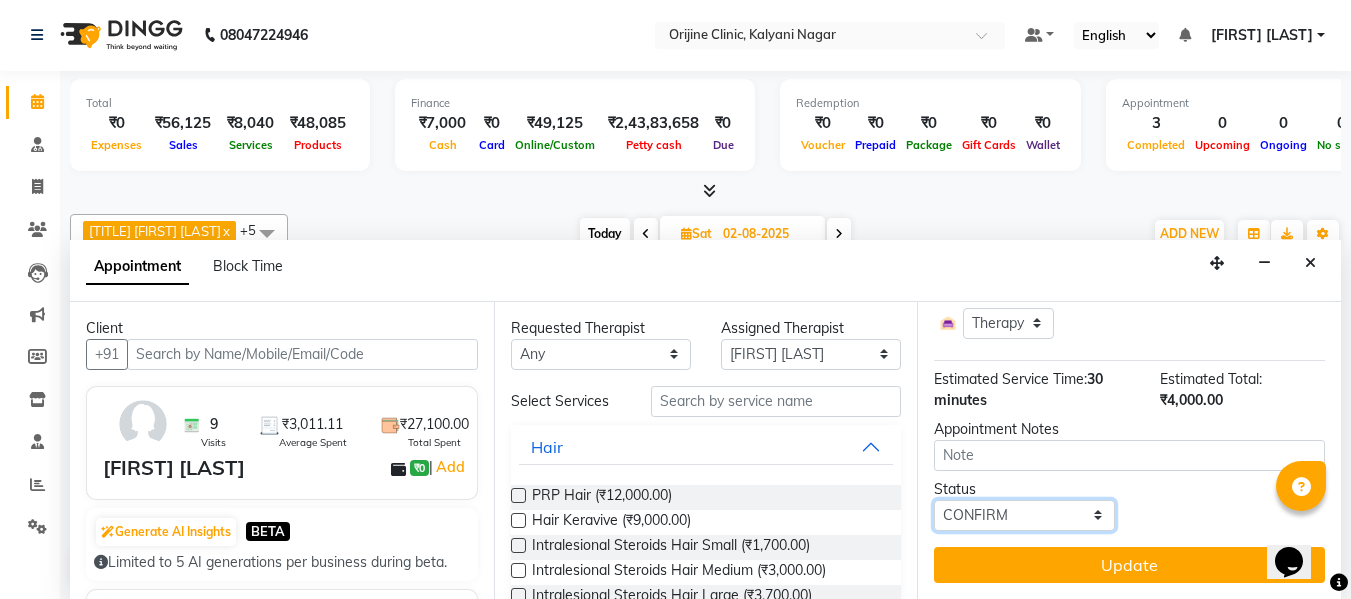 click on "Select TENTATIVE CONFIRM UPCOMING" at bounding box center (1024, 515) 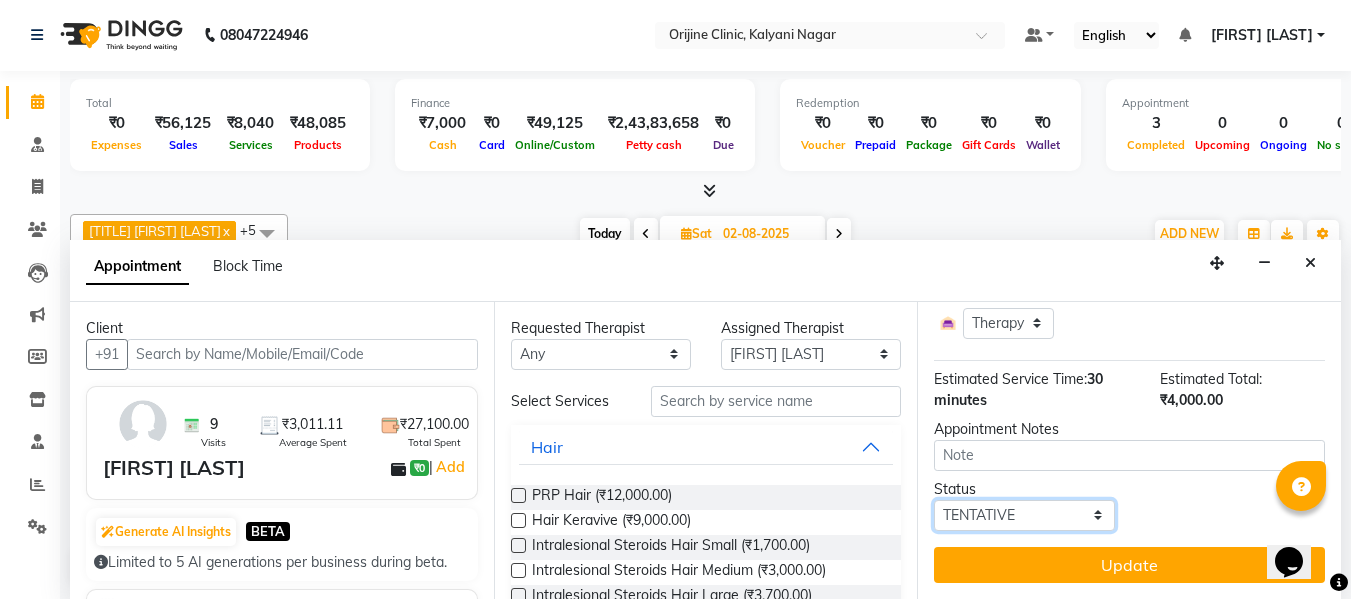 click on "Select TENTATIVE CONFIRM UPCOMING" at bounding box center [1024, 515] 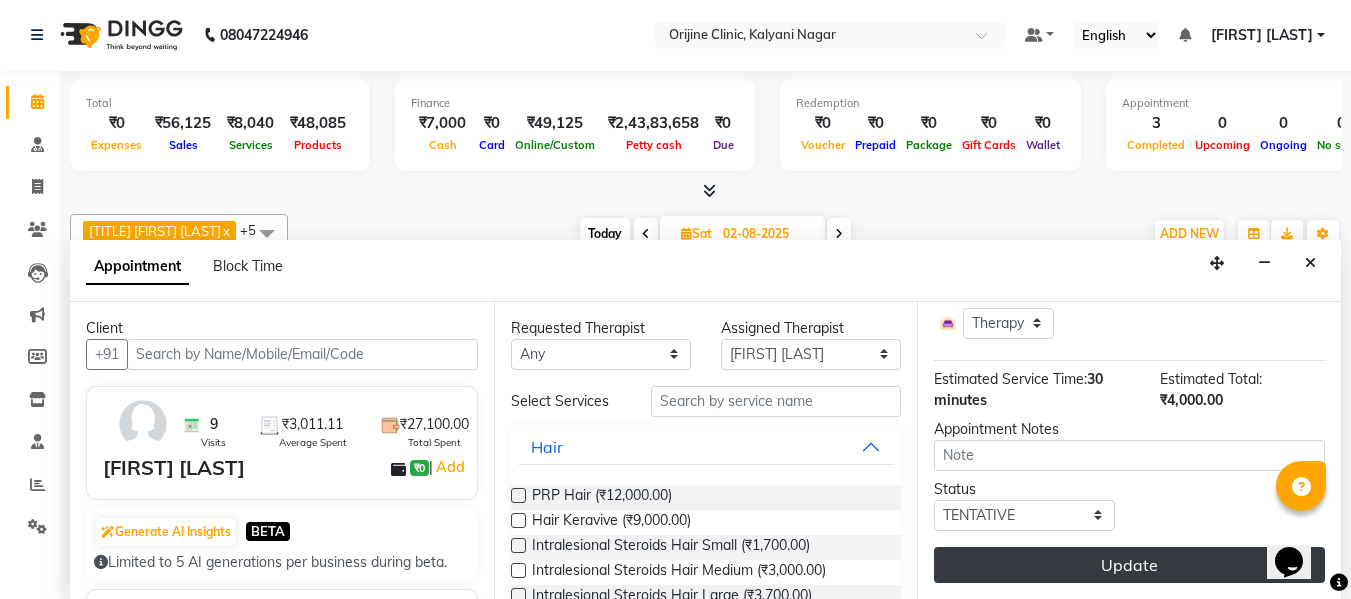 click on "Update" at bounding box center (1129, 565) 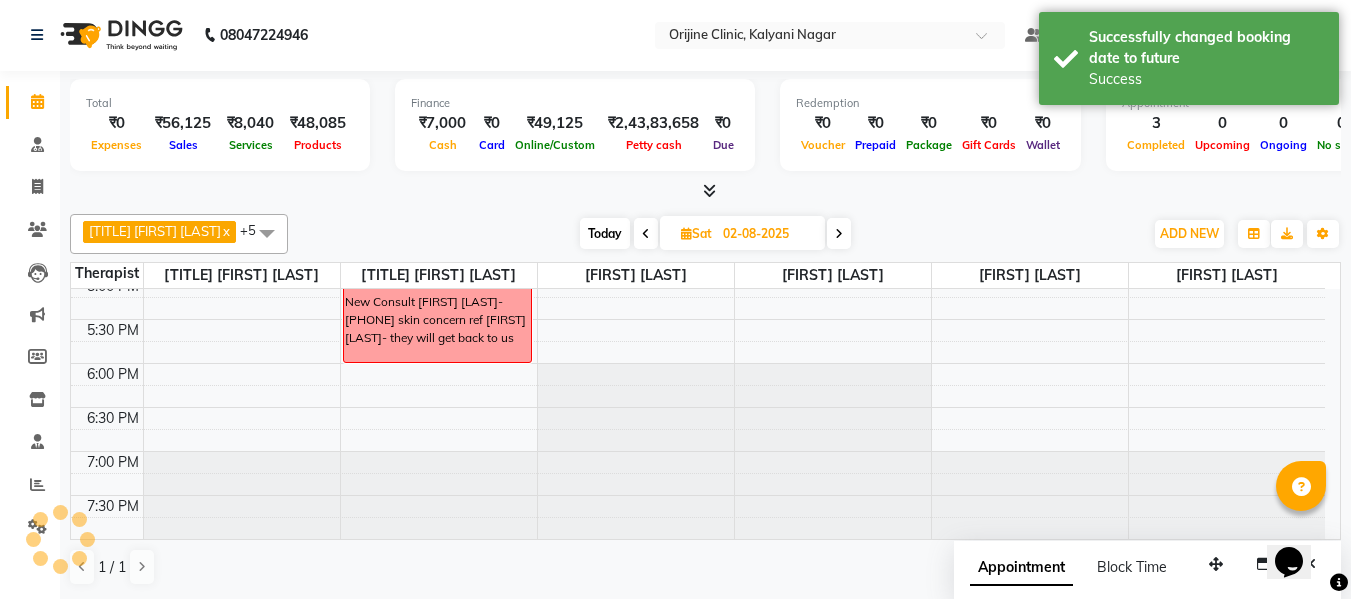 scroll, scrollTop: 0, scrollLeft: 0, axis: both 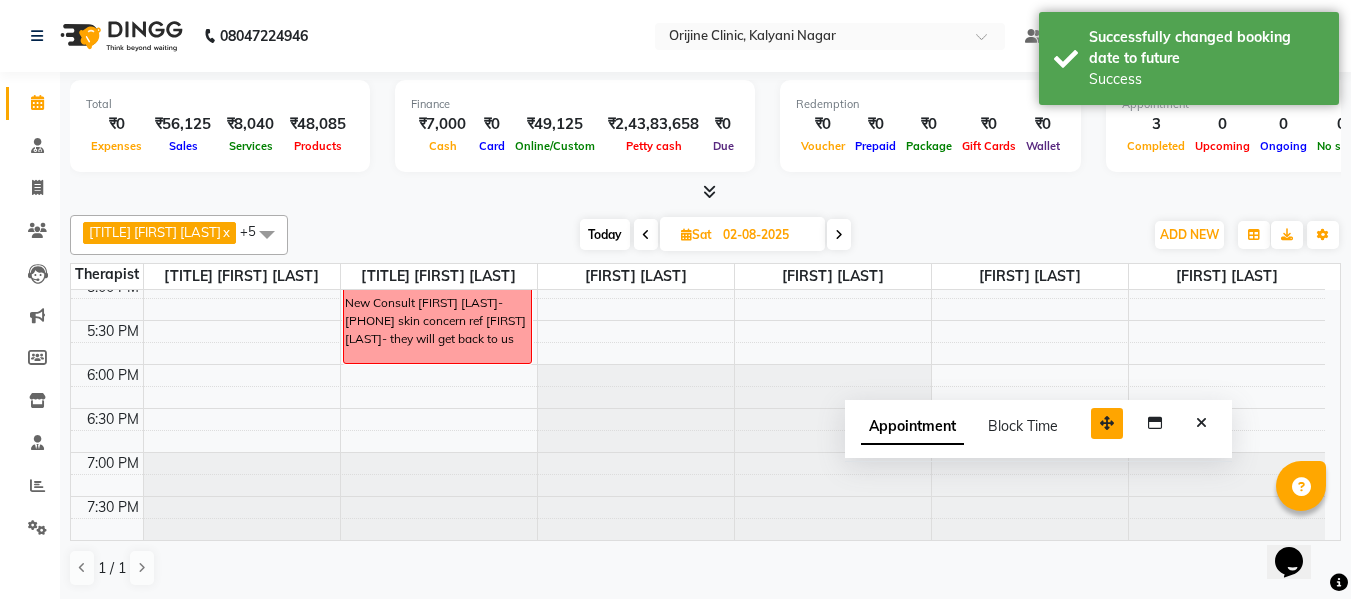drag, startPoint x: 1215, startPoint y: 569, endPoint x: 1106, endPoint y: 427, distance: 179.01117 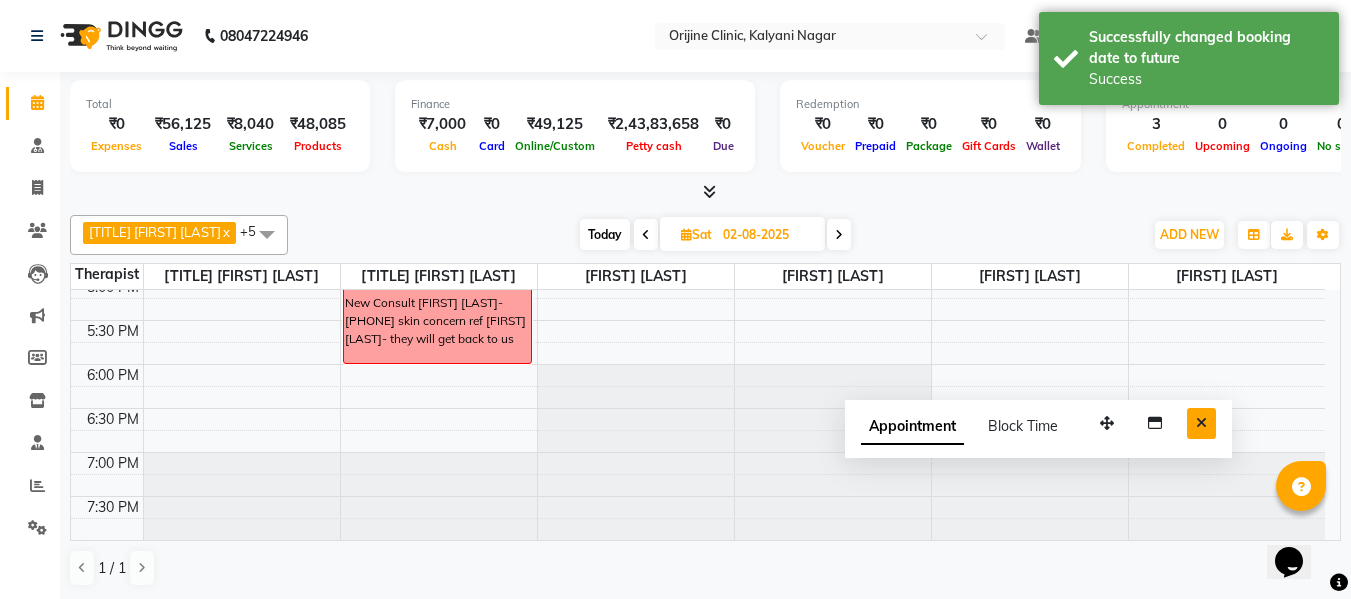 click at bounding box center (1201, 423) 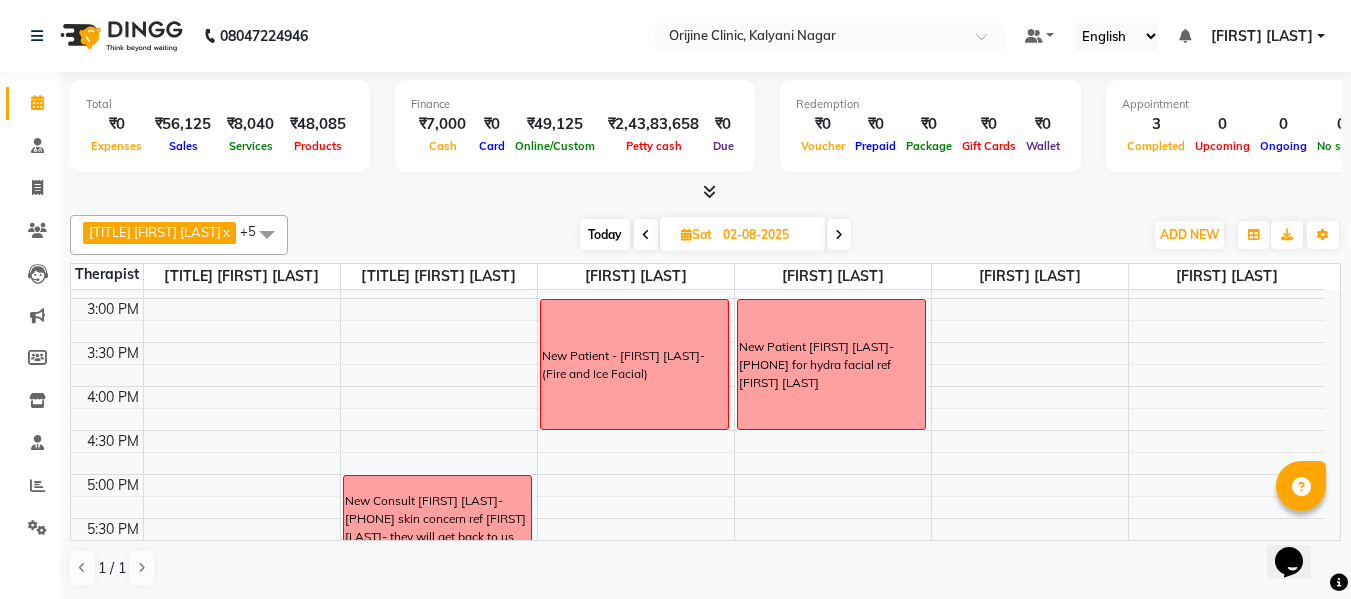 scroll, scrollTop: 711, scrollLeft: 0, axis: vertical 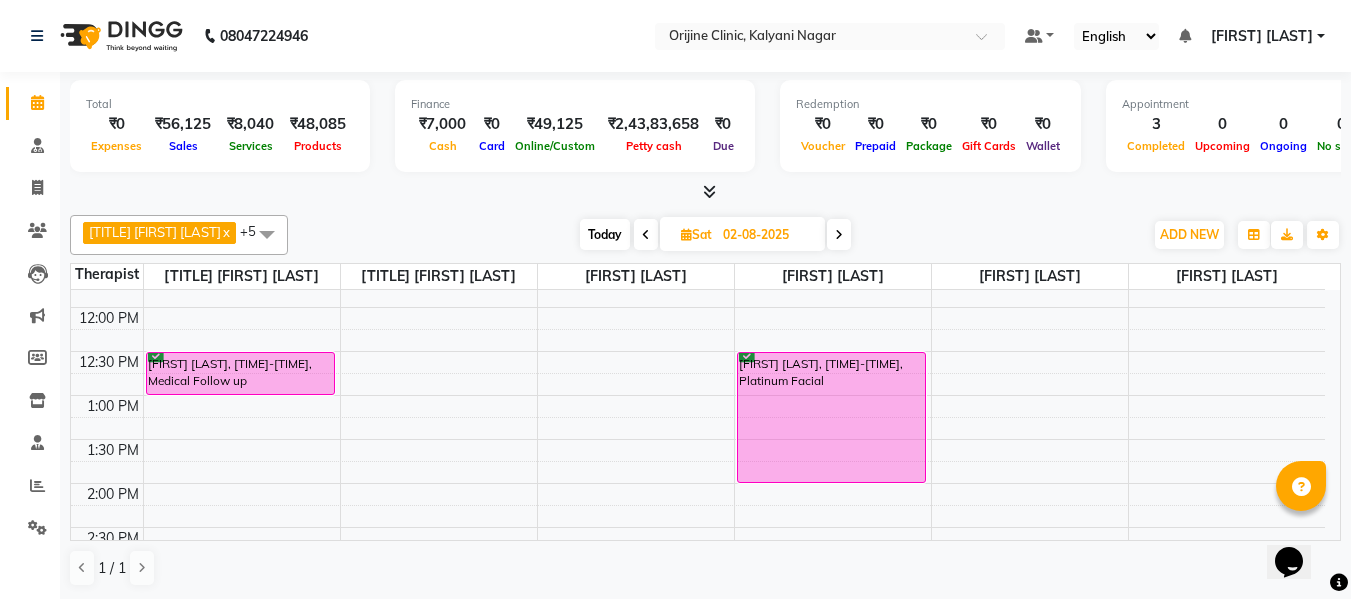 click on "Today" at bounding box center (605, 234) 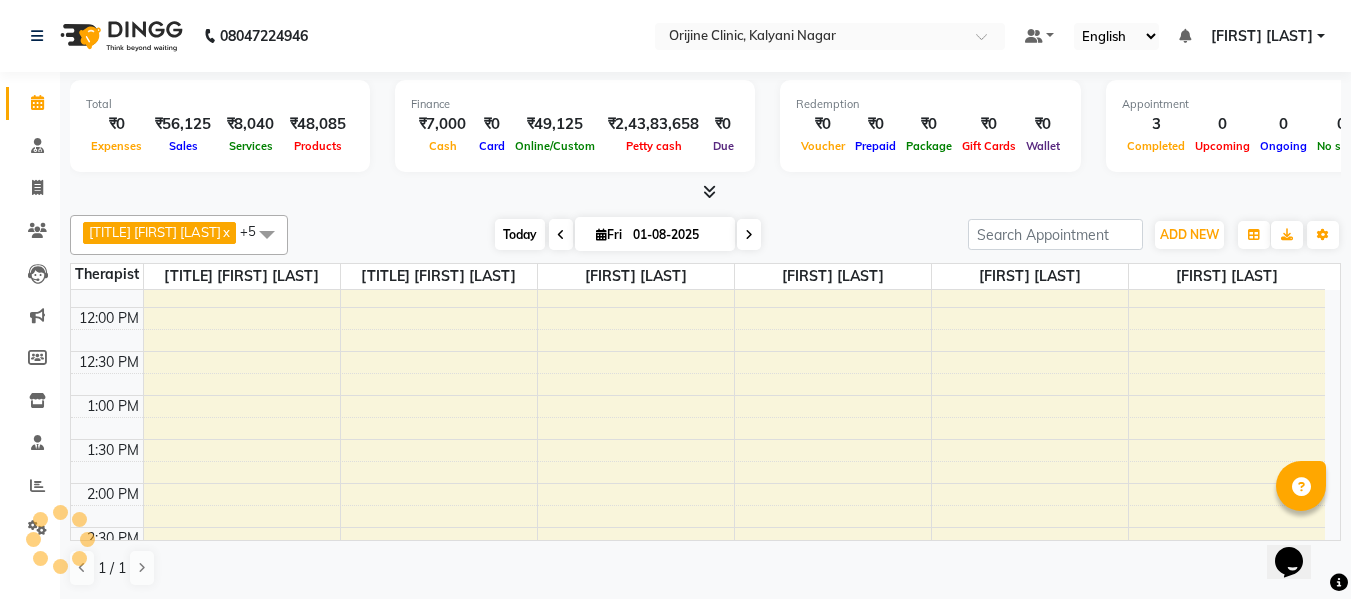scroll, scrollTop: 893, scrollLeft: 0, axis: vertical 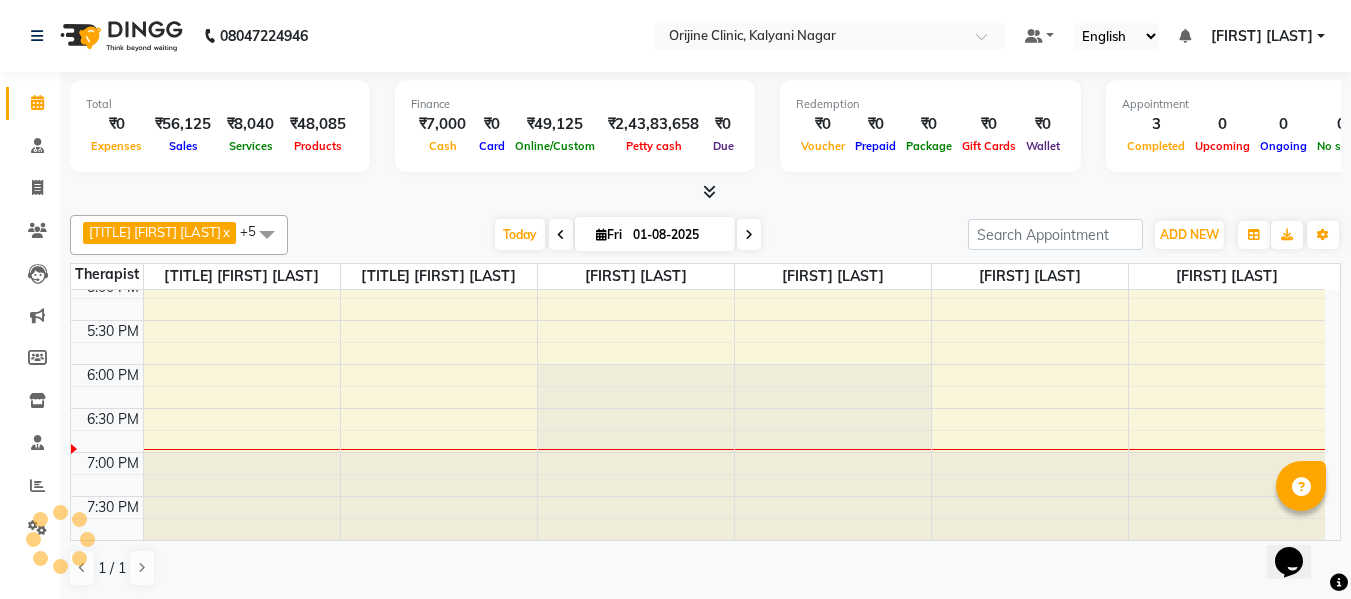 click at bounding box center (561, 235) 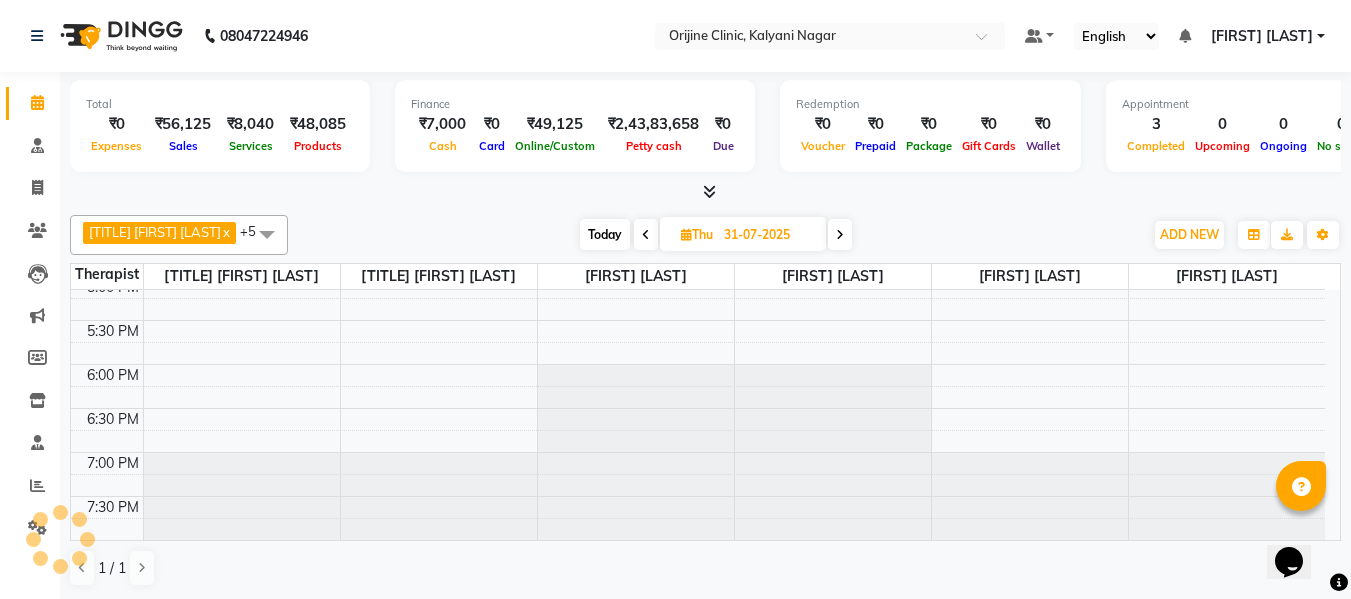 scroll, scrollTop: 893, scrollLeft: 0, axis: vertical 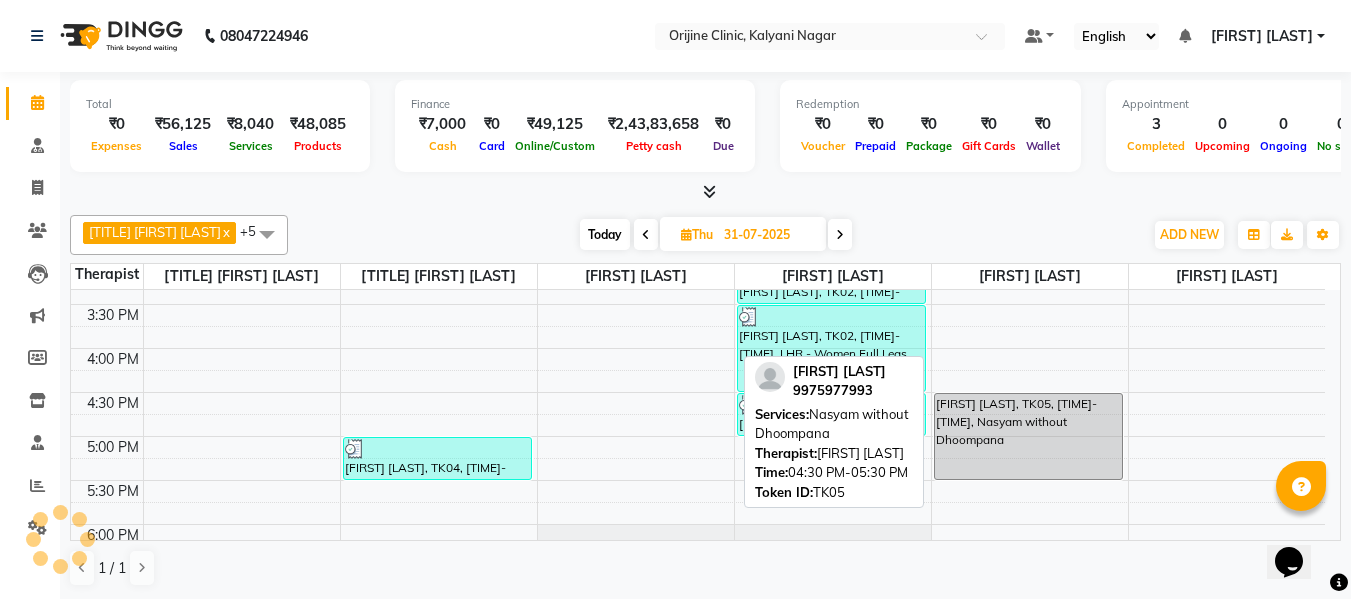click on "Nidhi Tanti, TK05, 04:30 PM-05:30 PM, Nasyam without Dhoompana" at bounding box center [1028, 436] 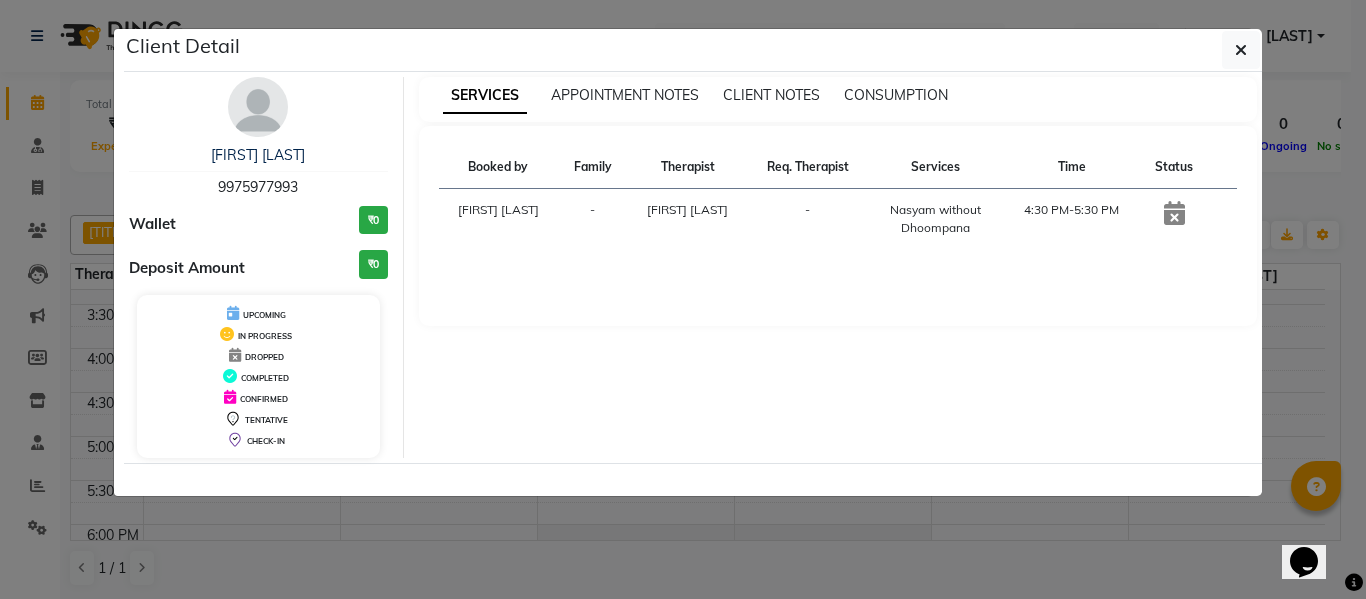click on "UPCOMING" at bounding box center (264, 315) 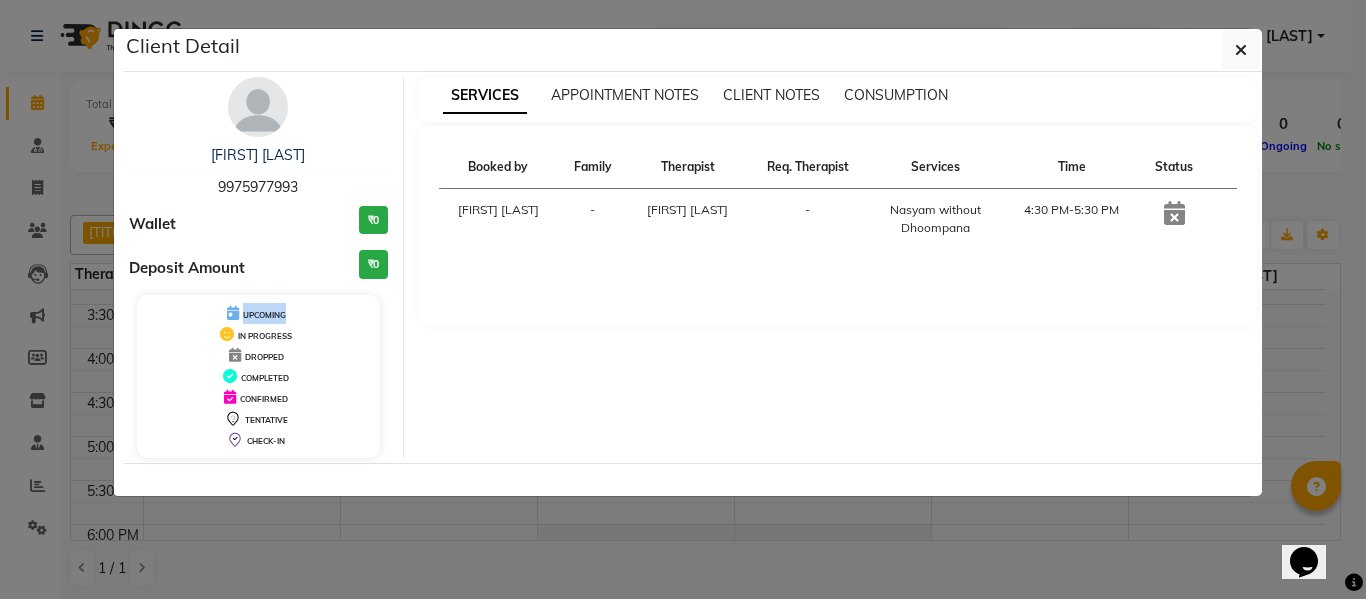 click at bounding box center [233, 313] 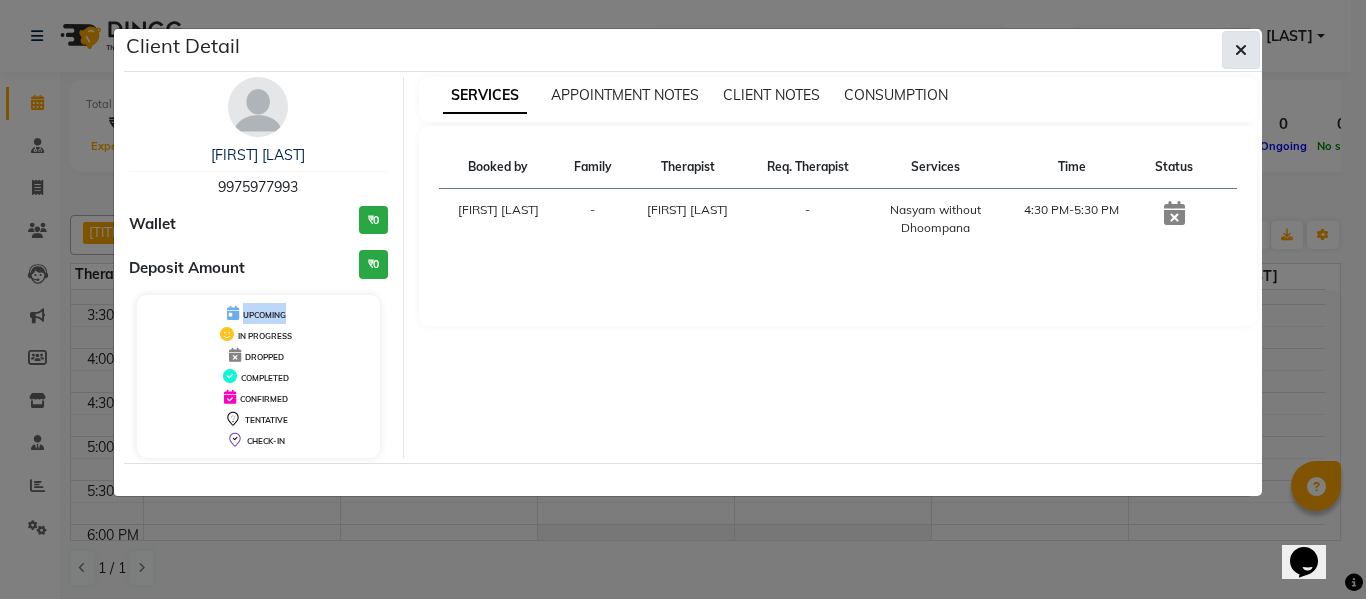 click 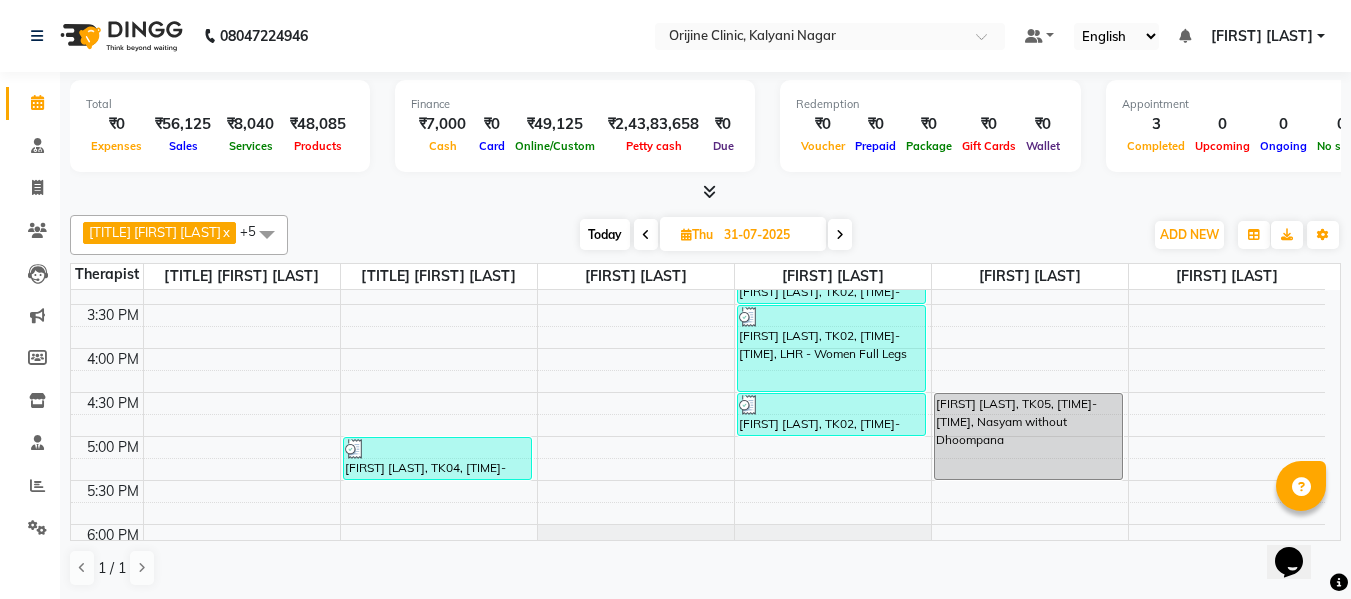 click at bounding box center (840, 234) 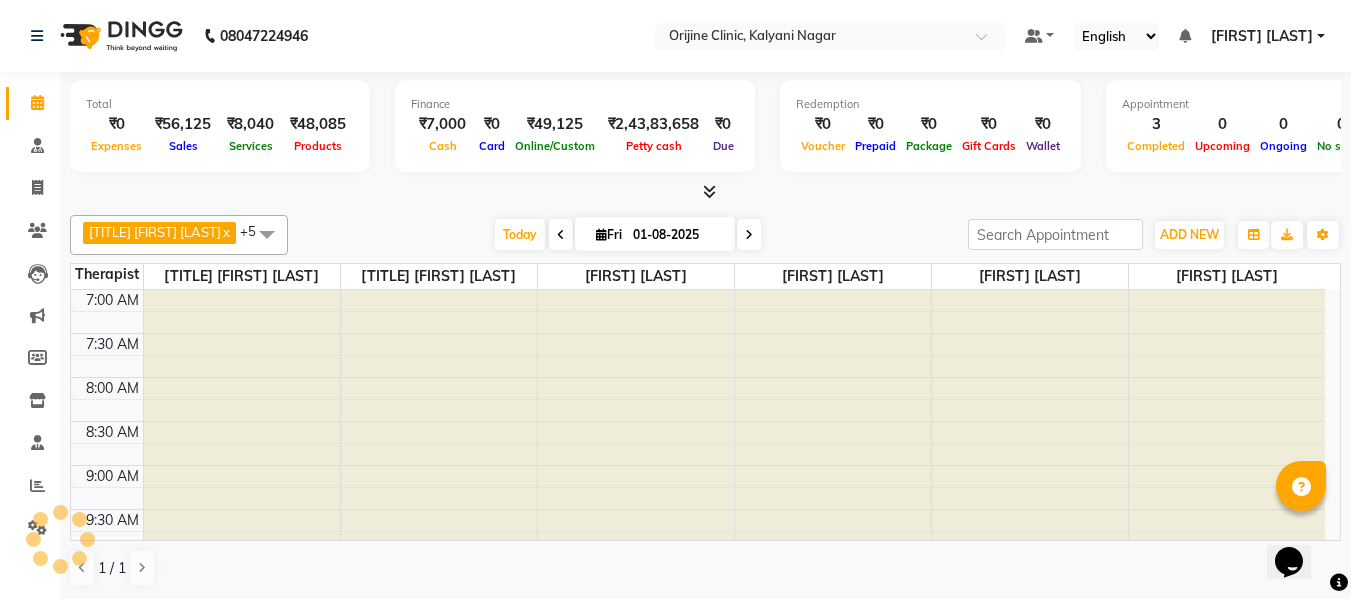 scroll, scrollTop: 893, scrollLeft: 0, axis: vertical 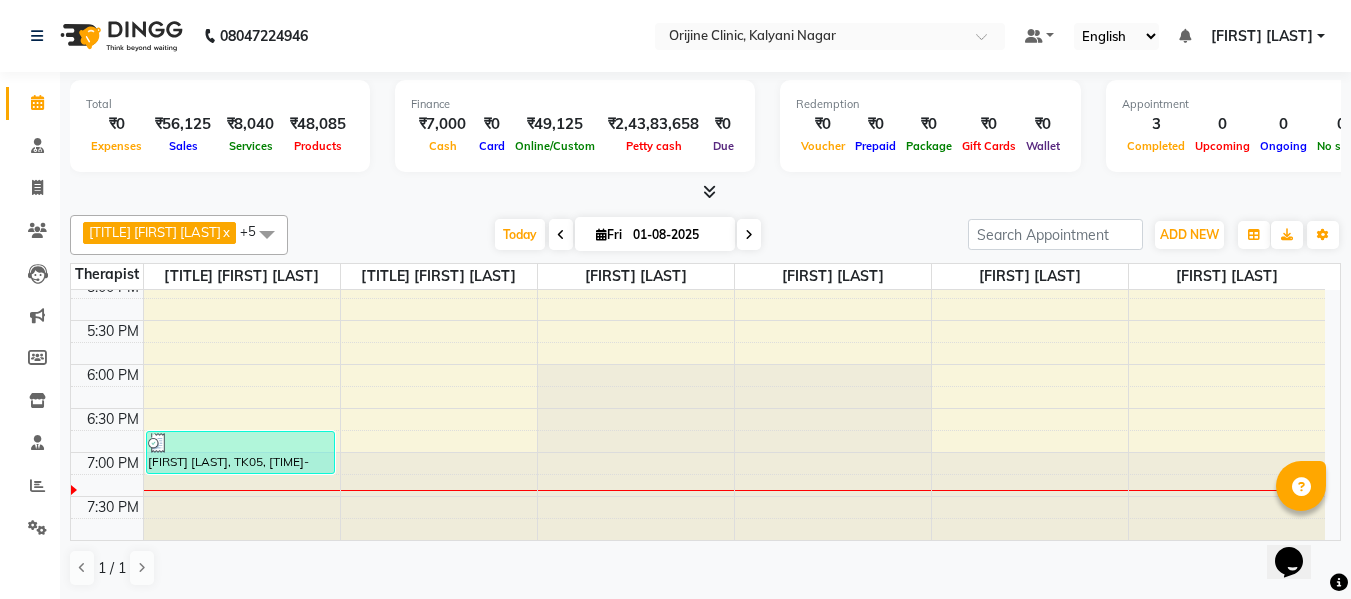 click at bounding box center [749, 235] 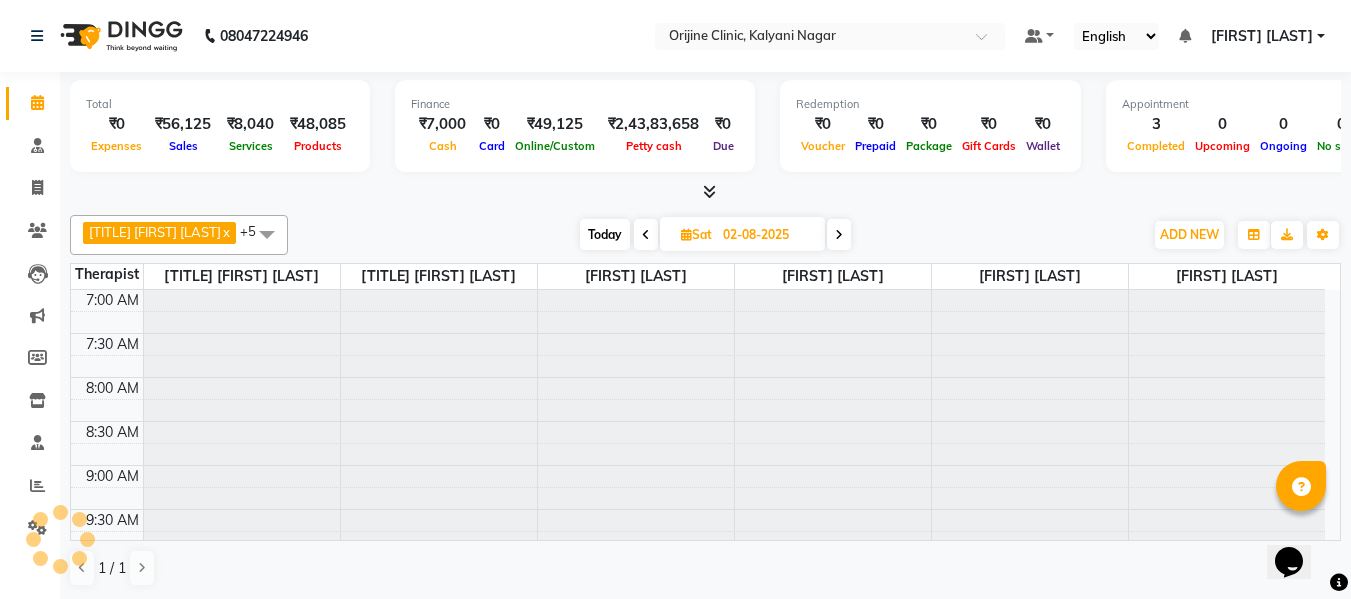 scroll, scrollTop: 893, scrollLeft: 0, axis: vertical 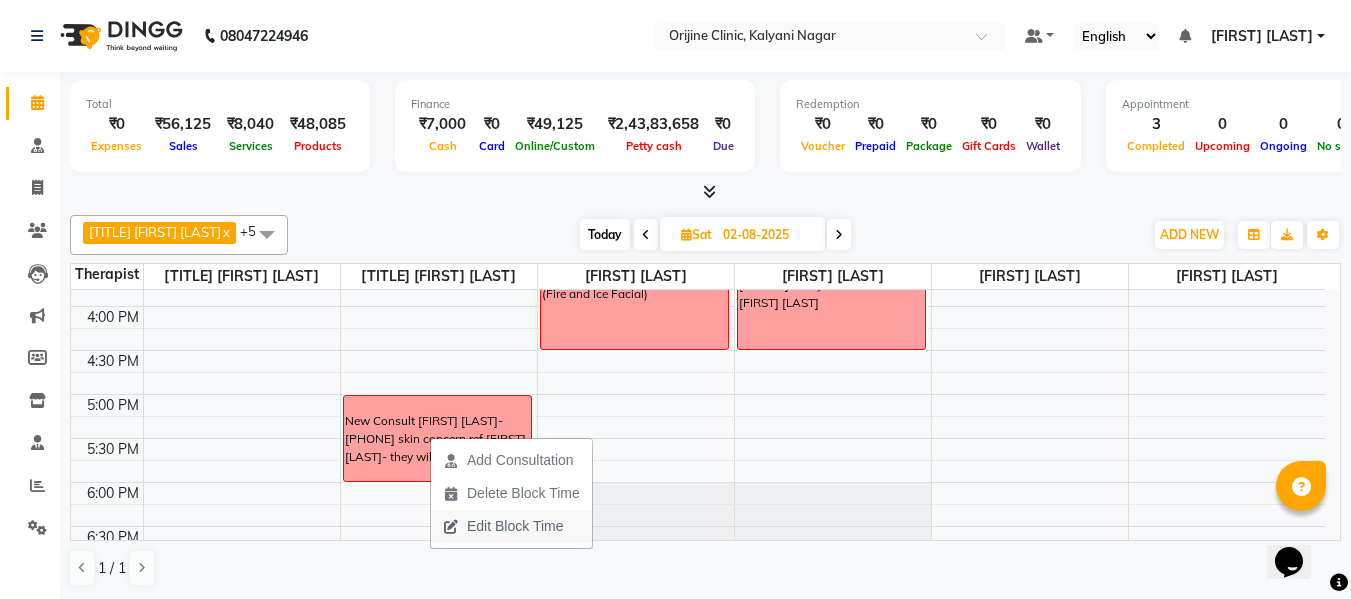 click on "Edit Block Time" at bounding box center [515, 526] 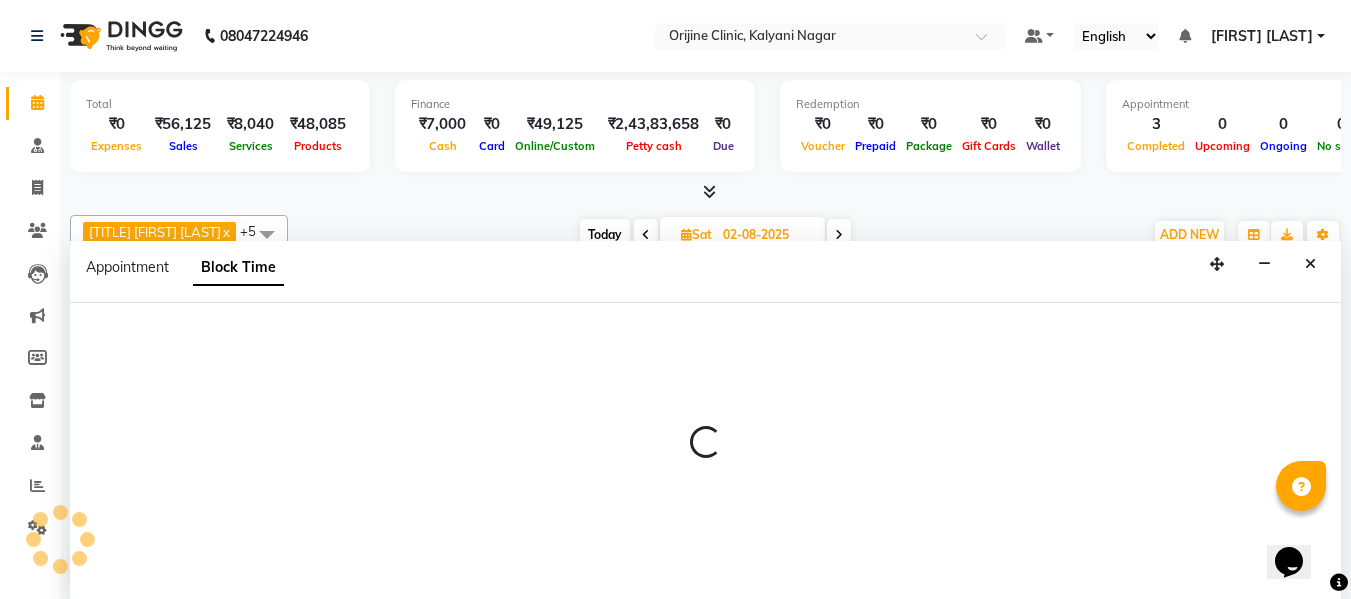 scroll, scrollTop: 1, scrollLeft: 0, axis: vertical 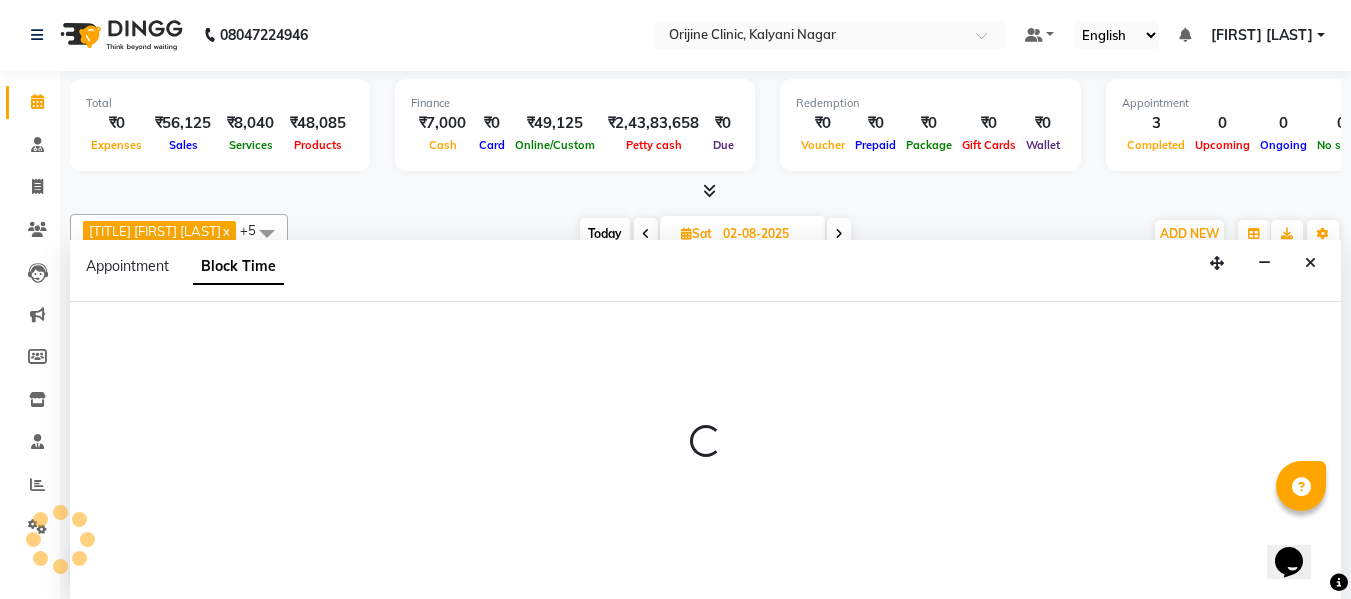 select on "10775" 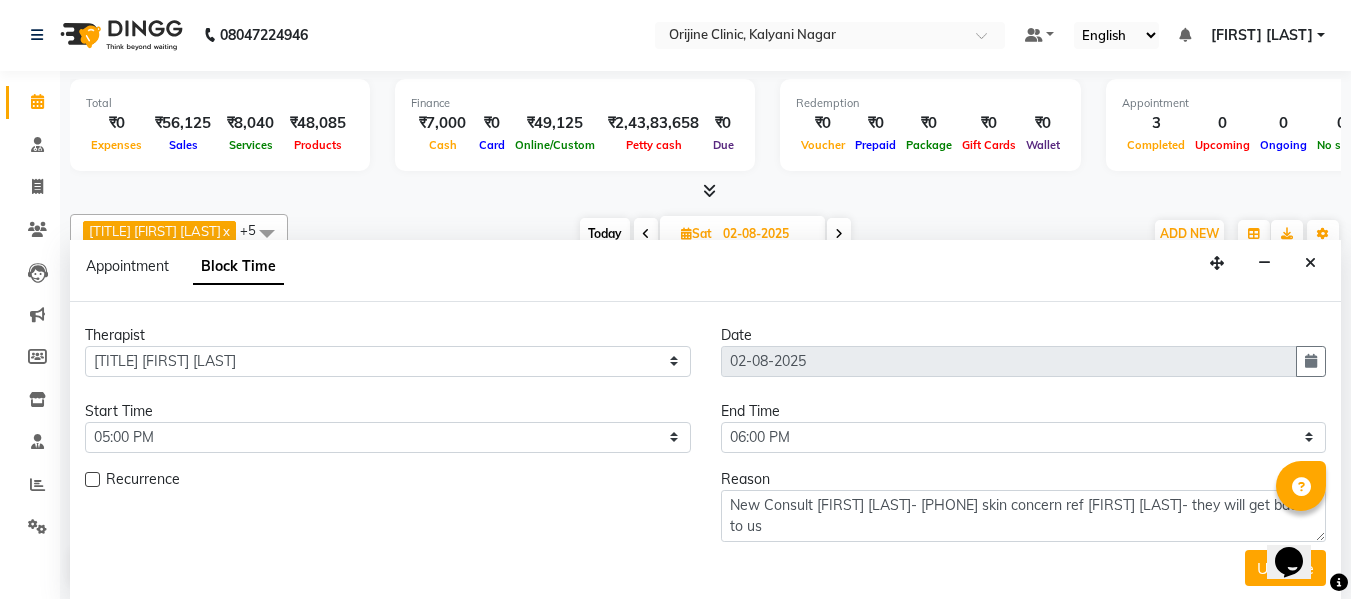 scroll, scrollTop: 893, scrollLeft: 0, axis: vertical 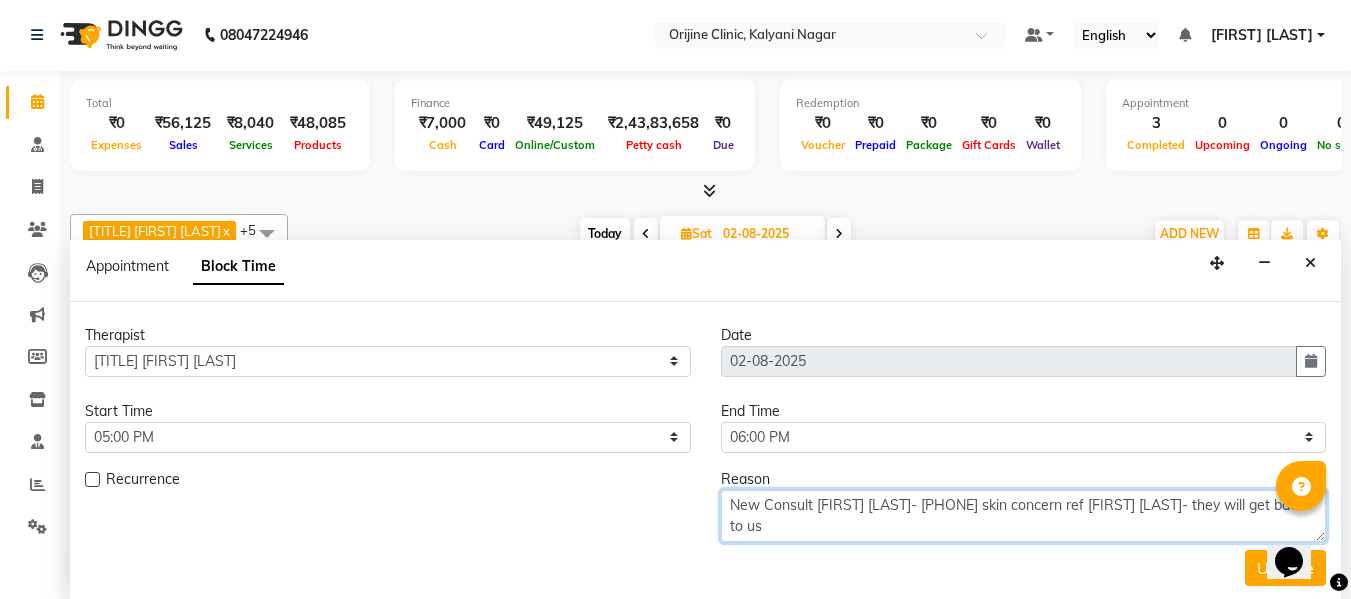 drag, startPoint x: 831, startPoint y: 532, endPoint x: 696, endPoint y: 487, distance: 142.30249 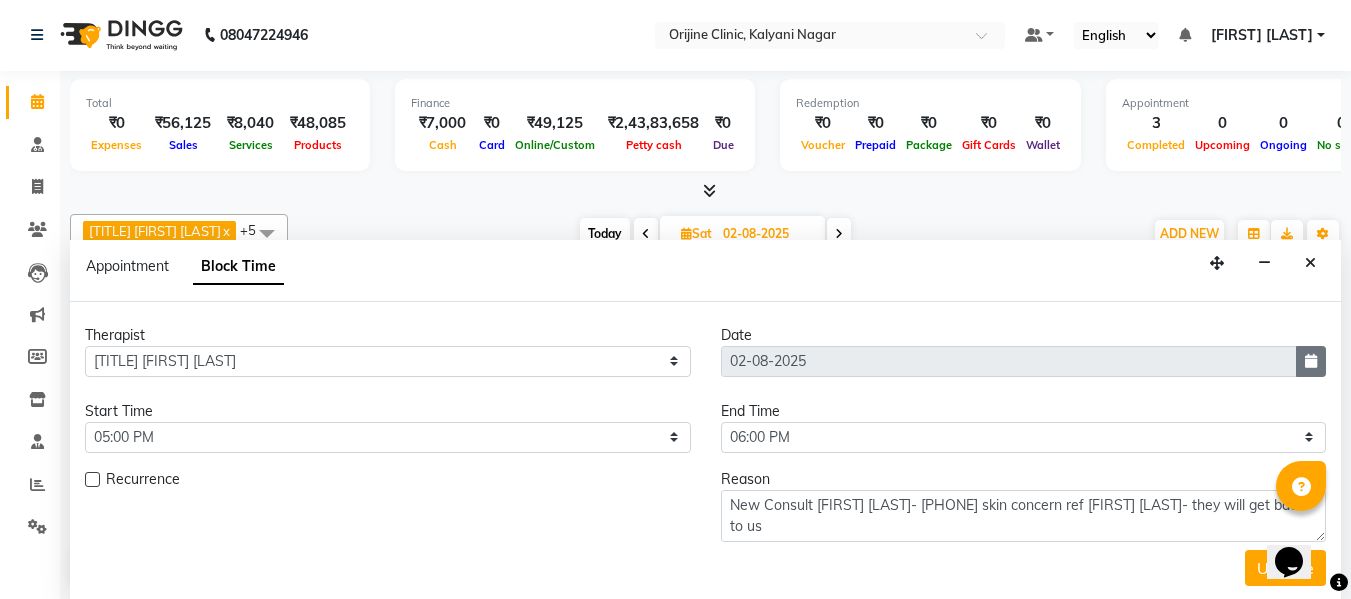 click at bounding box center (1311, 361) 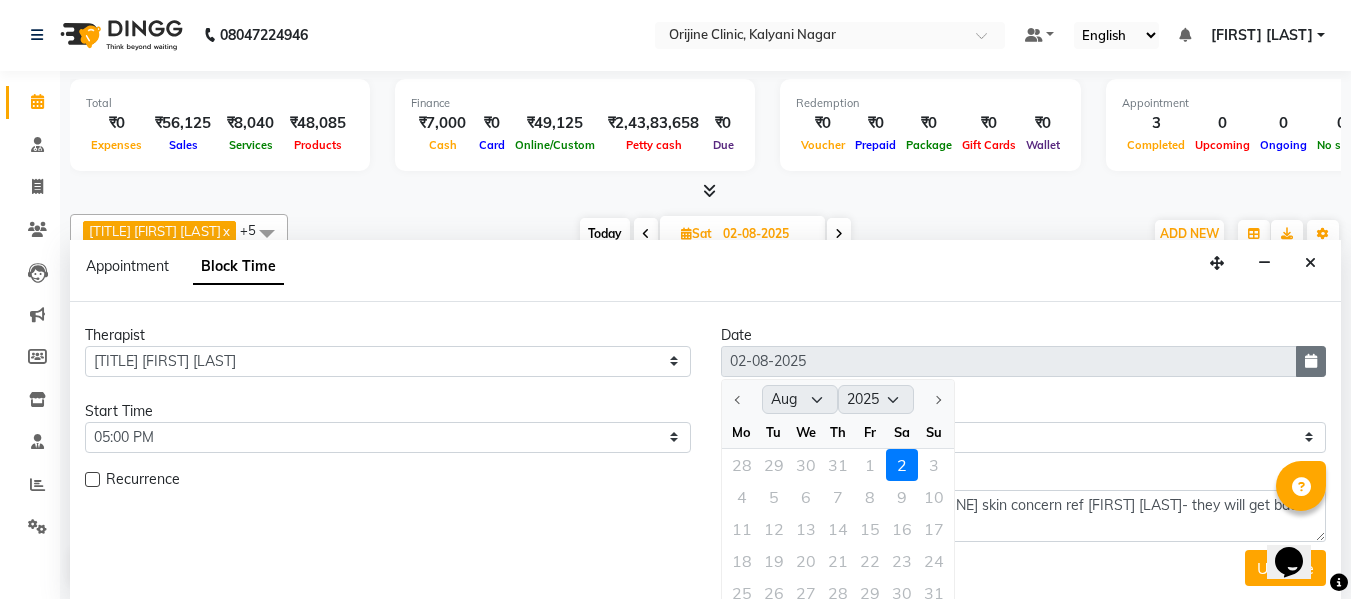 type 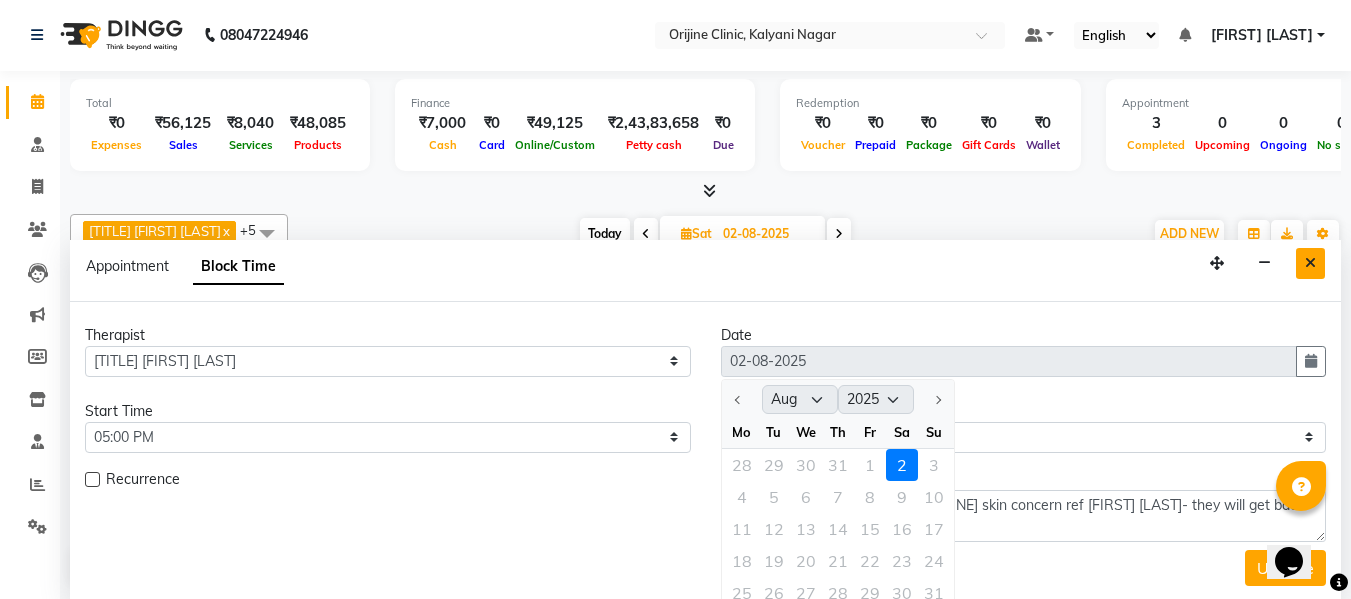 click at bounding box center (1310, 263) 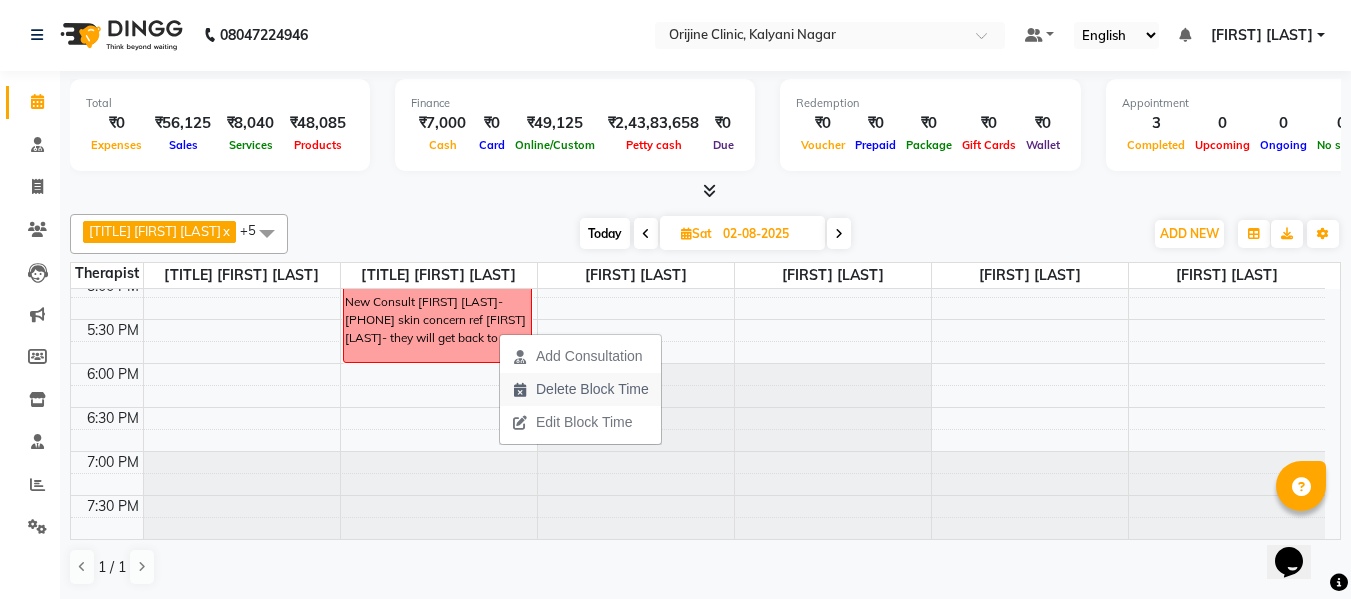 click on "Delete Block Time" at bounding box center [592, 389] 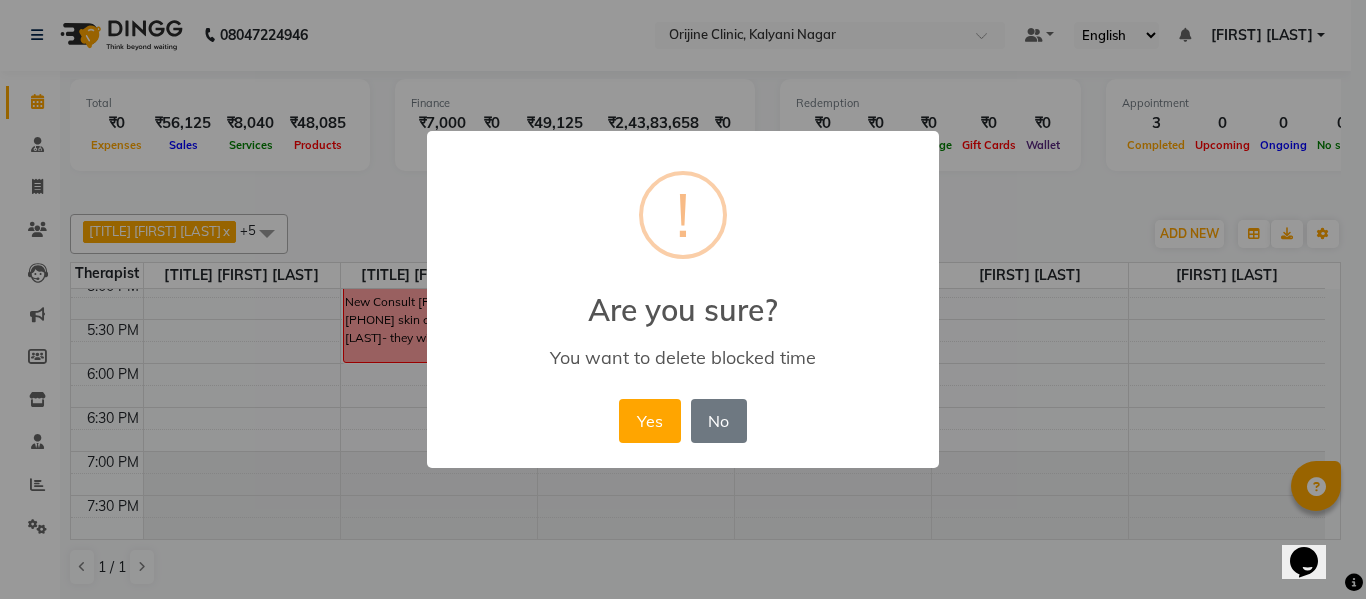 type 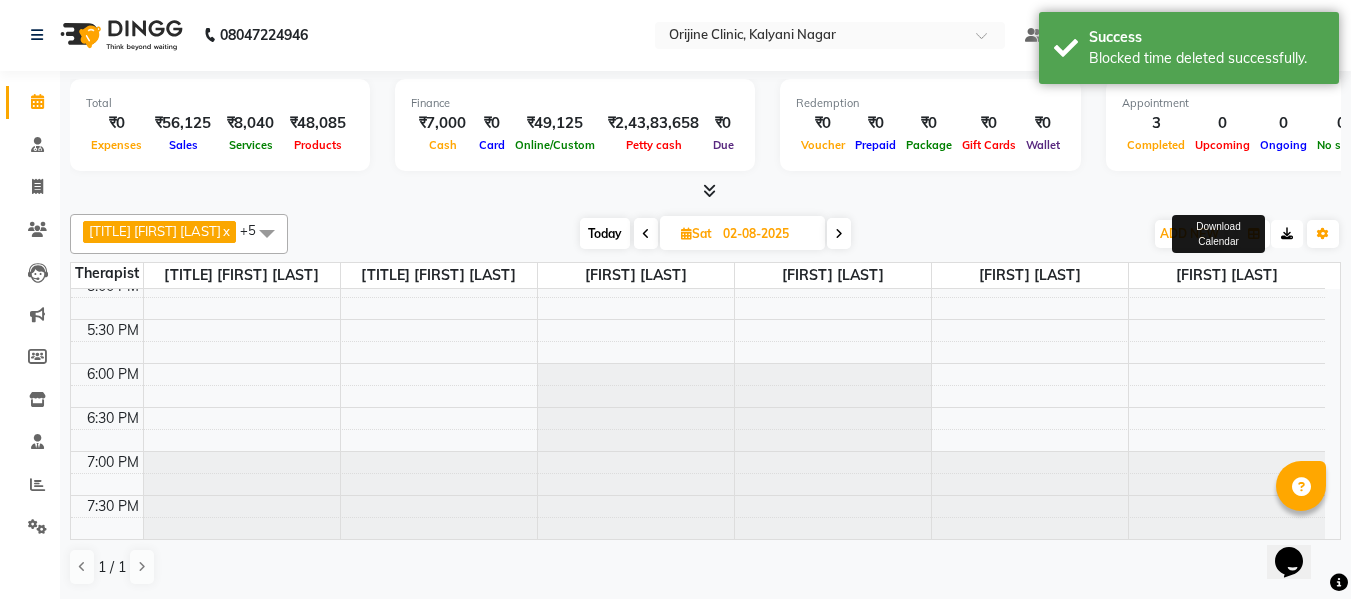 click at bounding box center [1287, 234] 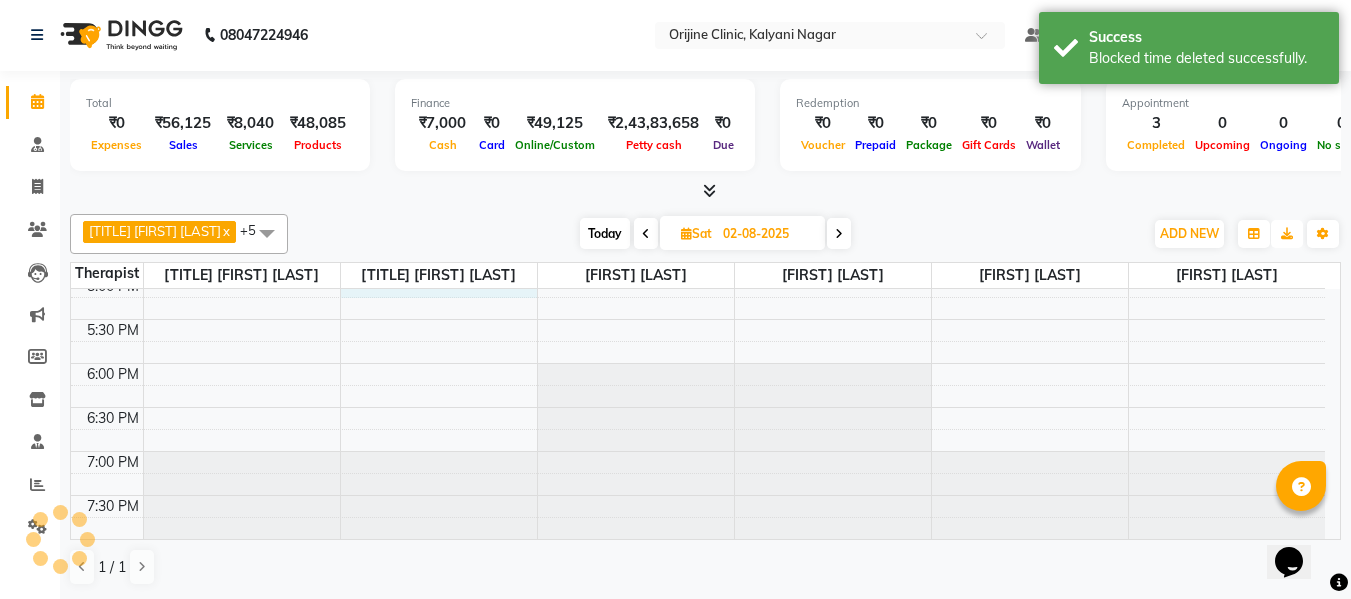 click on "7:00 AM 7:30 AM 8:00 AM 8:30 AM 9:00 AM 9:30 AM 10:00 AM 10:30 AM 11:00 AM 11:30 AM 12:00 PM 12:30 PM 1:00 PM 1:30 PM 2:00 PM 2:30 PM 3:00 PM 3:30 PM 4:00 PM 4:30 PM 5:00 PM 5:30 PM 6:00 PM 6:30 PM 7:00 PM 7:30 PM     Kanupriya Pilkhwal, 12:30 PM-01:00 PM,  Medical Follow up             TIA WADIA, 11:00 AM-11:30 AM, LHR - Women Underarms     Kalpana Jadhav, 10:30 AM-11:30 AM, Q-SL Toning Face     Rashmi Virani, 12:30 PM-02:00 PM, Platinum Facial" at bounding box center [698, -33] 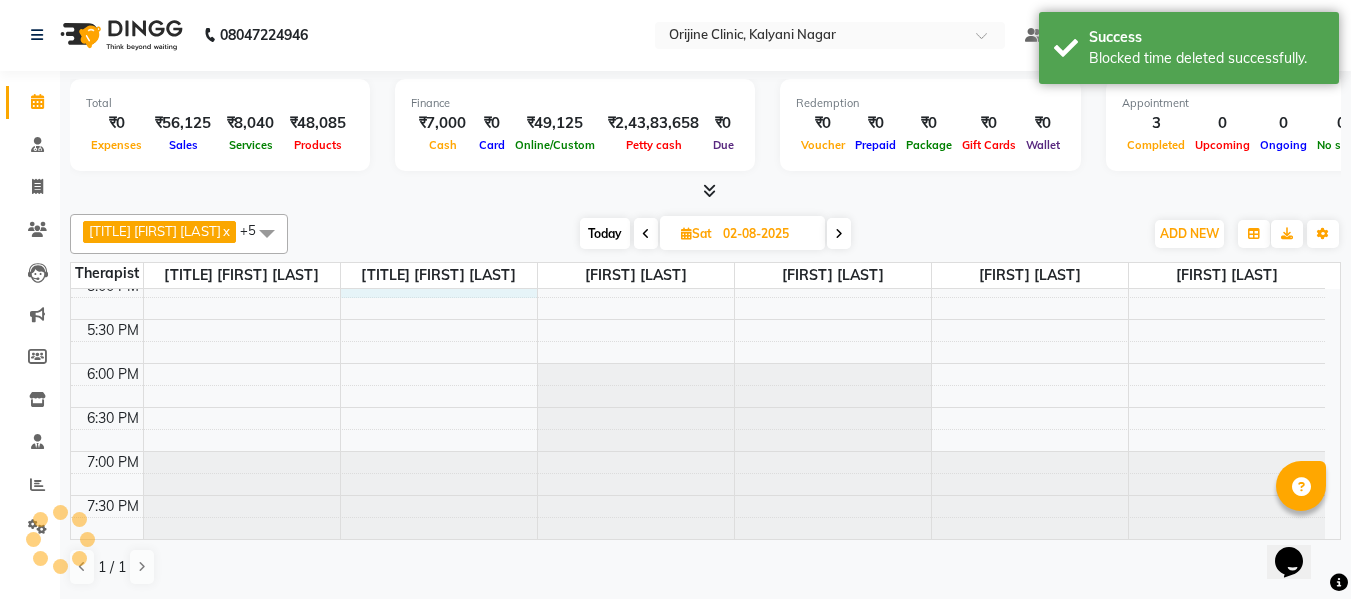 select on "10775" 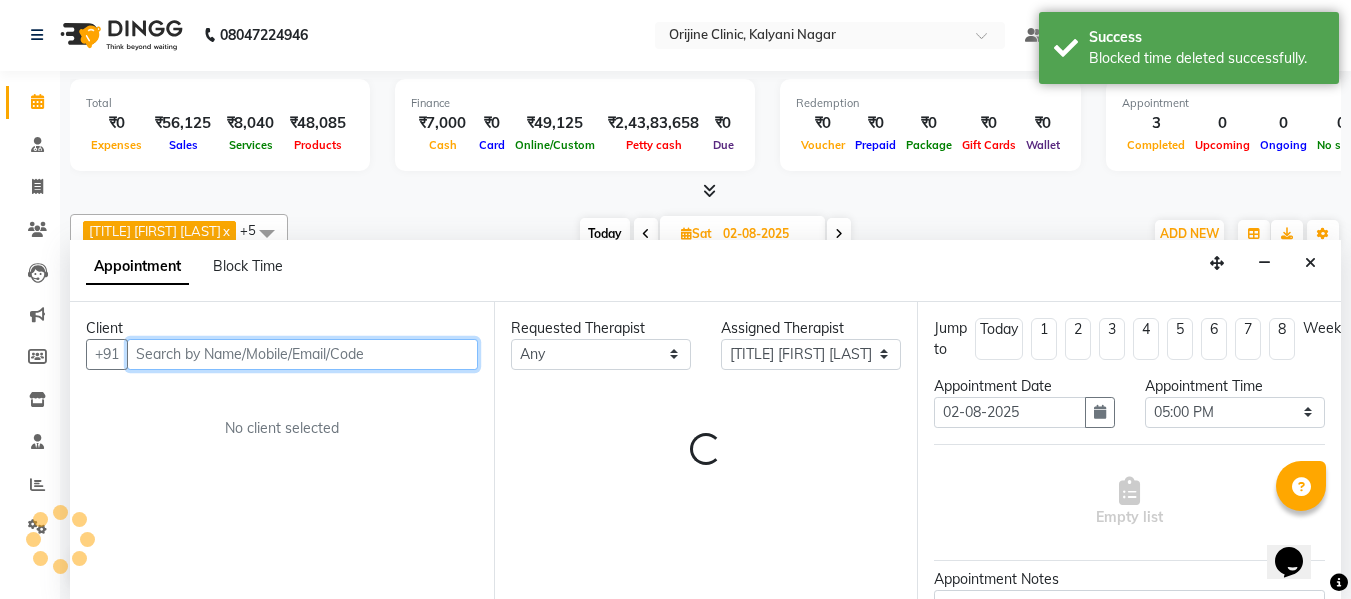 click on "Appointment Block Time" at bounding box center (705, 271) 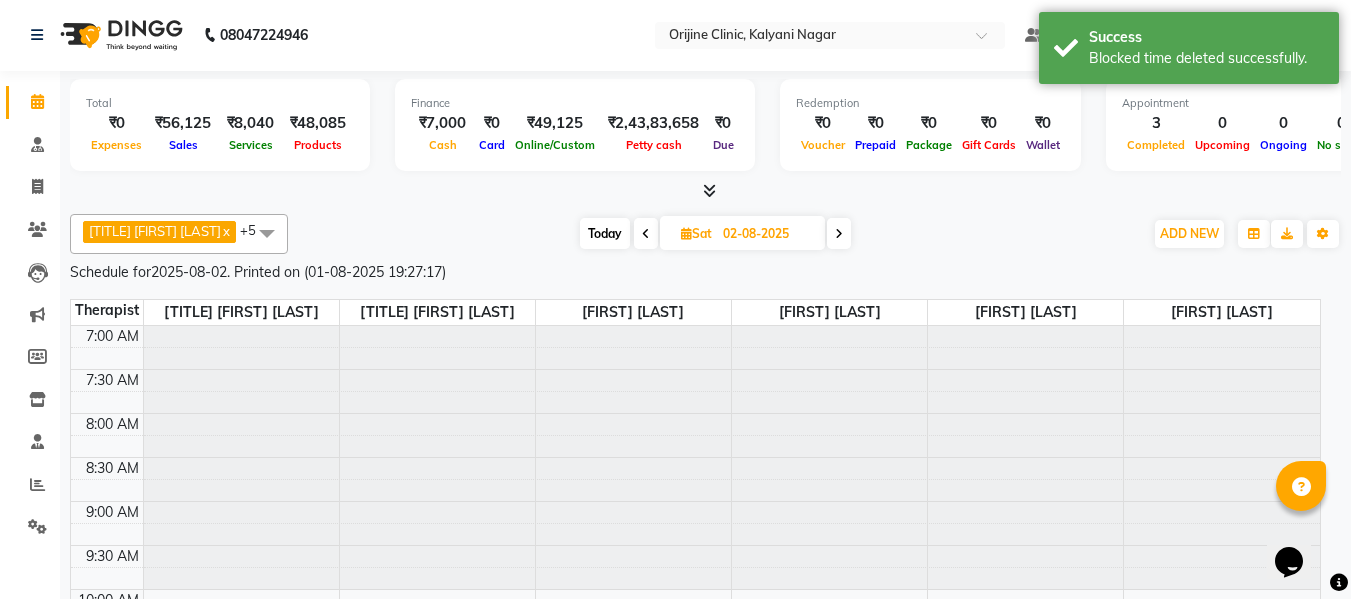 select on "10775" 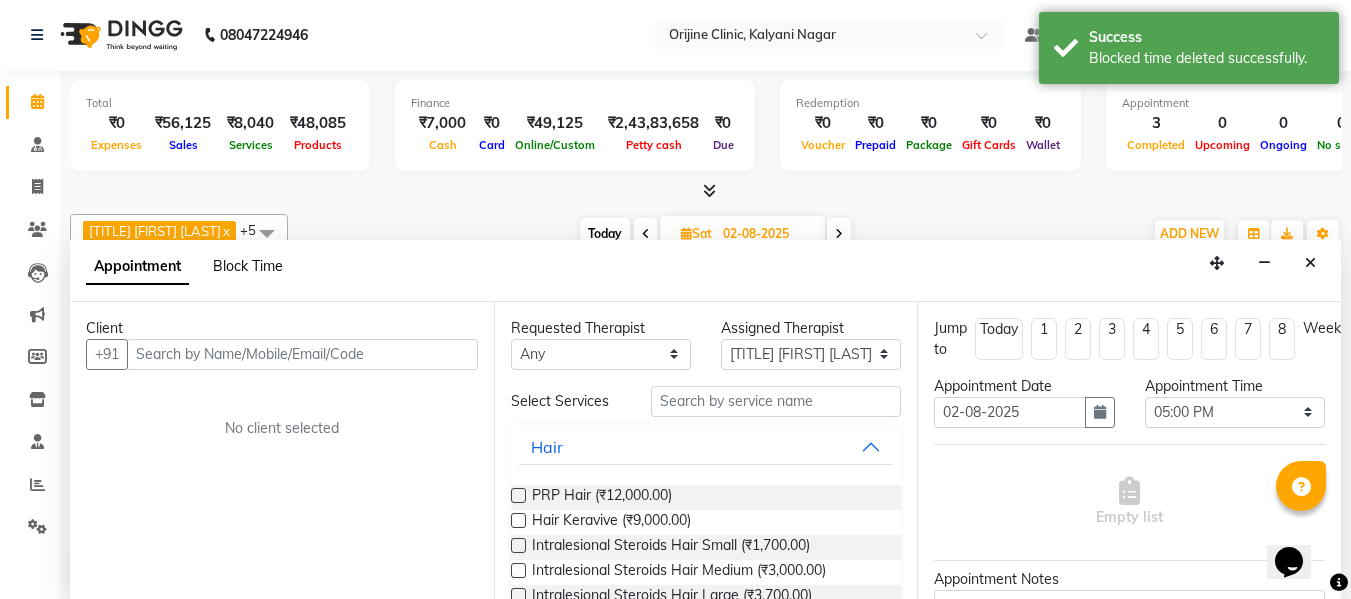 click on "Block Time" at bounding box center (248, 266) 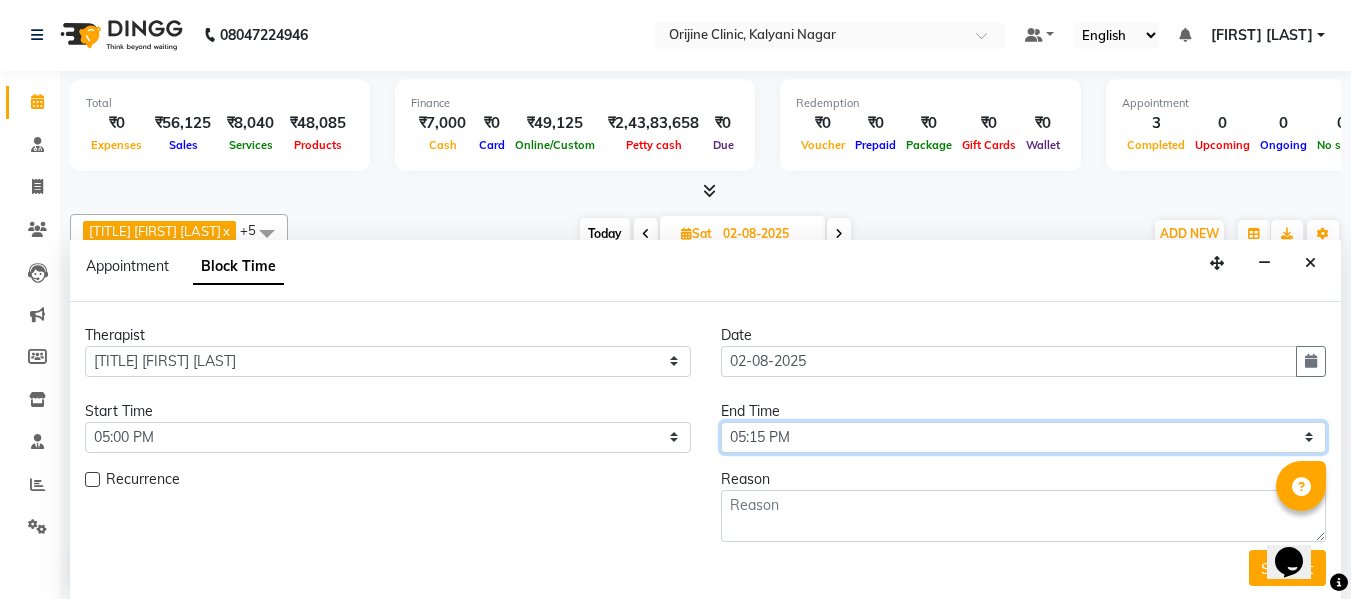 click on "Select 08:00 AM 08:15 AM 08:30 AM 08:45 AM 09:00 AM 09:15 AM 09:30 AM 09:45 AM 10:00 AM 10:15 AM 10:30 AM 10:45 AM 11:00 AM 11:15 AM 11:30 AM 11:45 AM 12:00 PM 12:15 PM 12:30 PM 12:45 PM 01:00 PM 01:15 PM 01:30 PM 01:45 PM 02:00 PM 02:15 PM 02:30 PM 02:45 PM 03:00 PM 03:15 PM 03:30 PM 03:45 PM 04:00 PM 04:15 PM 04:30 PM 04:45 PM 05:00 PM 05:15 PM 05:30 PM 05:45 PM 06:00 PM 06:15 PM 06:30 PM 06:45 PM 07:00 PM" at bounding box center [1024, 437] 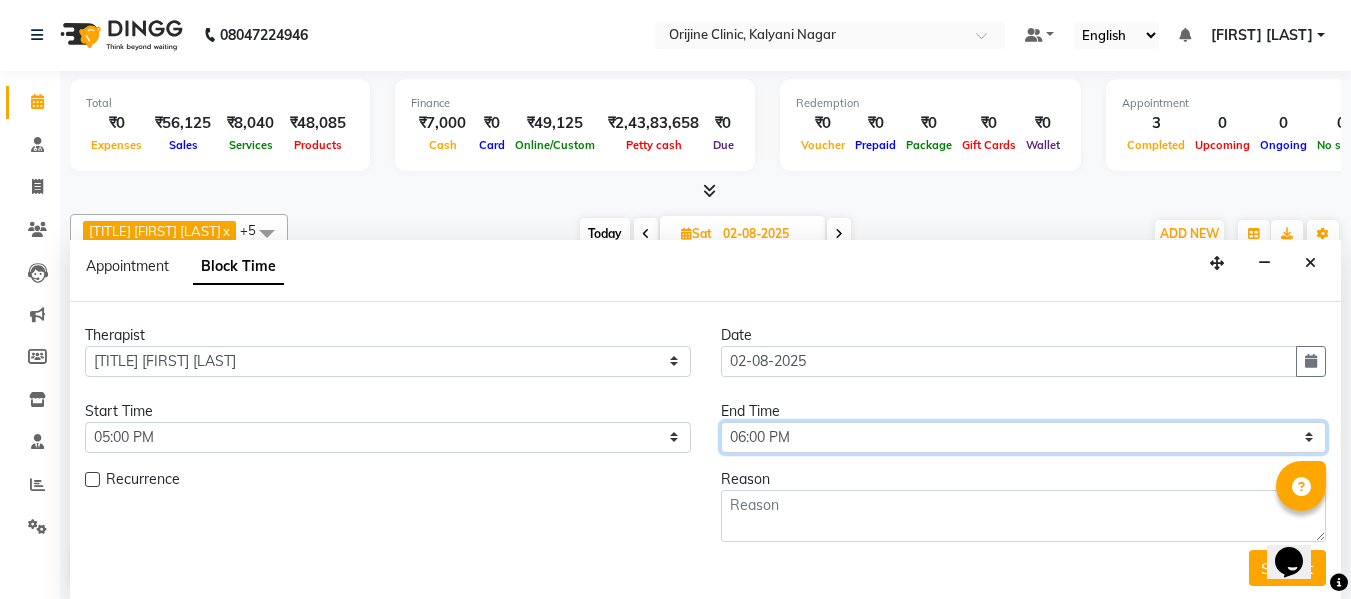 click on "Select 08:00 AM 08:15 AM 08:30 AM 08:45 AM 09:00 AM 09:15 AM 09:30 AM 09:45 AM 10:00 AM 10:15 AM 10:30 AM 10:45 AM 11:00 AM 11:15 AM 11:30 AM 11:45 AM 12:00 PM 12:15 PM 12:30 PM 12:45 PM 01:00 PM 01:15 PM 01:30 PM 01:45 PM 02:00 PM 02:15 PM 02:30 PM 02:45 PM 03:00 PM 03:15 PM 03:30 PM 03:45 PM 04:00 PM 04:15 PM 04:30 PM 04:45 PM 05:00 PM 05:15 PM 05:30 PM 05:45 PM 06:00 PM 06:15 PM 06:30 PM 06:45 PM 07:00 PM" at bounding box center [1024, 437] 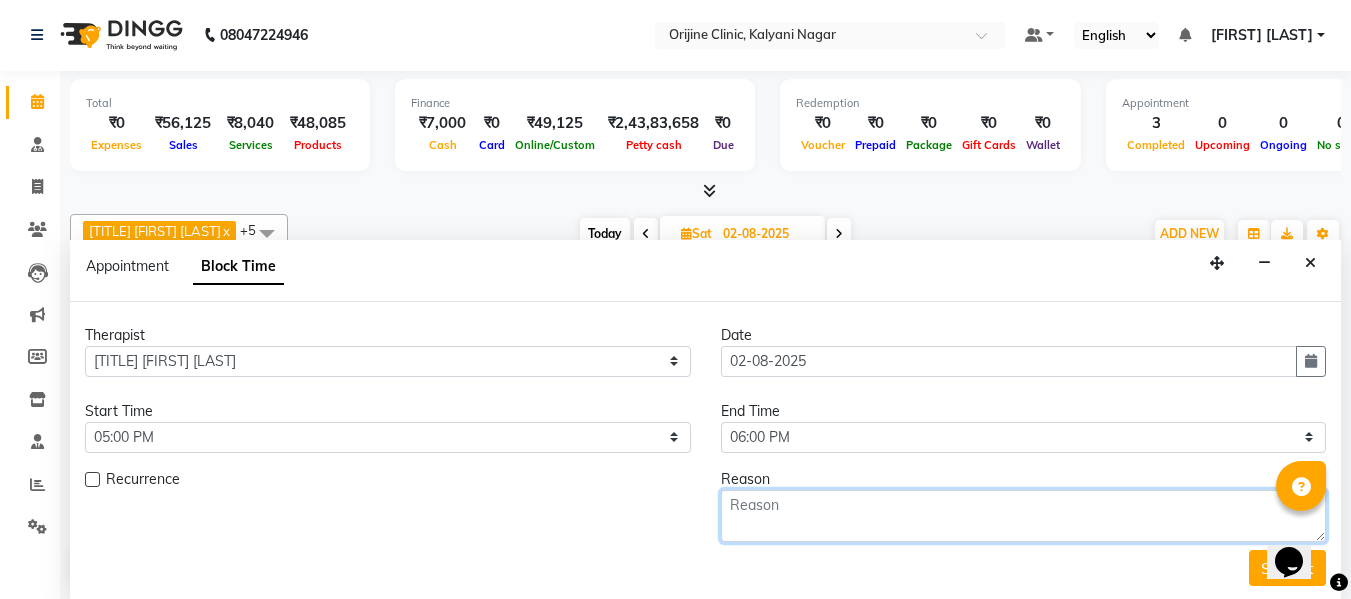 click at bounding box center [1024, 516] 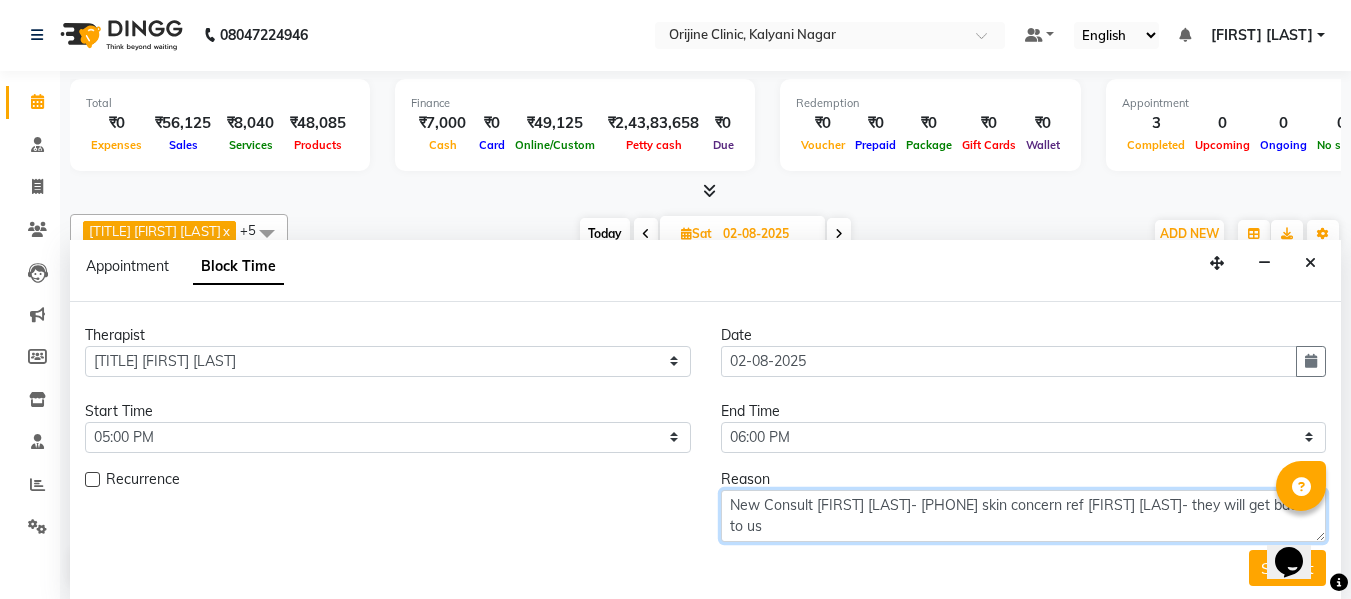 type on "New Consult Sagar Shah- 09822497244 skin concern ref Radhika Shetty- they will get back to us" 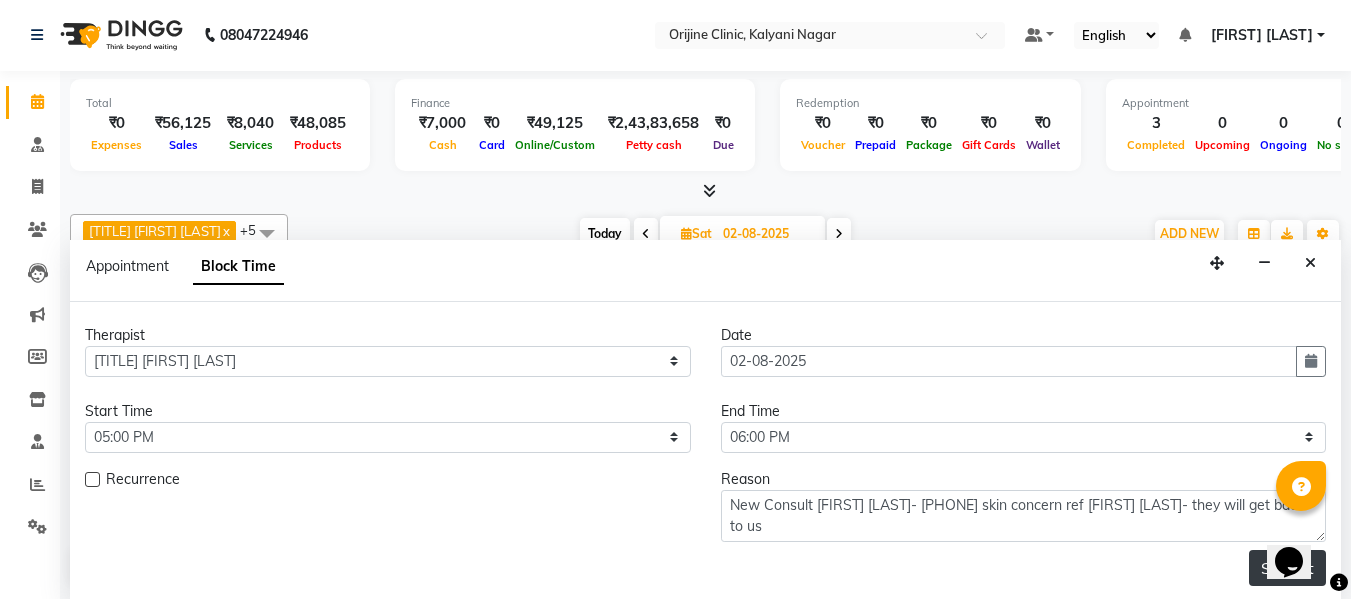 click on "Submit" at bounding box center [1287, 568] 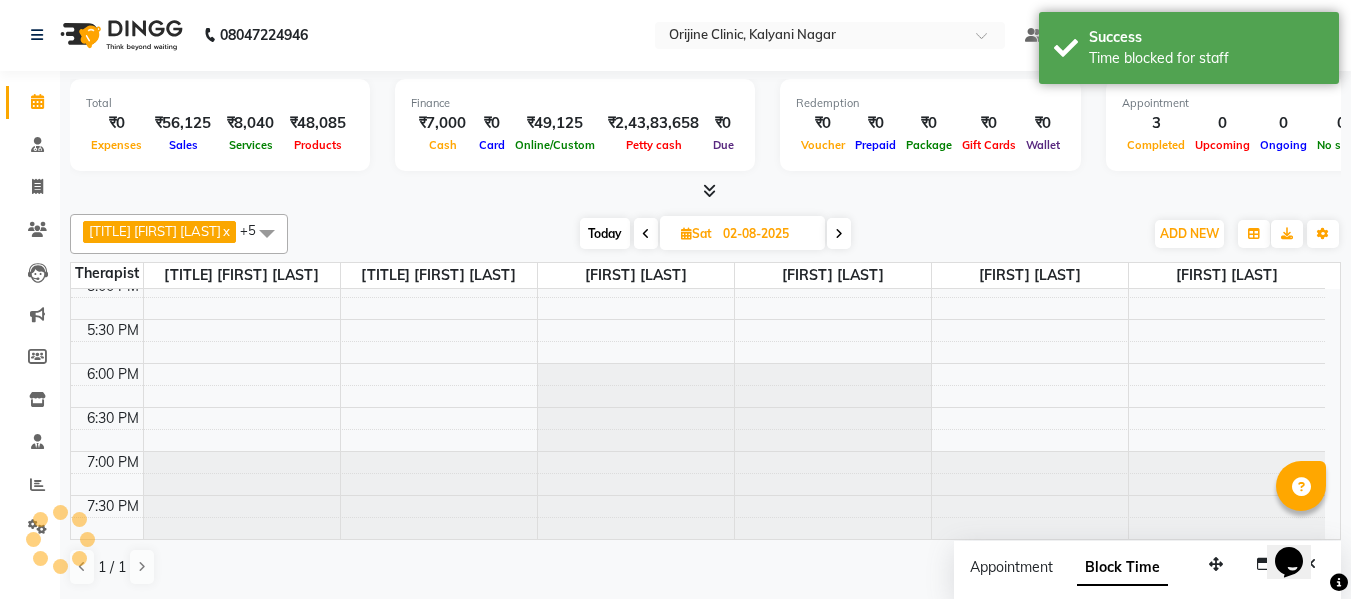 scroll, scrollTop: 0, scrollLeft: 0, axis: both 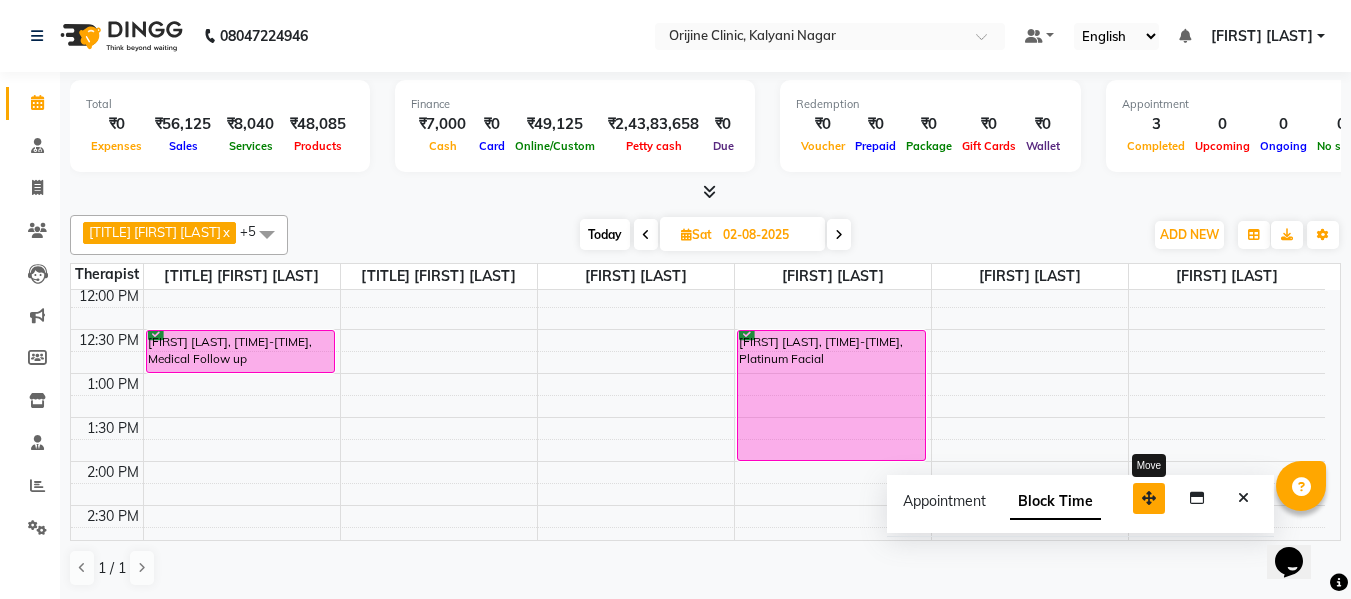 drag, startPoint x: 1220, startPoint y: 572, endPoint x: 1148, endPoint y: 505, distance: 98.35141 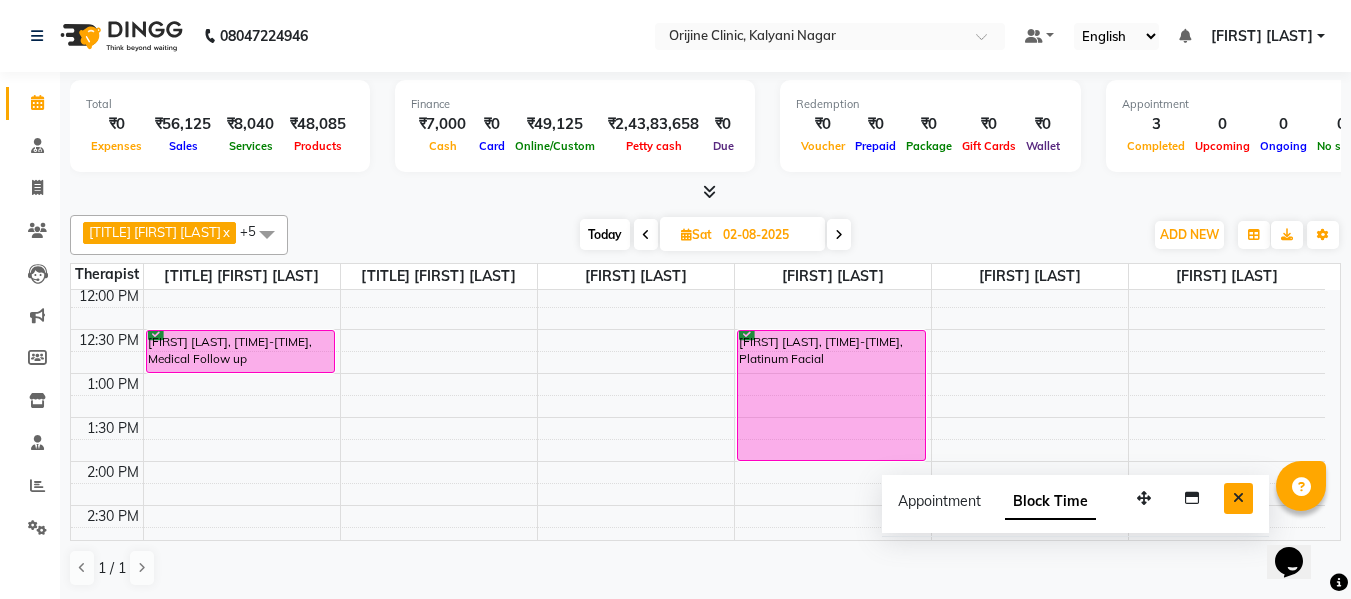 click at bounding box center (1238, 498) 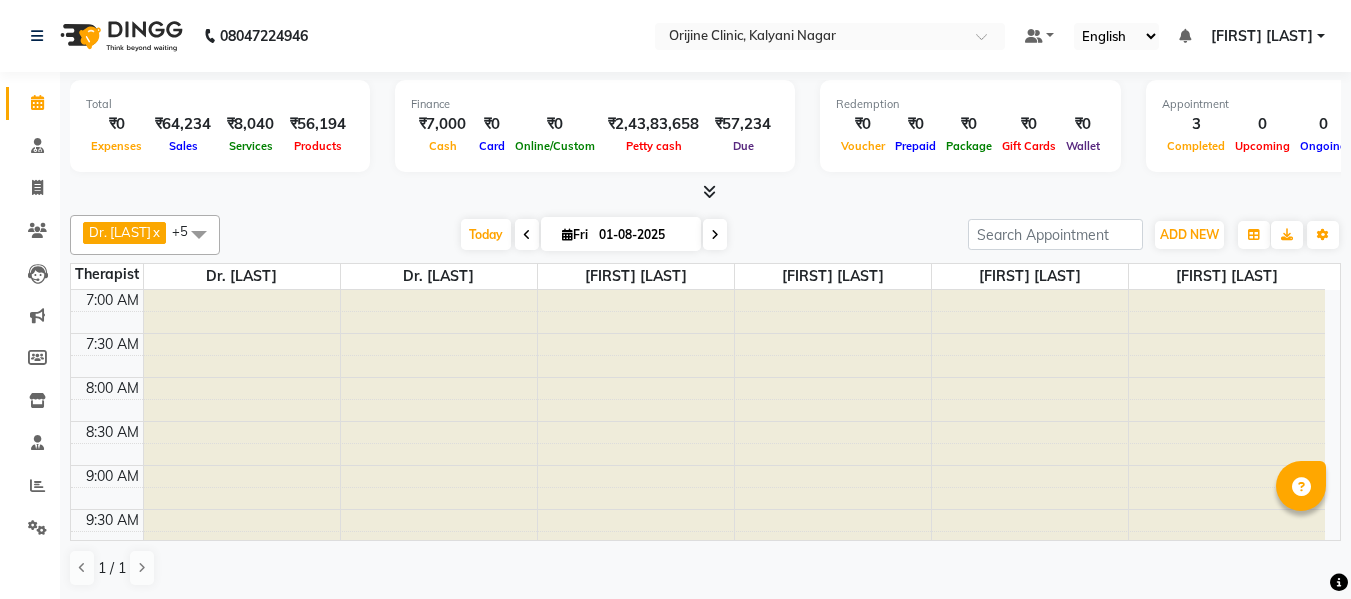 scroll, scrollTop: 0, scrollLeft: 0, axis: both 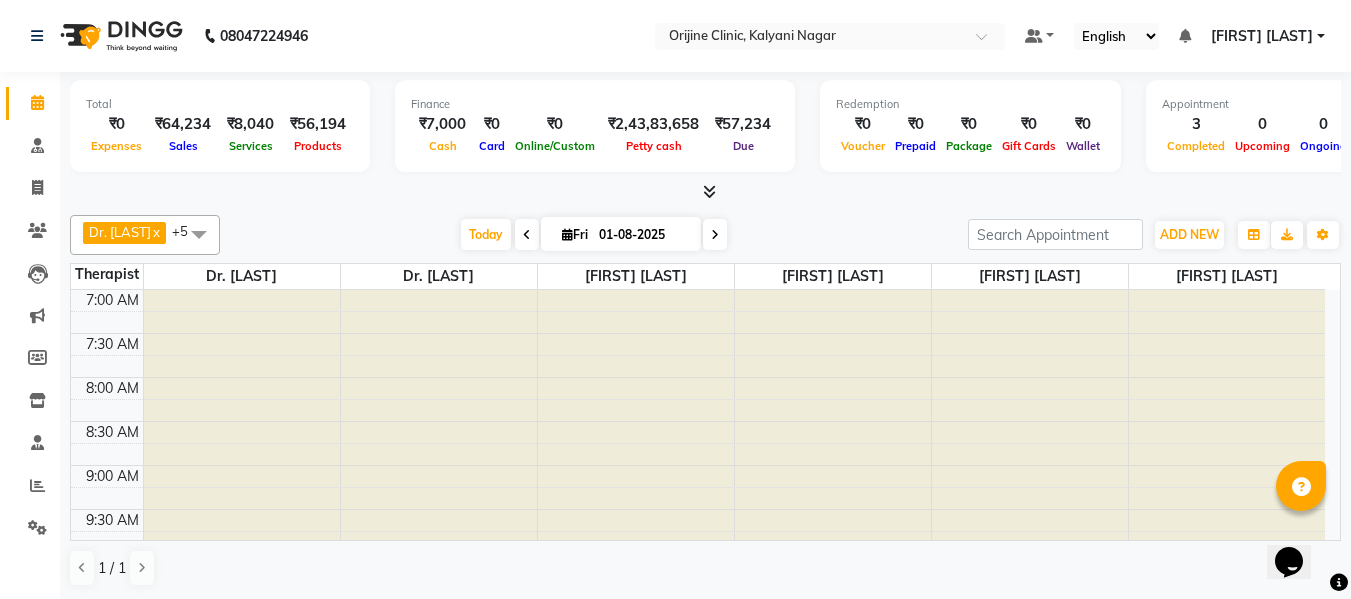 click on "Fri 01-08-2025" at bounding box center [621, 234] 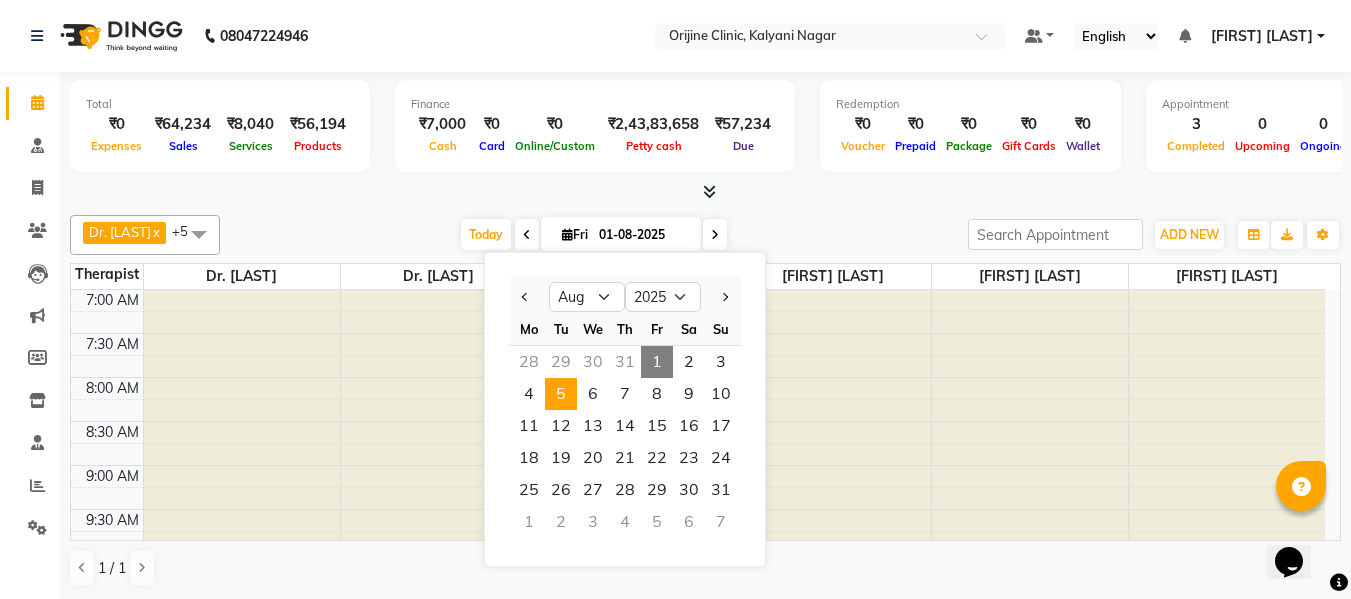 click on "5" at bounding box center [561, 394] 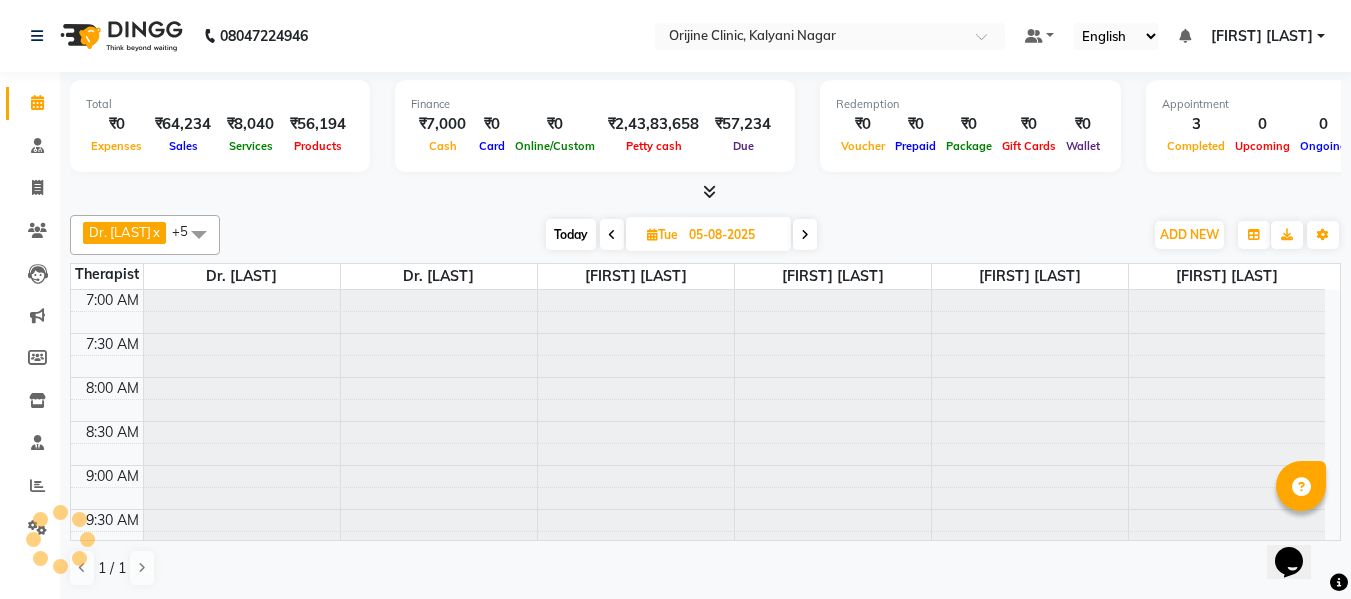 scroll, scrollTop: 881, scrollLeft: 0, axis: vertical 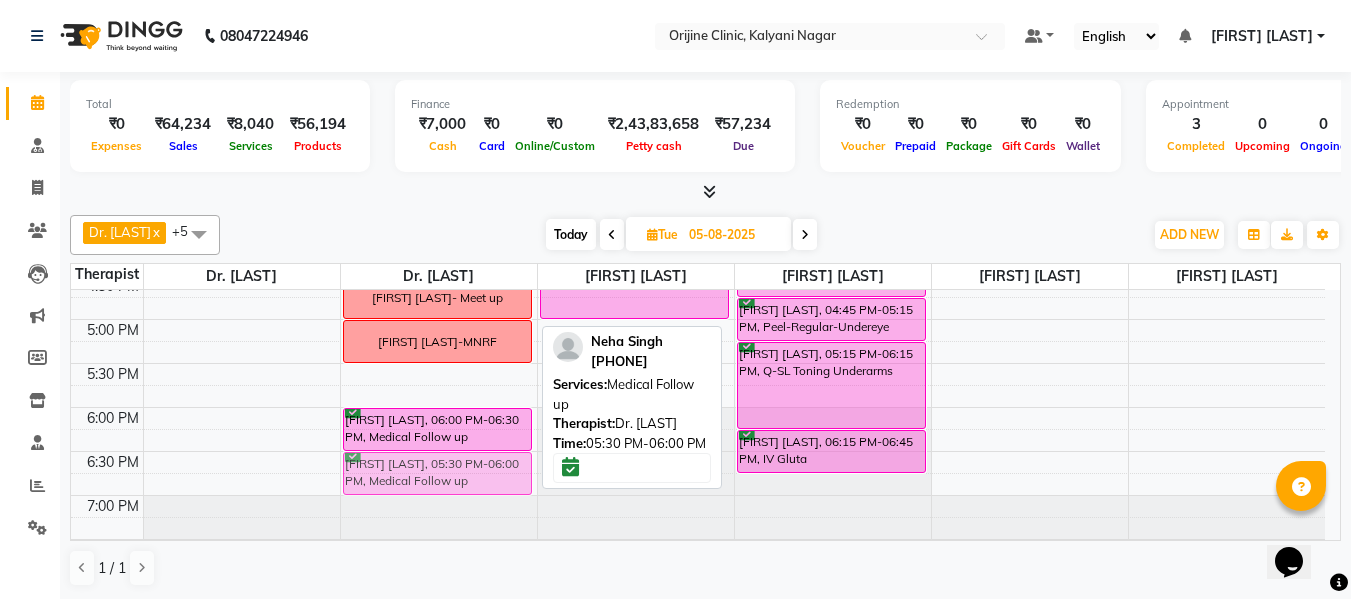 drag, startPoint x: 410, startPoint y: 378, endPoint x: 404, endPoint y: 466, distance: 88.20431 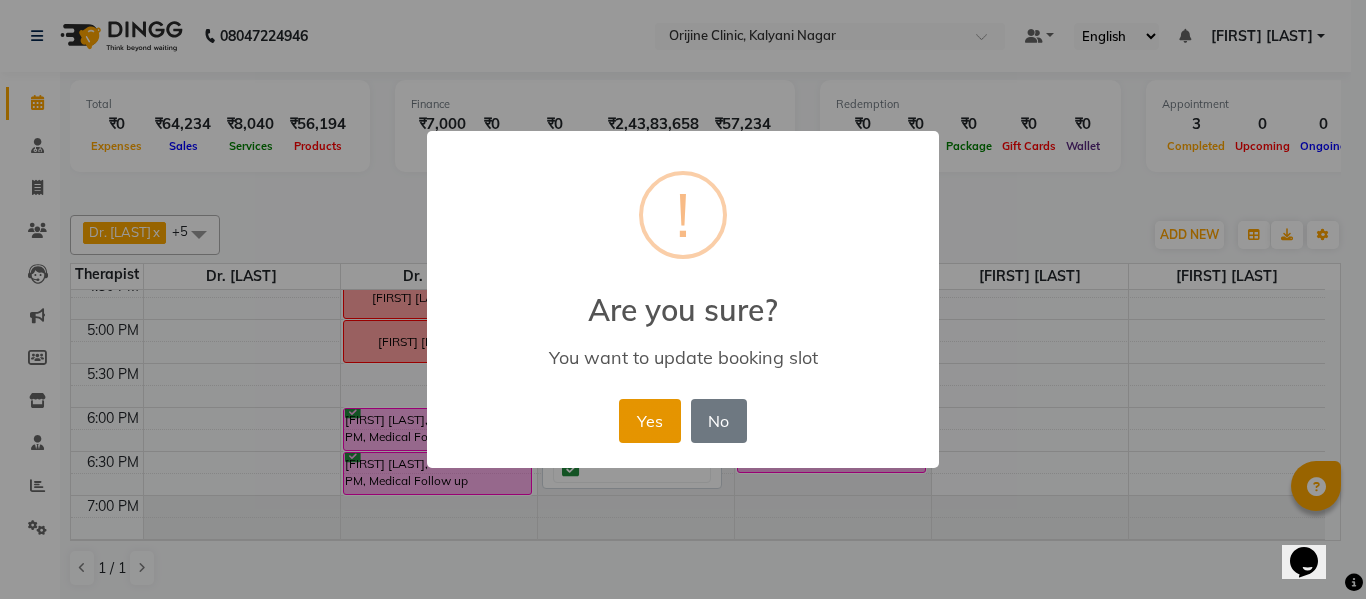 click on "Yes" at bounding box center [649, 421] 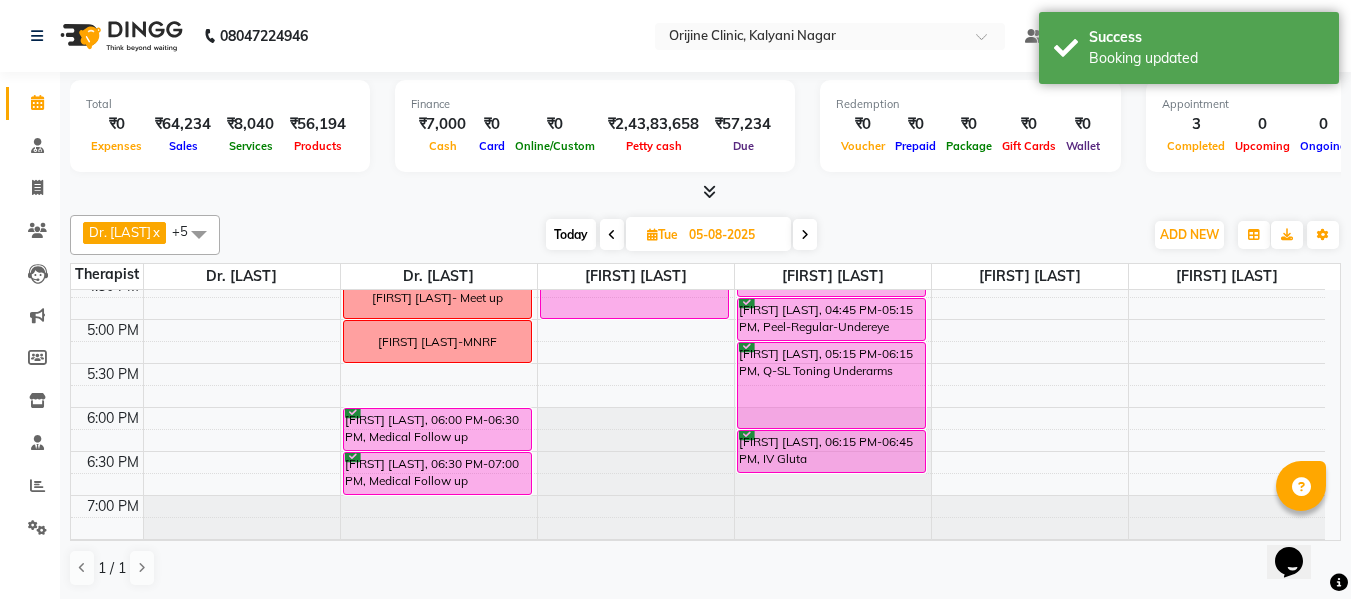 click at bounding box center [652, 234] 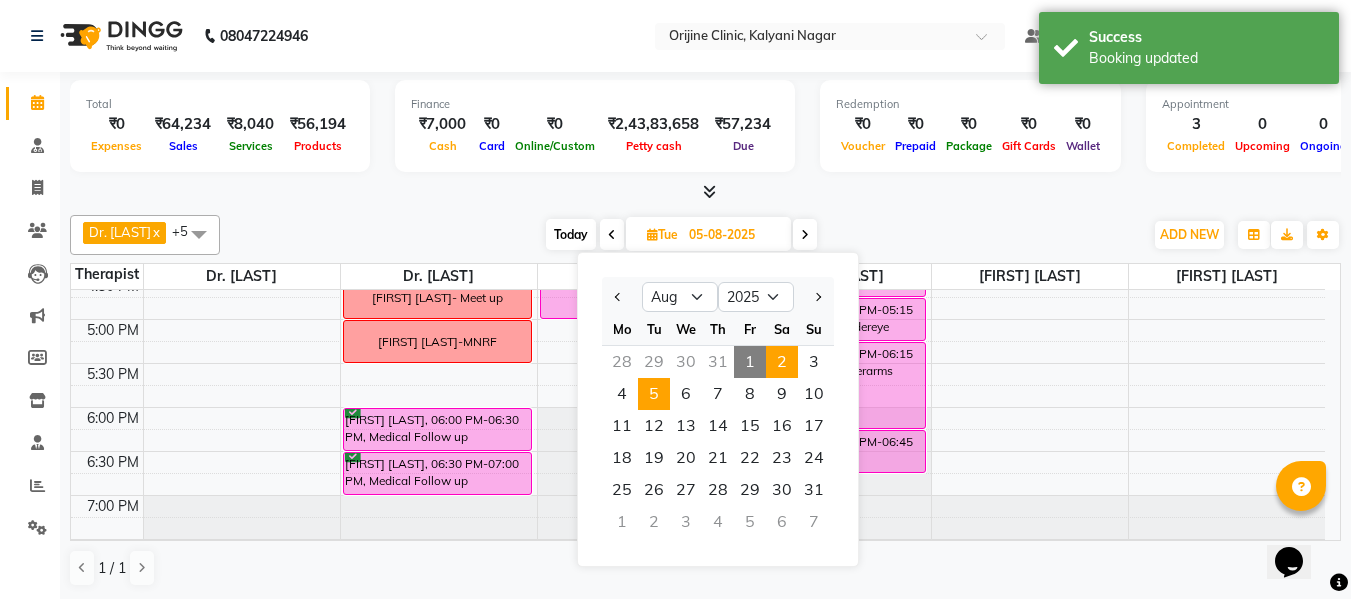 click on "2" at bounding box center [782, 362] 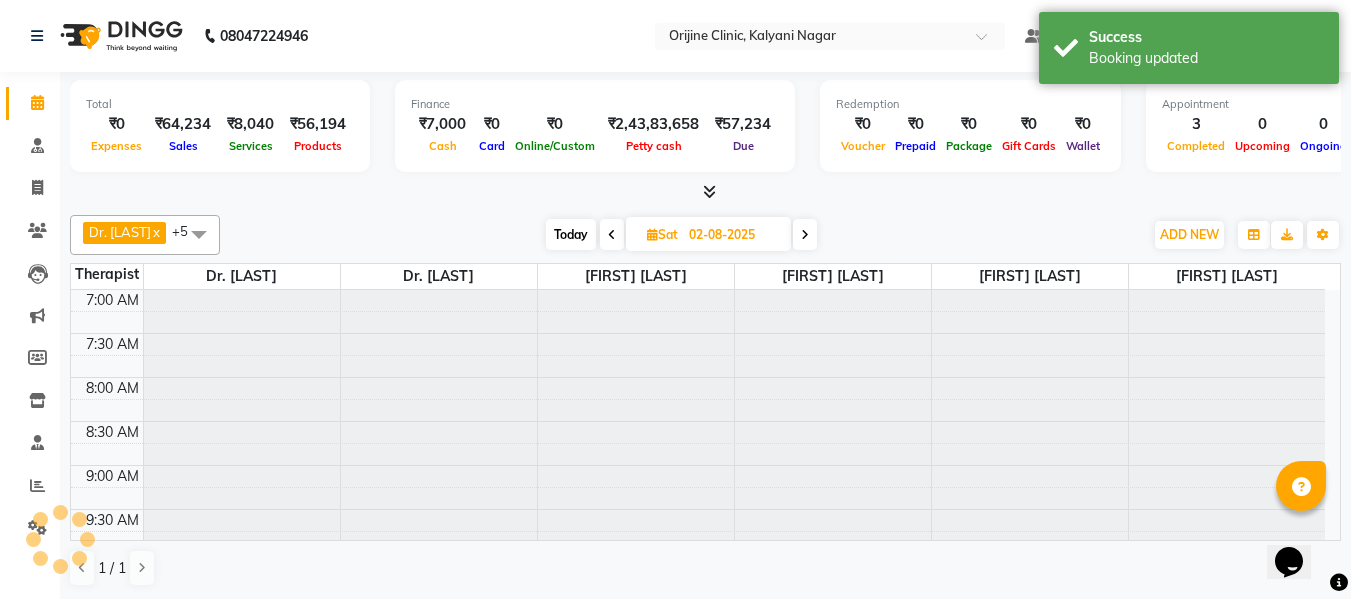 scroll, scrollTop: 881, scrollLeft: 0, axis: vertical 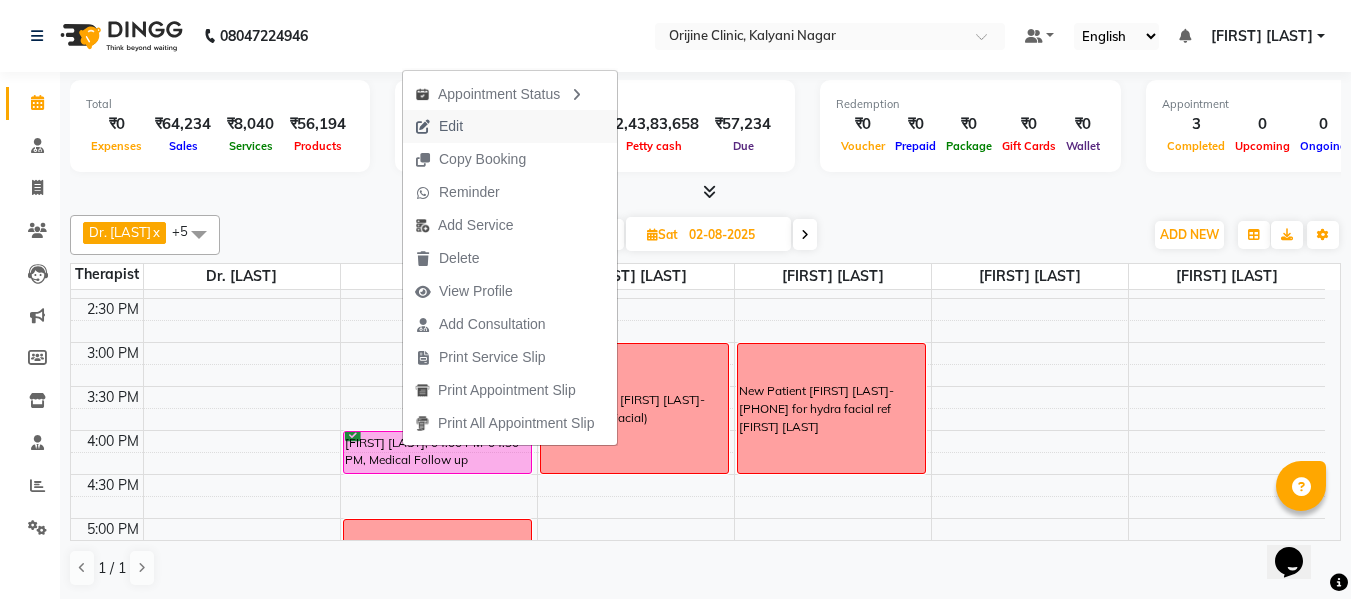 click on "Edit" at bounding box center (451, 126) 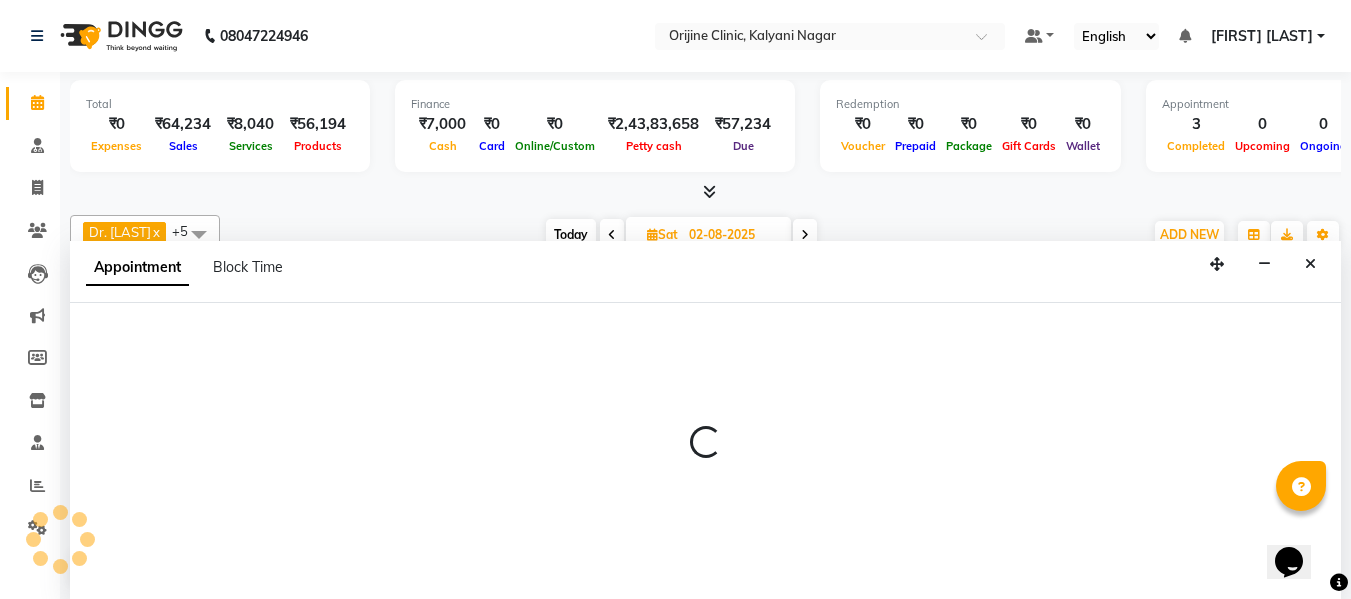 scroll, scrollTop: 1, scrollLeft: 0, axis: vertical 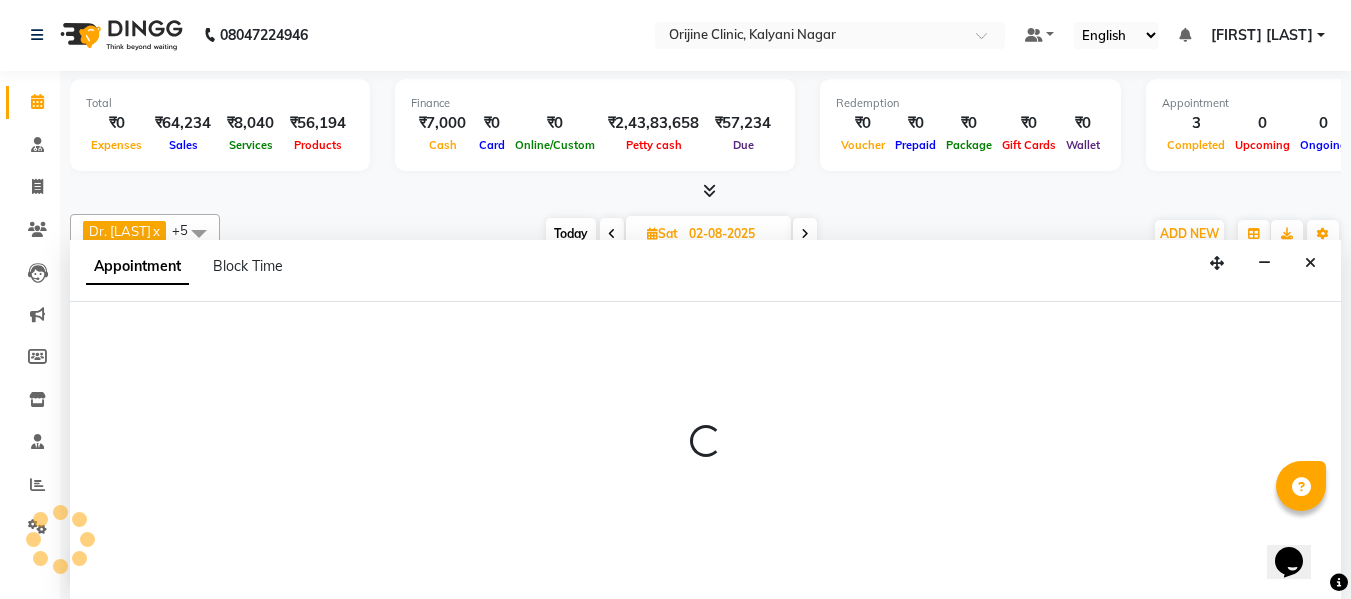 select on "confirm booking" 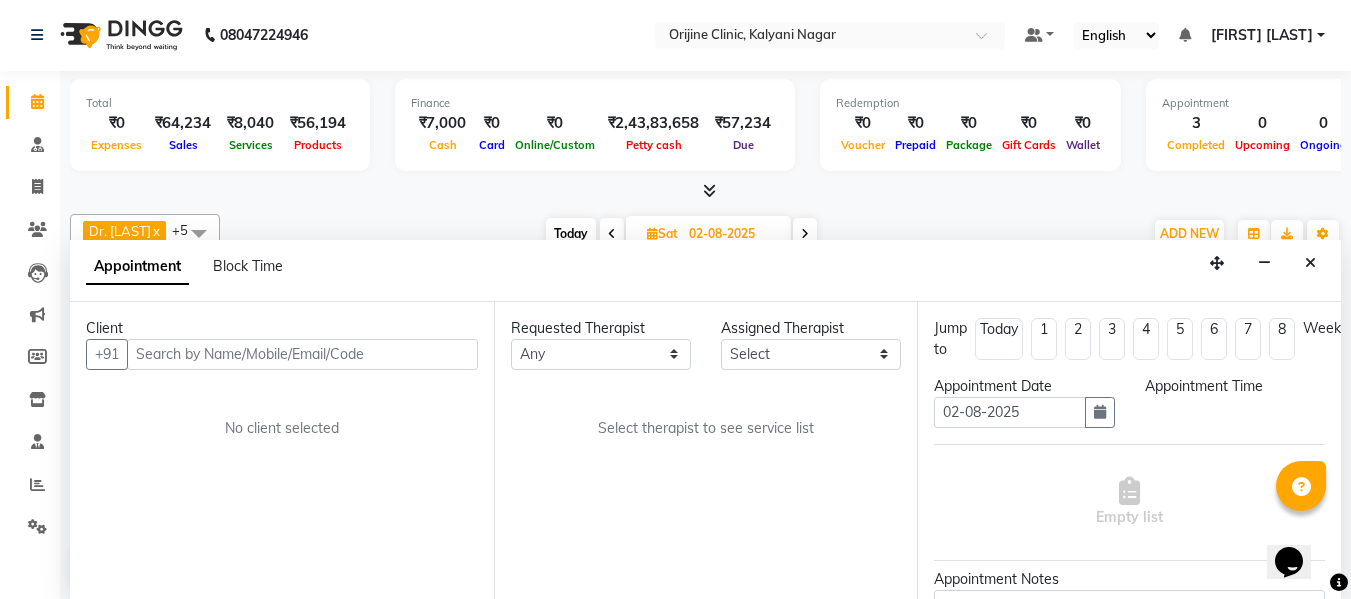 scroll, scrollTop: 881, scrollLeft: 0, axis: vertical 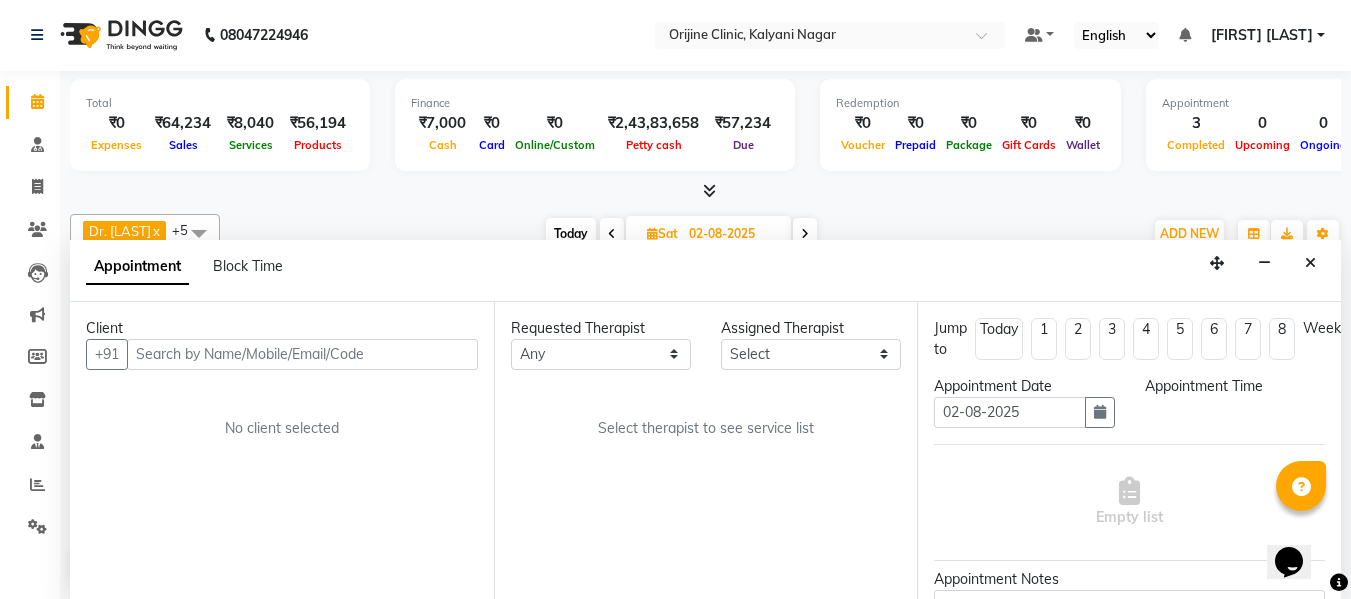 select on "10775" 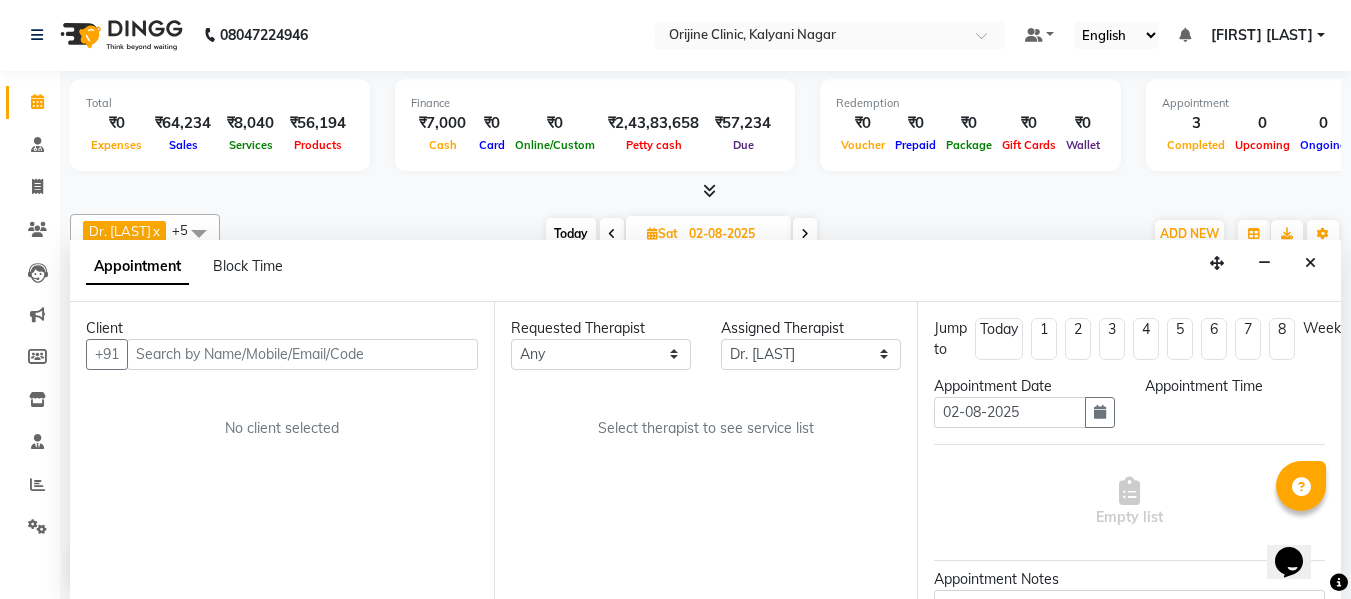 select on "960" 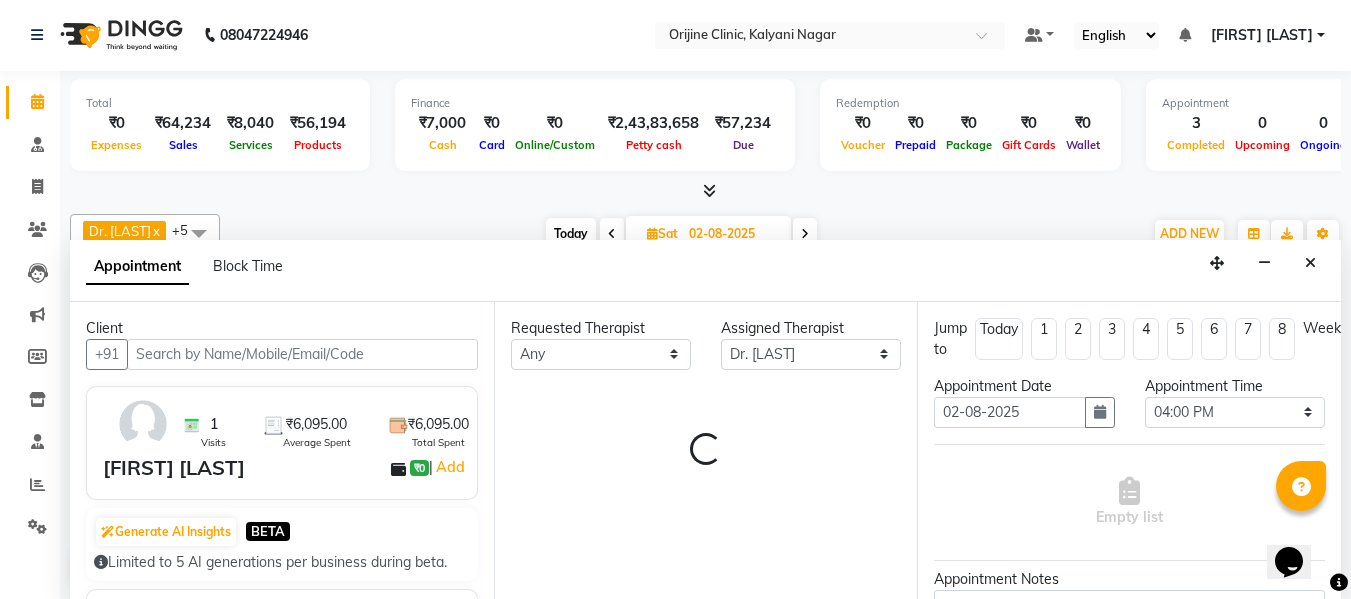select on "1131" 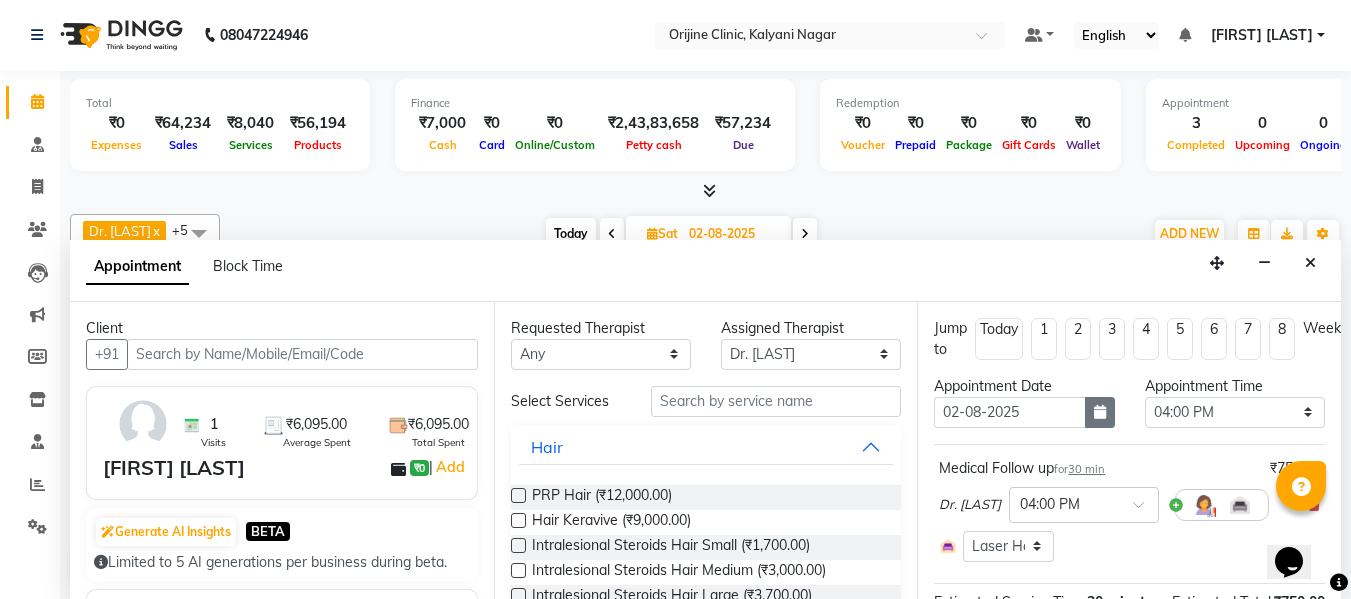 click at bounding box center [1100, 412] 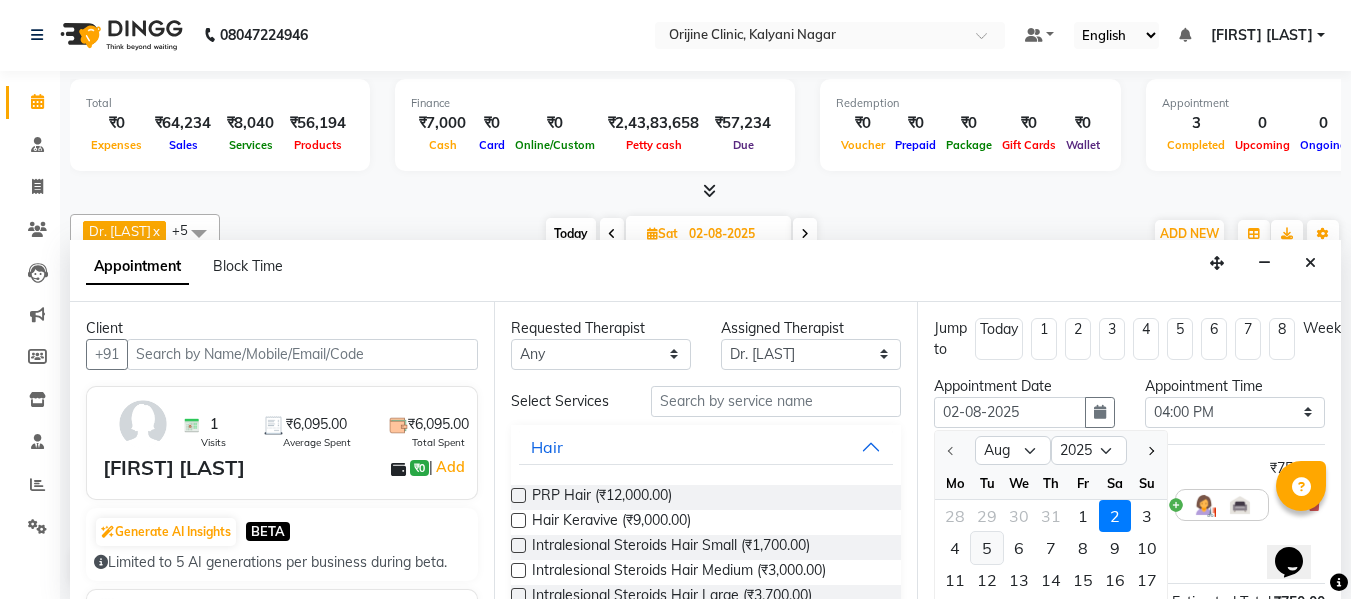 click on "5" at bounding box center [987, 548] 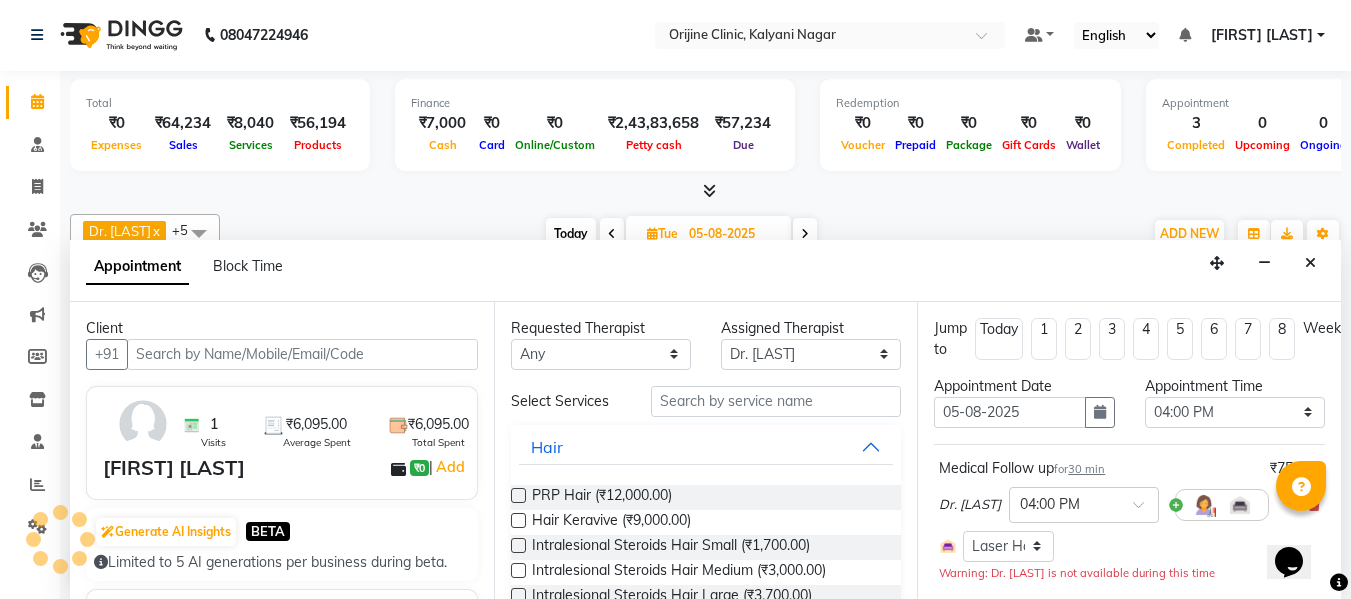 scroll, scrollTop: 893, scrollLeft: 0, axis: vertical 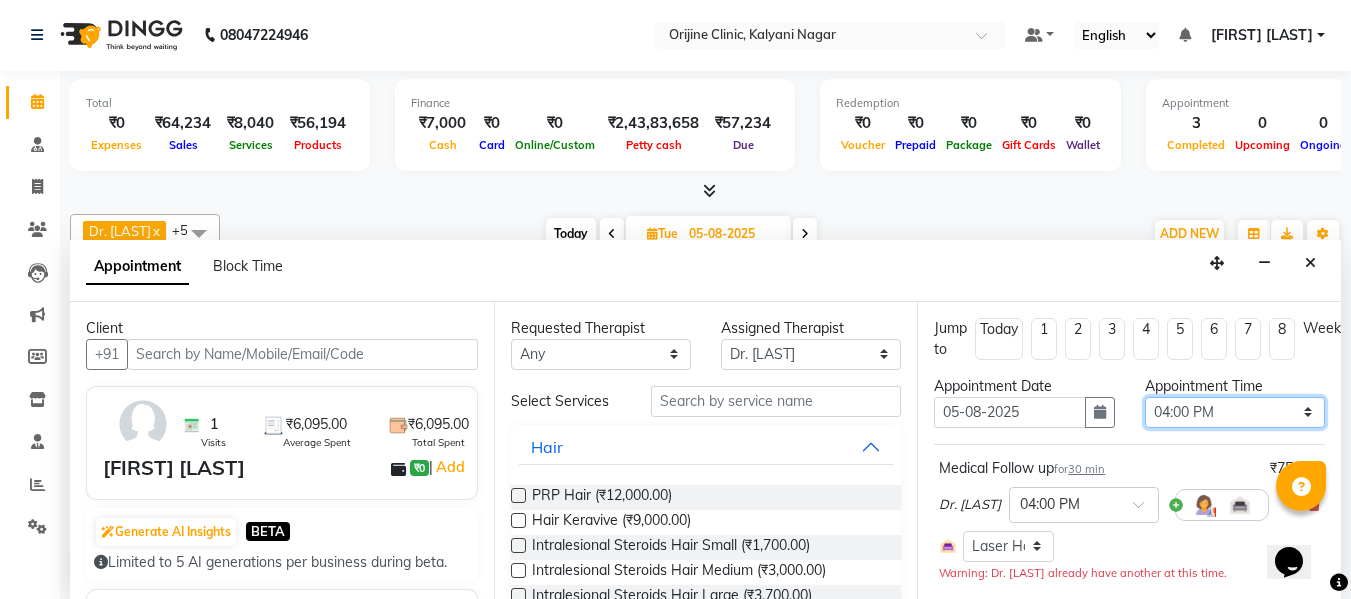 click on "Select 08:00 AM 08:15 AM 08:30 AM 08:45 AM 09:00 AM 09:15 AM 09:30 AM 09:45 AM 10:00 AM 10:15 AM 10:30 AM 10:45 AM 11:00 AM 11:15 AM 11:30 AM 11:45 AM 12:00 PM 12:15 PM 12:30 PM 12:45 PM 01:00 PM 01:15 PM 01:30 PM 01:45 PM 02:00 PM 02:15 PM 02:30 PM 02:45 PM 03:00 PM 03:15 PM 03:30 PM 03:45 PM 04:00 PM 04:15 PM 04:30 PM 04:45 PM 05:00 PM 05:15 PM 05:30 PM 05:45 PM 06:00 PM 06:15 PM 06:30 PM 06:45 PM 07:00 PM 07:15 PM 07:30 PM" at bounding box center [1235, 412] 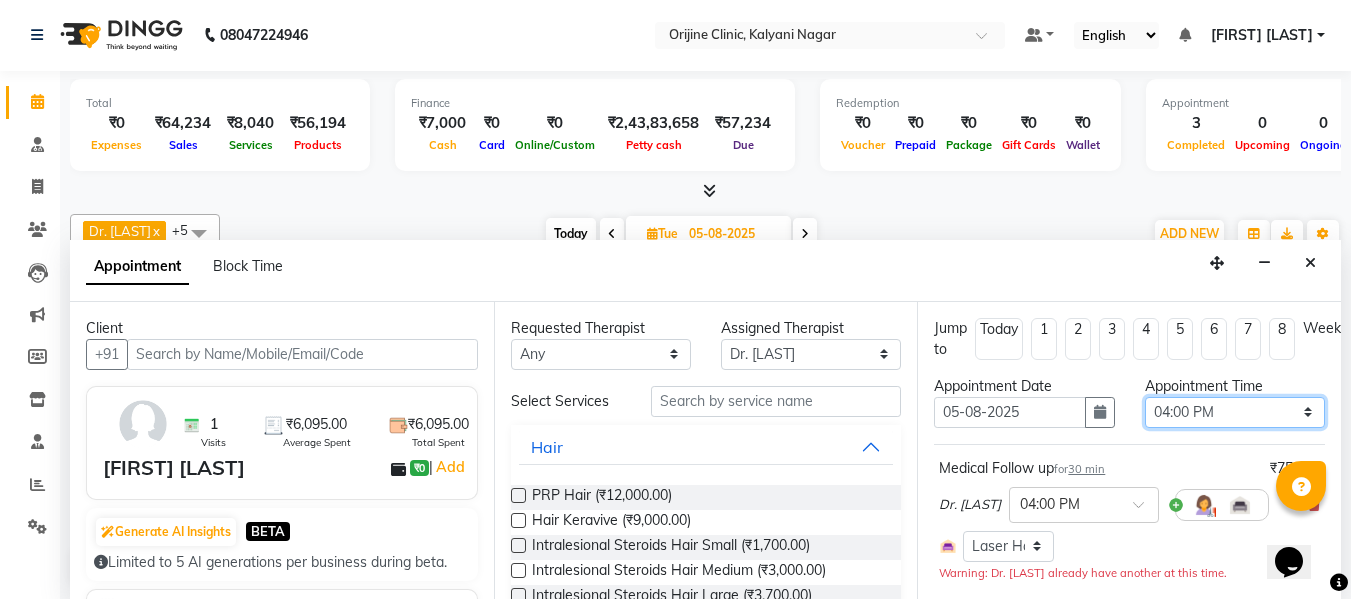select on "1050" 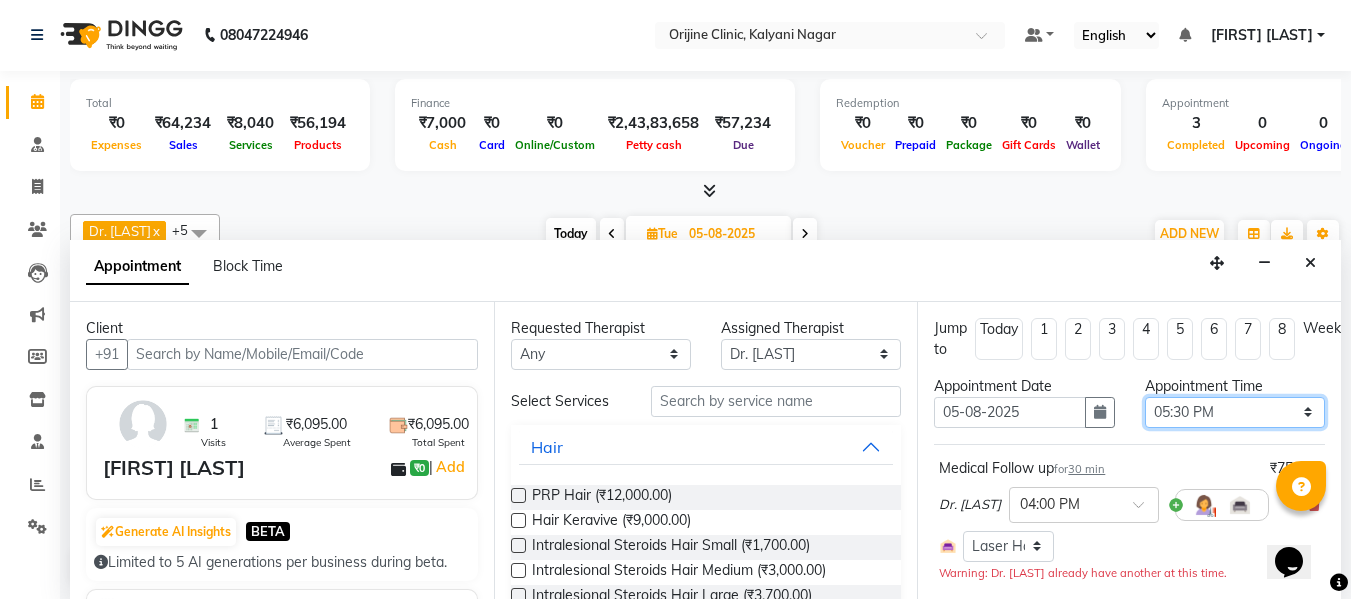 click on "Select 08:00 AM 08:15 AM 08:30 AM 08:45 AM 09:00 AM 09:15 AM 09:30 AM 09:45 AM 10:00 AM 10:15 AM 10:30 AM 10:45 AM 11:00 AM 11:15 AM 11:30 AM 11:45 AM 12:00 PM 12:15 PM 12:30 PM 12:45 PM 01:00 PM 01:15 PM 01:30 PM 01:45 PM 02:00 PM 02:15 PM 02:30 PM 02:45 PM 03:00 PM 03:15 PM 03:30 PM 03:45 PM 04:00 PM 04:15 PM 04:30 PM 04:45 PM 05:00 PM 05:15 PM 05:30 PM 05:45 PM 06:00 PM 06:15 PM 06:30 PM 06:45 PM 07:00 PM 07:15 PM 07:30 PM" at bounding box center (1235, 412) 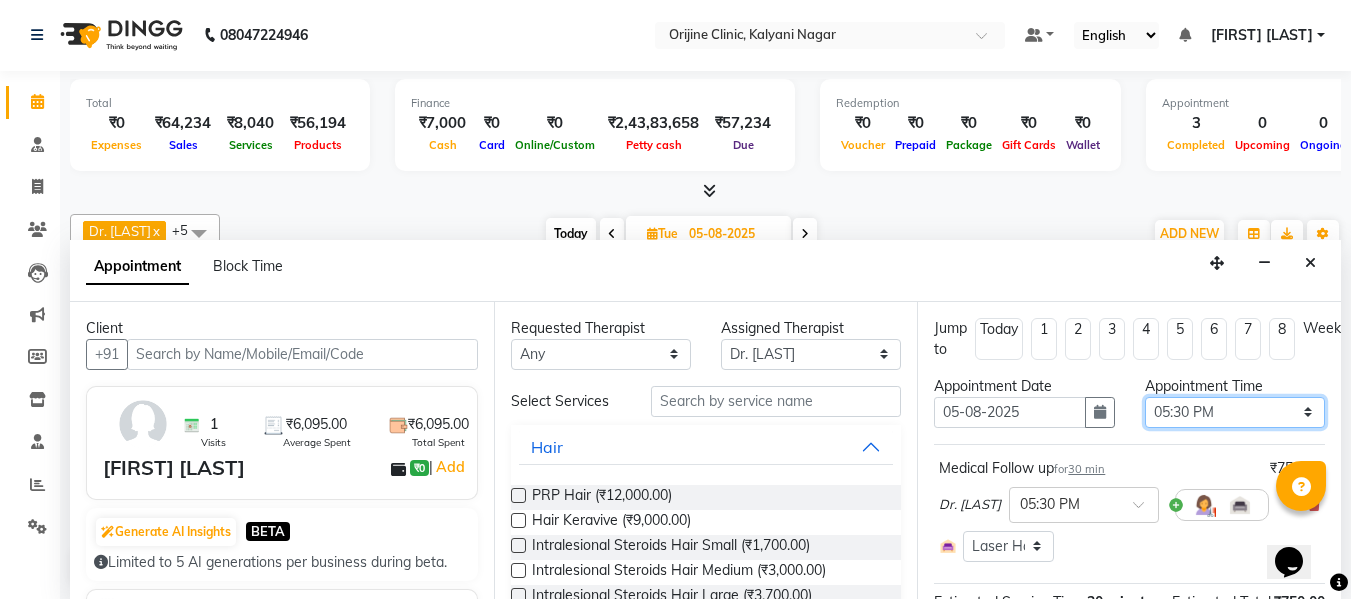 scroll, scrollTop: 241, scrollLeft: 0, axis: vertical 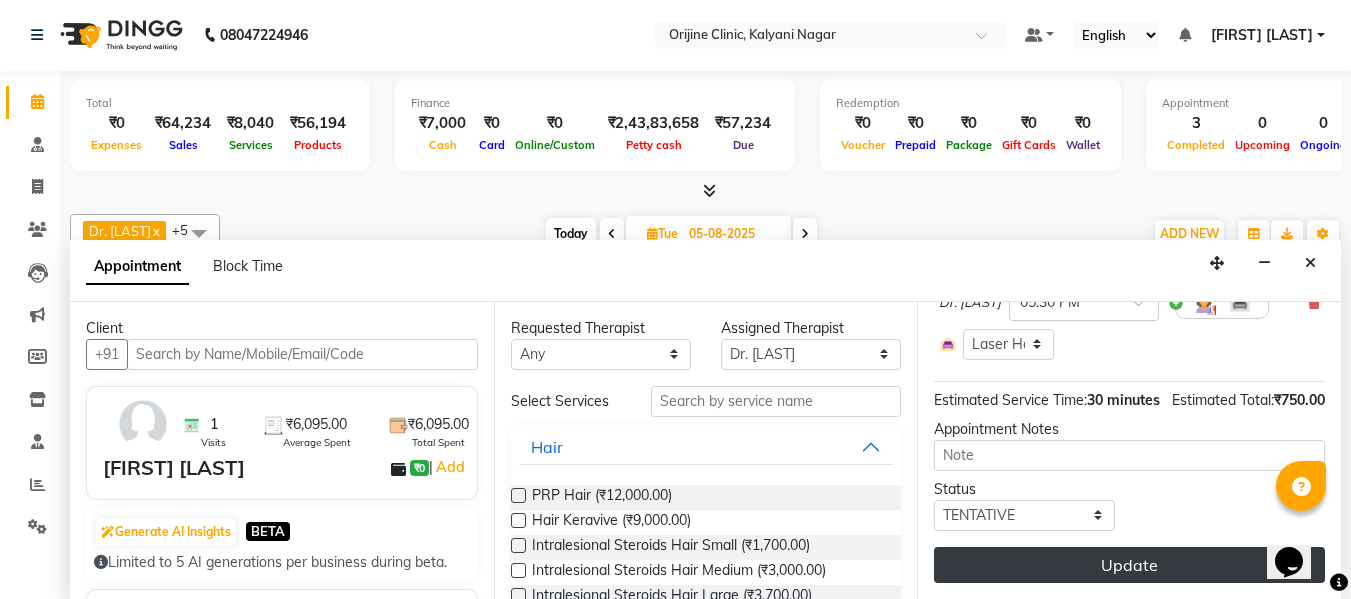 click on "Update" at bounding box center (1129, 565) 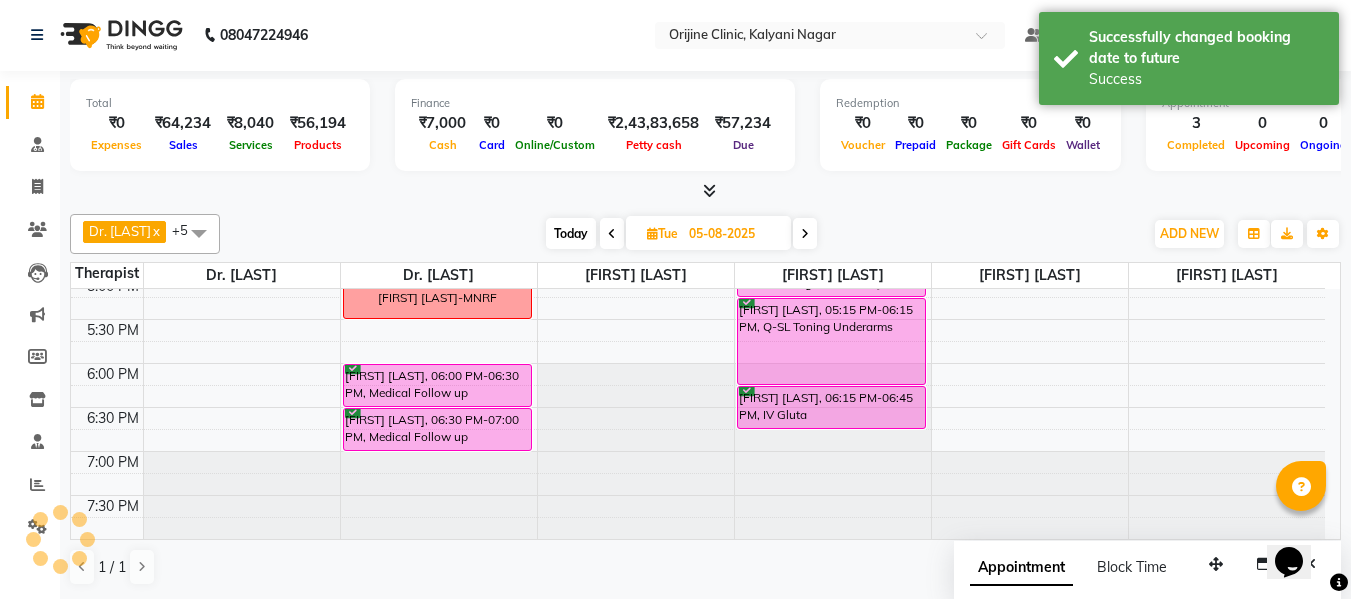 scroll, scrollTop: 0, scrollLeft: 0, axis: both 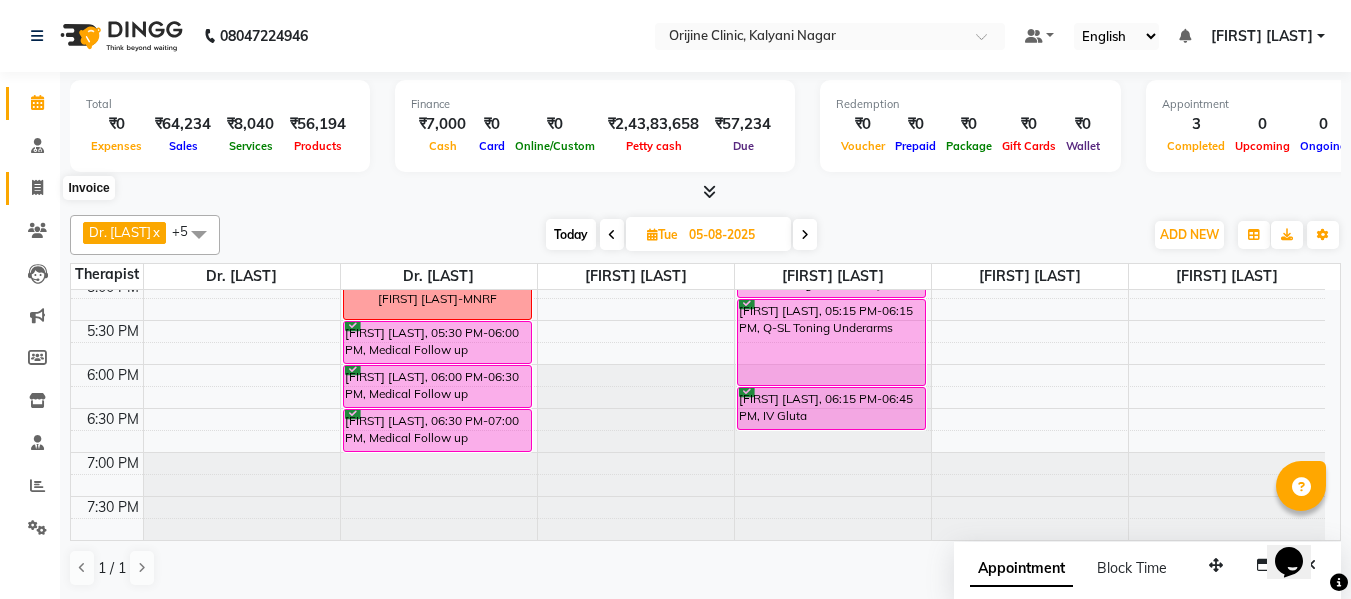 click 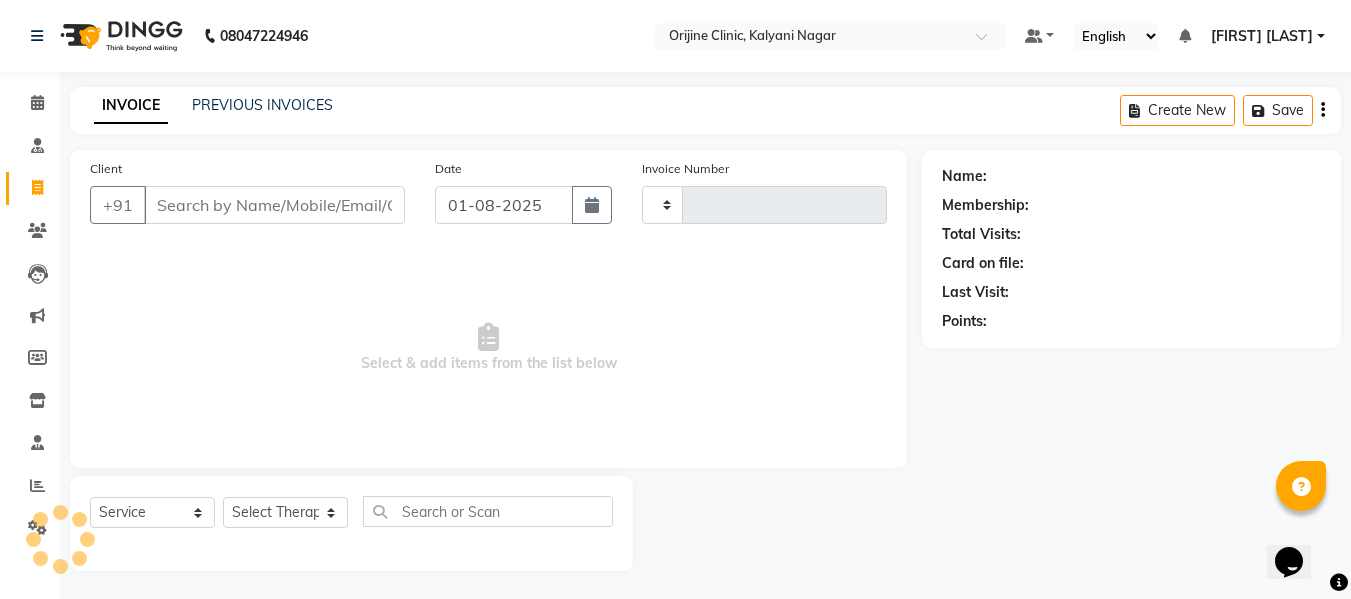type on "0760" 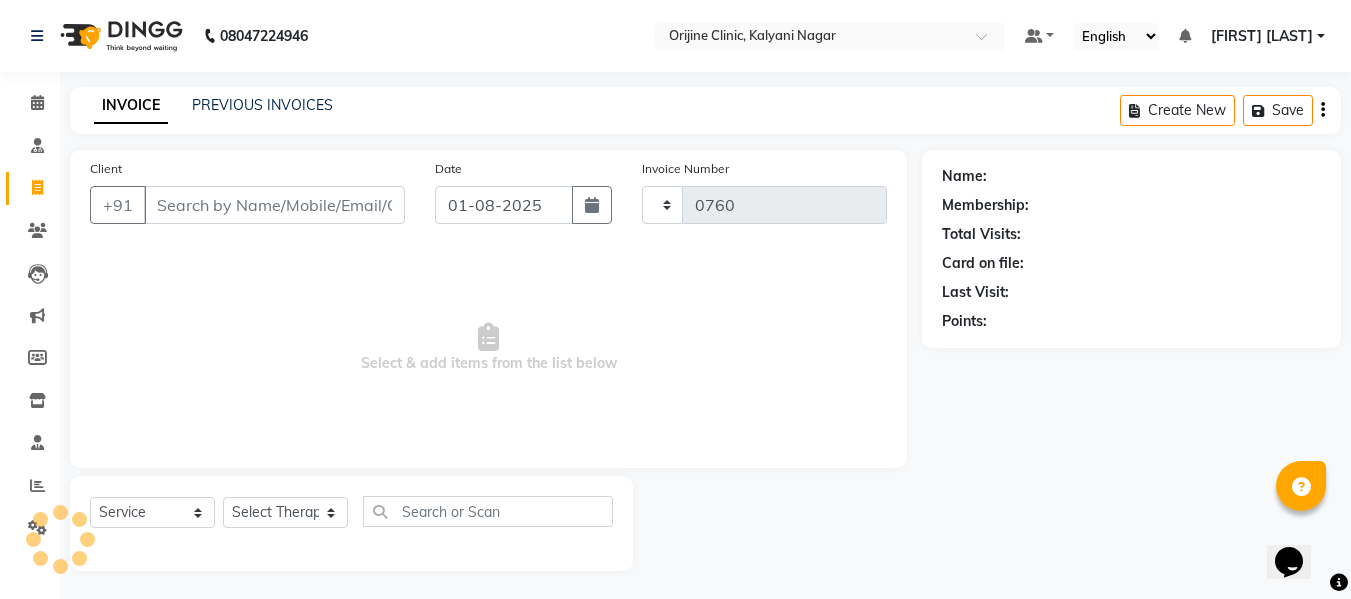 select on "702" 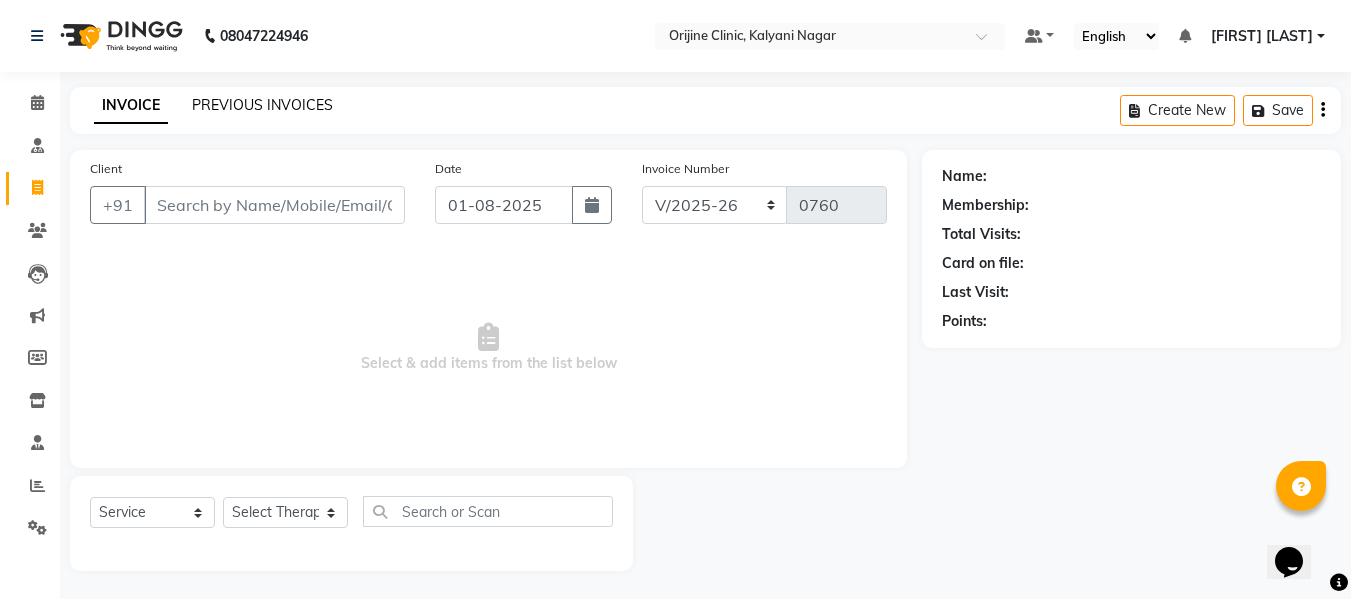 click on "PREVIOUS INVOICES" 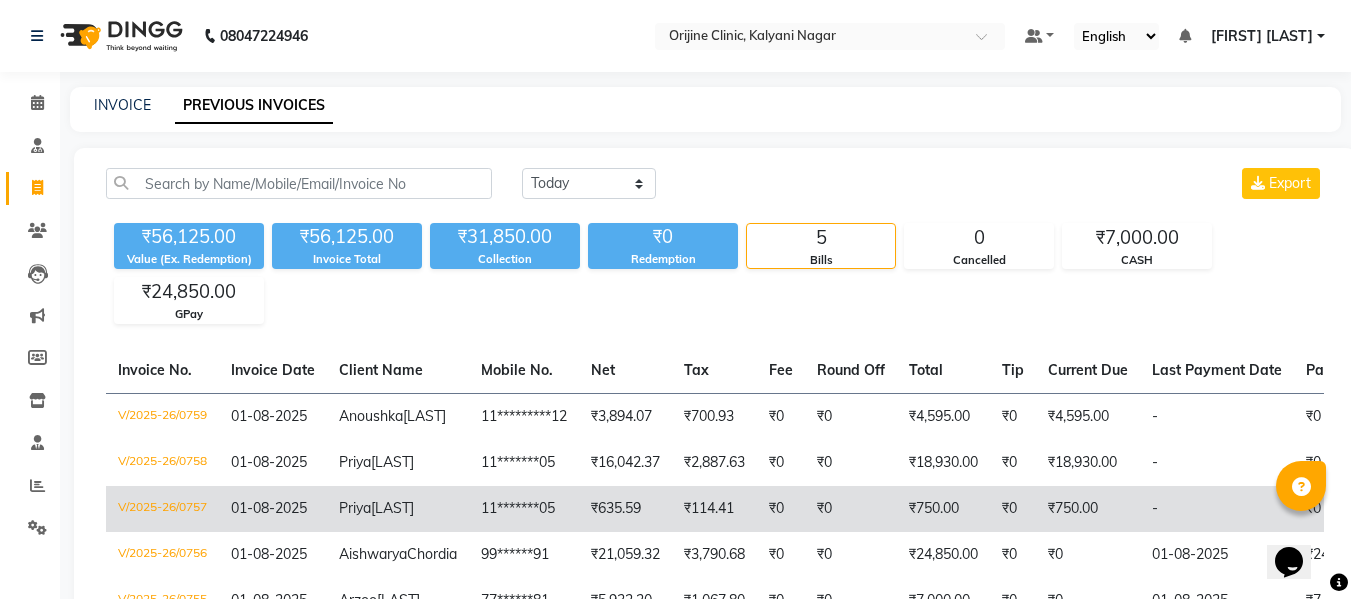 click on "₹0" 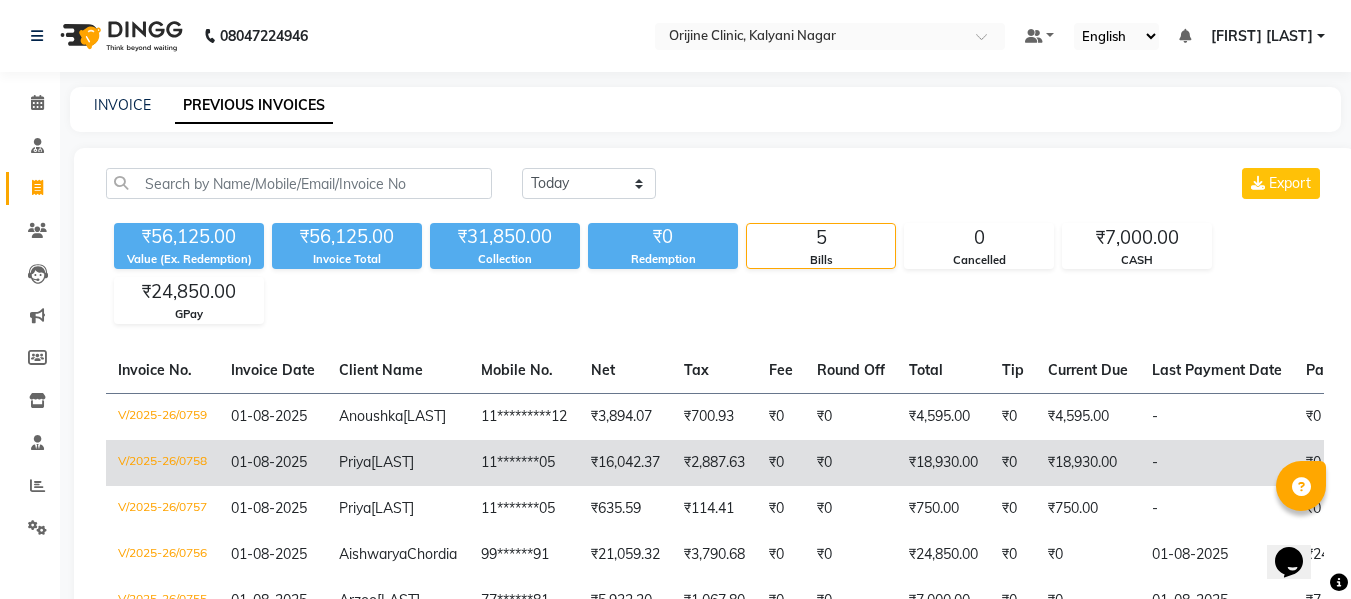click on "₹16,042.37" 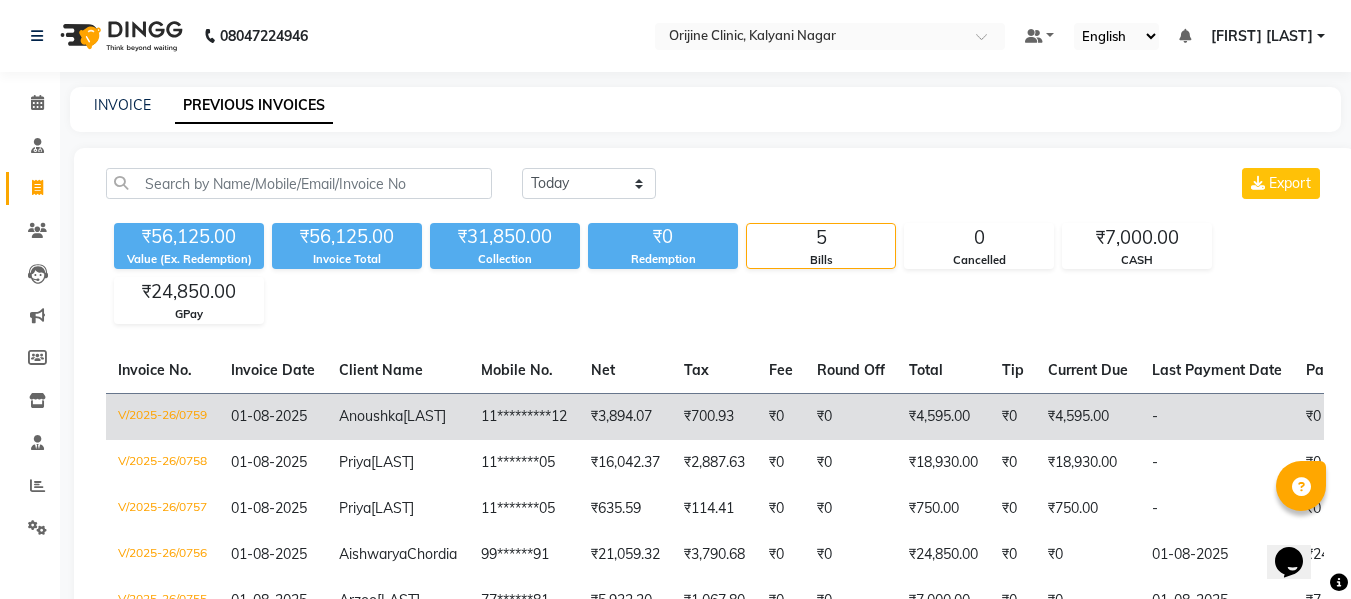 click on "Anoushka" 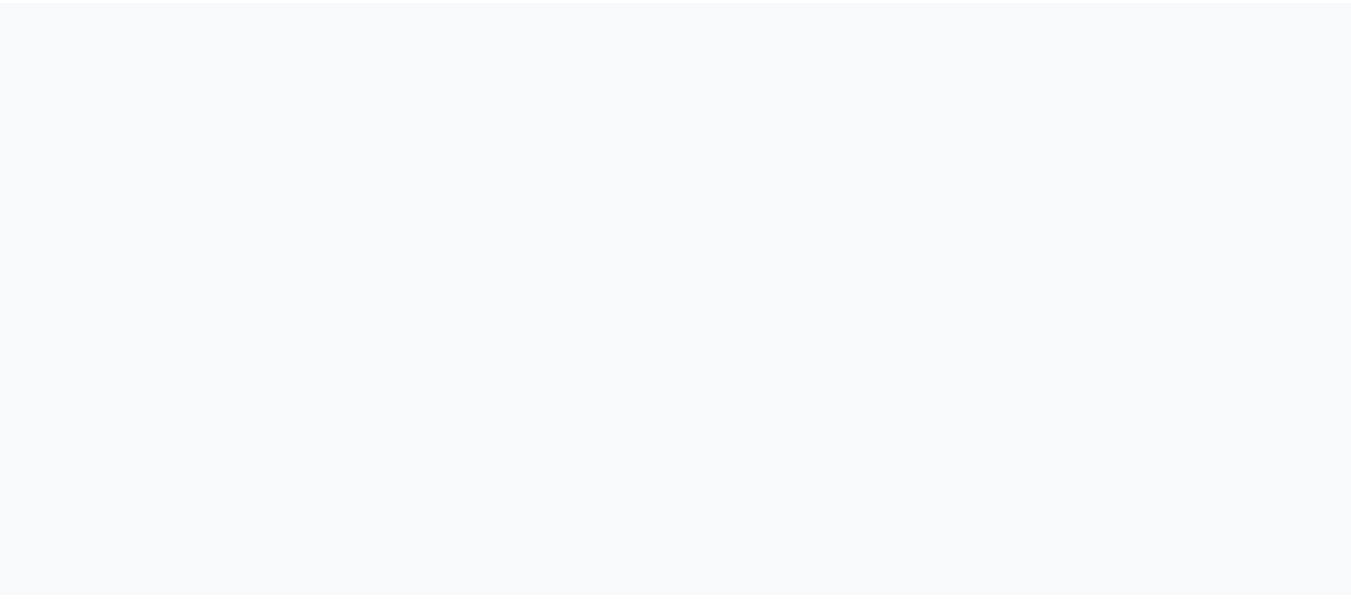 scroll, scrollTop: 0, scrollLeft: 0, axis: both 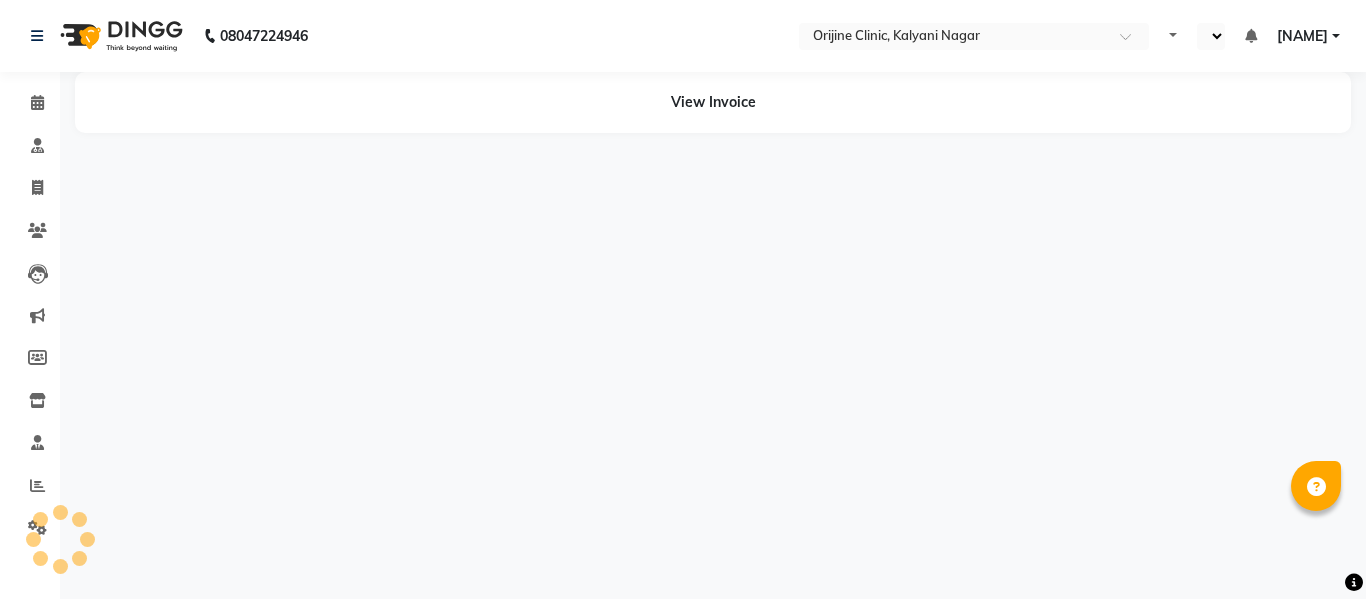 select on "en" 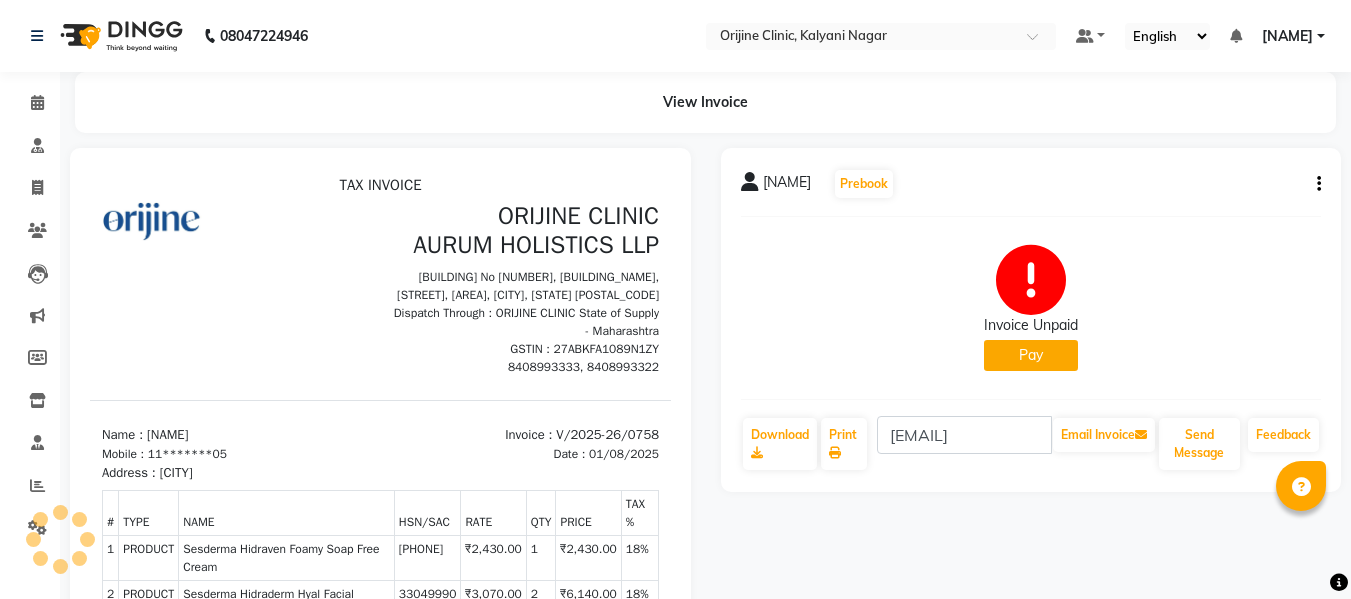 scroll, scrollTop: 0, scrollLeft: 0, axis: both 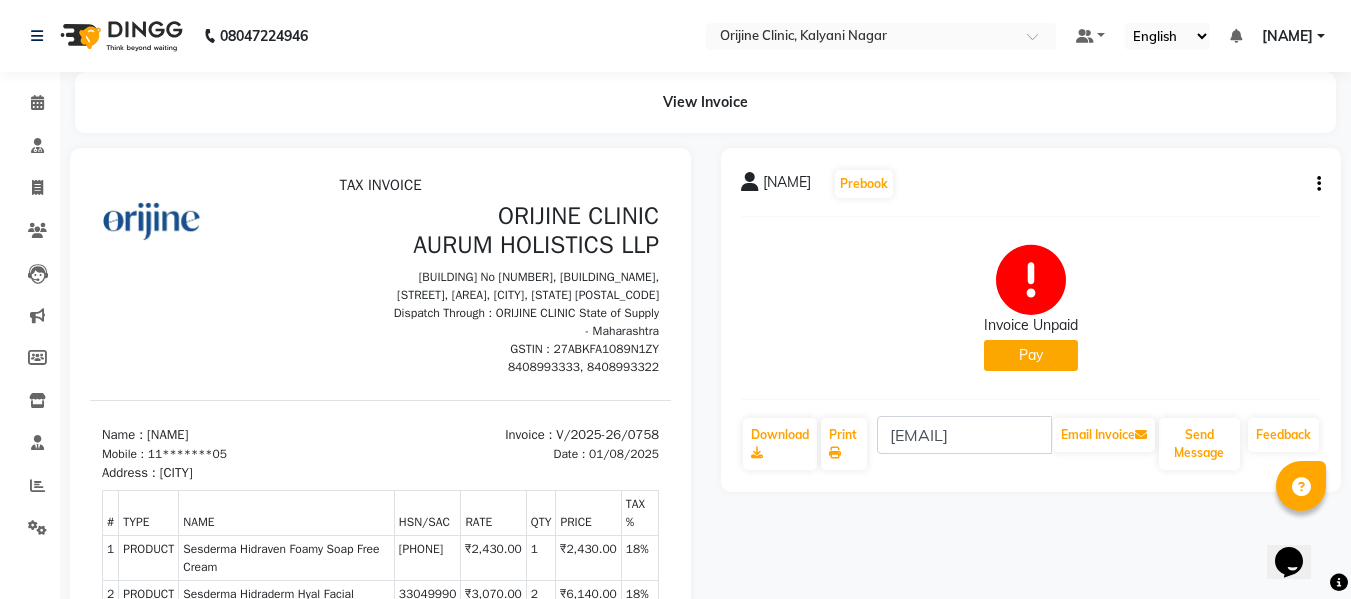click 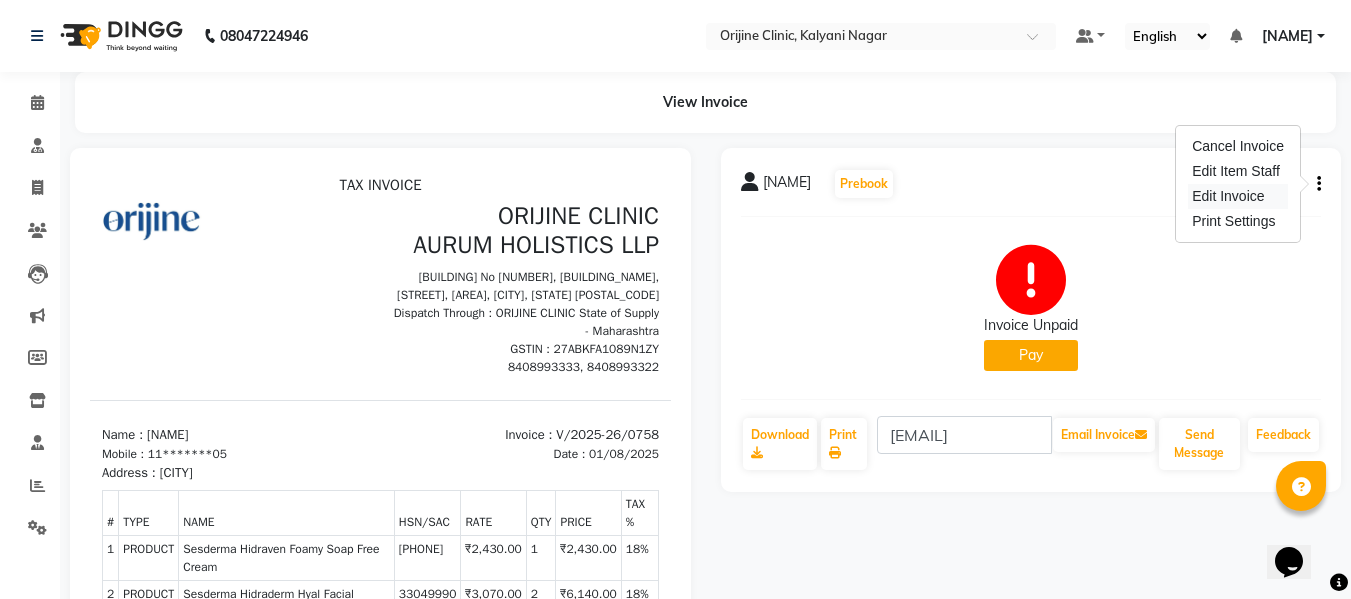 click on "Edit Invoice" at bounding box center [1238, 196] 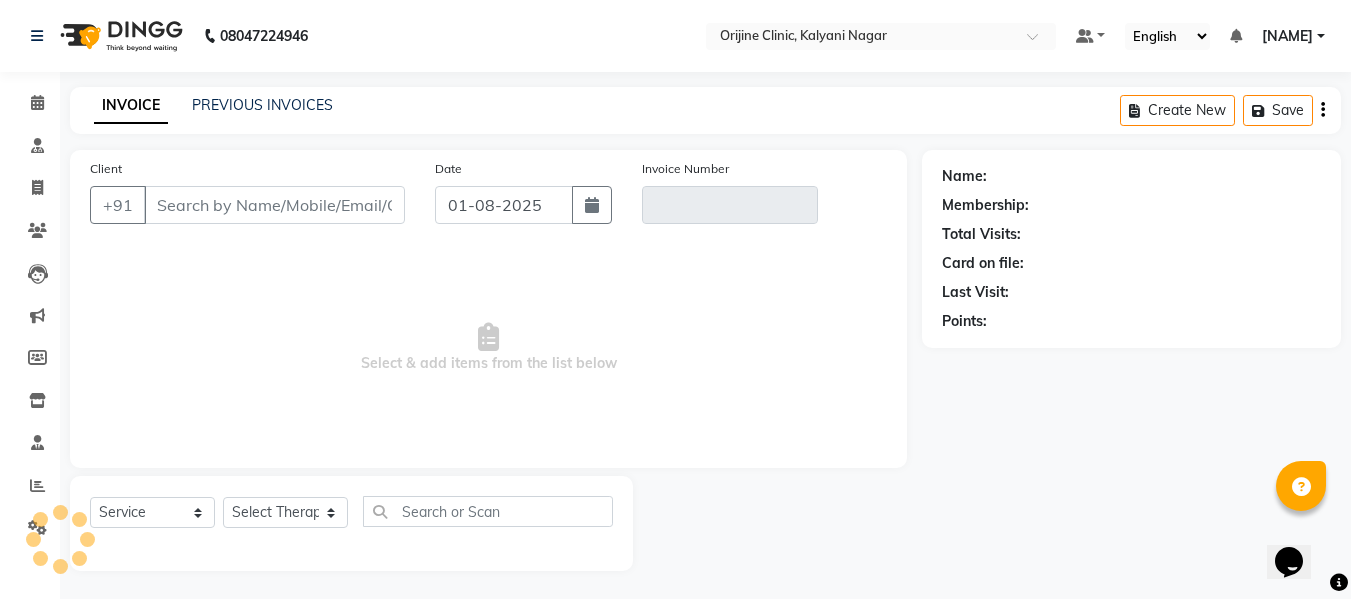 scroll, scrollTop: 2, scrollLeft: 0, axis: vertical 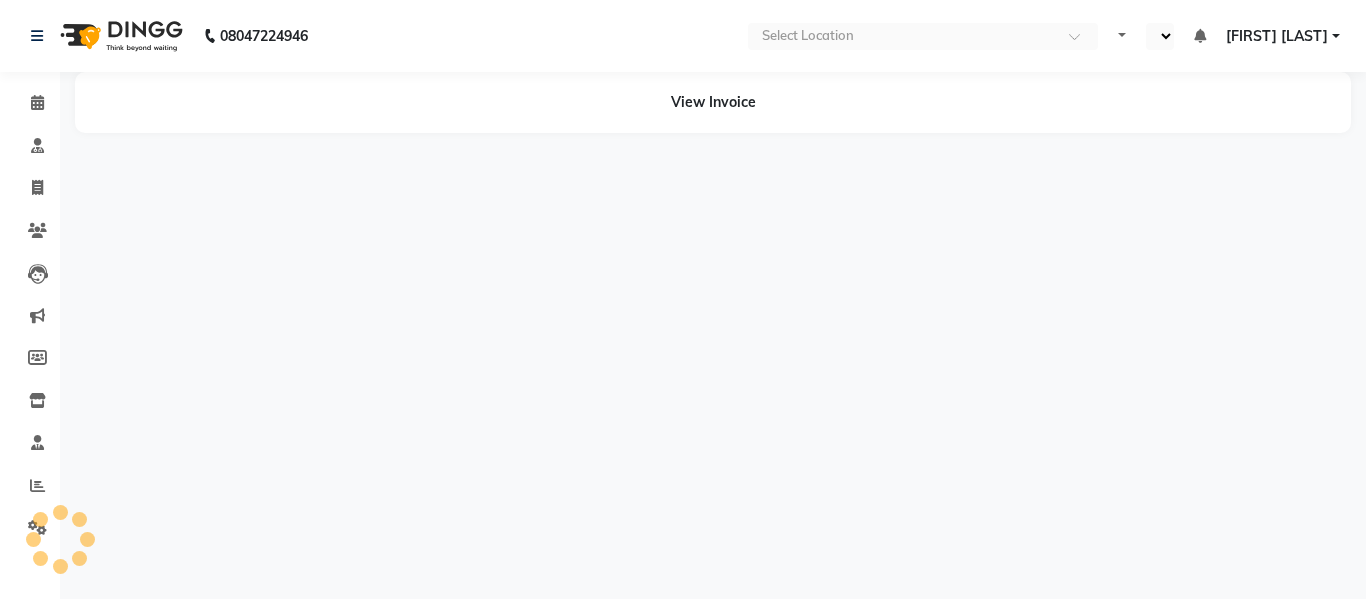 select on "en" 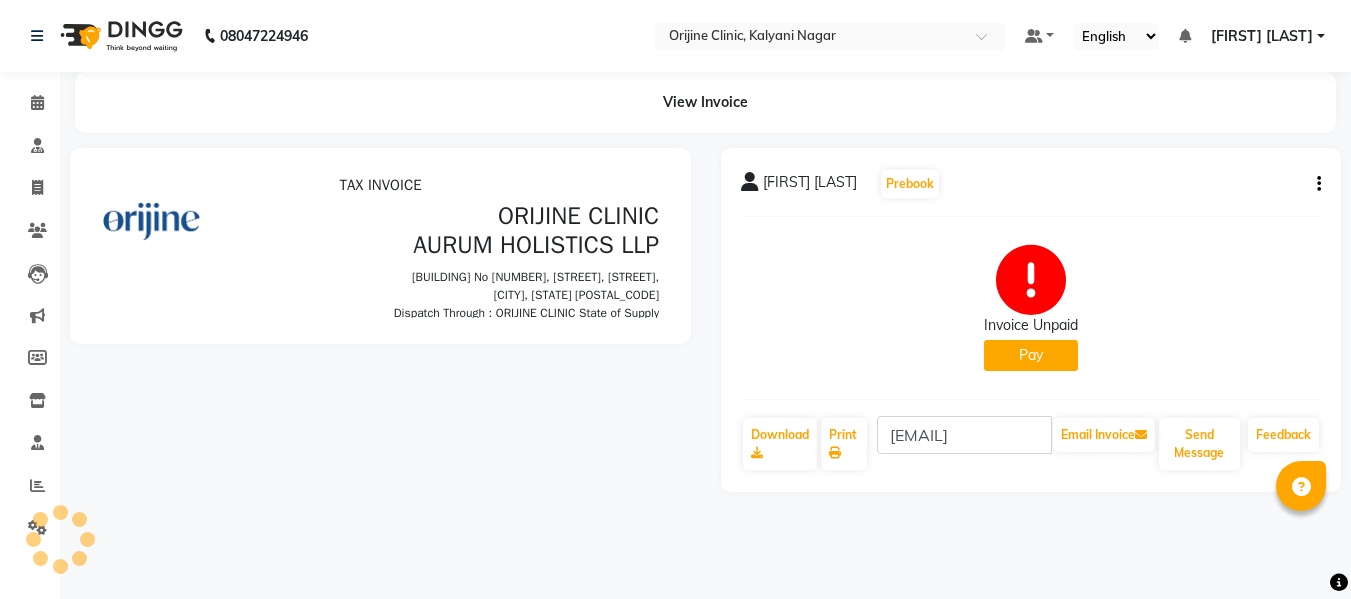 scroll, scrollTop: 0, scrollLeft: 0, axis: both 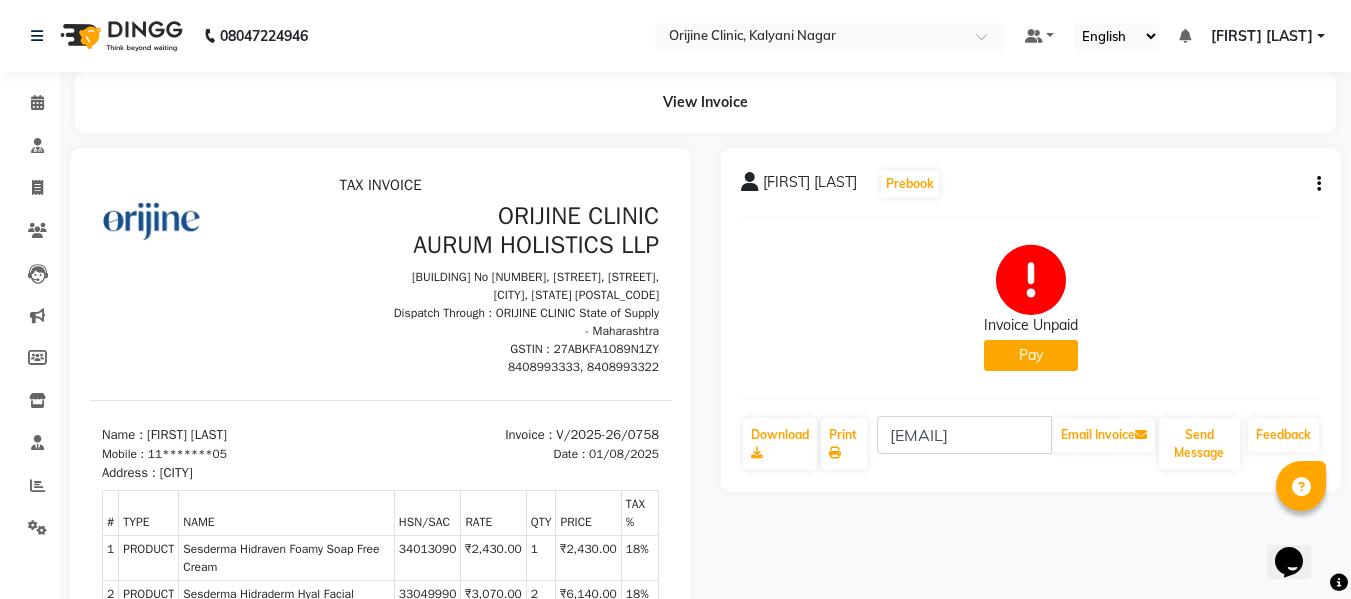 click 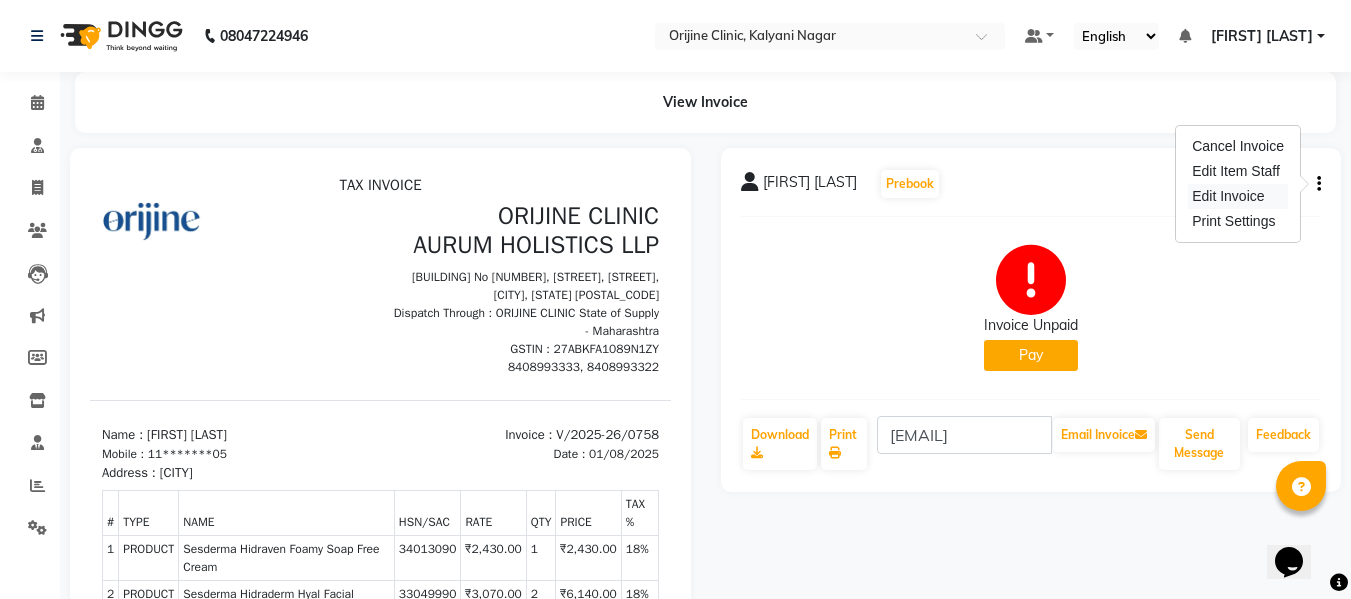 click on "Edit Invoice" at bounding box center (1238, 196) 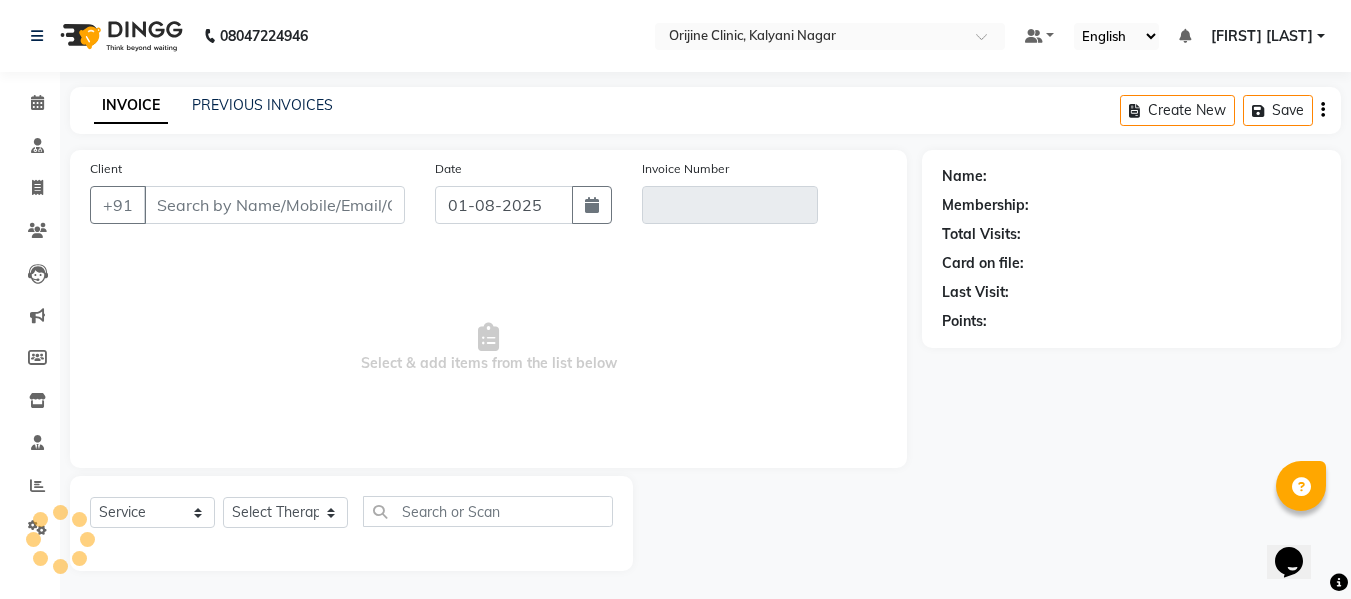 scroll, scrollTop: 2, scrollLeft: 0, axis: vertical 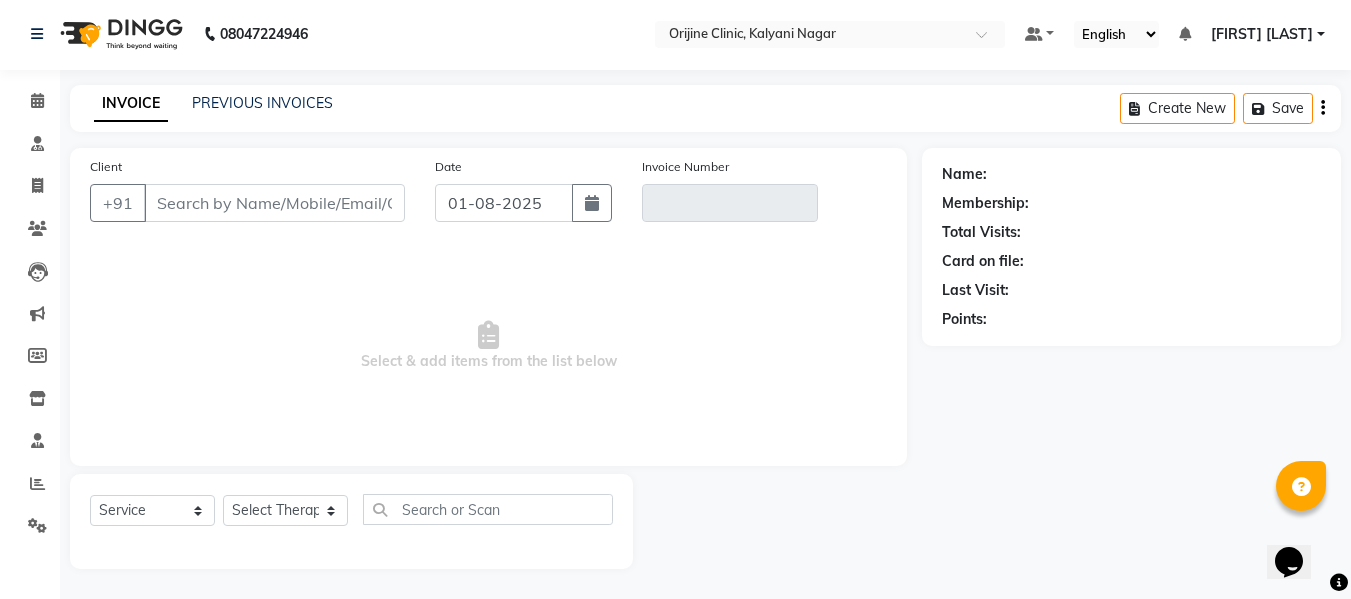 type on "11*******05" 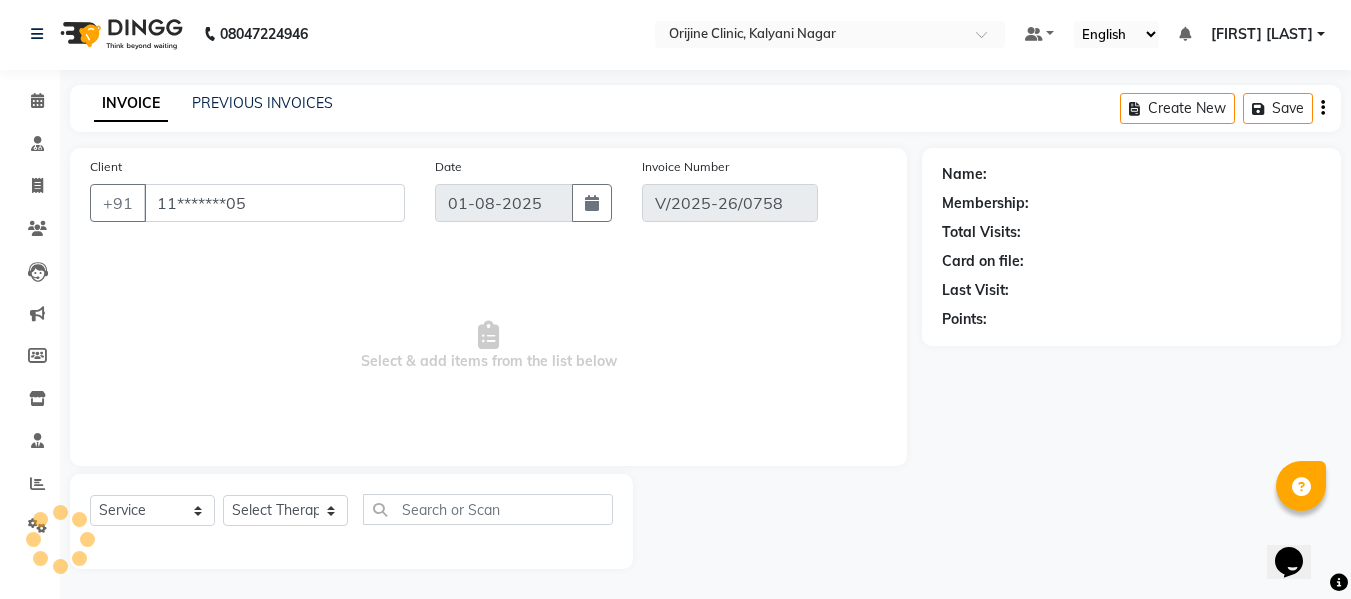 select on "select" 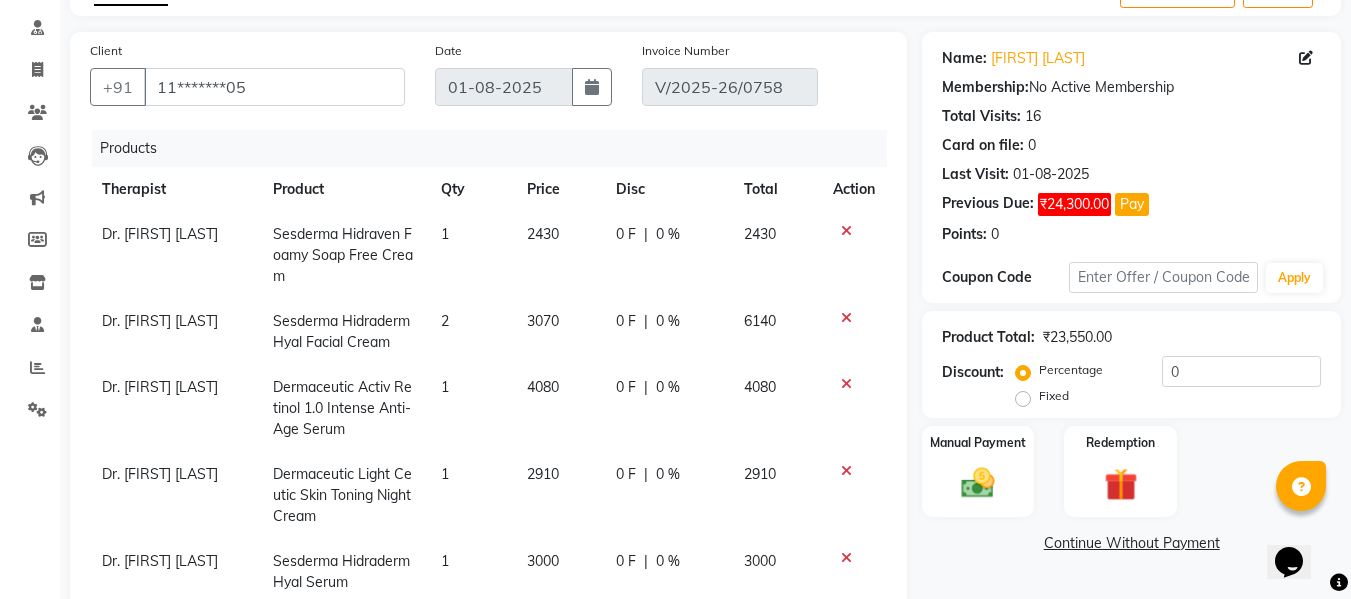 scroll, scrollTop: 126, scrollLeft: 0, axis: vertical 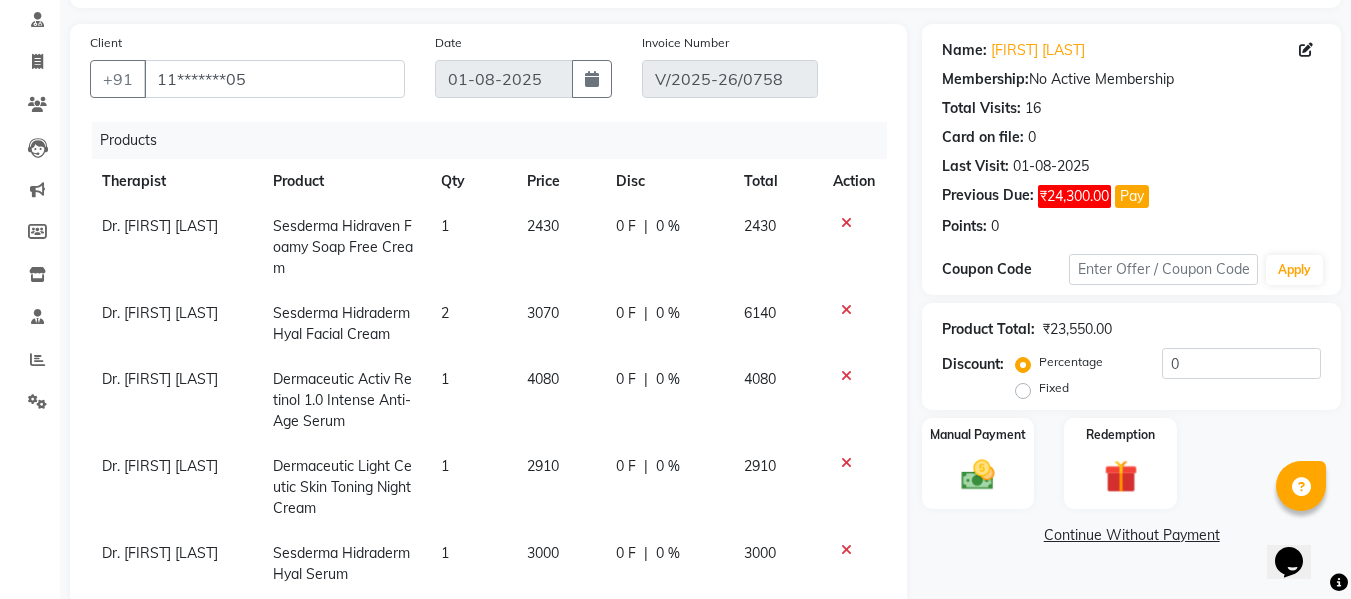 click 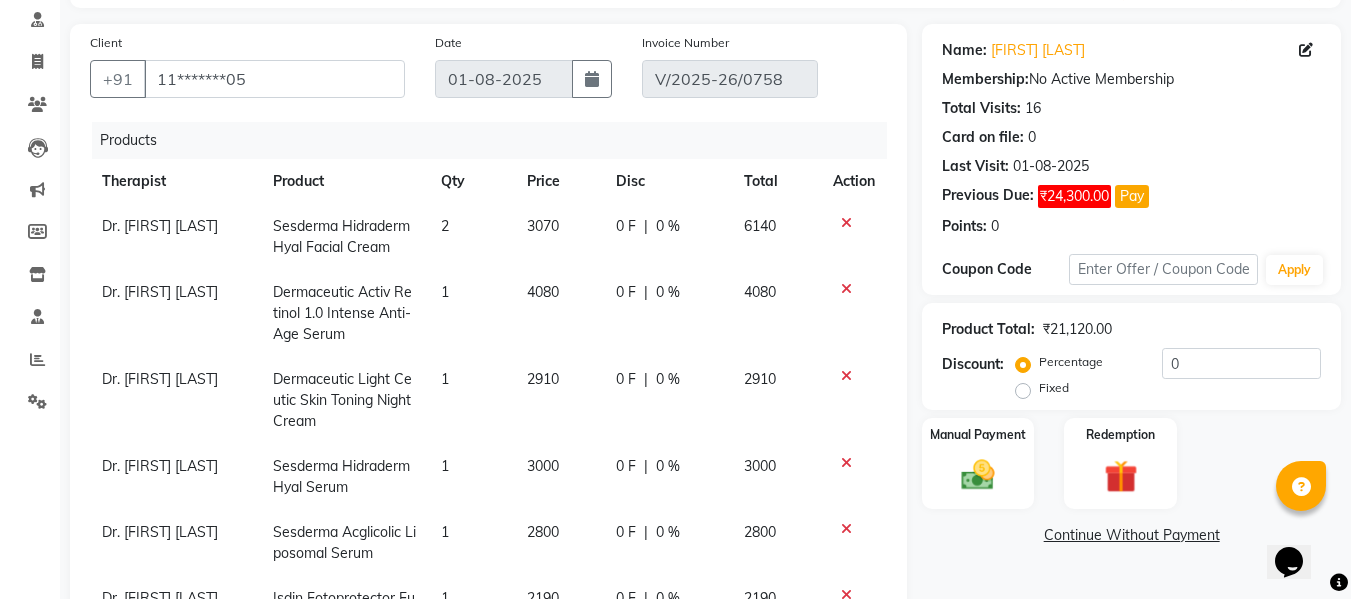 scroll, scrollTop: 51, scrollLeft: 0, axis: vertical 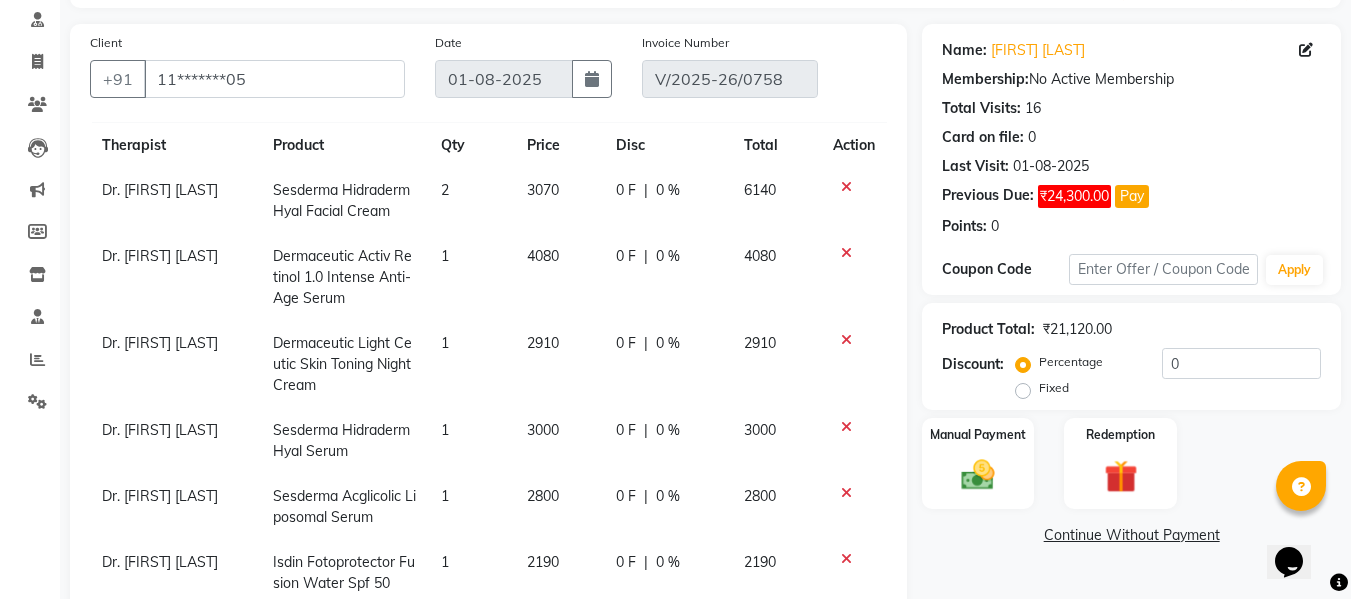 click 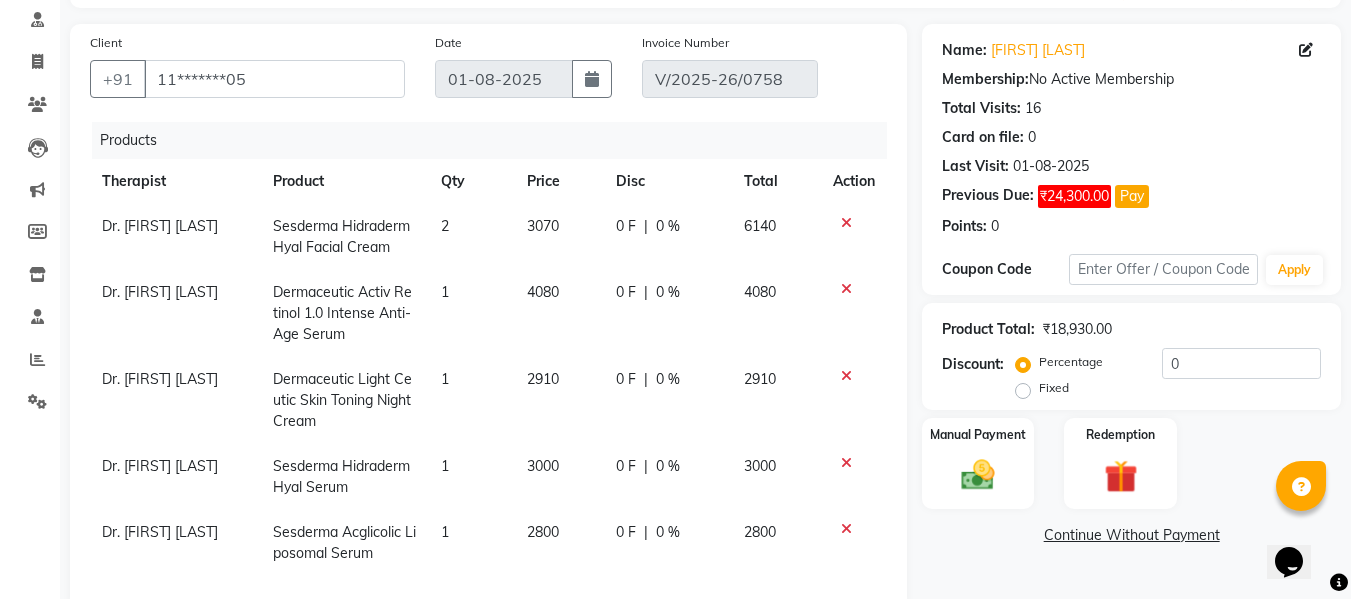 scroll, scrollTop: 0, scrollLeft: 0, axis: both 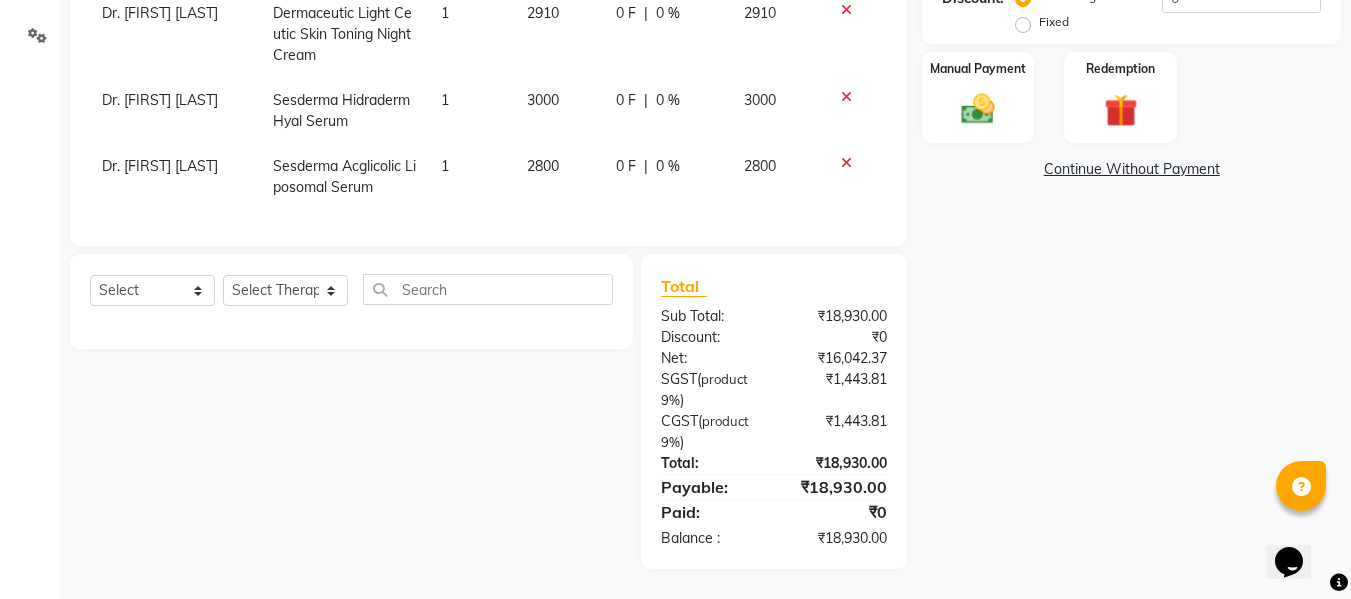 click on "Continue Without Payment" 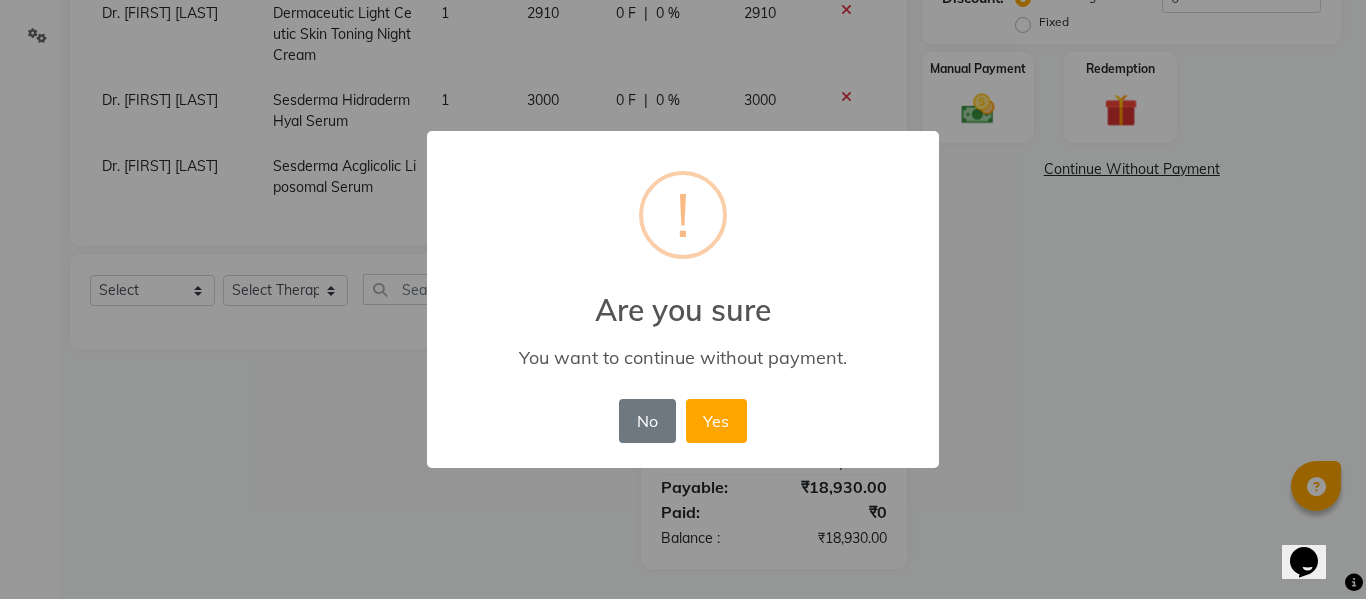 type 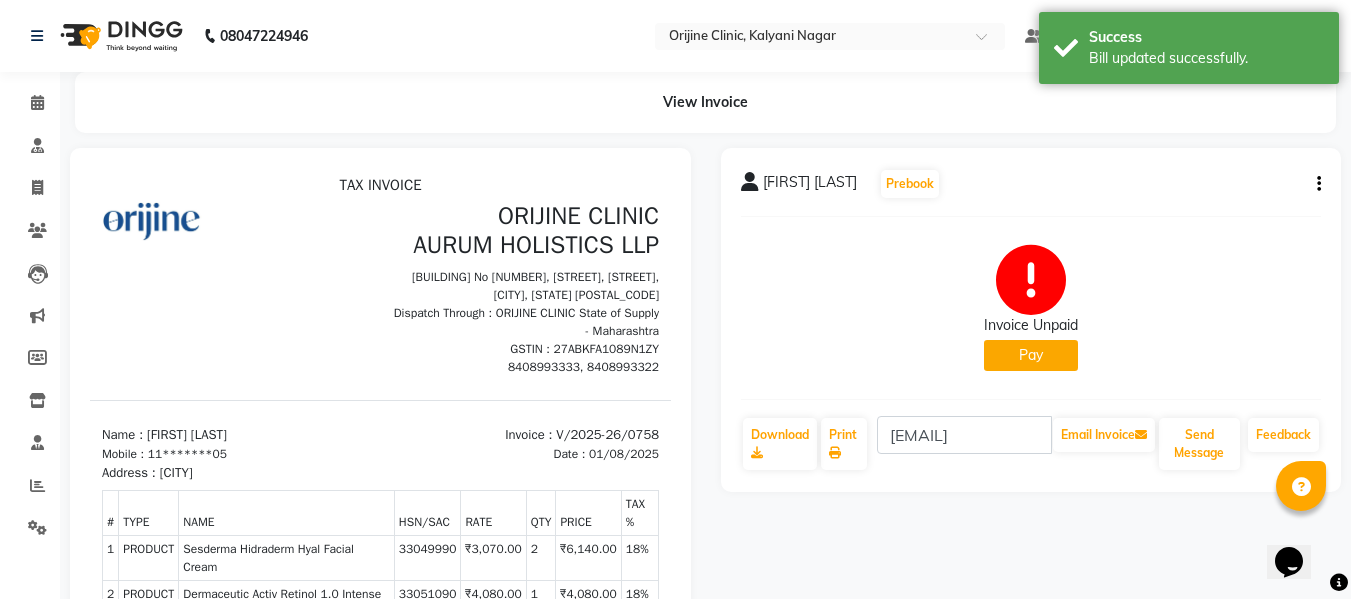scroll, scrollTop: 0, scrollLeft: 0, axis: both 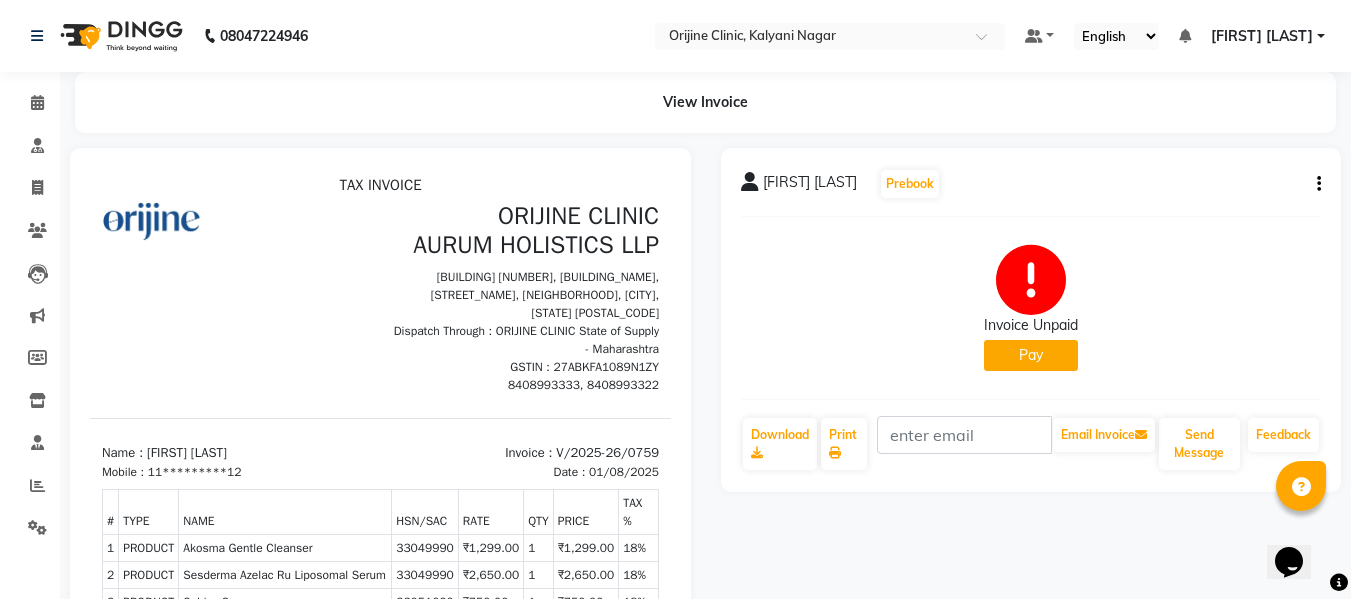 click 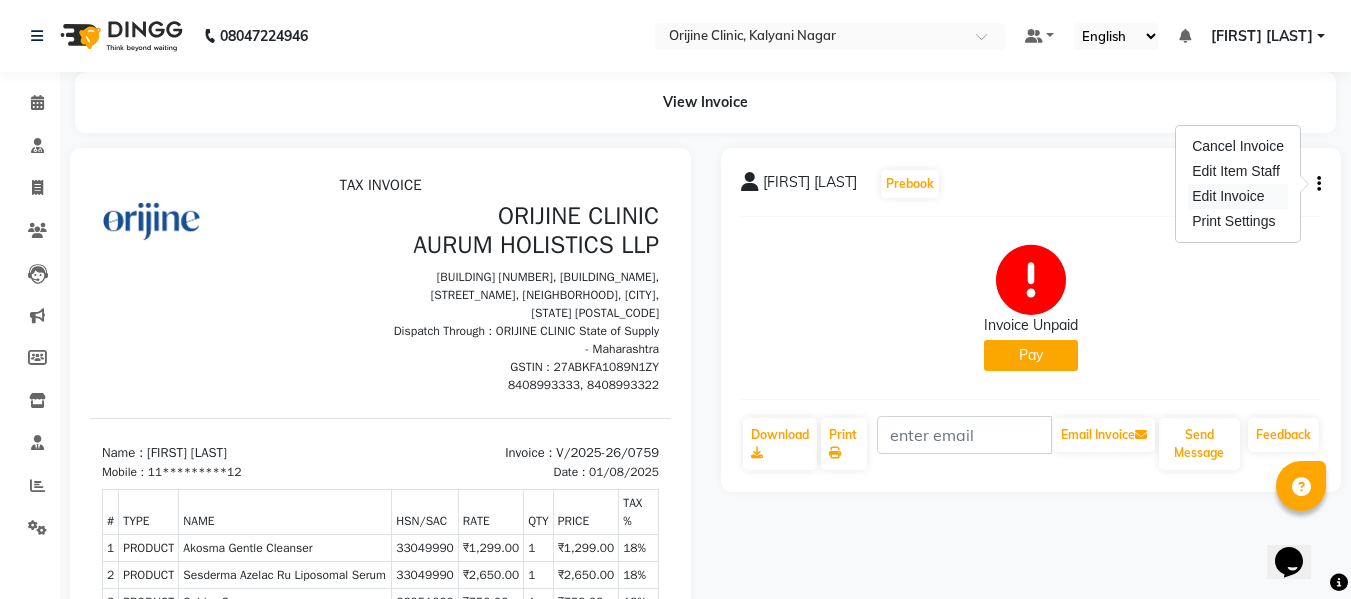 click on "Edit Invoice" at bounding box center [1238, 196] 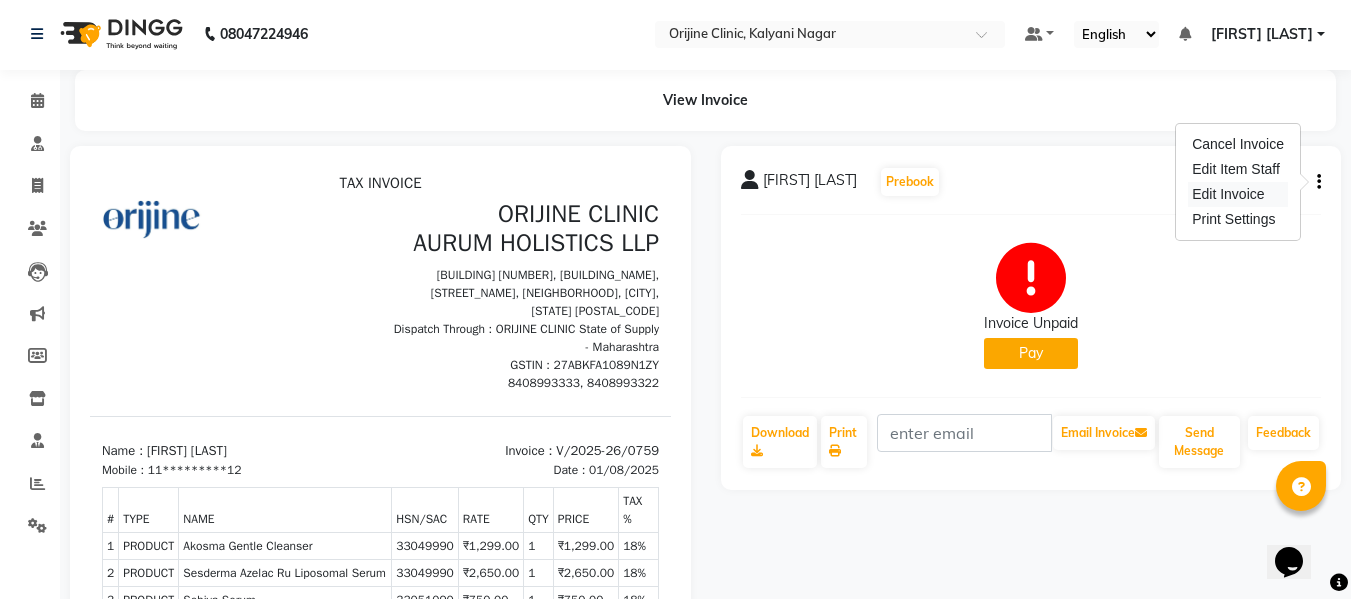 select on "service" 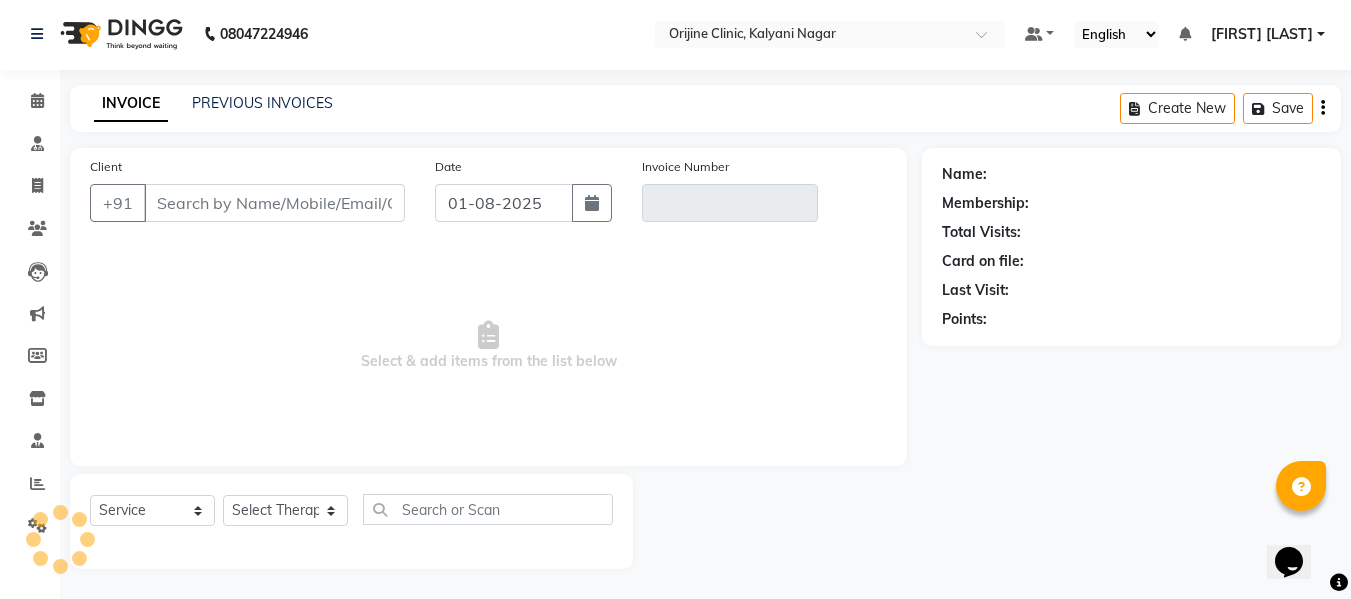 type on "11*********12" 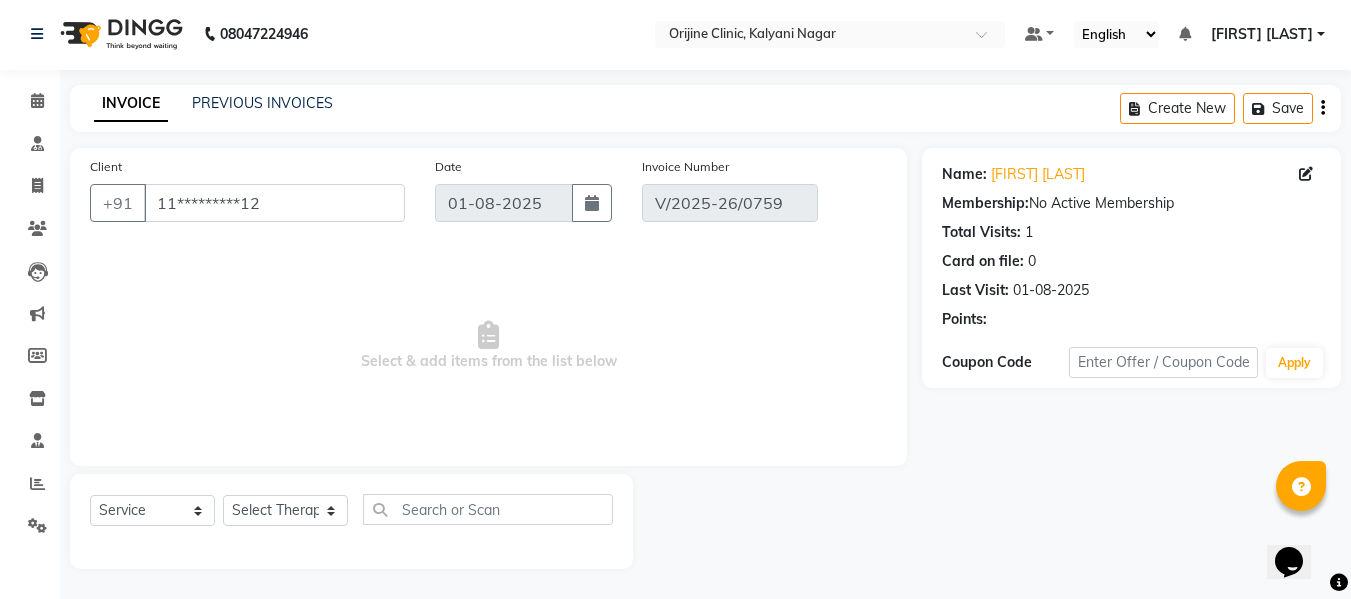 select on "select" 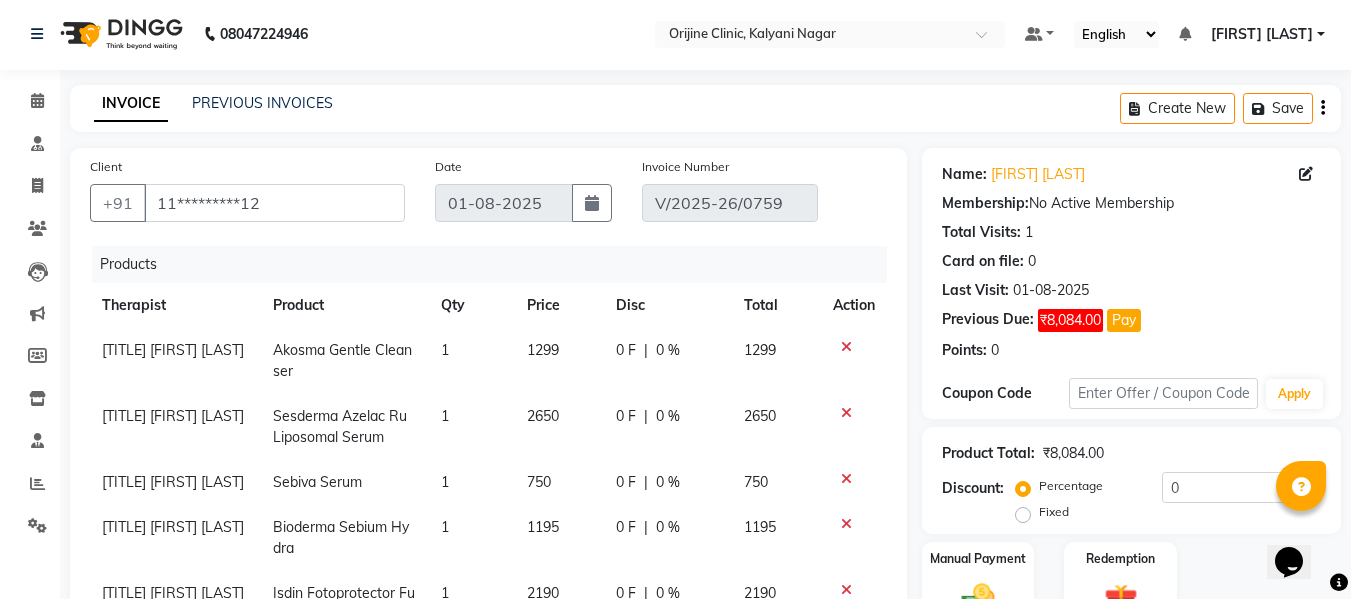 click 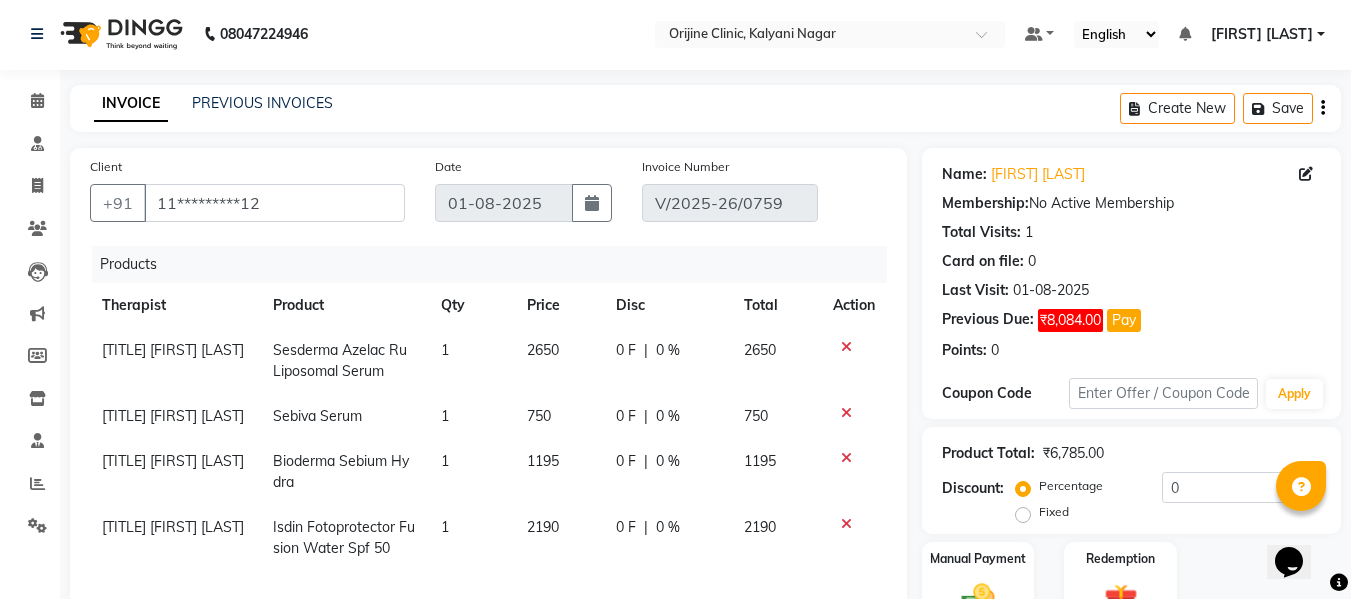 click 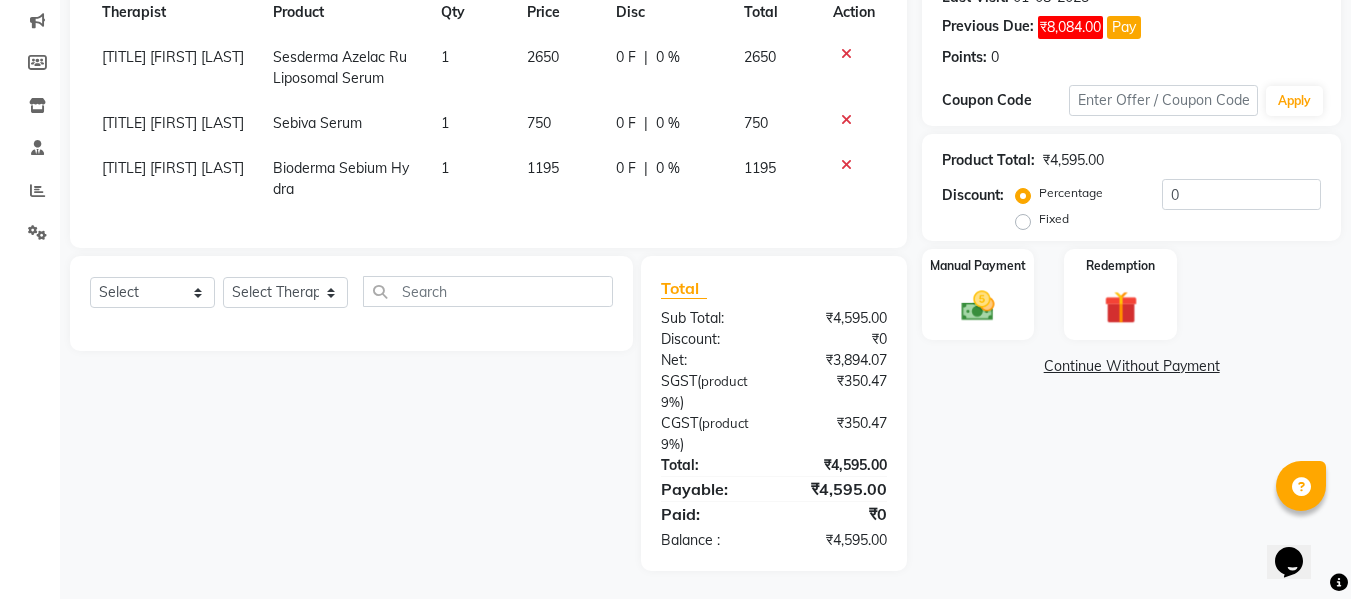 scroll, scrollTop: 312, scrollLeft: 0, axis: vertical 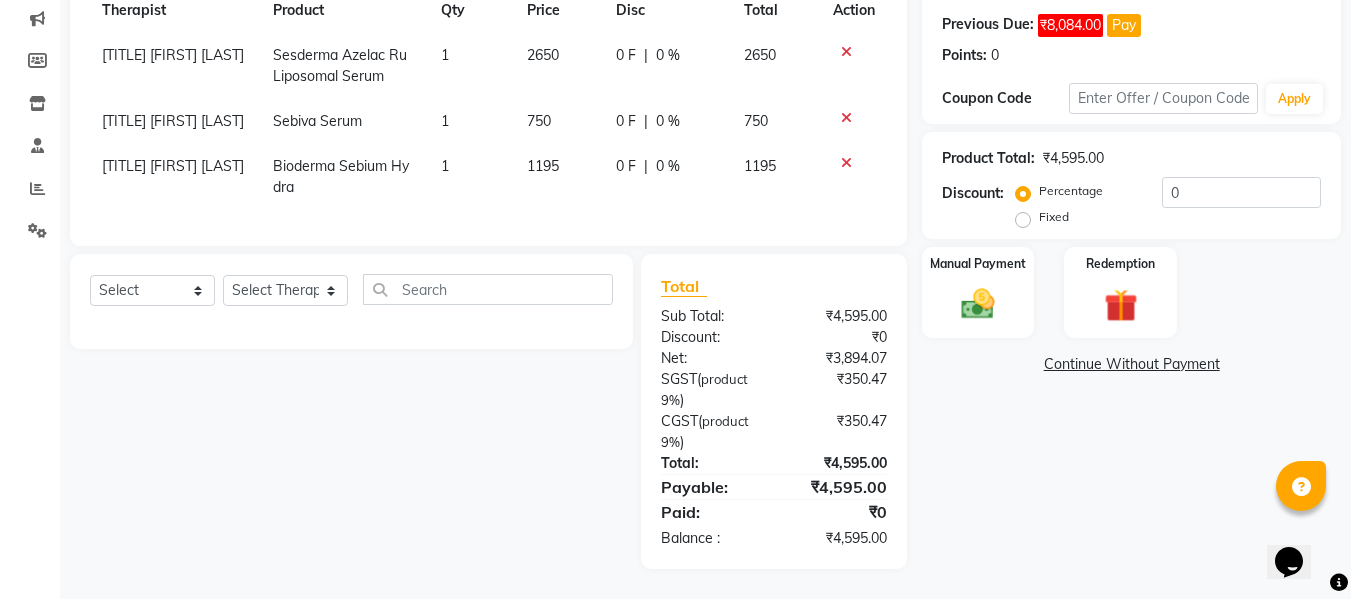click on "Continue Without Payment" 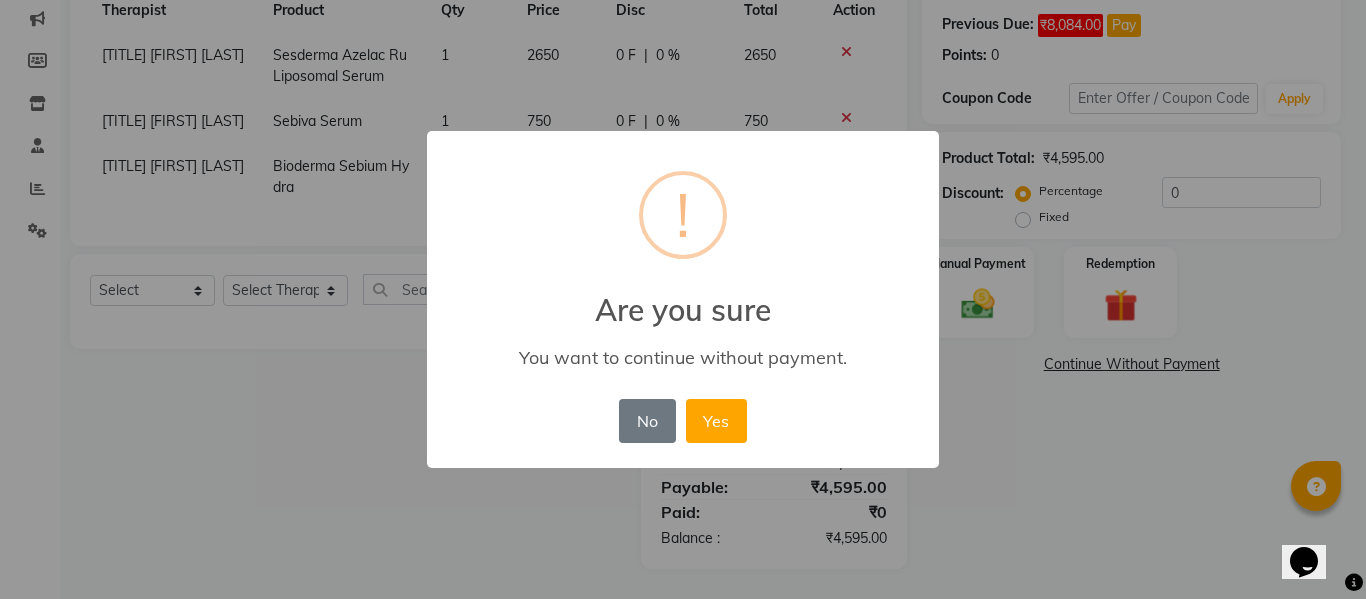 type 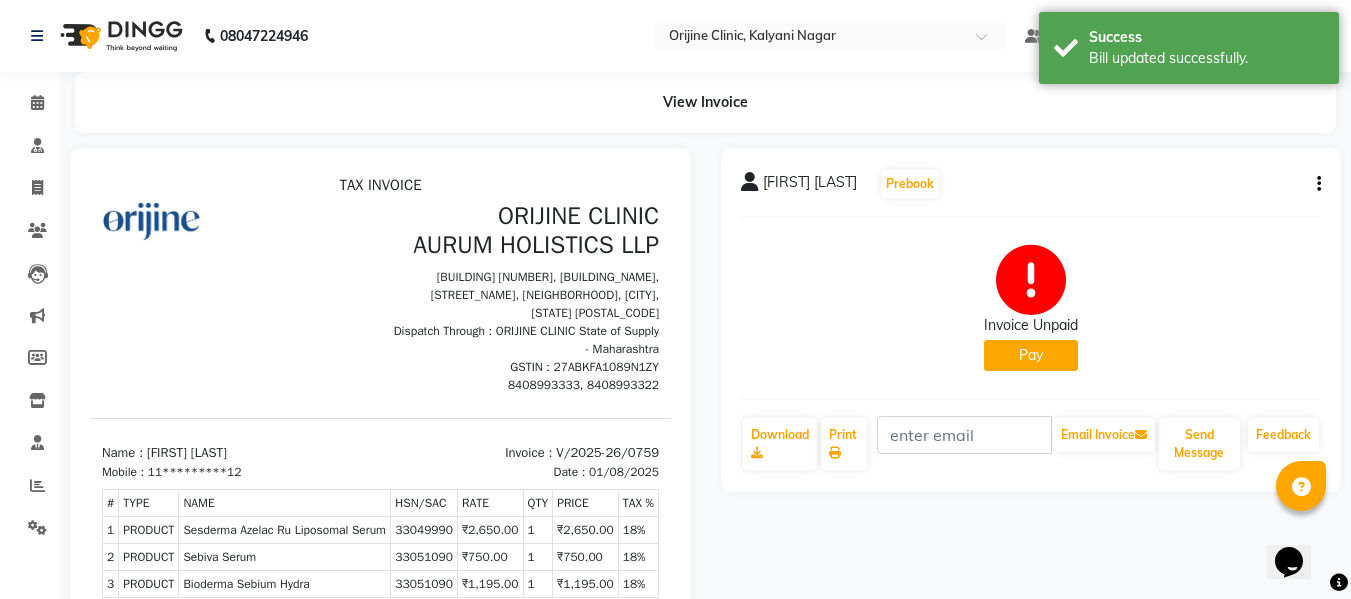 scroll, scrollTop: 0, scrollLeft: 0, axis: both 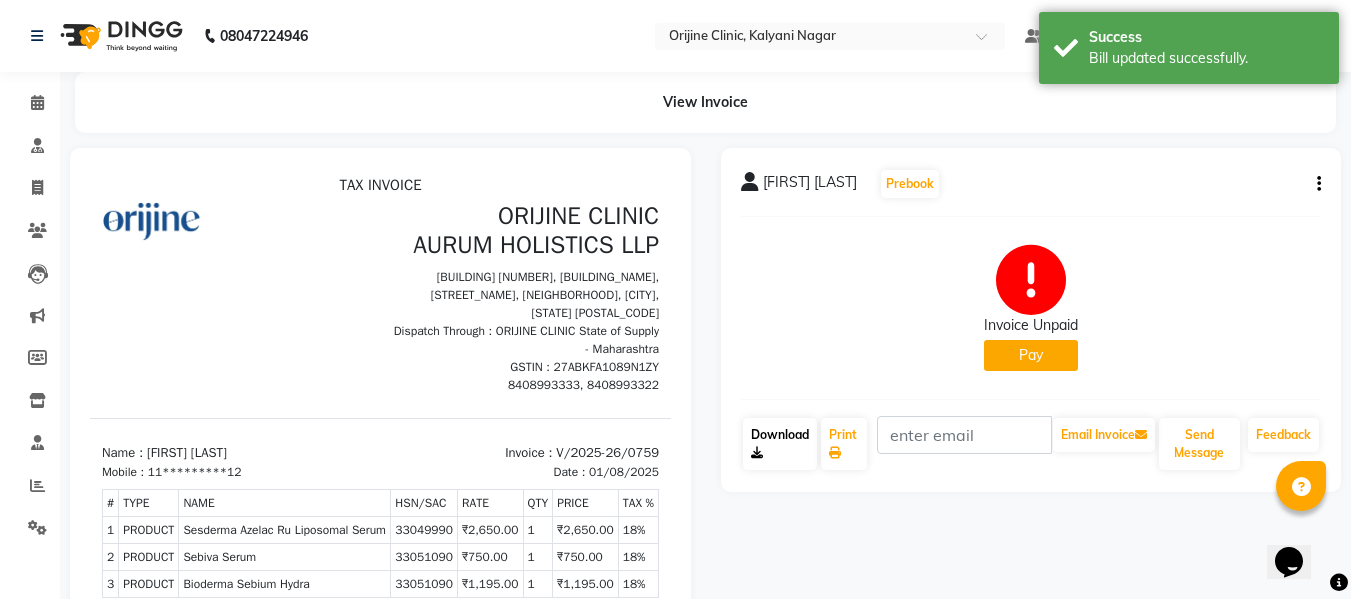 click on "Download" 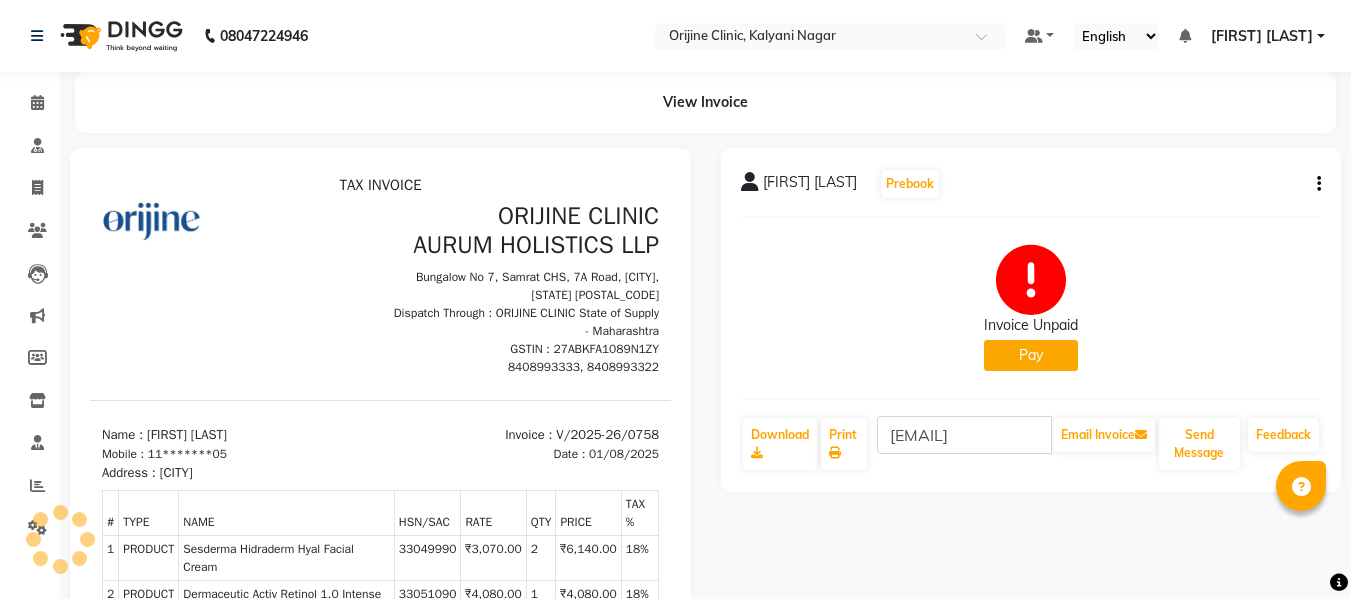 scroll, scrollTop: 0, scrollLeft: 0, axis: both 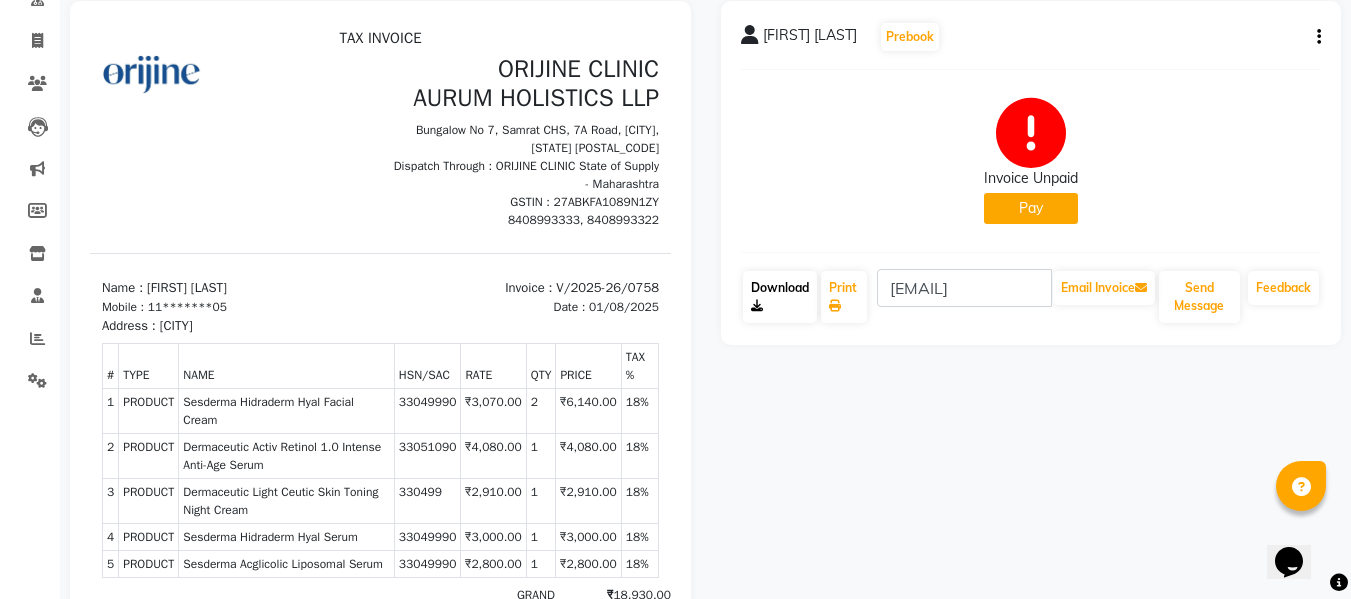 click on "Download" 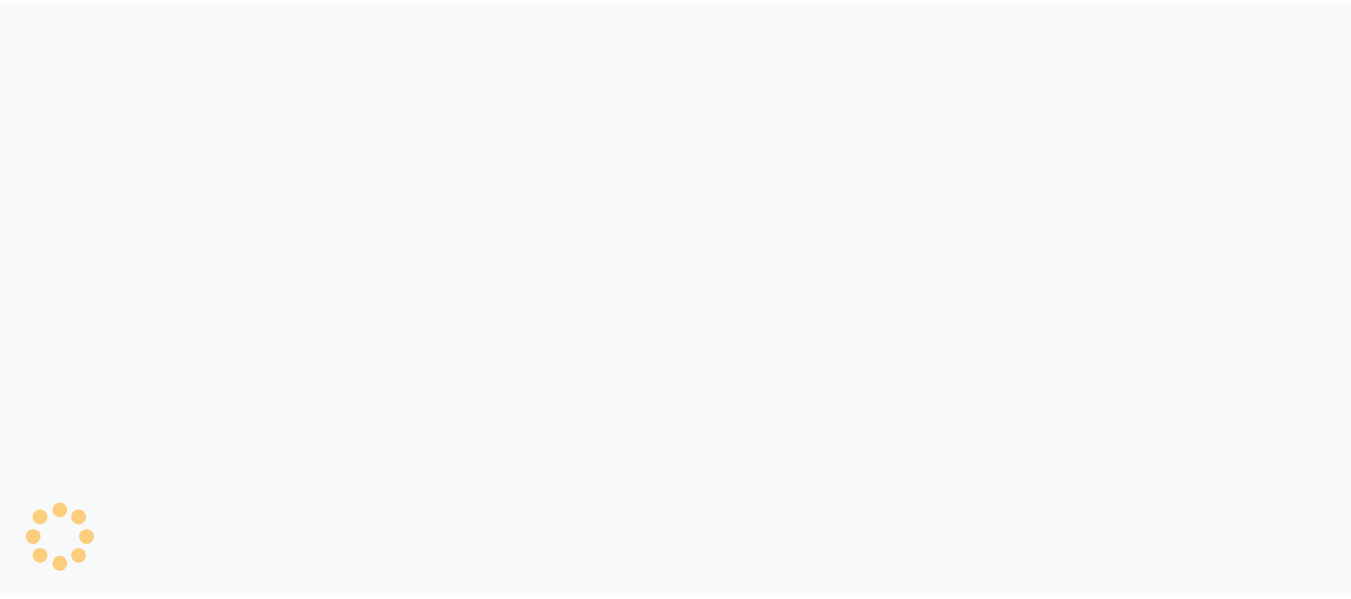 scroll, scrollTop: 0, scrollLeft: 0, axis: both 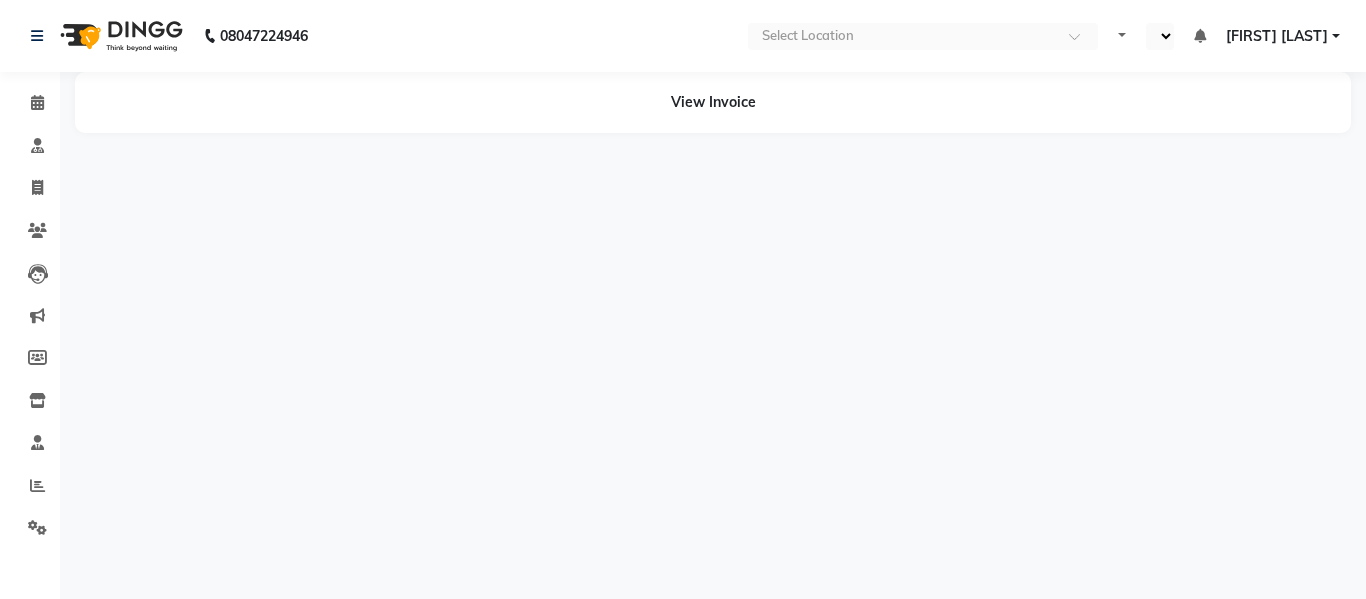 select on "en" 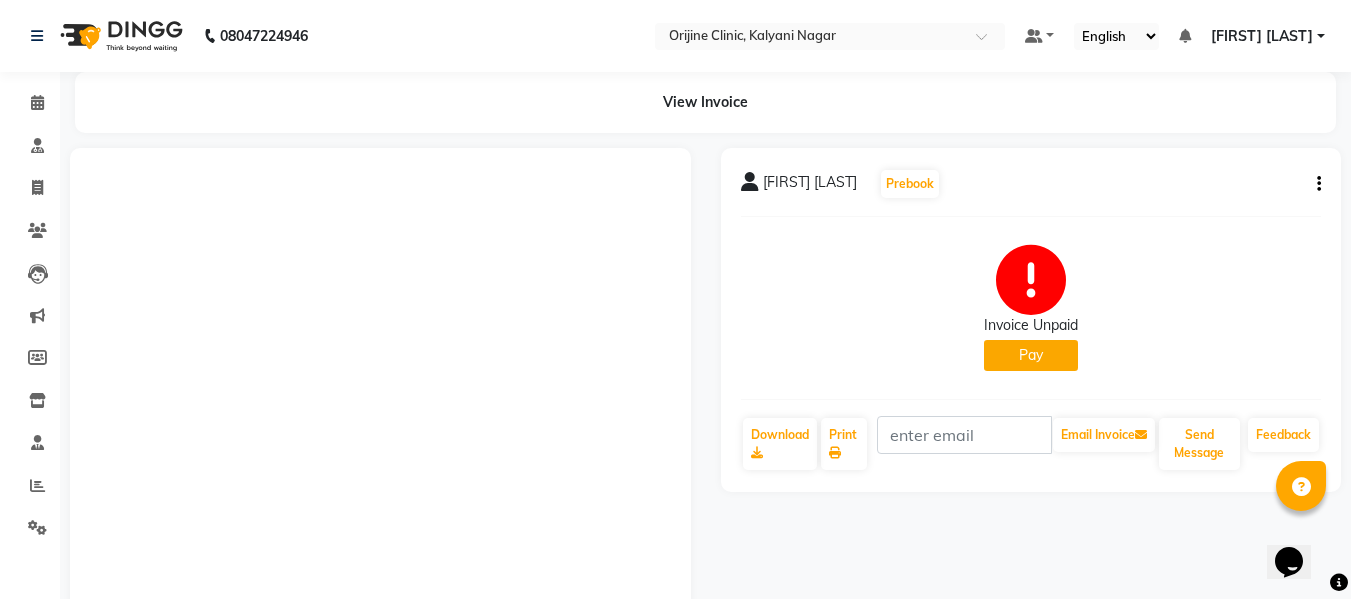 scroll, scrollTop: 0, scrollLeft: 0, axis: both 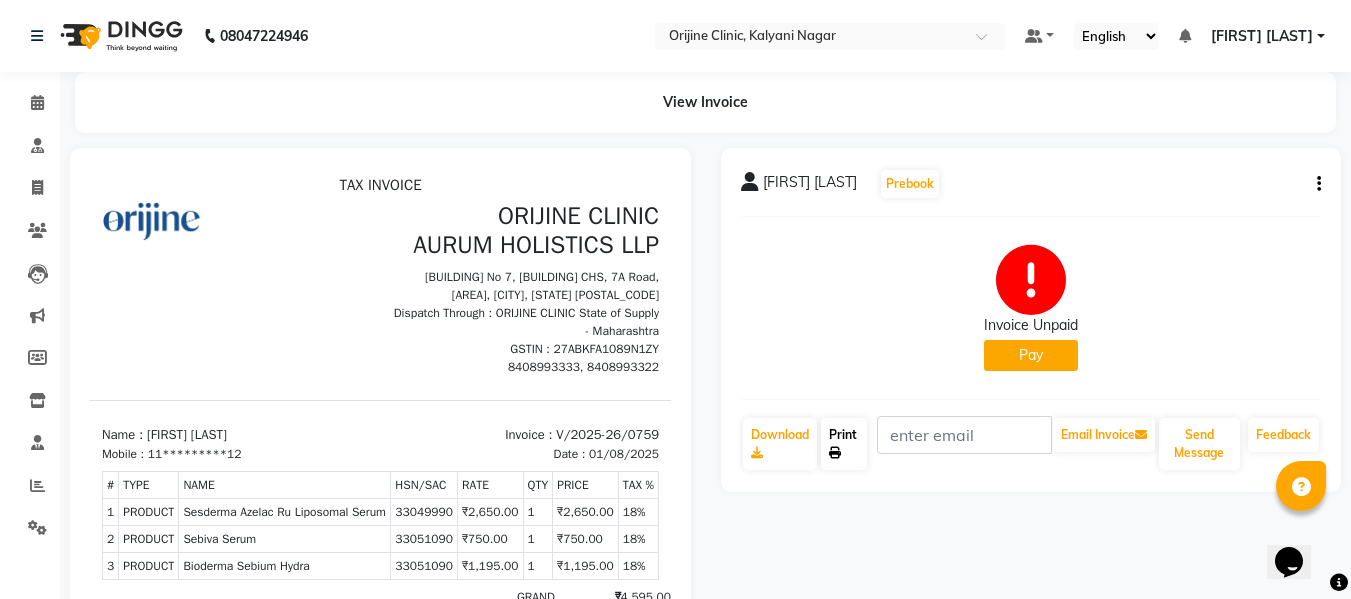 click on "Print" 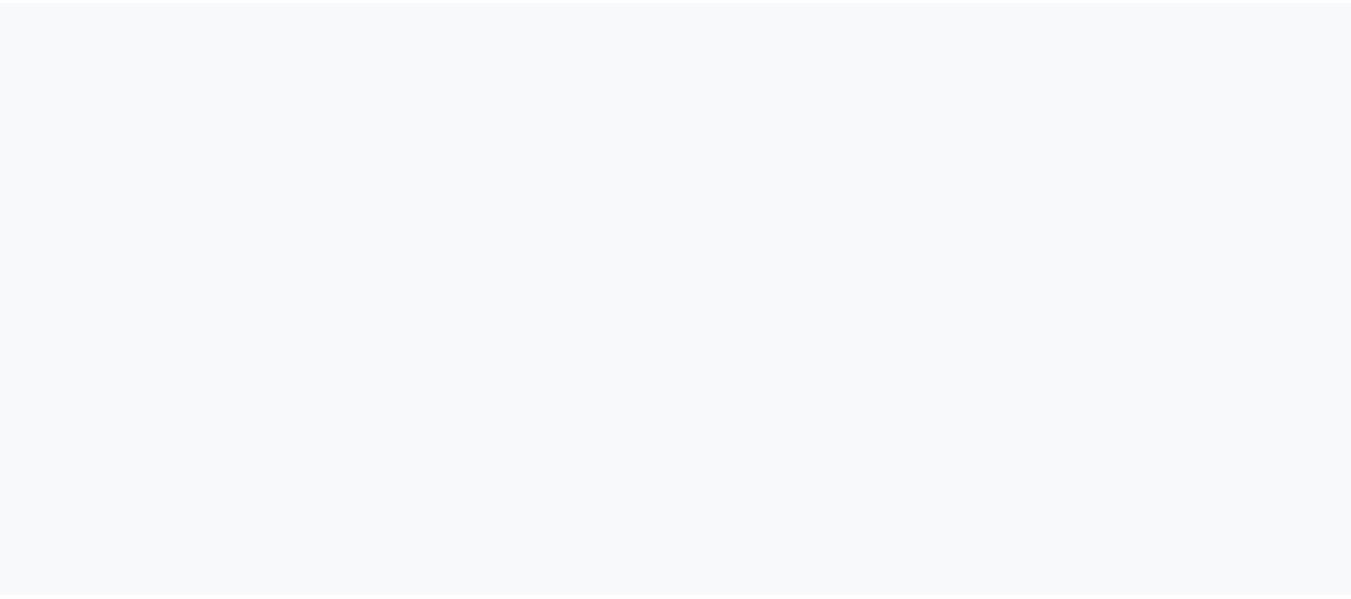 scroll, scrollTop: 0, scrollLeft: 0, axis: both 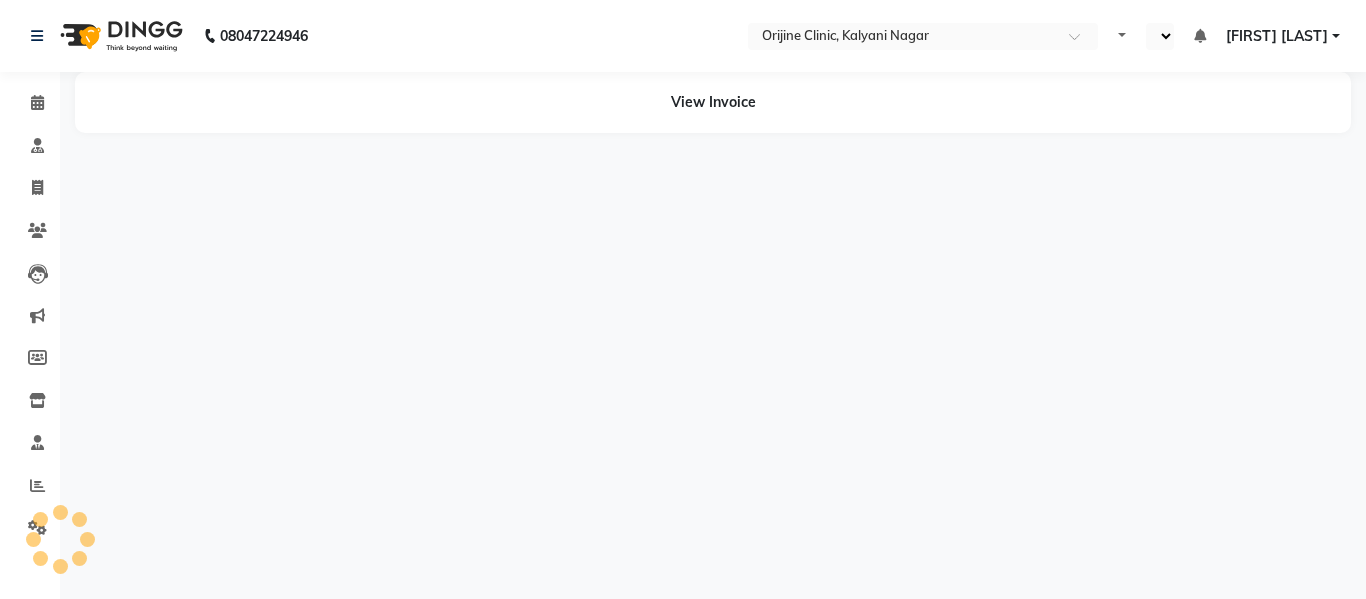 select on "en" 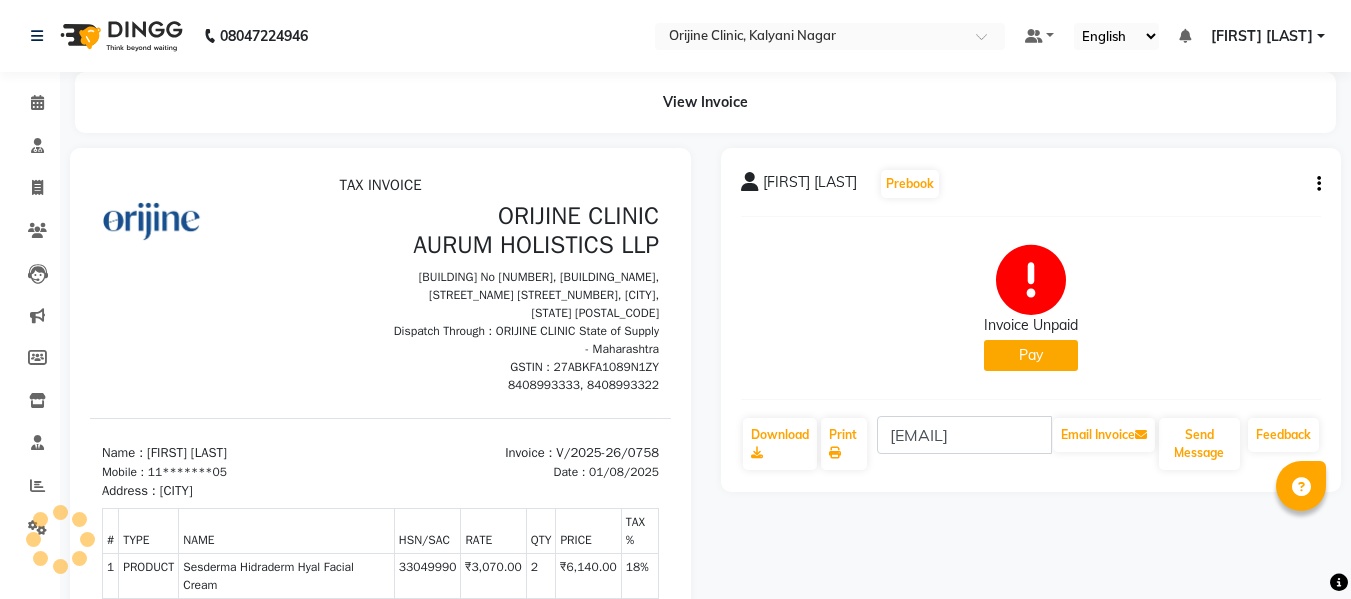 scroll, scrollTop: 0, scrollLeft: 0, axis: both 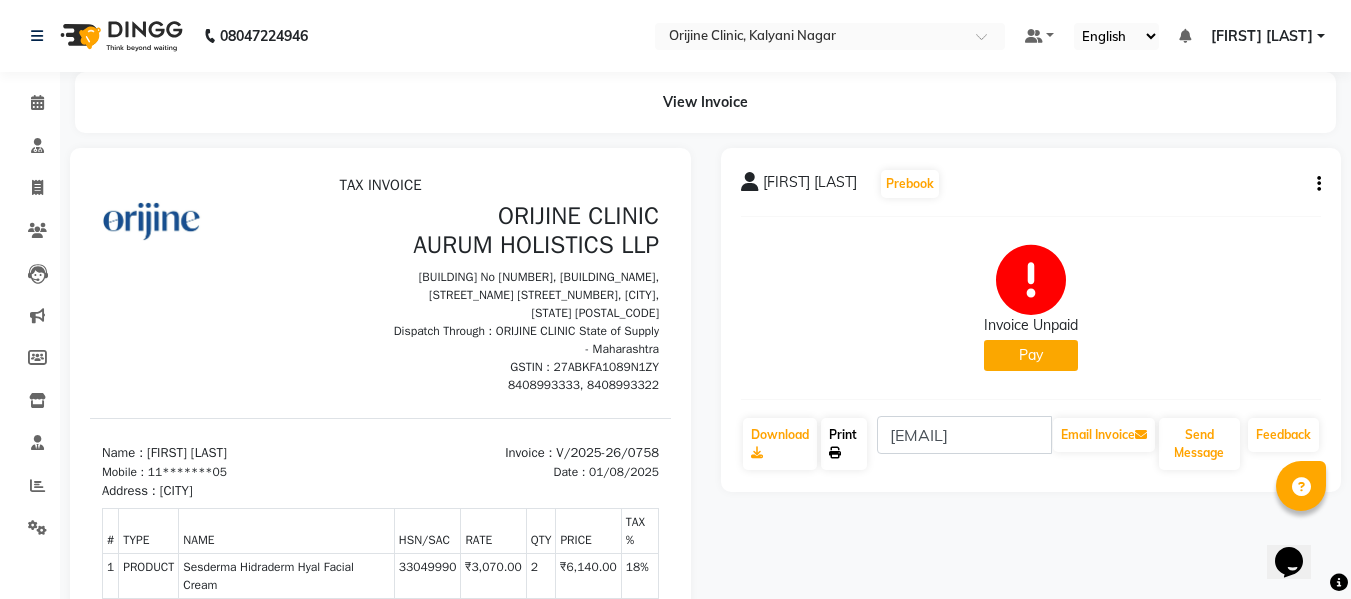 click on "Print" 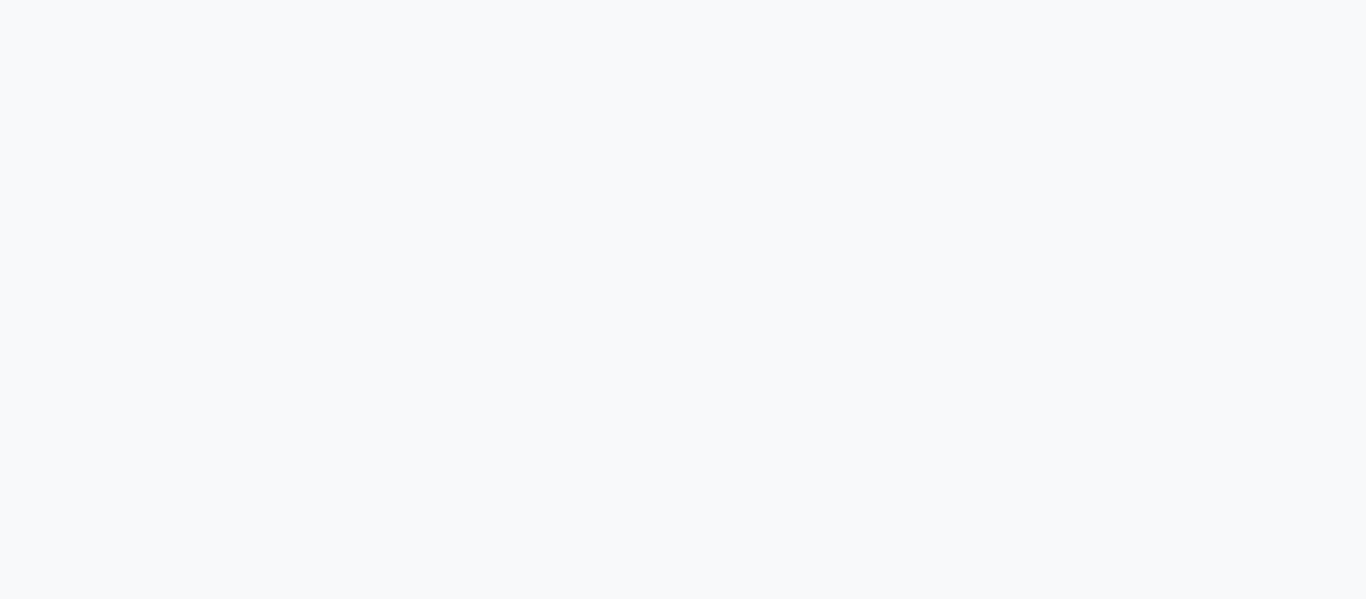 scroll, scrollTop: 0, scrollLeft: 0, axis: both 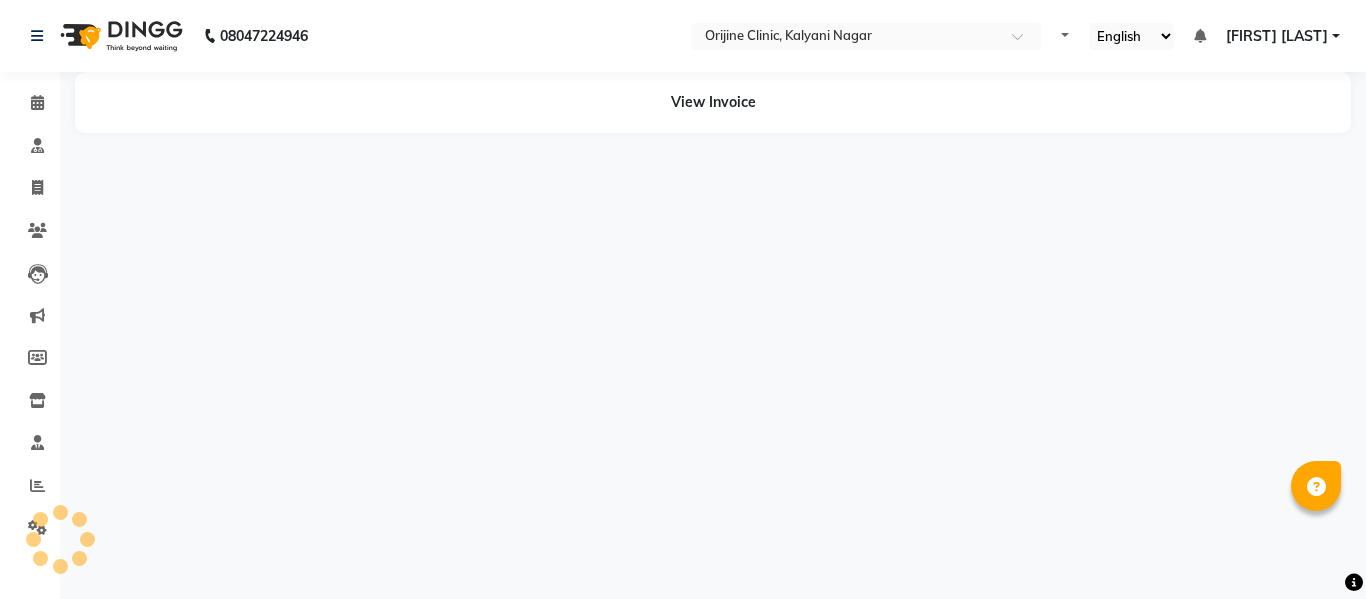 select on "en" 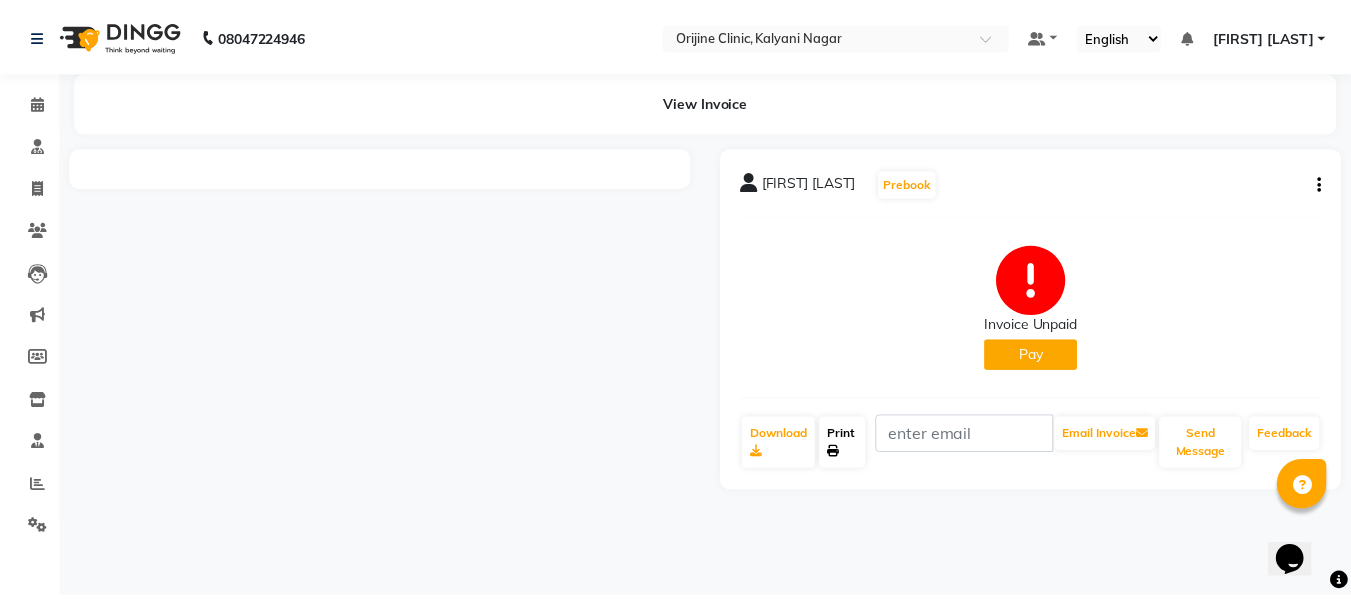 scroll, scrollTop: 0, scrollLeft: 0, axis: both 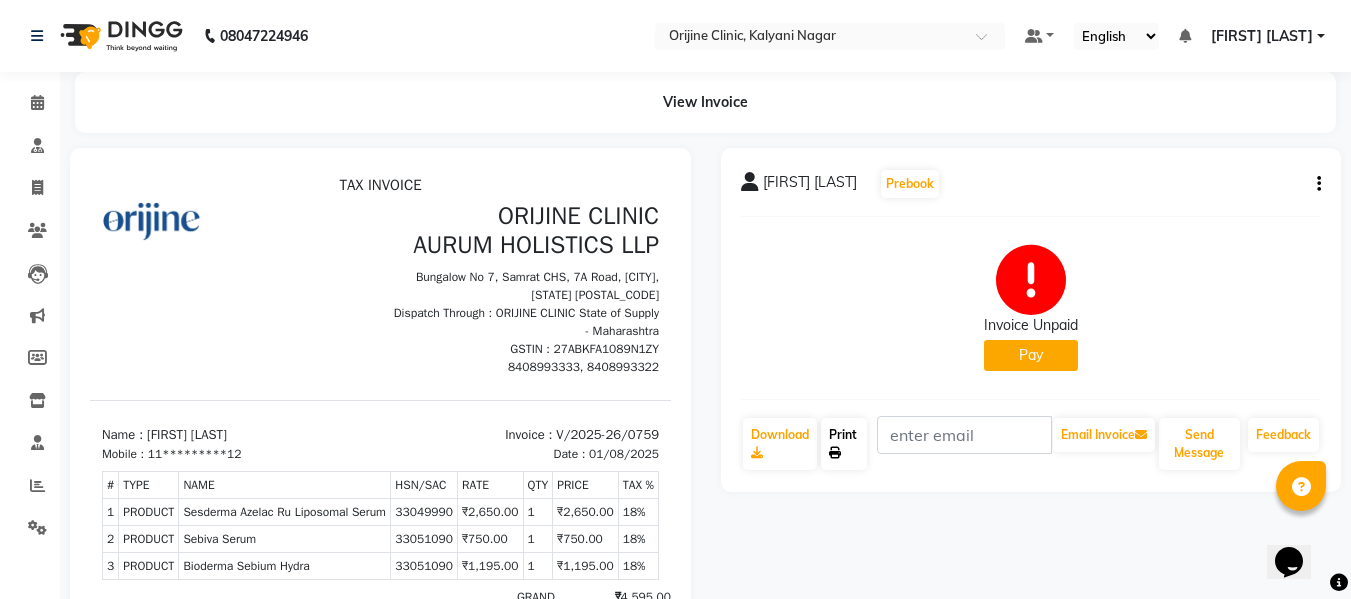 click on "Print" 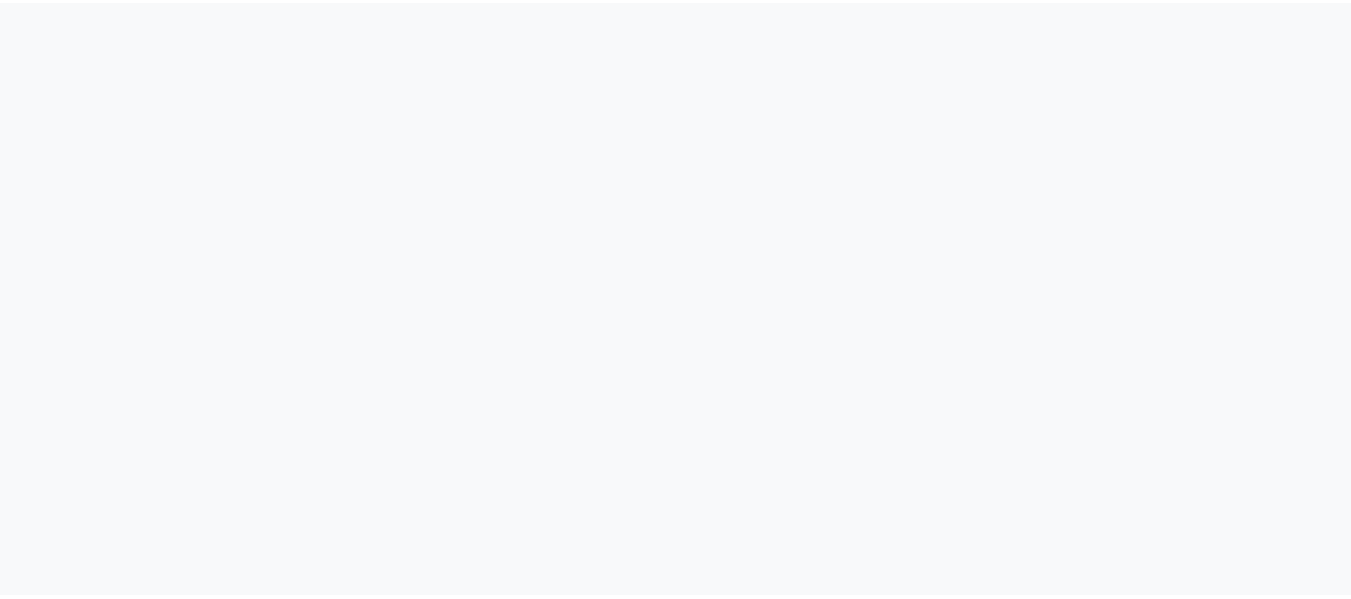 scroll, scrollTop: 0, scrollLeft: 0, axis: both 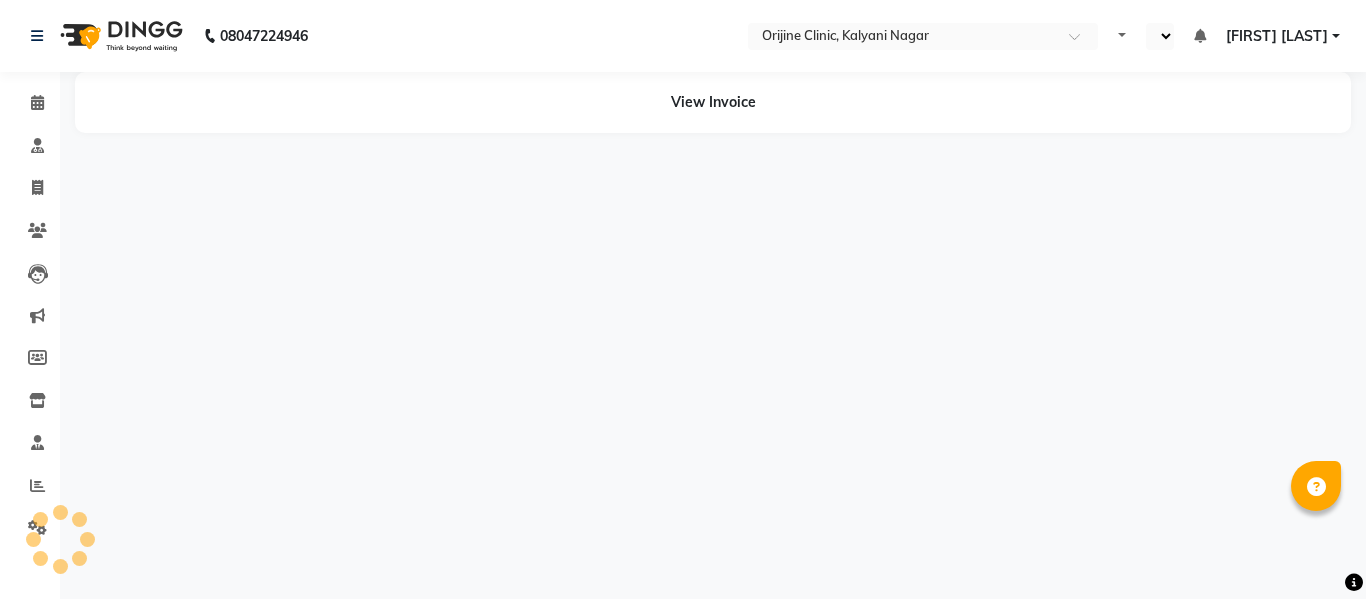 select on "en" 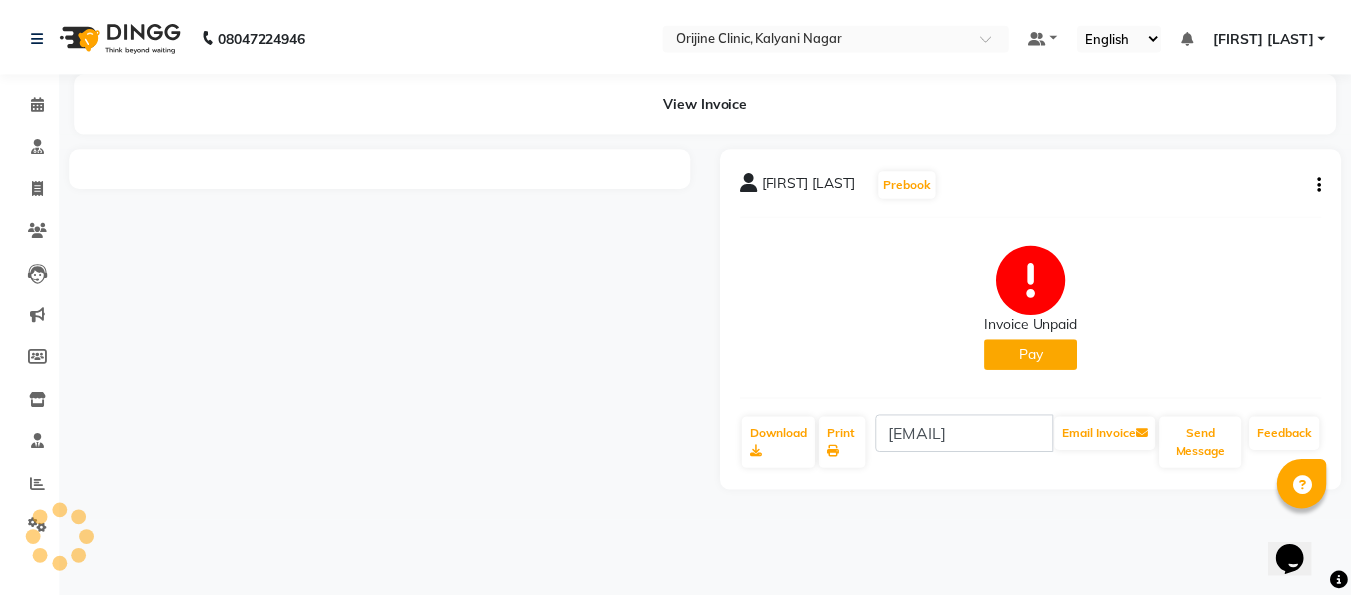 scroll, scrollTop: 0, scrollLeft: 0, axis: both 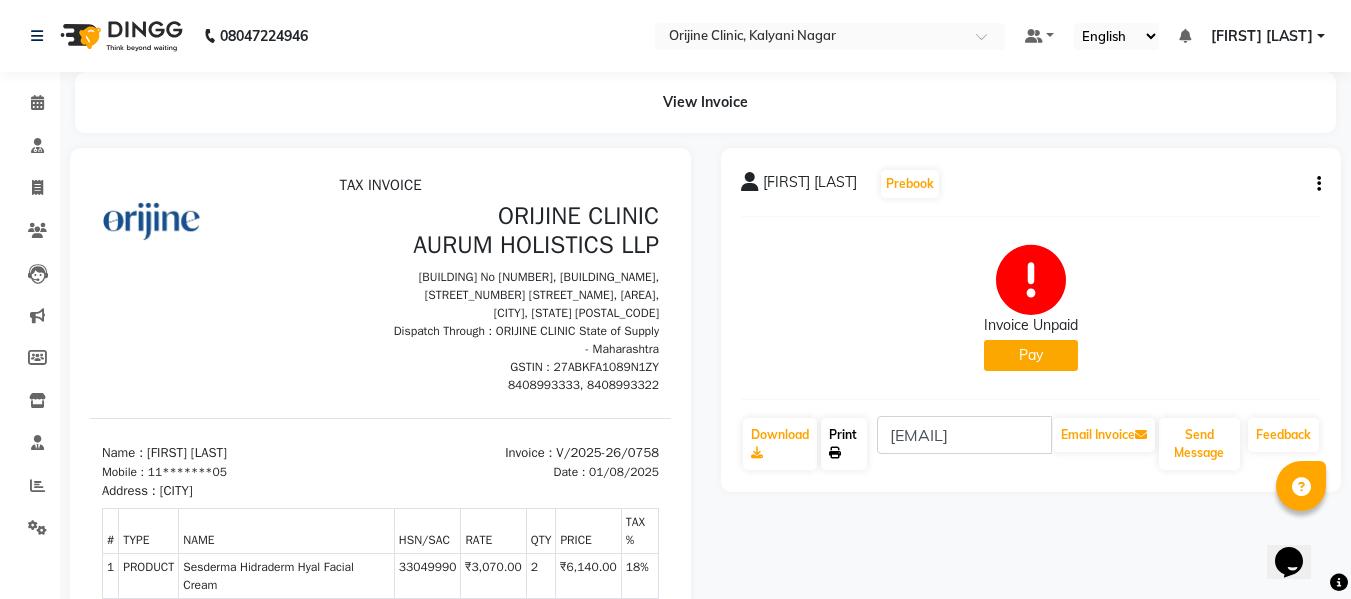click 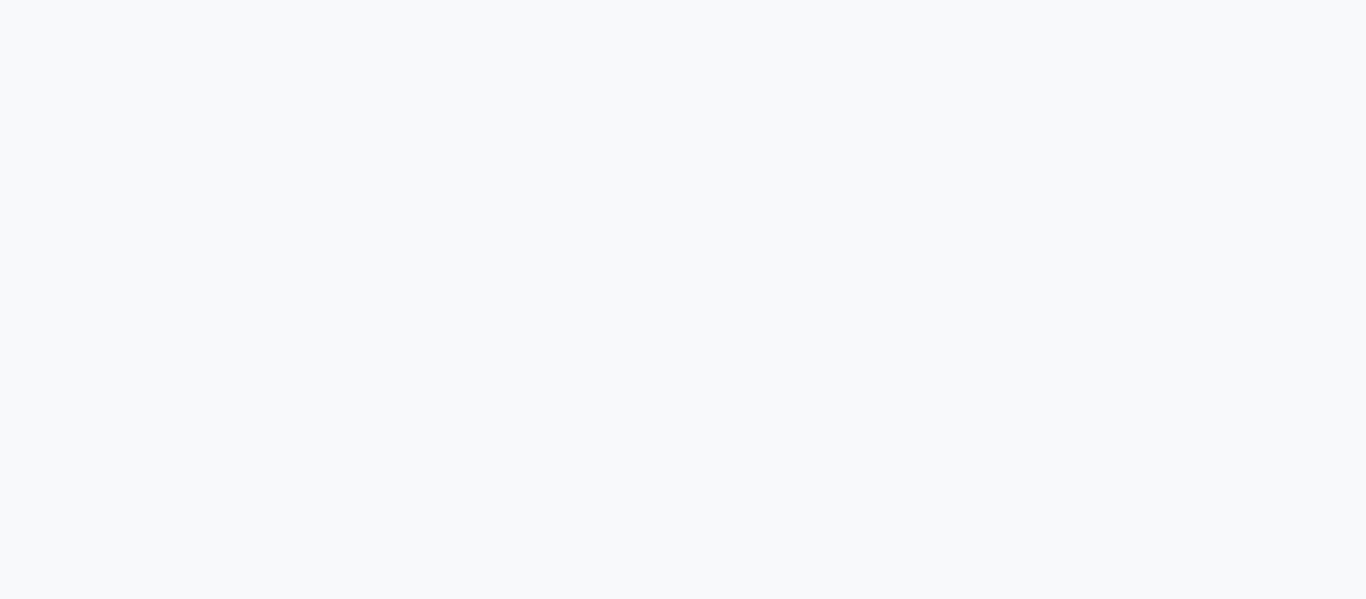 scroll, scrollTop: 0, scrollLeft: 0, axis: both 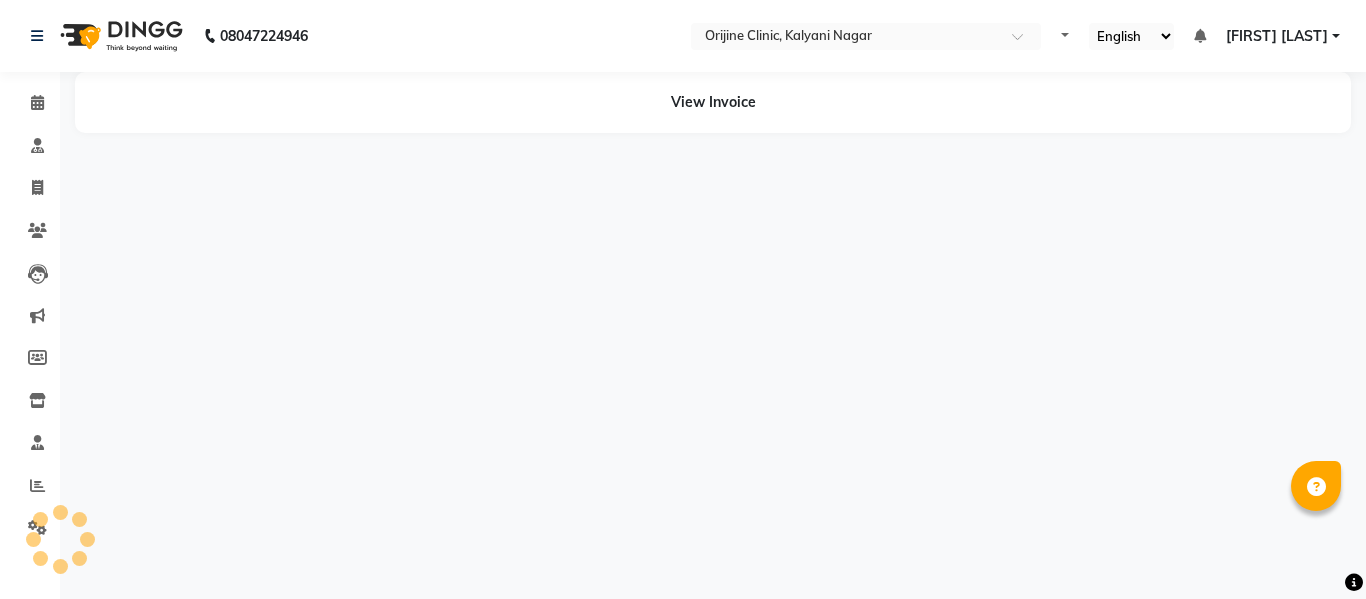 select on "en" 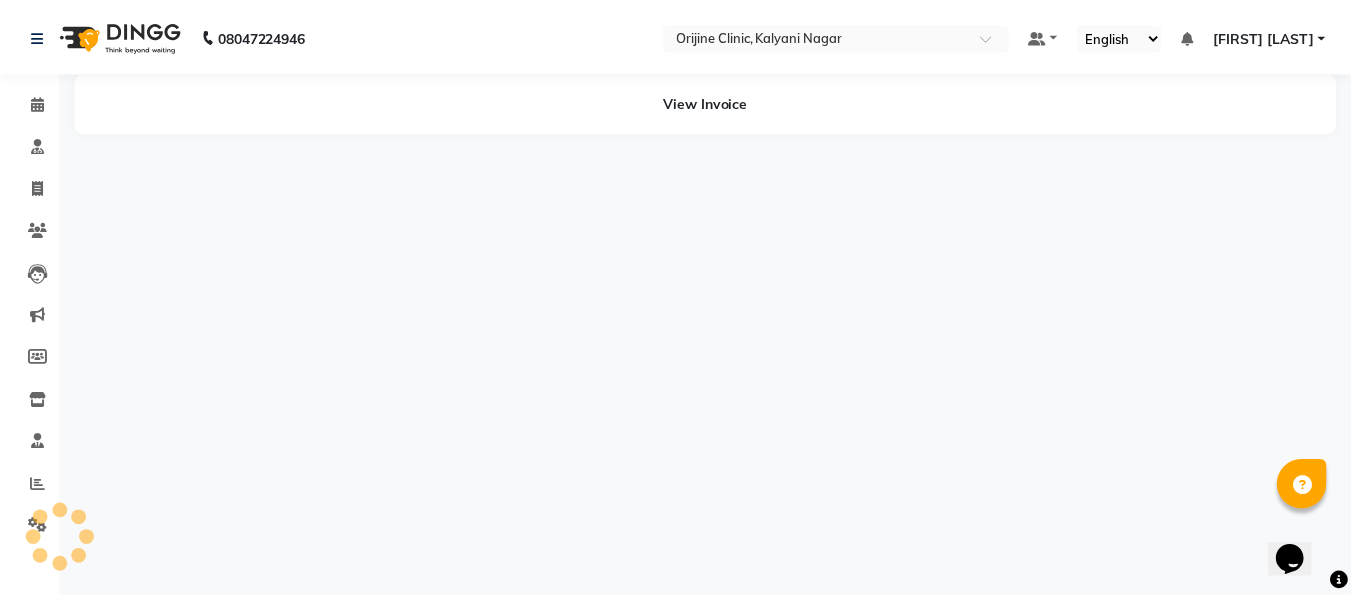scroll, scrollTop: 0, scrollLeft: 0, axis: both 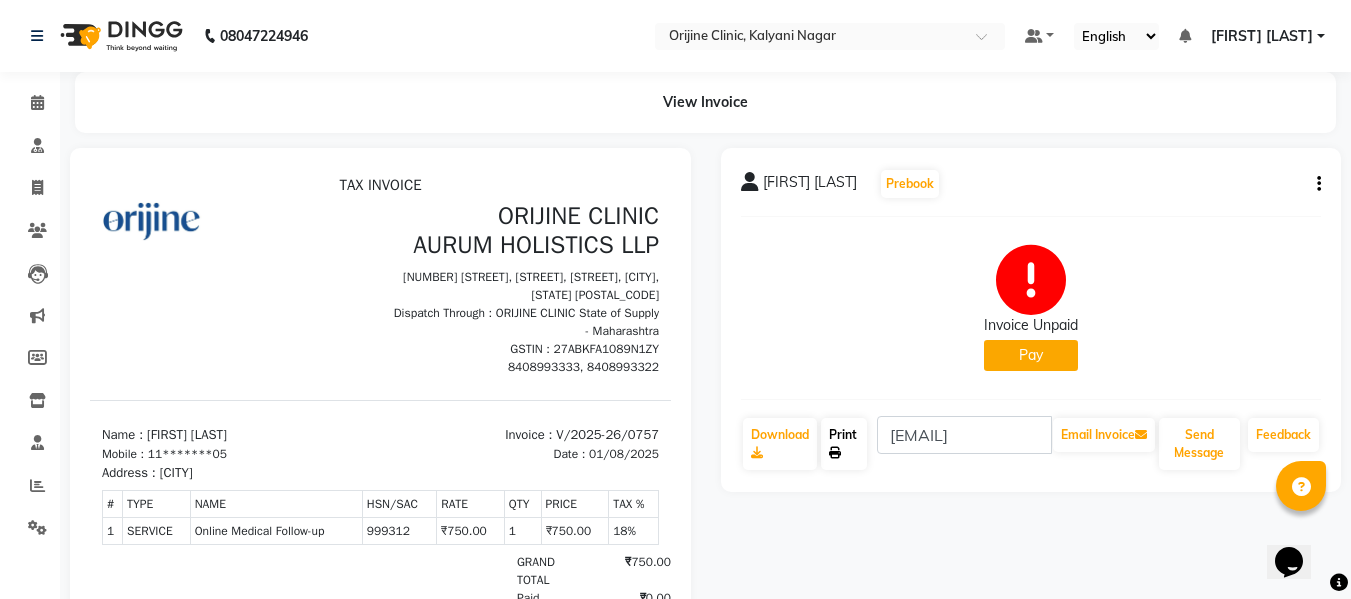 click on "Print" 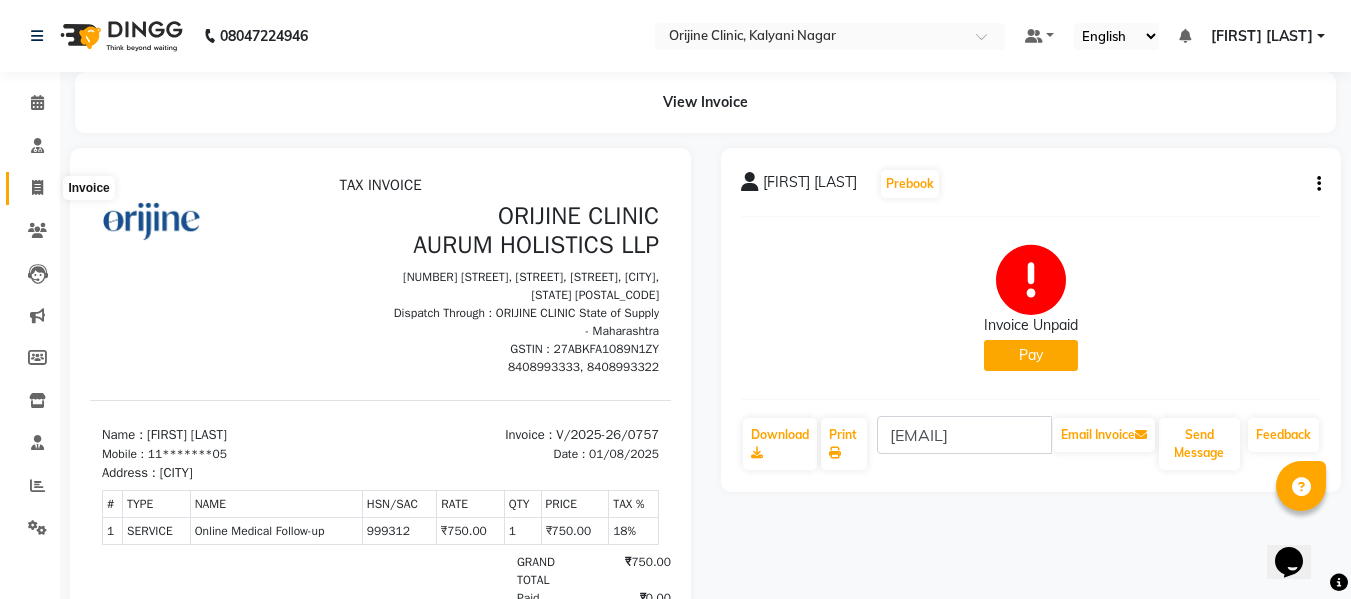 click 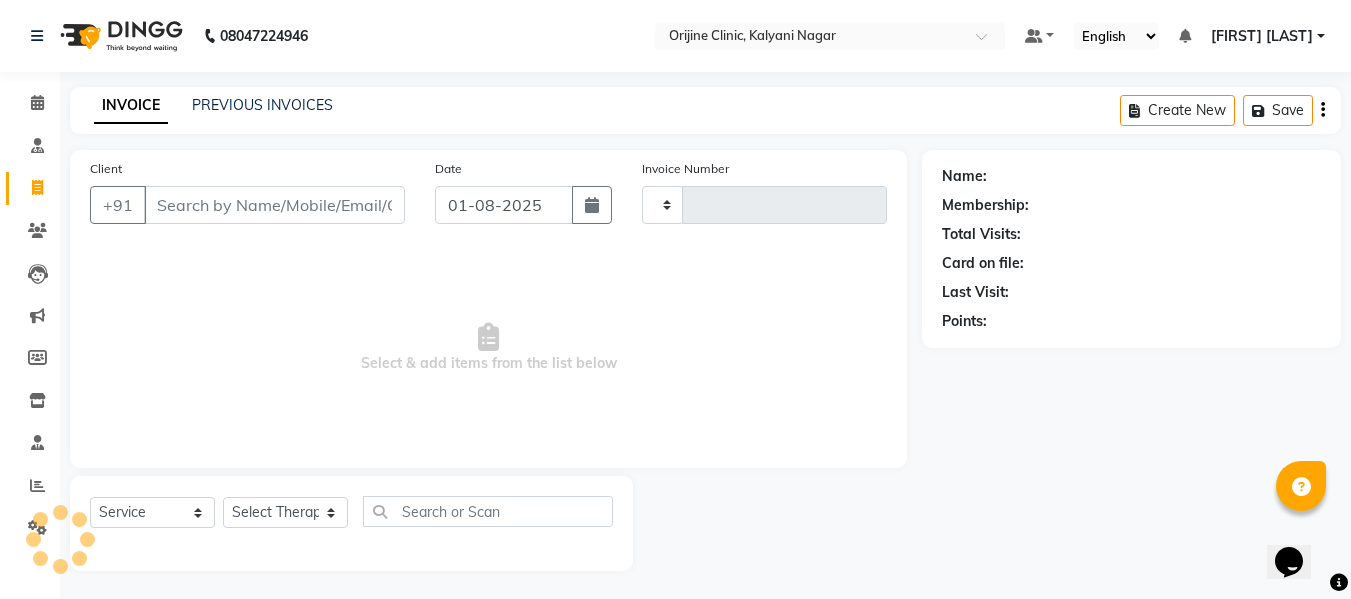 scroll, scrollTop: 2, scrollLeft: 0, axis: vertical 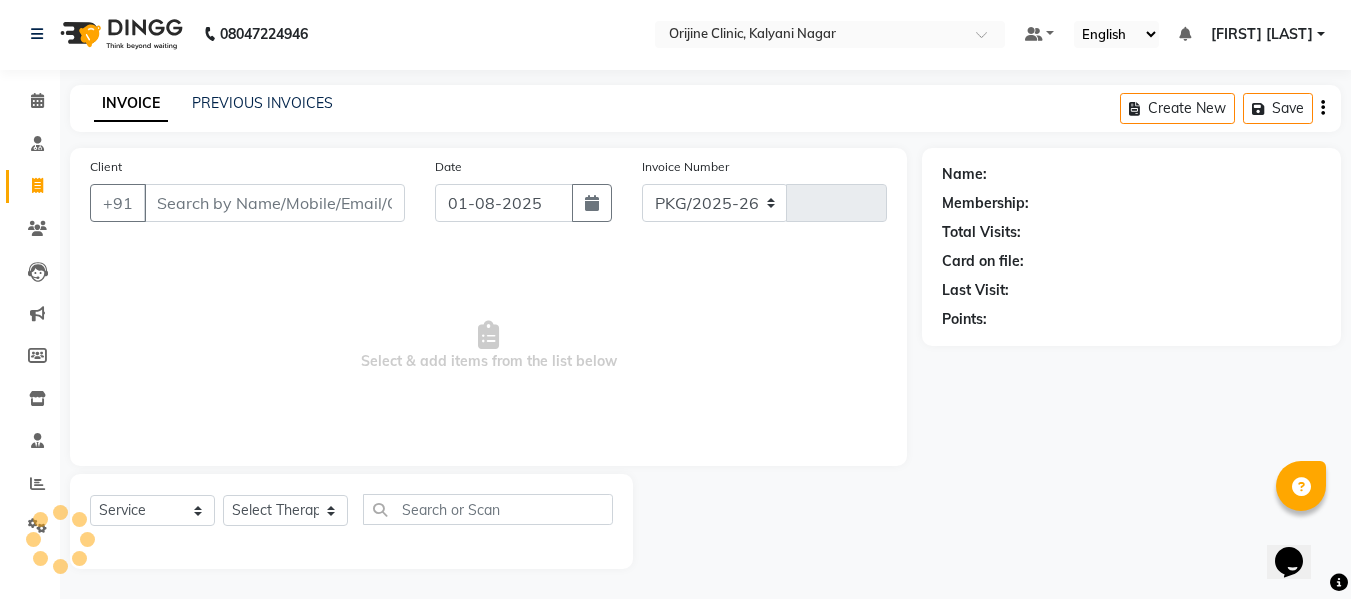 select on "702" 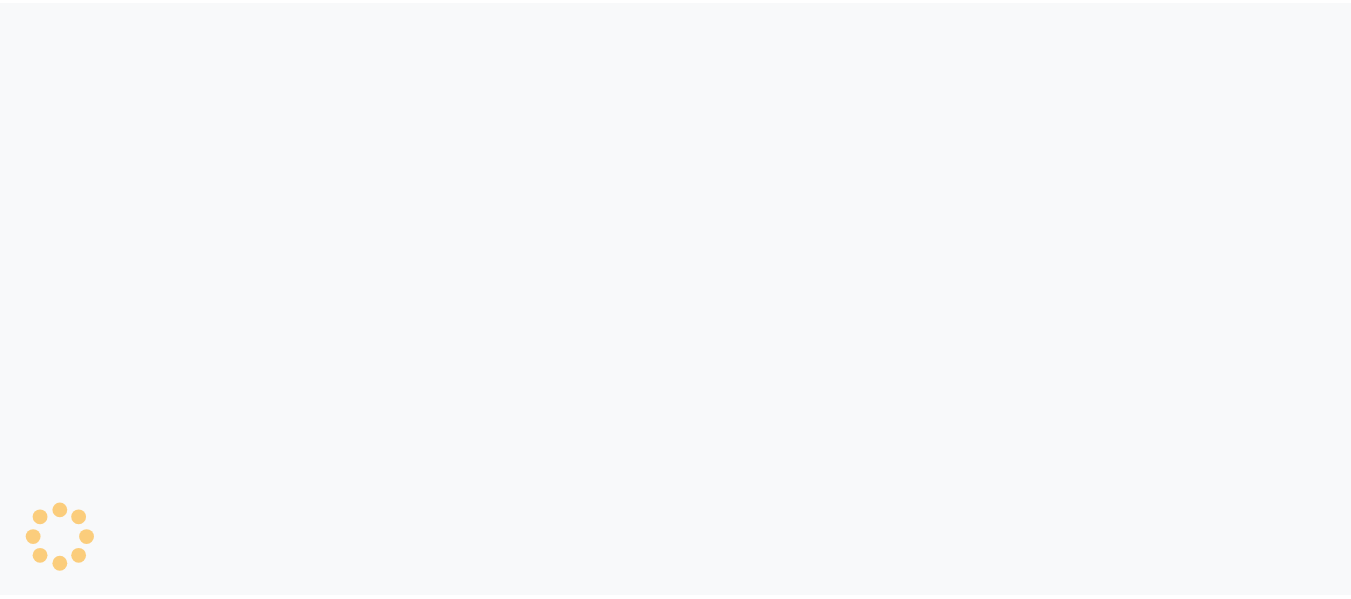 scroll, scrollTop: 0, scrollLeft: 0, axis: both 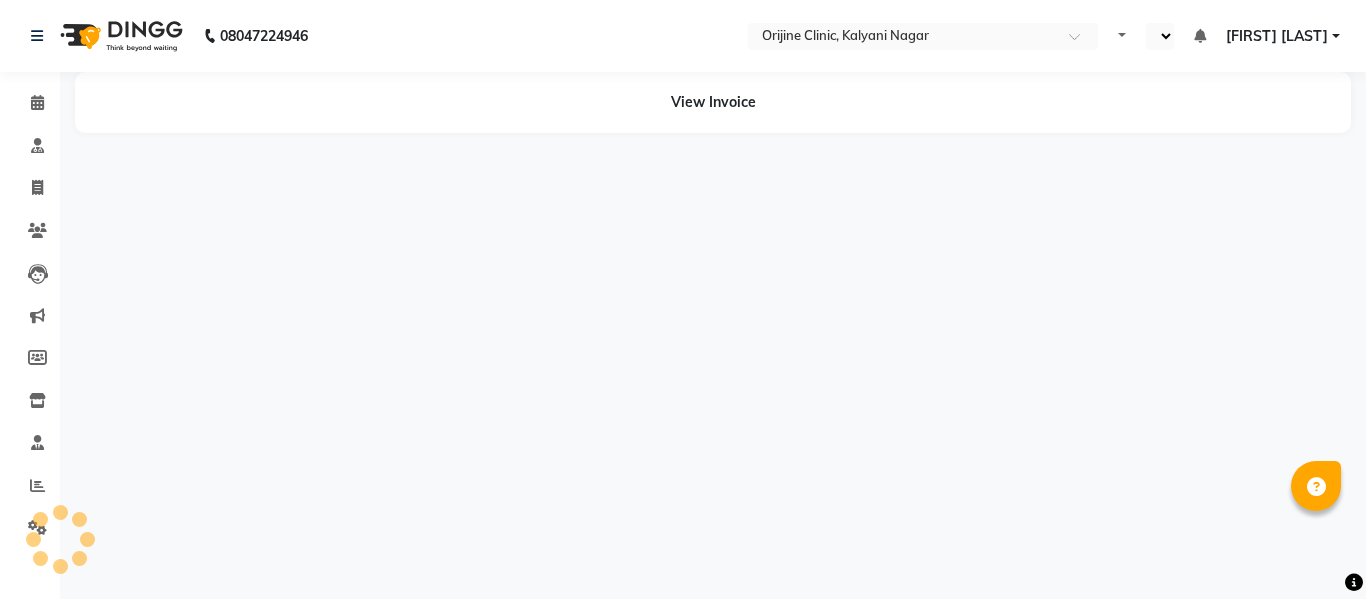 select on "en" 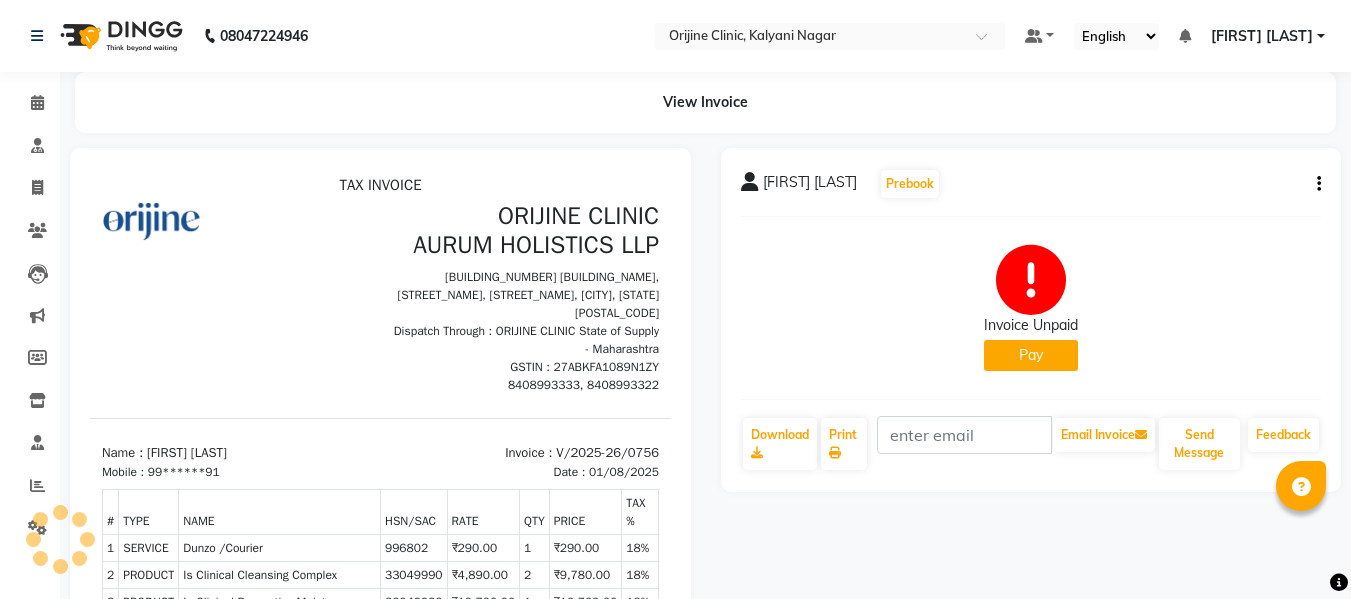 scroll, scrollTop: 0, scrollLeft: 0, axis: both 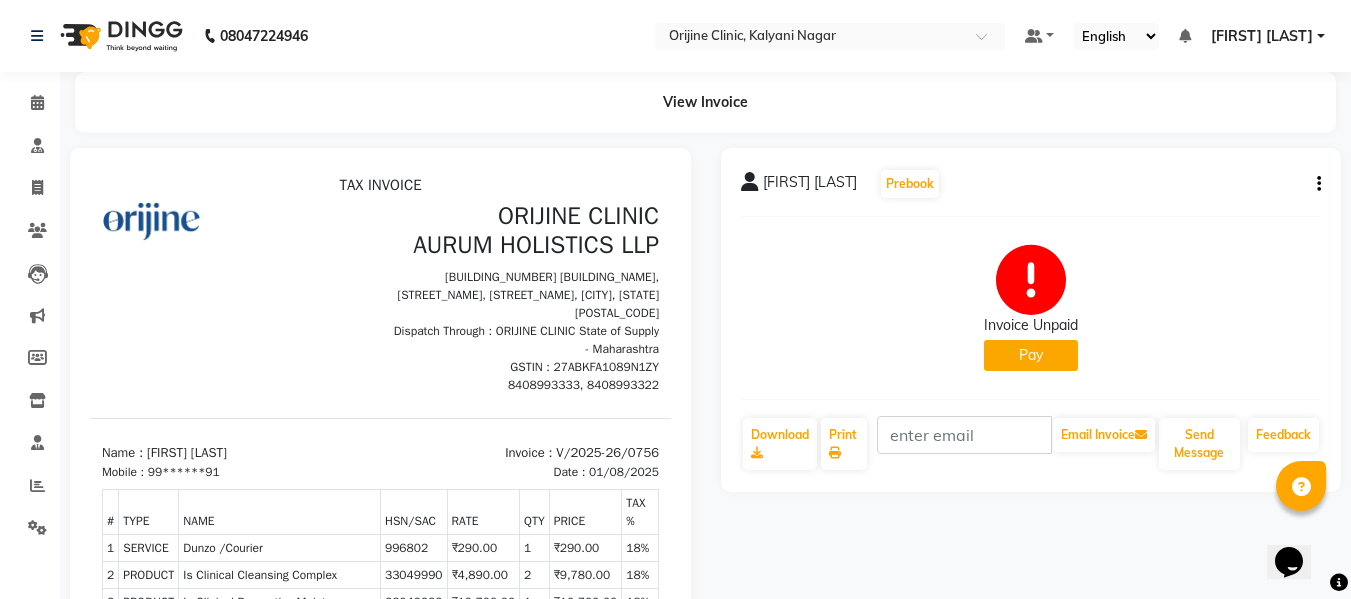 click on "Pay" 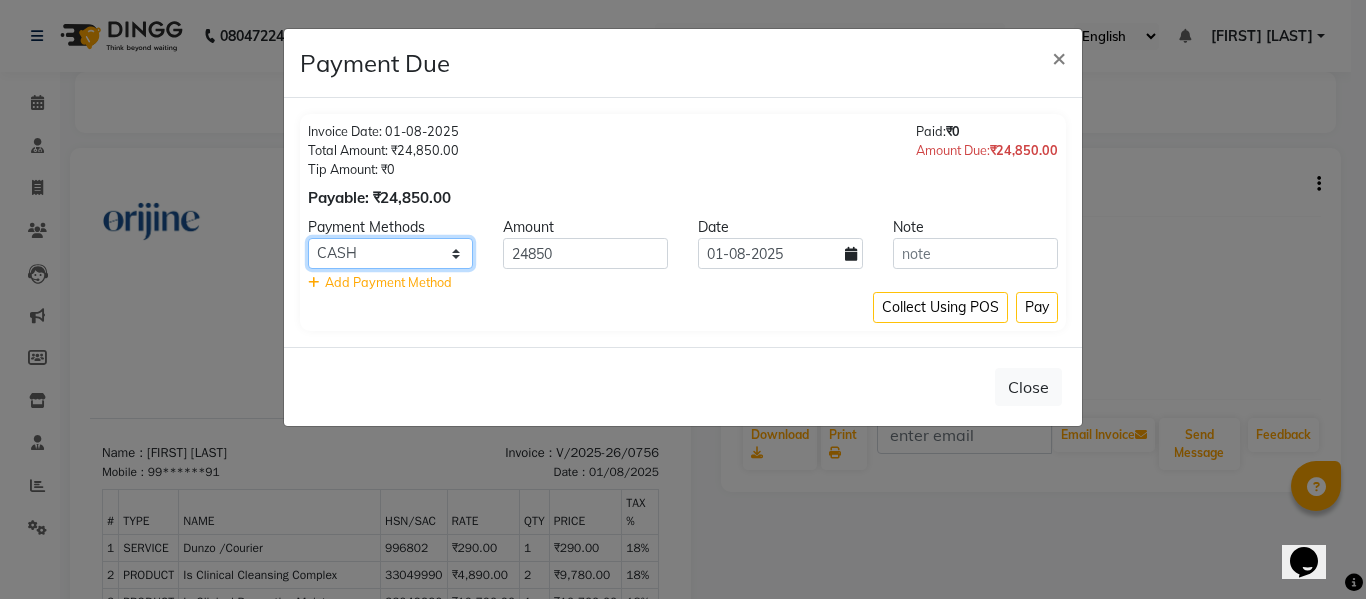 click on "GPay PayTM Complimentary Bank CARD UPI GMoney ONLINE CASH PhonePe Cheque Family" 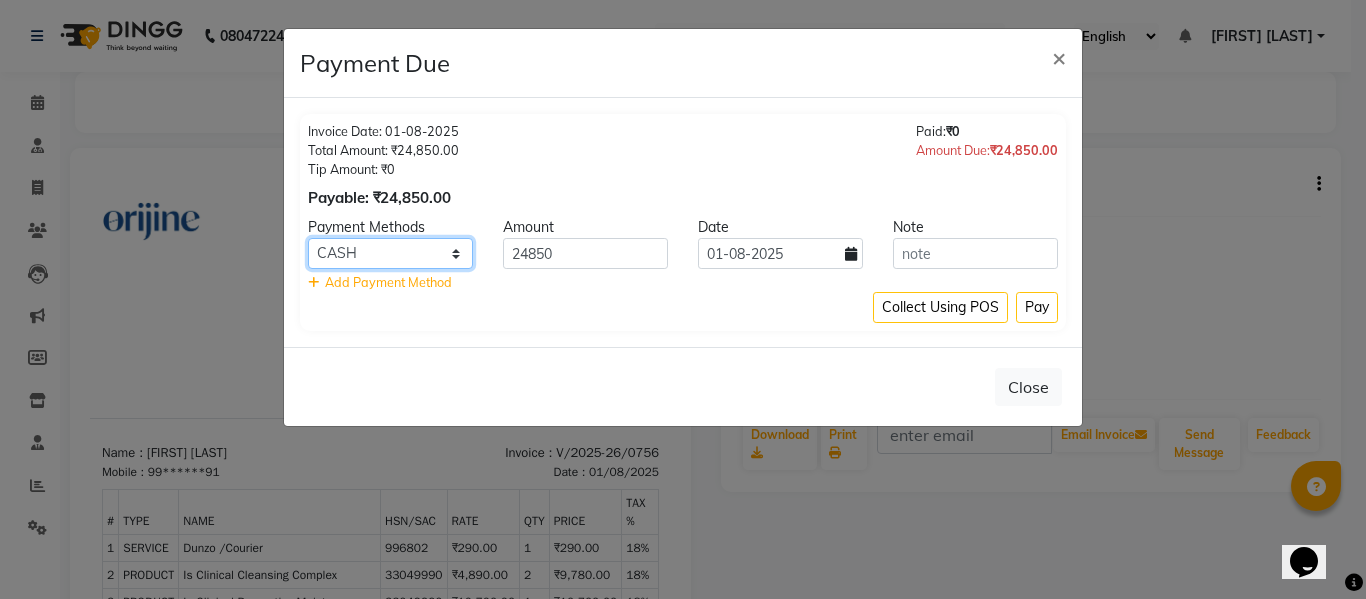 select on "5" 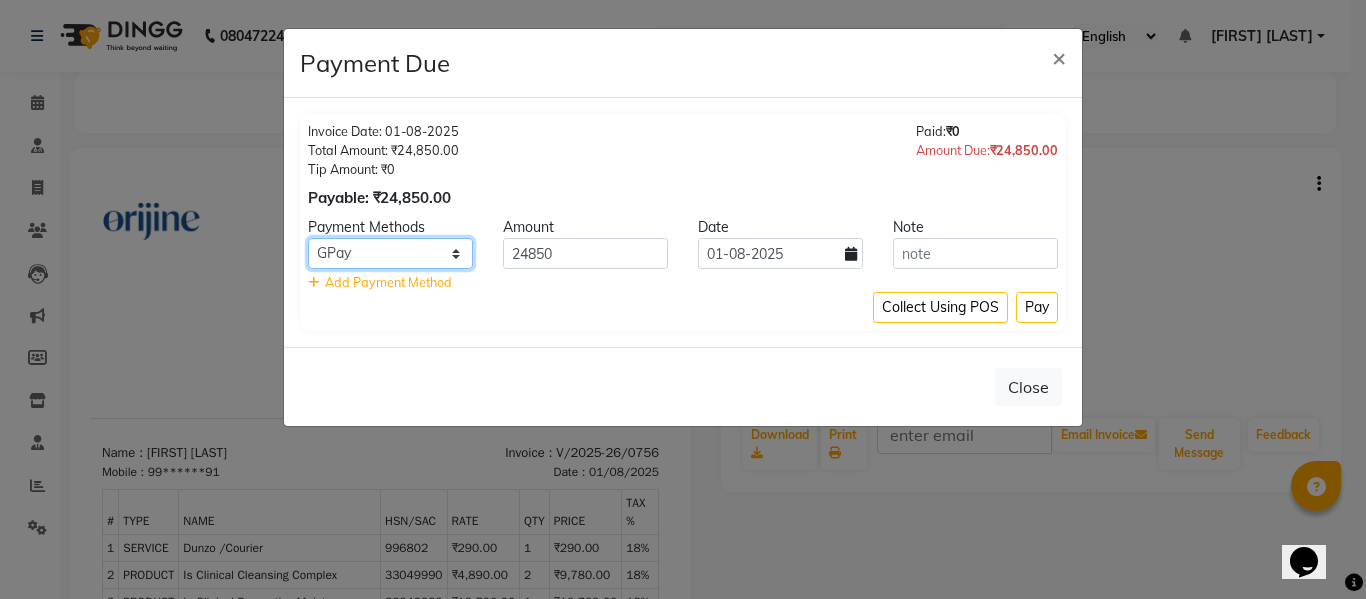 click on "GPay PayTM Complimentary Bank CARD UPI GMoney ONLINE CASH PhonePe Cheque Family" 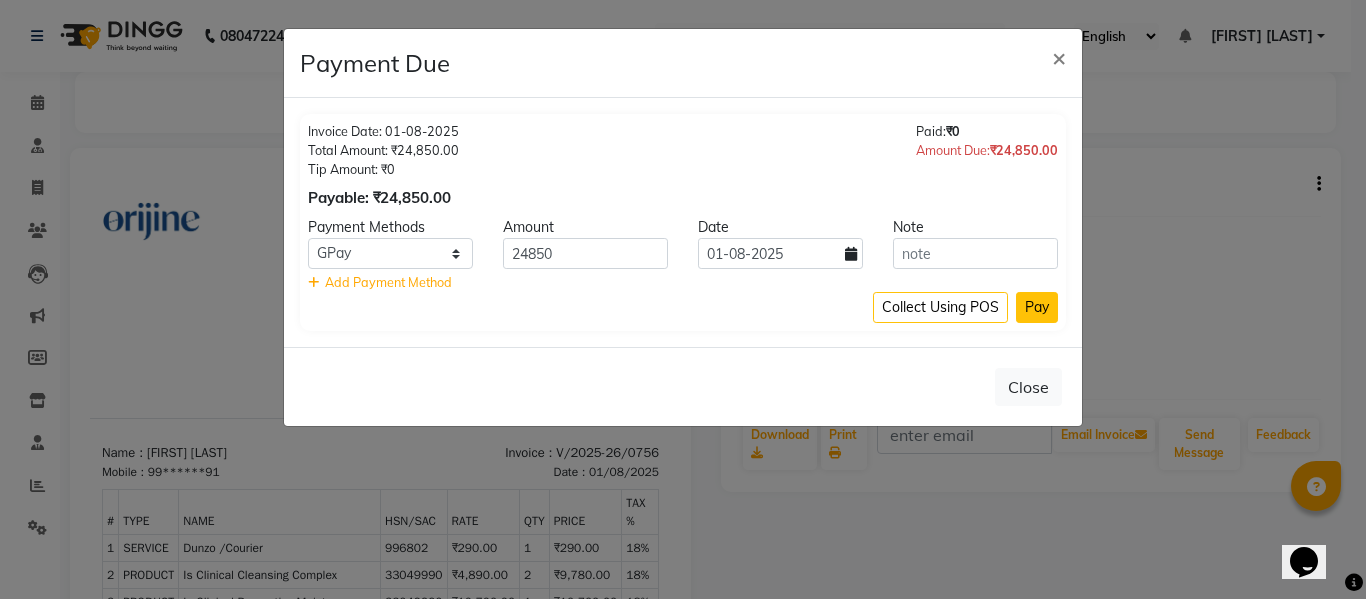 click on "Pay" 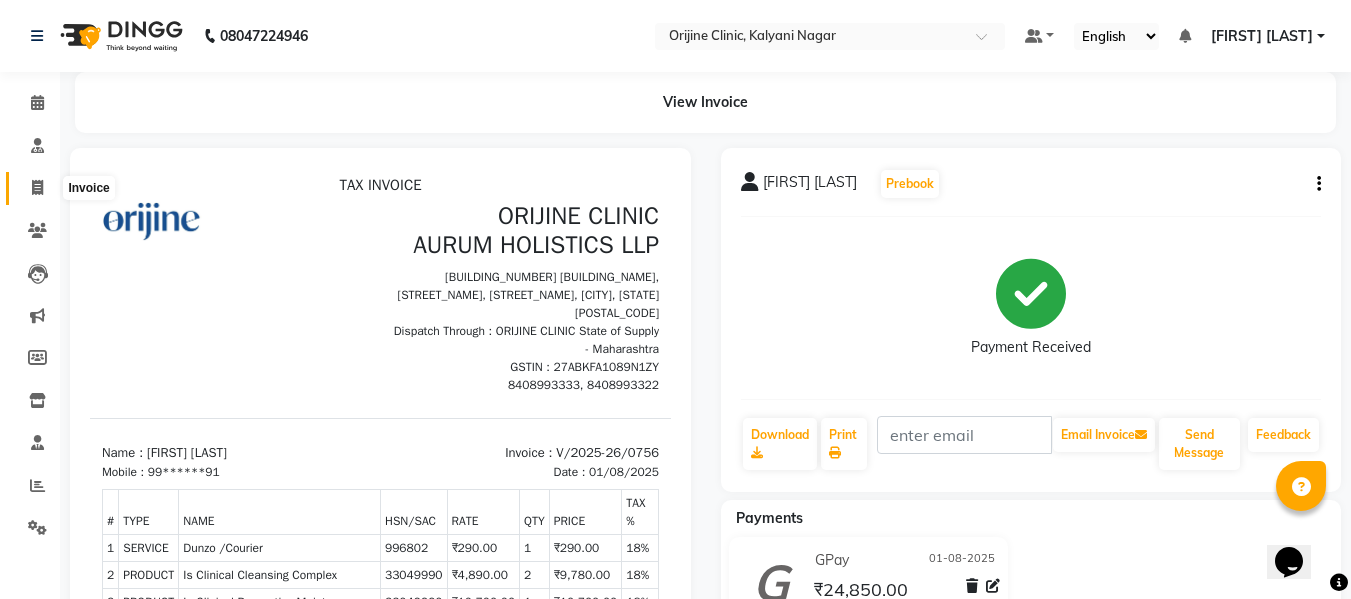 click 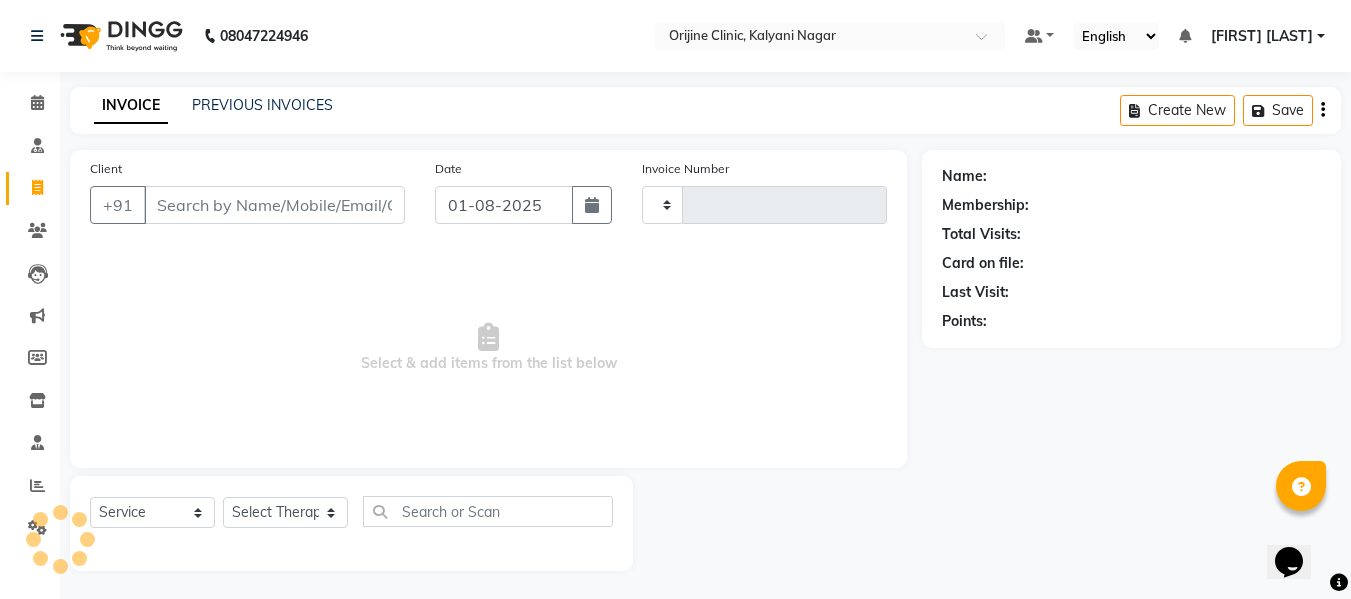 scroll, scrollTop: 2, scrollLeft: 0, axis: vertical 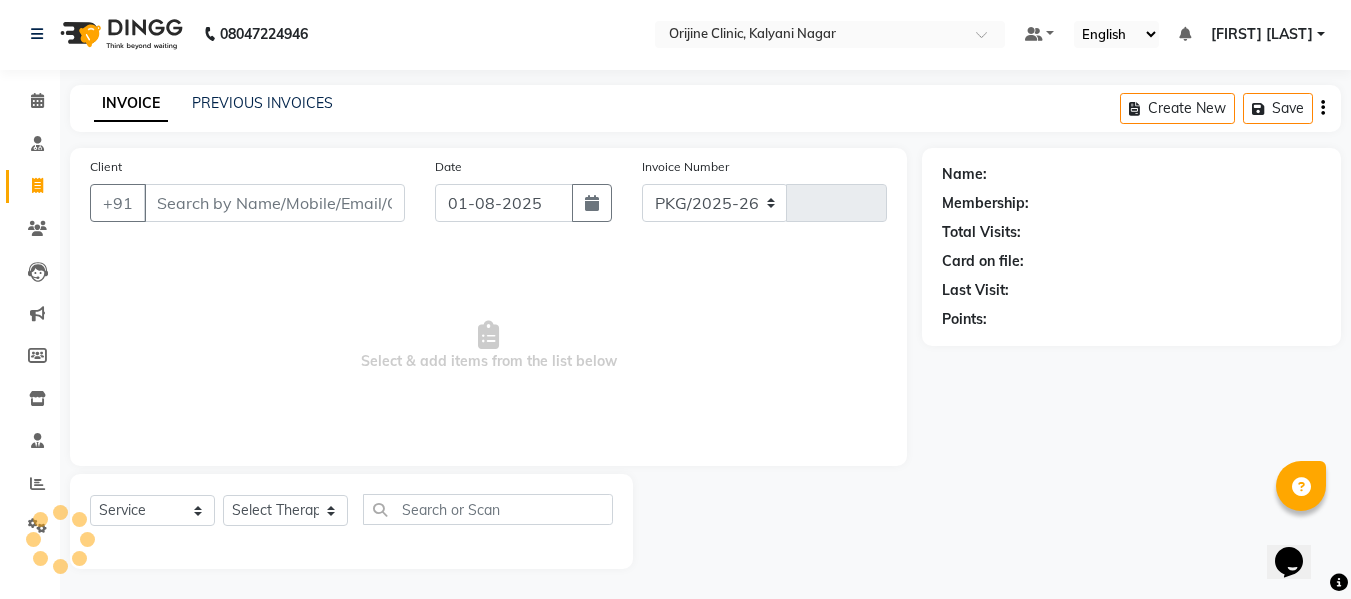select on "702" 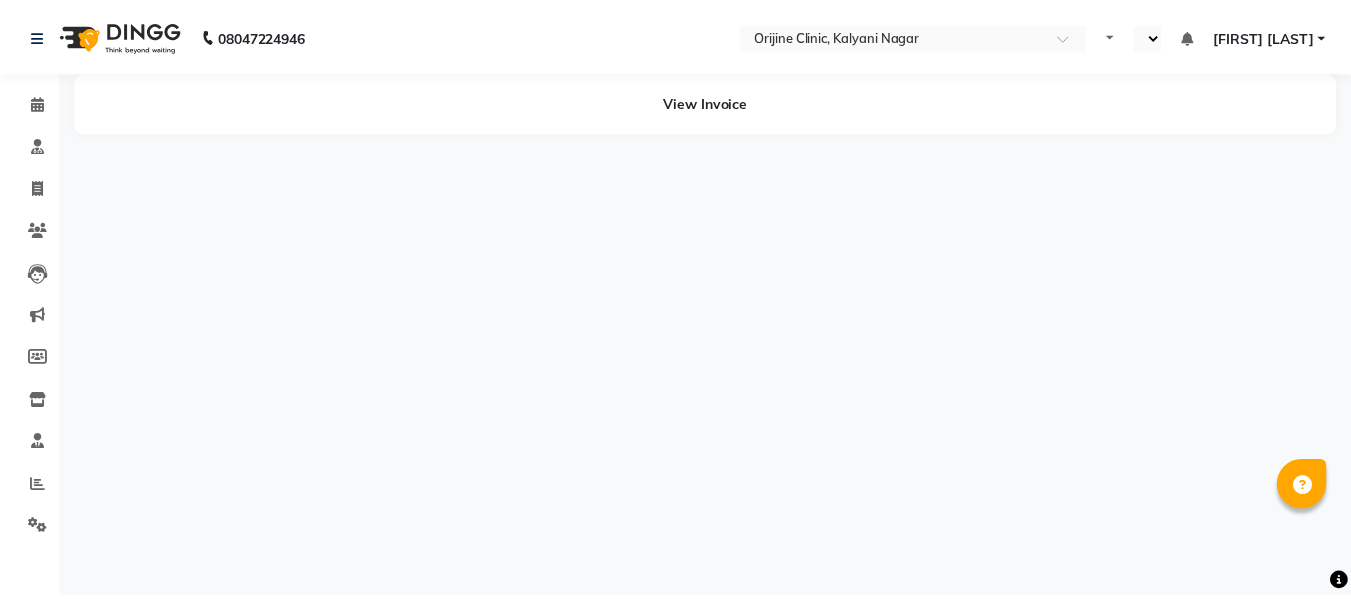 scroll, scrollTop: 0, scrollLeft: 0, axis: both 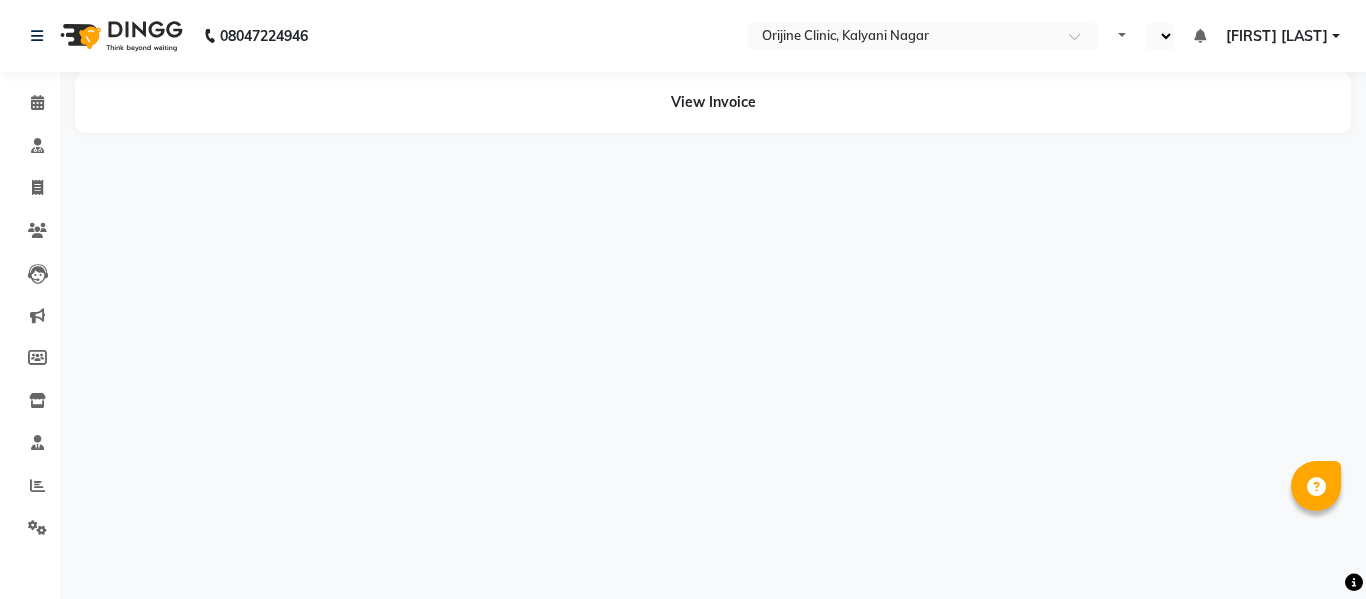 select on "en" 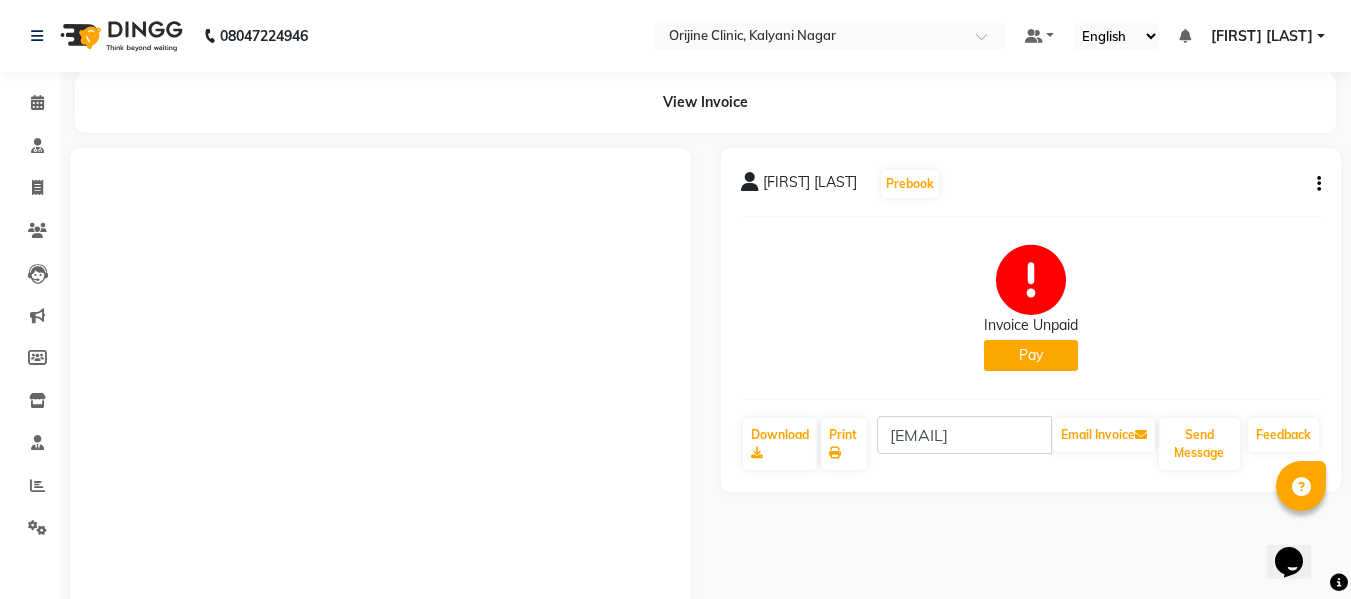 scroll, scrollTop: 0, scrollLeft: 0, axis: both 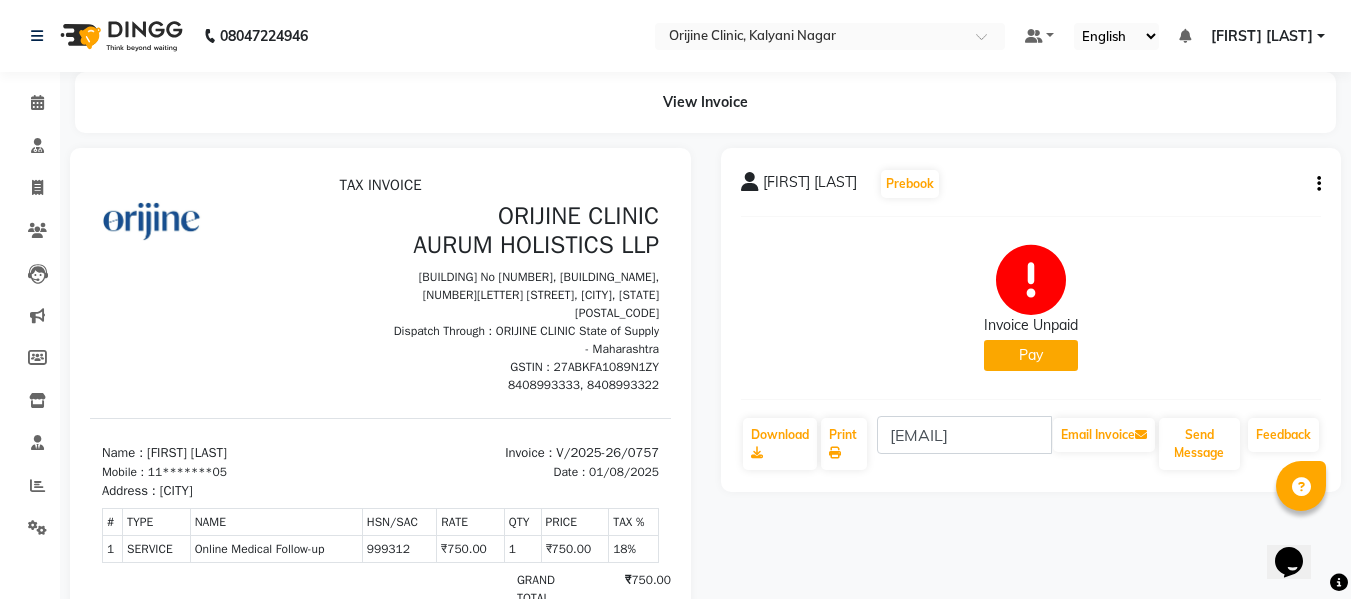 click on "Pay" 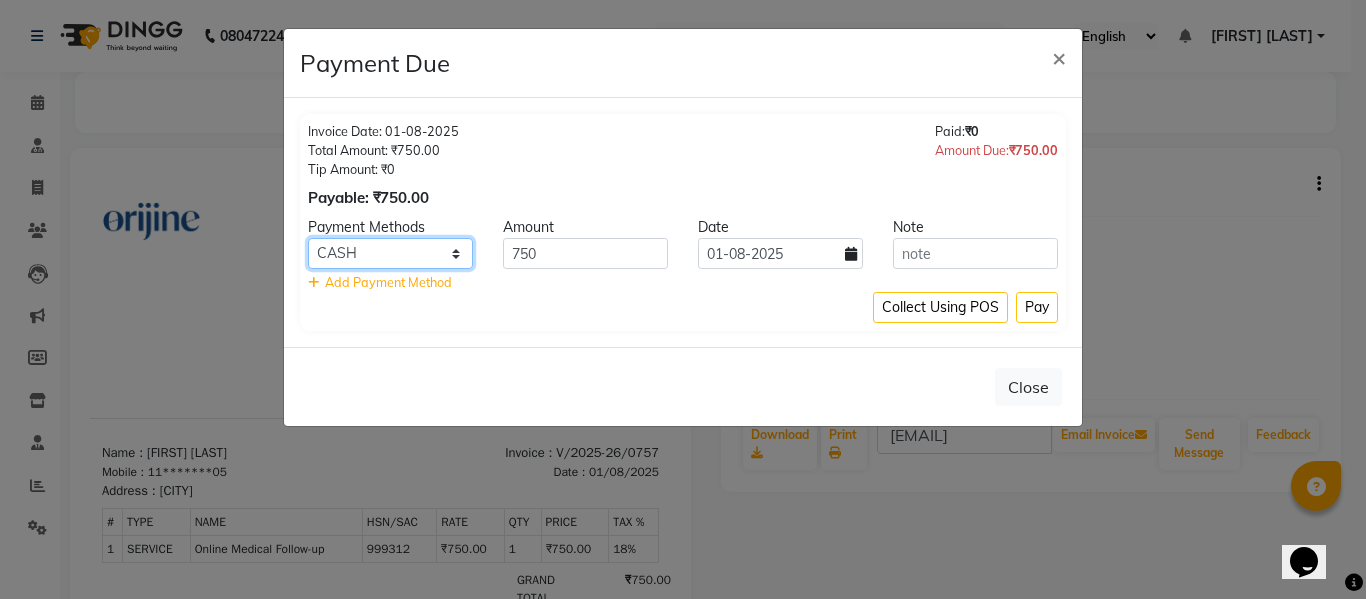 click on "GPay PayTM Complimentary Bank CARD UPI GMoney ONLINE CASH PhonePe Cheque Family" 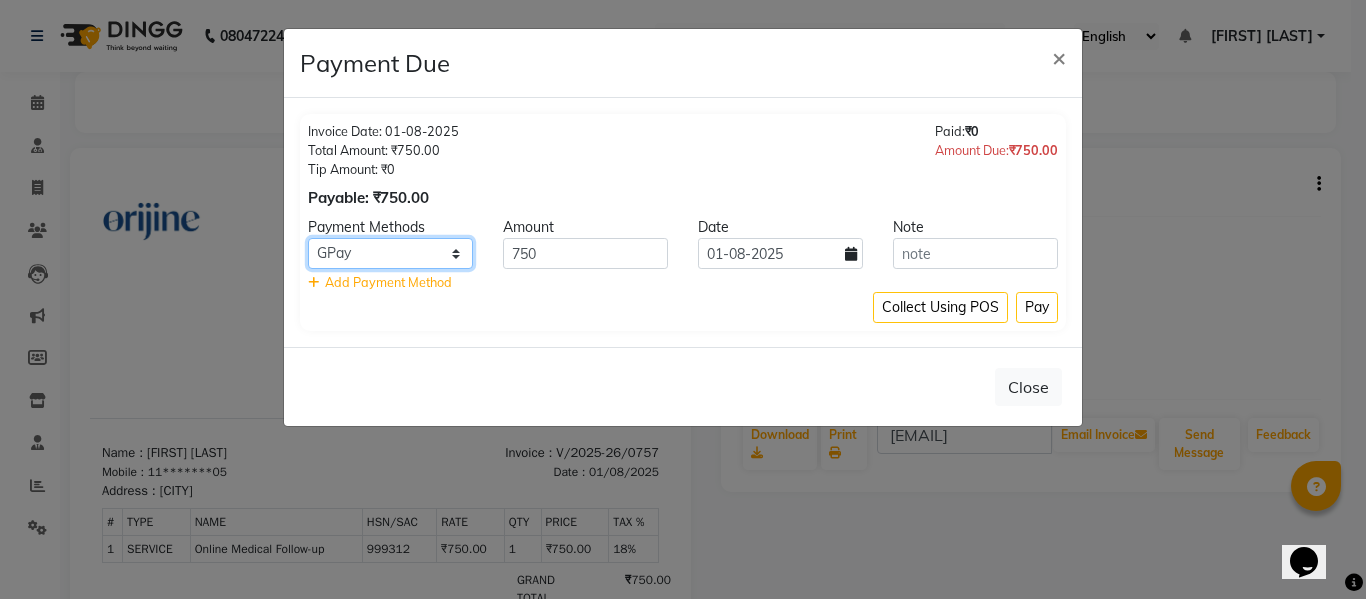click on "GPay PayTM Complimentary Bank CARD UPI GMoney ONLINE CASH PhonePe Cheque Family" 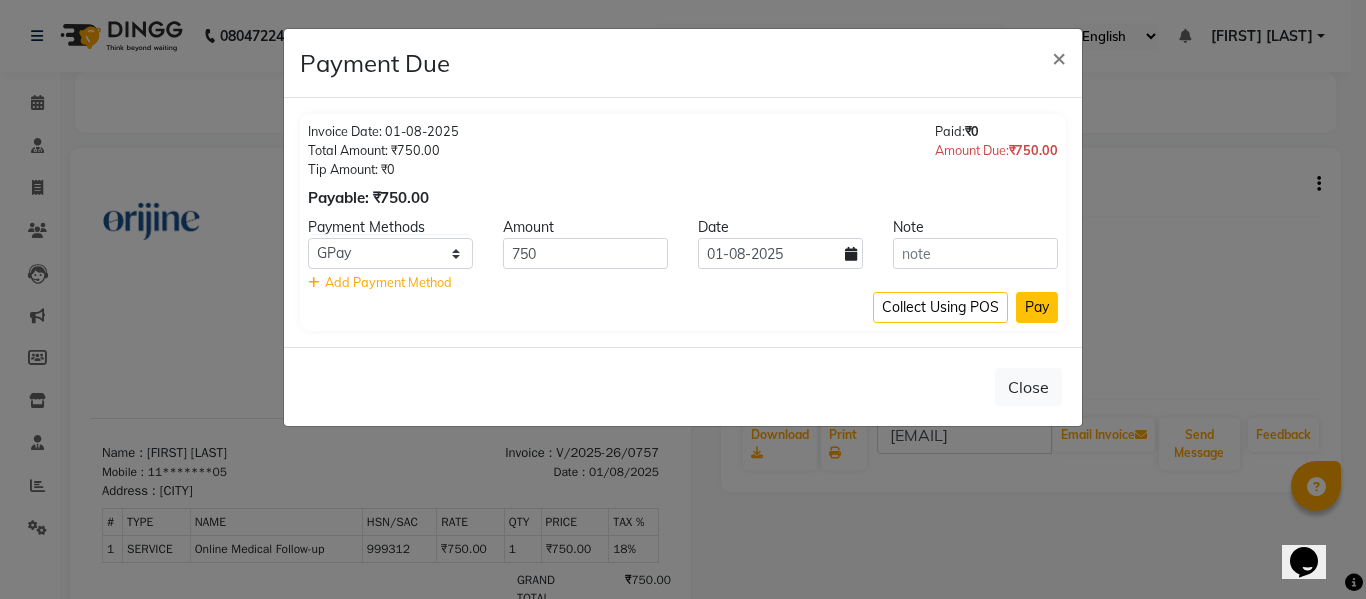 click on "Pay" 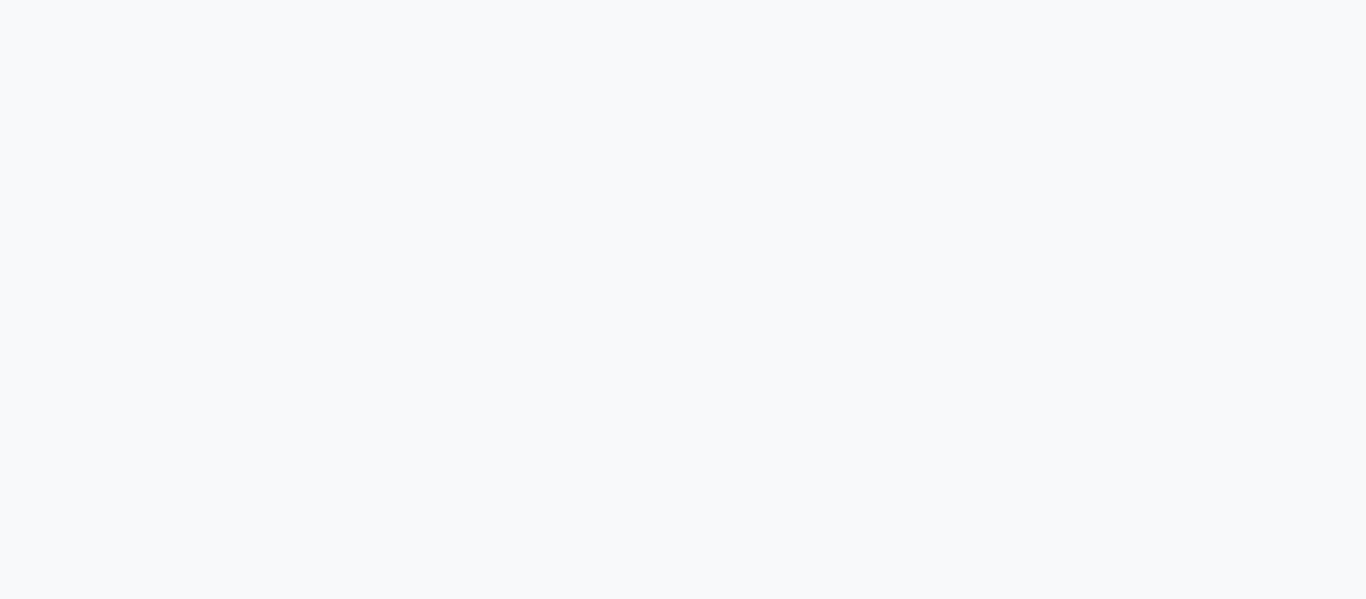 scroll, scrollTop: 0, scrollLeft: 0, axis: both 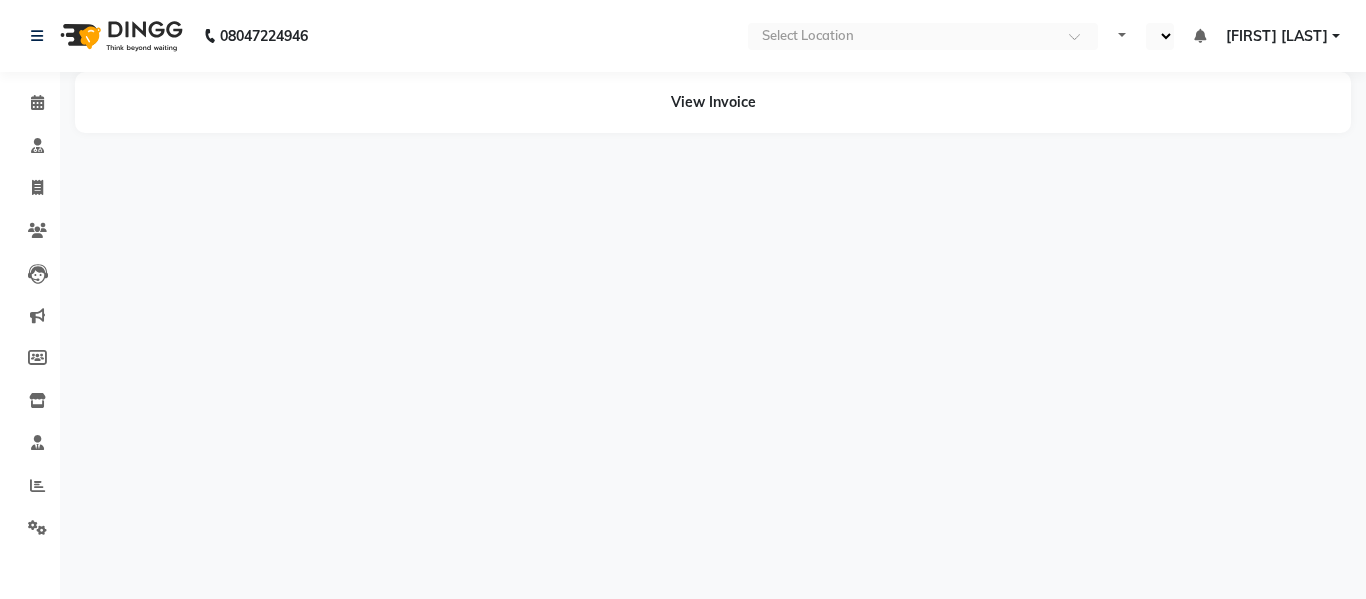 select on "en" 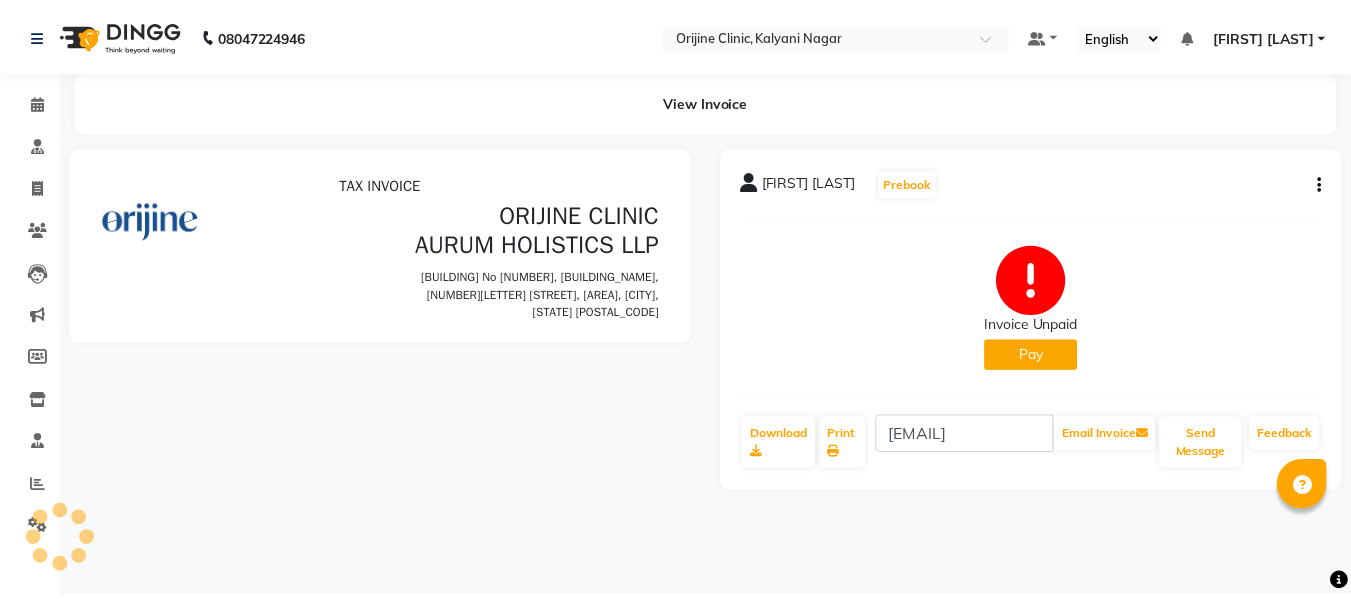 scroll, scrollTop: 0, scrollLeft: 0, axis: both 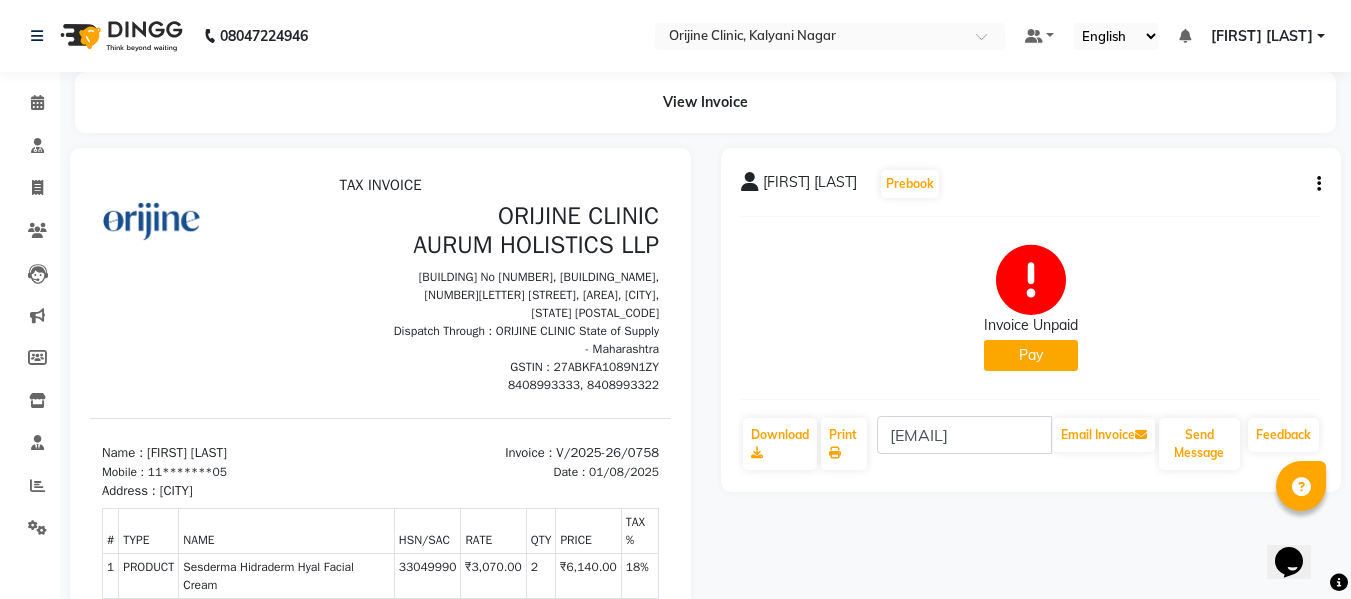 click on "Pay" 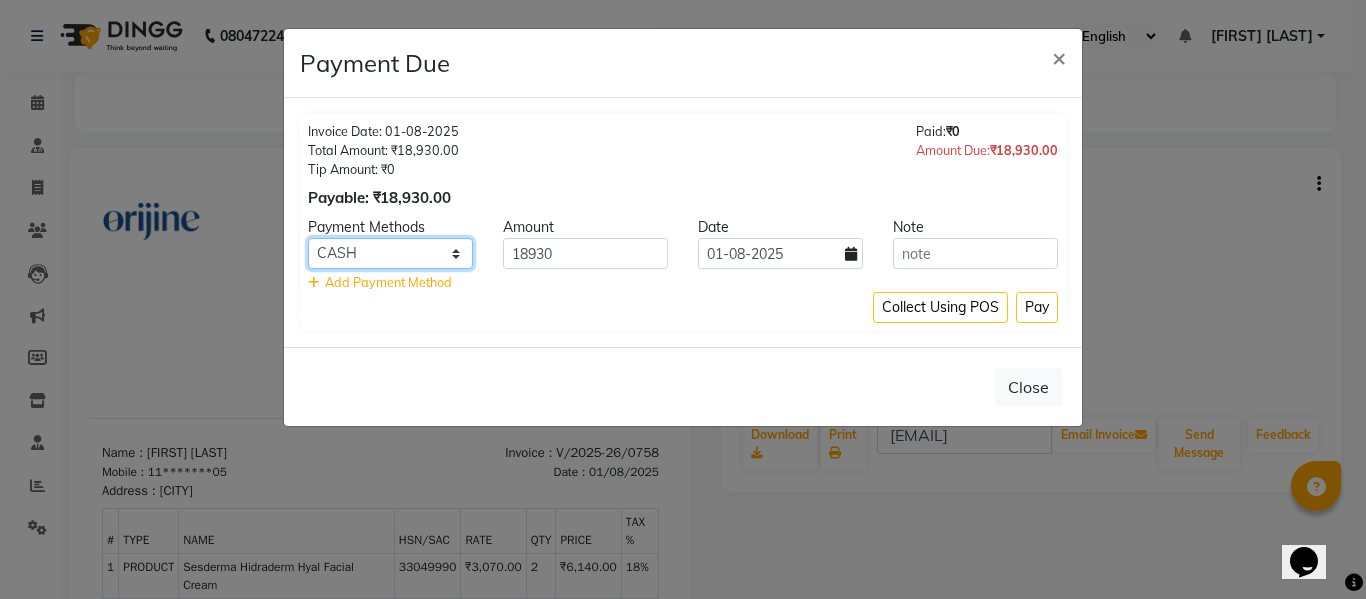 click on "GPay PayTM Complimentary Bank CARD UPI GMoney ONLINE CASH PhonePe Cheque Family" 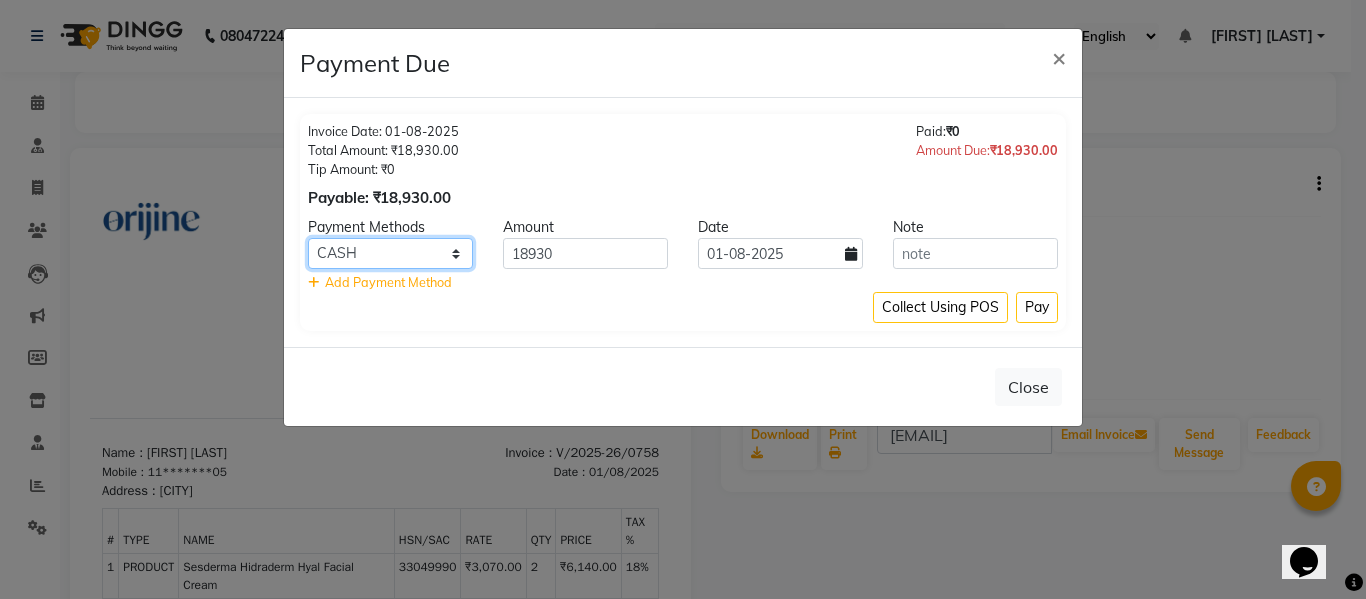 select on "5" 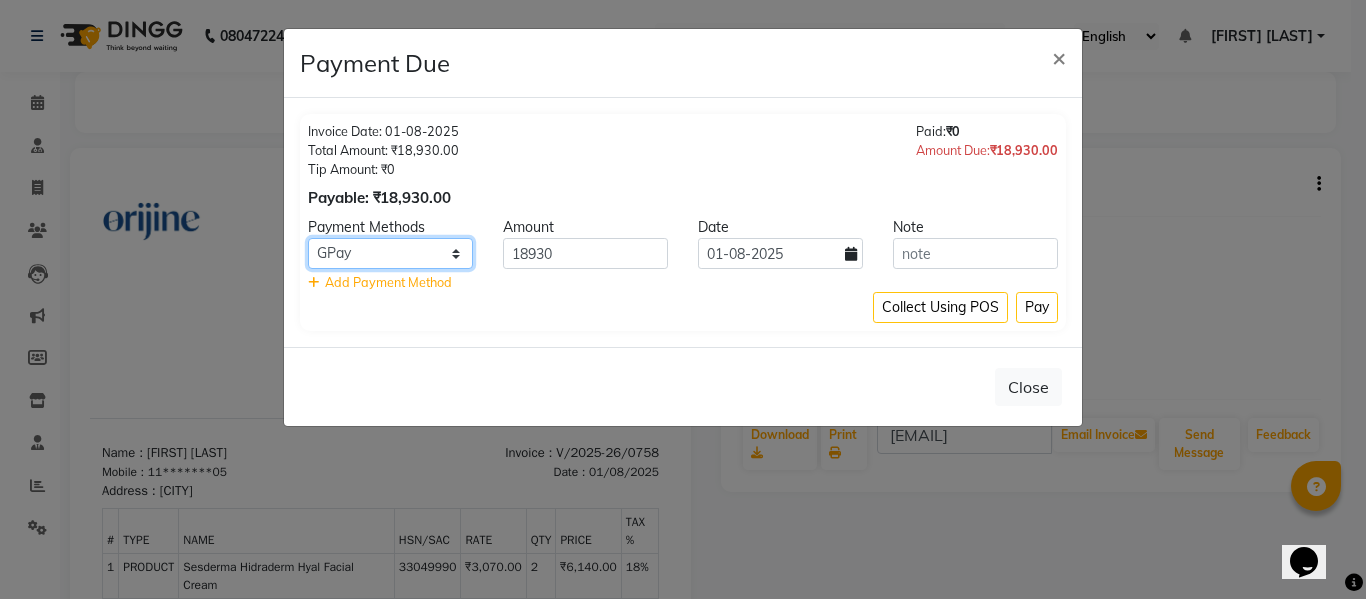 click on "GPay PayTM Complimentary Bank CARD UPI GMoney ONLINE CASH PhonePe Cheque Family" 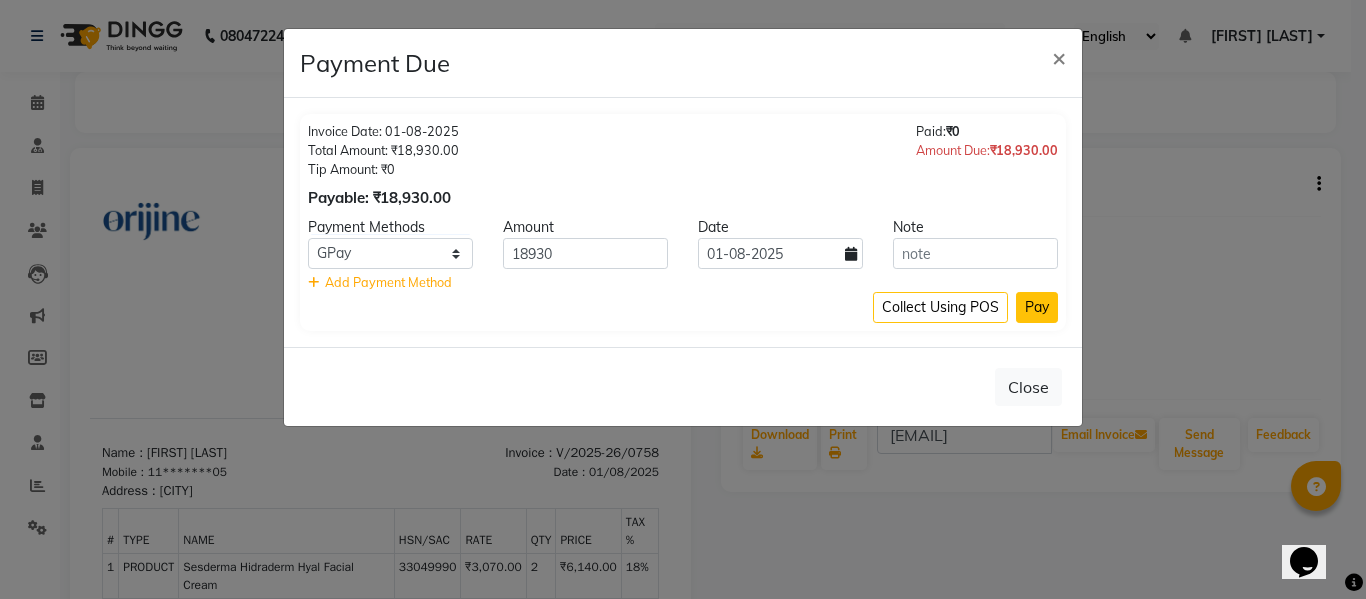 click on "Pay" 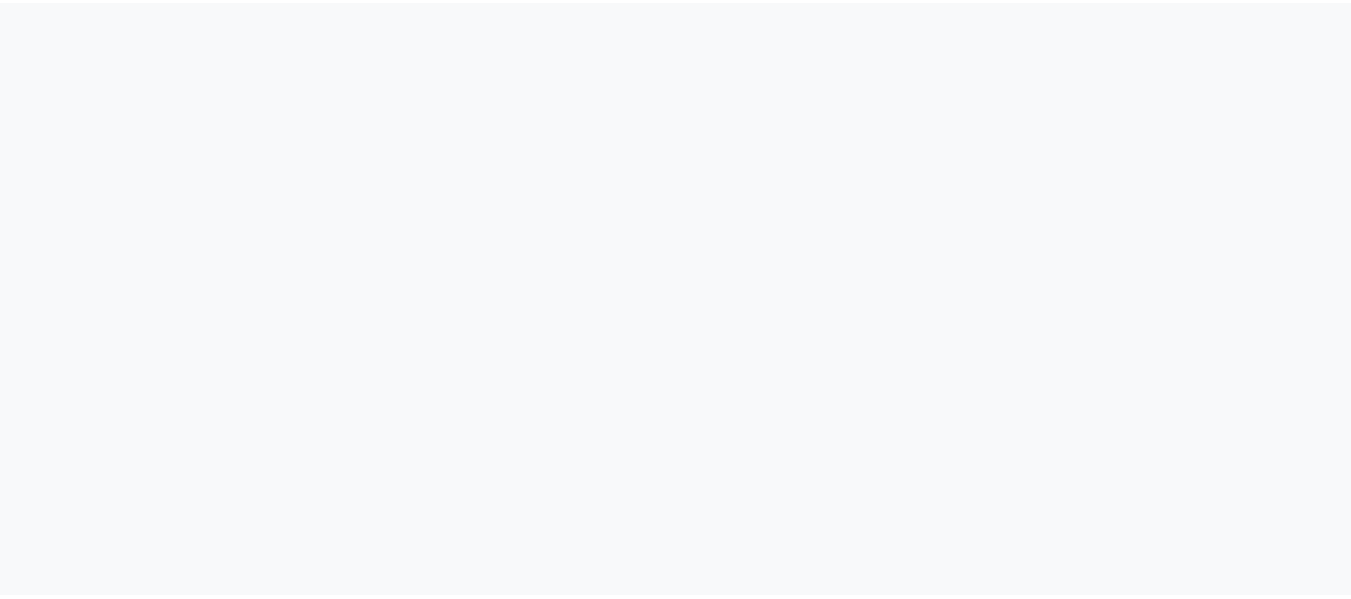 scroll, scrollTop: 0, scrollLeft: 0, axis: both 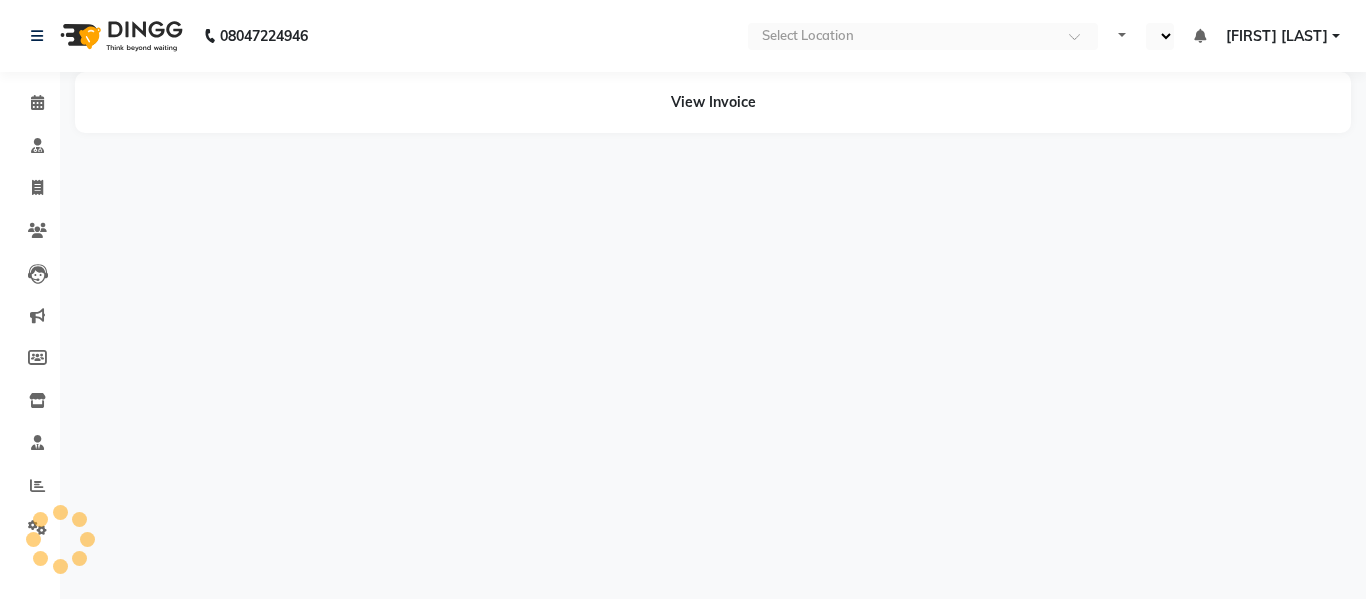select on "en" 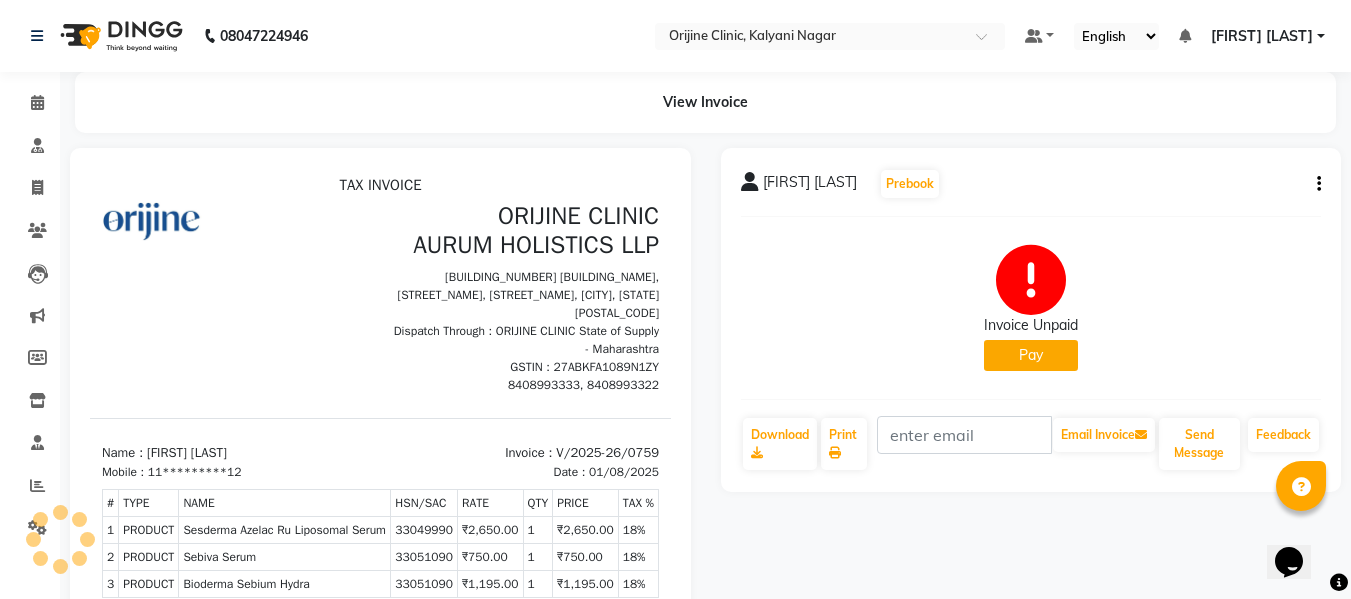scroll, scrollTop: 0, scrollLeft: 0, axis: both 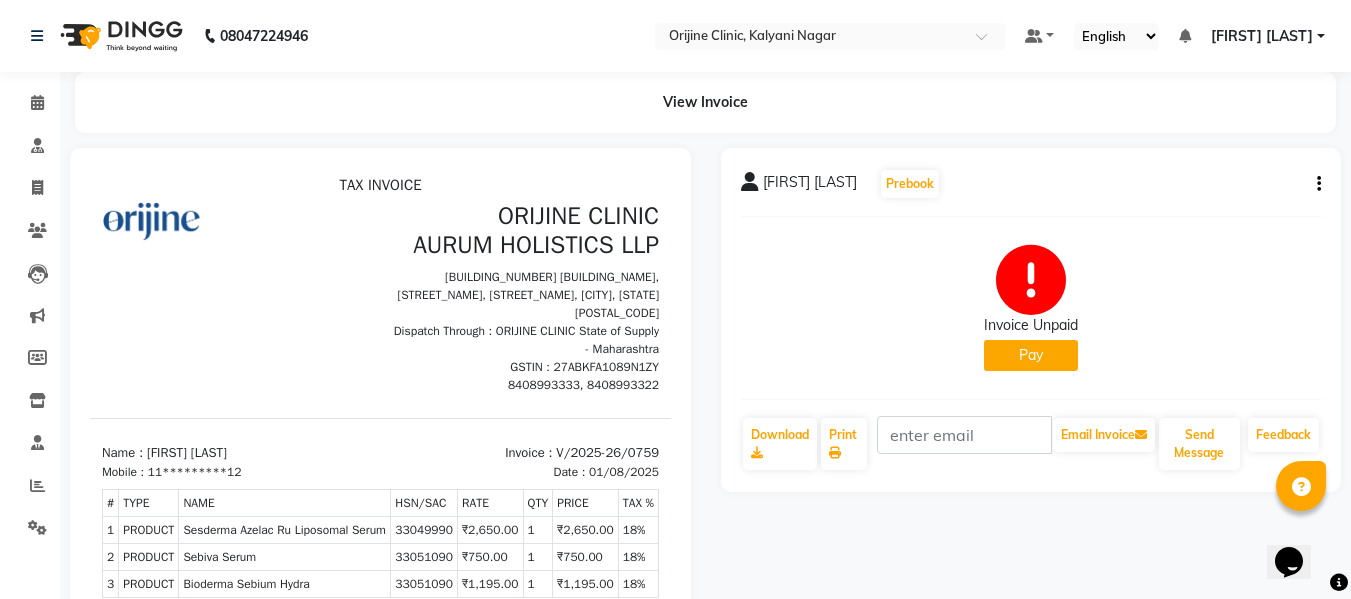 click on "Pay" 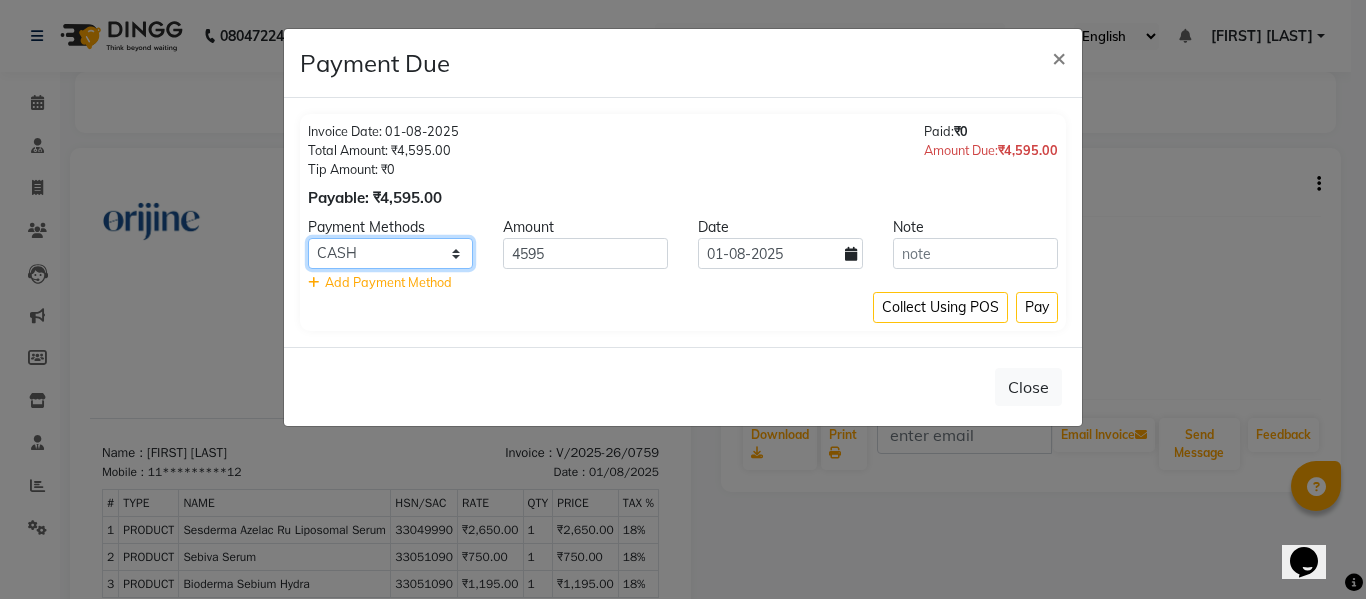 click on "GPay PayTM Complimentary Bank CARD UPI GMoney ONLINE CASH PhonePe Cheque Family" 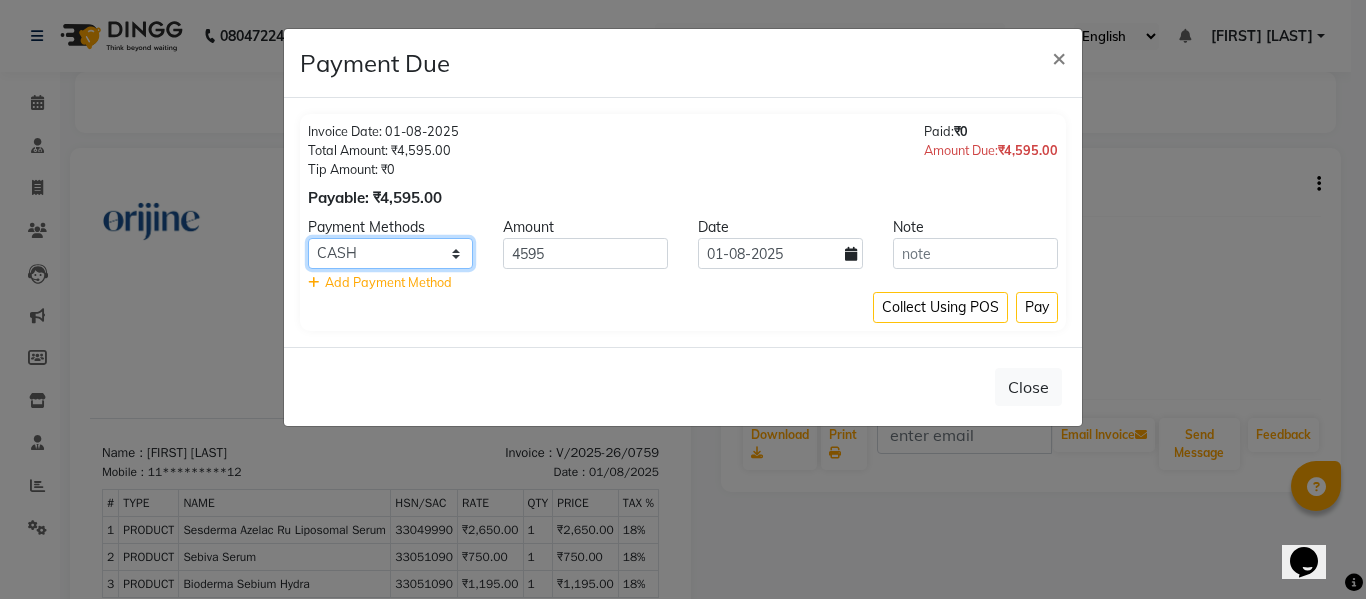 select on "5" 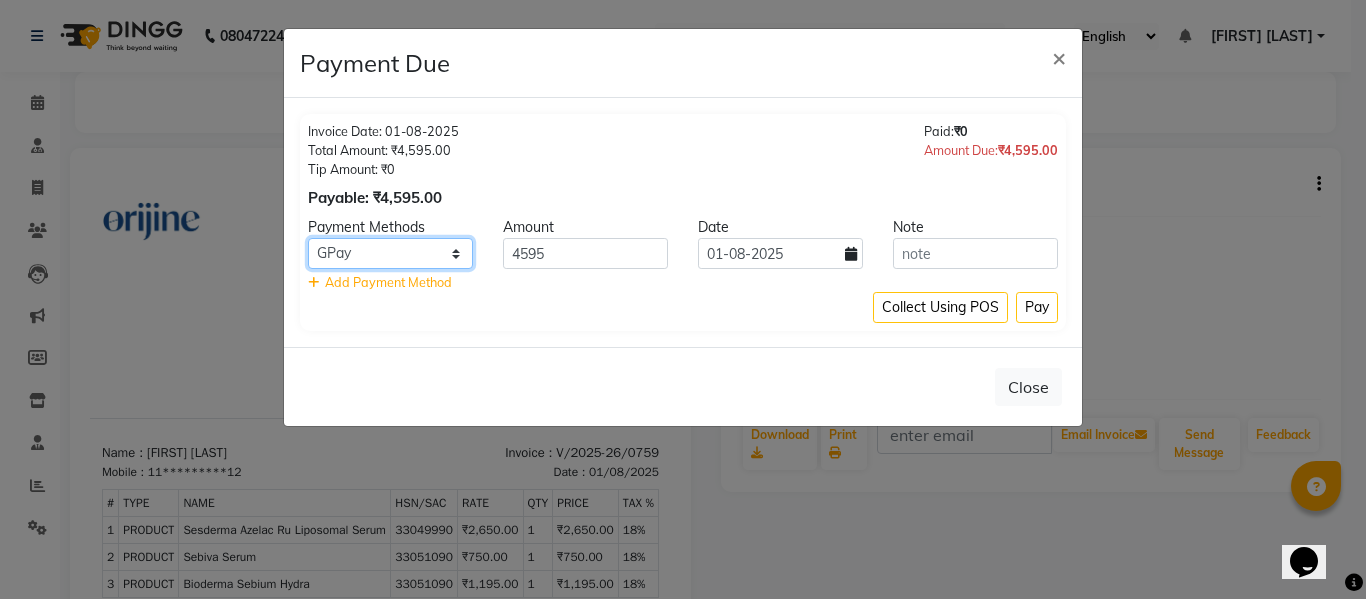 click on "GPay PayTM Complimentary Bank CARD UPI GMoney ONLINE CASH PhonePe Cheque Family" 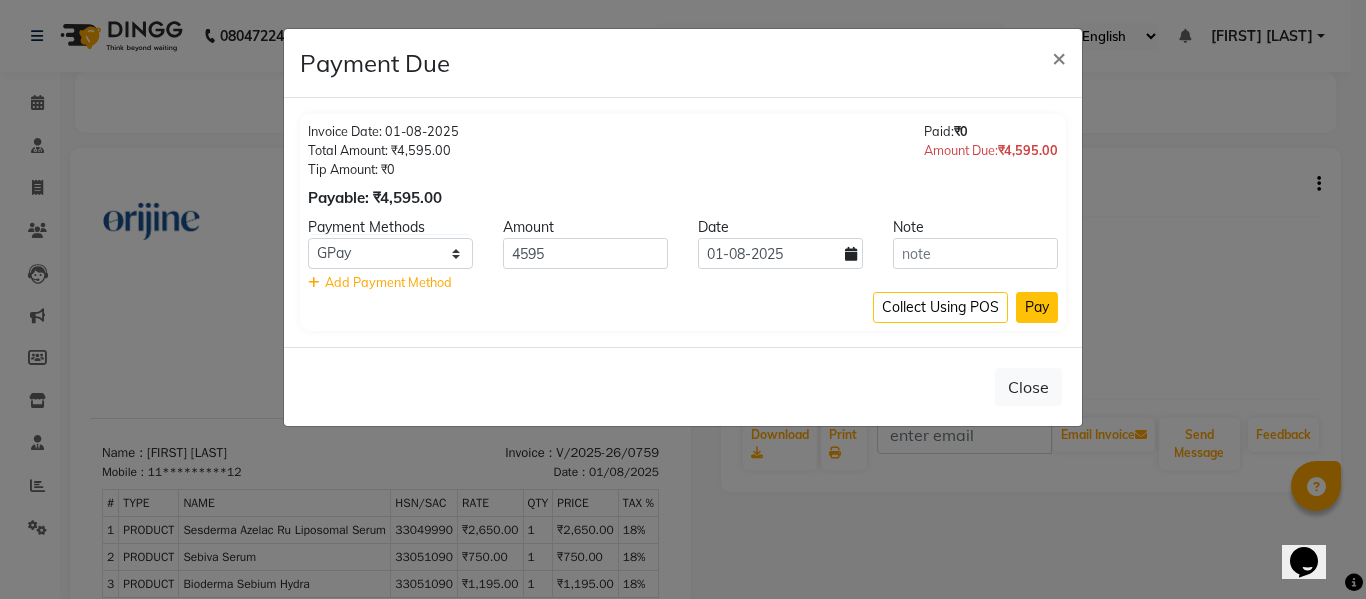click on "Pay" 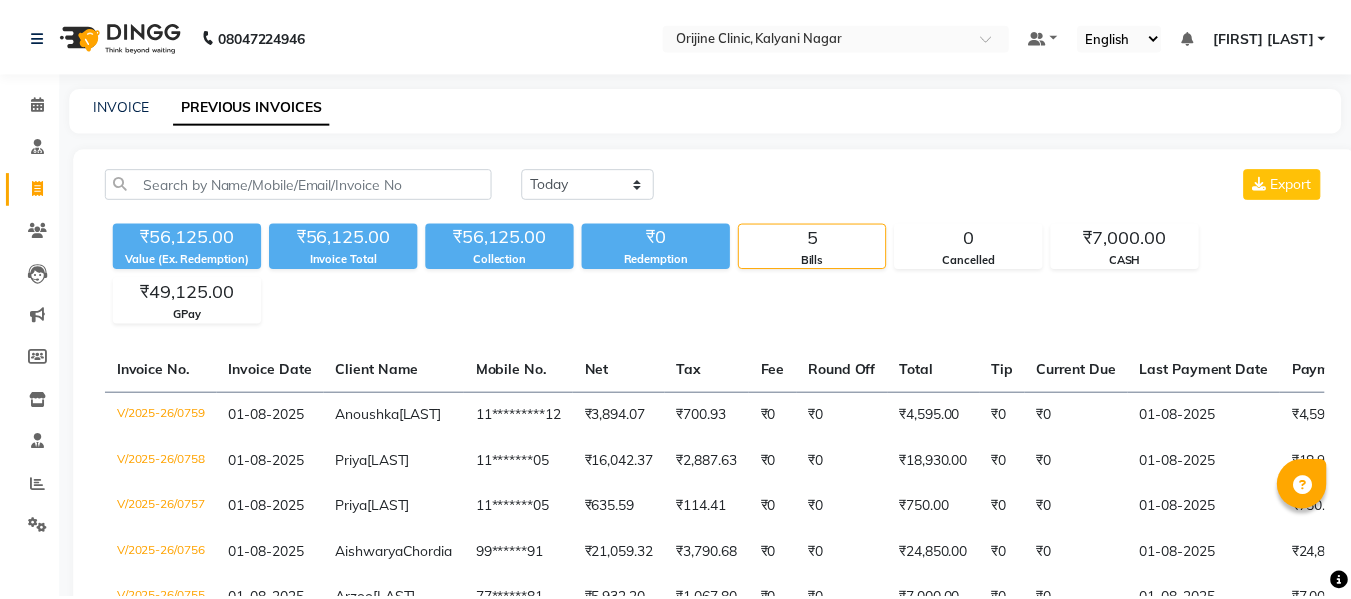 scroll, scrollTop: 0, scrollLeft: 0, axis: both 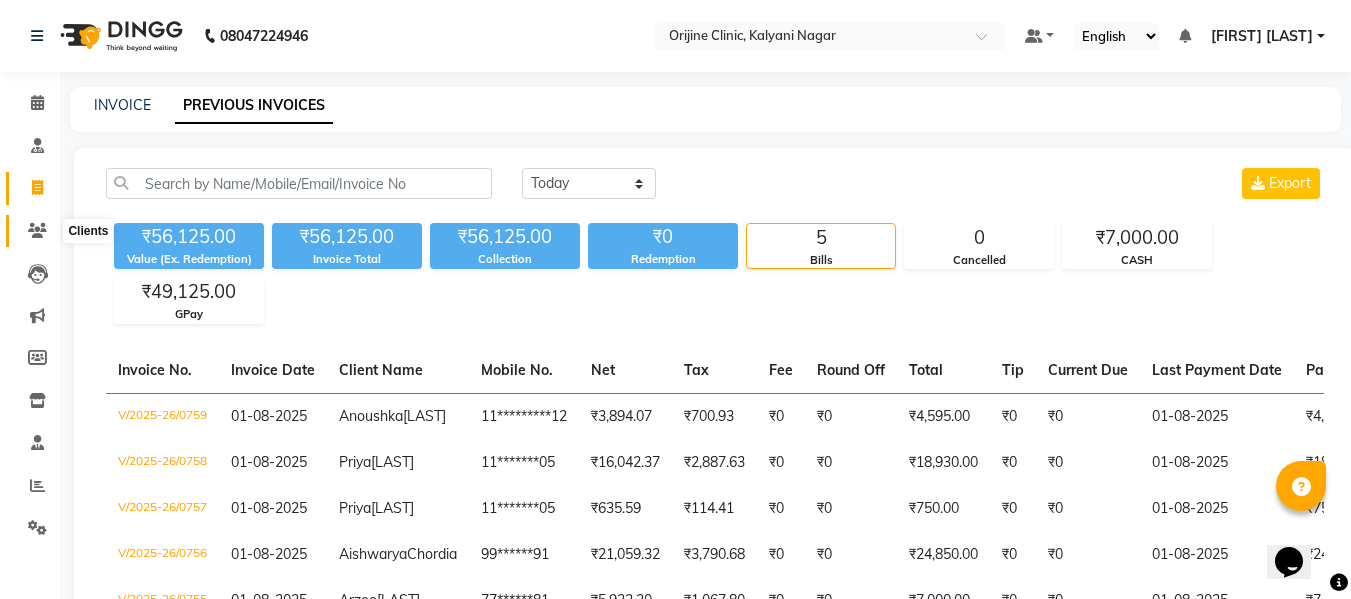click 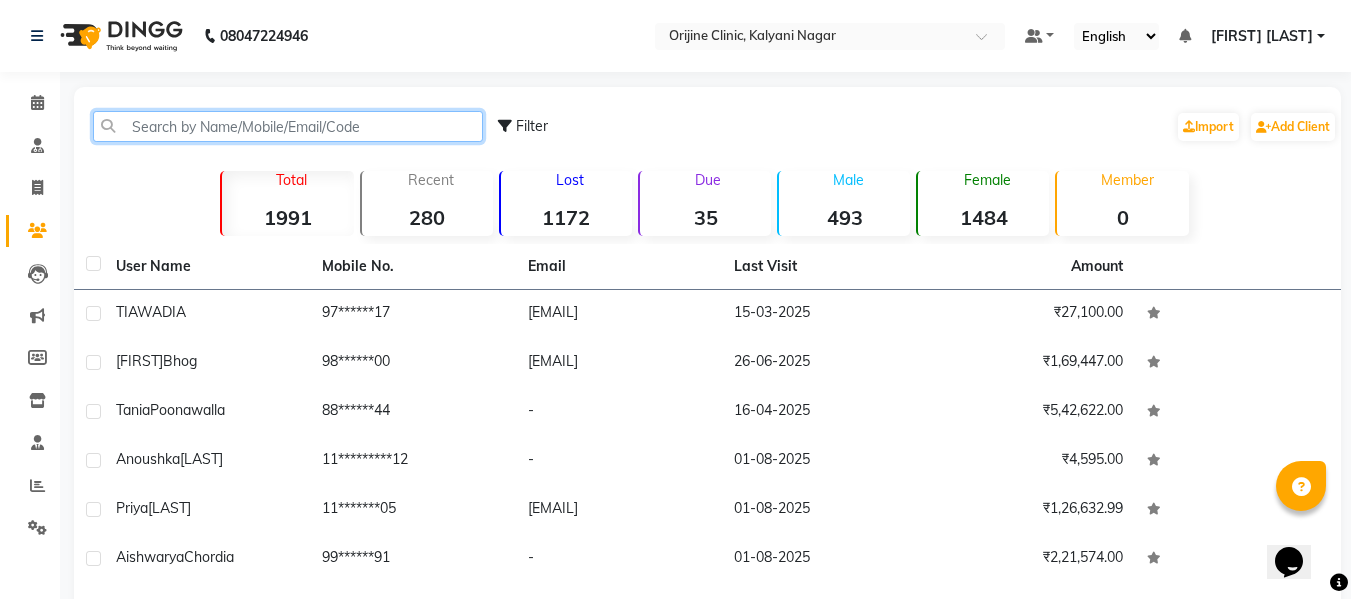 click 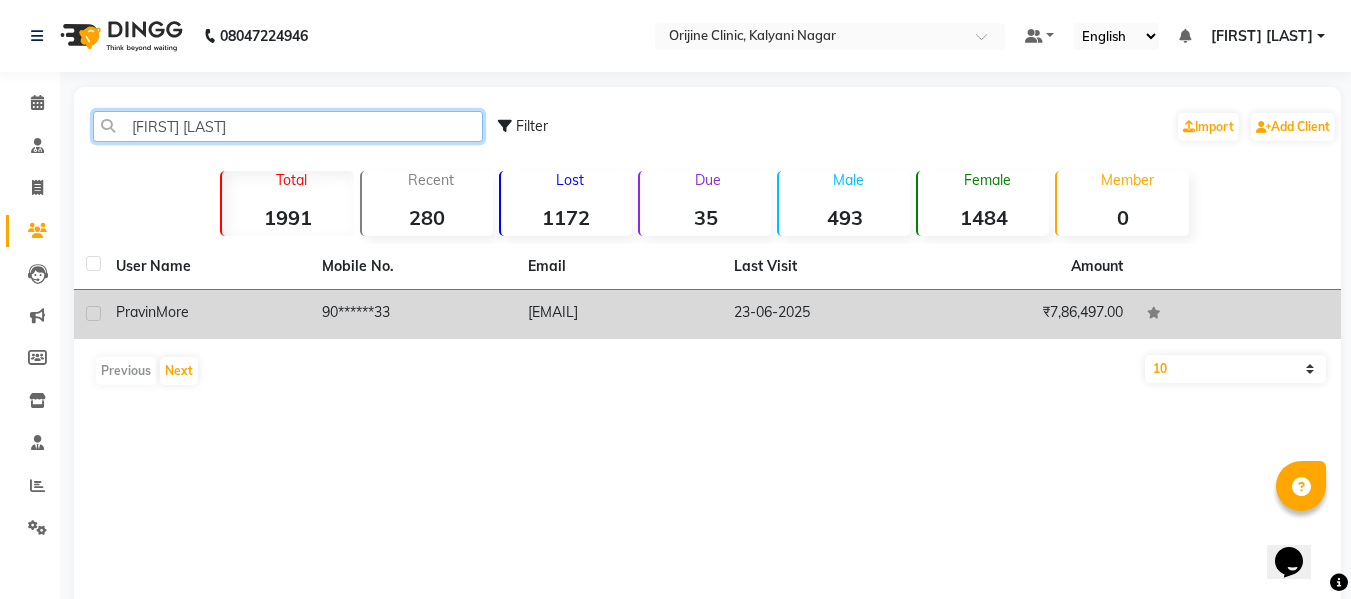 type on "[FIRST] [LAST]" 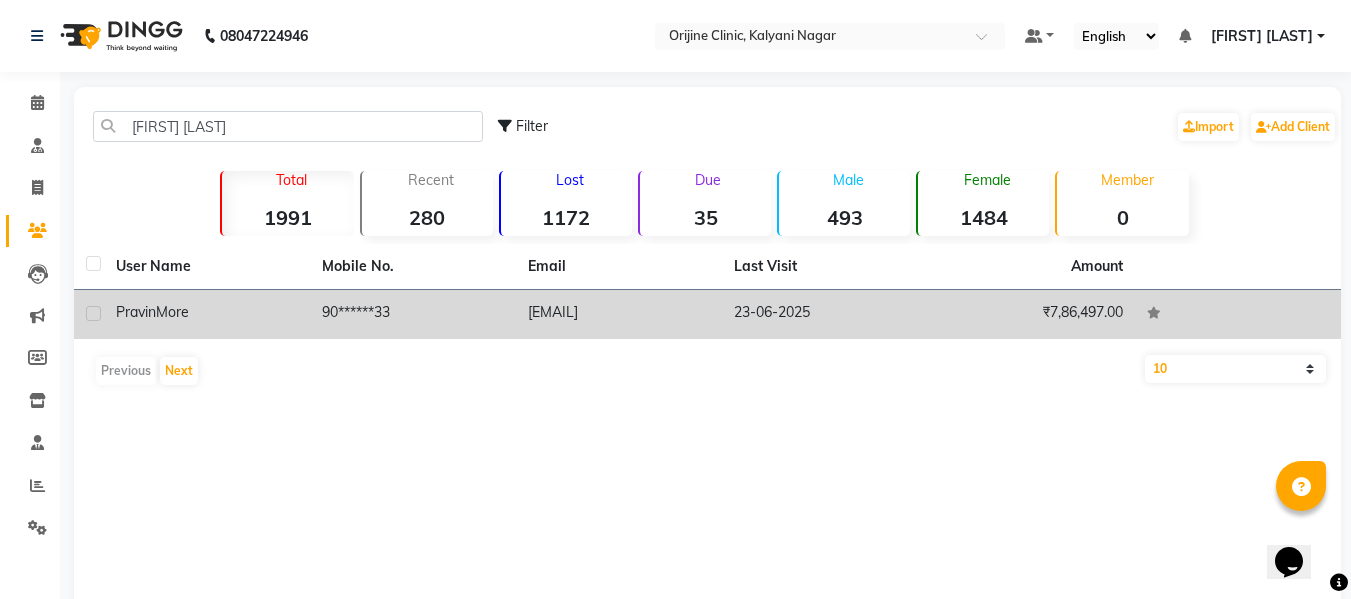 click on "90******33" 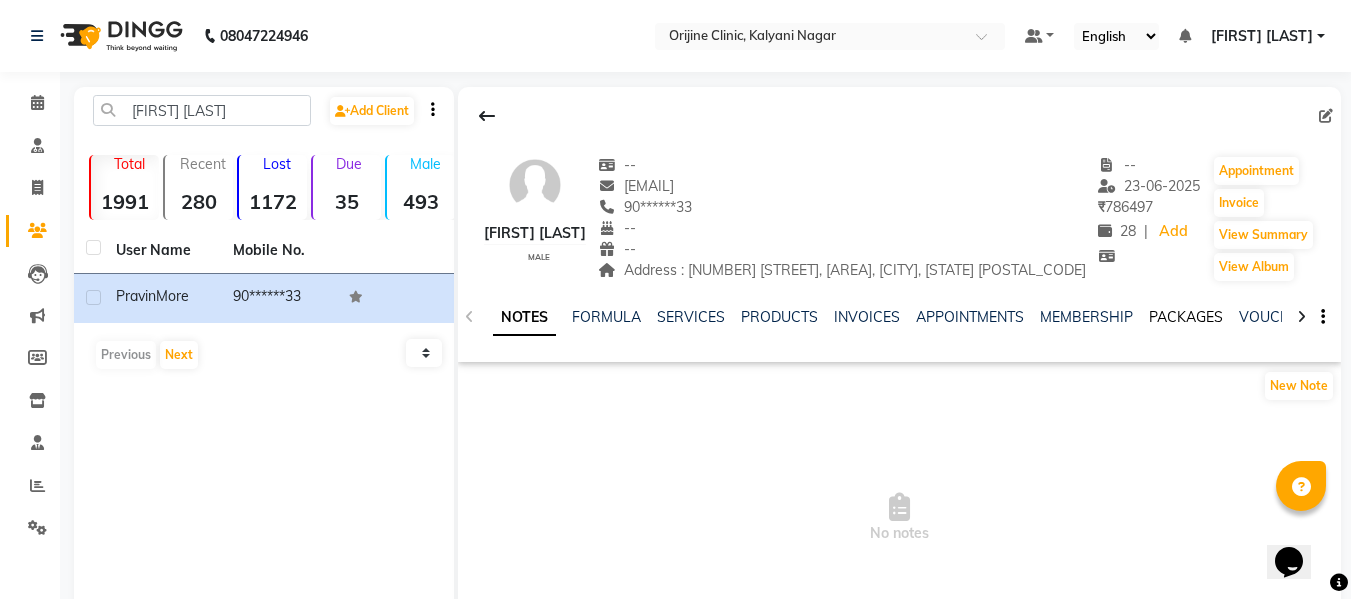 click on "PACKAGES" 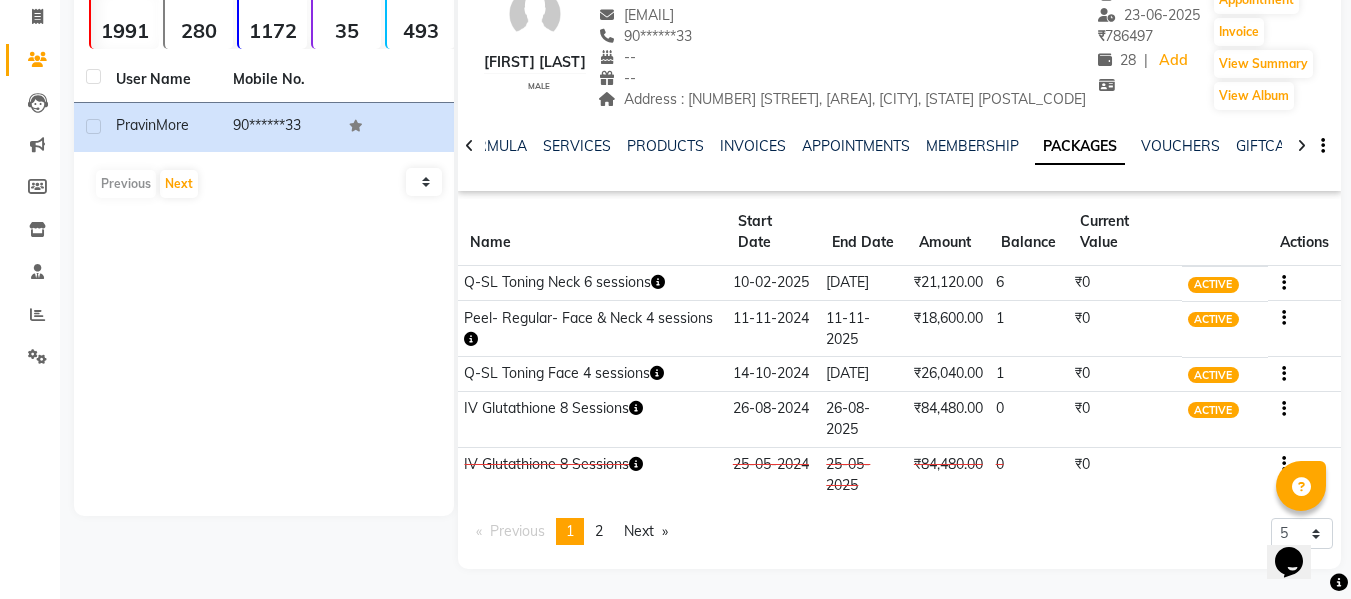 scroll, scrollTop: 213, scrollLeft: 0, axis: vertical 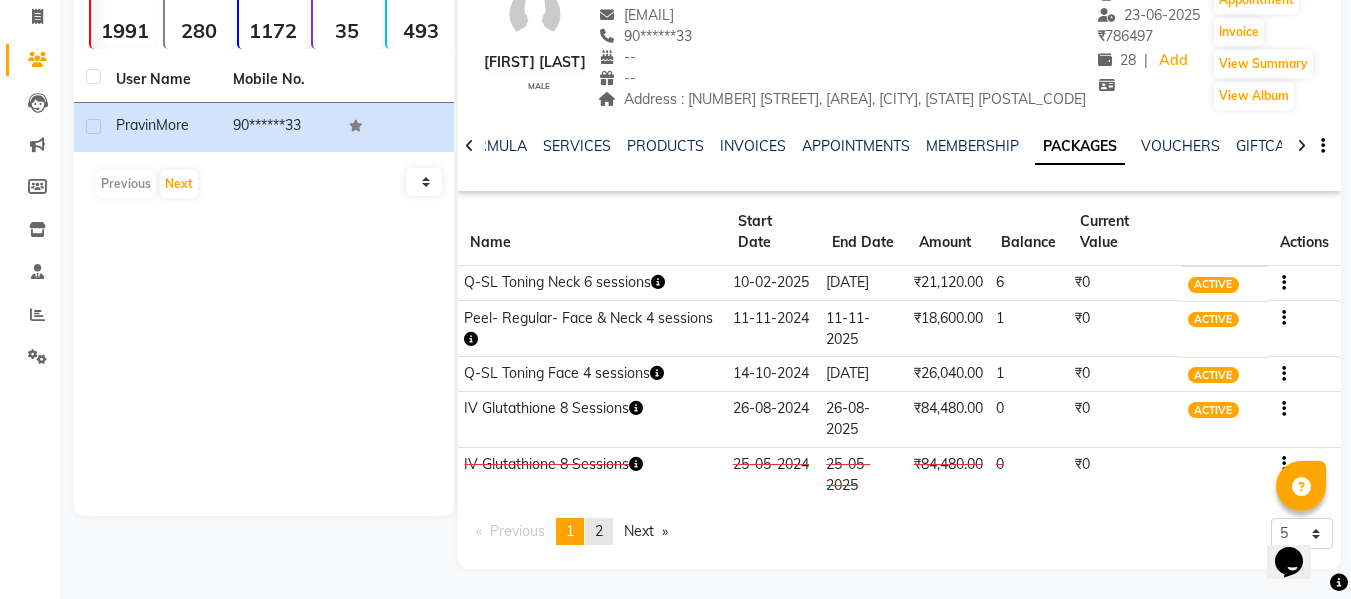 click on "page  2" 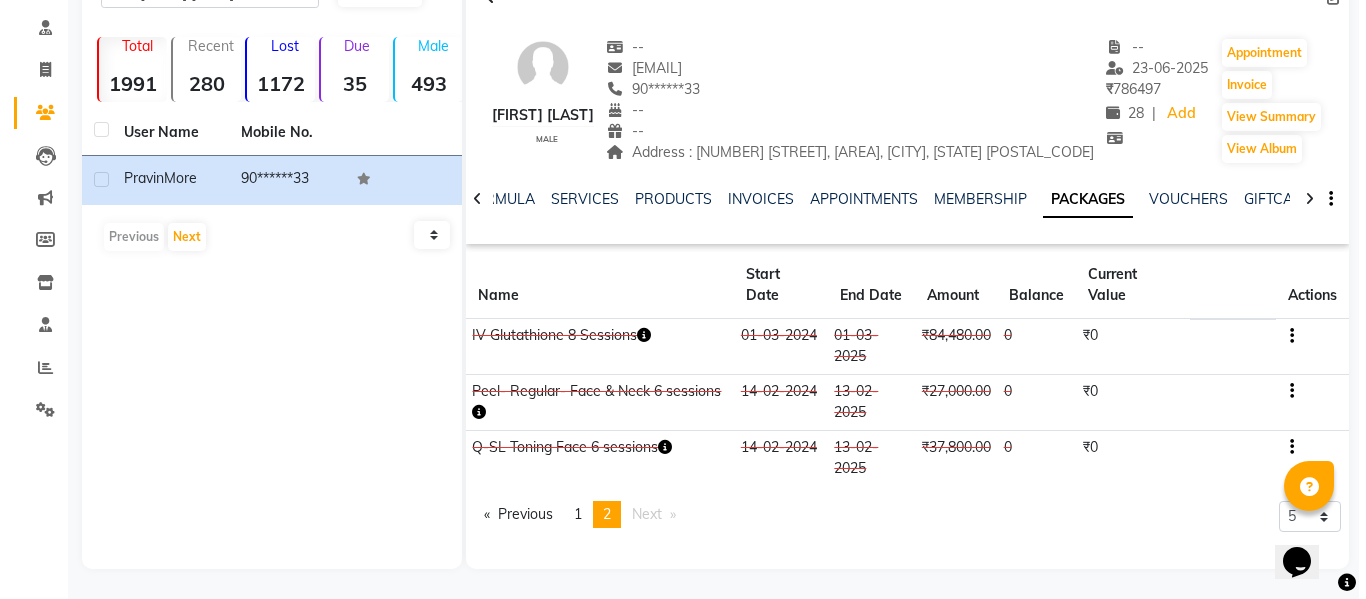 scroll, scrollTop: 118, scrollLeft: 0, axis: vertical 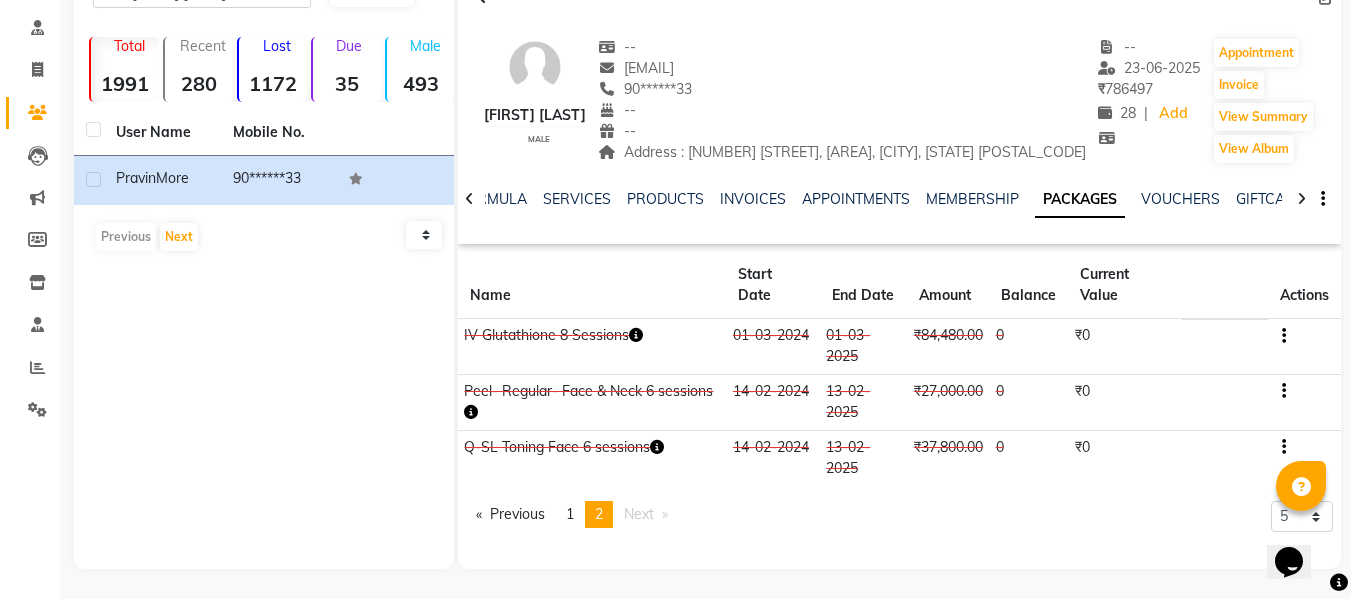 click on "Previous  page  2 / 2  page  1 You're on page  2  Next  page" 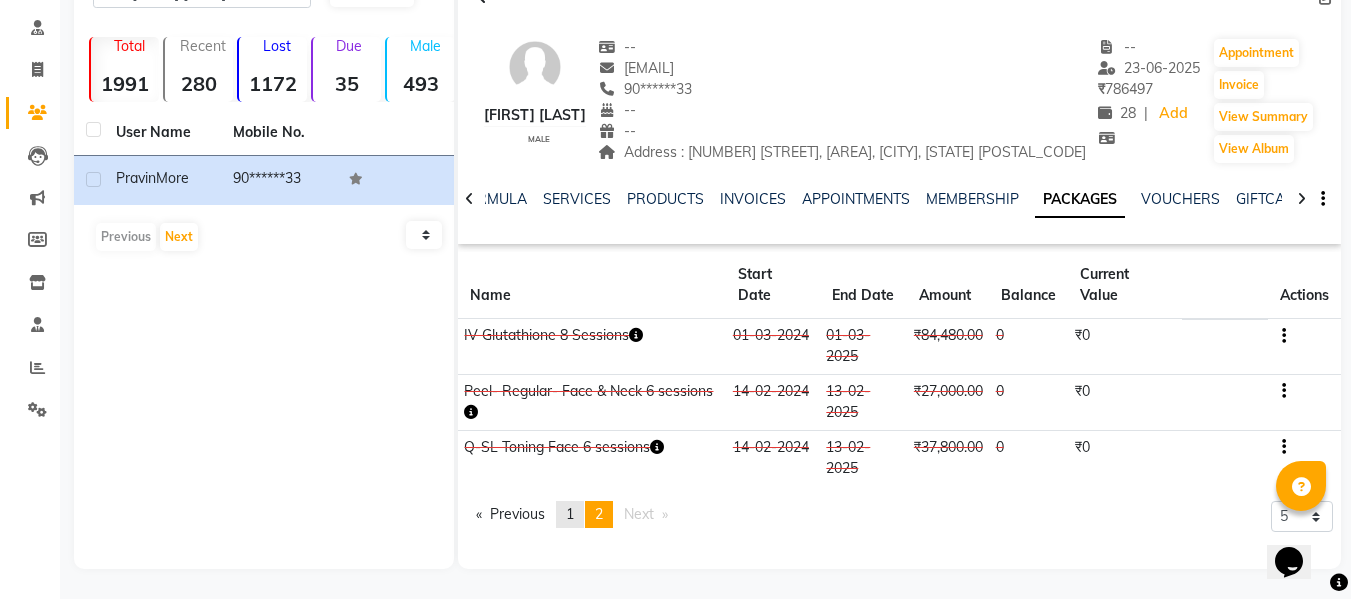 click on "page  1" 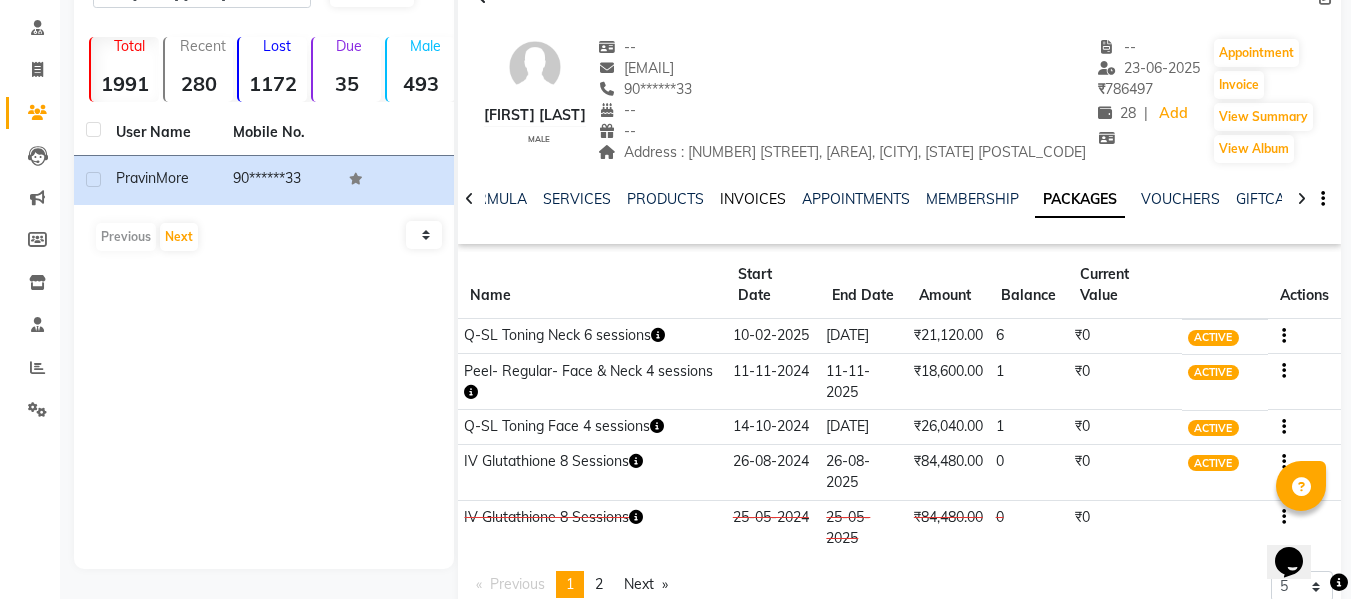 click on "INVOICES" 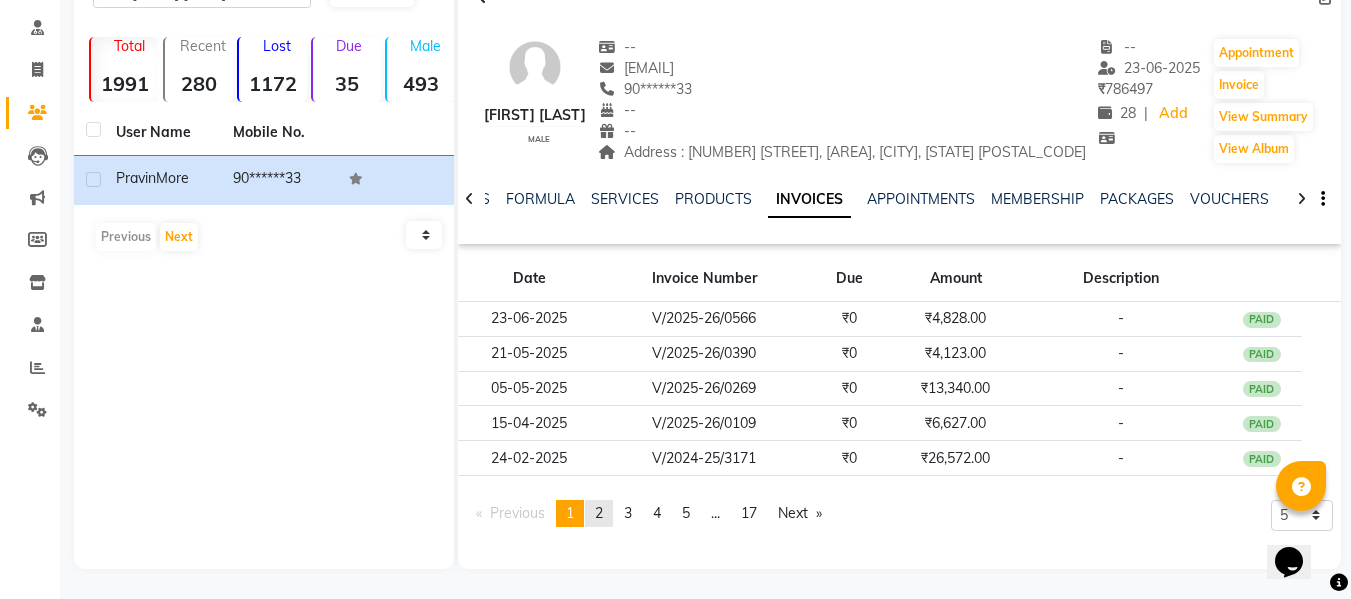 click on "2" 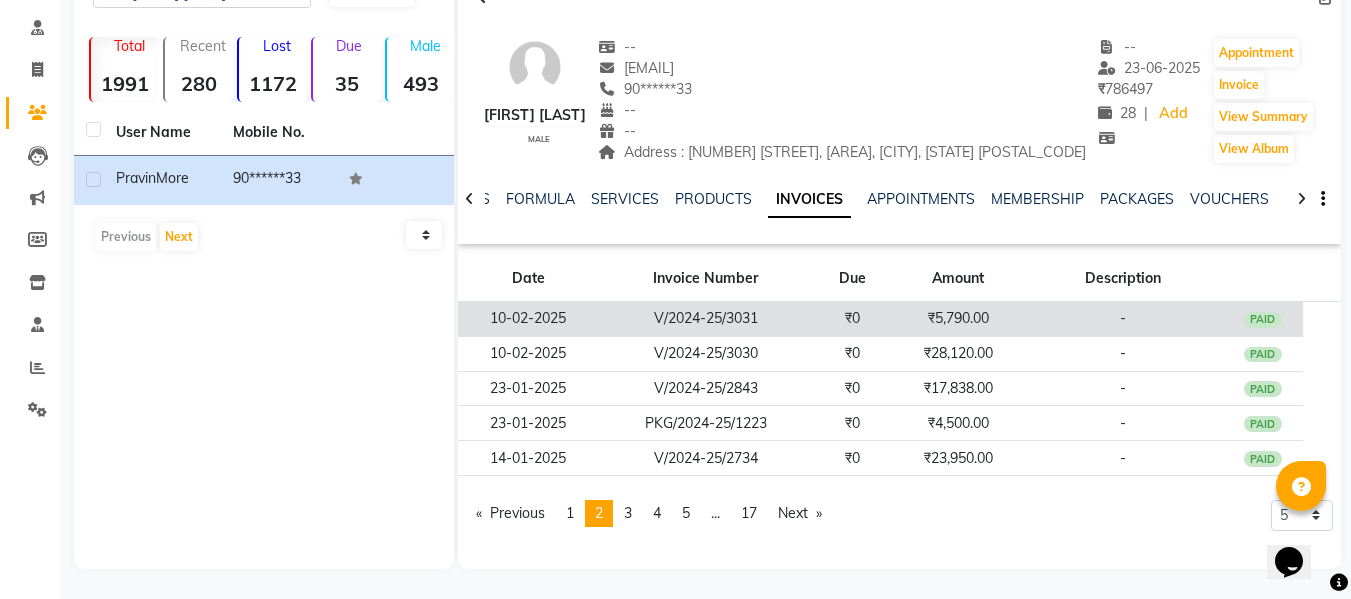 click on "10-02-2025" 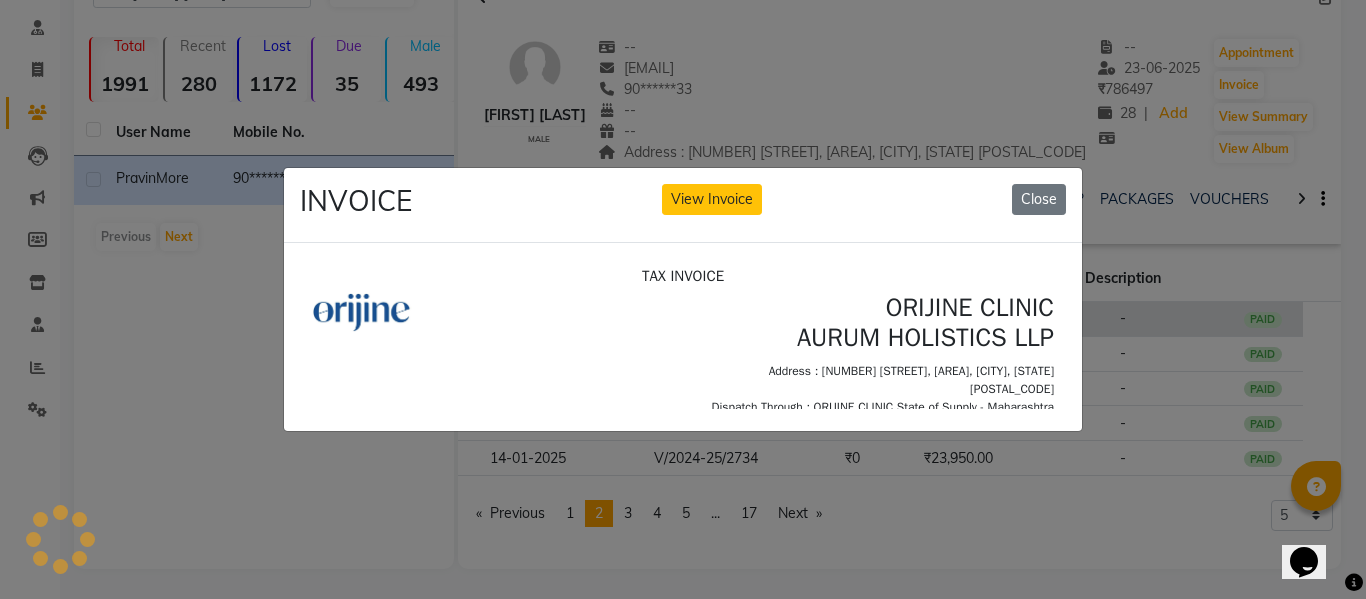 scroll, scrollTop: 0, scrollLeft: 0, axis: both 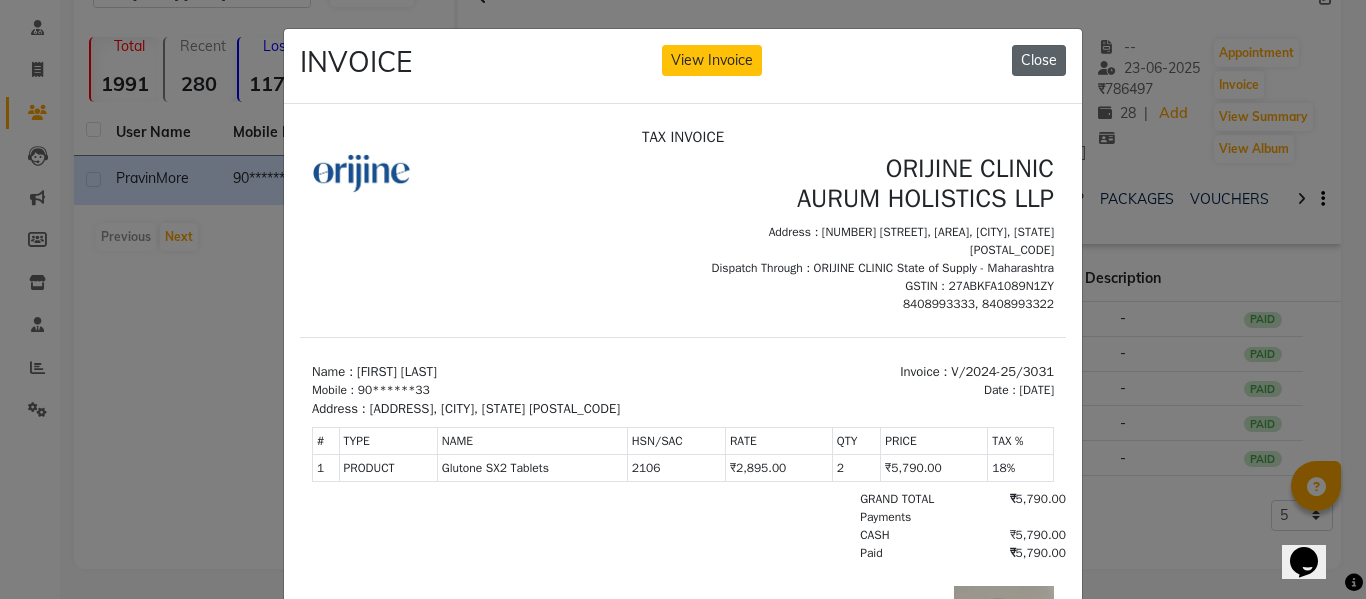 click on "Close" 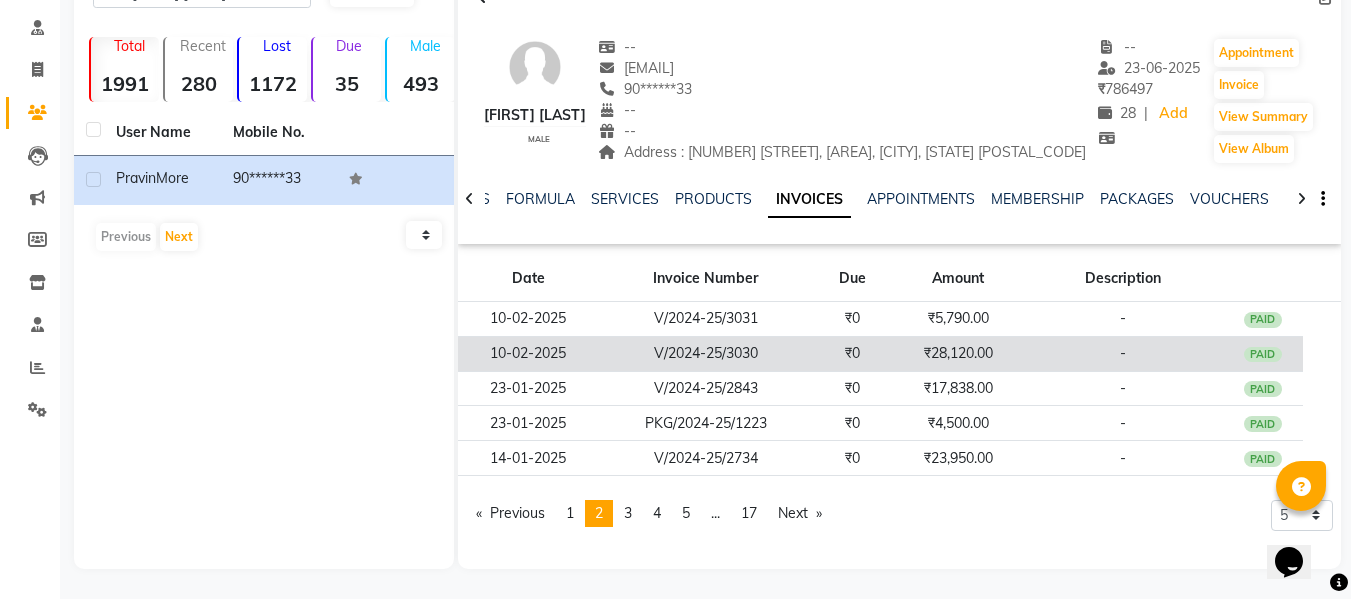 click on "V/2024-25/3030" 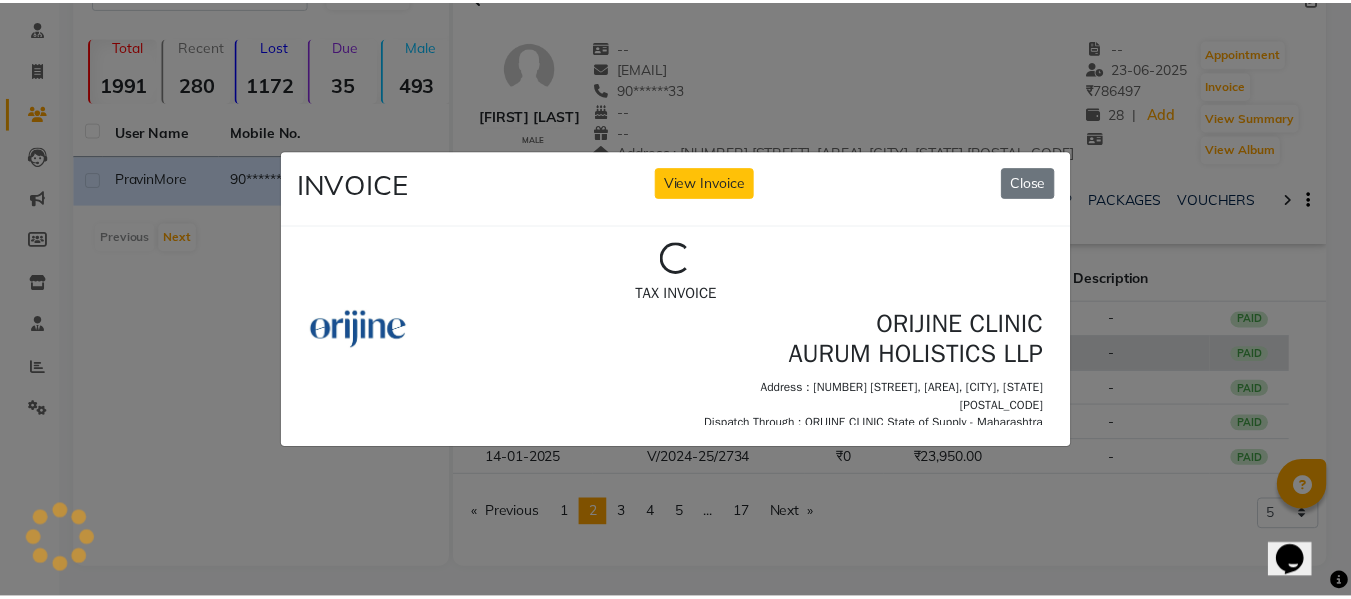 scroll, scrollTop: 0, scrollLeft: 0, axis: both 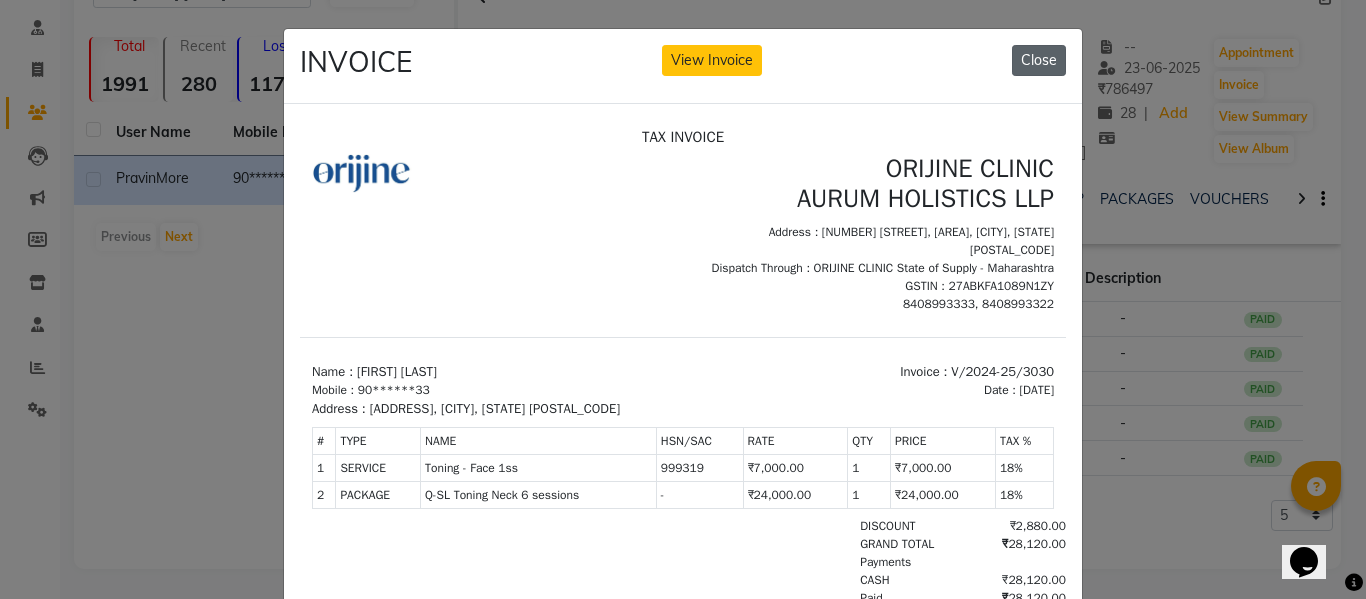 click on "Close" 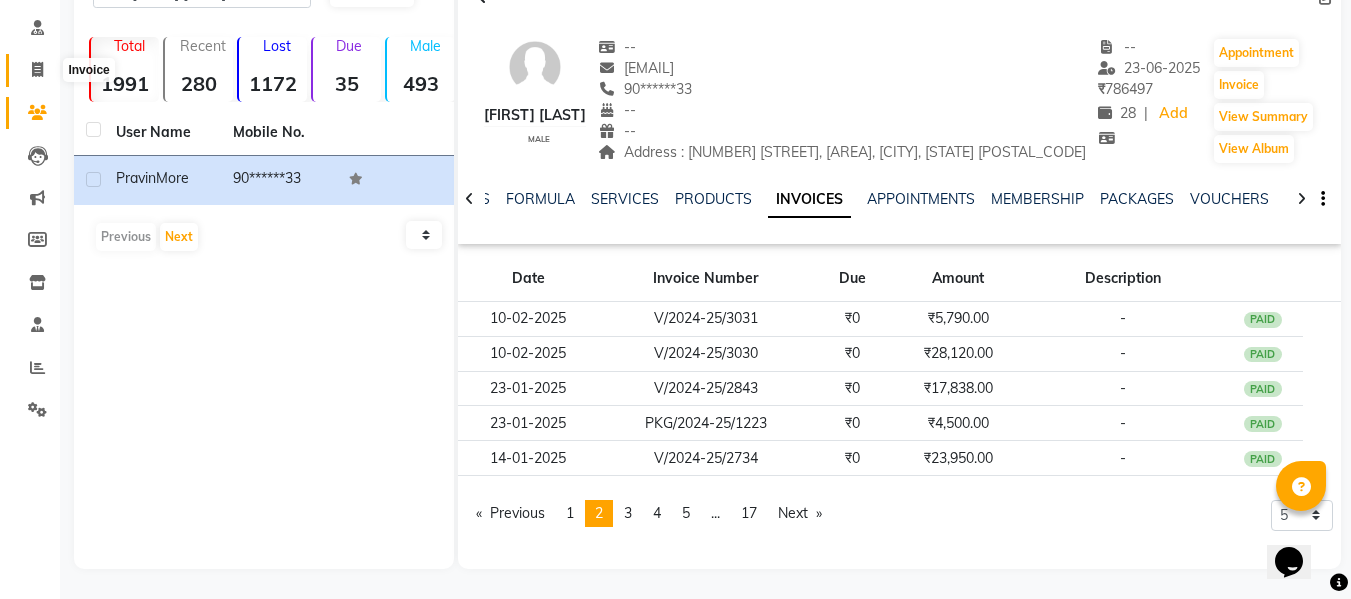 click 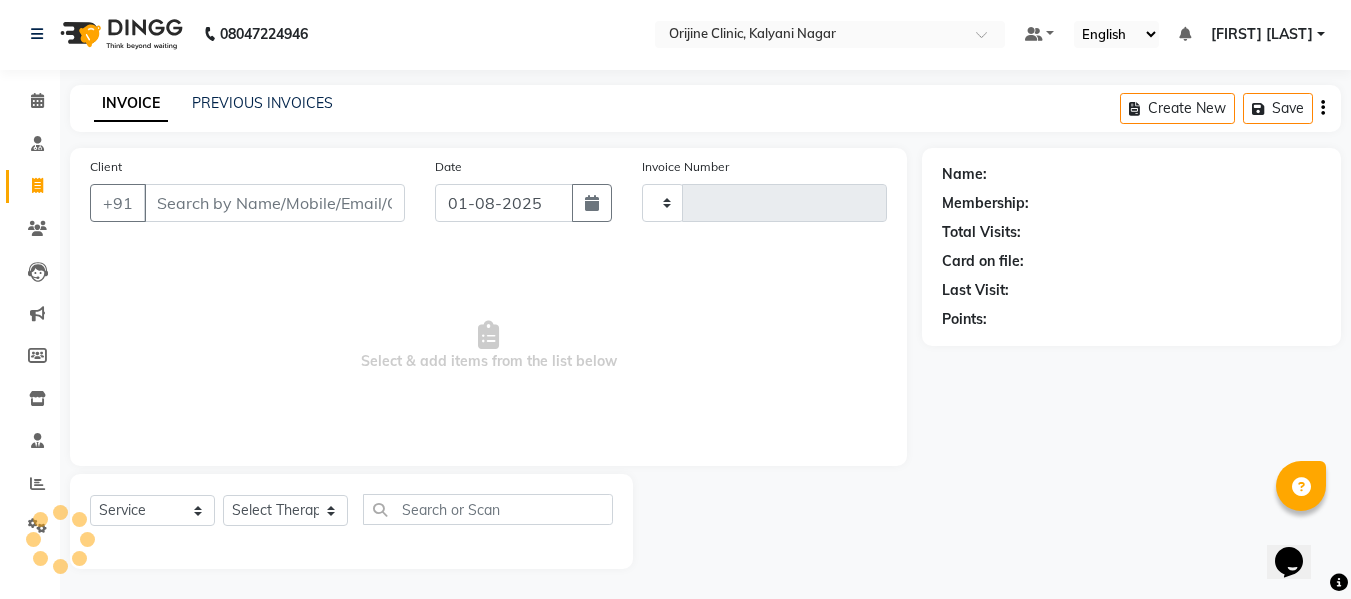 scroll, scrollTop: 2, scrollLeft: 0, axis: vertical 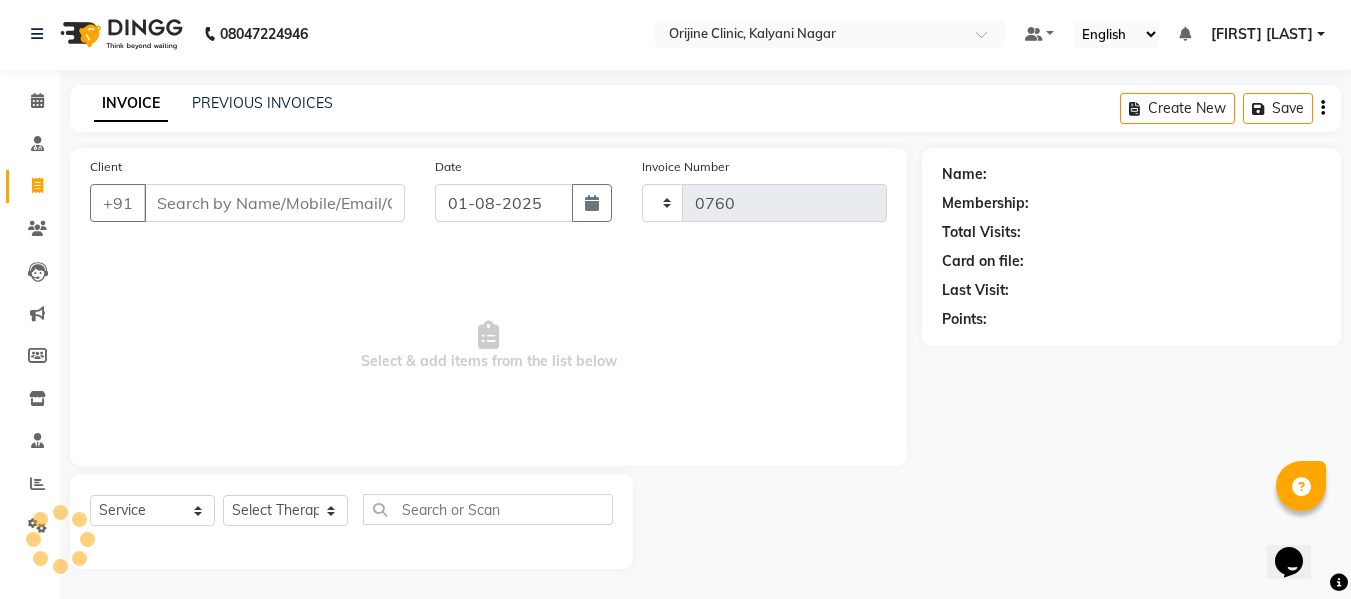 select on "702" 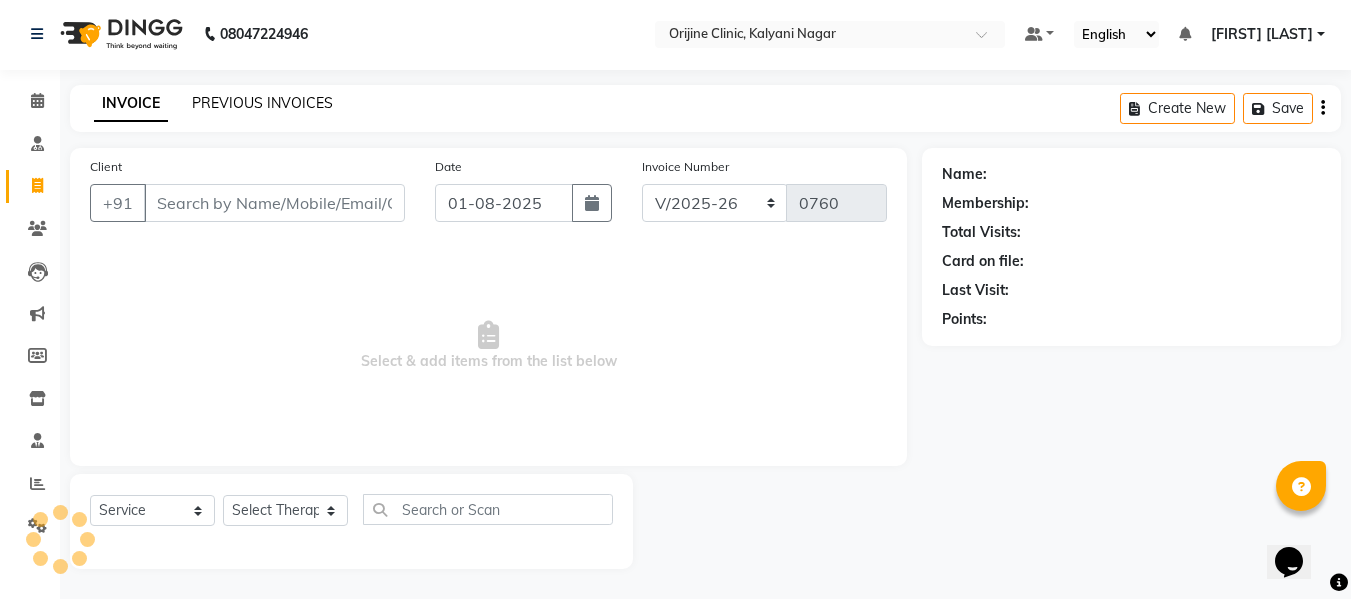 click on "PREVIOUS INVOICES" 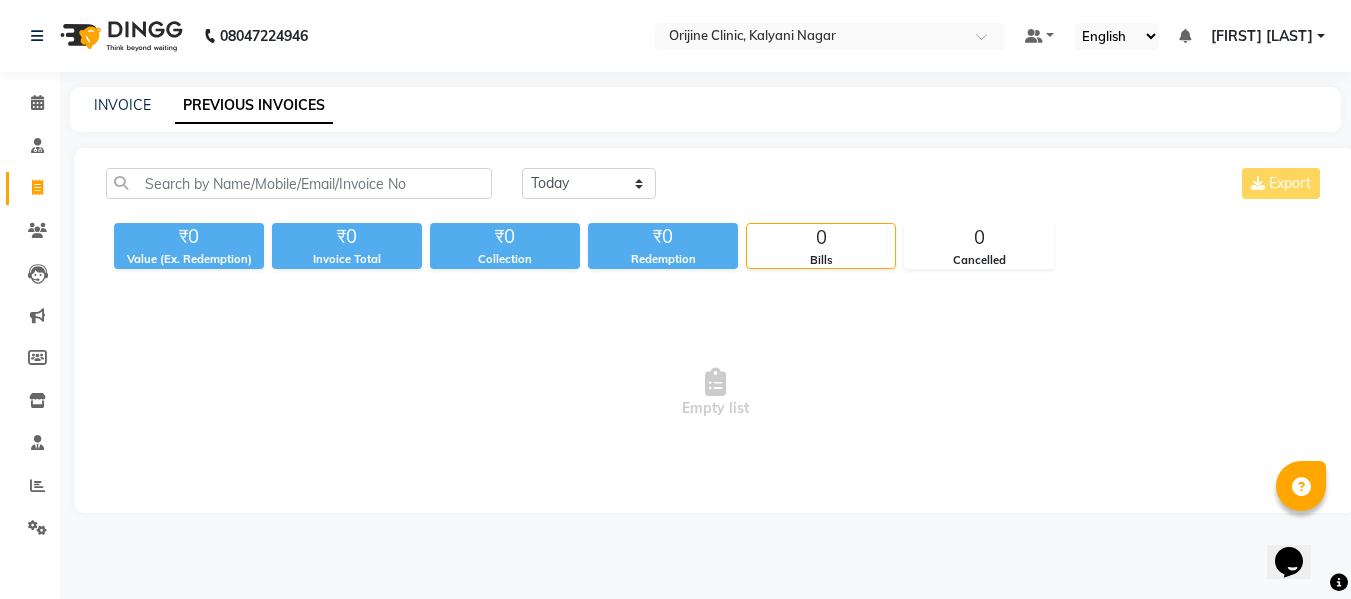 scroll, scrollTop: 0, scrollLeft: 0, axis: both 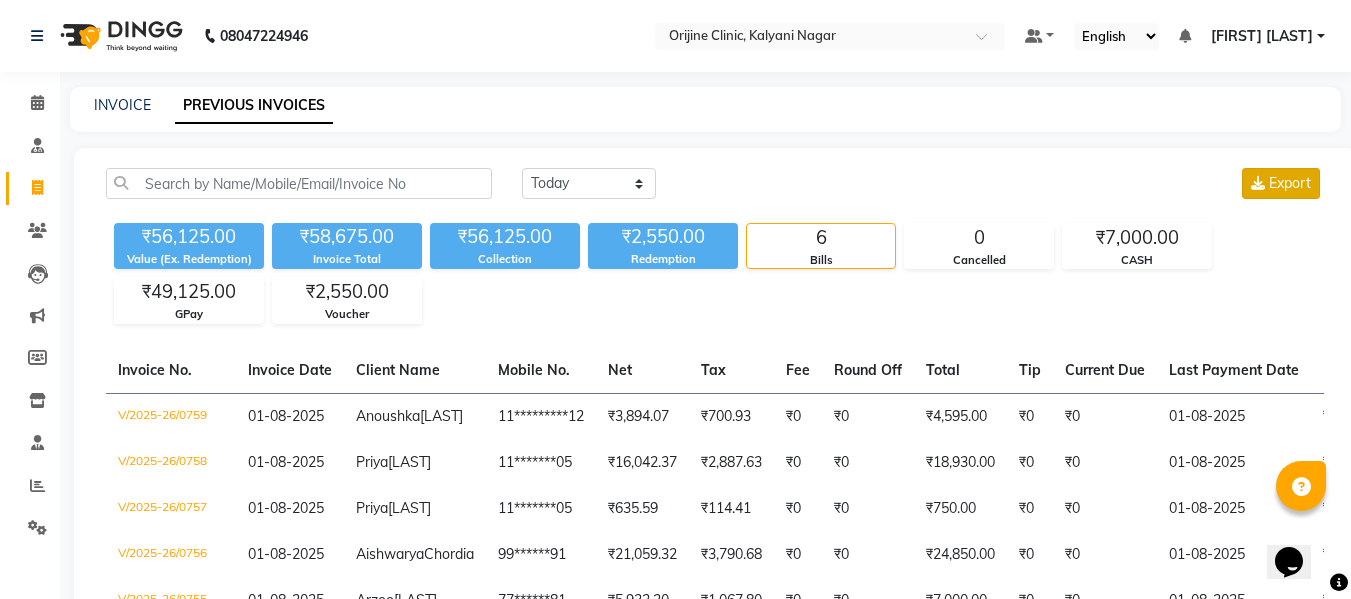 click on "Export" at bounding box center [1290, 183] 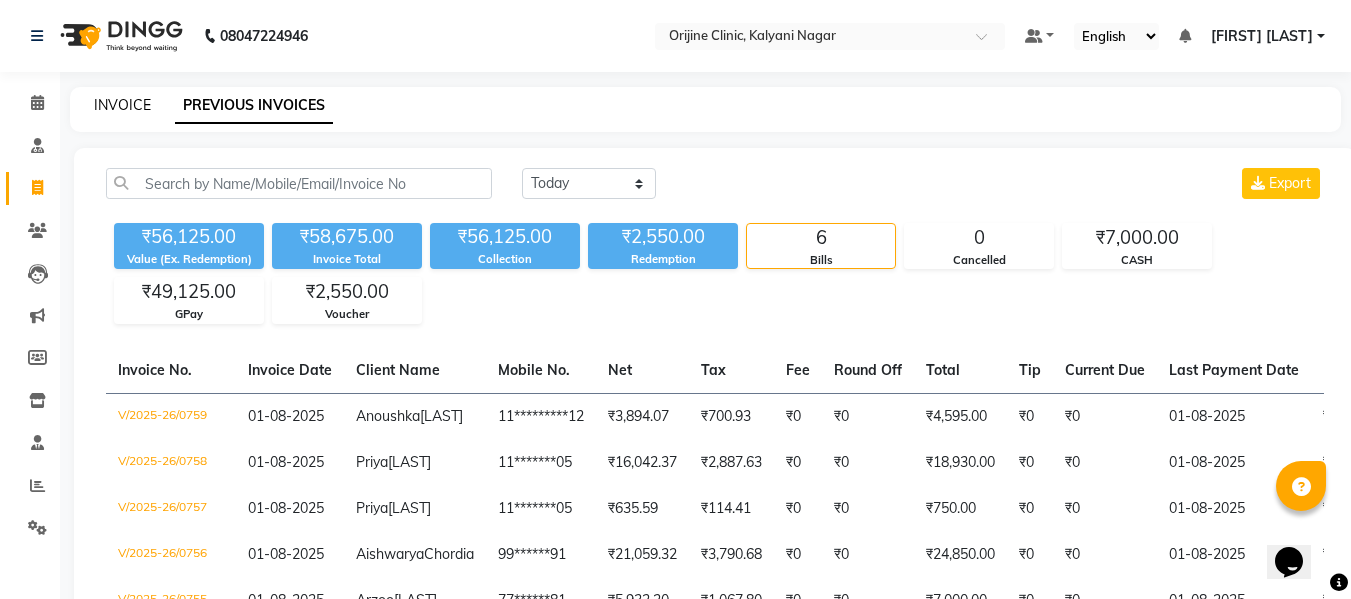 click on "INVOICE" 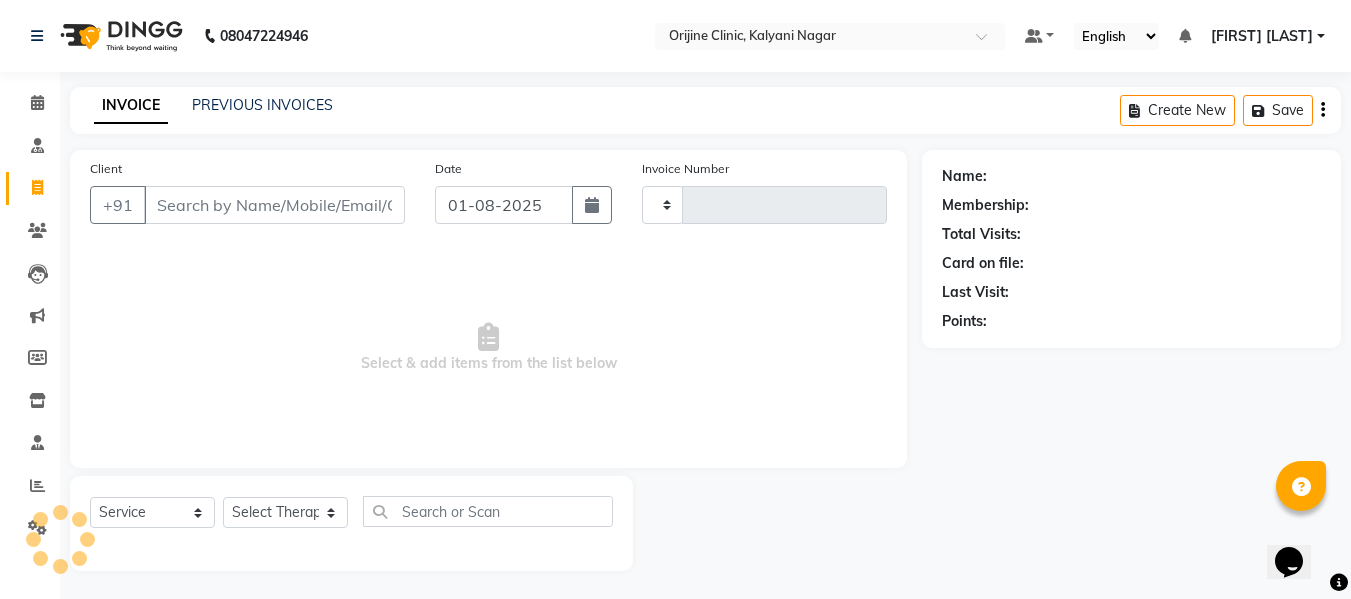 scroll, scrollTop: 2, scrollLeft: 0, axis: vertical 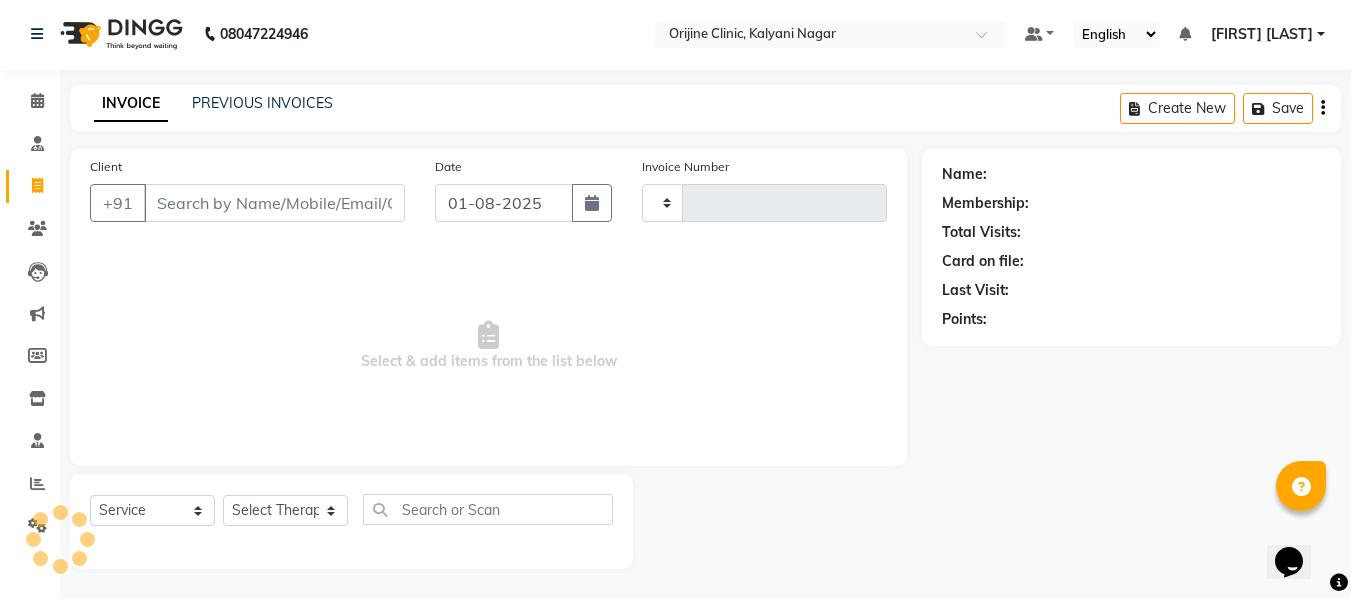 type on "0760" 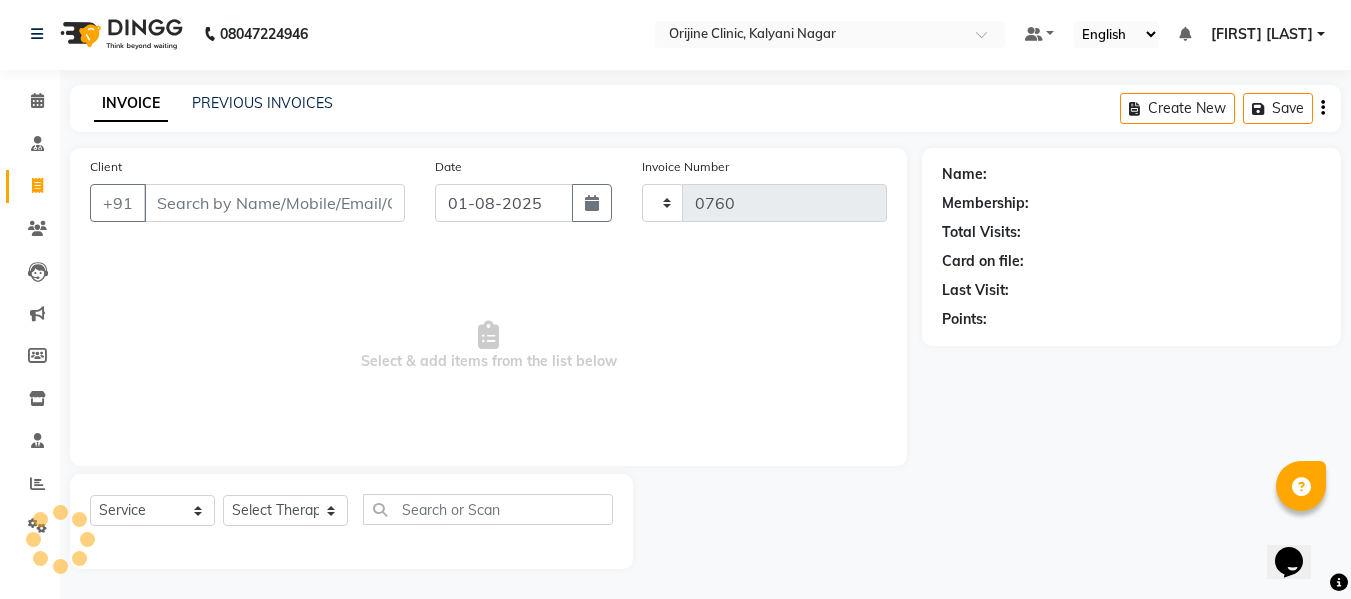 select on "702" 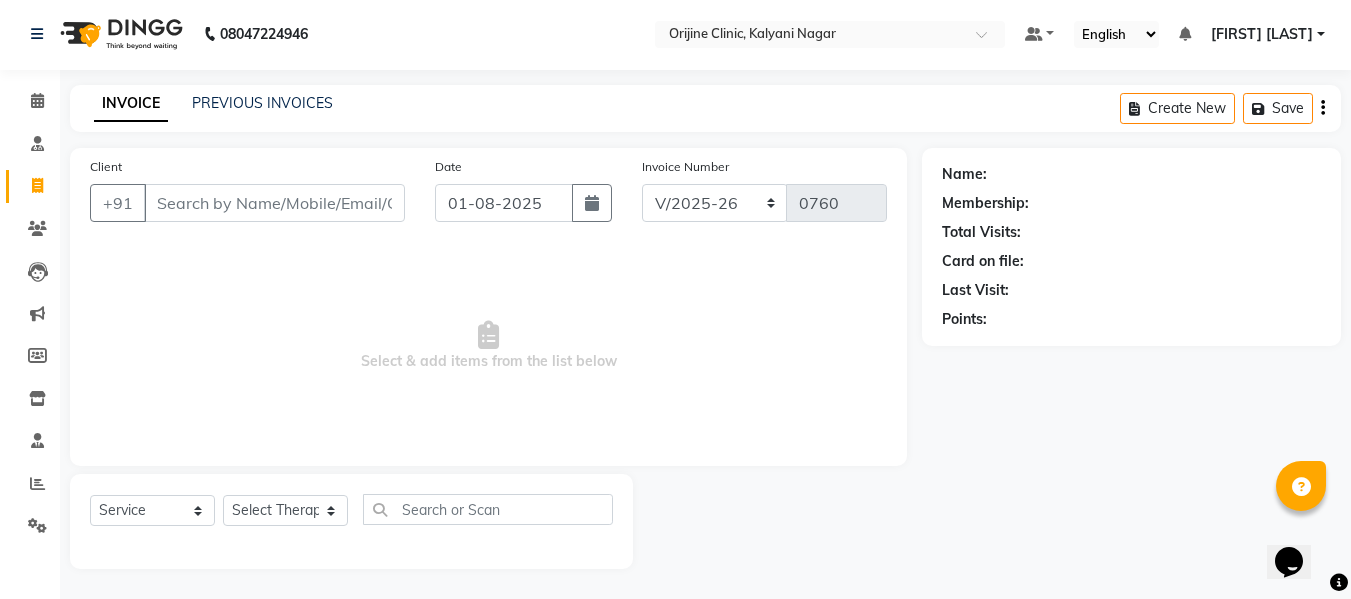 click on "Client" at bounding box center [274, 203] 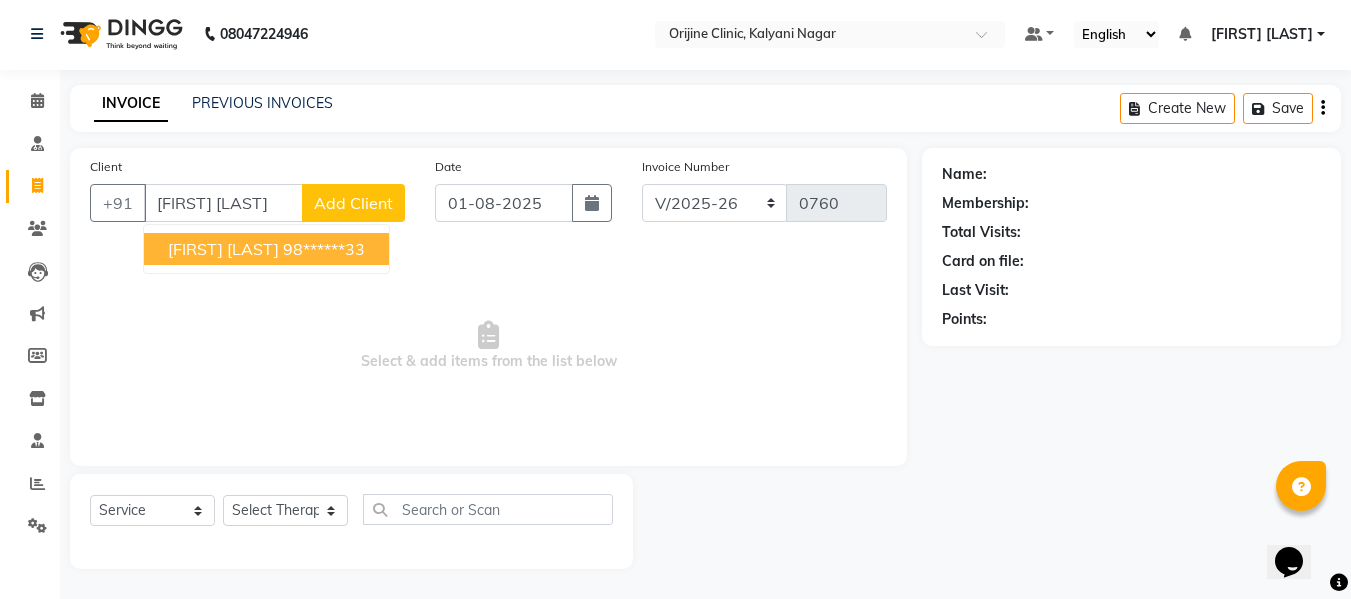 click on "[FIRST] [LAST]" at bounding box center (223, 249) 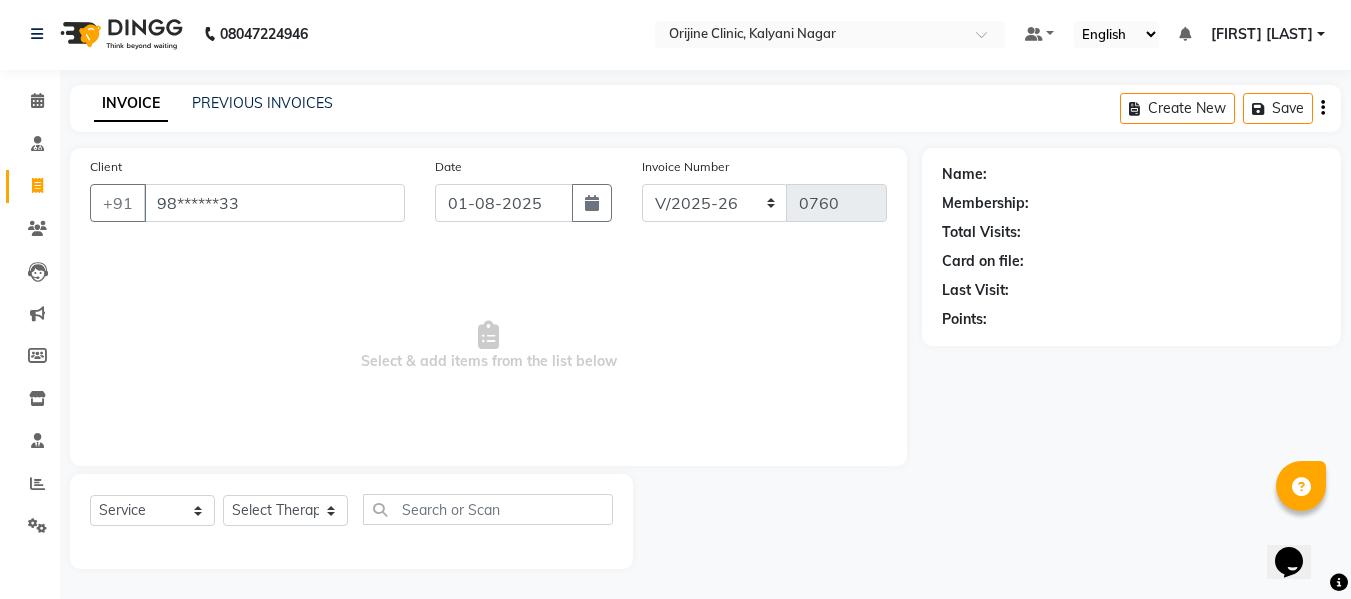 type on "98******33" 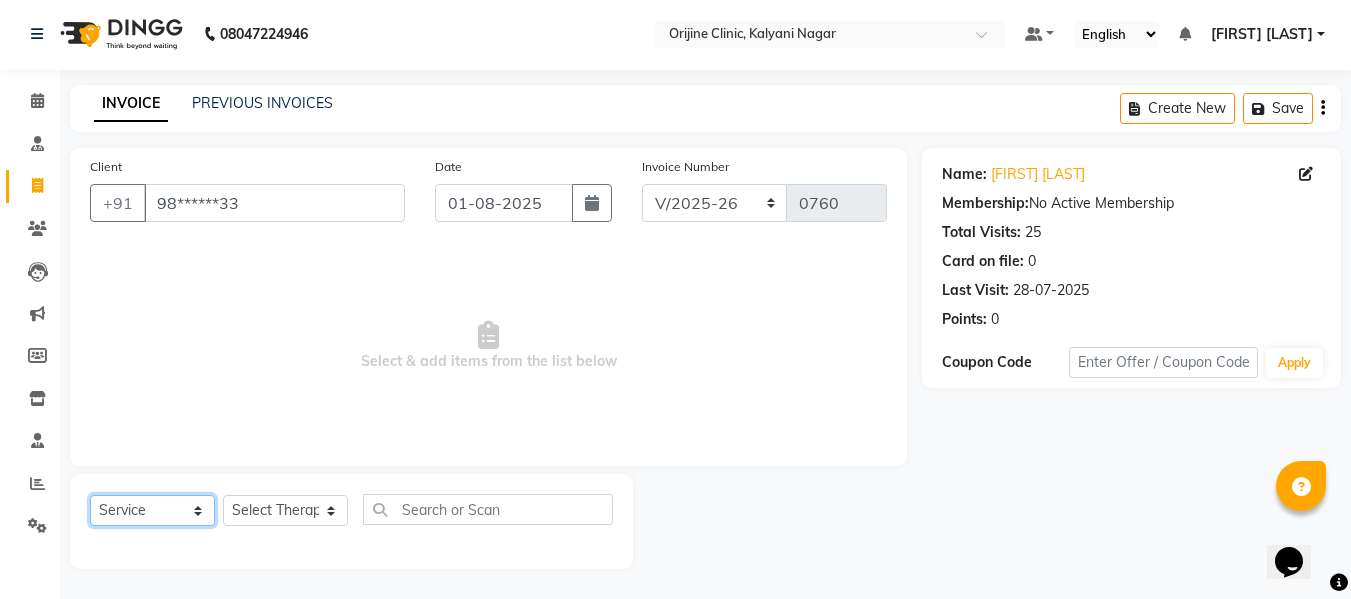 click on "Select  Service  Product  Membership  Package Voucher Prepaid Gift Card" 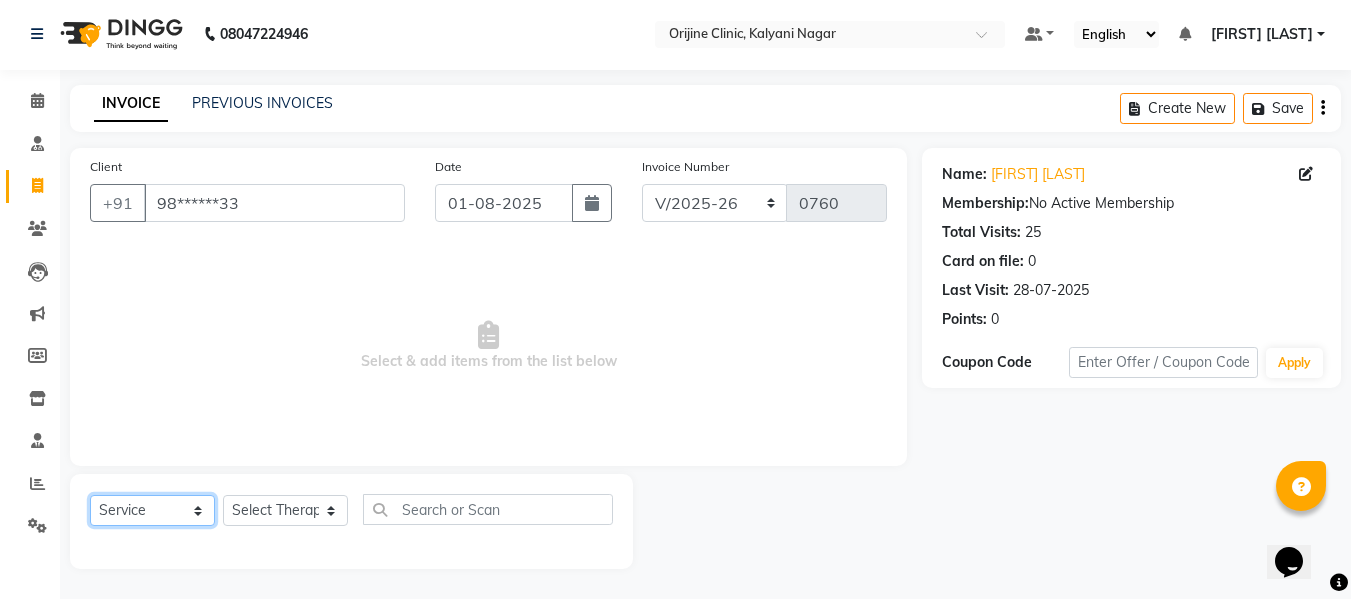 select on "product" 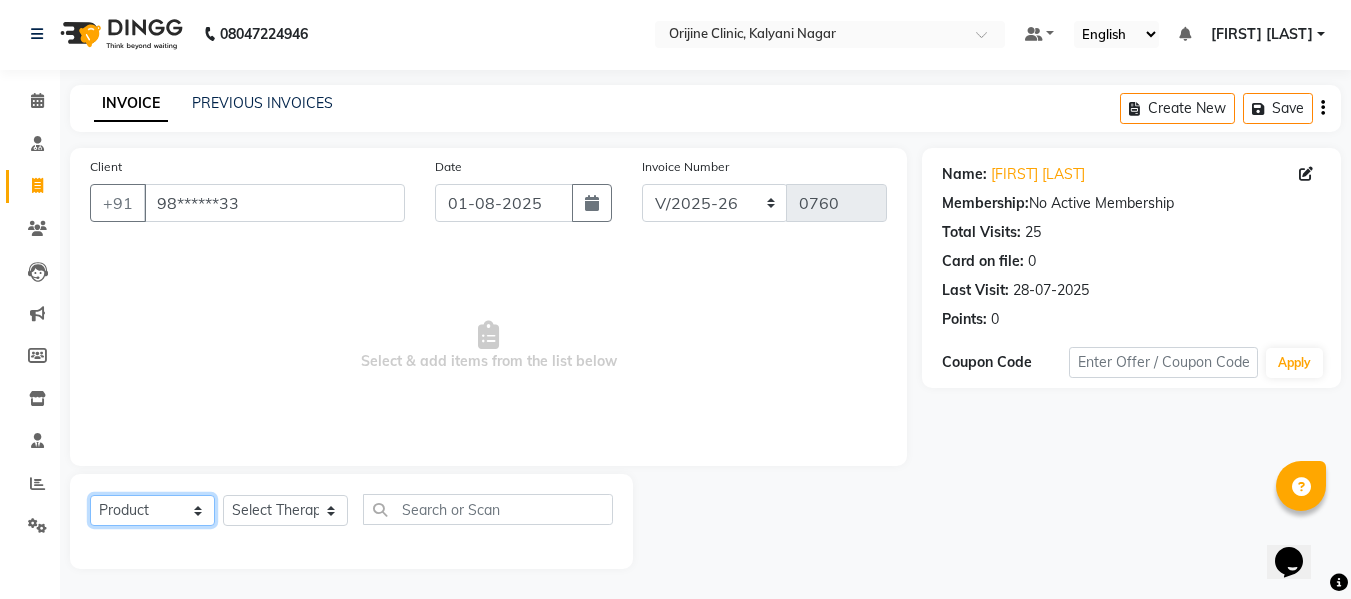 click on "Select  Service  Product  Membership  Package Voucher Prepaid Gift Card" 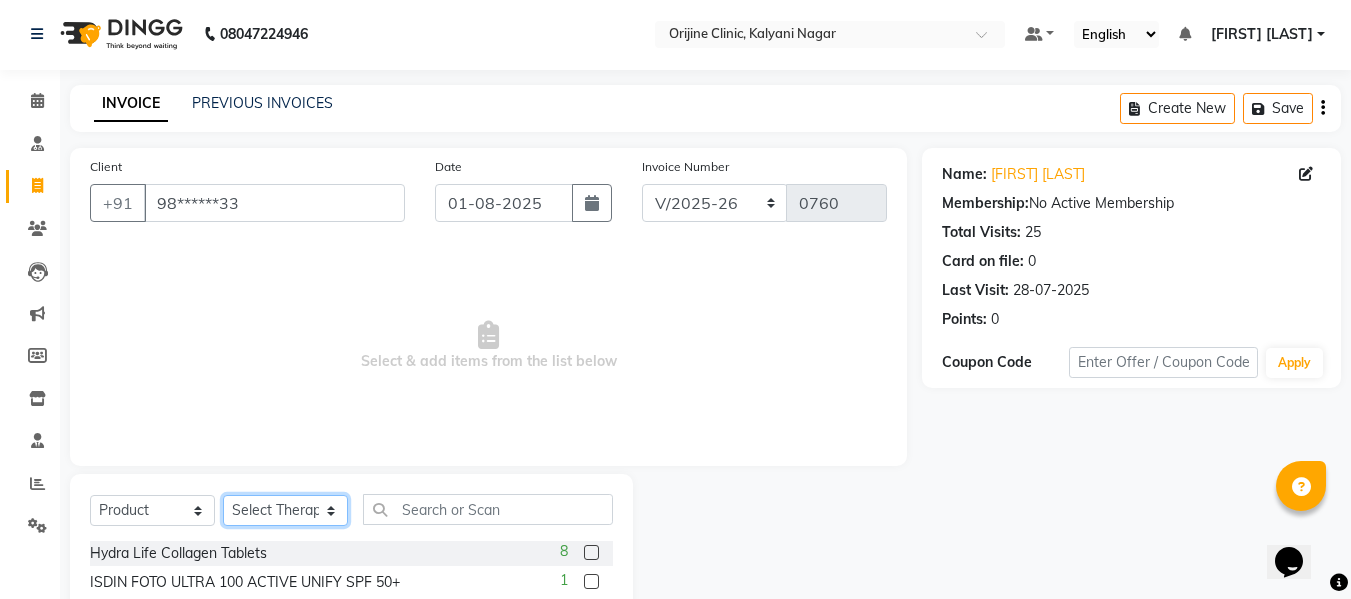 click on "Select Therapist [FIRST] [LAST] Battul Centre Head Dr. [FIRST] [LAST] Dr. [FIRST] [LAST] [FIRST] [LAST] [FIRST] [LAST] [FIRST] [LAST] [FIRST] [LAST] [FIRST] [LAST] [FIRST] [LAST] [FIRST] [LAST] [FIRST] [LAST]" 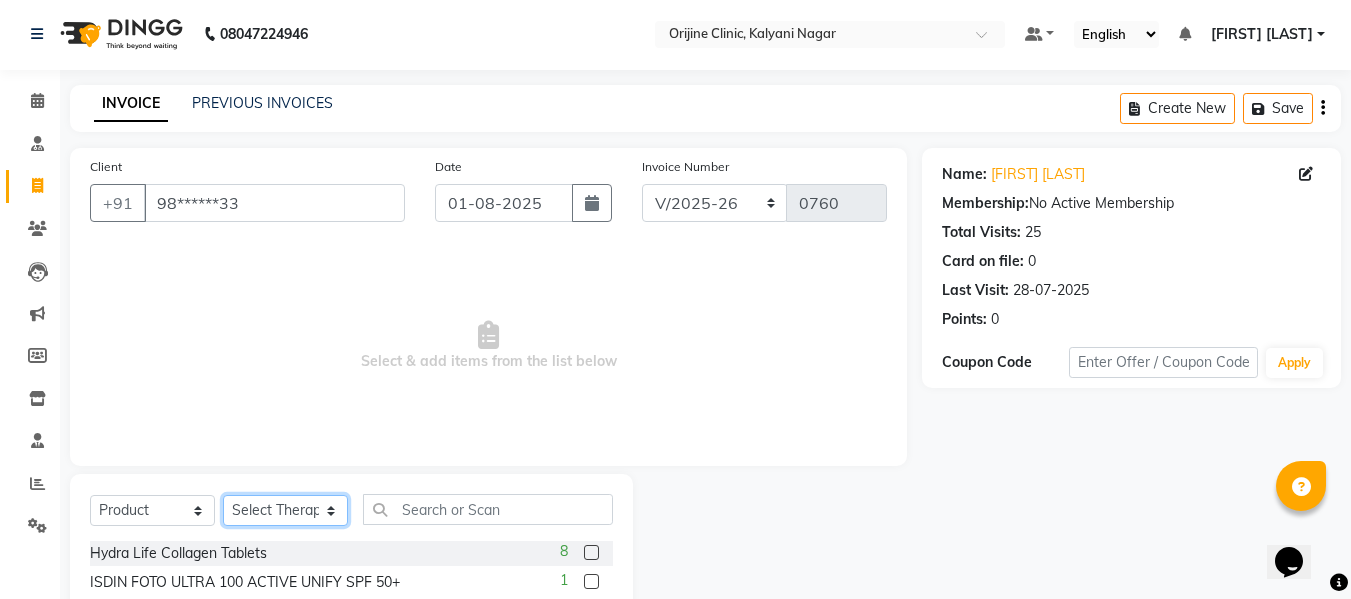select on "10775" 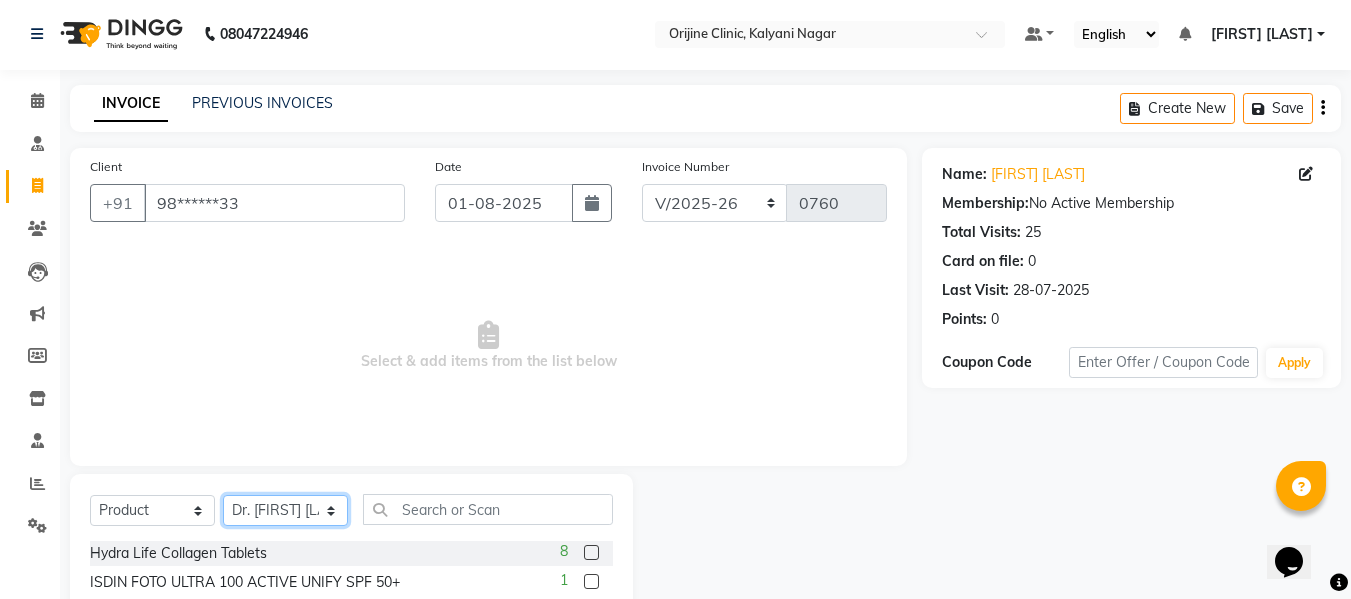 click on "Select Therapist [FIRST] [LAST] Battul Centre Head Dr. [FIRST] [LAST] Dr. [FIRST] [LAST] [FIRST] [LAST] [FIRST] [LAST] [FIRST] [LAST] [FIRST] [LAST] [FIRST] [LAST] [FIRST] [LAST] [FIRST] [LAST] [FIRST] [LAST]" 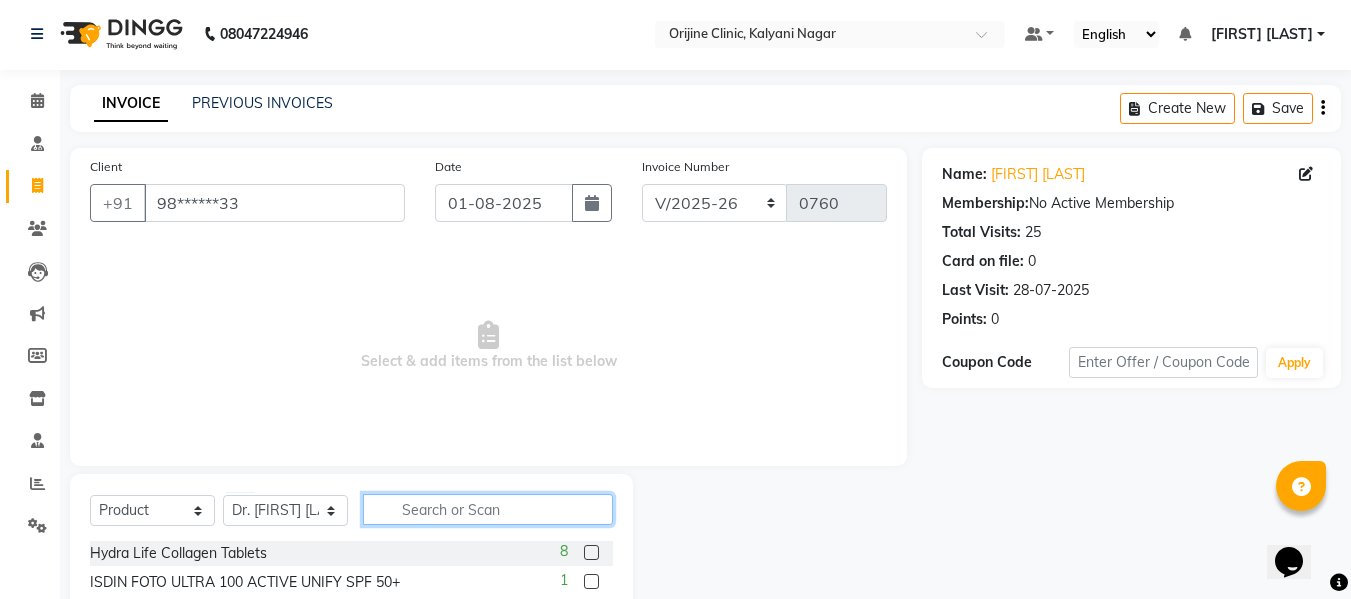 click 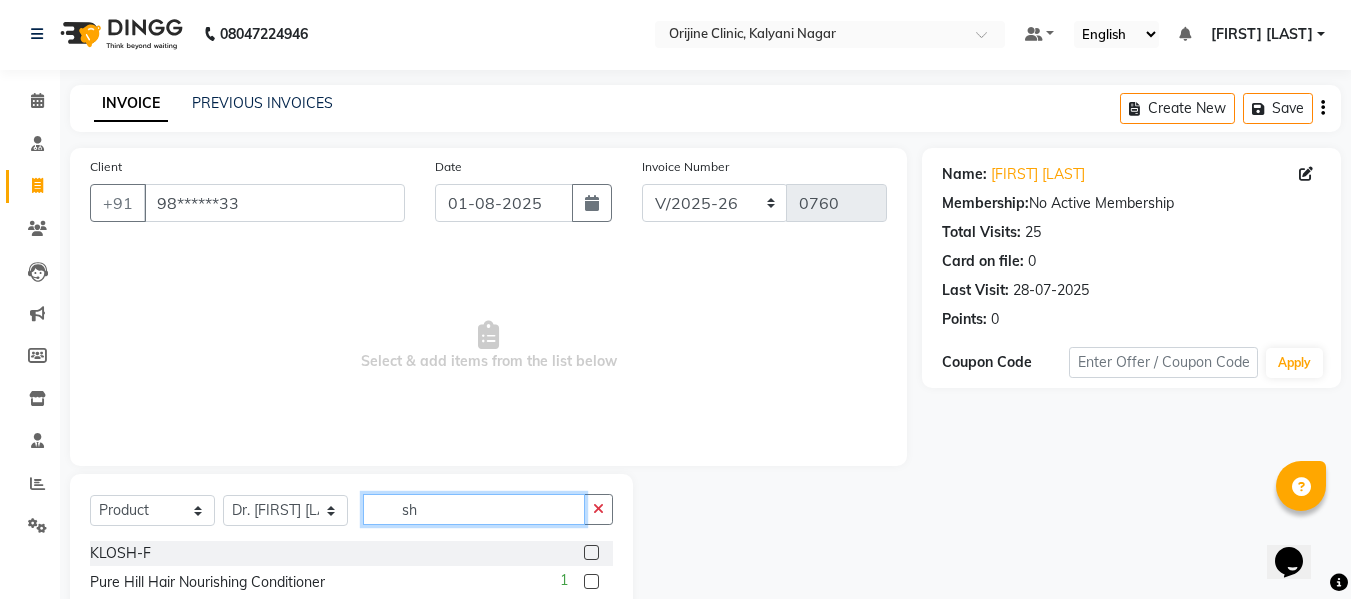 type on "s" 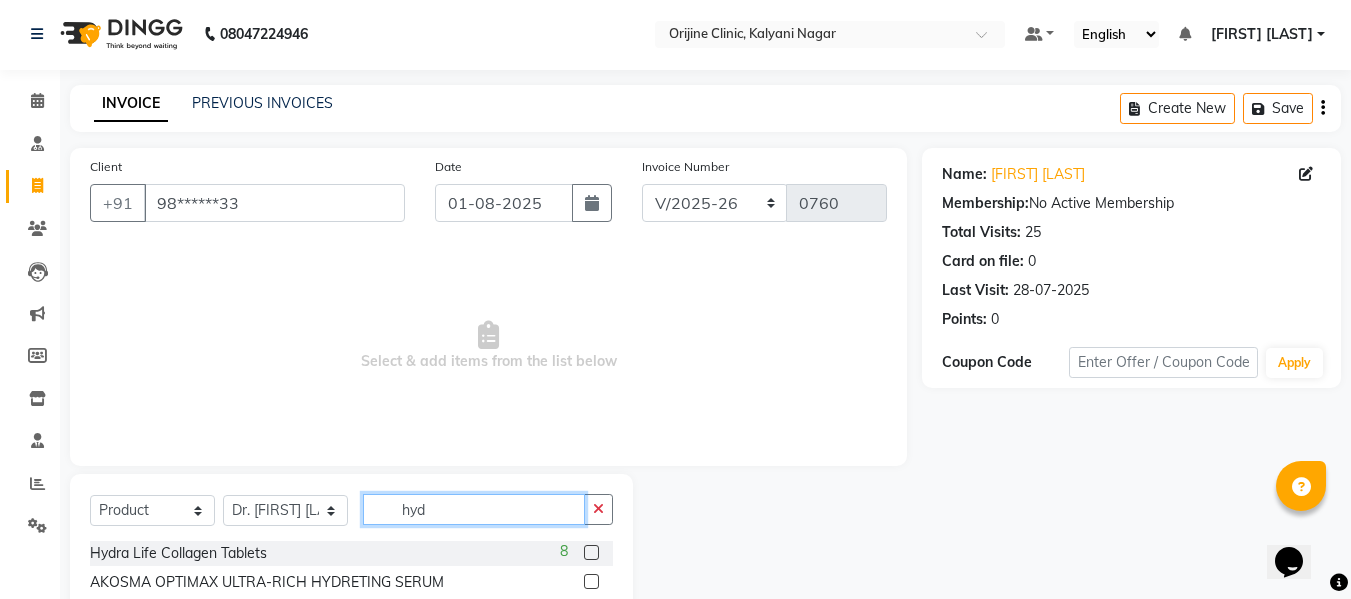 type on "hyd" 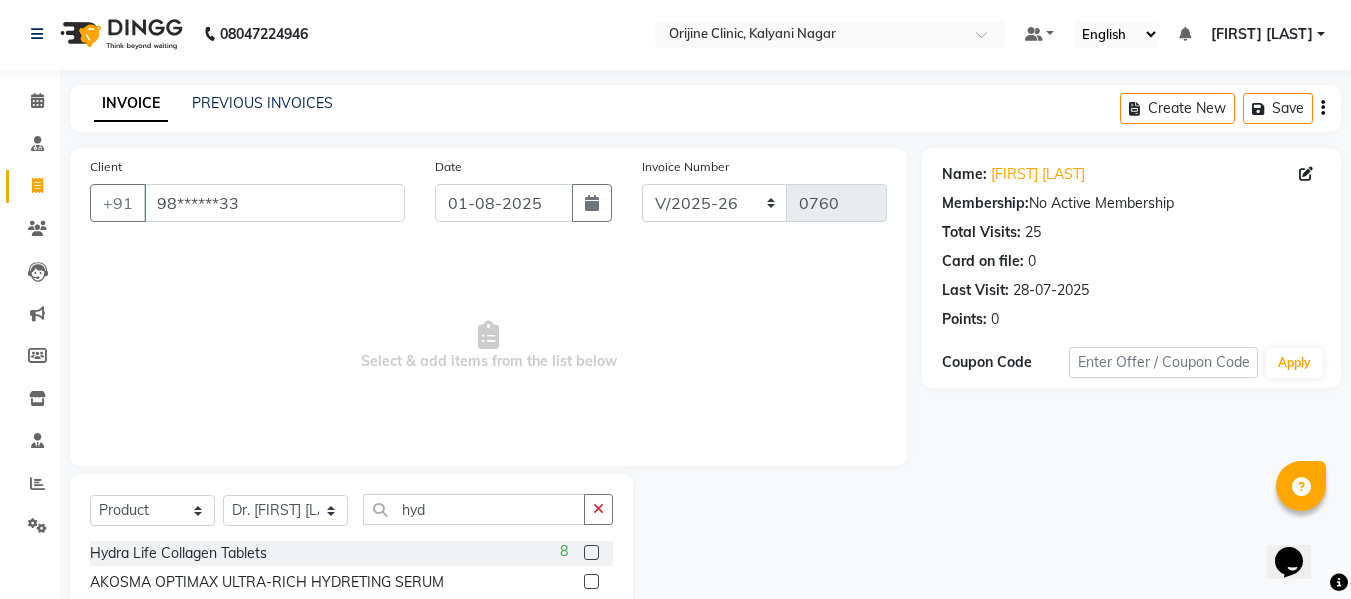 click 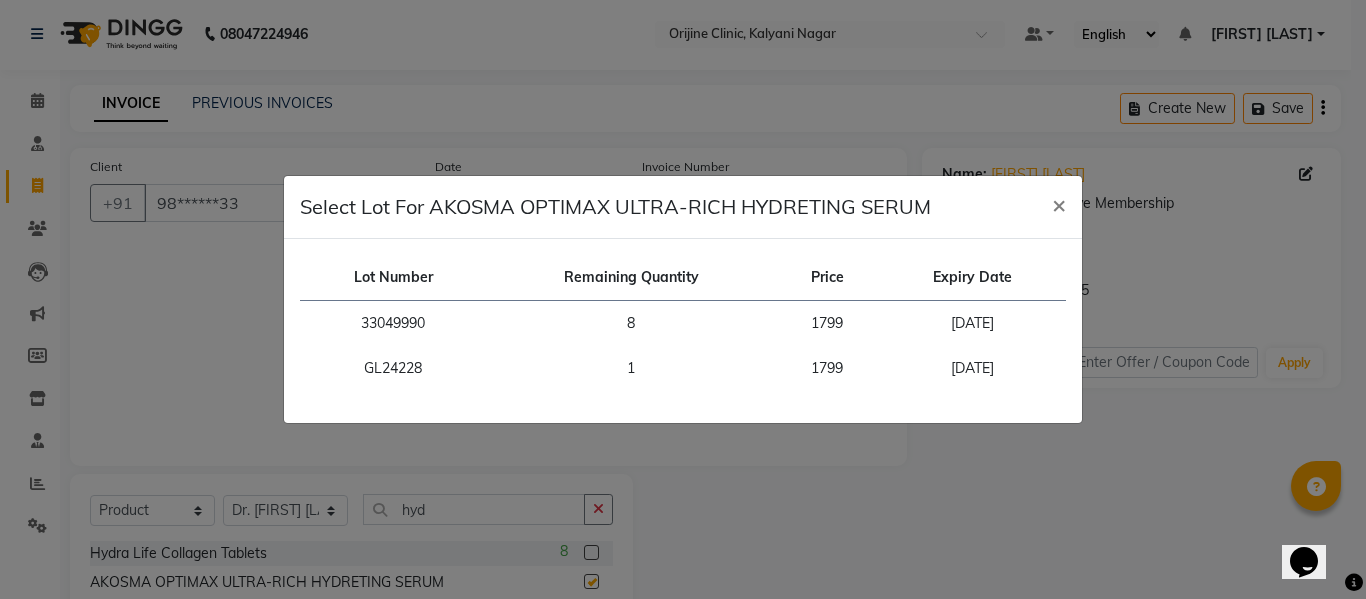 checkbox on "false" 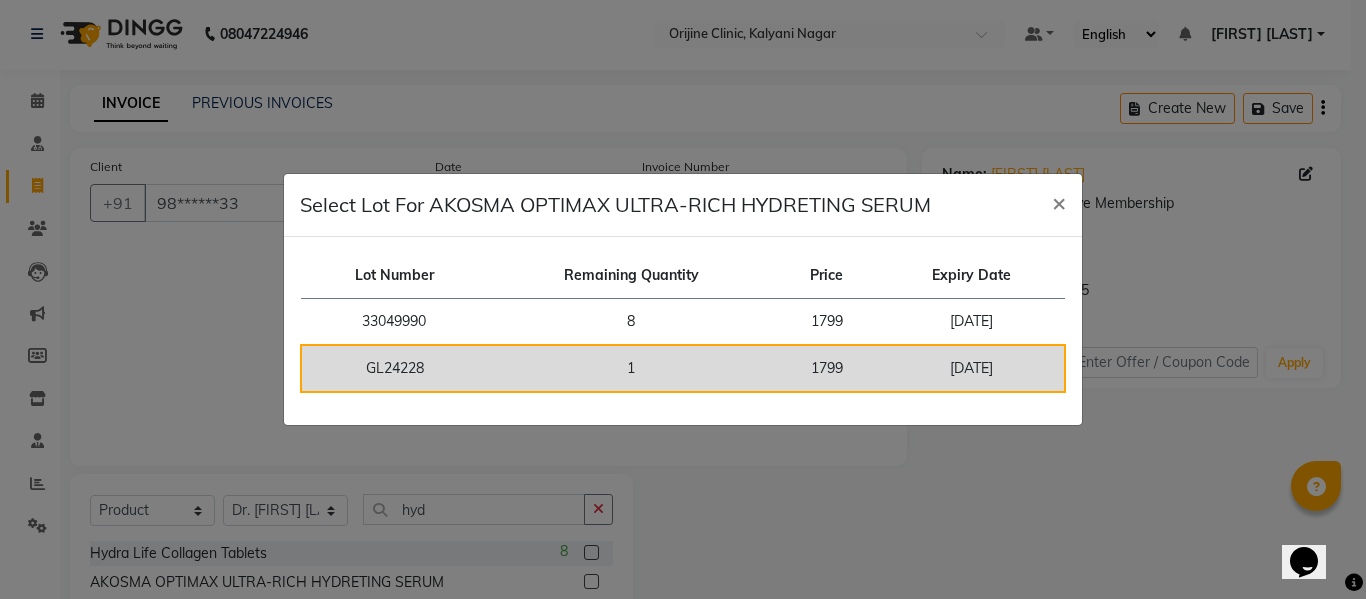 click on "1" 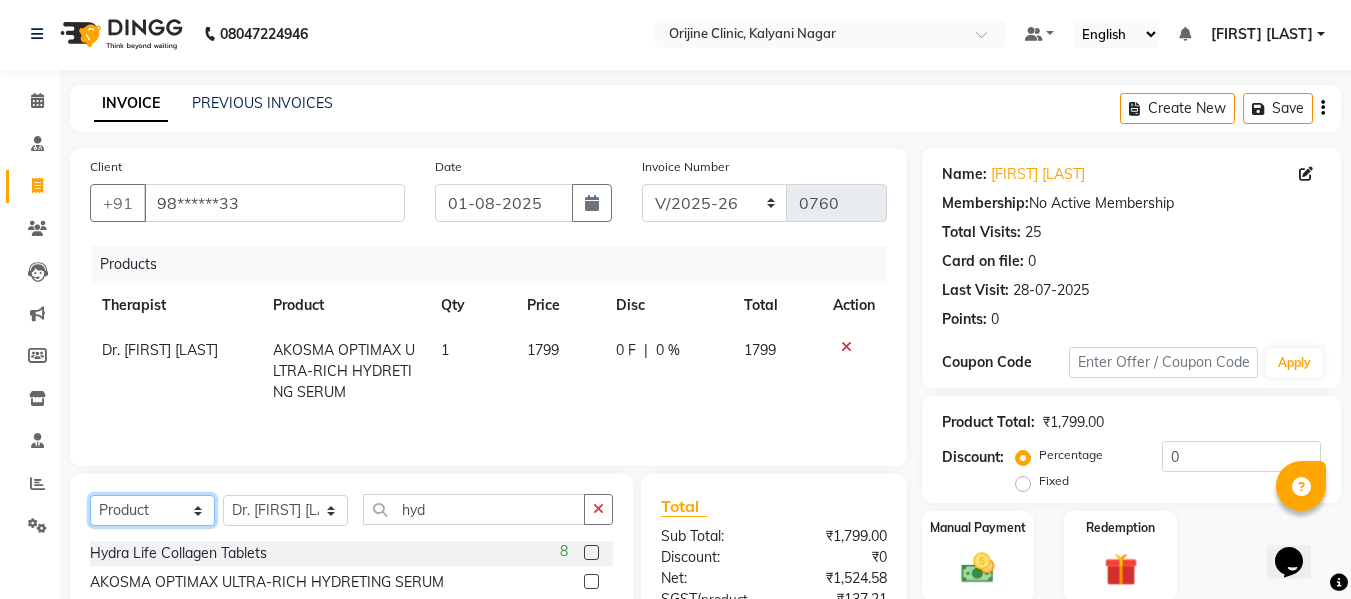 click on "Select  Service  Product  Membership  Package Voucher Prepaid Gift Card" 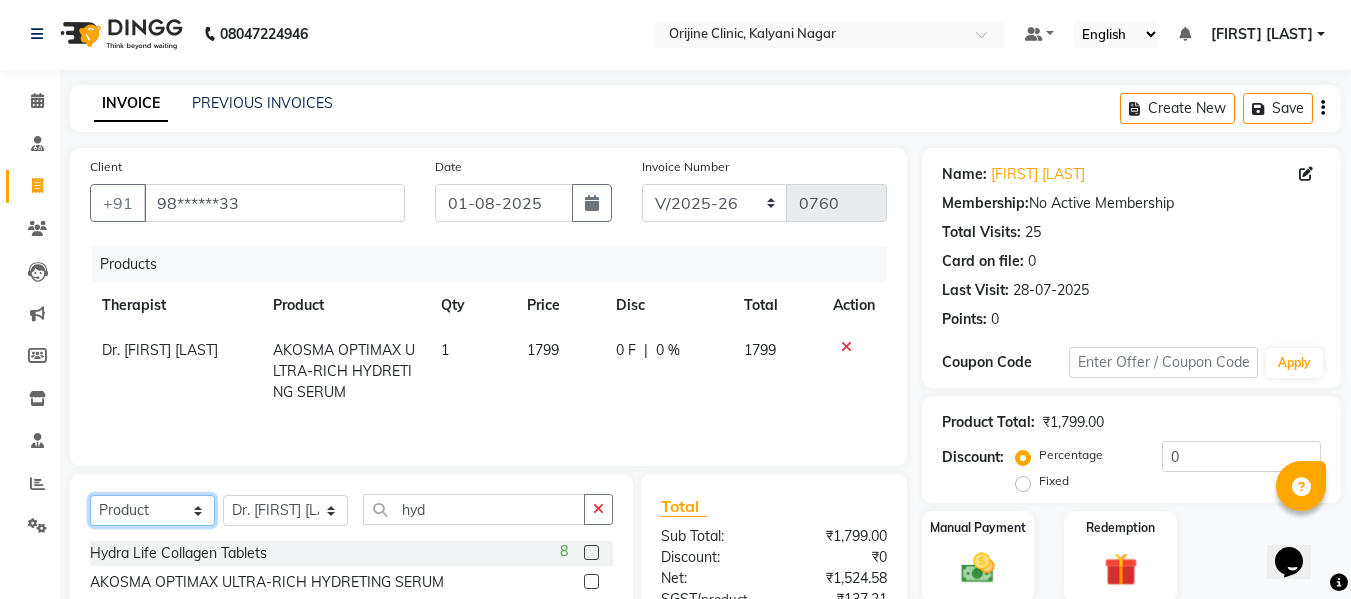 select on "service" 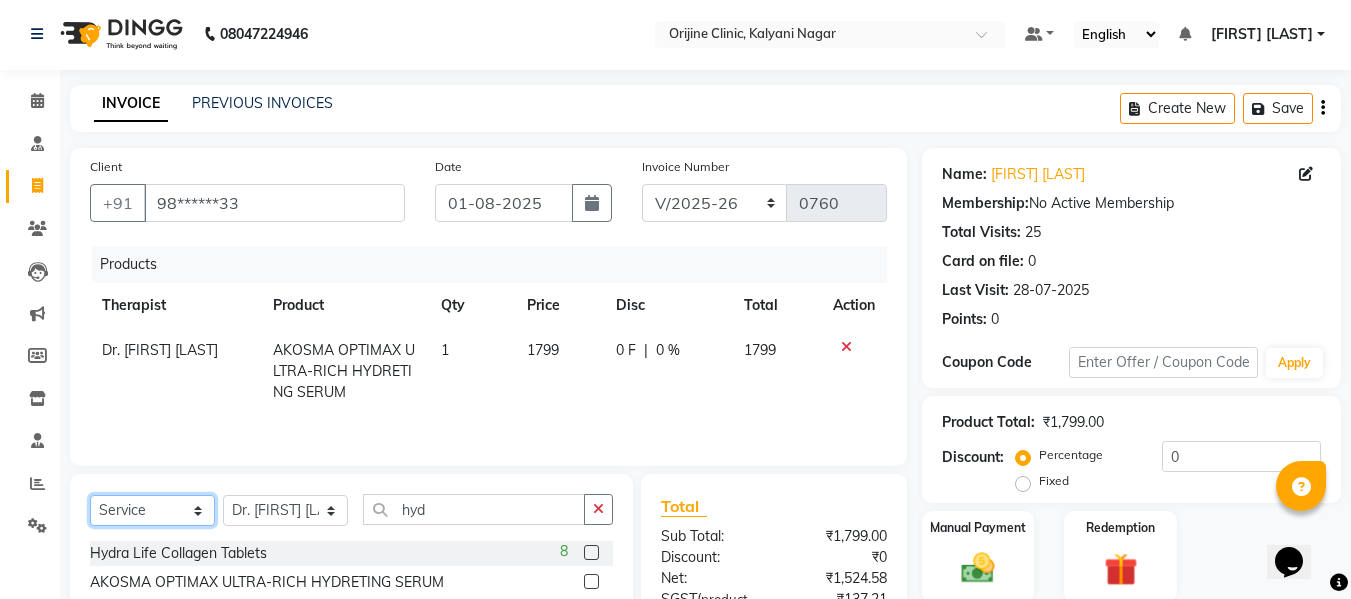 click on "Select  Service  Product  Membership  Package Voucher Prepaid Gift Card" 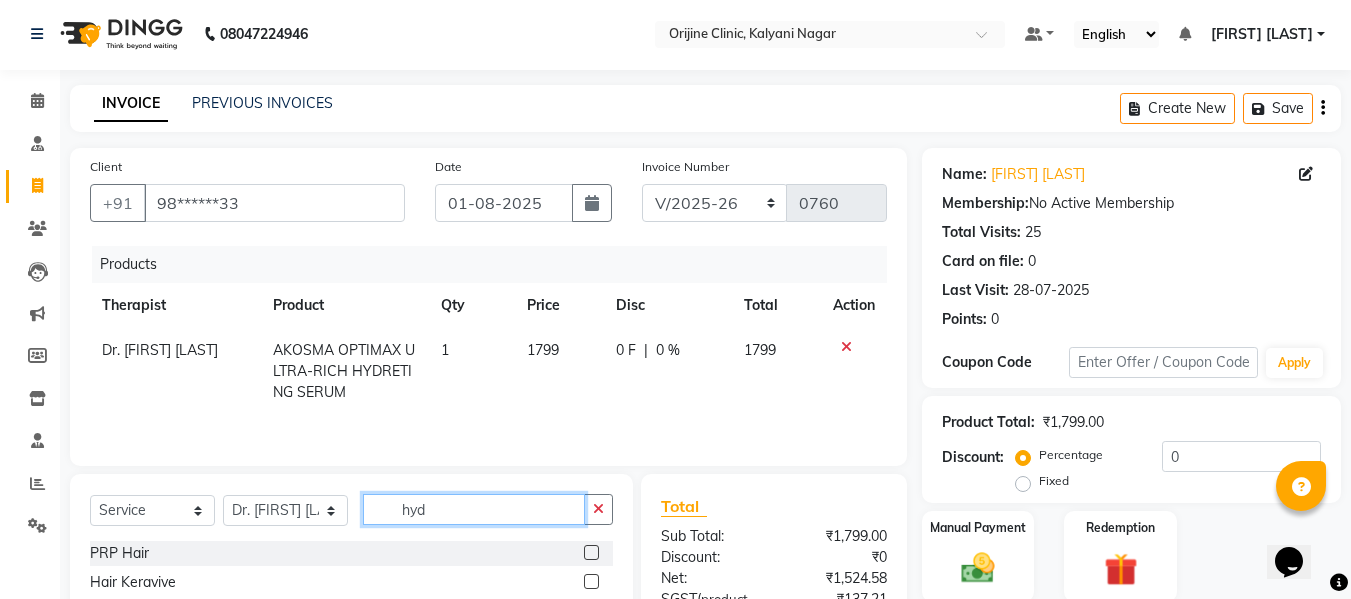 click on "hyd" 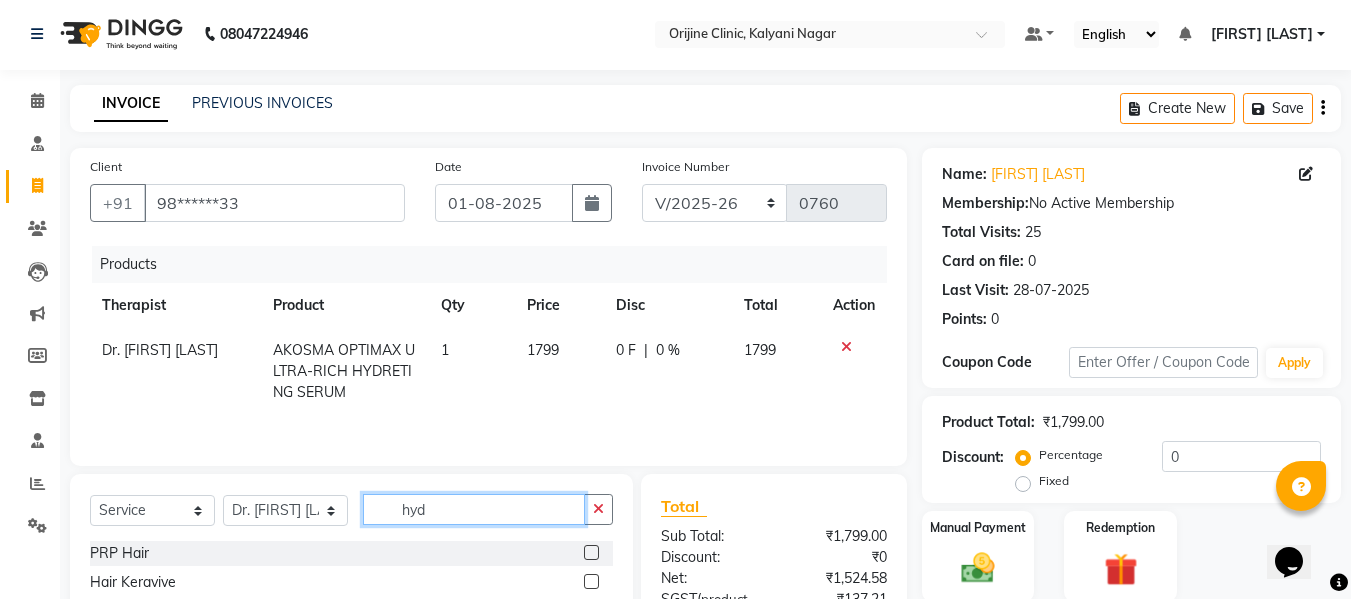 click on "hyd" 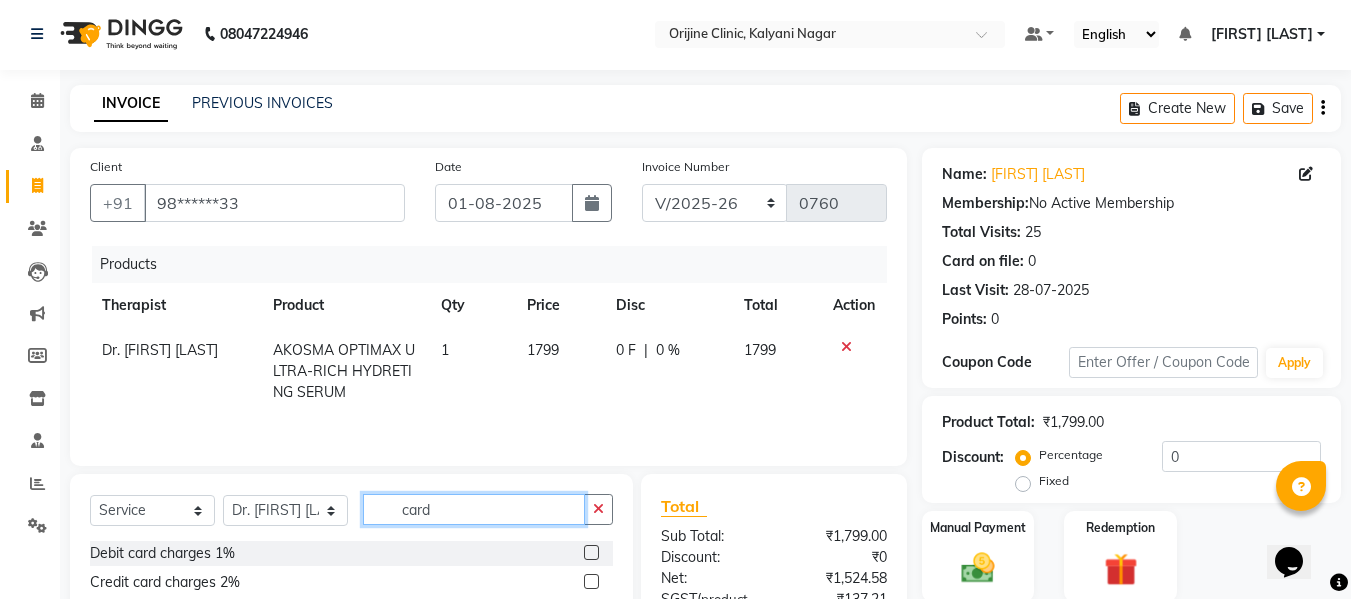 type on "card" 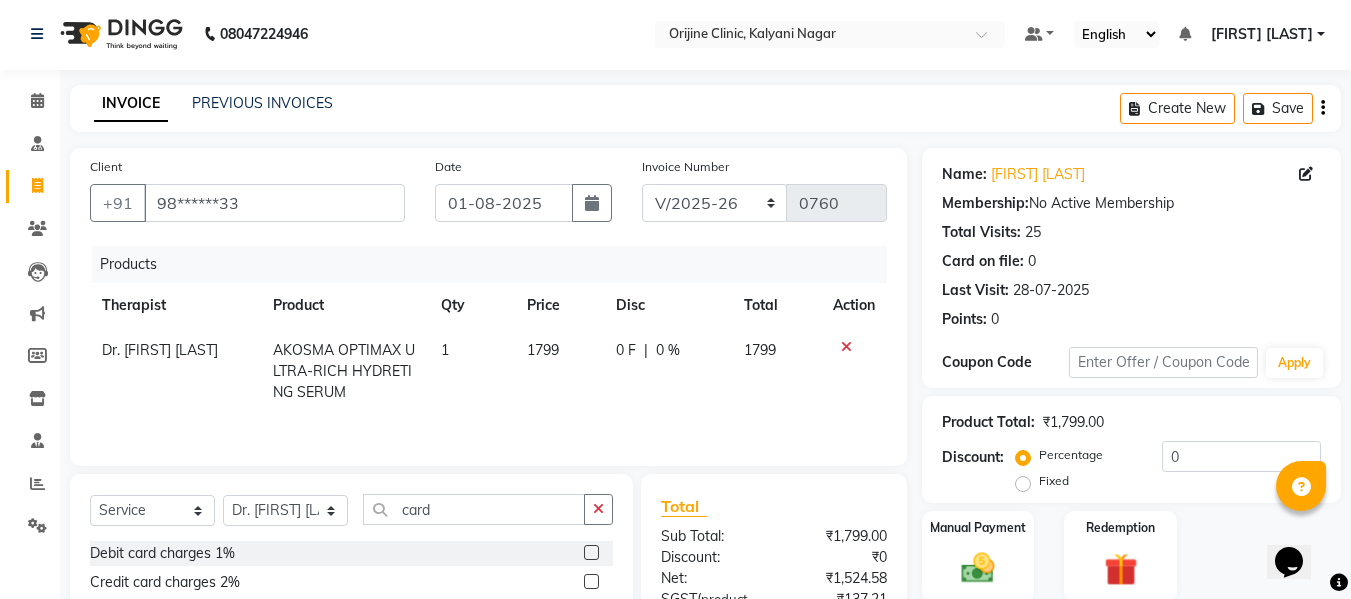click 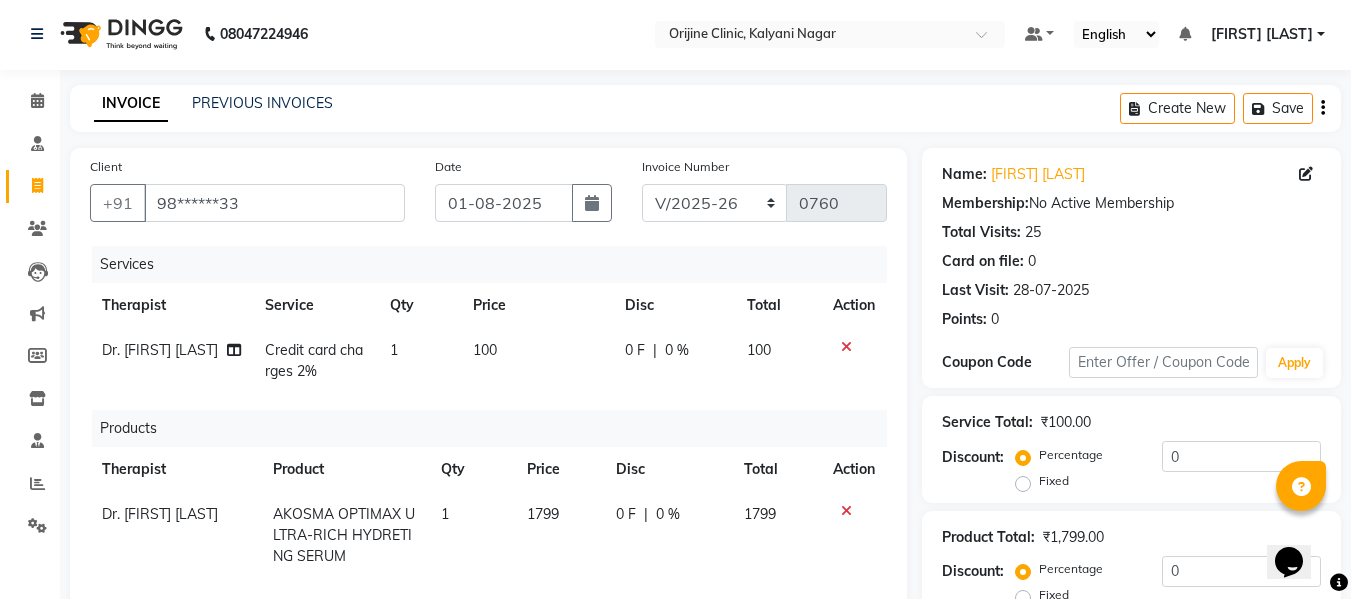 checkbox on "false" 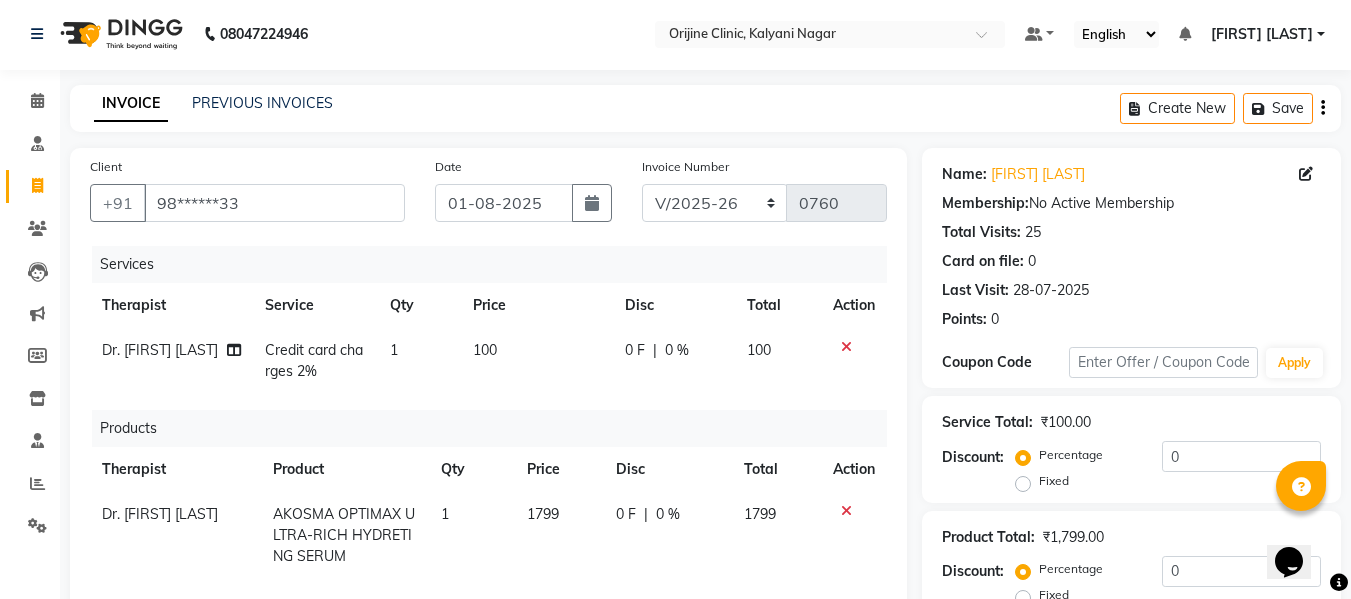 click on "100" 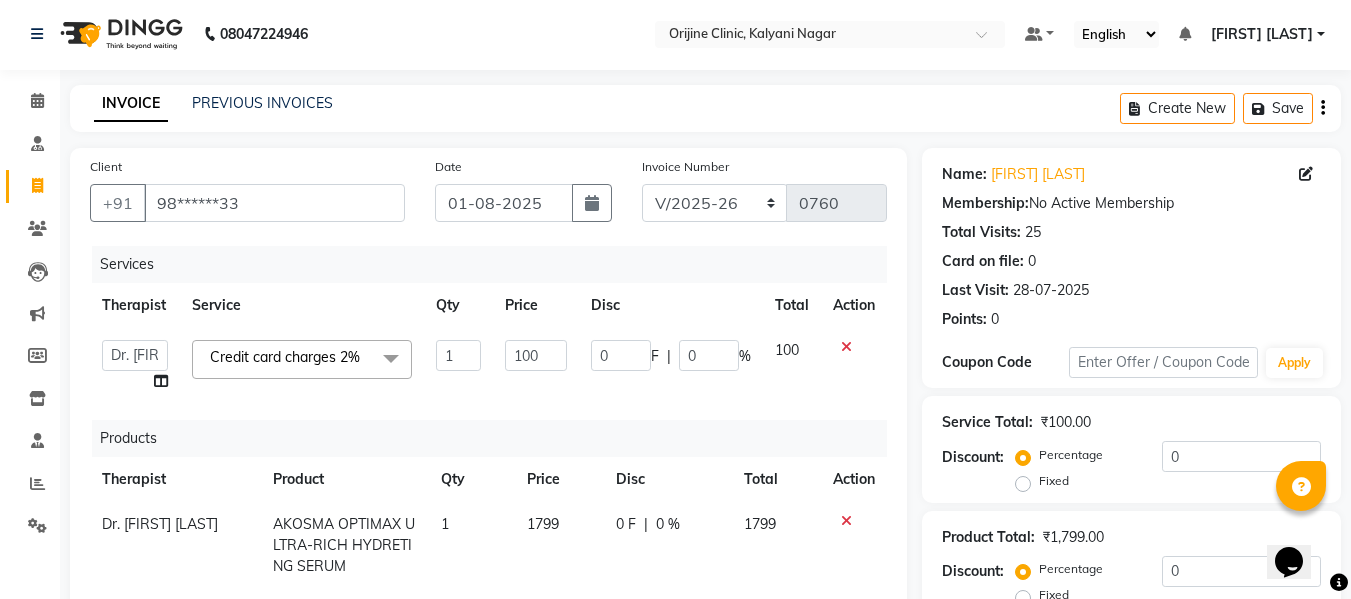 click on "1" 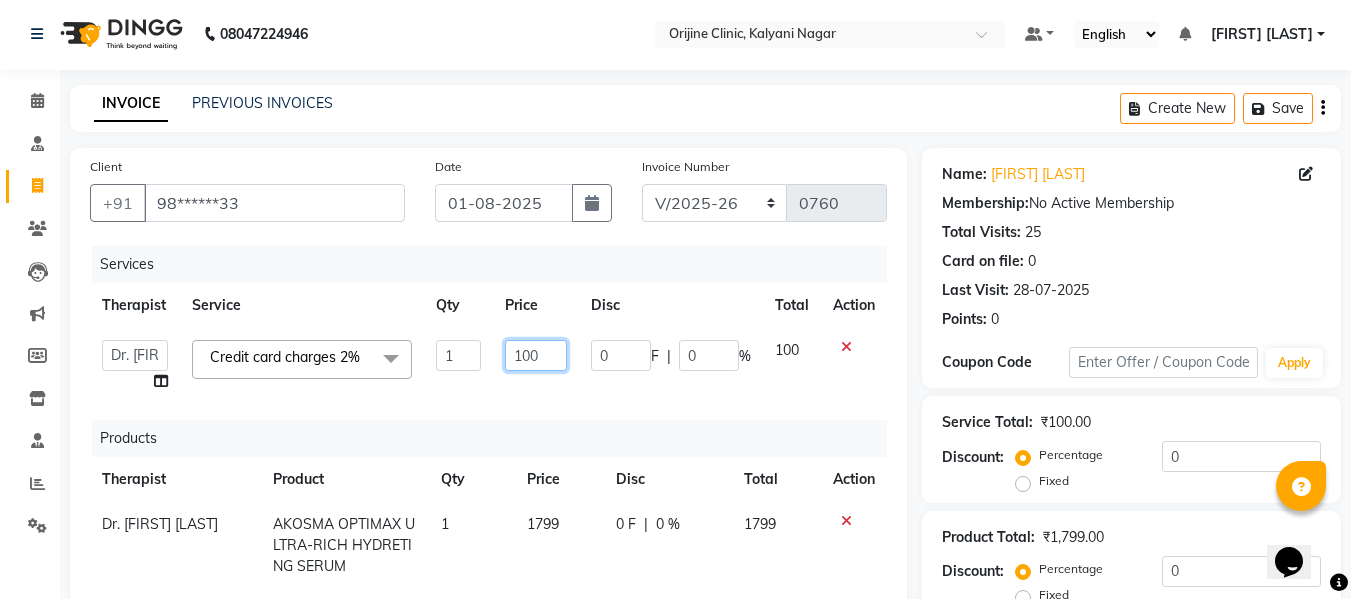 click on "100" 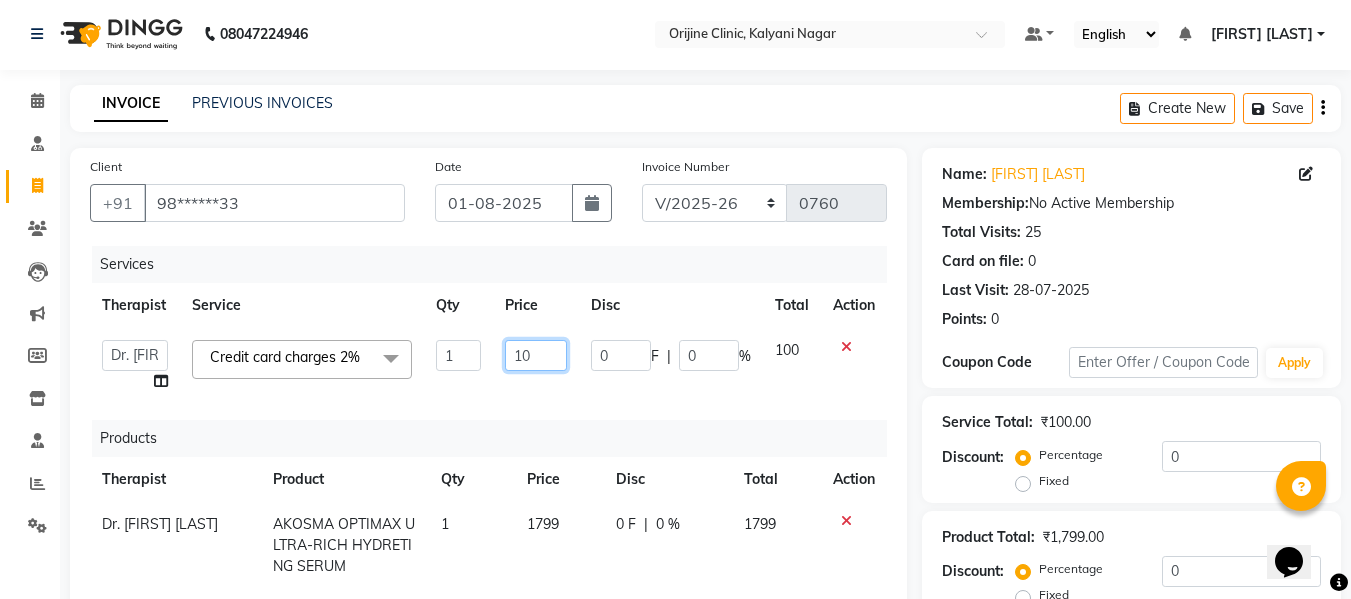 type on "1" 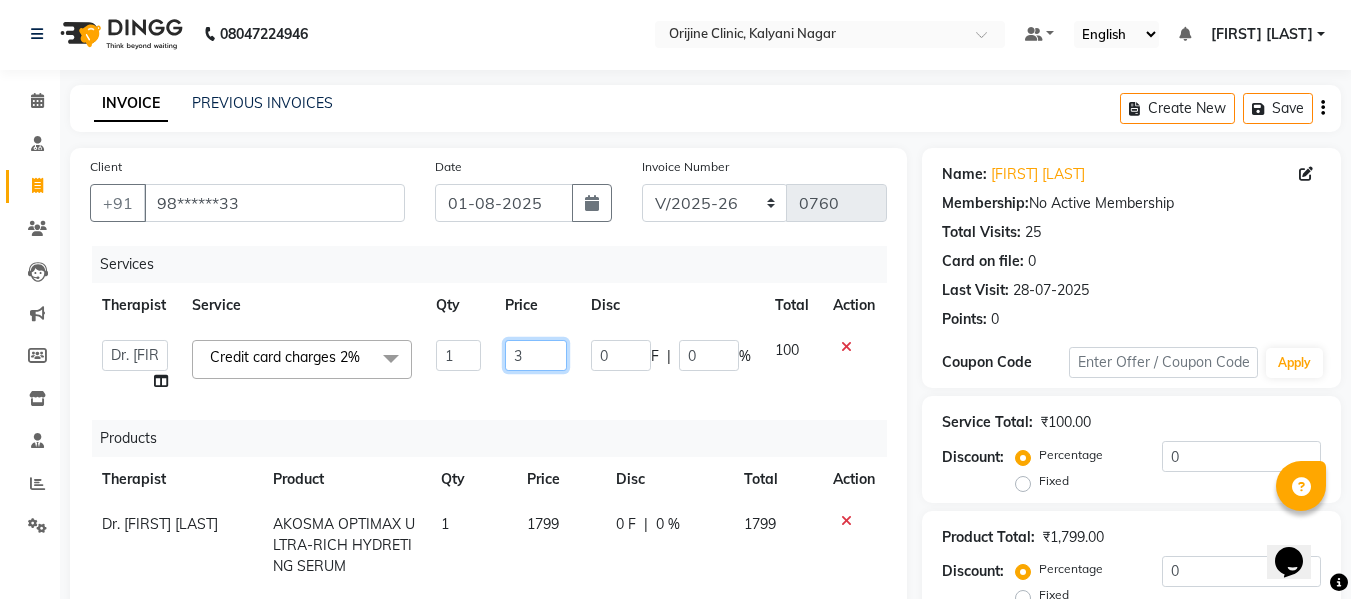 type on "36" 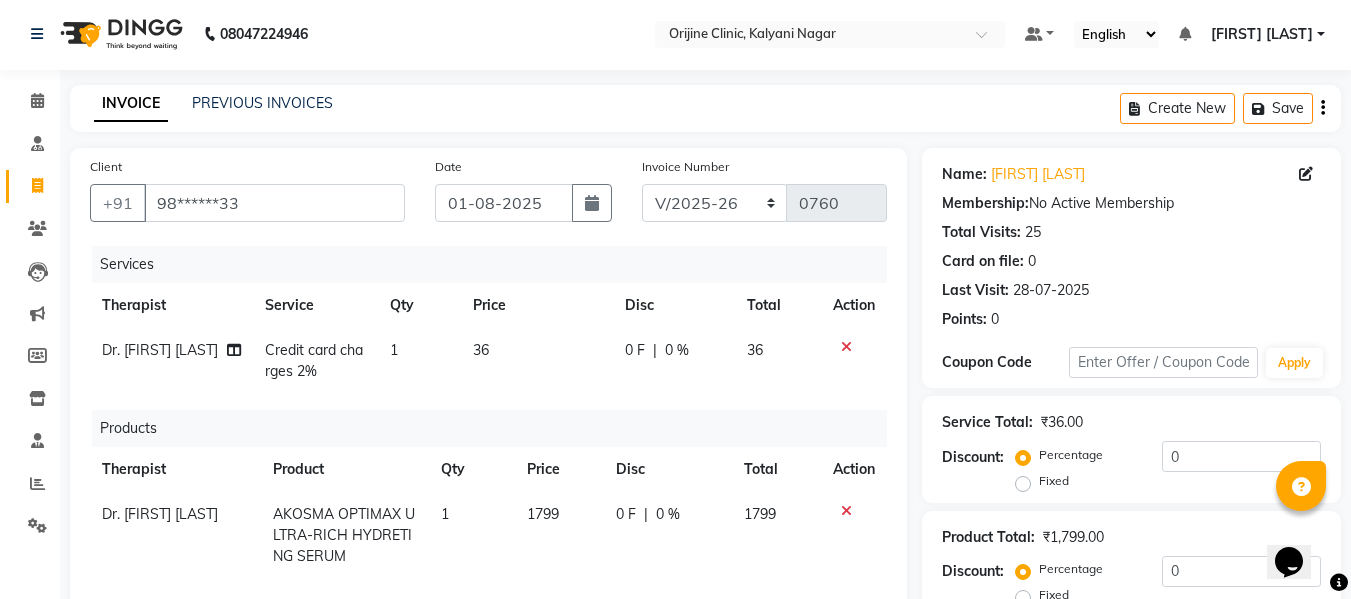 click on "Dr. [FIRST] [LAST] Credit  card charges 2% 1 36 0 F | 0 % 36" 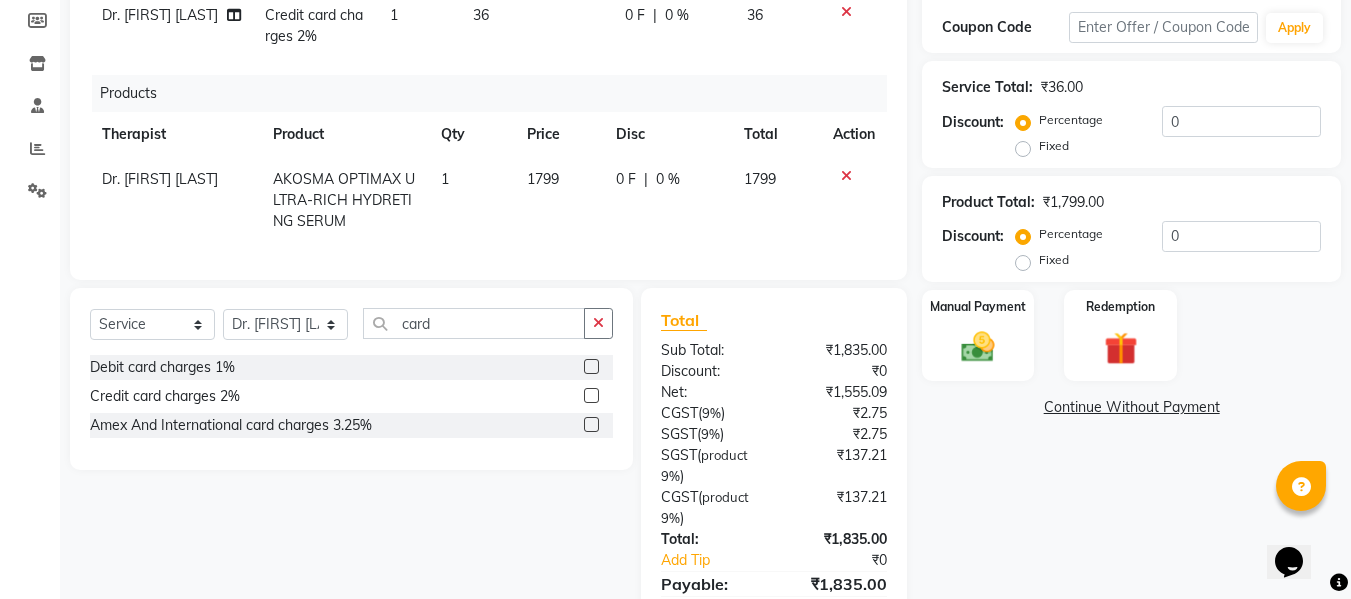 scroll, scrollTop: 449, scrollLeft: 0, axis: vertical 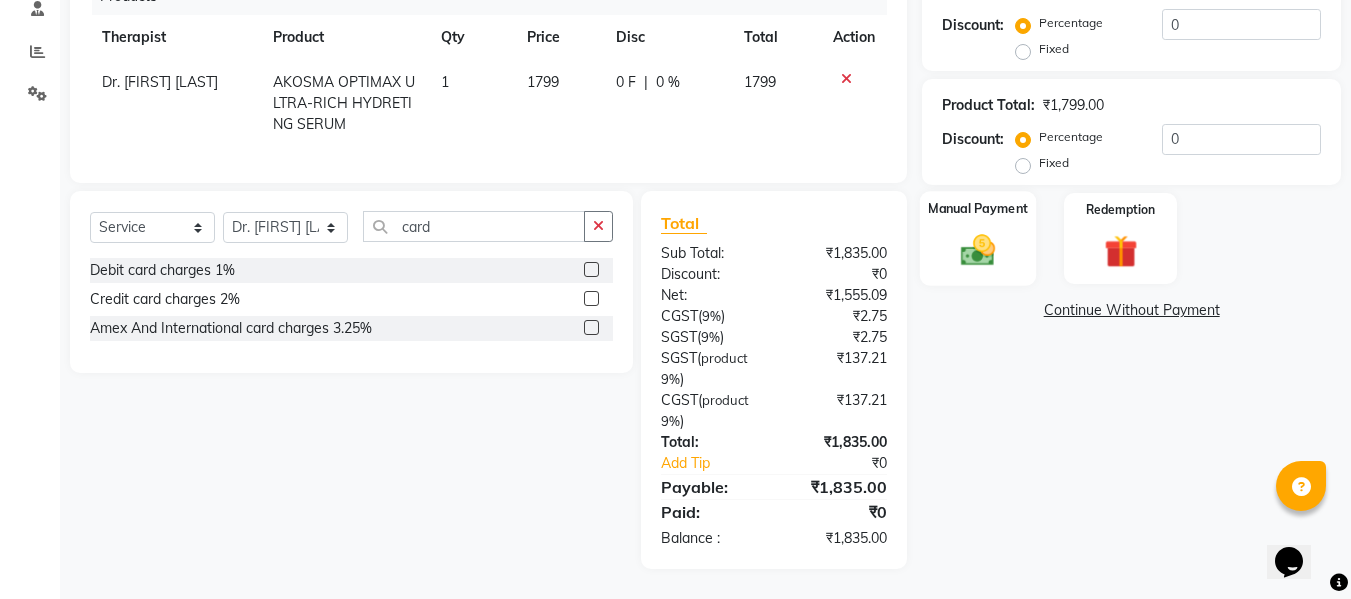 click 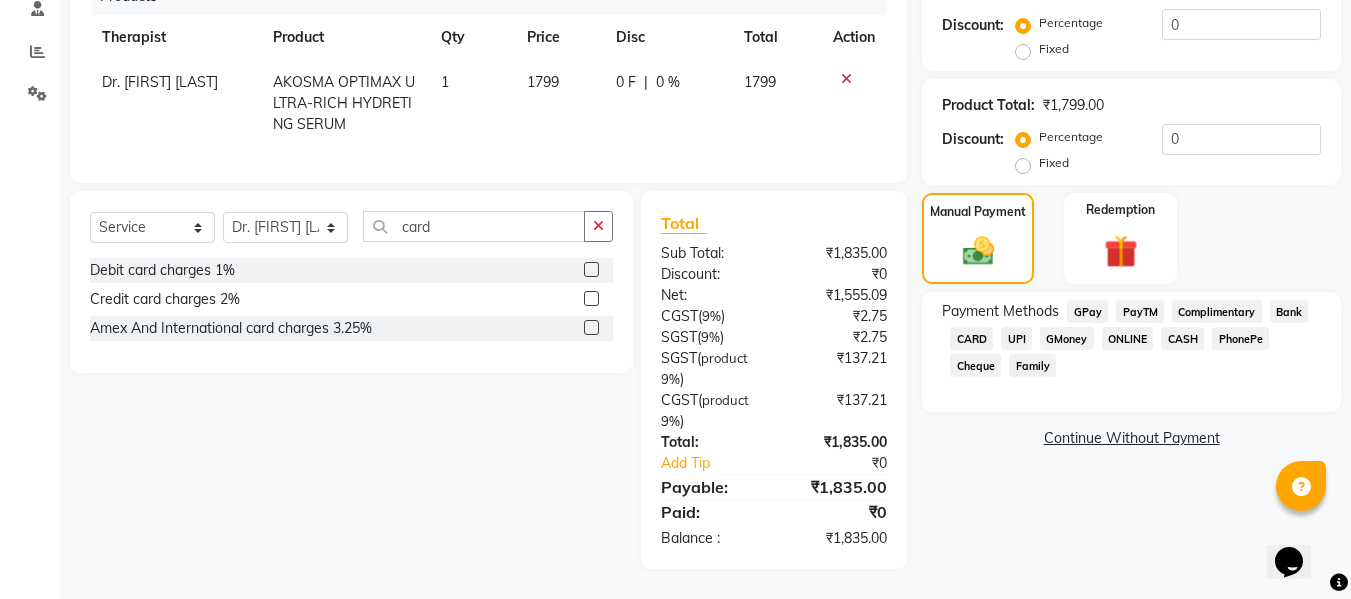 click on "CARD" 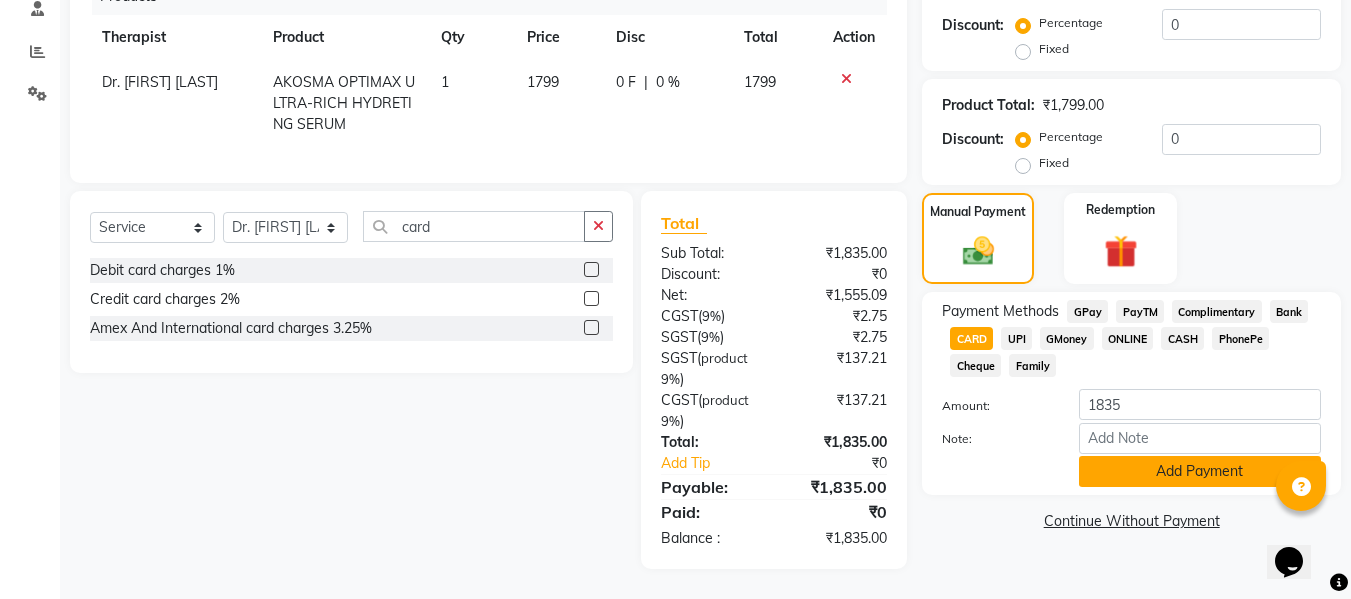 click on "Add Payment" 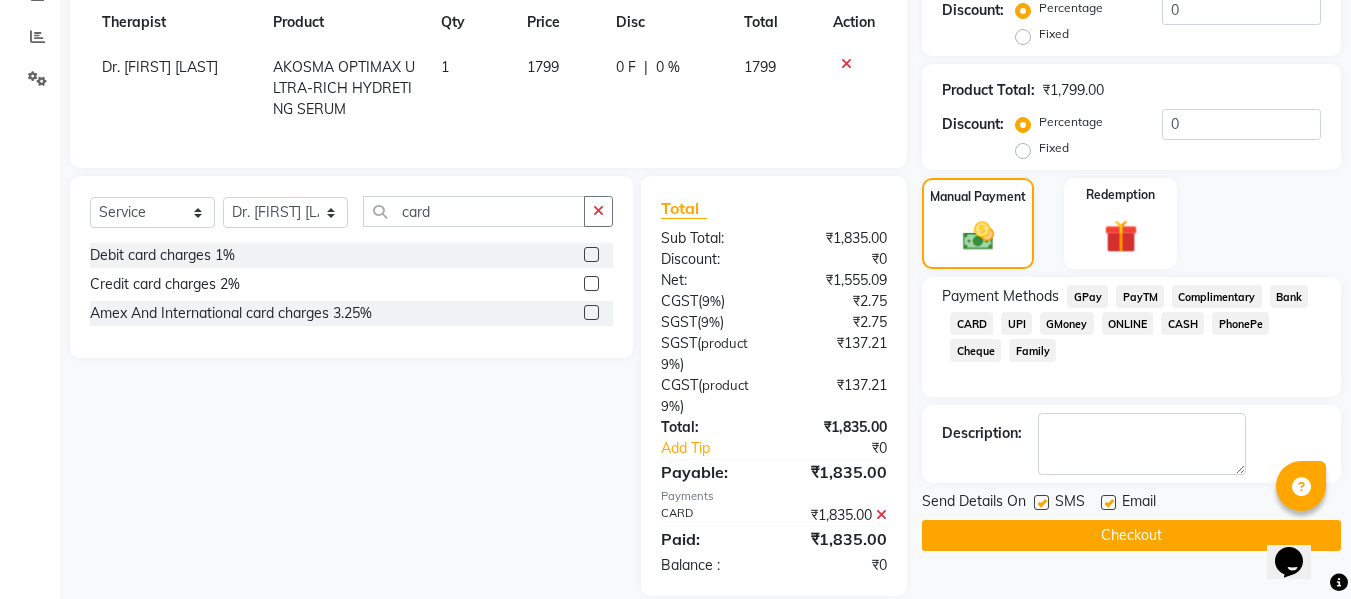 click 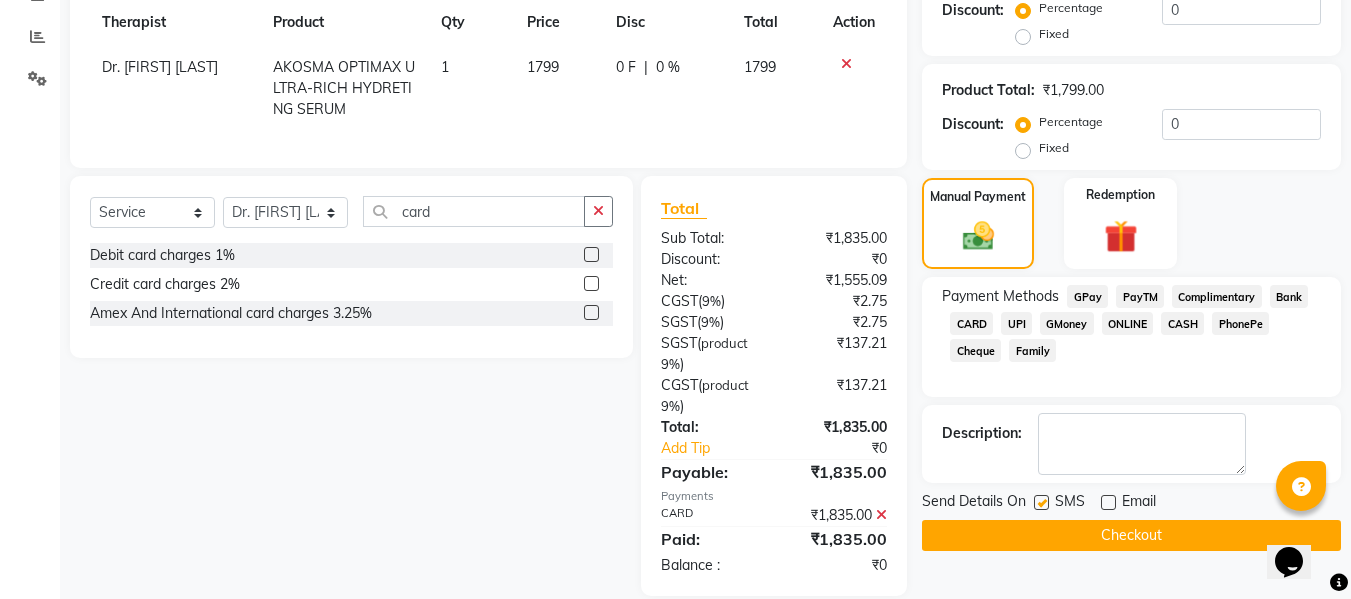 click 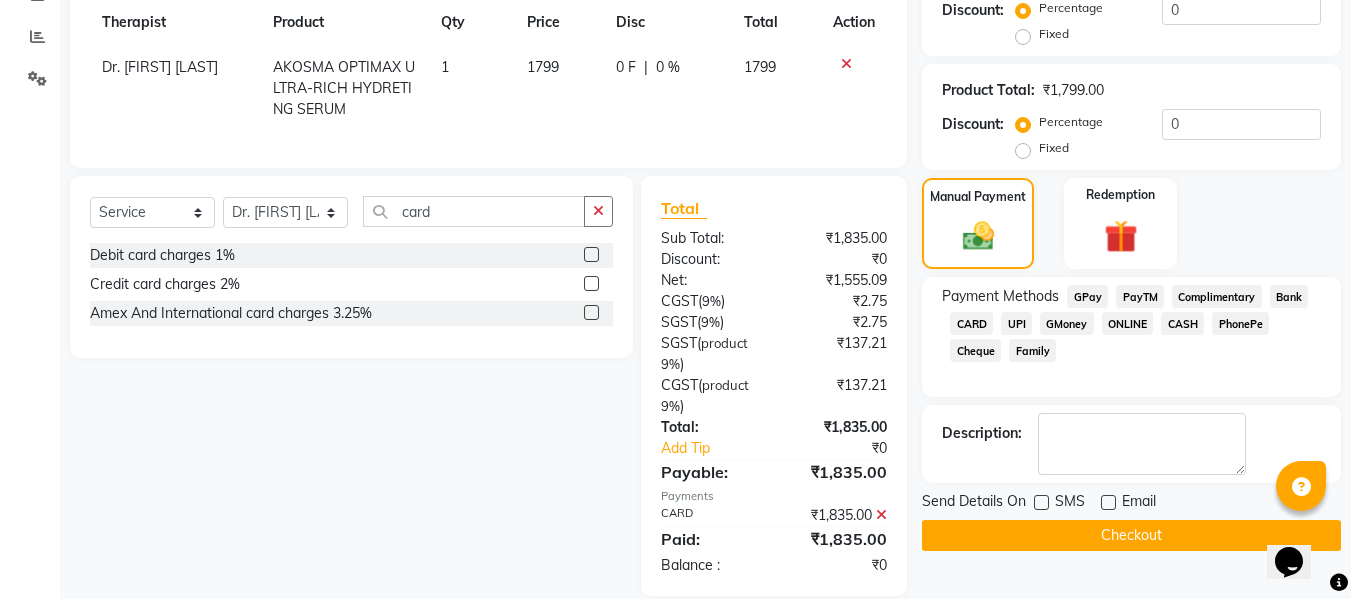 click on "Checkout" 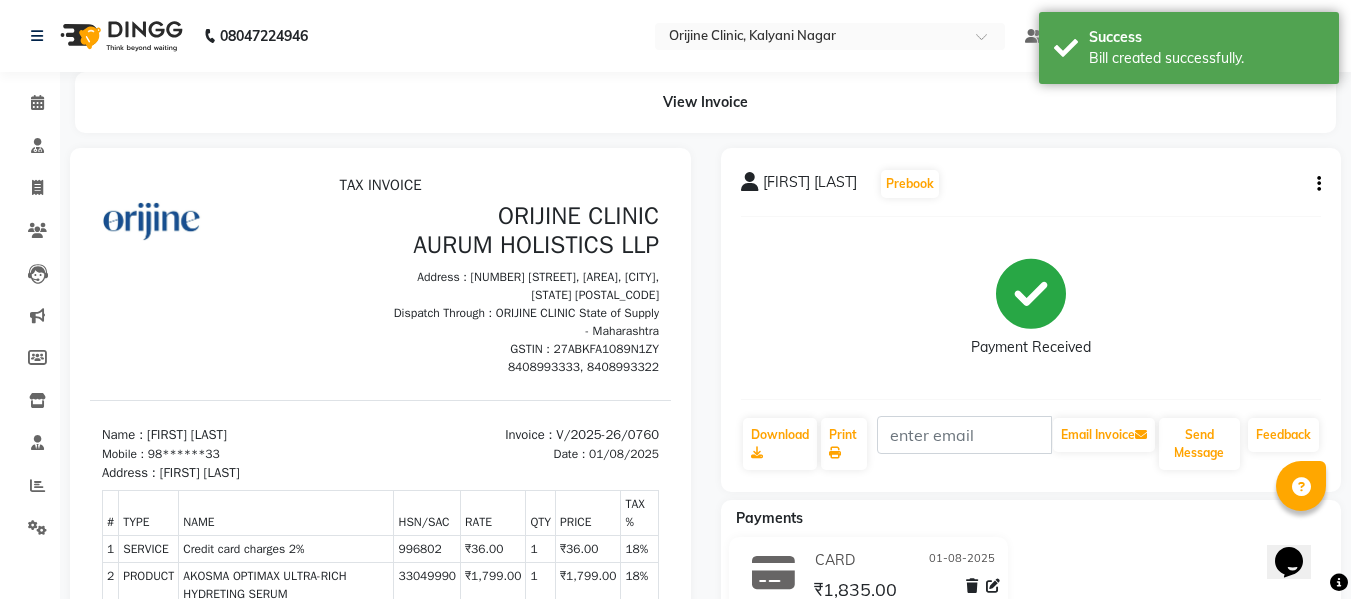 scroll, scrollTop: 0, scrollLeft: 0, axis: both 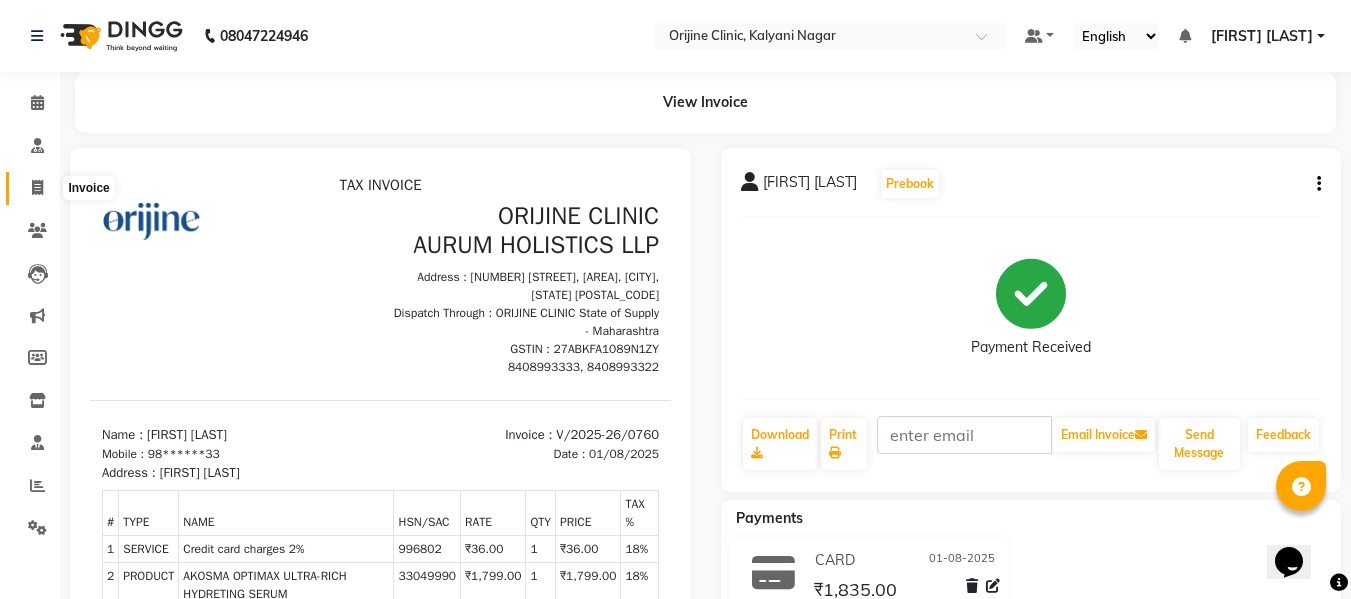 click 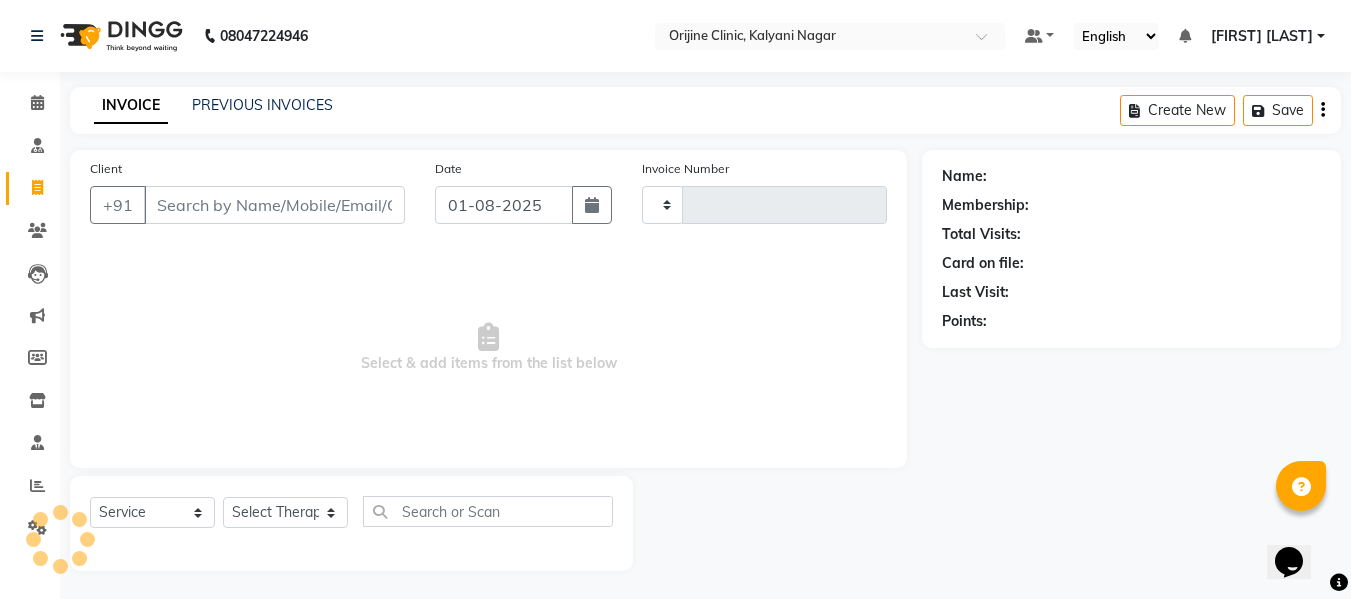 scroll, scrollTop: 2, scrollLeft: 0, axis: vertical 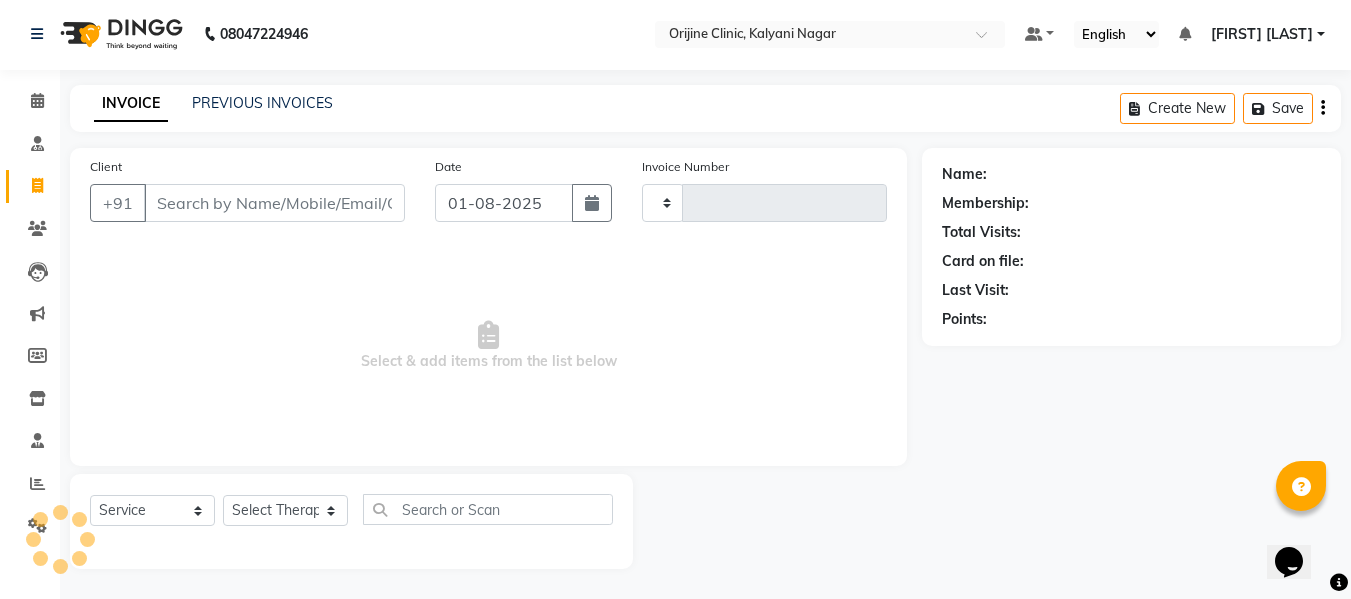 type on "0761" 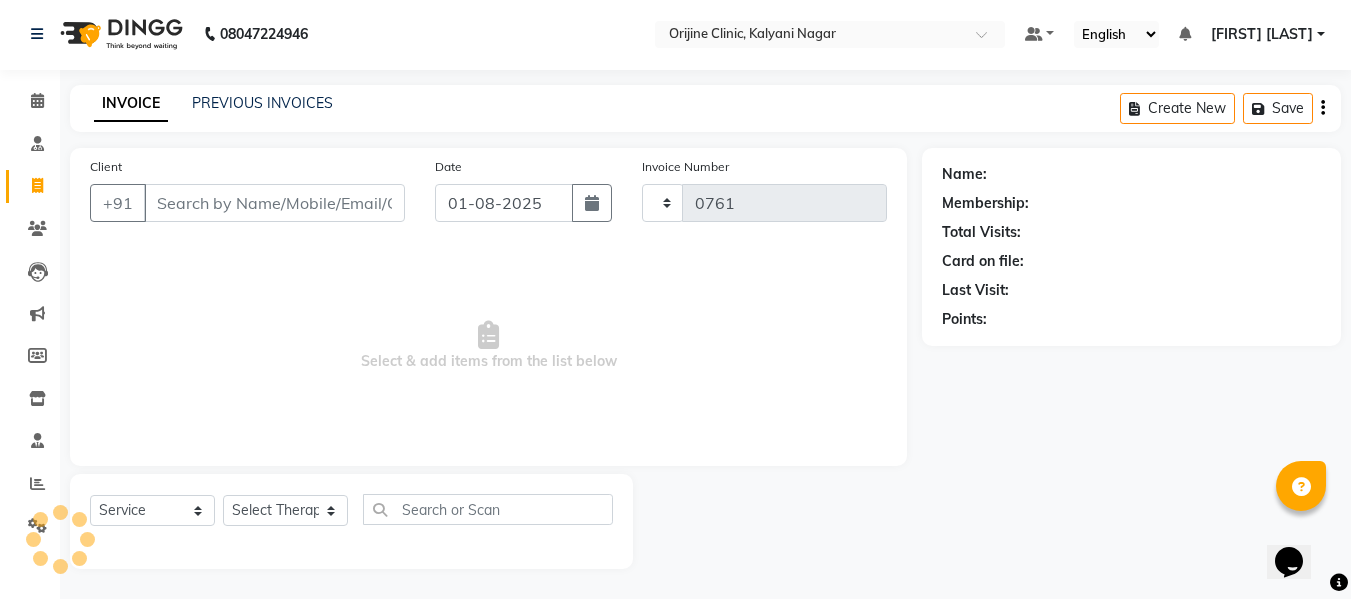 select on "702" 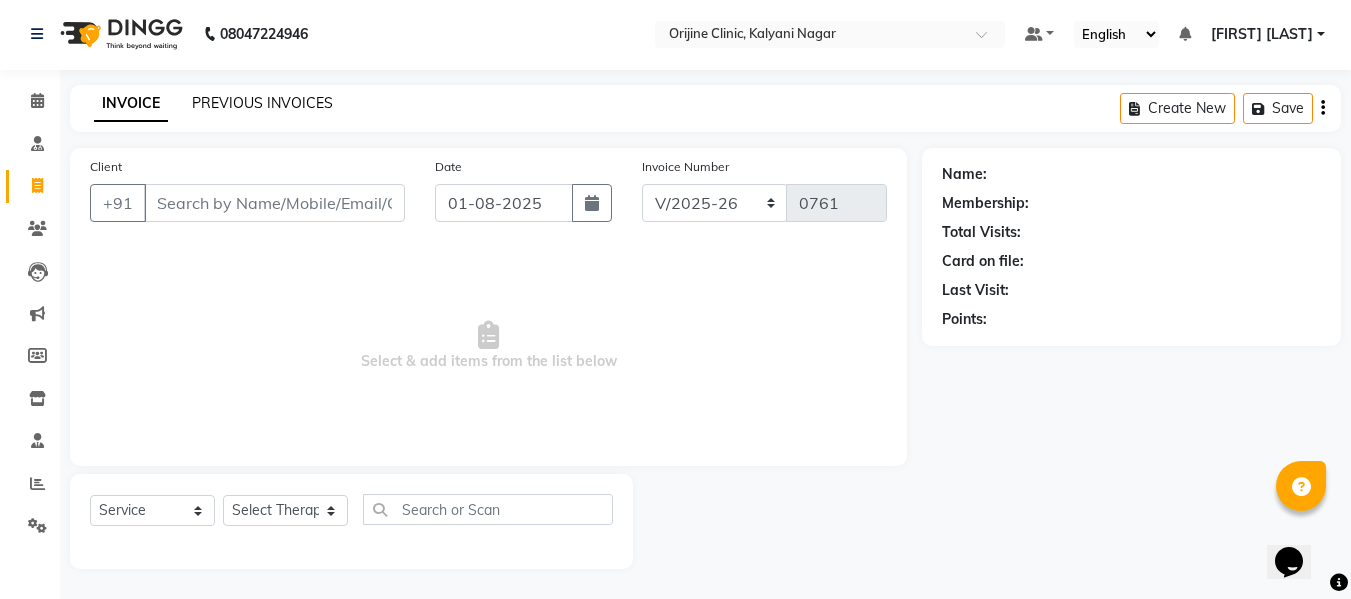 click on "PREVIOUS INVOICES" 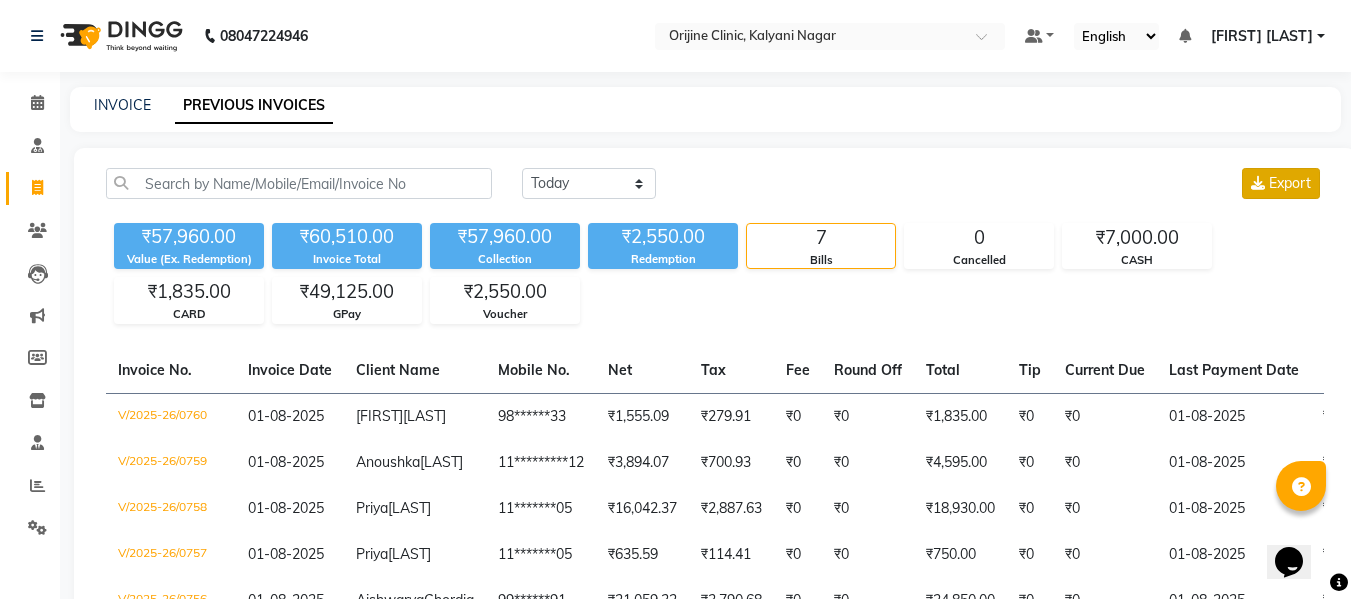 click on "Export" at bounding box center [1290, 183] 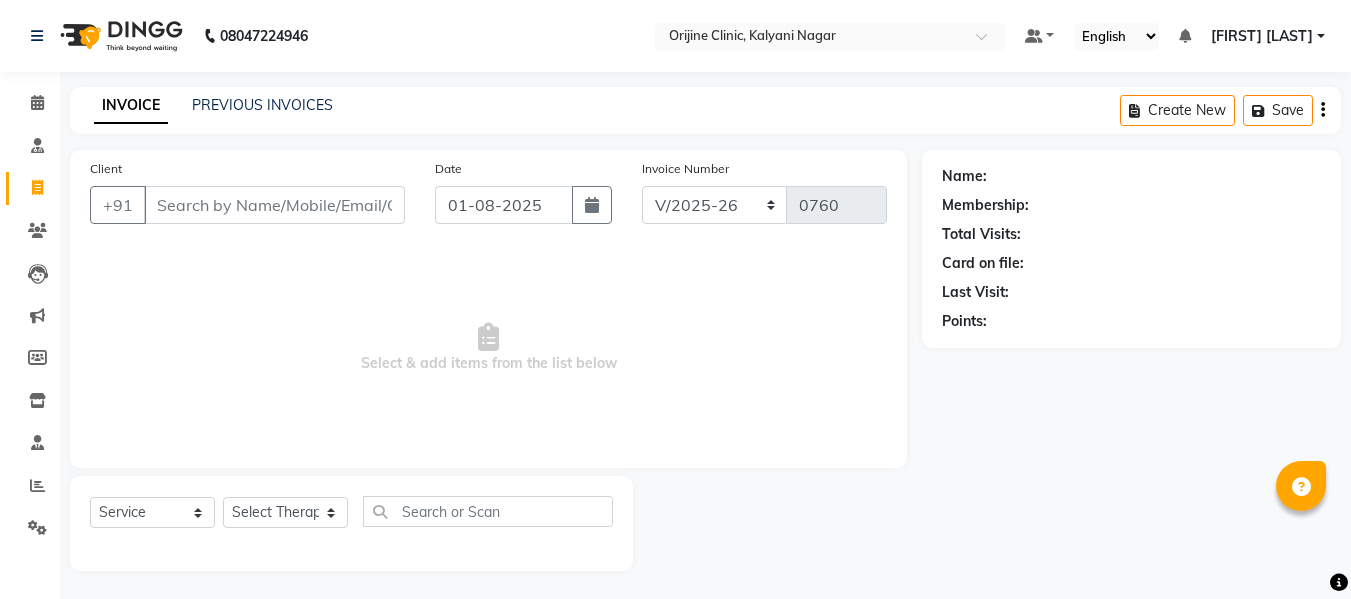 select on "702" 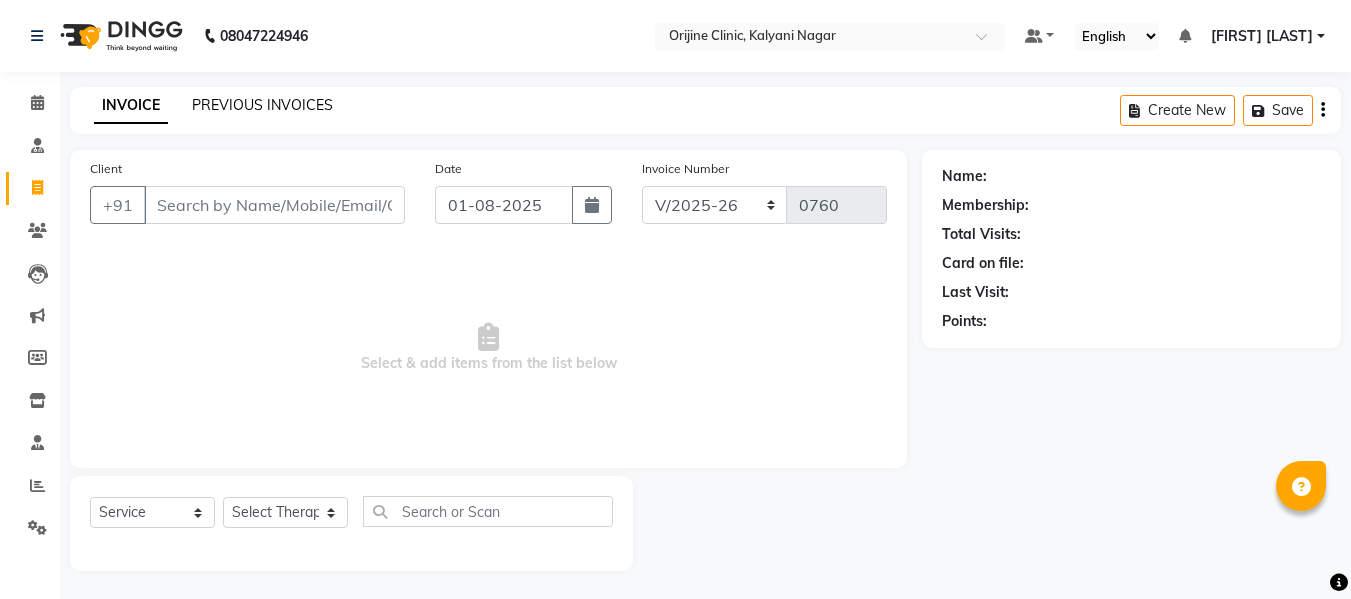 scroll, scrollTop: 2, scrollLeft: 0, axis: vertical 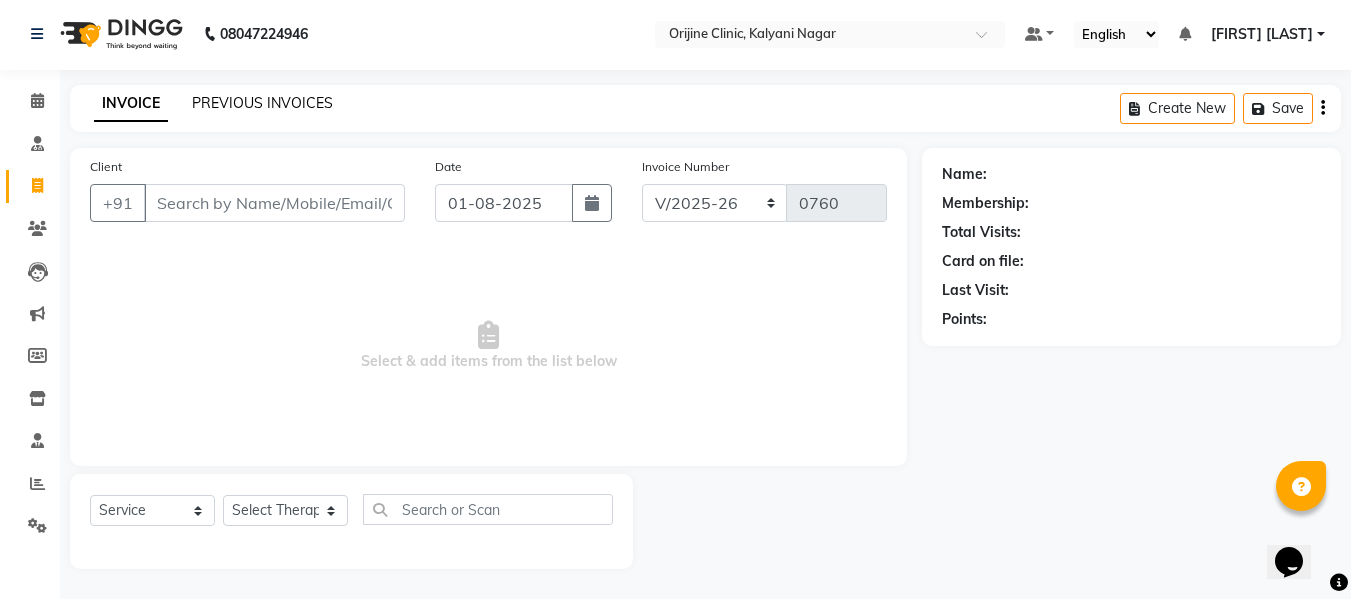 click on "PREVIOUS INVOICES" 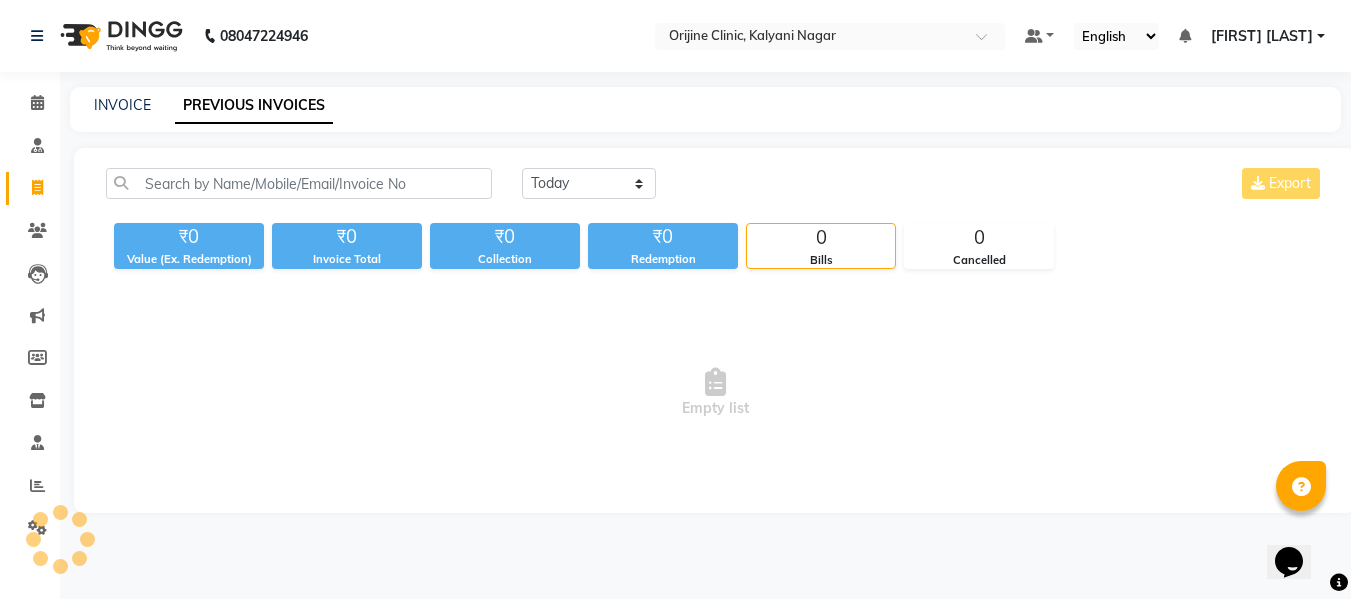 scroll, scrollTop: 0, scrollLeft: 0, axis: both 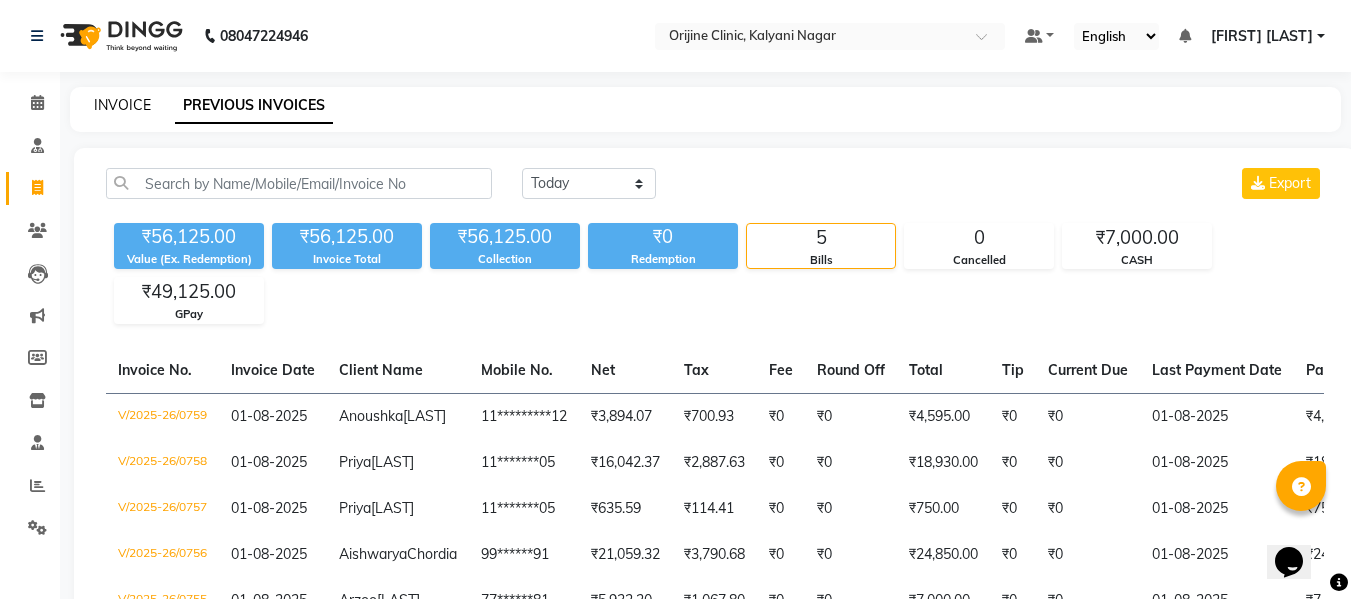 click on "INVOICE" 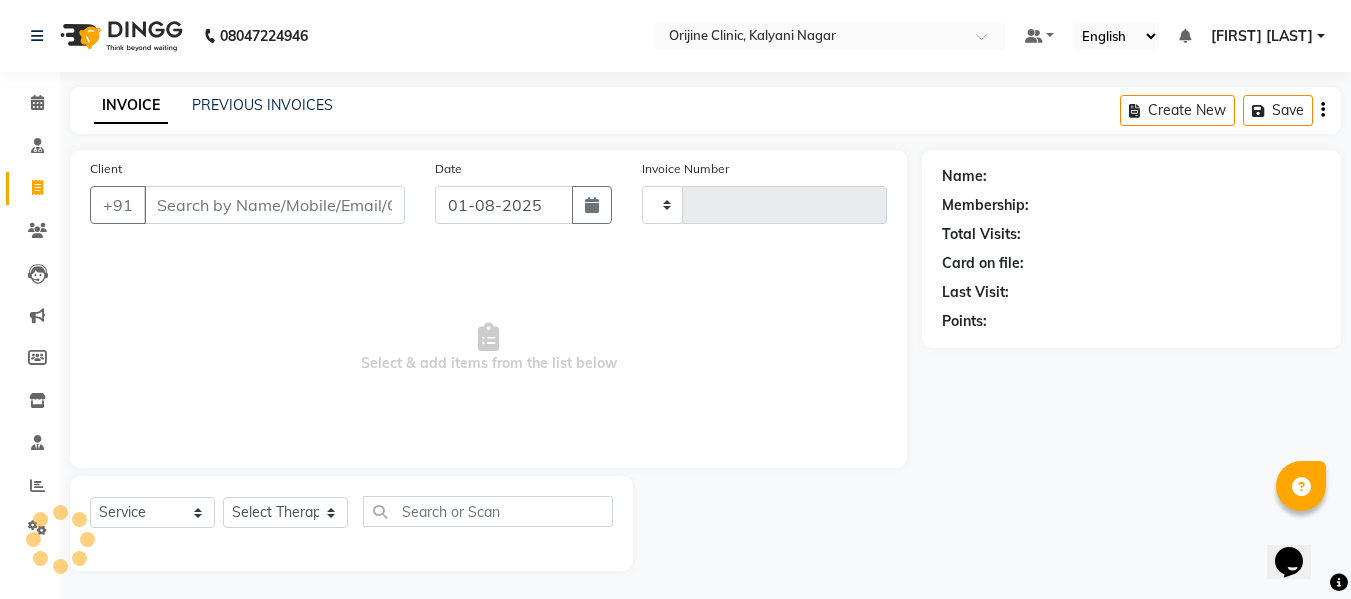 scroll, scrollTop: 2, scrollLeft: 0, axis: vertical 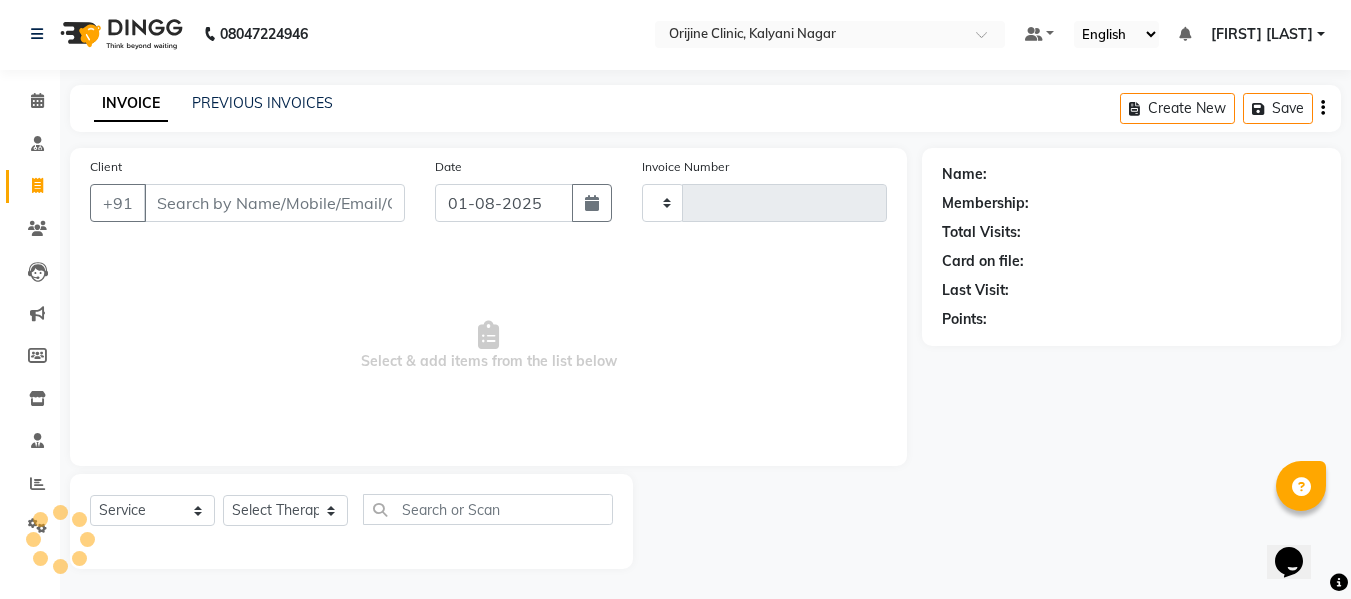 type on "0760" 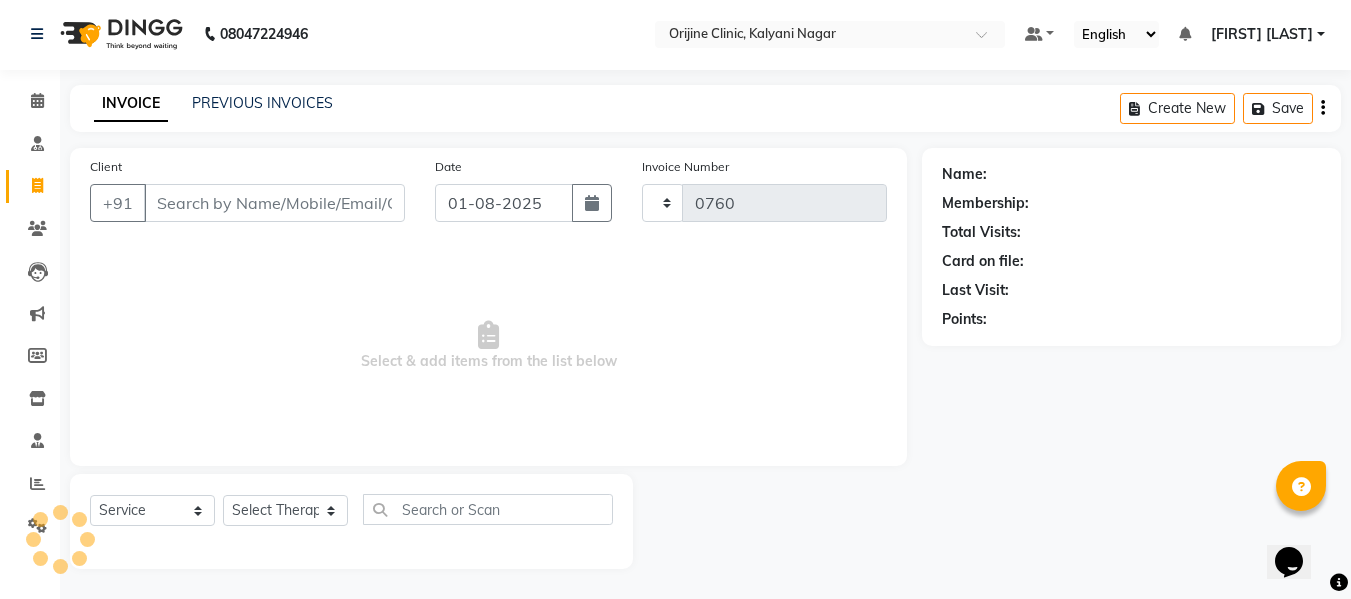 select on "702" 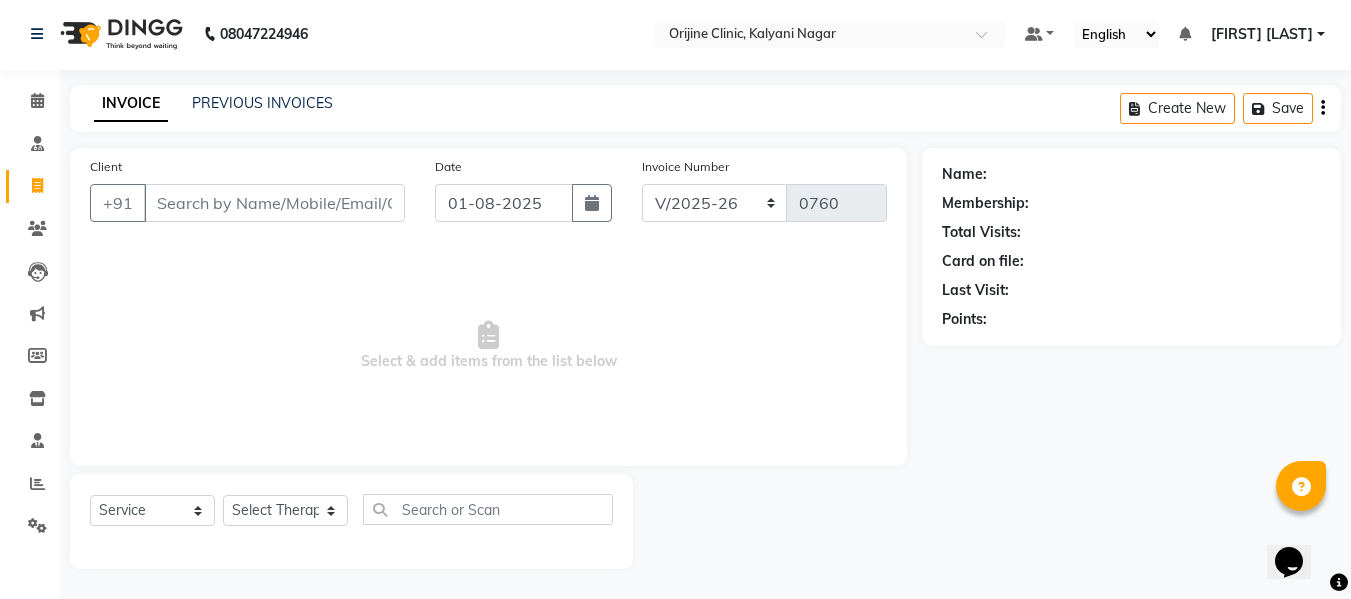 click on "Client" at bounding box center (274, 203) 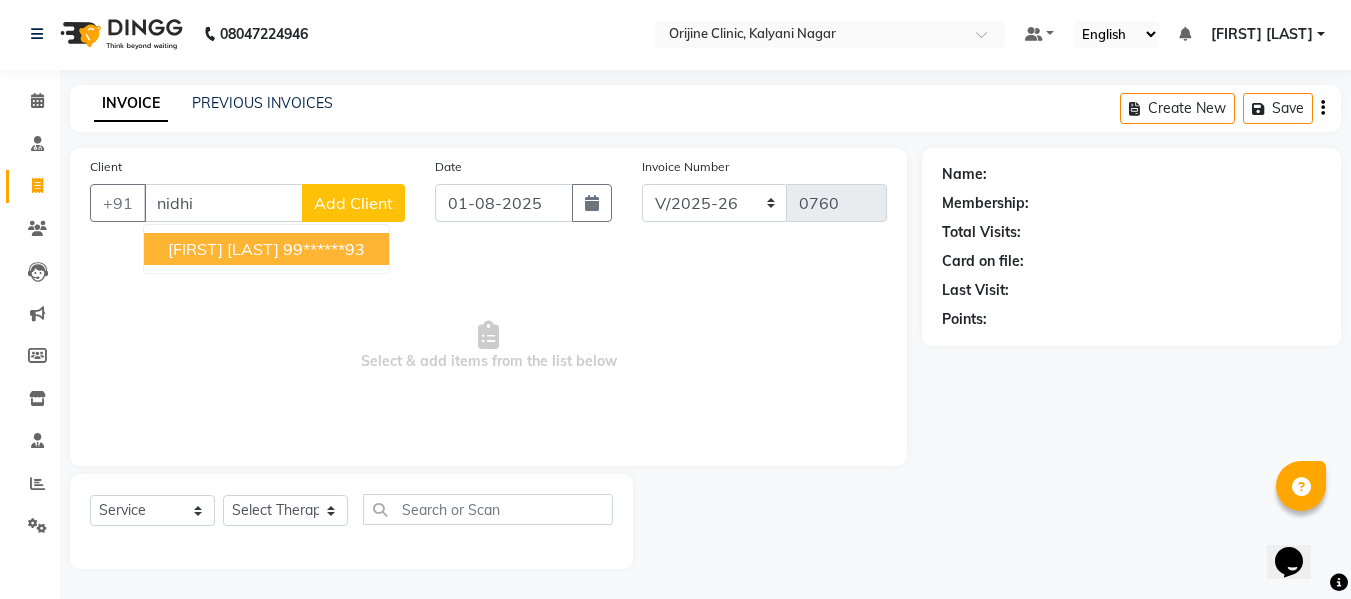 click on "Nidhi Tanti" at bounding box center (223, 249) 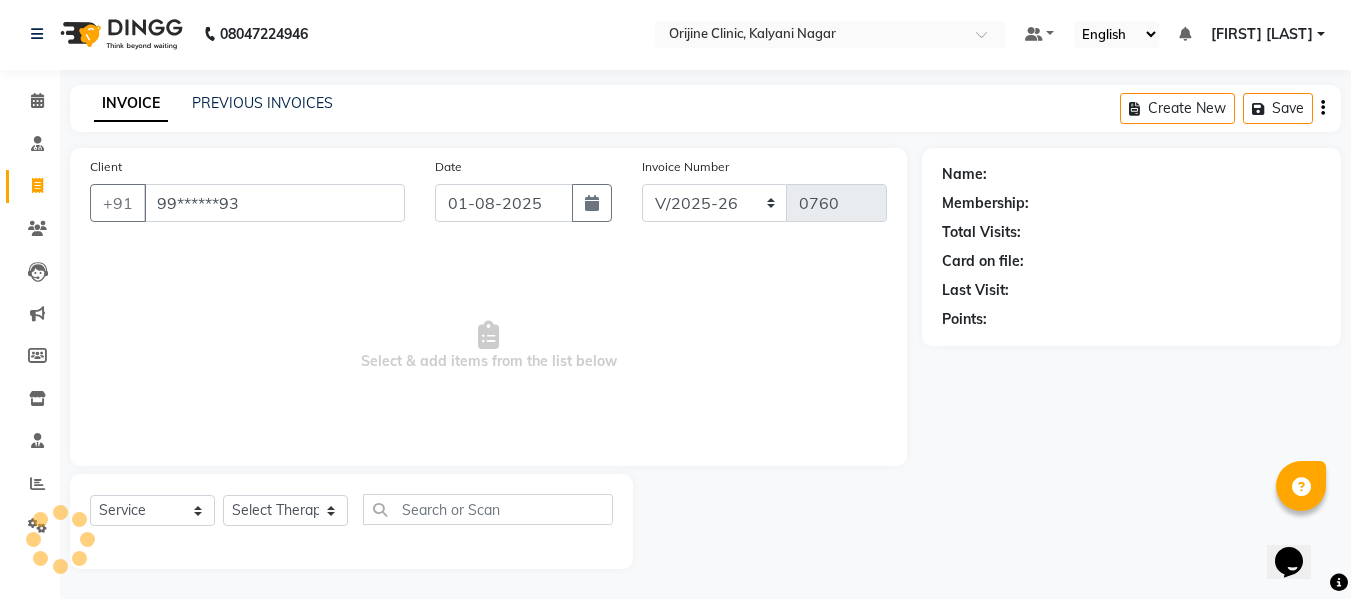 type on "99******93" 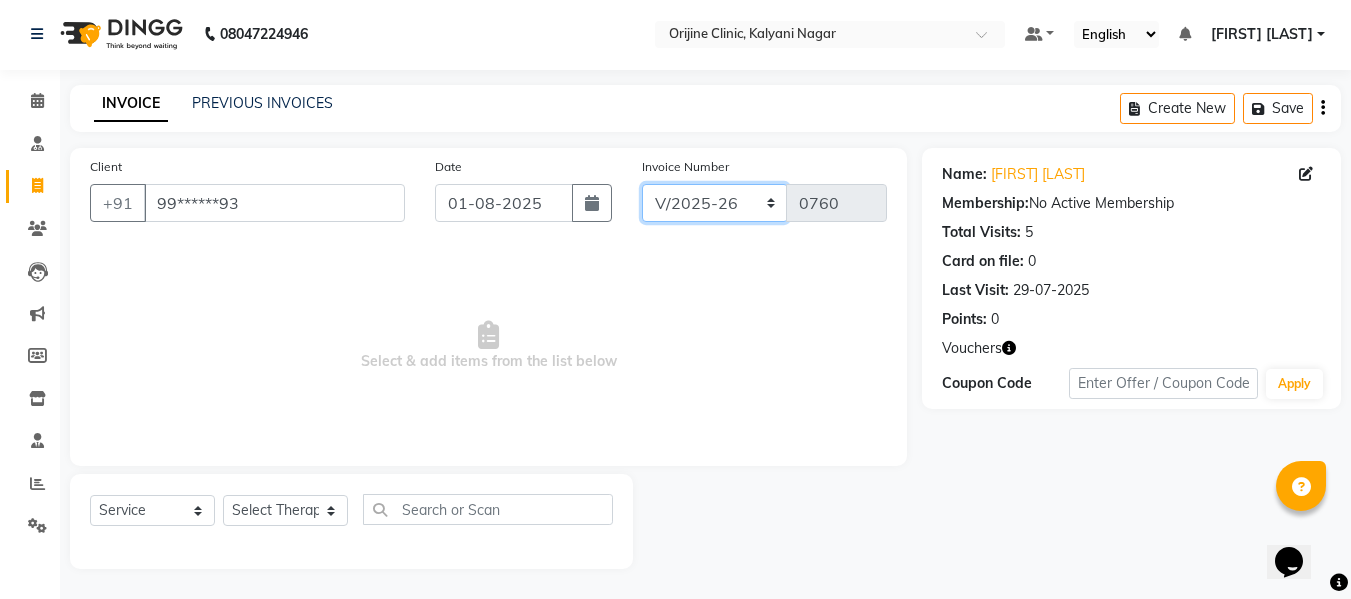click on "PKG/2025-26 V/2025 V/2025-26" 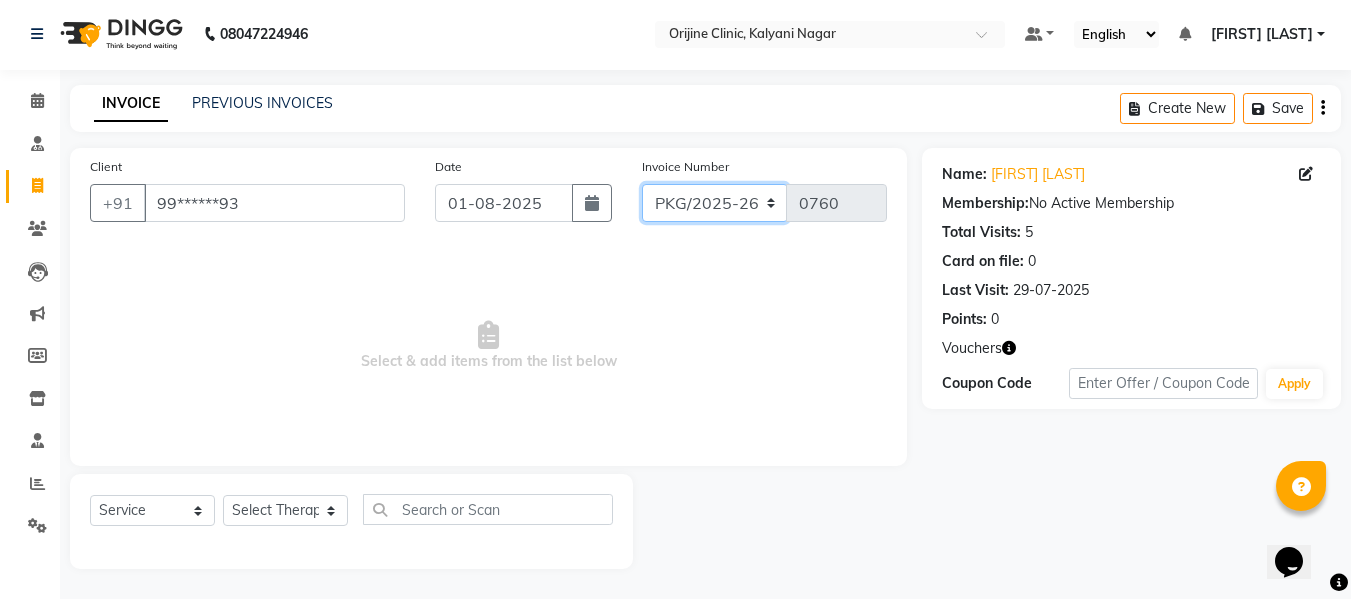 click on "PKG/2025-26 V/2025 V/2025-26" 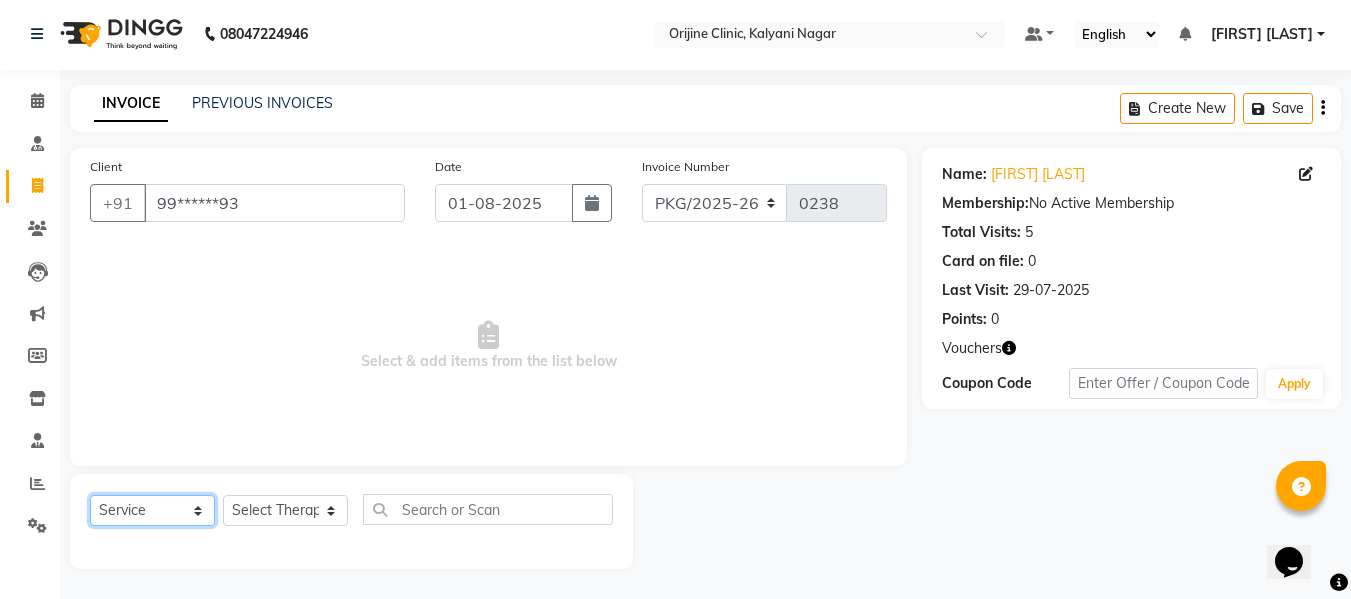click on "Select  Service  Product  Membership  Package Voucher Prepaid Gift Card" 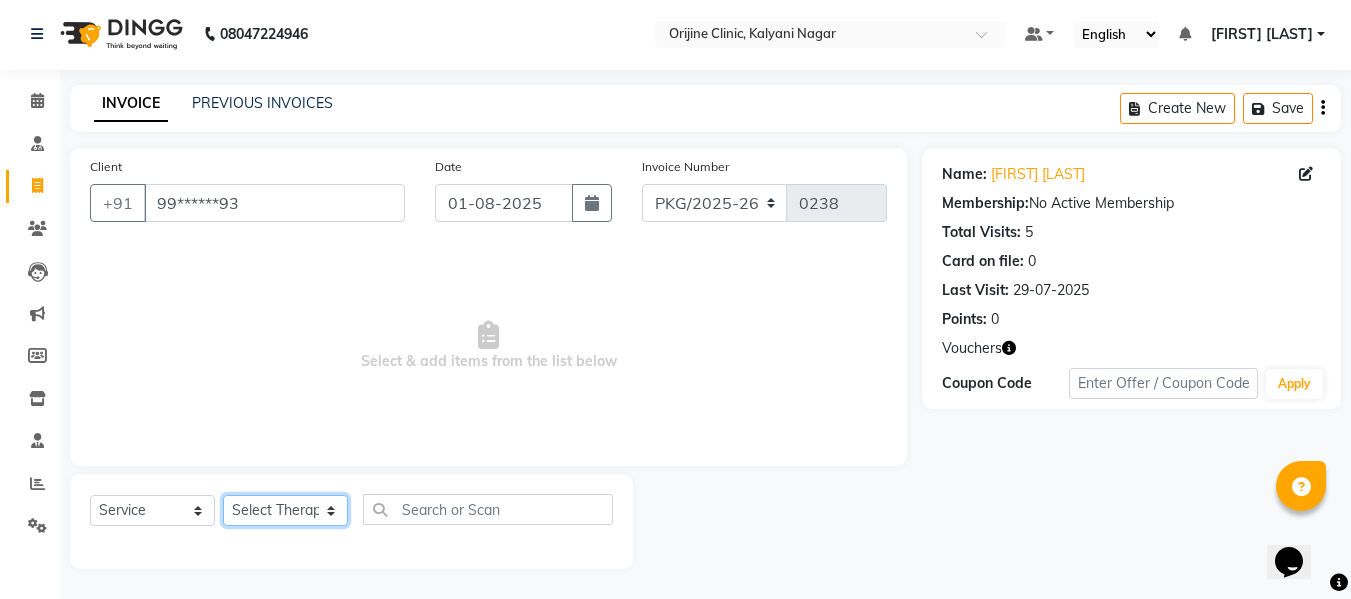 click on "Select Therapist [FIRST] [LAST] Battul Centre Head Dr. [FIRST] [LAST] Dr. [FIRST] [LAST] [FIRST] [LAST] [FIRST] [LAST] [FIRST] [LAST] [FIRST] [LAST] [FIRST] [LAST] [FIRST] [LAST] [FIRST] [LAST] [FIRST] [LAST]" 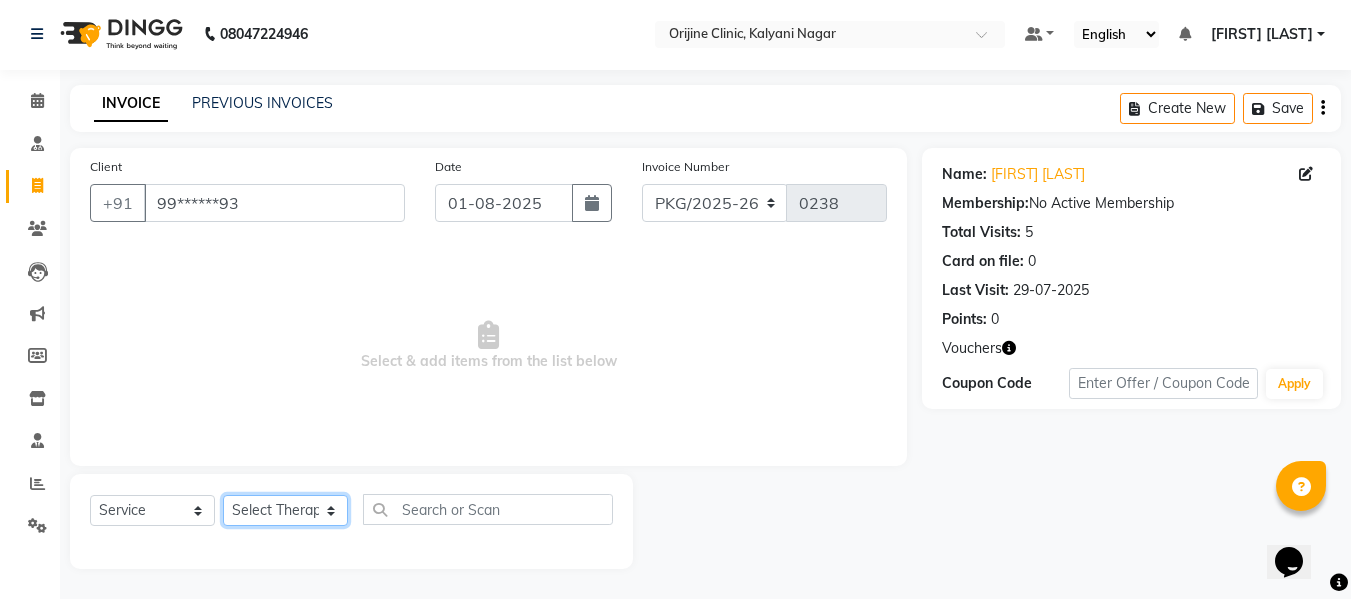select on "10774" 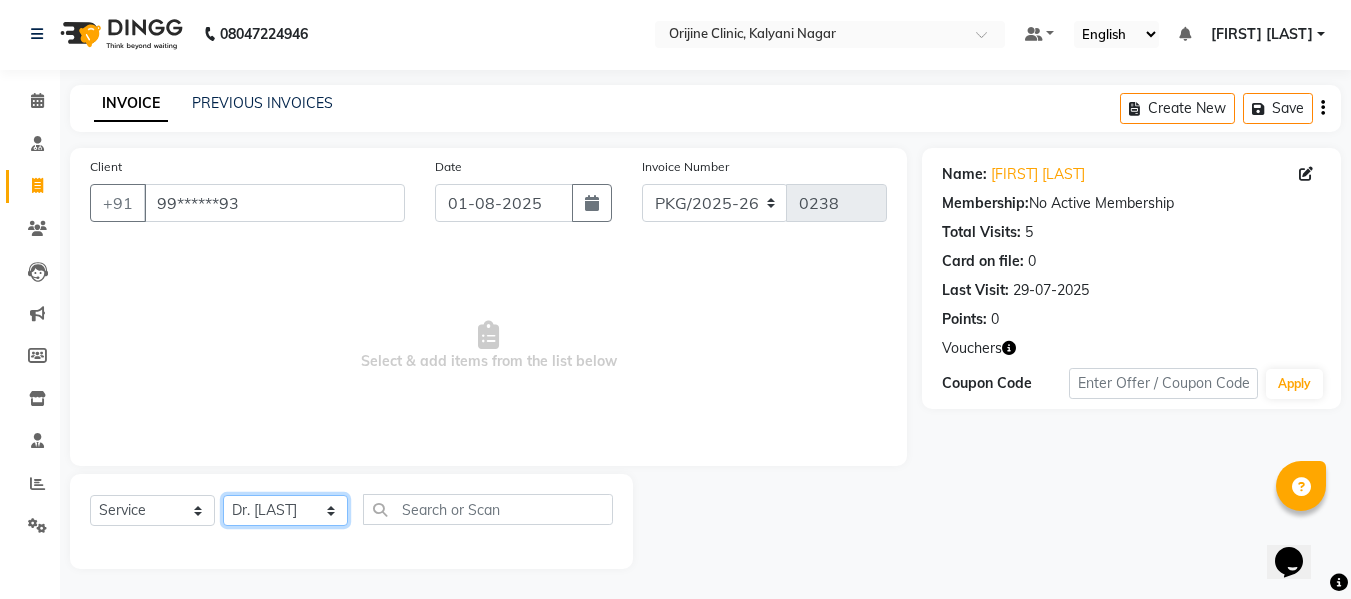 click on "Select Therapist [FIRST] [LAST] Battul Centre Head Dr. [FIRST] [LAST] Dr. [FIRST] [LAST] [FIRST] [LAST] [FIRST] [LAST] [FIRST] [LAST] [FIRST] [LAST] [FIRST] [LAST] [FIRST] [LAST] [FIRST] [LAST] [FIRST] [LAST]" 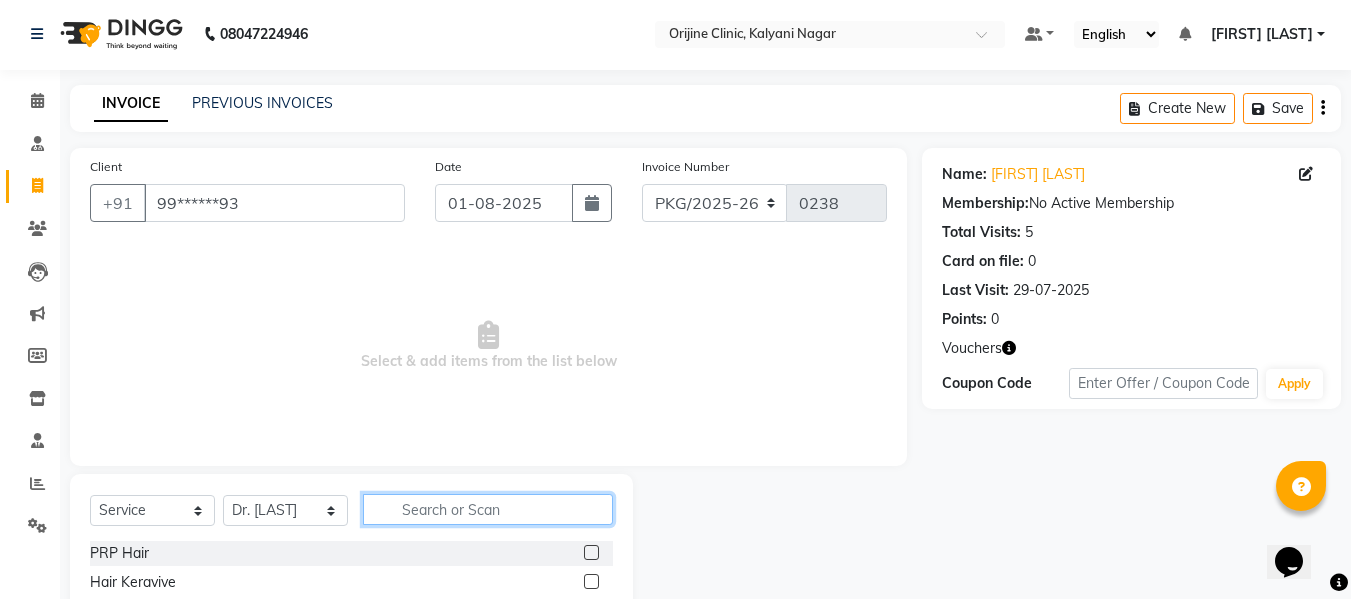 click 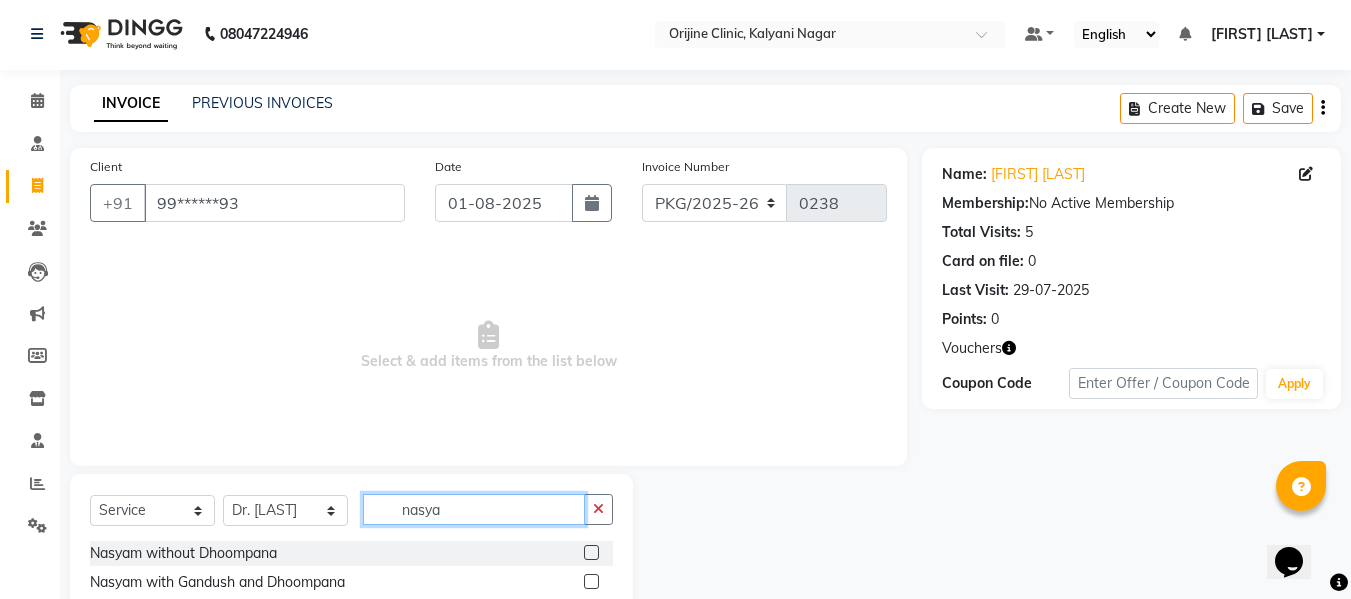 type on "nasya" 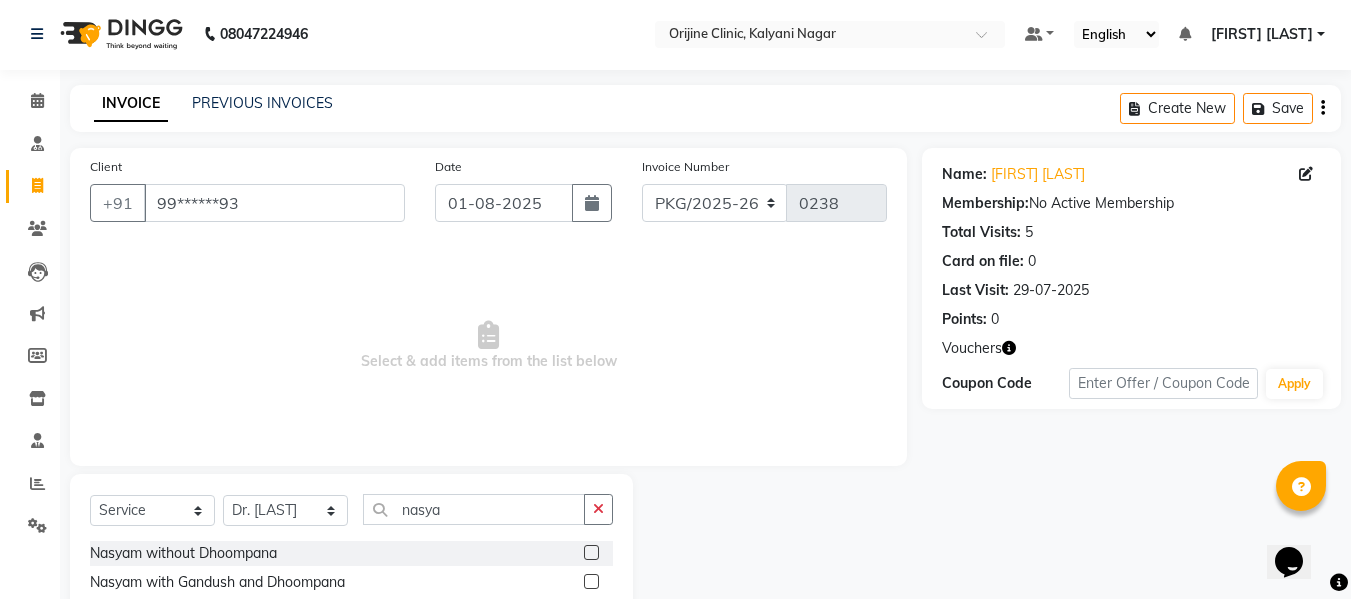 click 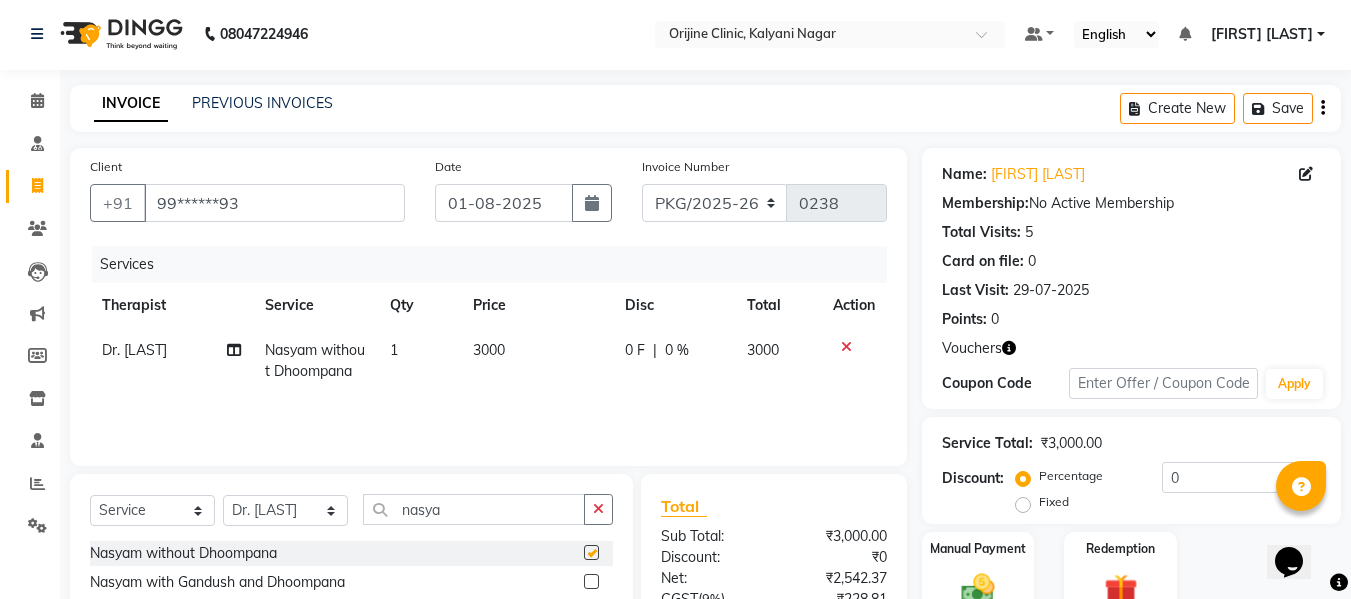 checkbox on "false" 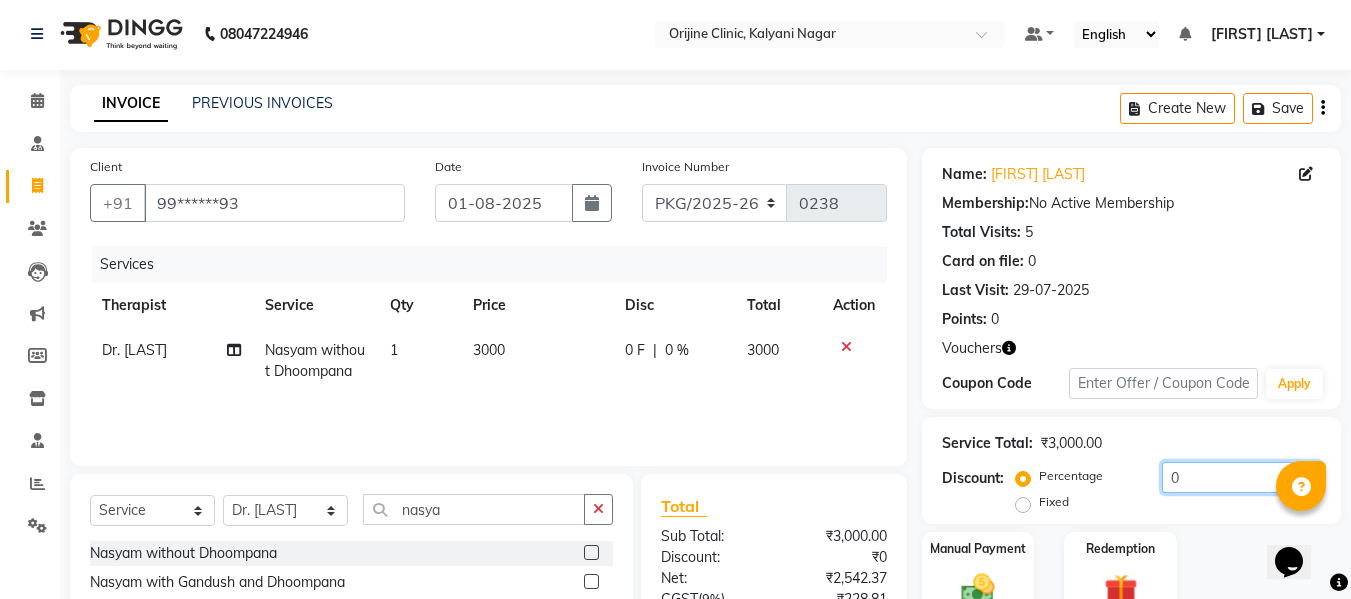 click on "0" 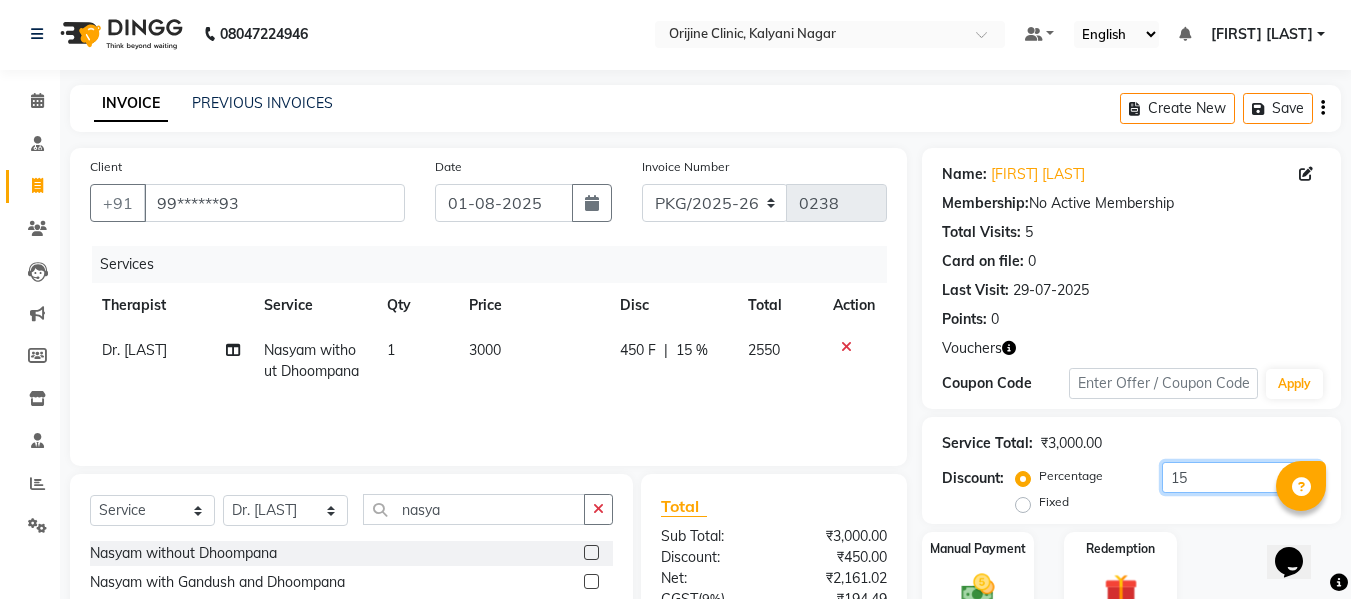 type on "15" 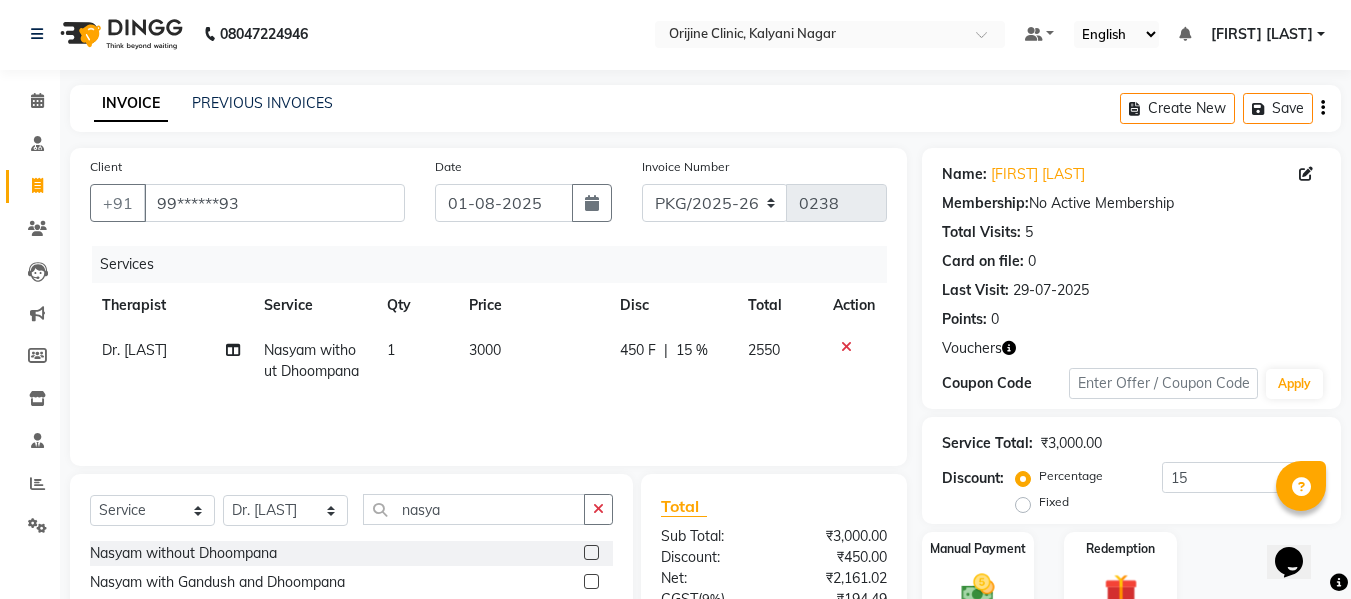 click on "Service Total:  ₹3,000.00" 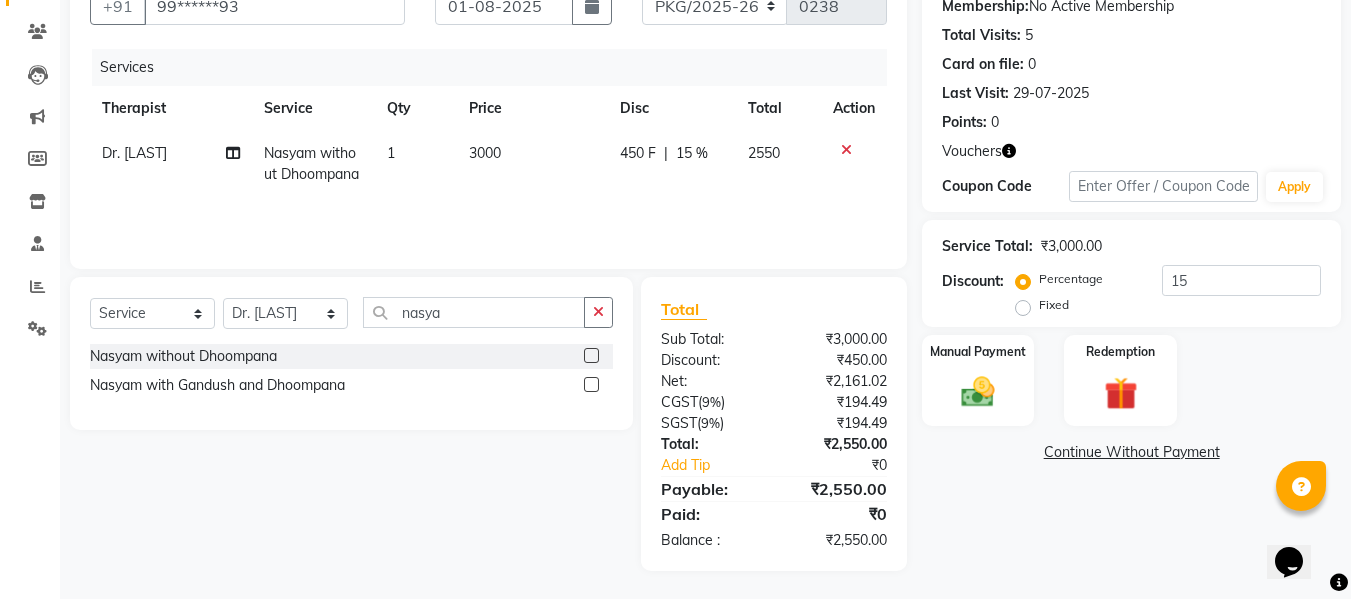 scroll, scrollTop: 201, scrollLeft: 0, axis: vertical 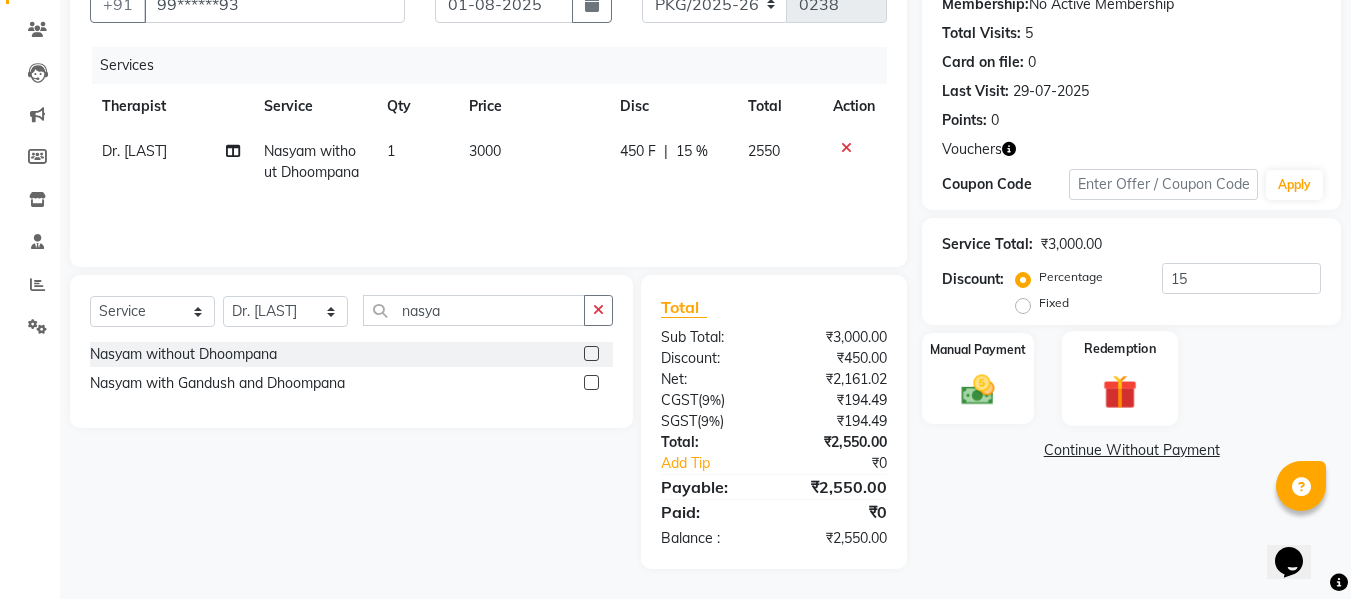 click on "Redemption" 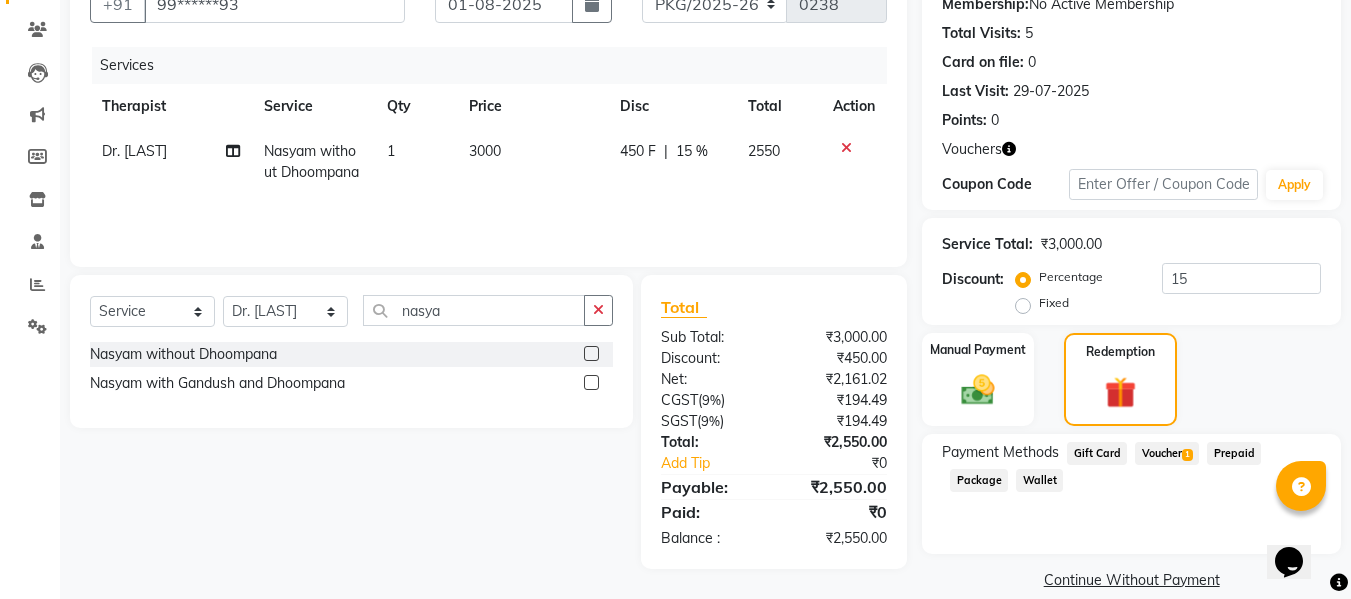 click on "Voucher  1" 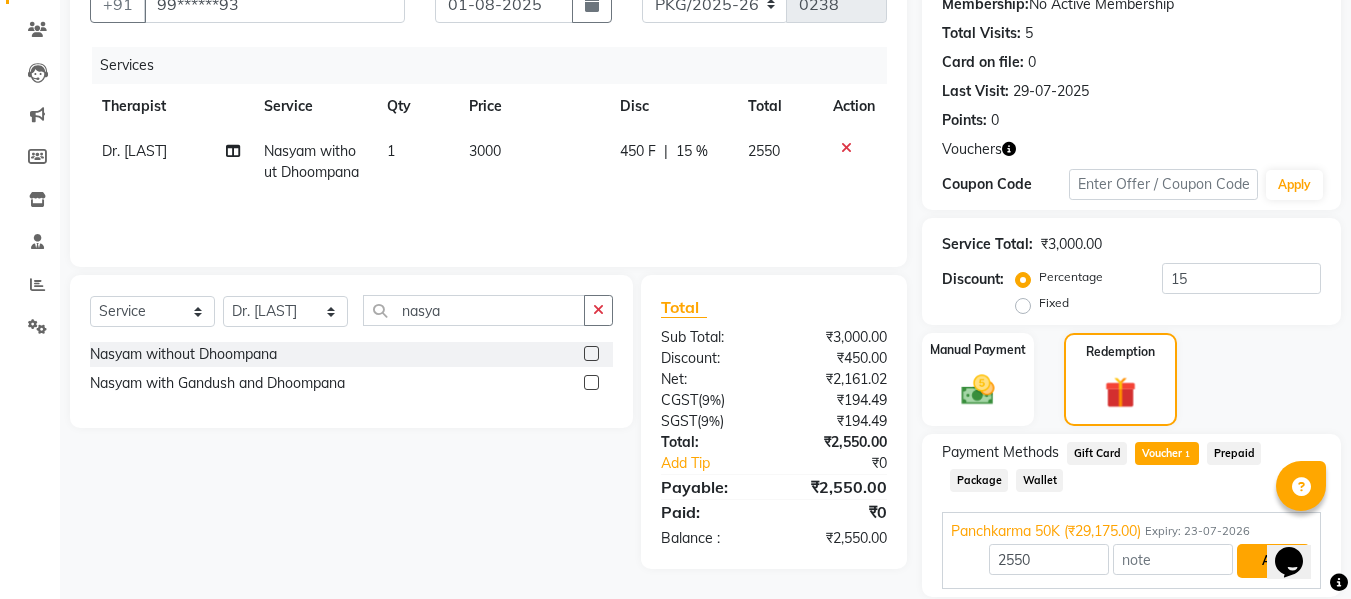 click on "Add" at bounding box center (1273, 561) 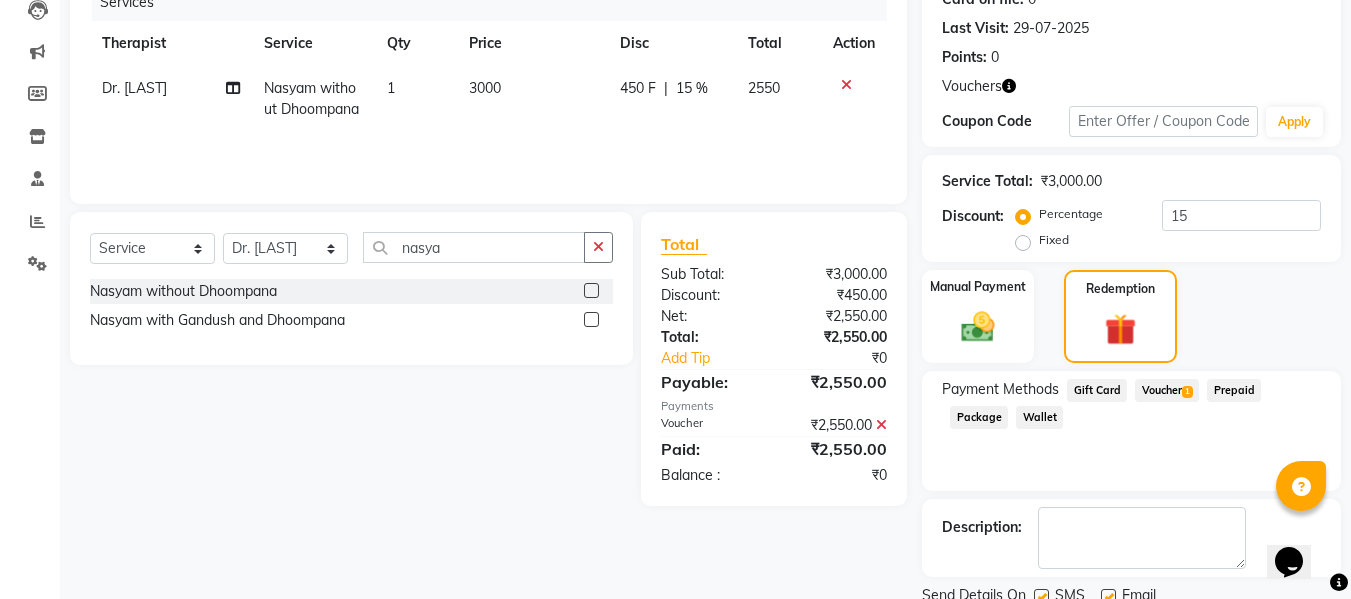 scroll, scrollTop: 340, scrollLeft: 0, axis: vertical 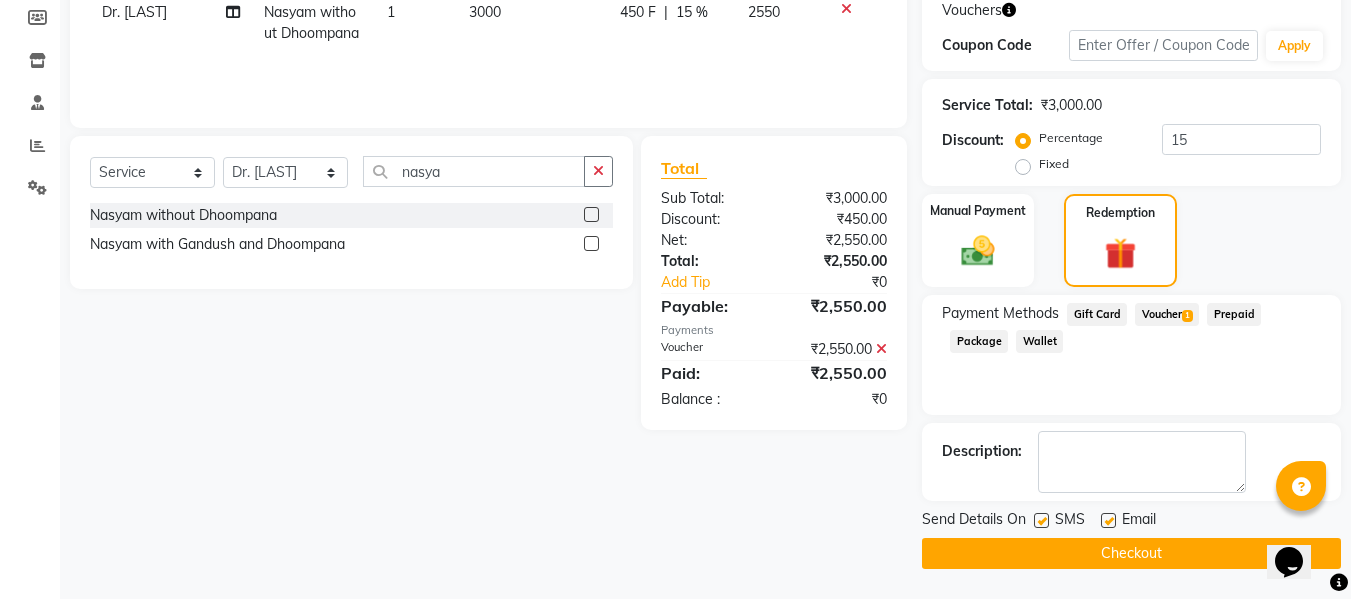 click 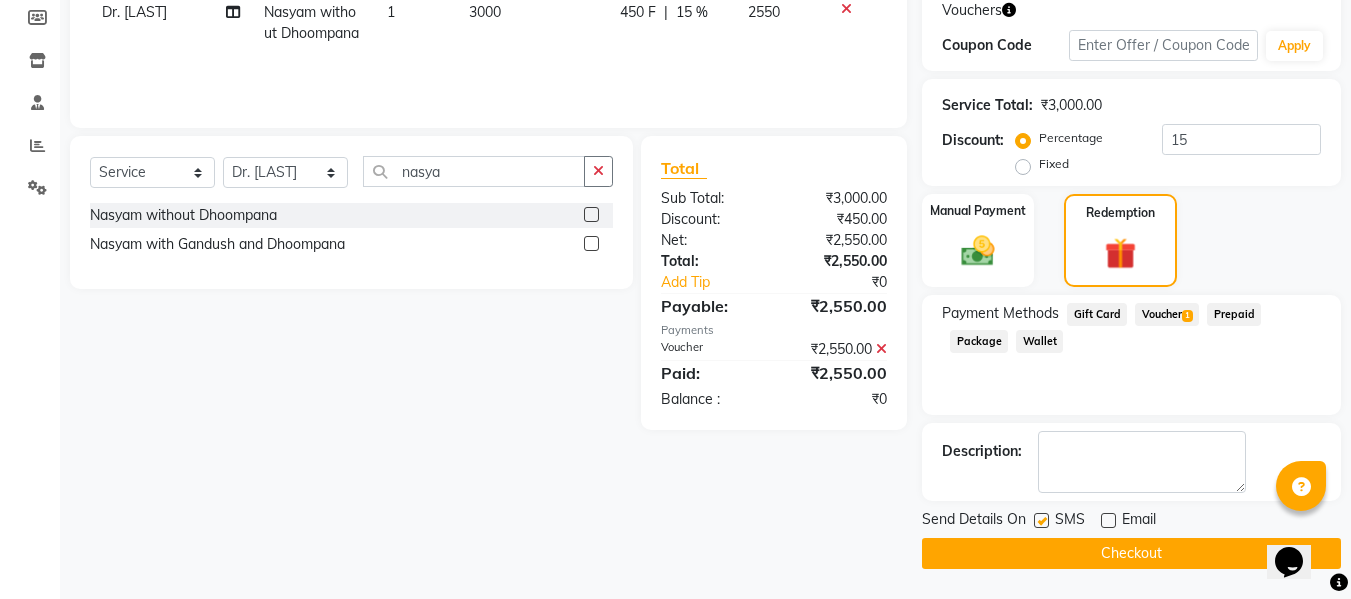 click 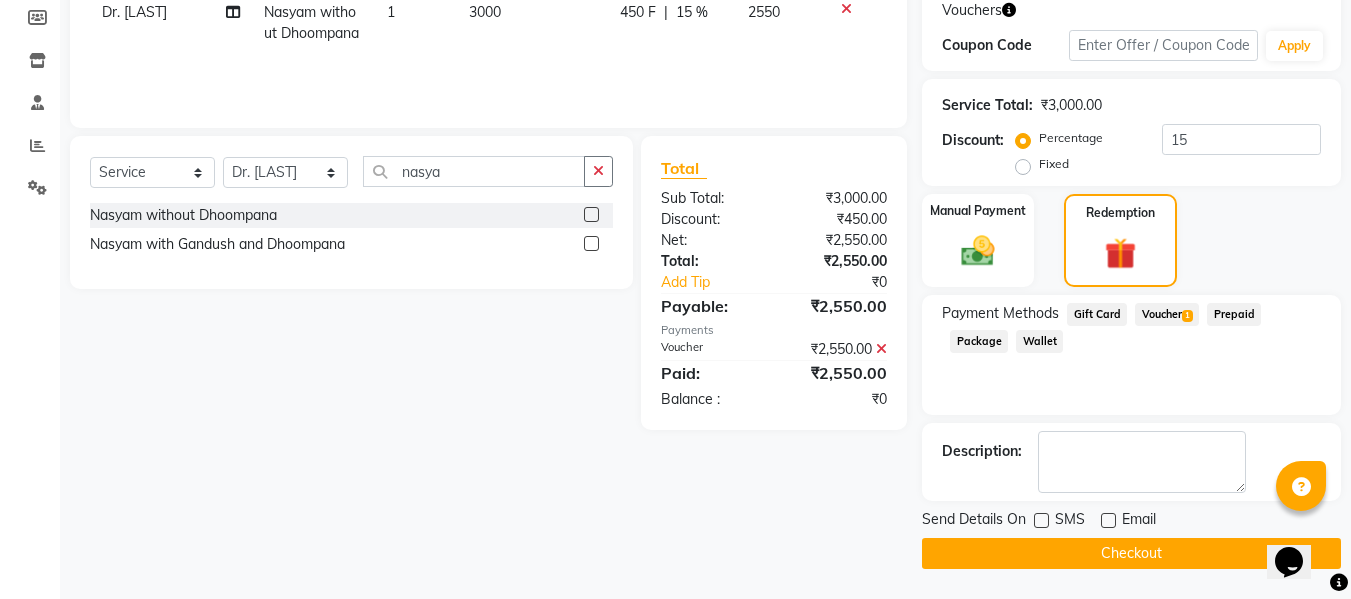click on "Checkout" 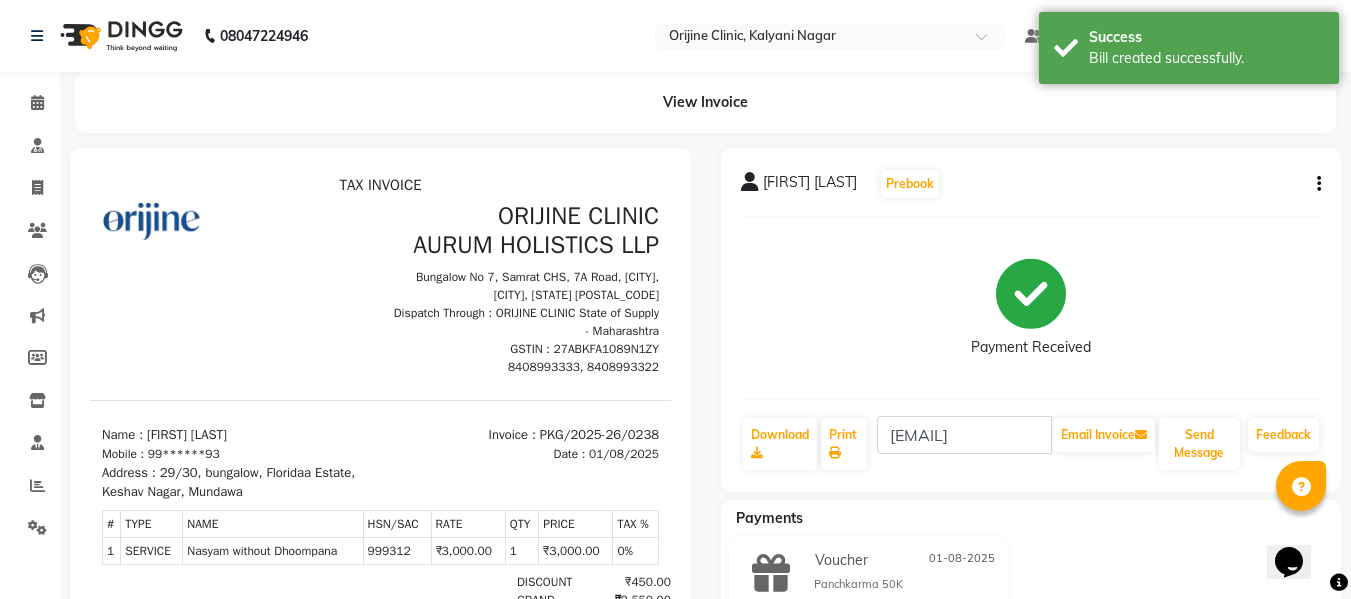 scroll, scrollTop: 0, scrollLeft: 0, axis: both 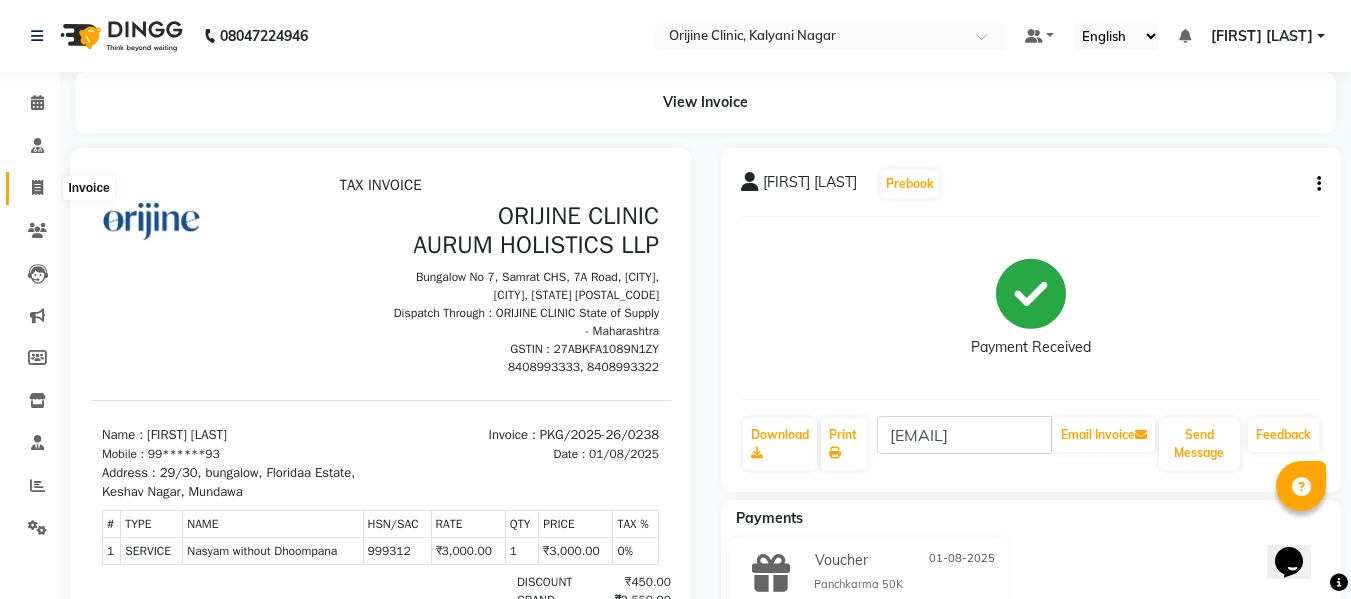 click 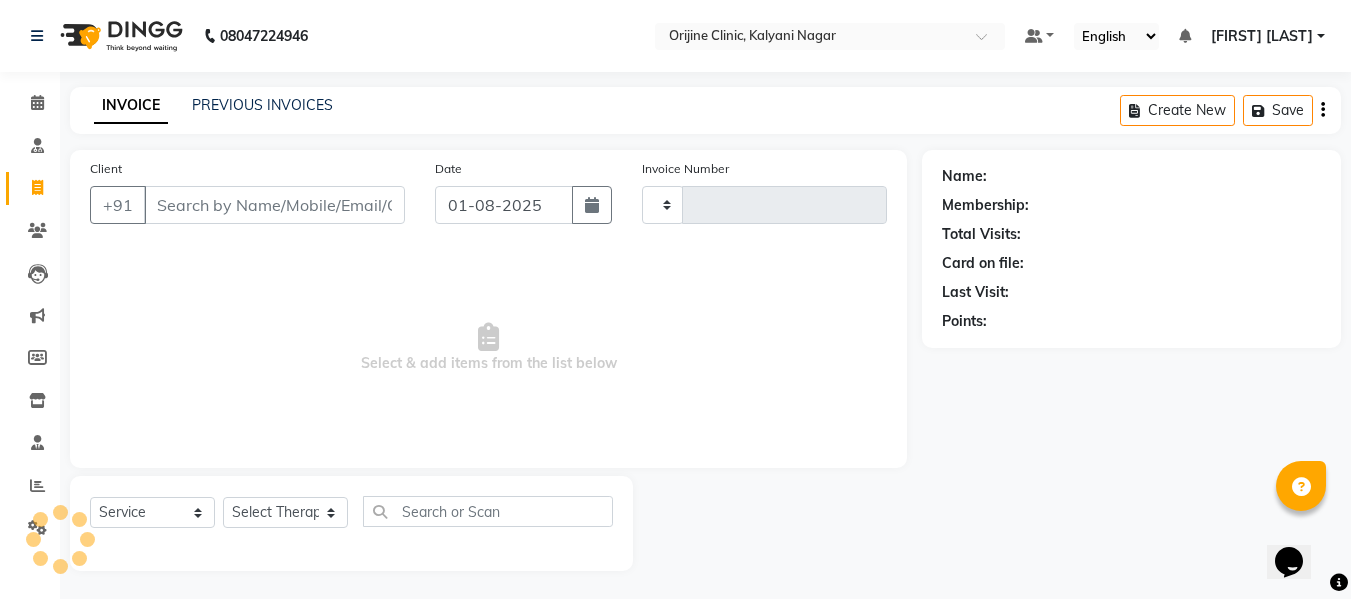 scroll, scrollTop: 2, scrollLeft: 0, axis: vertical 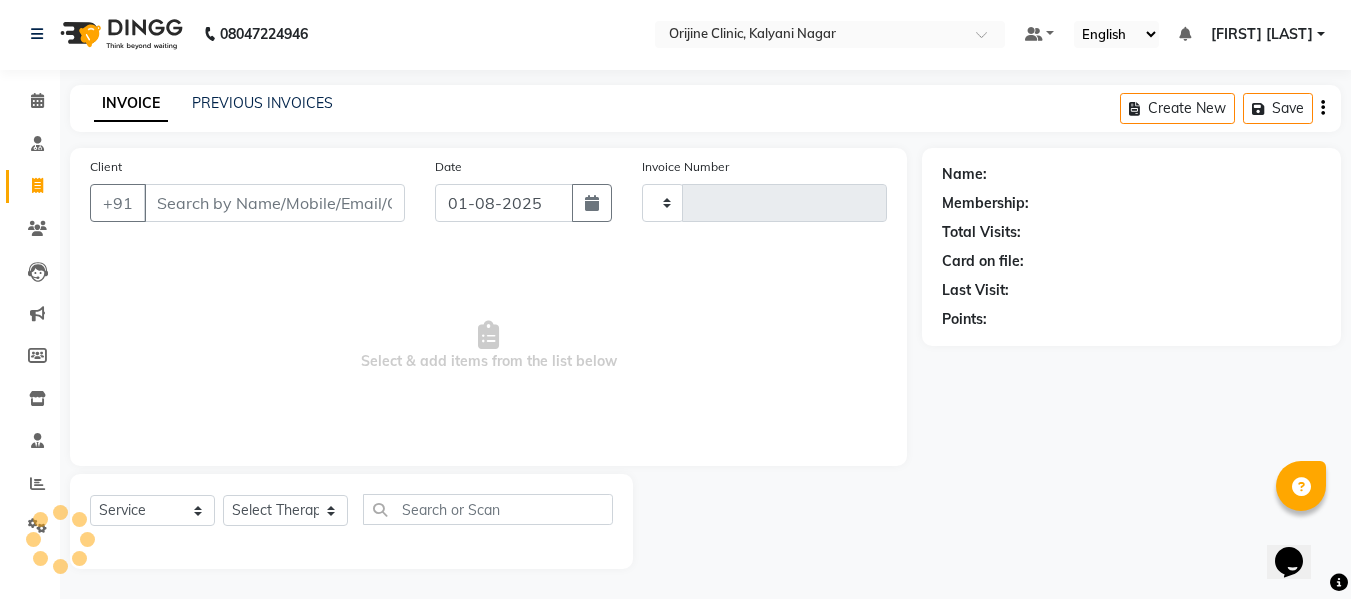 type on "0760" 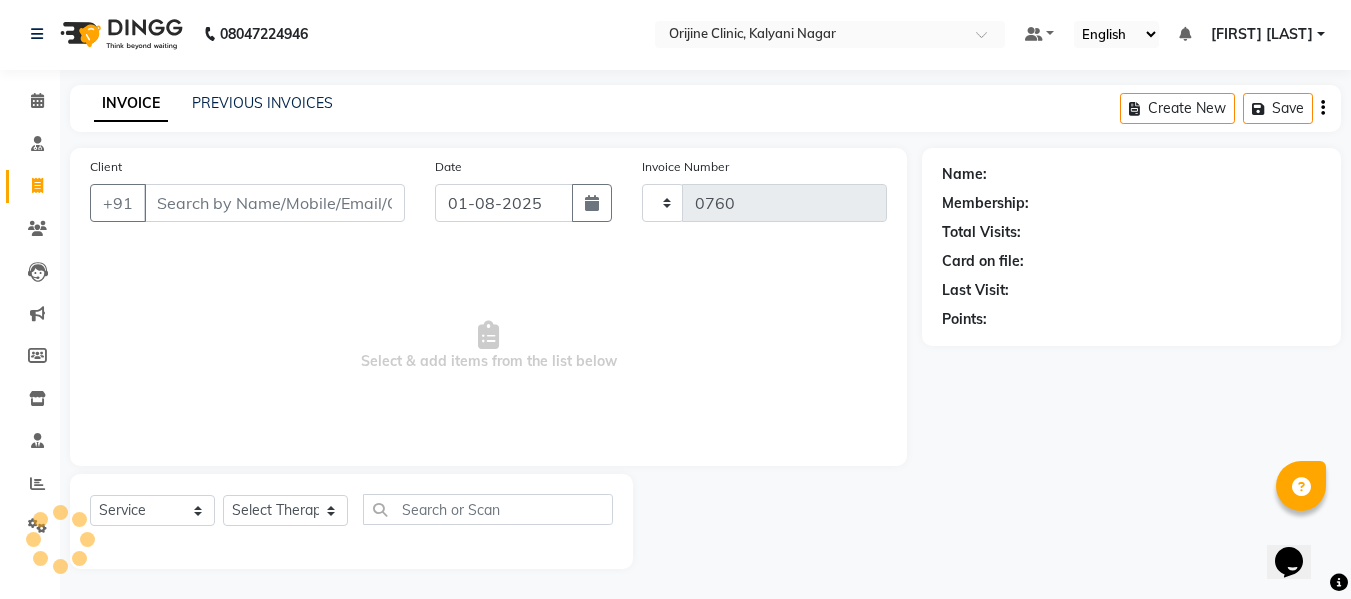 select on "702" 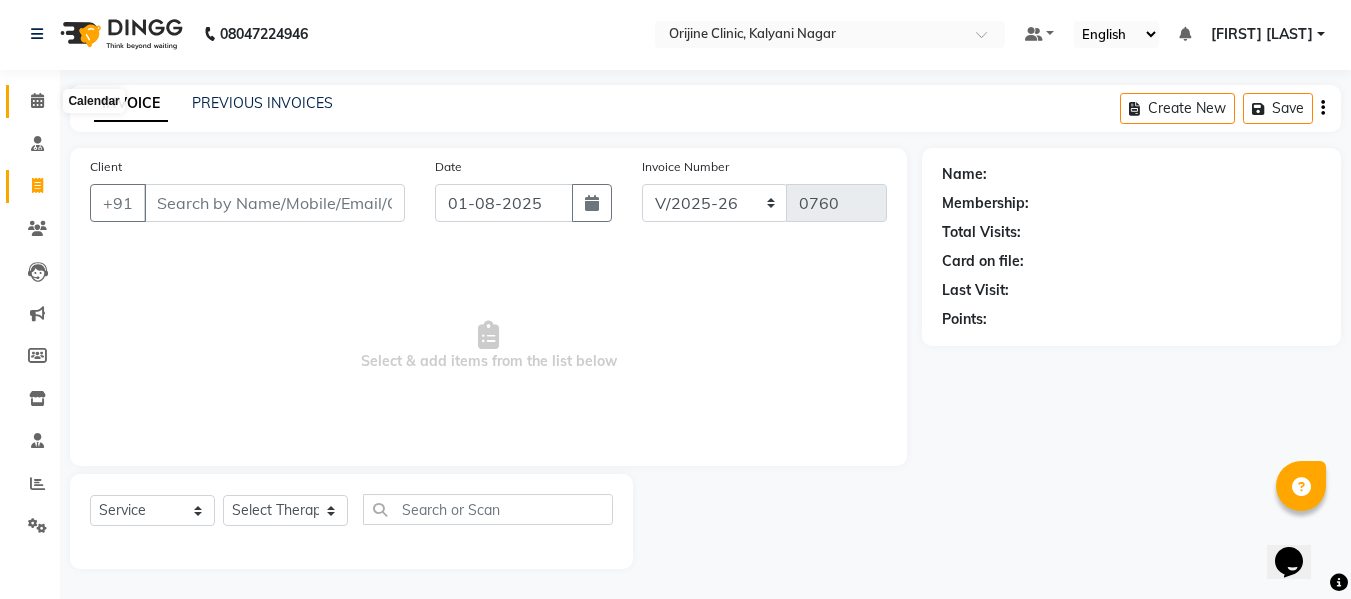 click 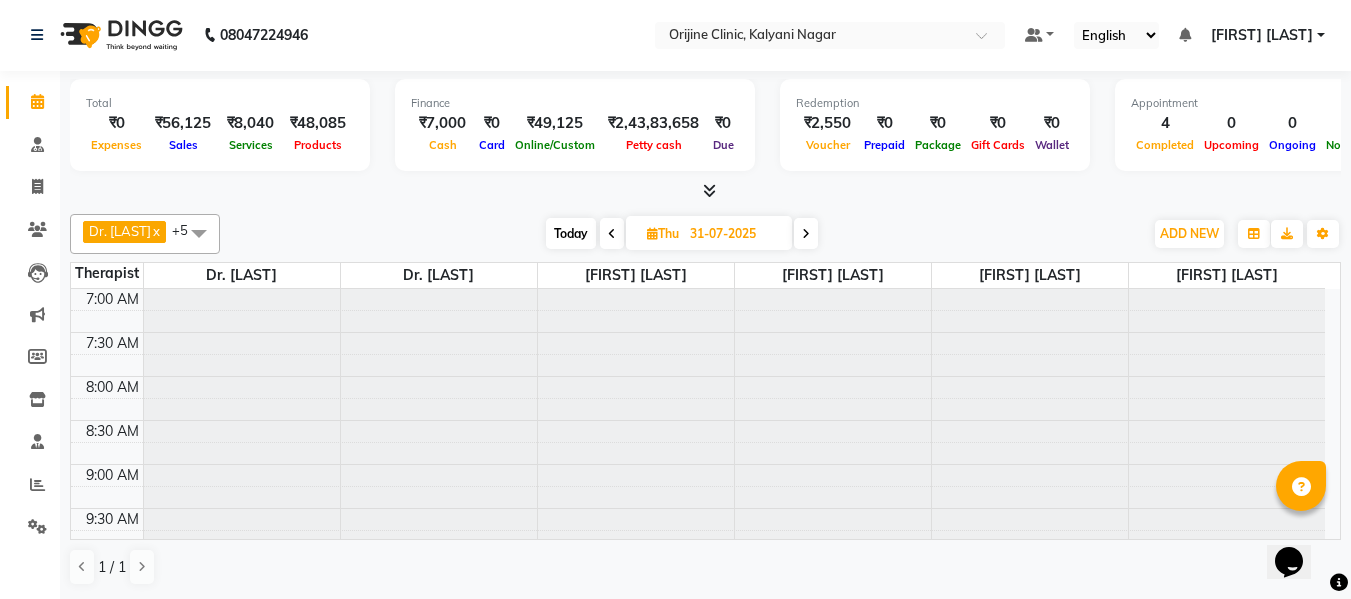 scroll, scrollTop: 0, scrollLeft: 0, axis: both 